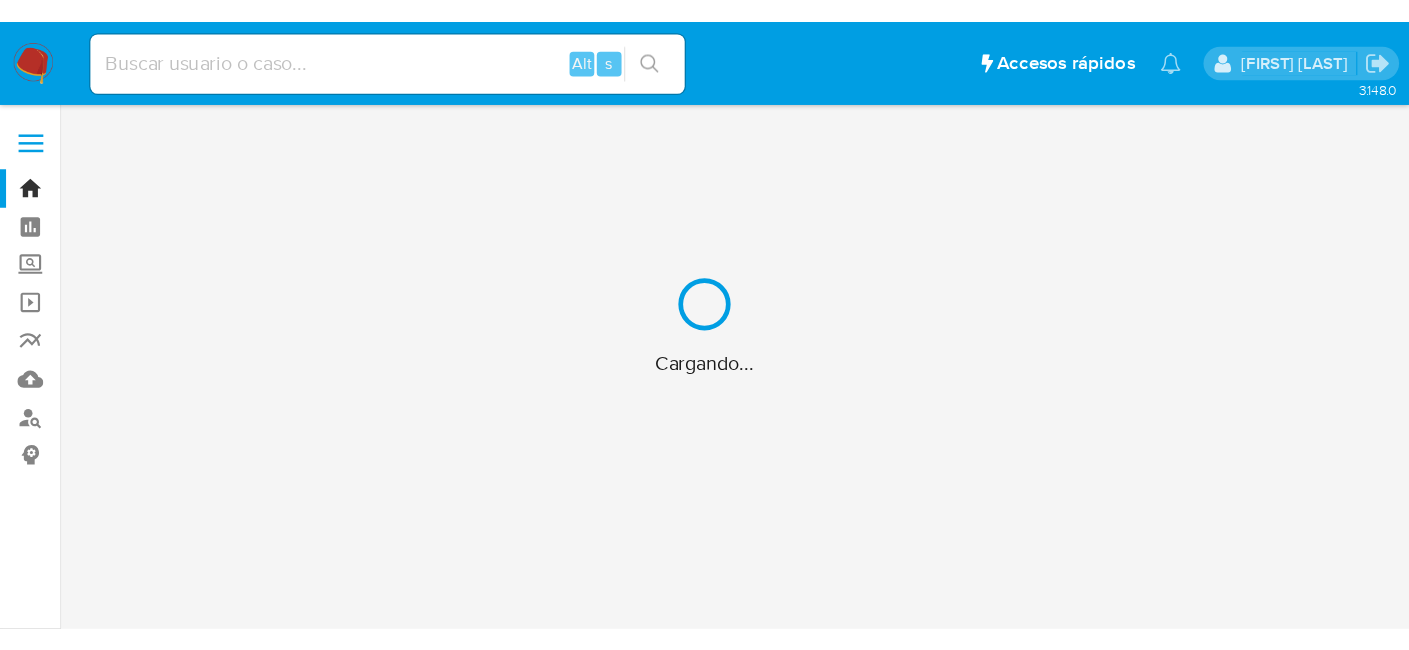 scroll, scrollTop: 0, scrollLeft: 0, axis: both 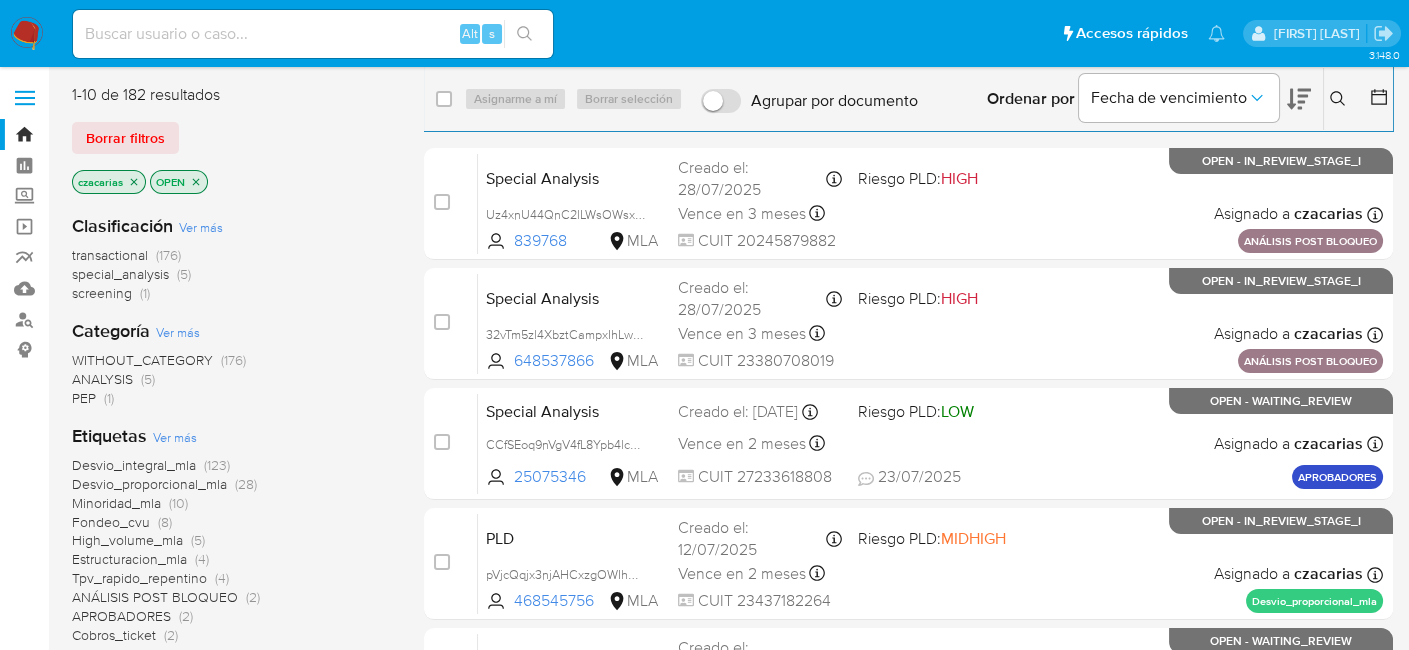 click at bounding box center (313, 34) 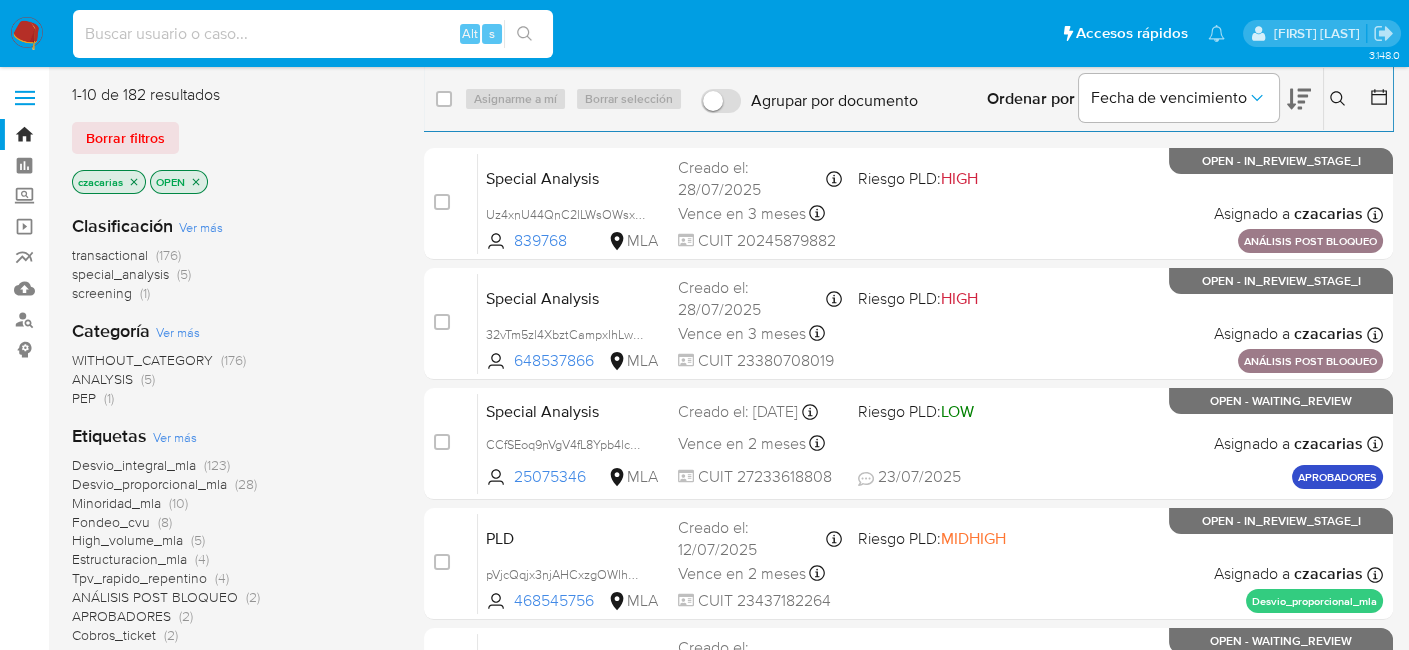 paste on "b4Mh6TDQXsZLvU3dOyG6Na4a" 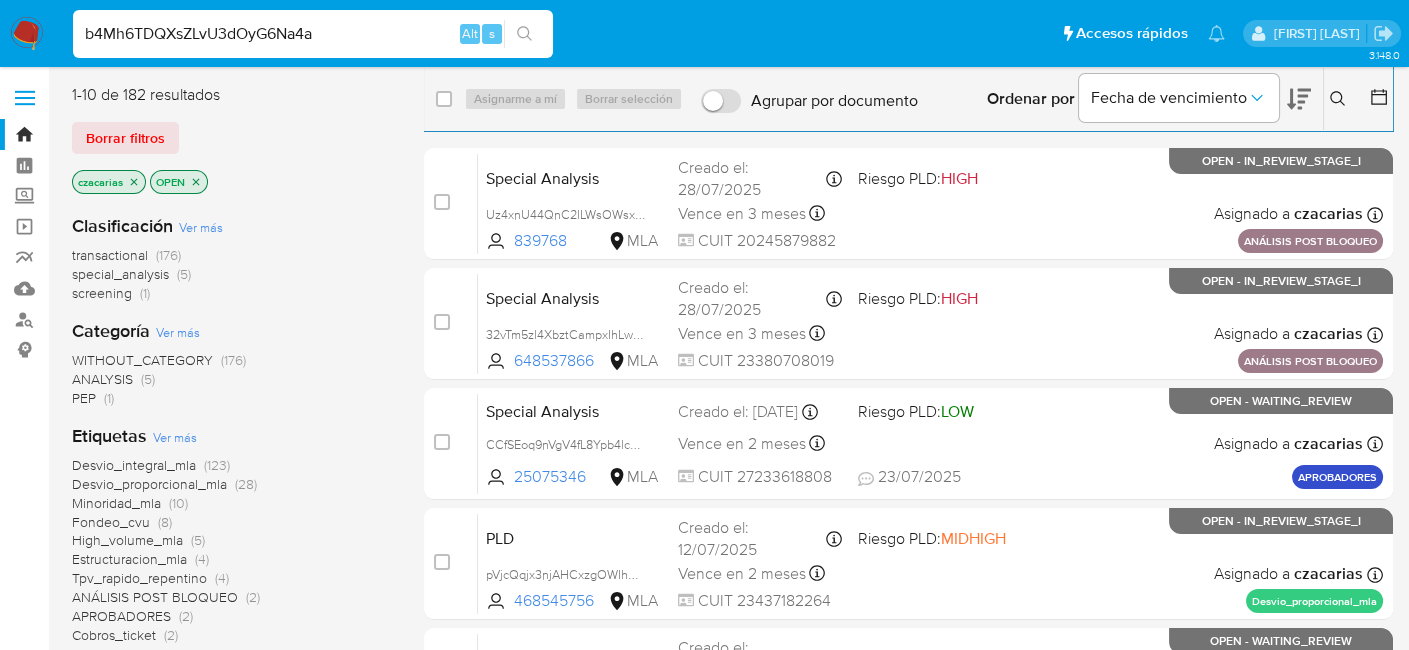 type on "b4Mh6TDQXsZLvU3dOyG6Na4a" 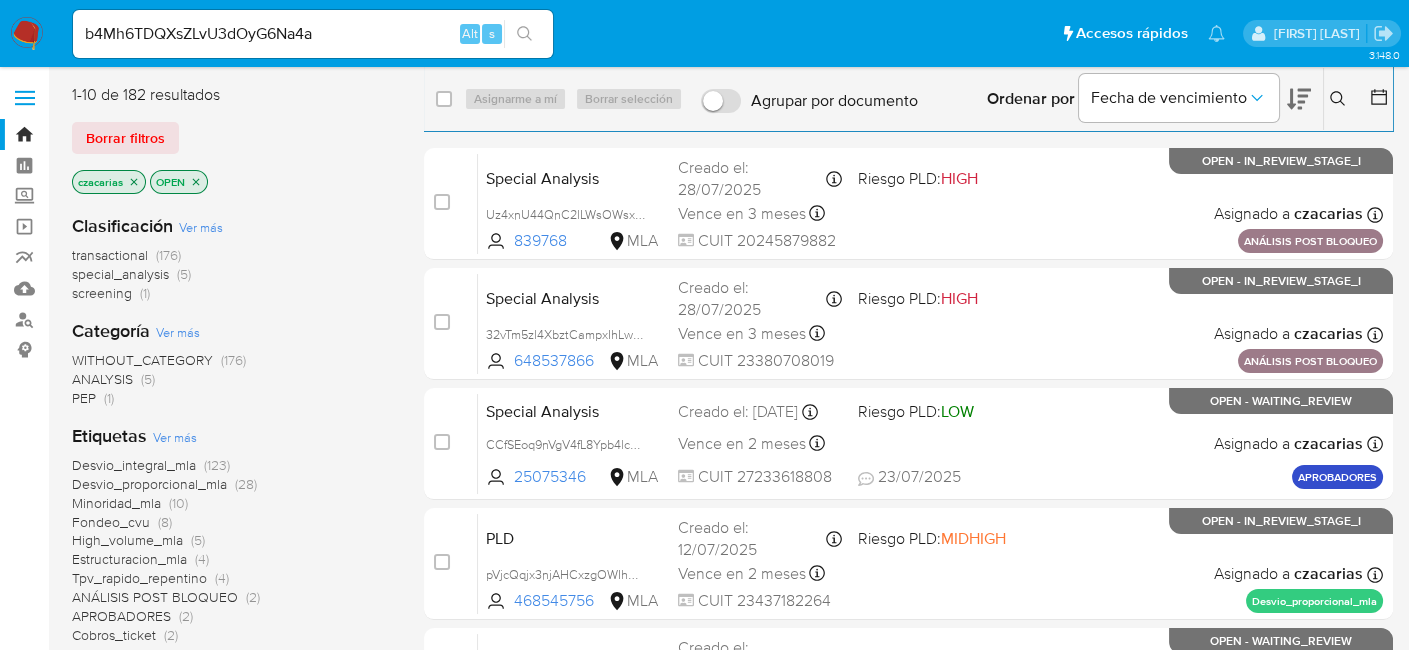 click at bounding box center [524, 34] 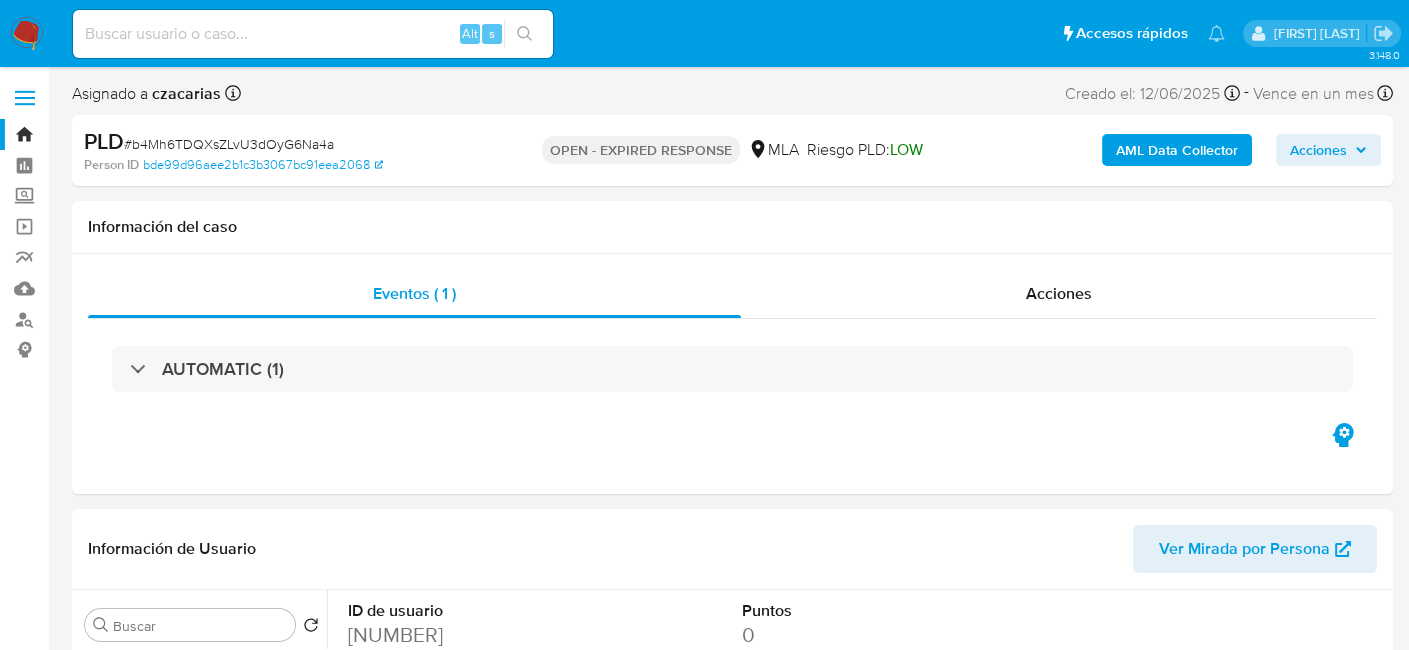 select on "10" 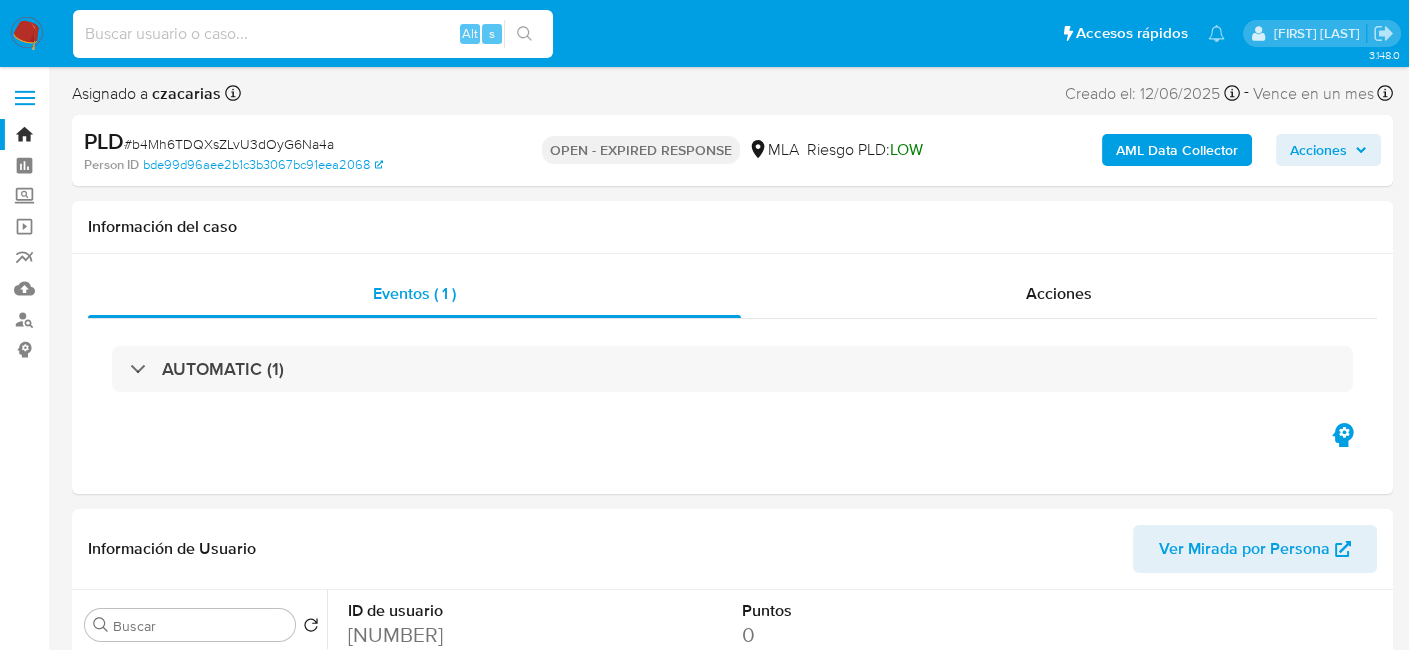 click at bounding box center [313, 34] 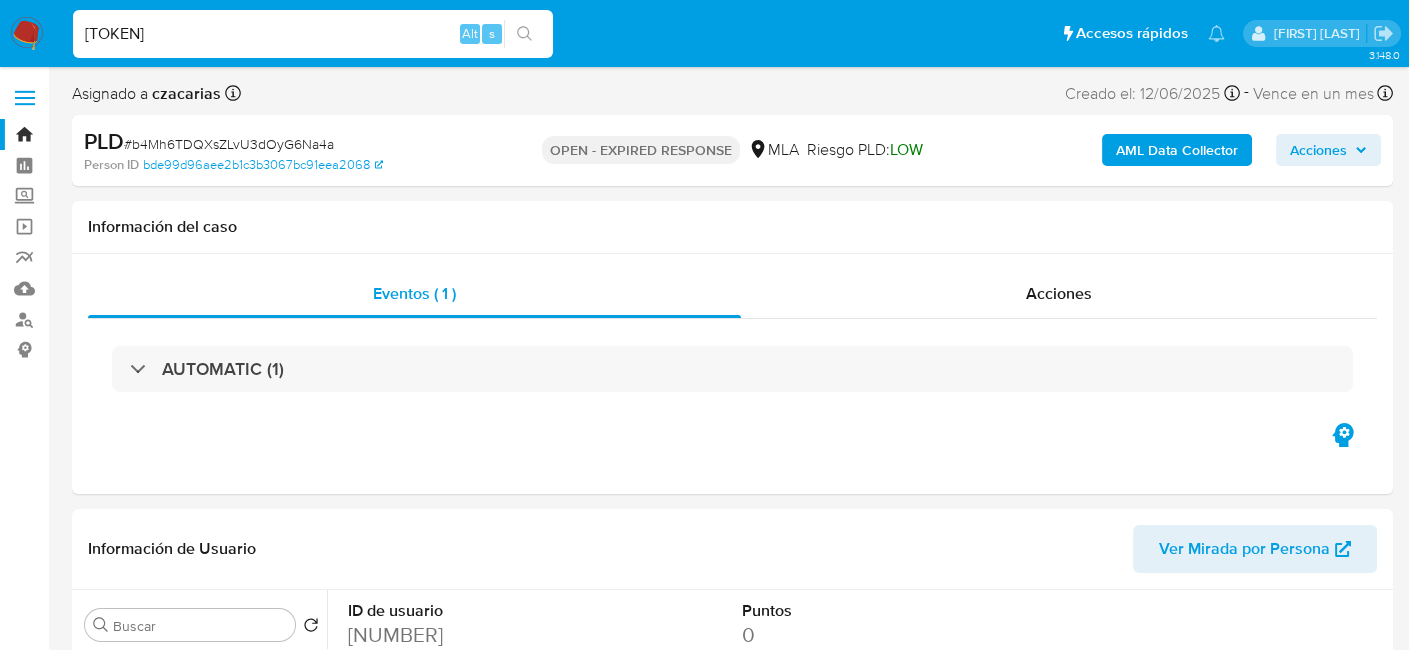 type on "su5OlGJjov9P84UErvq539M5" 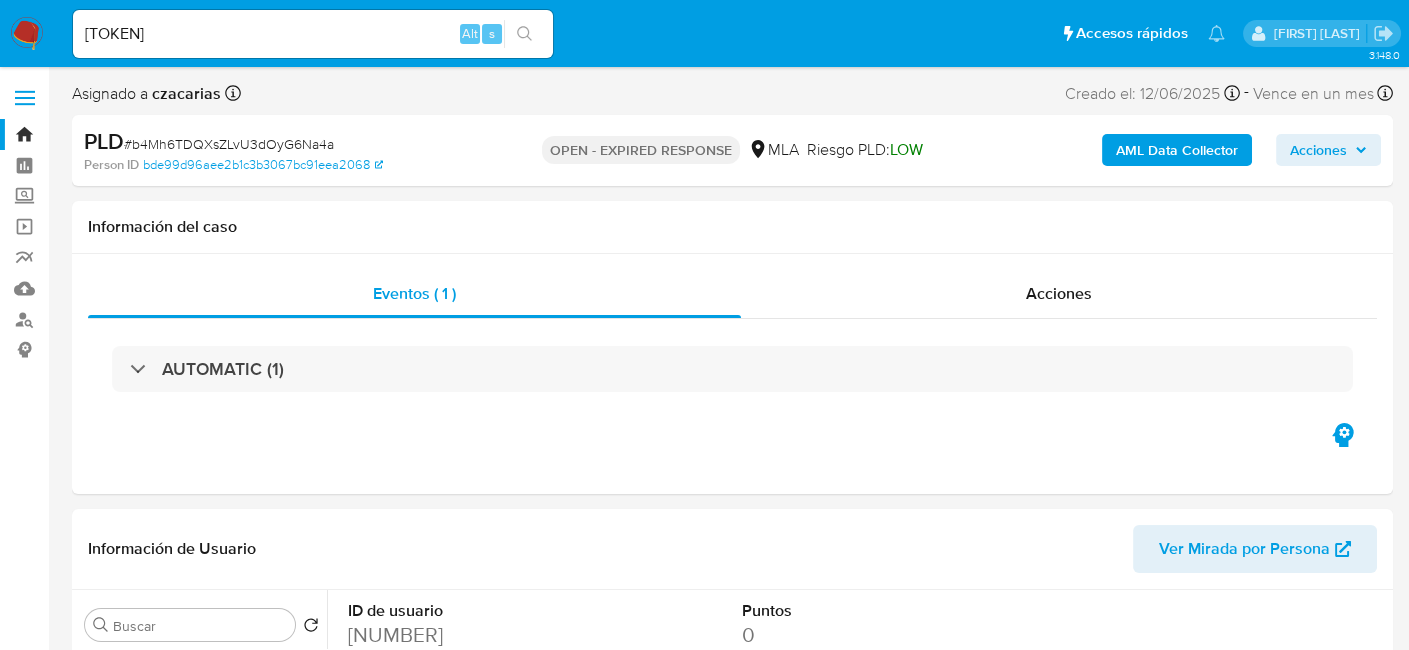 click 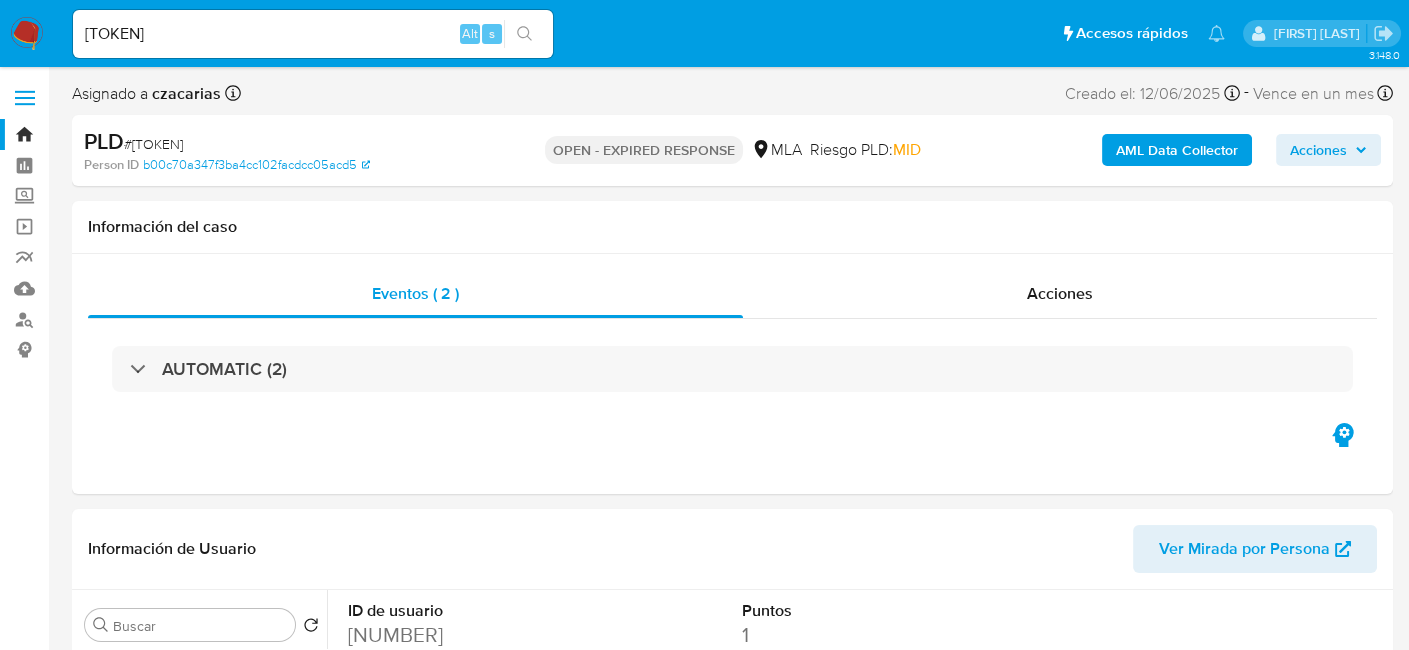 select on "10" 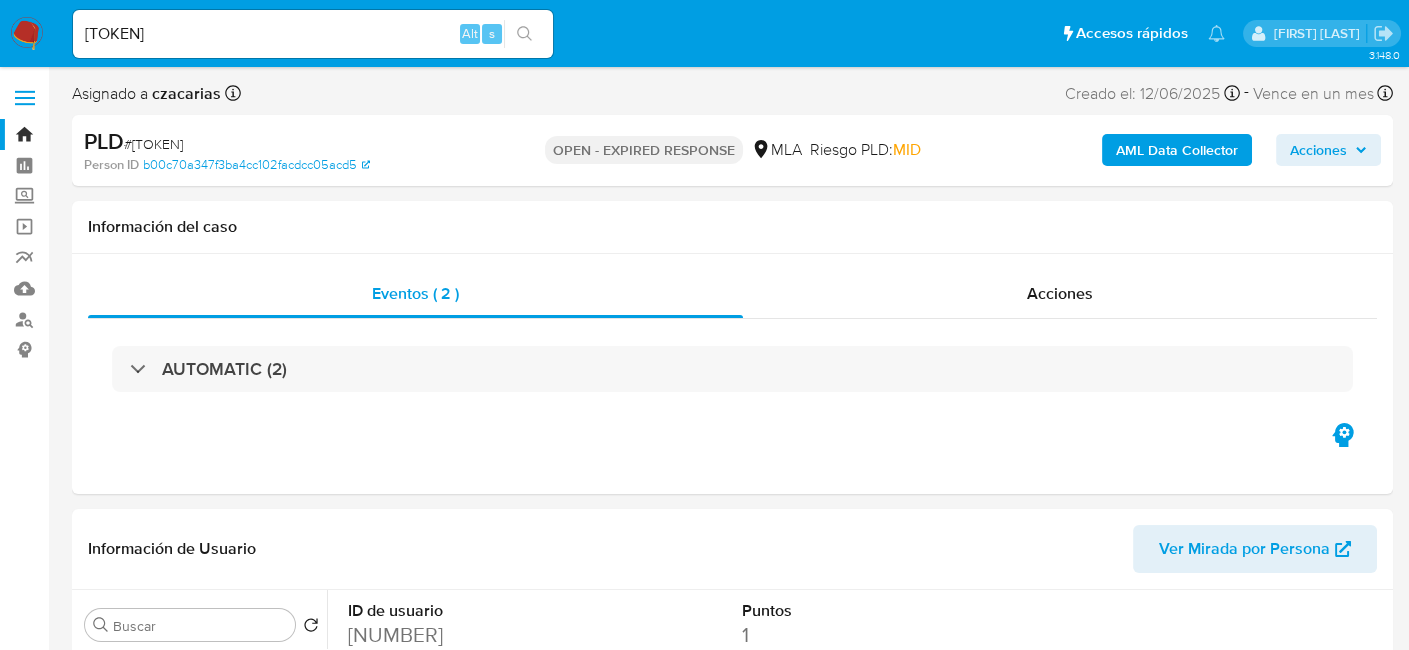 click on "su5OlGJjov9P84UErvq539M5" at bounding box center (313, 34) 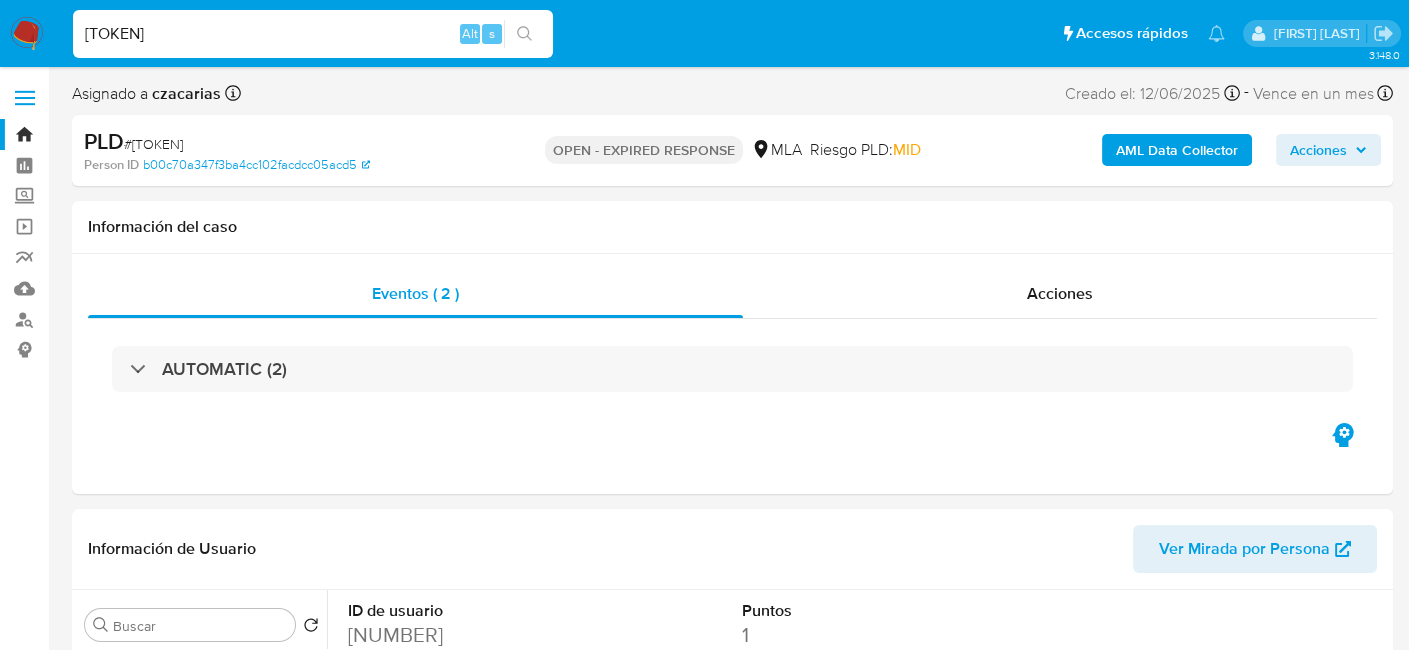 click on "su5OlGJjov9P84UErvq539M5" at bounding box center (313, 34) 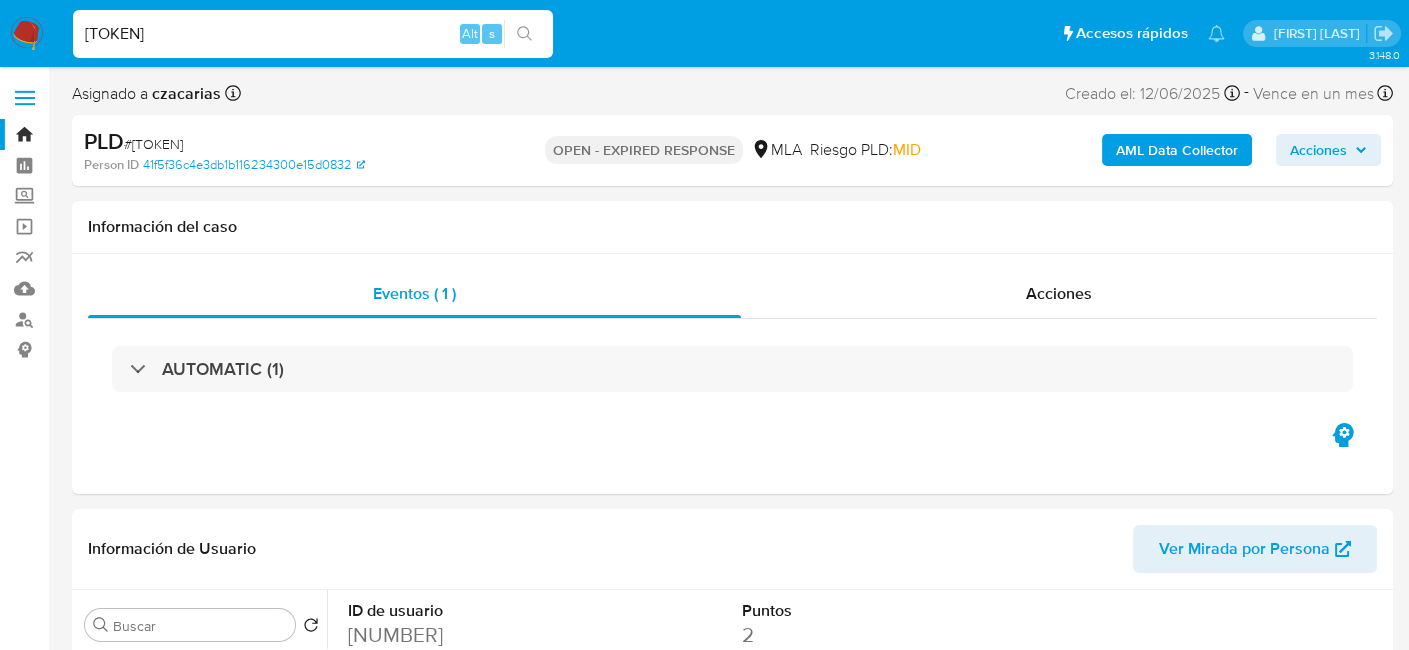 select on "10" 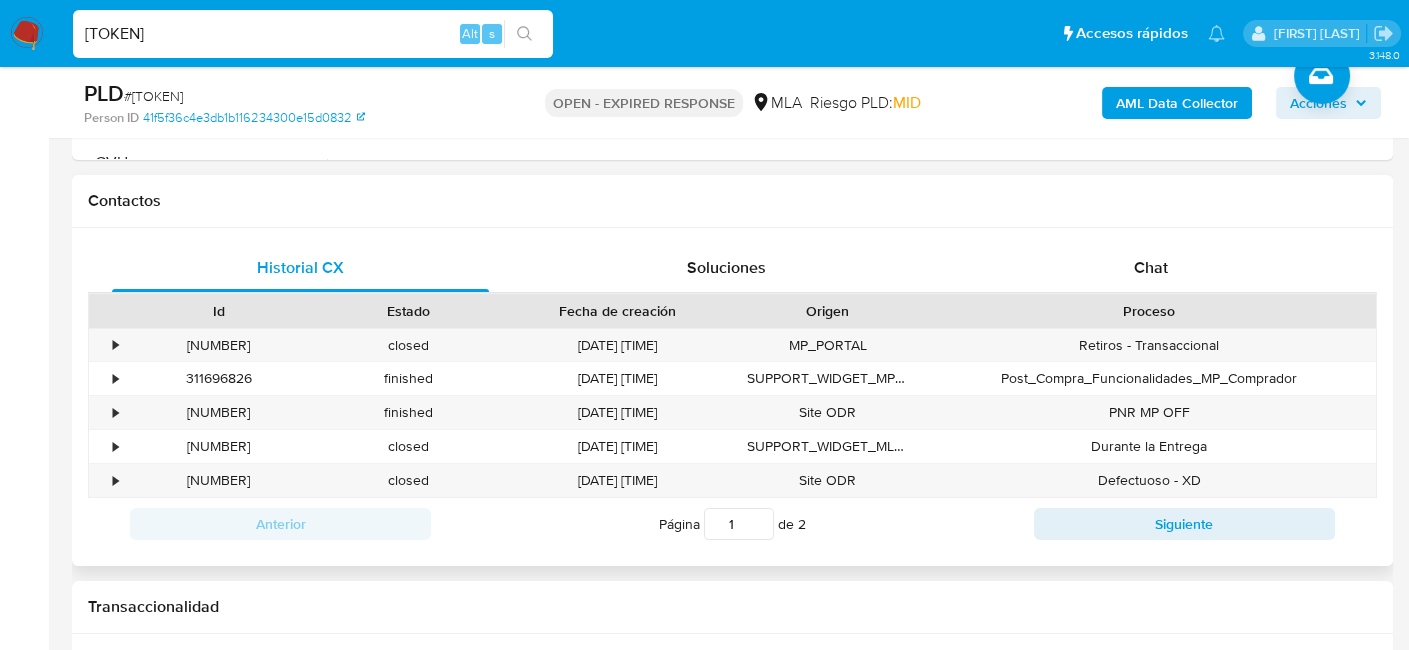 scroll, scrollTop: 900, scrollLeft: 0, axis: vertical 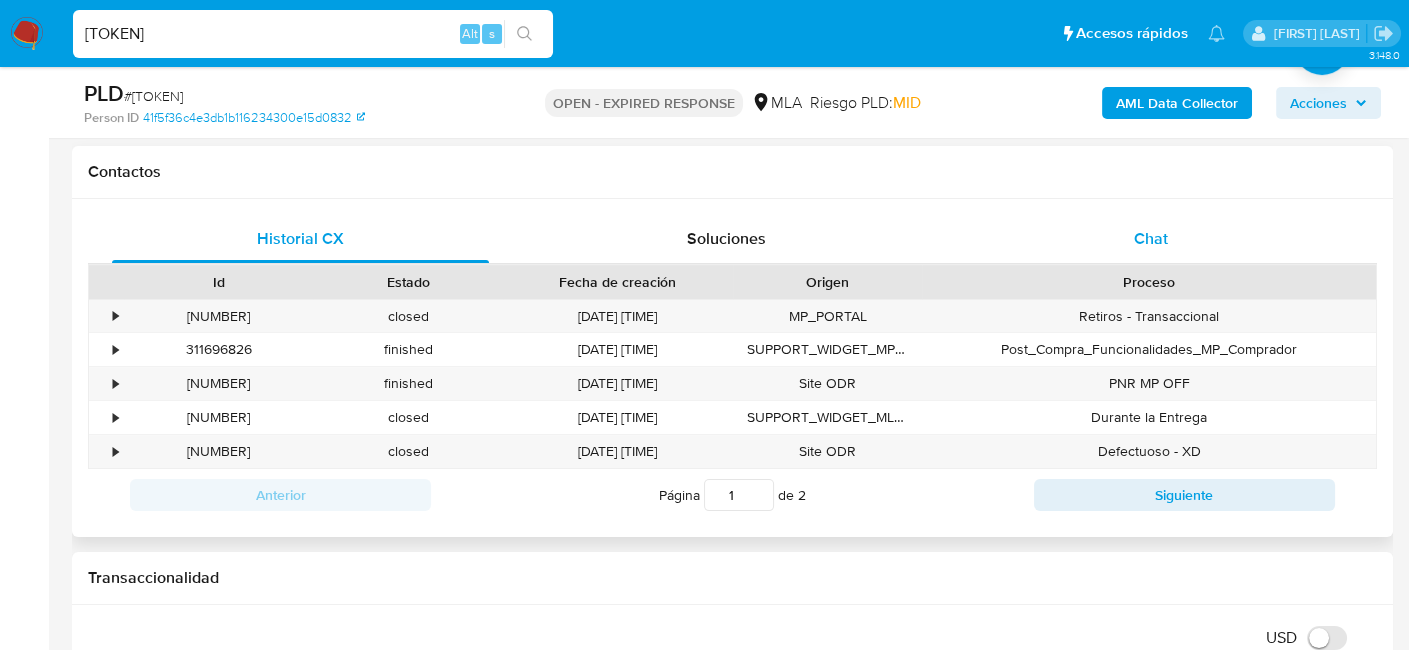 click on "Chat" at bounding box center (1151, 238) 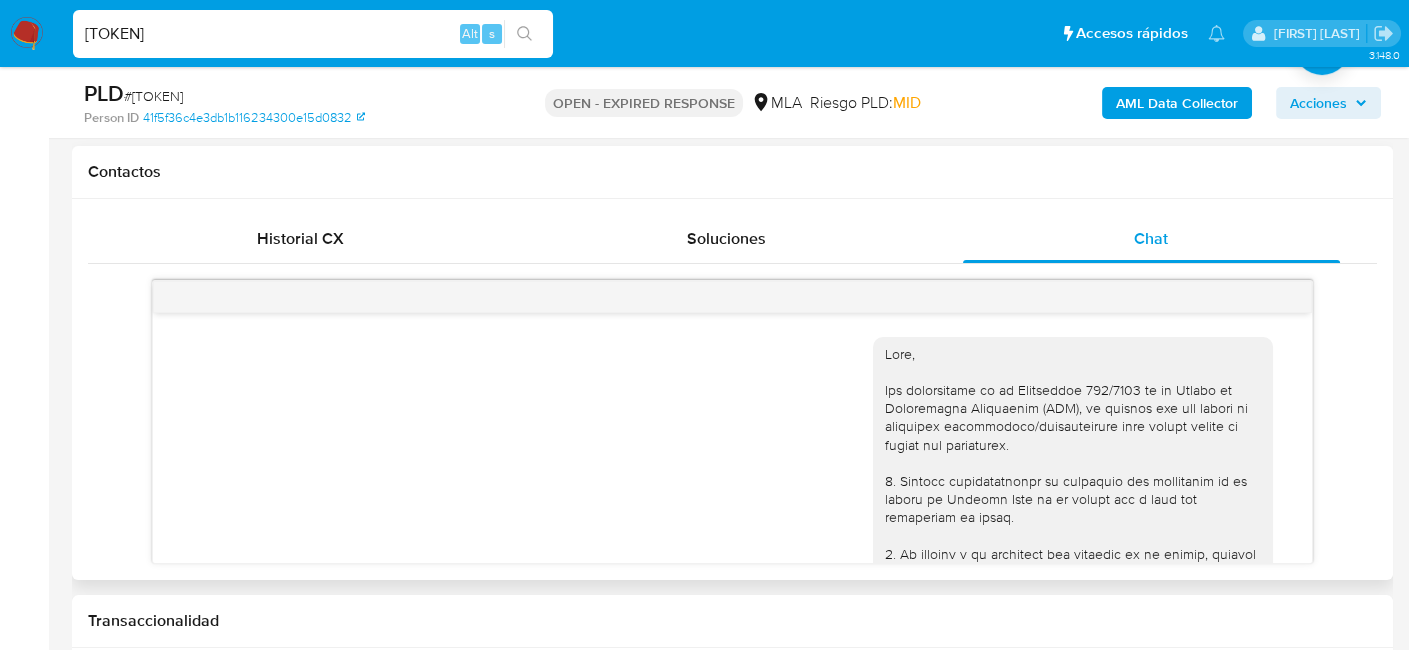 scroll, scrollTop: 1983, scrollLeft: 0, axis: vertical 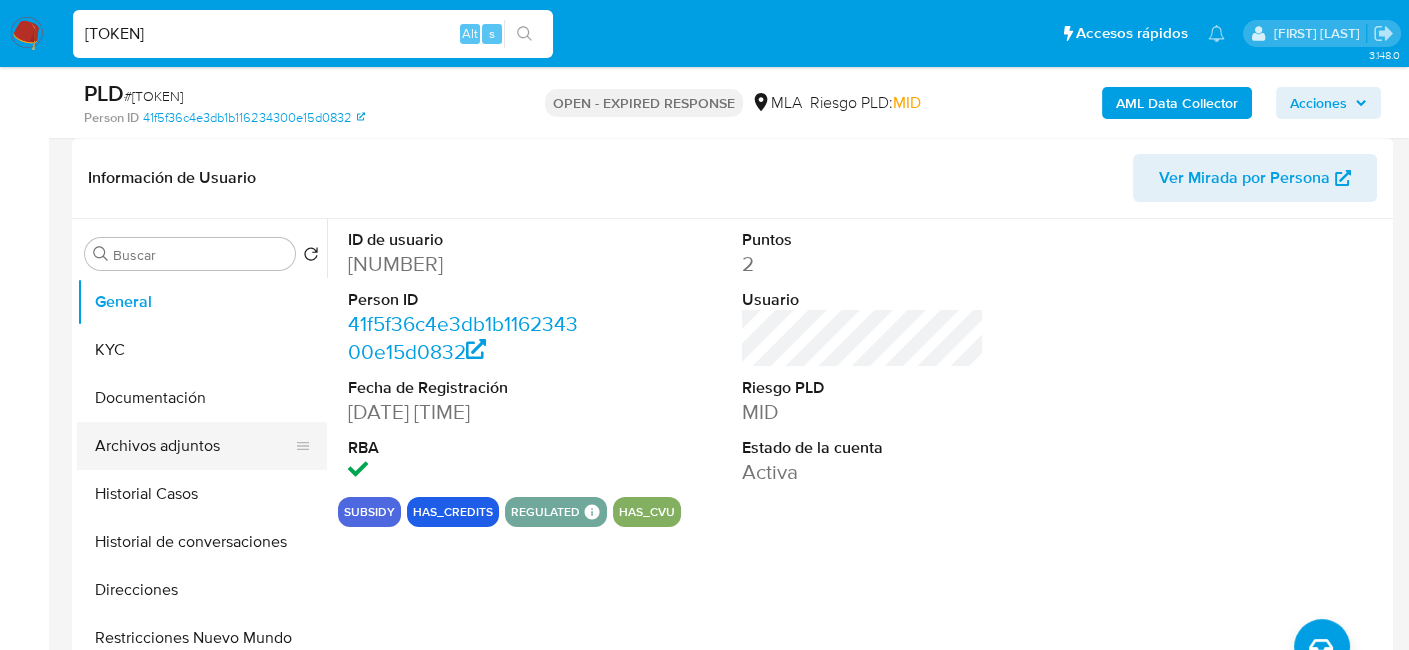 click on "Archivos adjuntos" at bounding box center [194, 446] 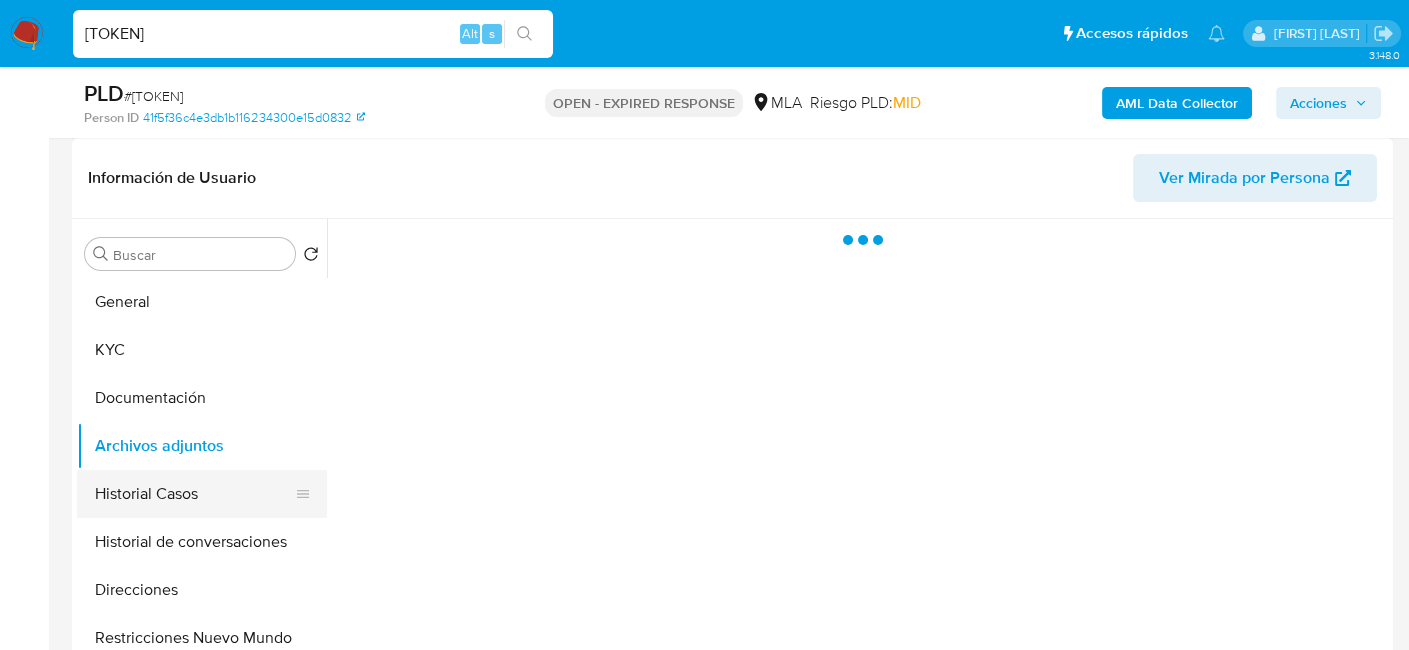 click on "Historial Casos" at bounding box center [194, 494] 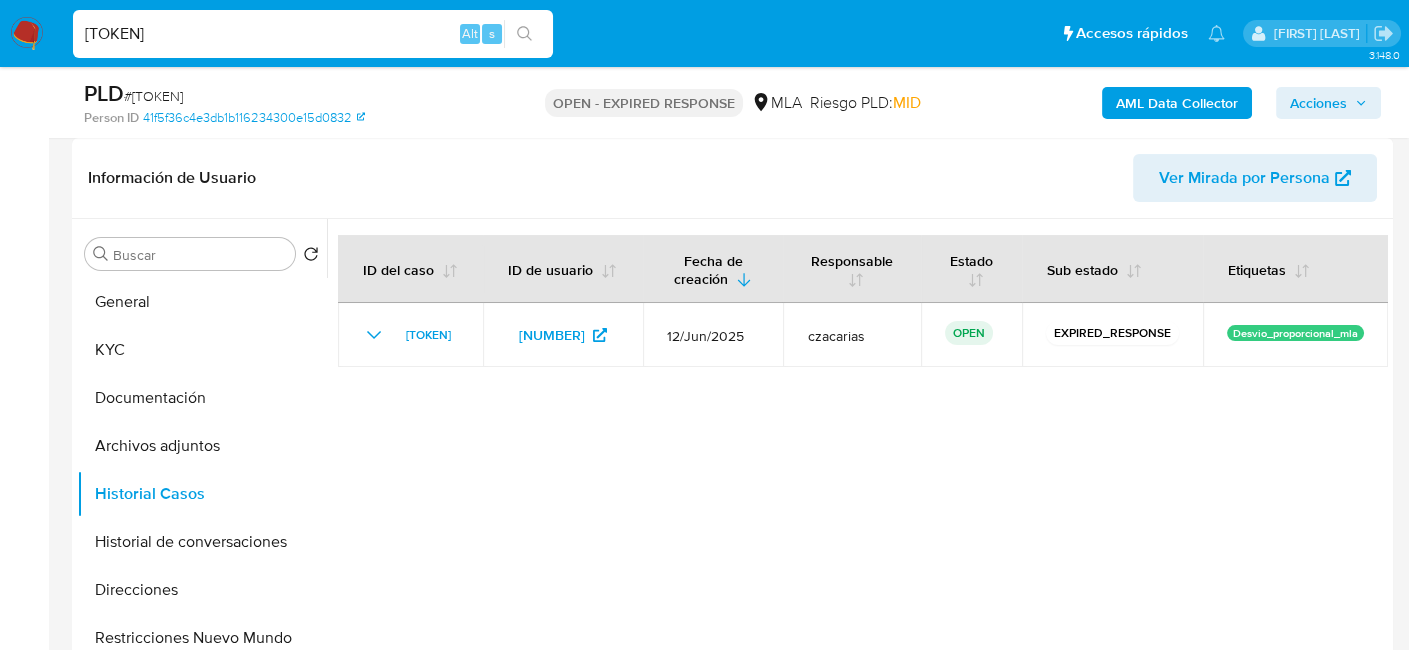 drag, startPoint x: 251, startPoint y: 47, endPoint x: 227, endPoint y: 33, distance: 27.784887 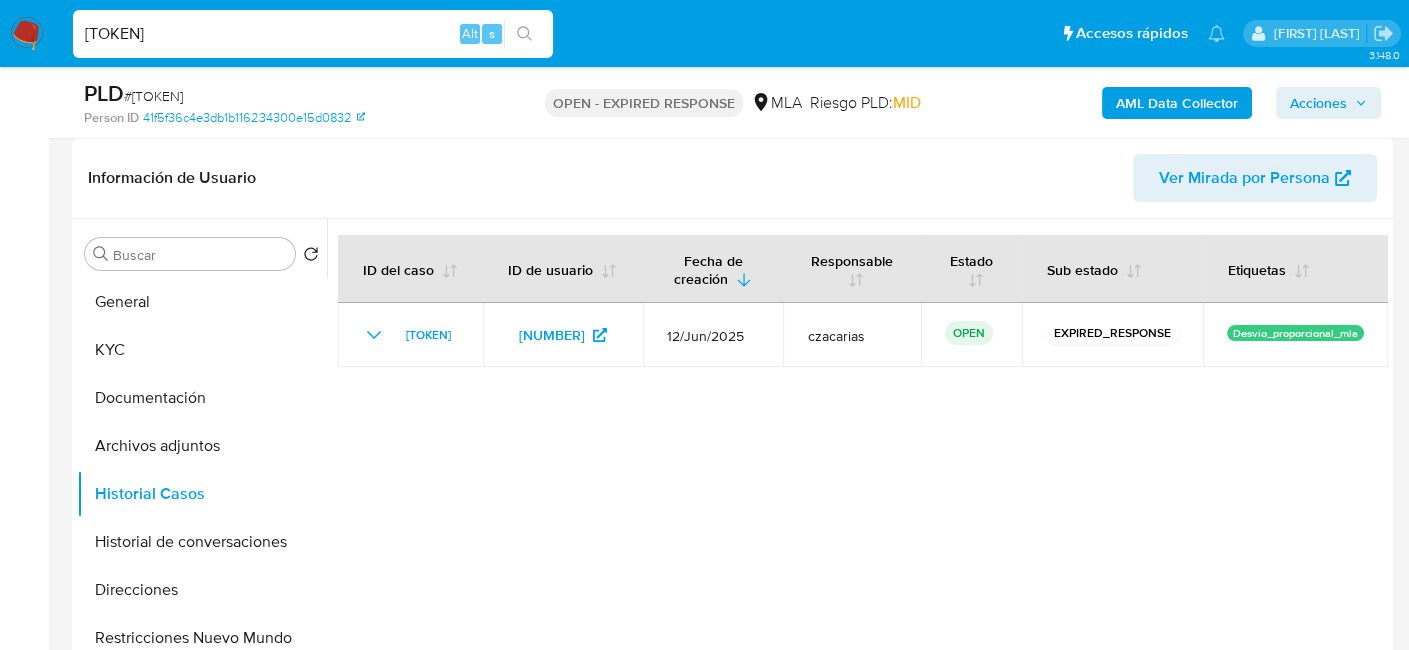 paste on "vFLXLNZDn9qnVmEJ4iTSZhu6" 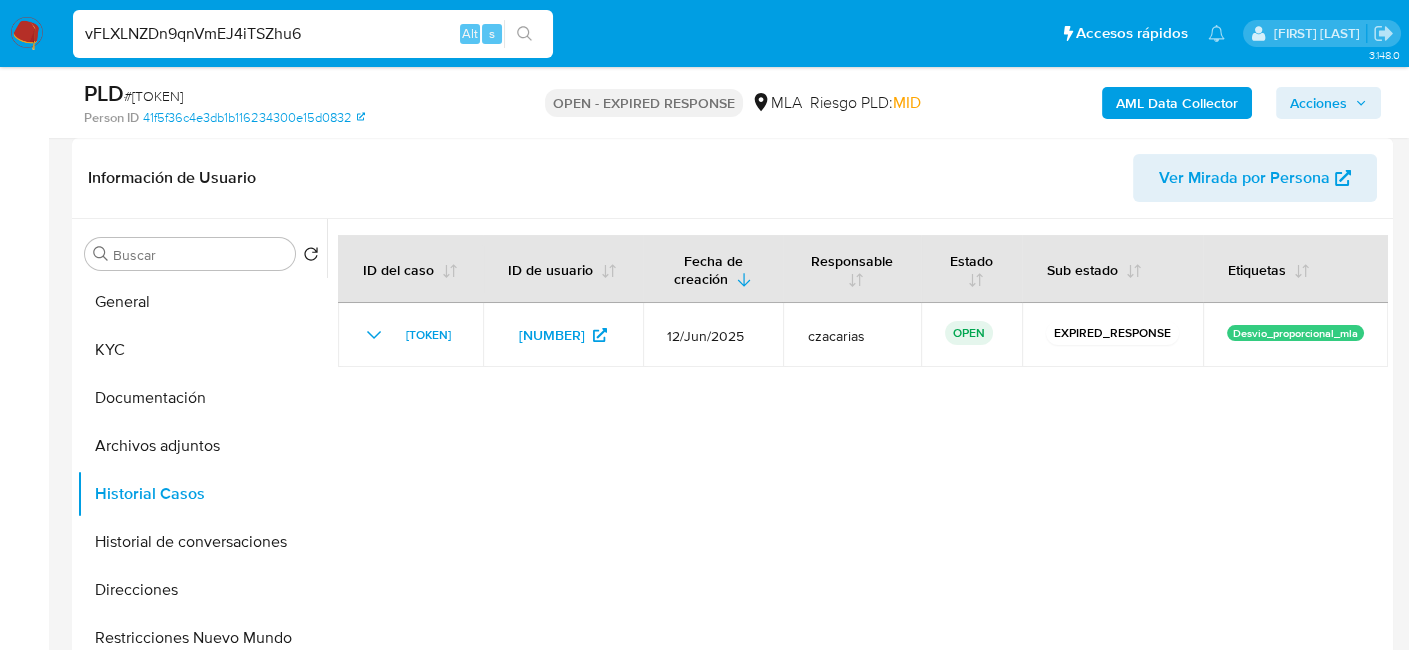 type on "vFLXLNZDn9qnVmEJ4iTSZhu6" 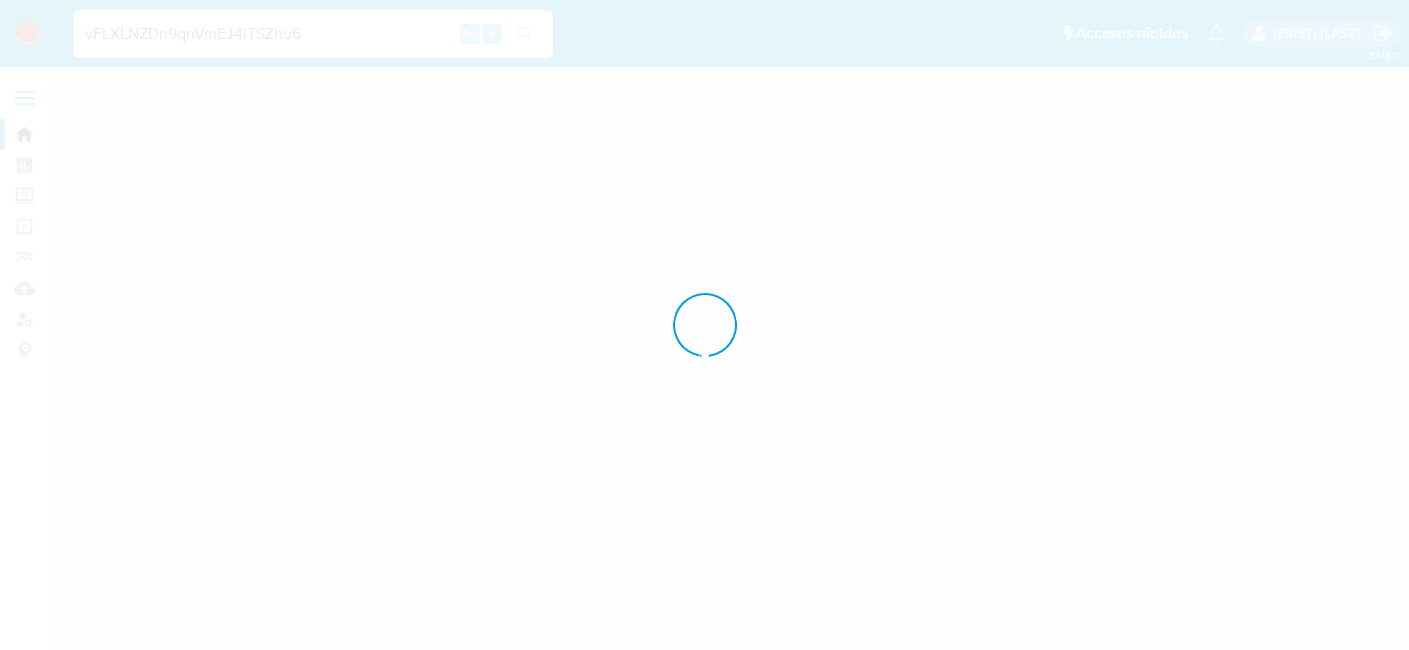 scroll, scrollTop: 0, scrollLeft: 0, axis: both 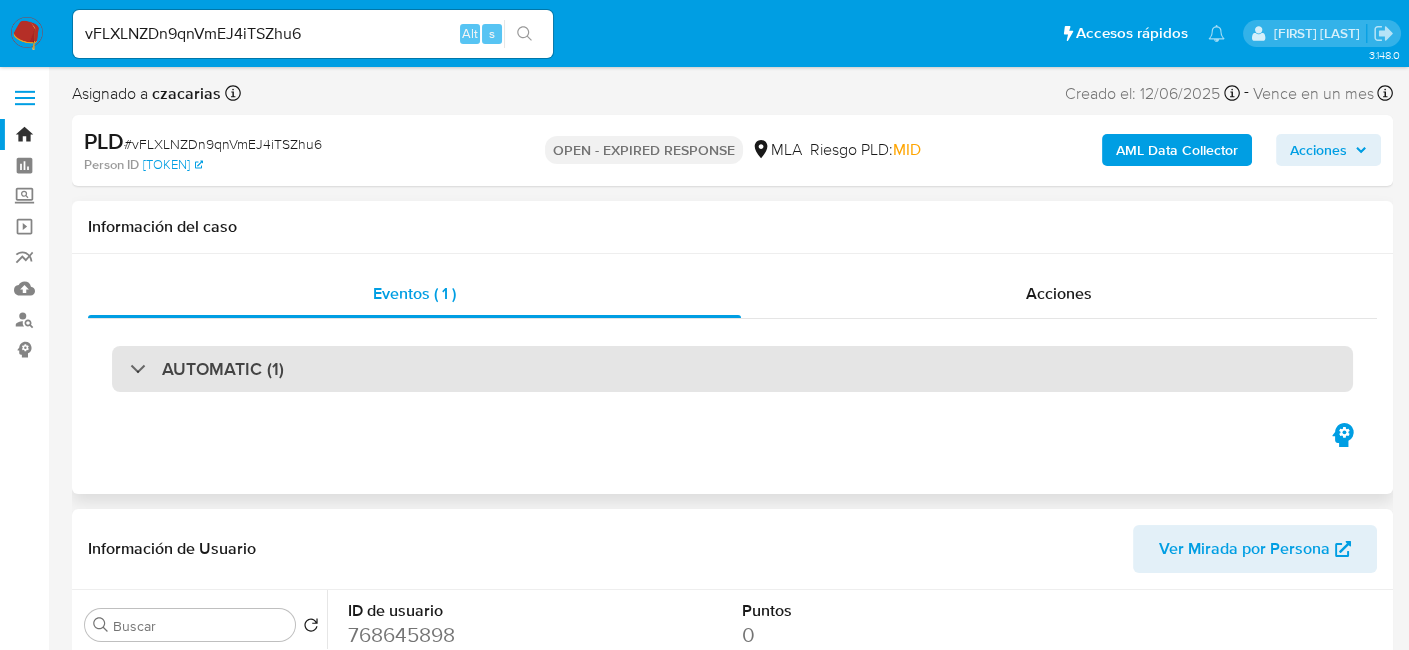 select on "10" 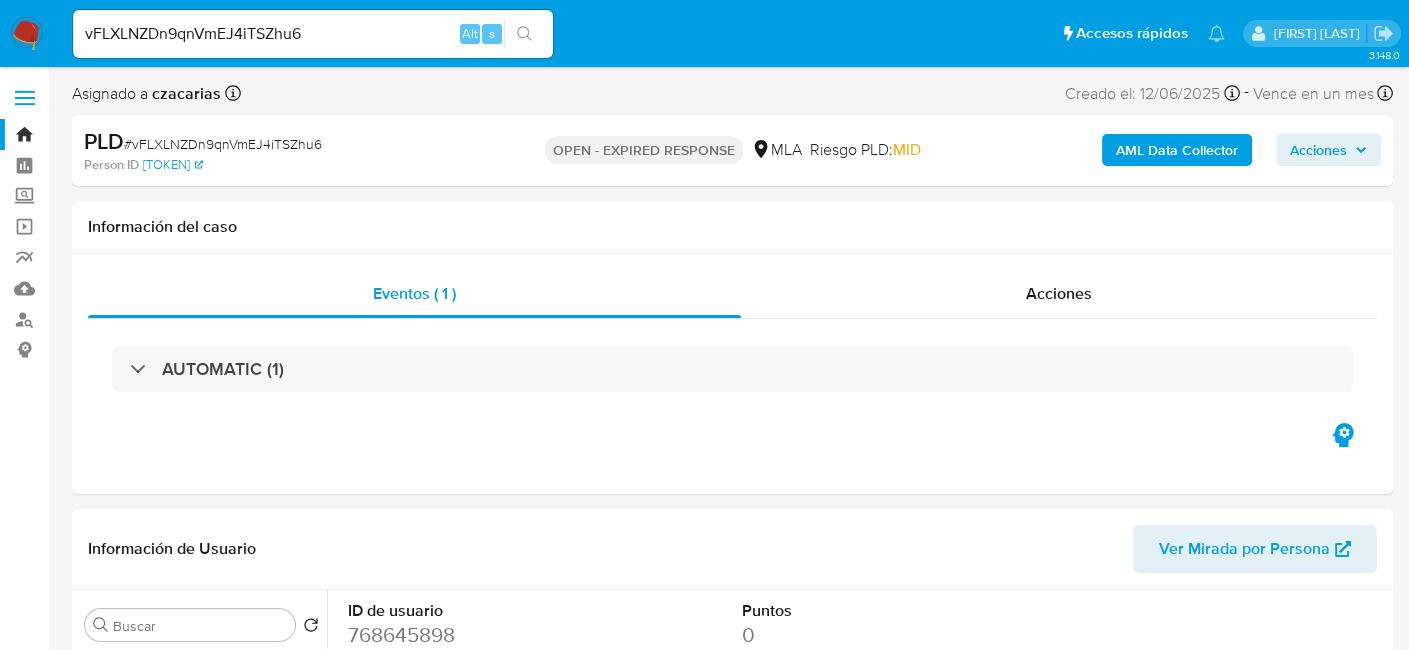 click on "vFLXLNZDn9qnVmEJ4iTSZhu6" at bounding box center (313, 34) 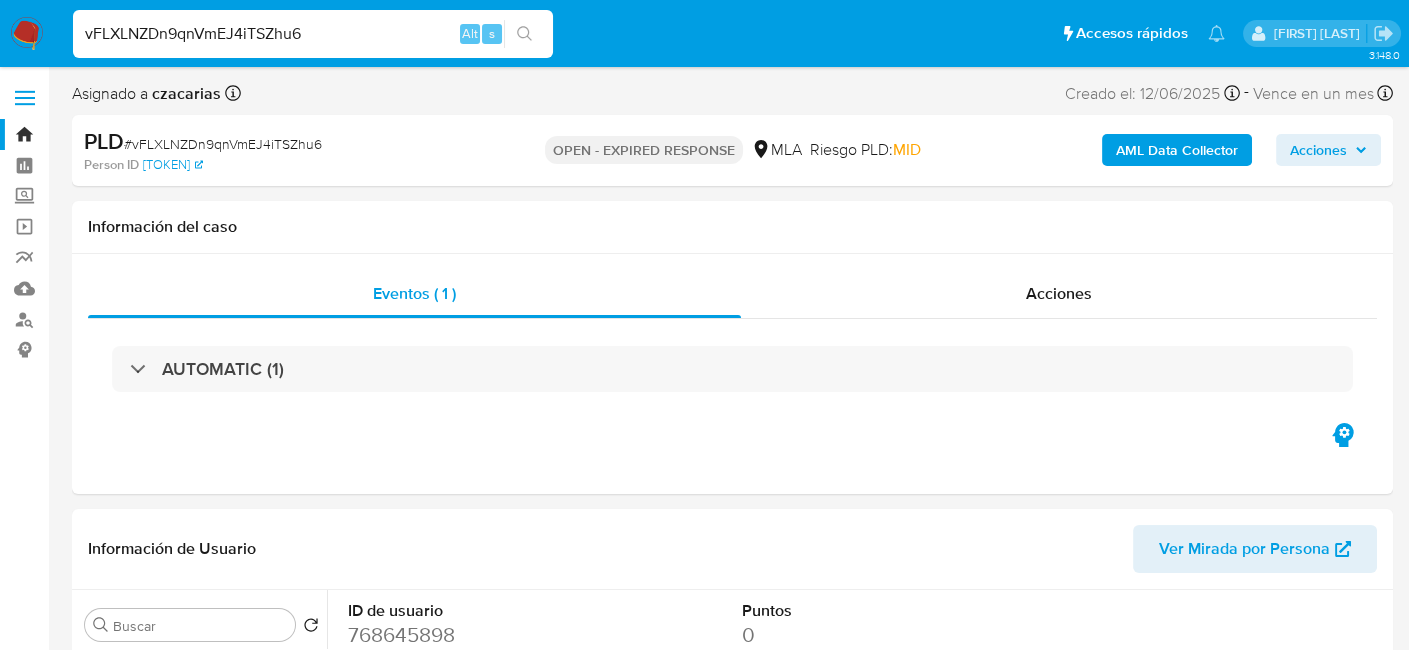 click on "vFLXLNZDn9qnVmEJ4iTSZhu6" at bounding box center [313, 34] 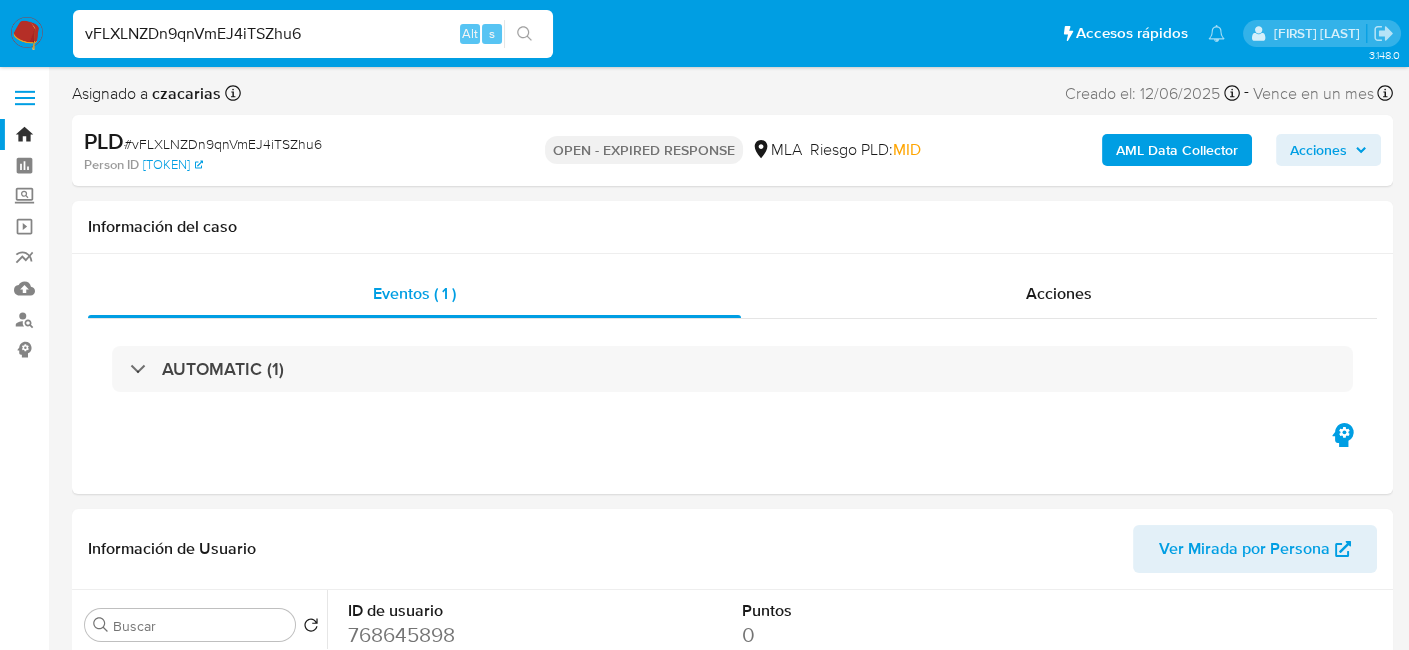 paste on "Daffvq0XuPSOZuUozL9sdxaN" 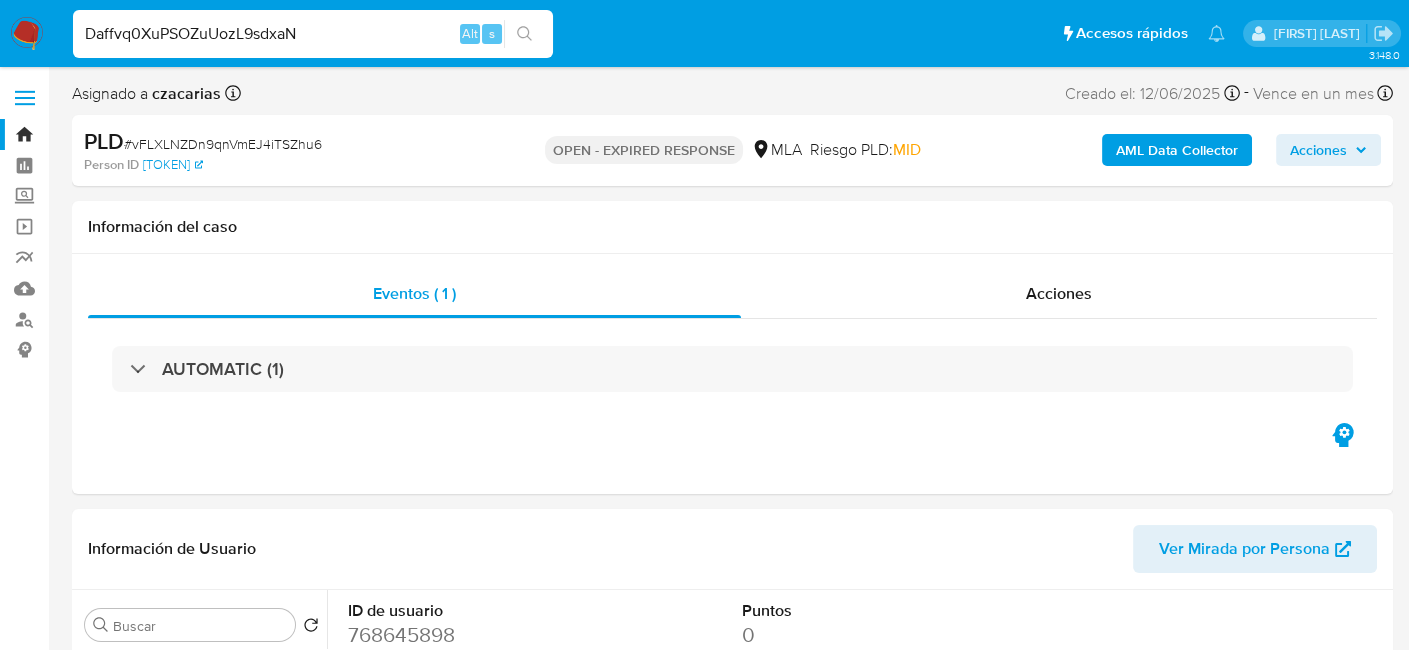 type on "Daffvq0XuPSOZuUozL9sdxaN" 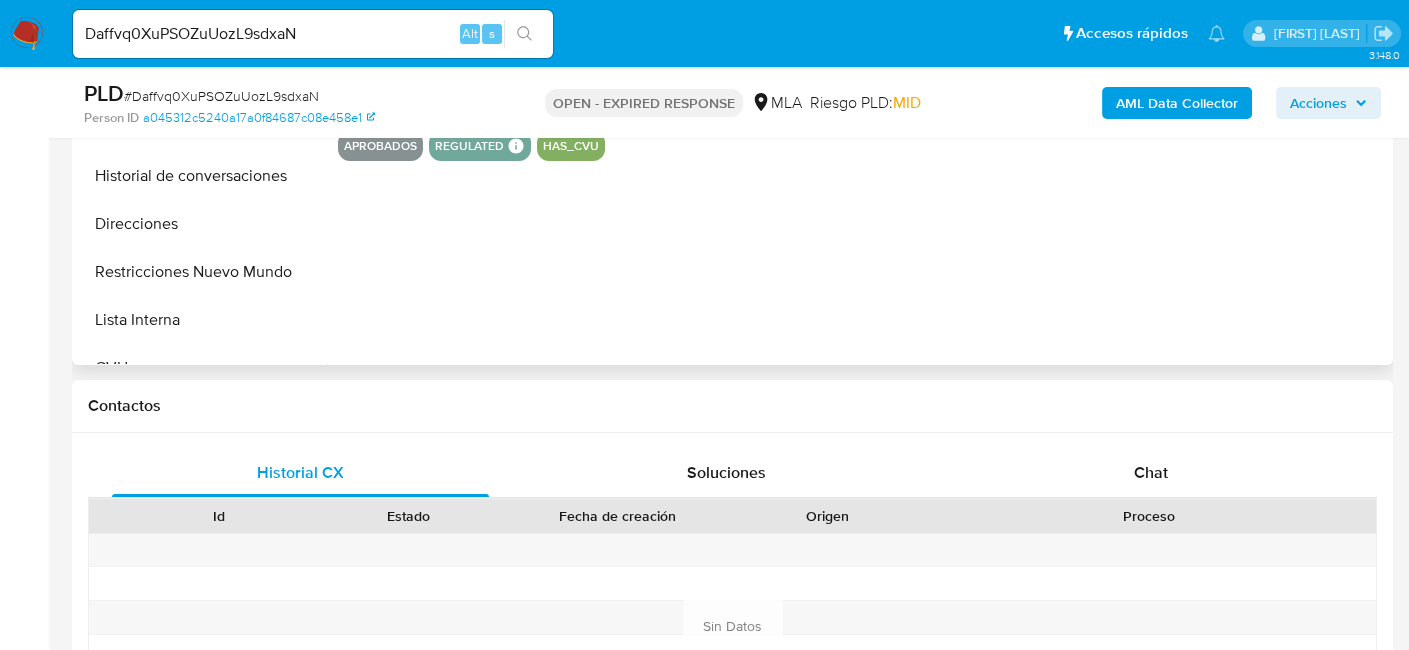 scroll, scrollTop: 700, scrollLeft: 0, axis: vertical 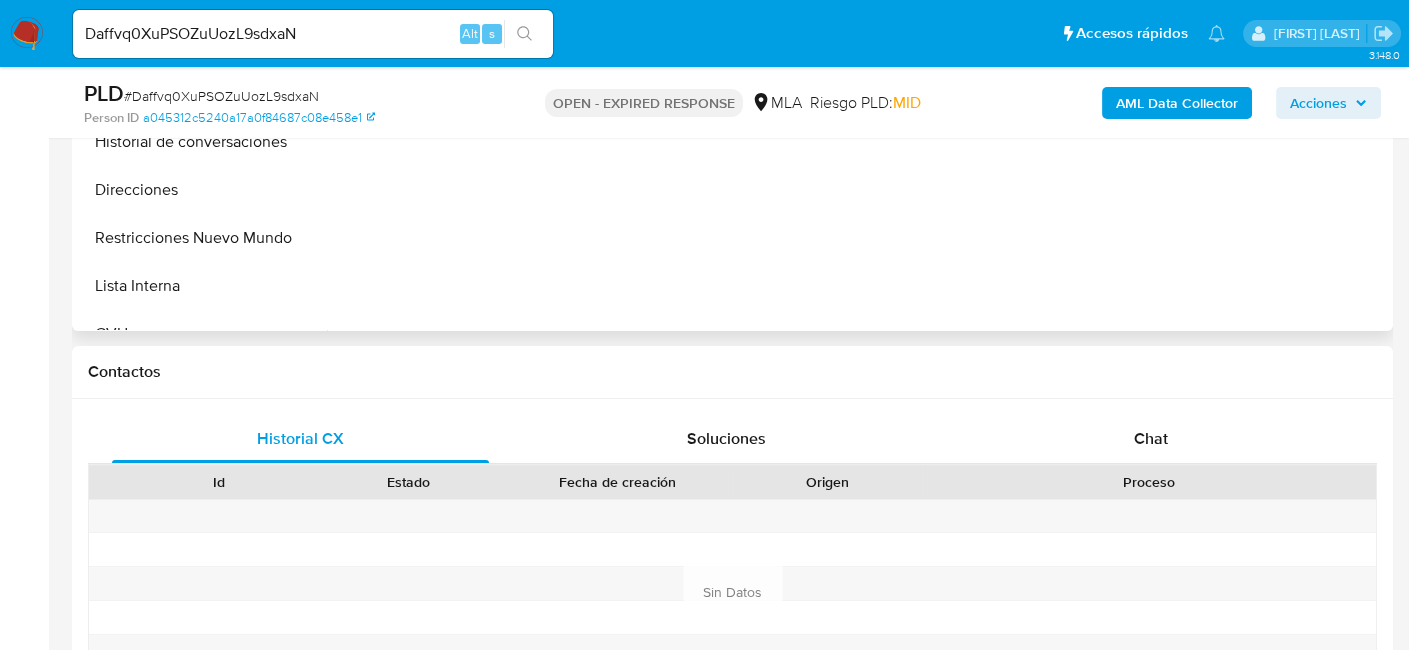 select on "10" 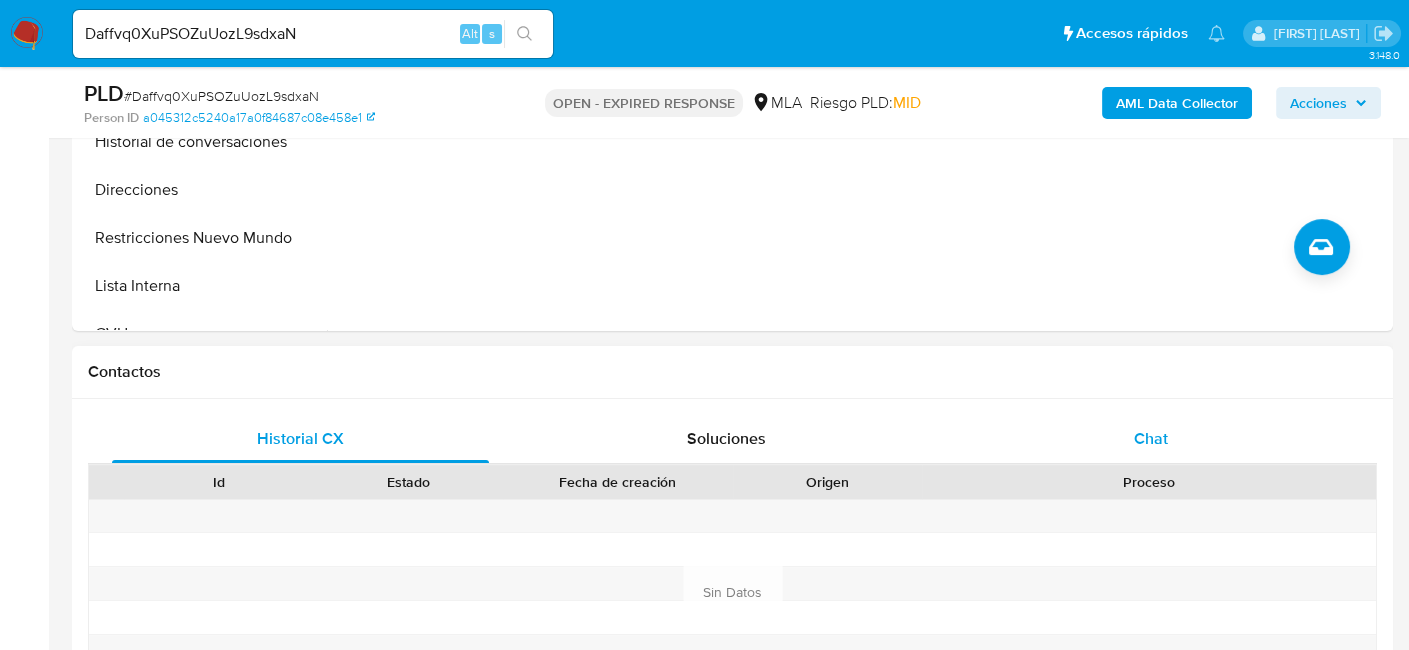 click on "Chat" at bounding box center [1151, 438] 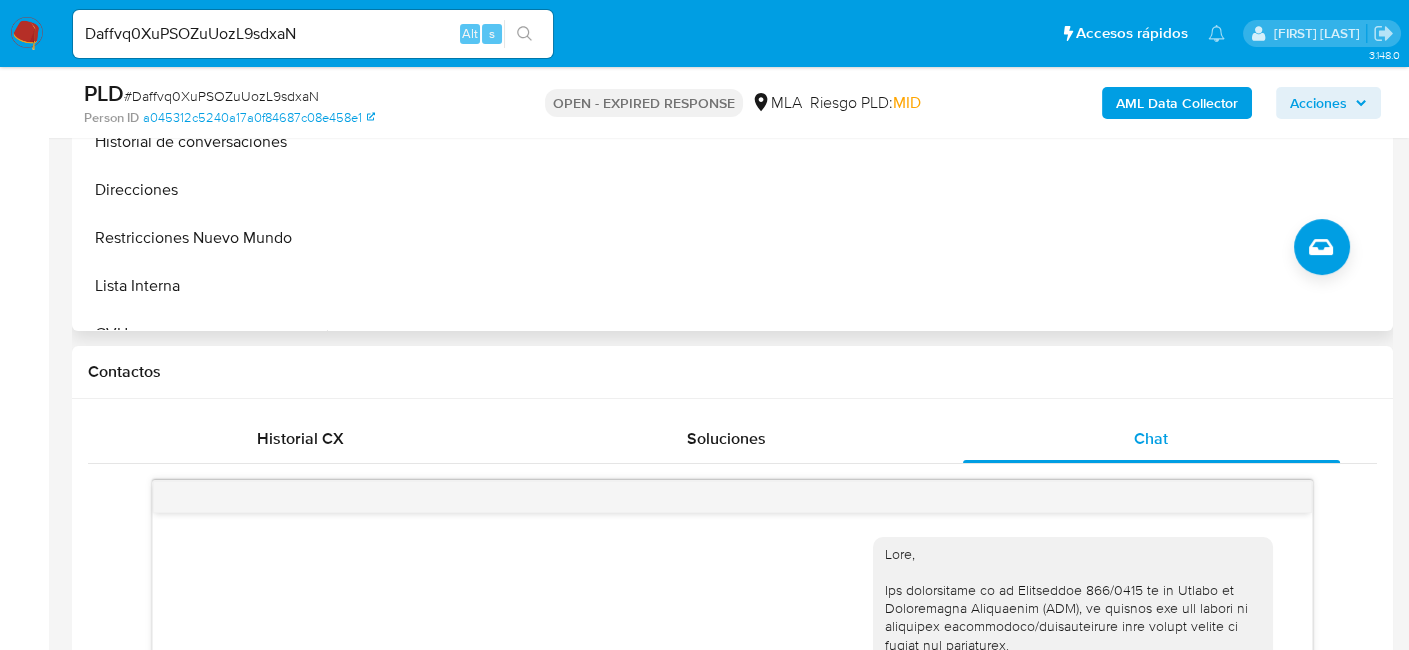 scroll, scrollTop: 1348, scrollLeft: 0, axis: vertical 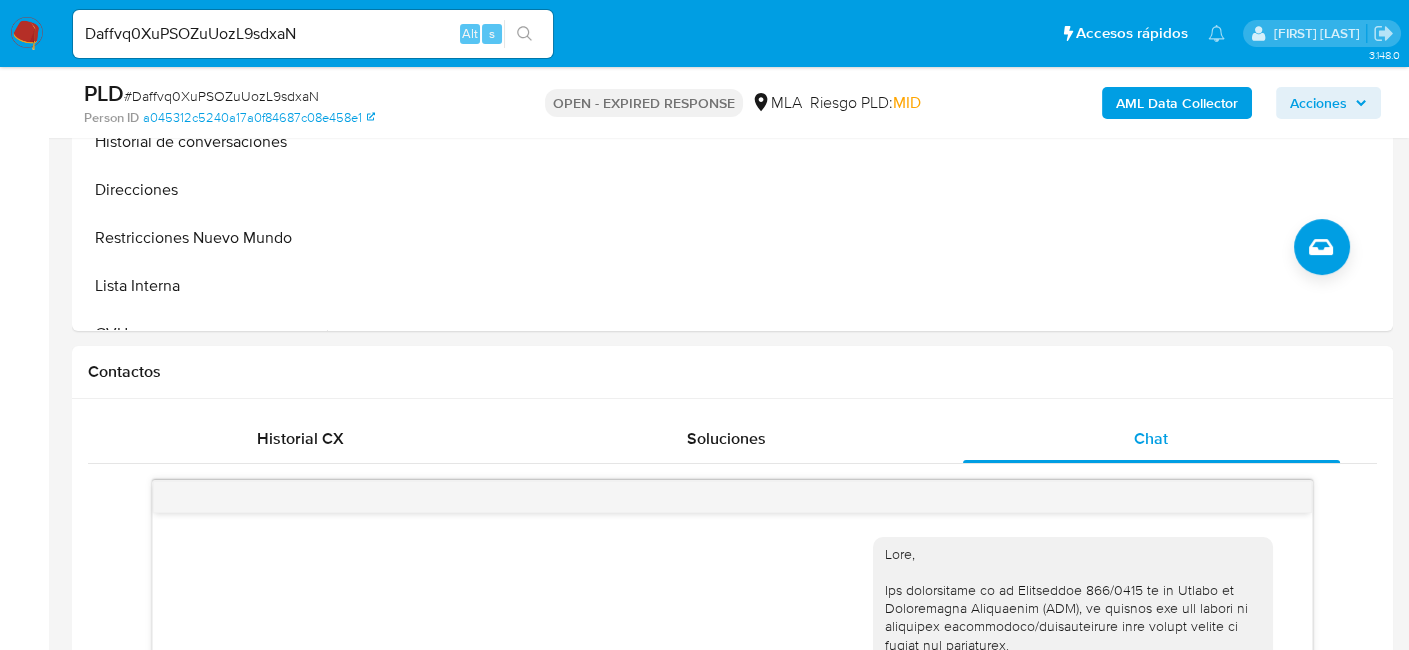 click on "Daffvq0XuPSOZuUozL9sdxaN" at bounding box center (313, 34) 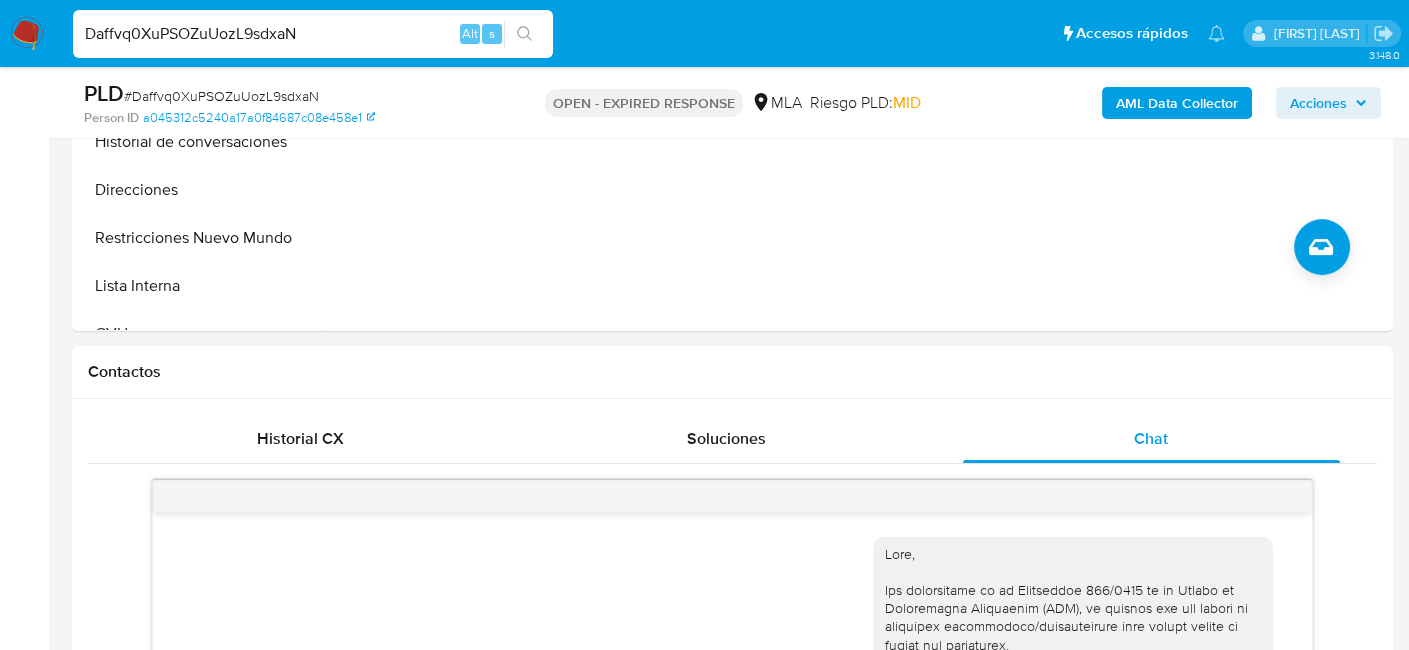 click on "Daffvq0XuPSOZuUozL9sdxaN" at bounding box center (313, 34) 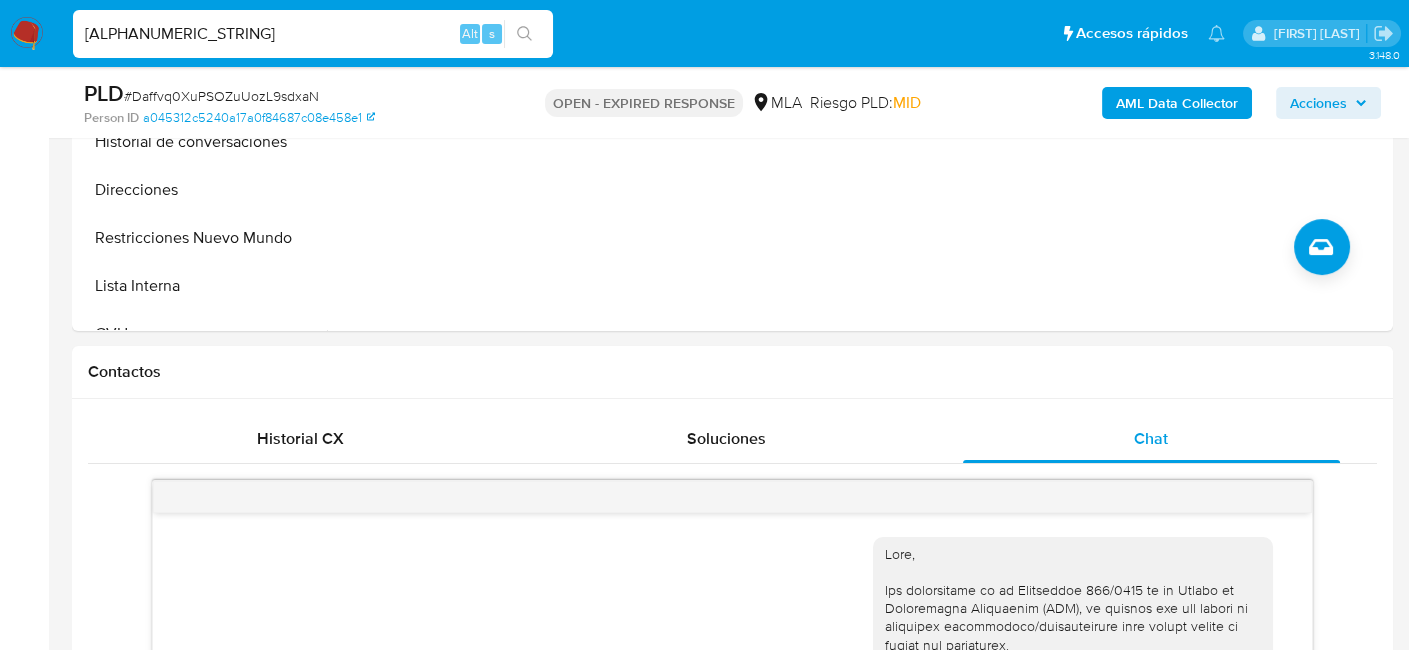 type on "saSOneRhza53WhzeY2gfYugc" 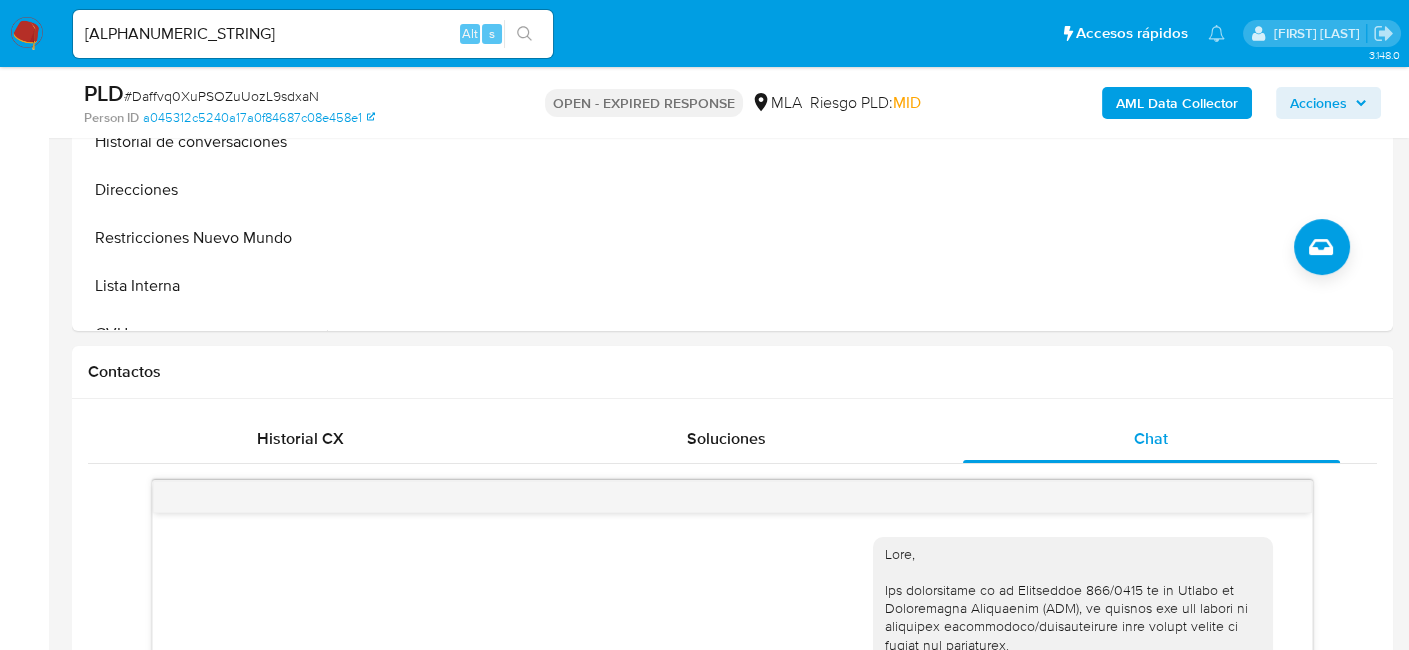 click 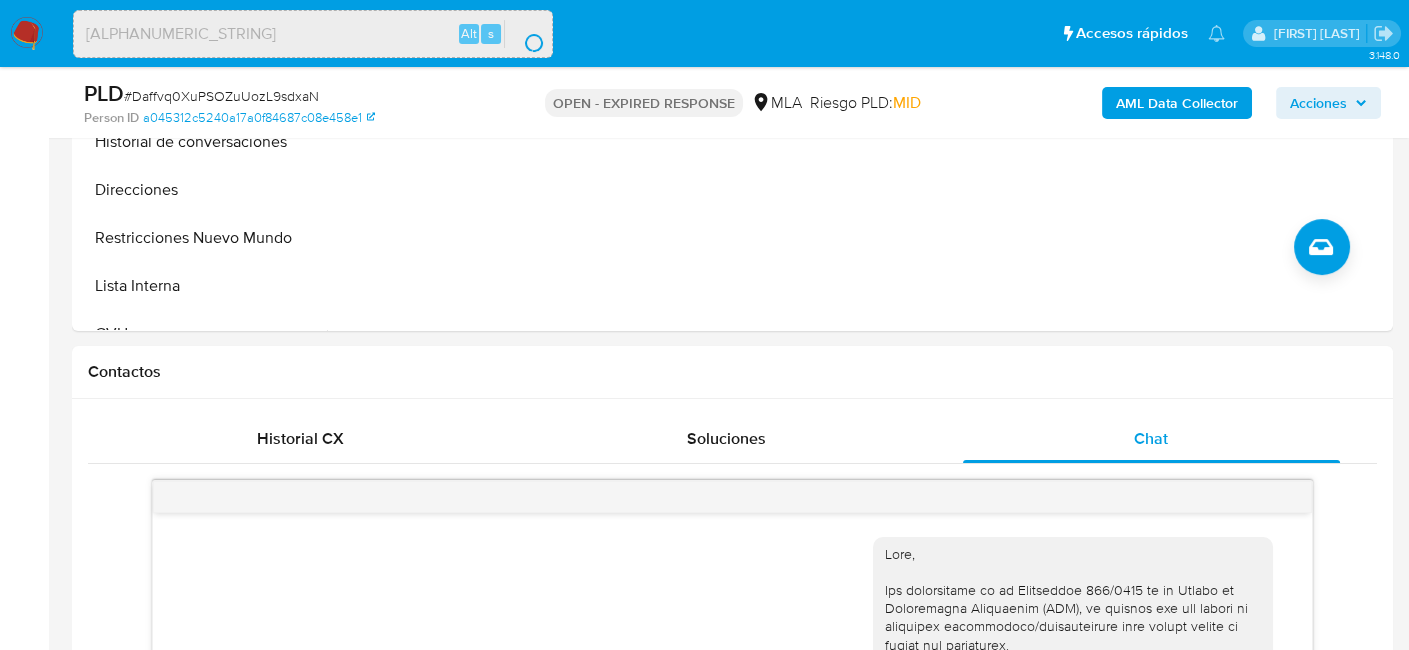 scroll, scrollTop: 0, scrollLeft: 0, axis: both 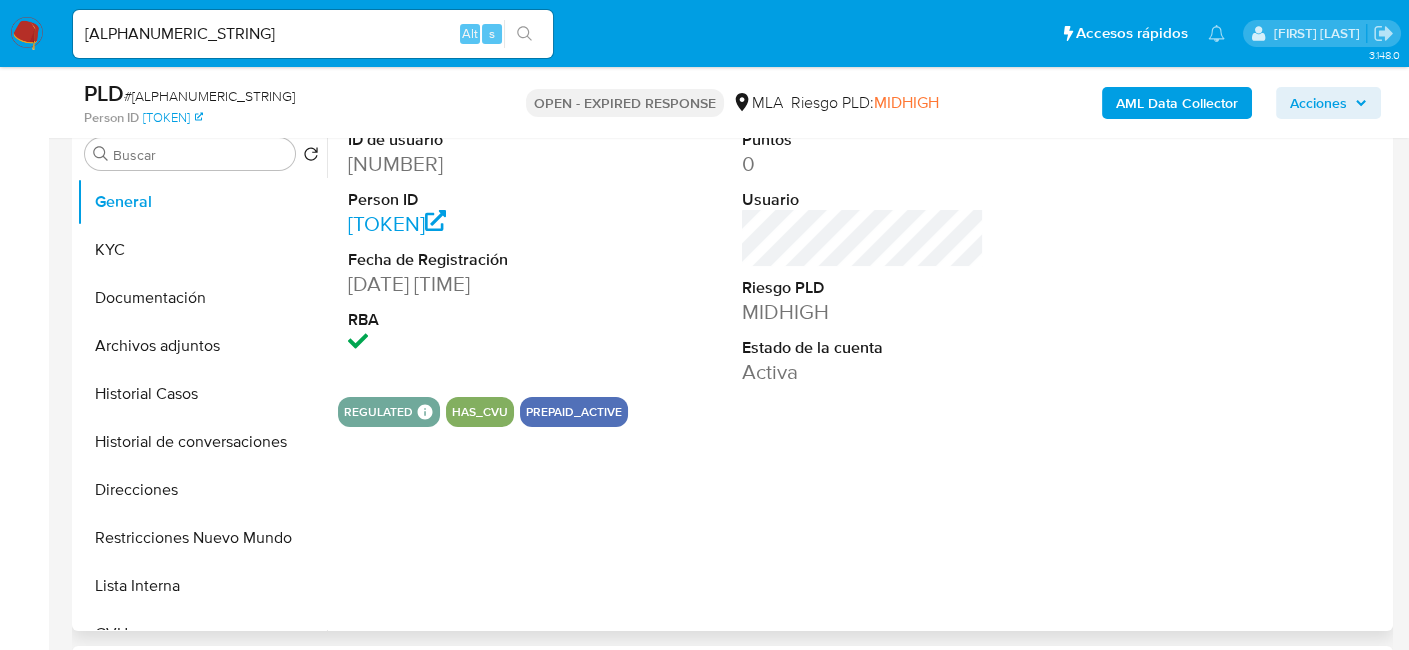 select on "10" 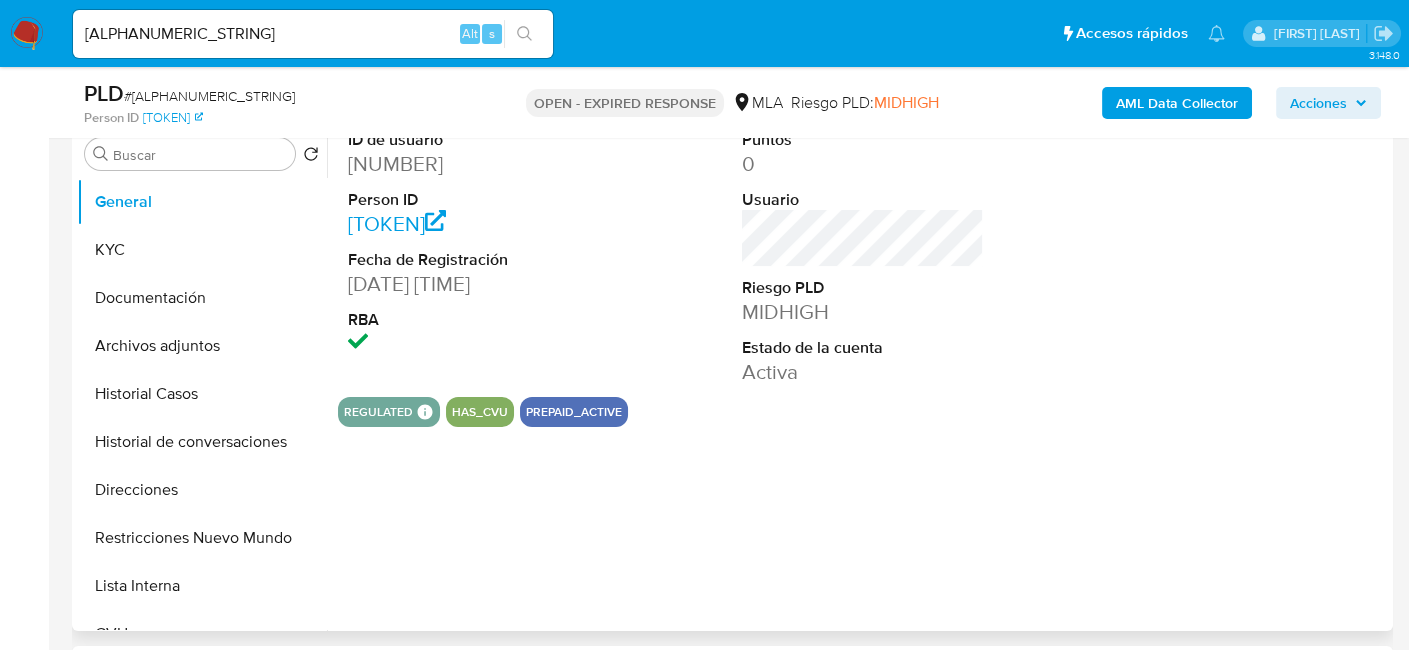 scroll, scrollTop: 800, scrollLeft: 0, axis: vertical 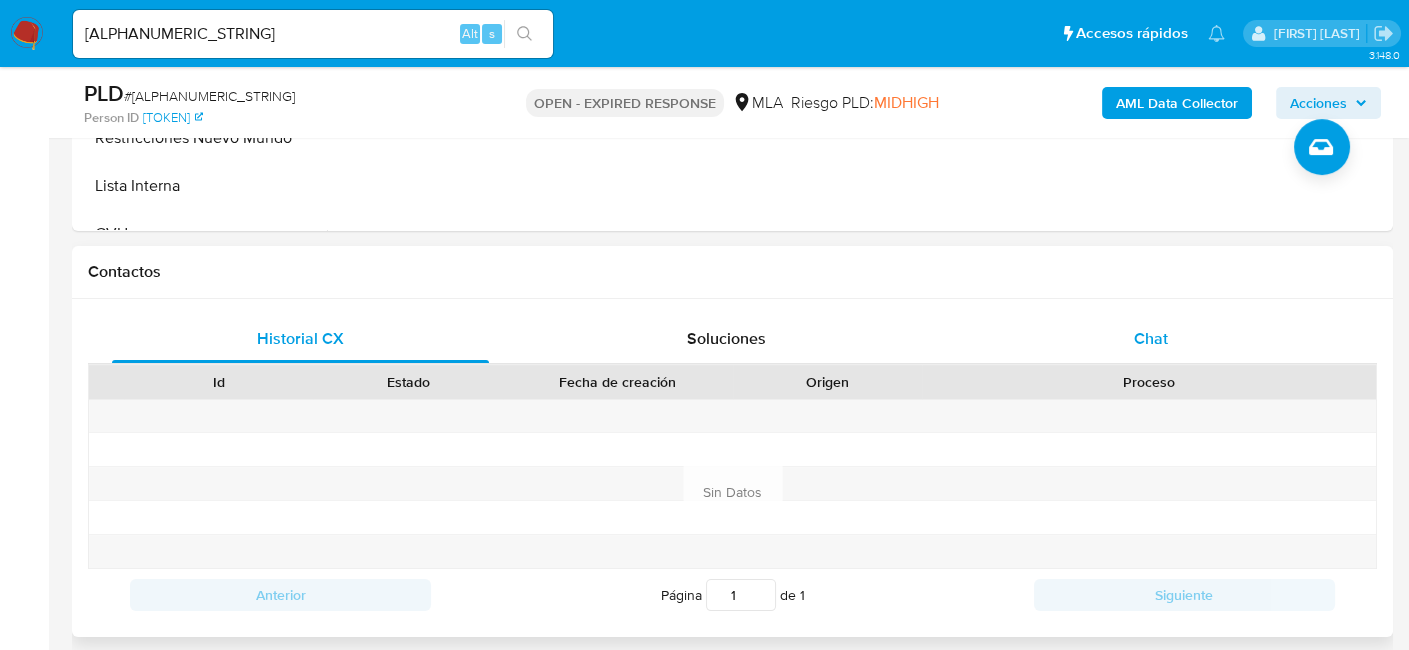 click on "Chat" at bounding box center [1151, 338] 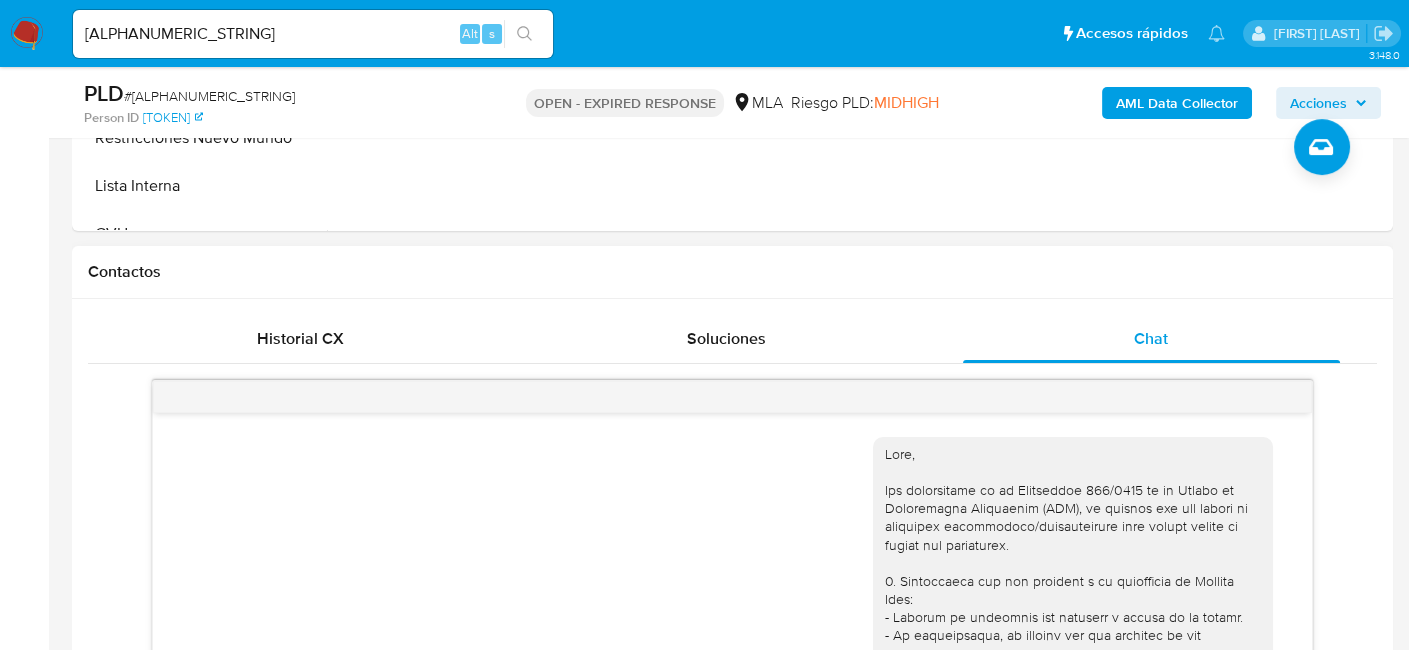 scroll, scrollTop: 977, scrollLeft: 0, axis: vertical 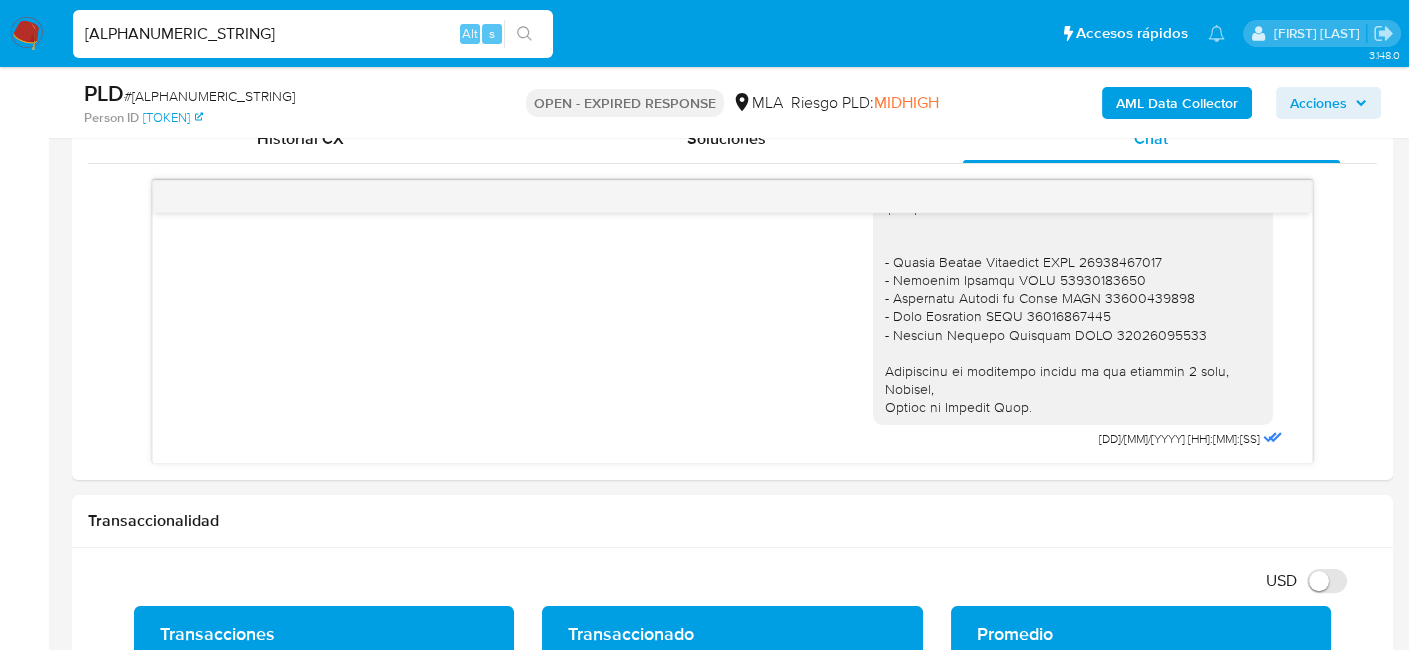click on "saSOneRhza53WhzeY2gfYugc" at bounding box center (313, 34) 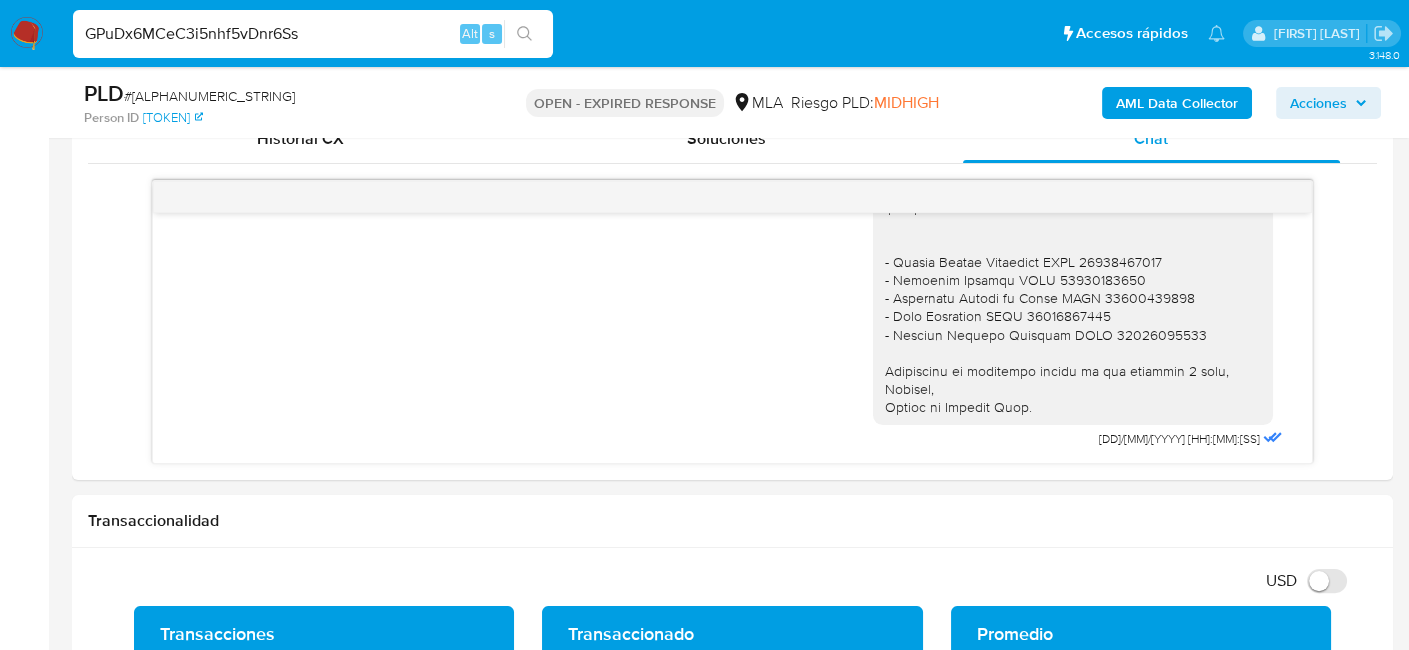type on "GPuDx6MCeC3i5nhf5vDnr6Ss" 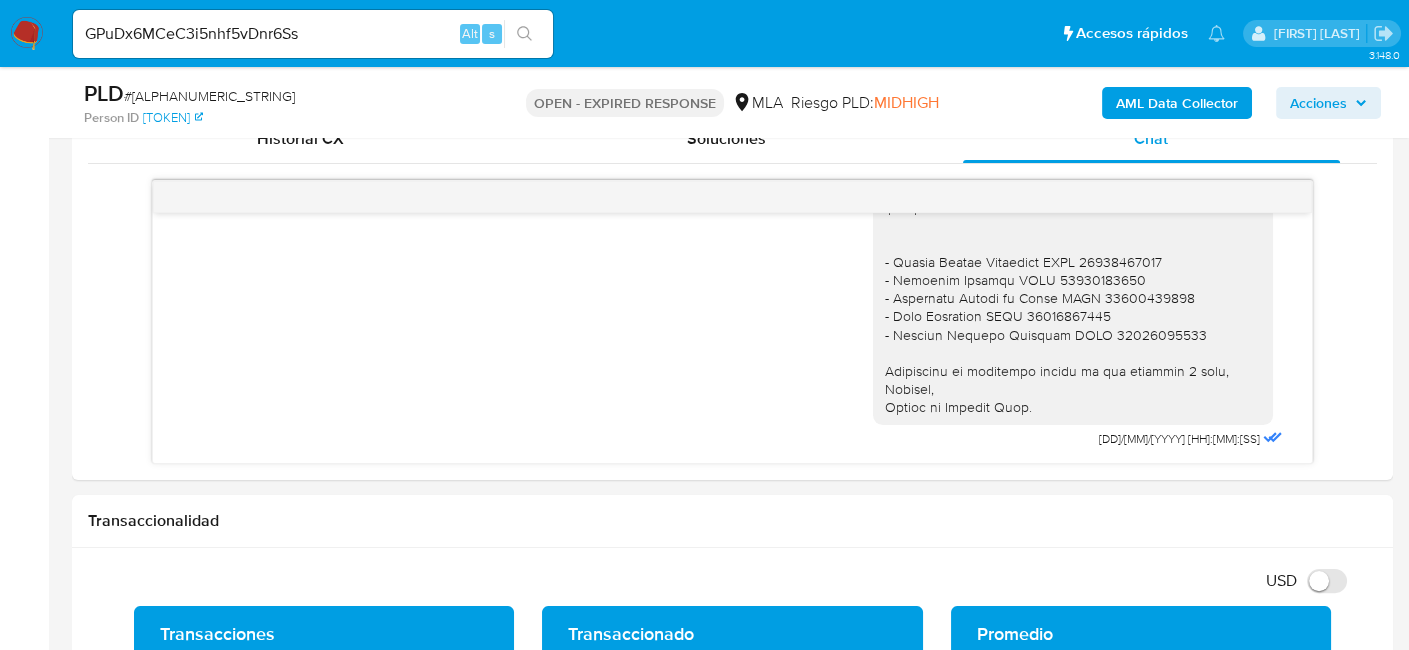 click at bounding box center [524, 34] 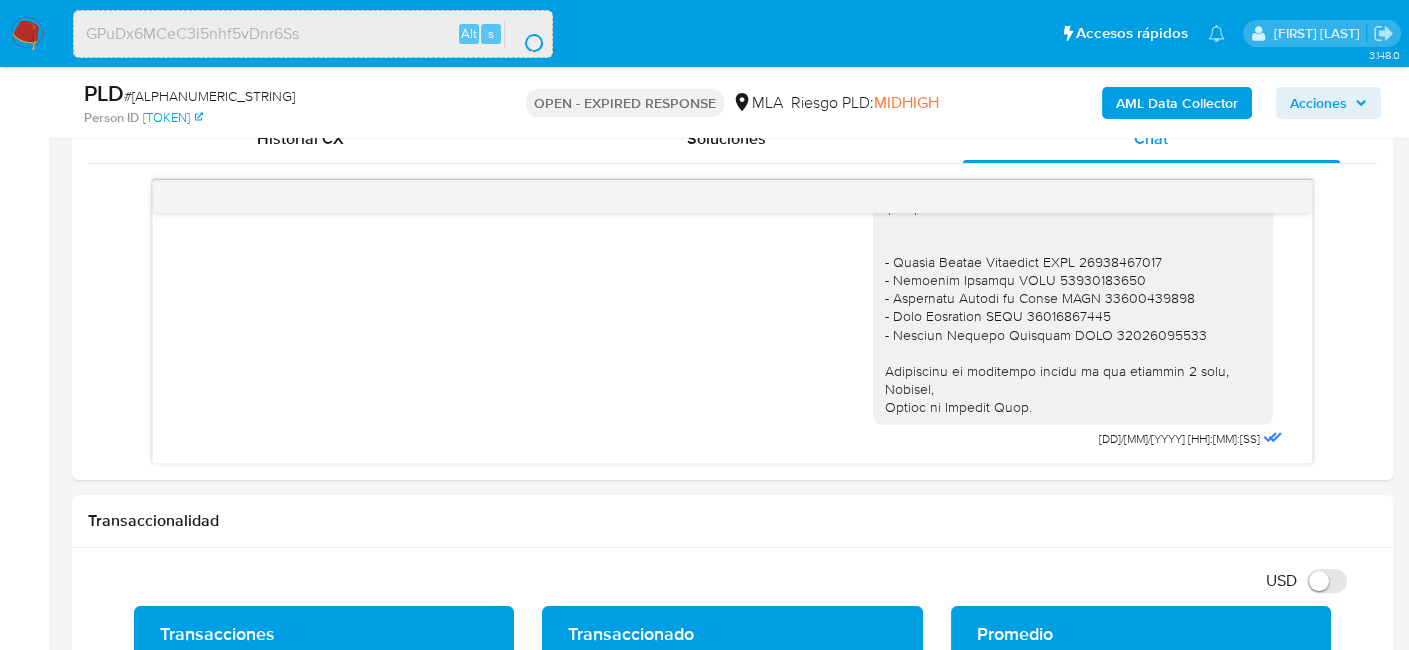 scroll, scrollTop: 0, scrollLeft: 0, axis: both 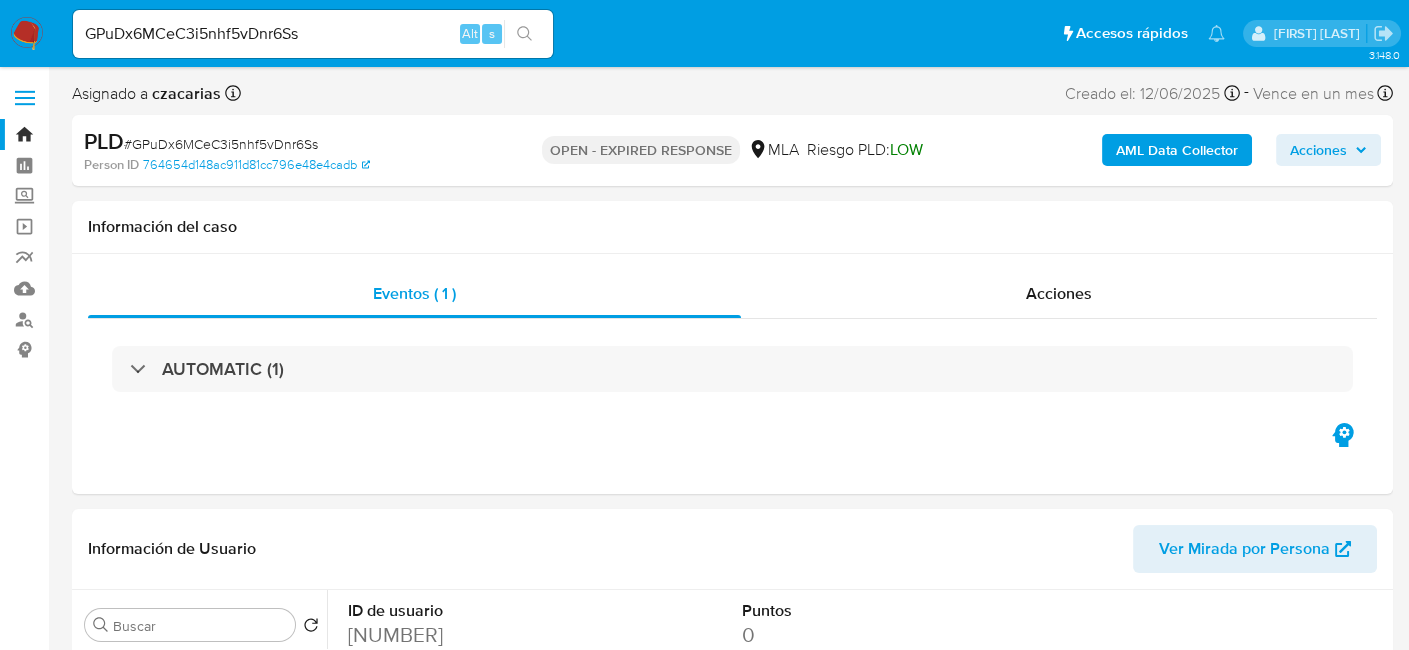 select on "10" 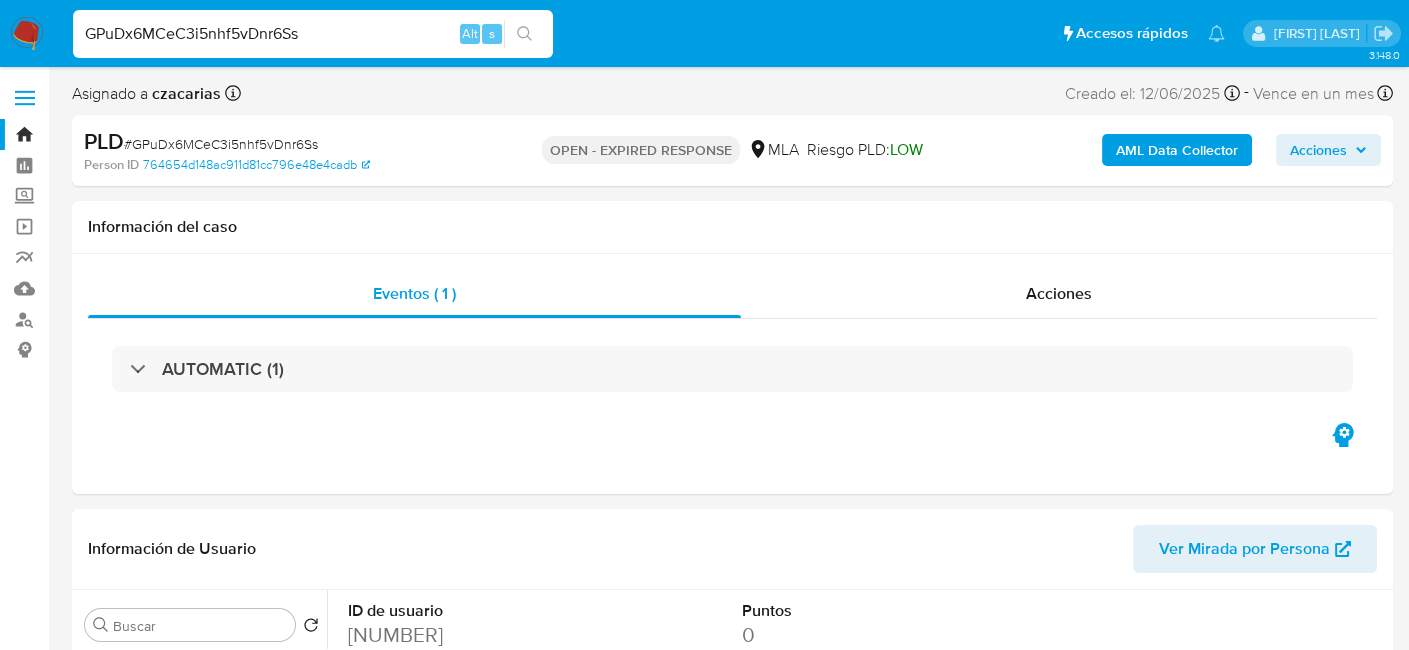 click on "GPuDx6MCeC3i5nhf5vDnr6Ss" at bounding box center (313, 34) 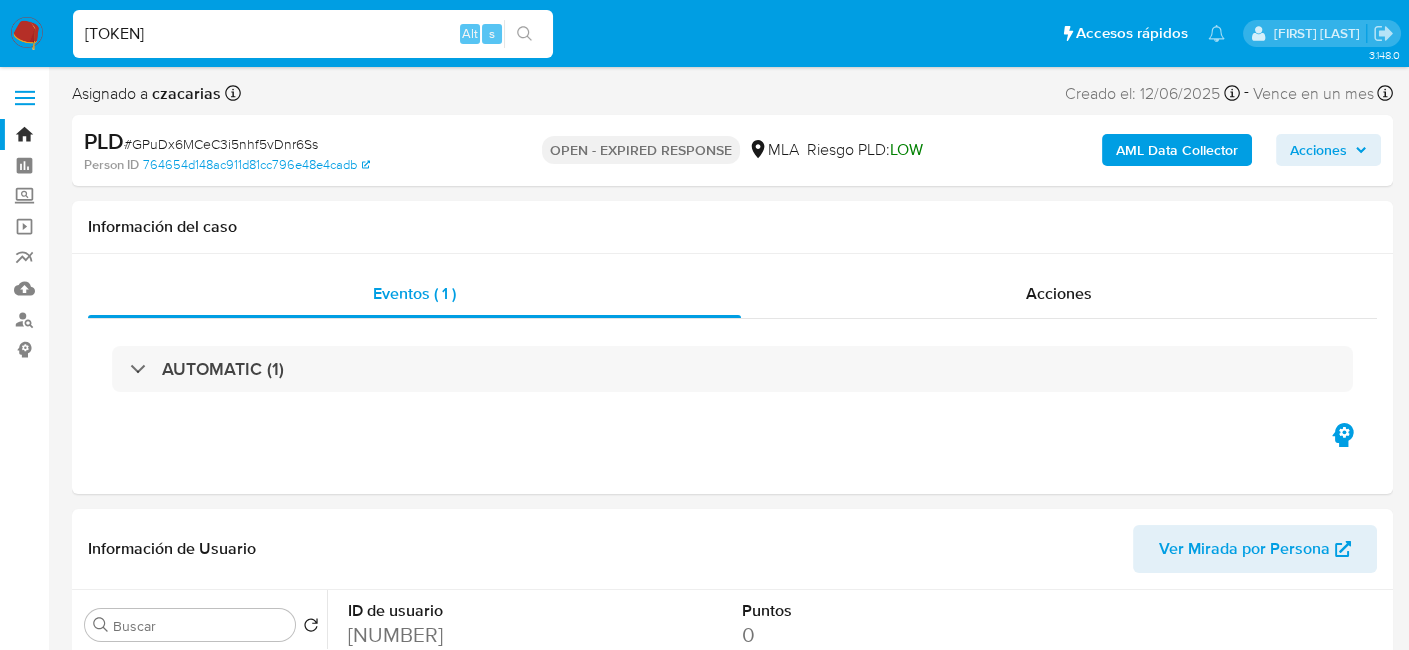type on "DAk0by8P65TvZpWu0VUw15Aq" 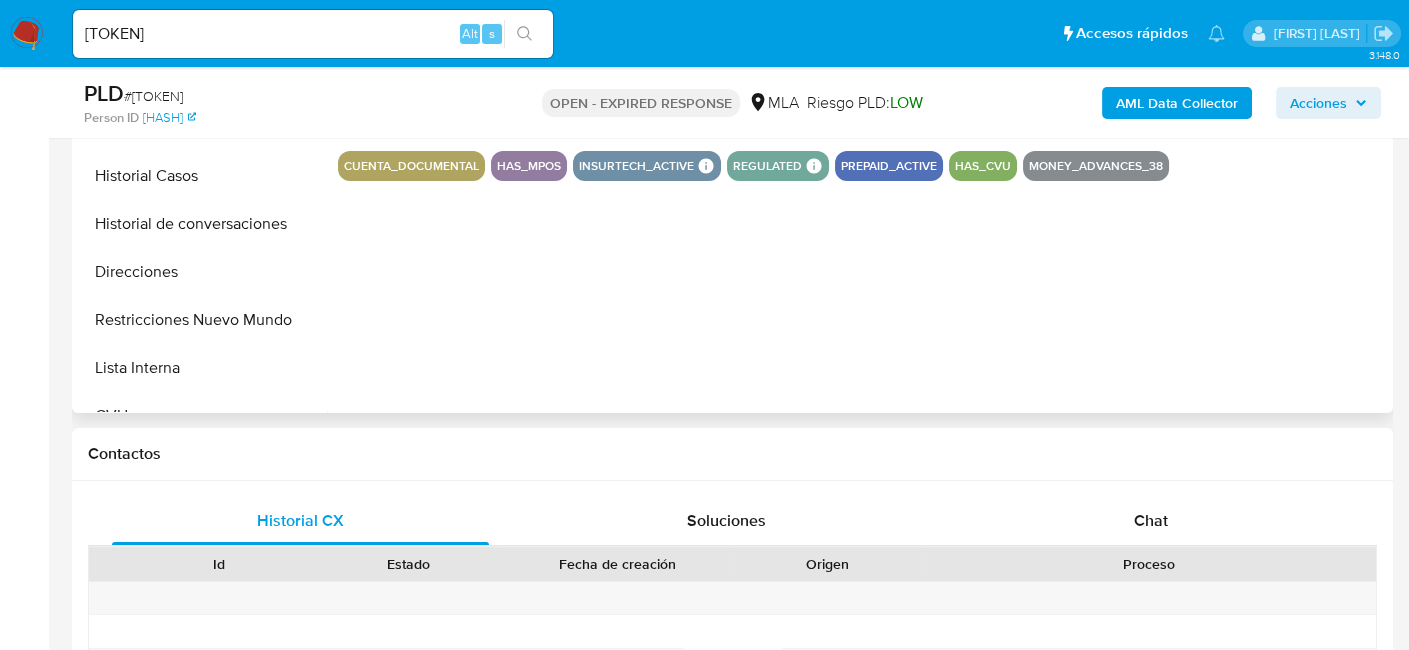 scroll, scrollTop: 700, scrollLeft: 0, axis: vertical 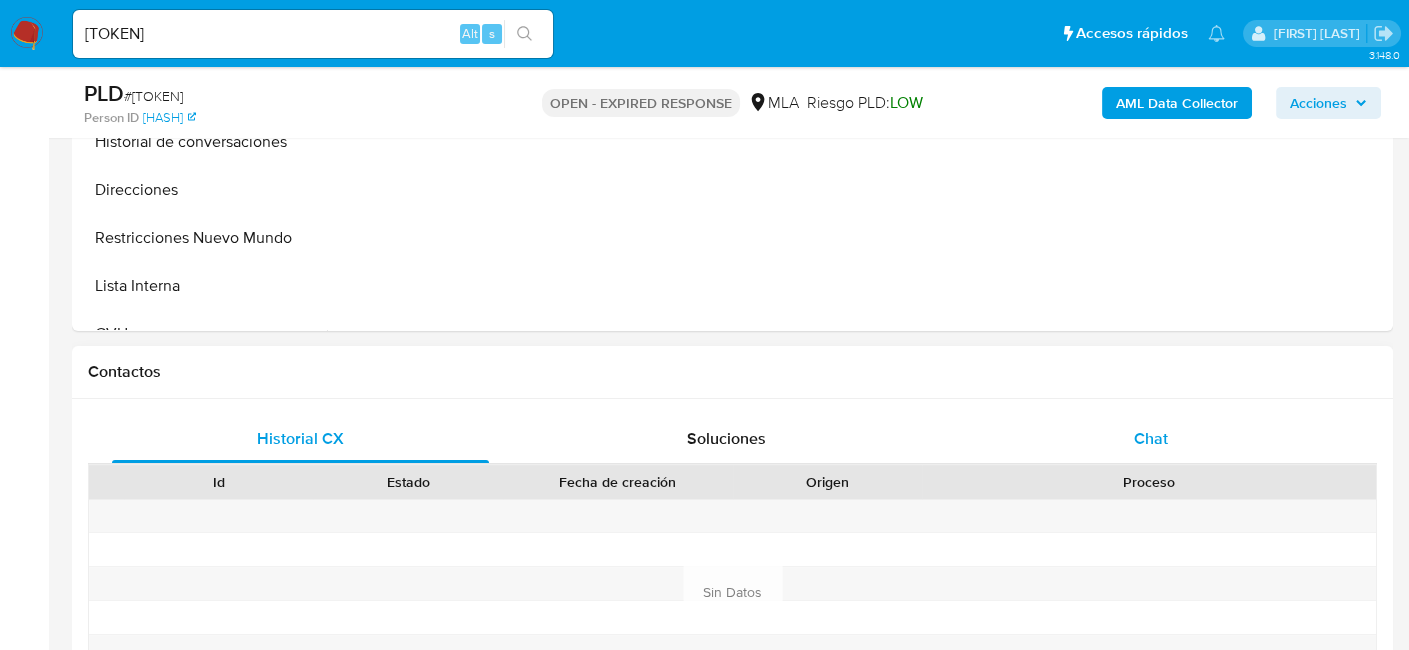 select on "10" 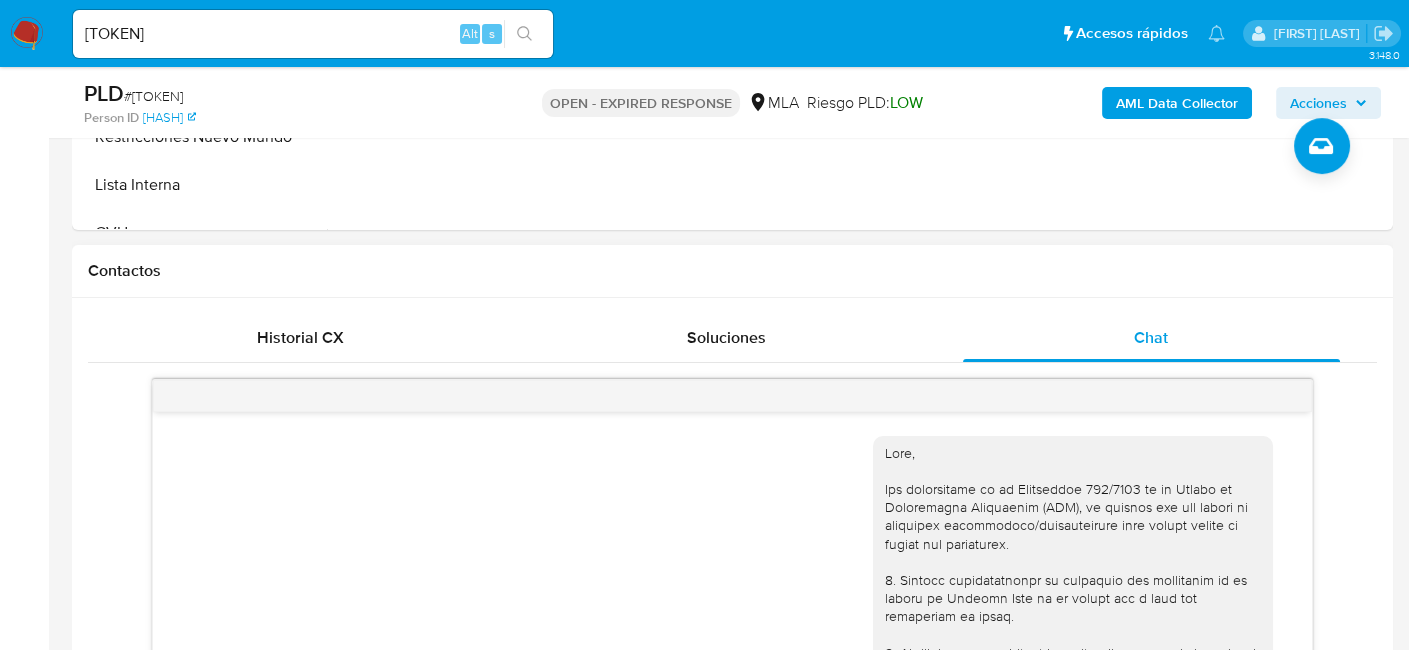scroll, scrollTop: 866, scrollLeft: 0, axis: vertical 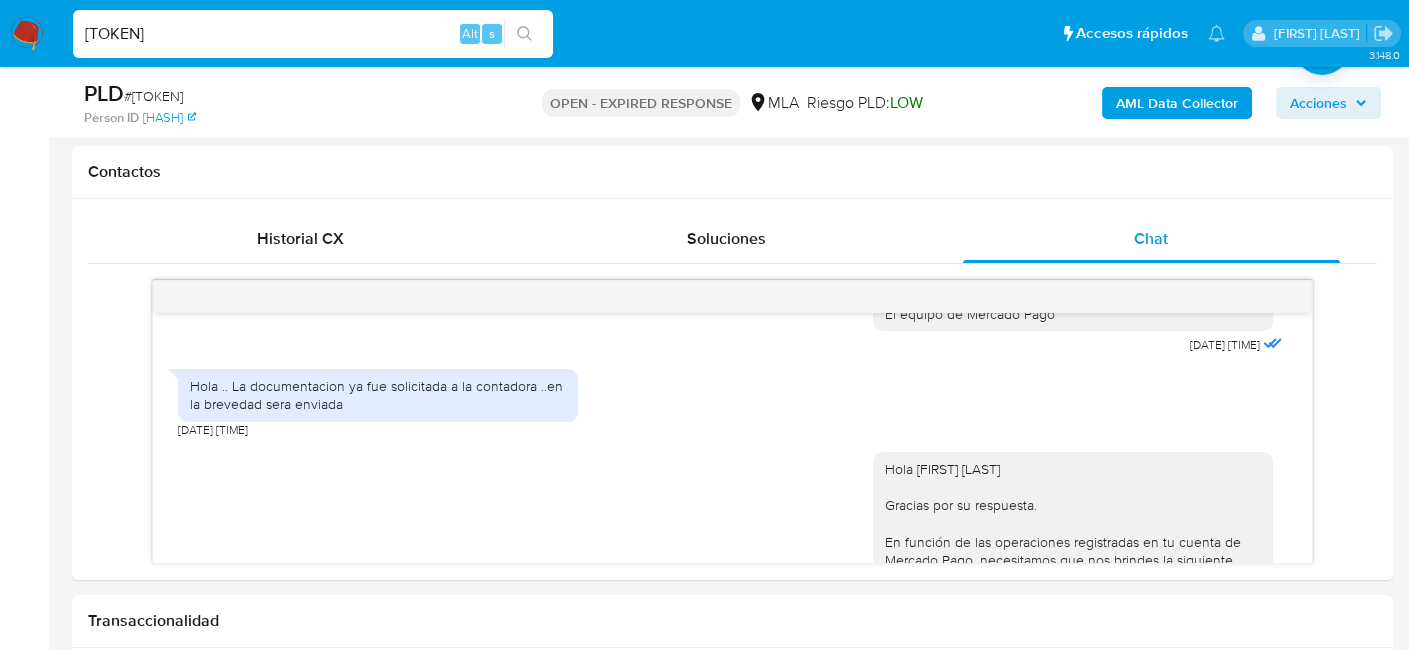 click on "DAk0by8P65TvZpWu0VUw15Aq" at bounding box center (313, 34) 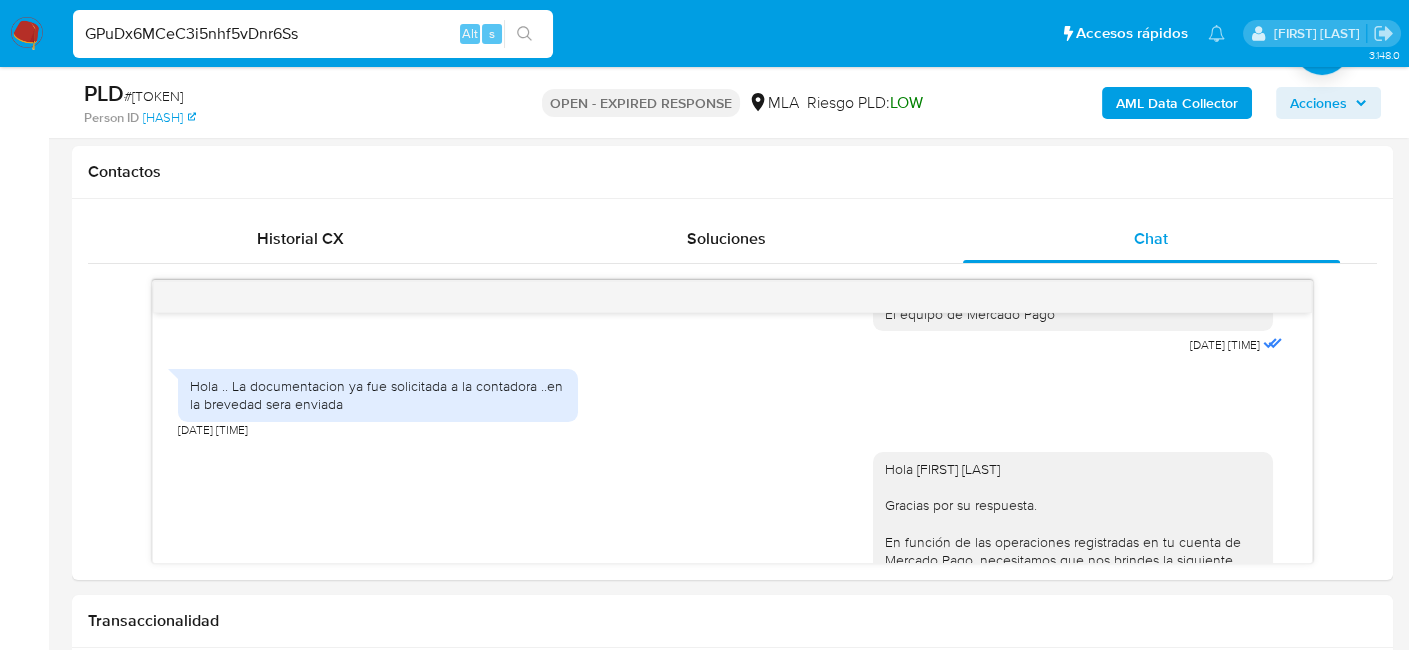 type on "GPuDx6MCeC3i5nhf5vDnr6Ss" 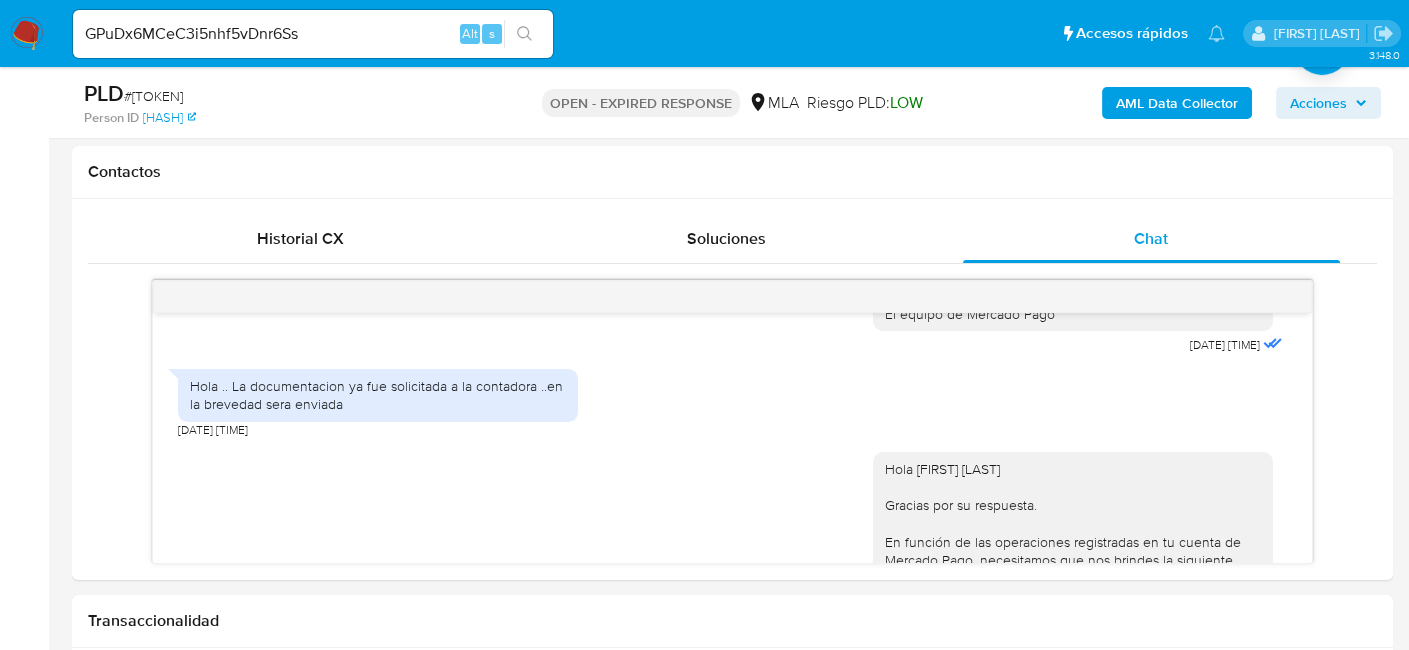 click 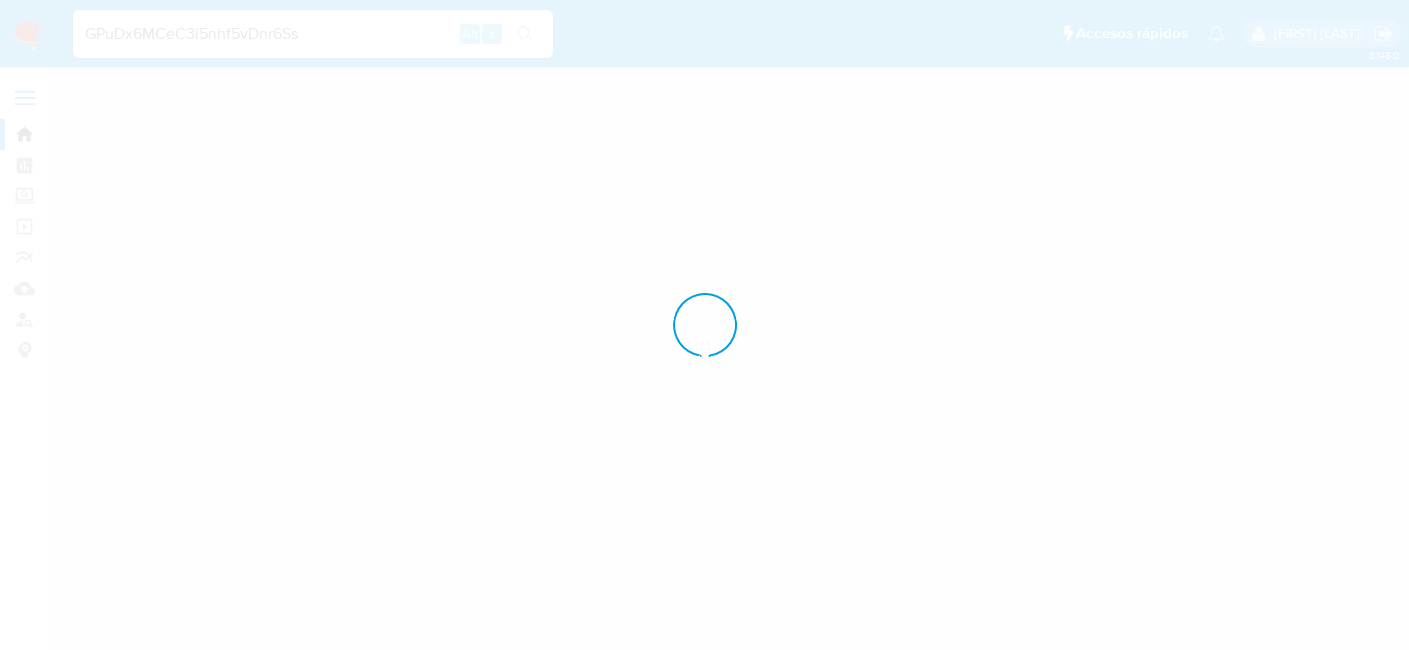 scroll, scrollTop: 0, scrollLeft: 0, axis: both 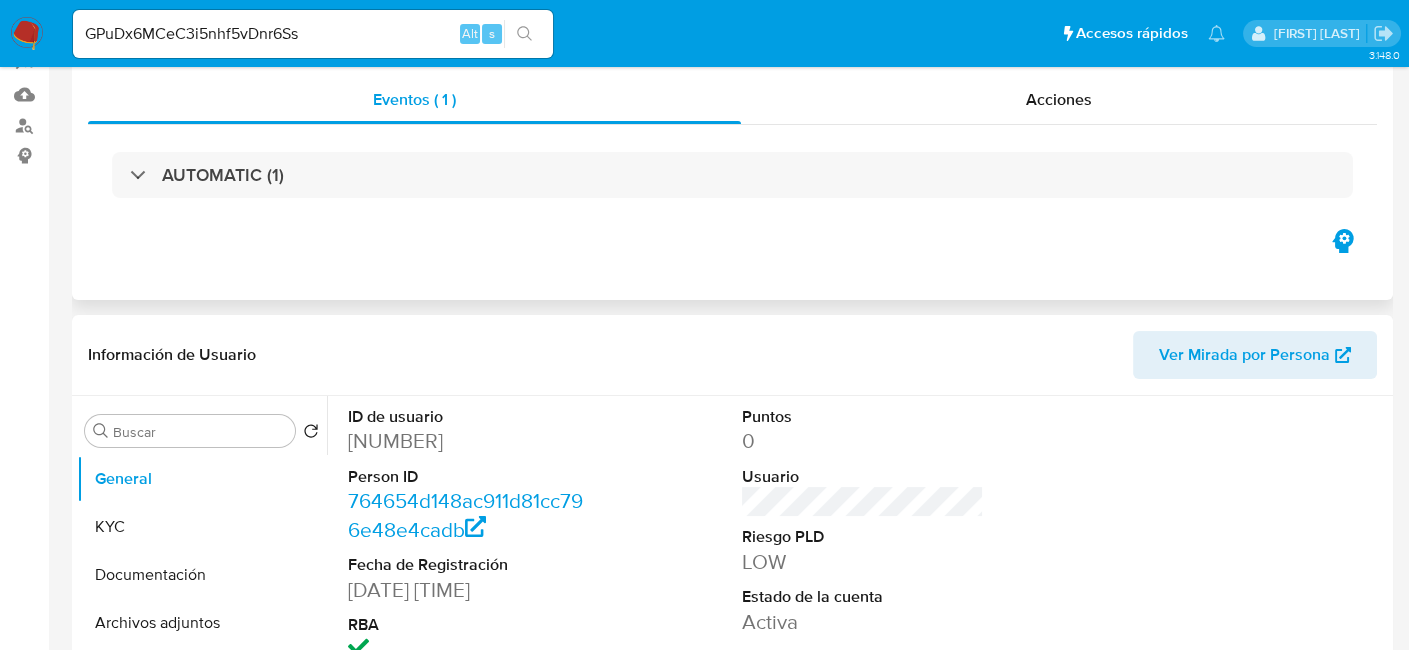 select on "10" 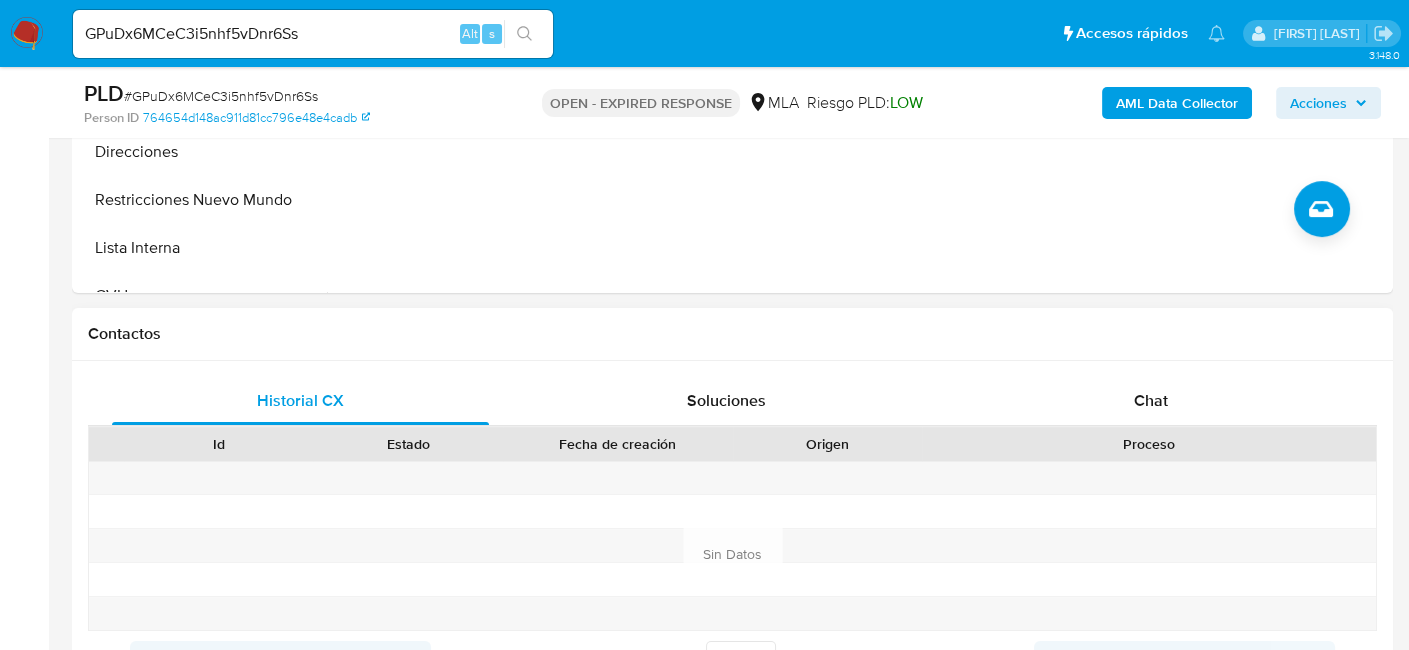scroll, scrollTop: 800, scrollLeft: 0, axis: vertical 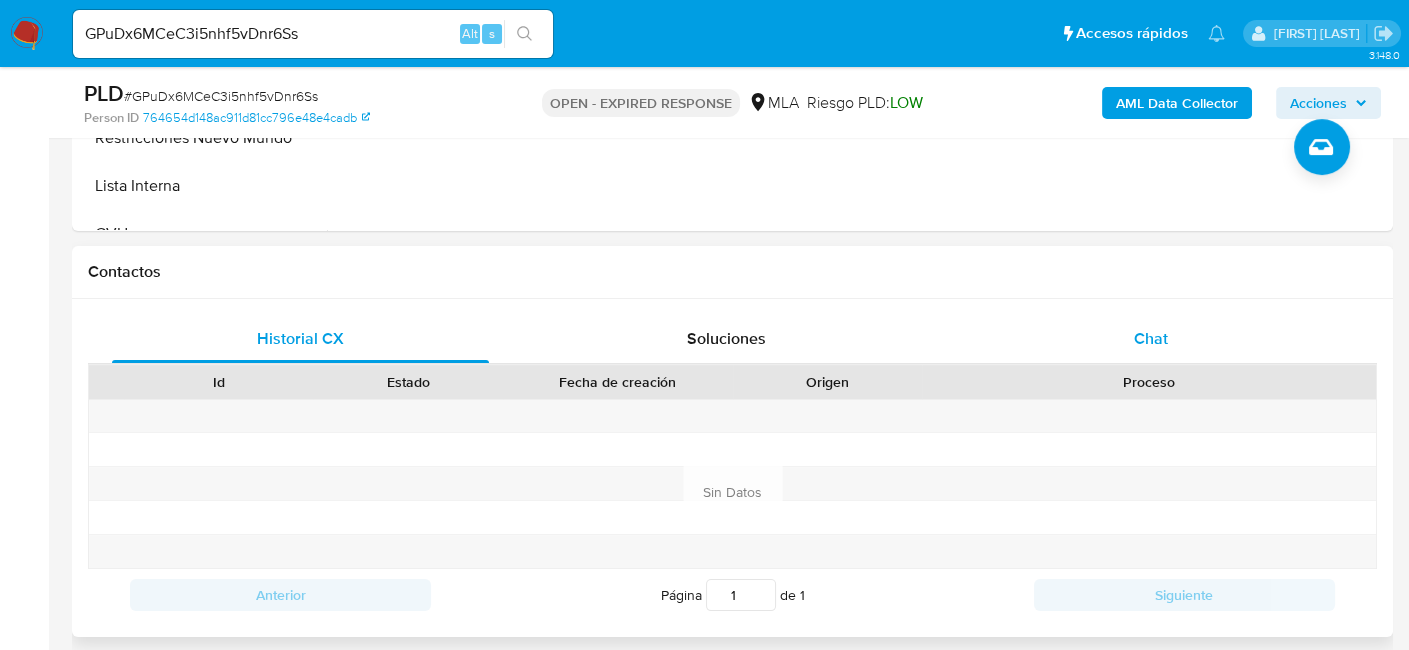 click on "Chat" at bounding box center [1151, 339] 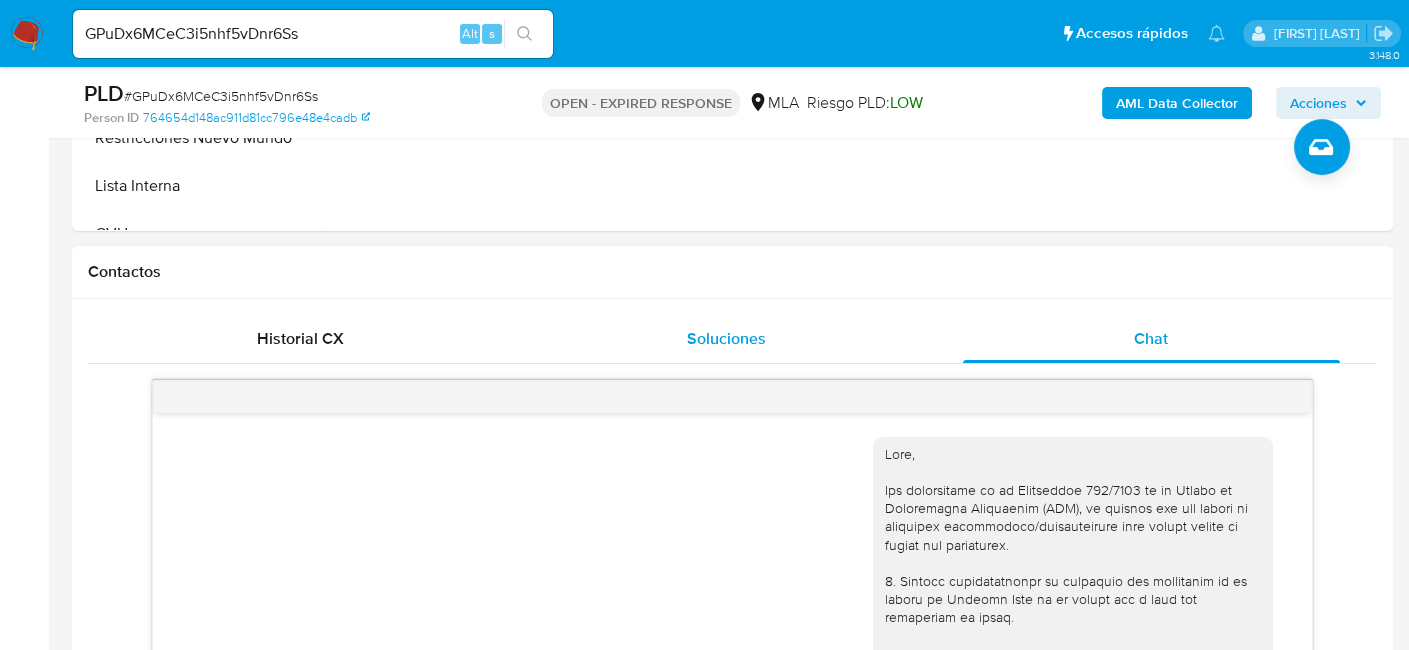 scroll, scrollTop: 2392, scrollLeft: 0, axis: vertical 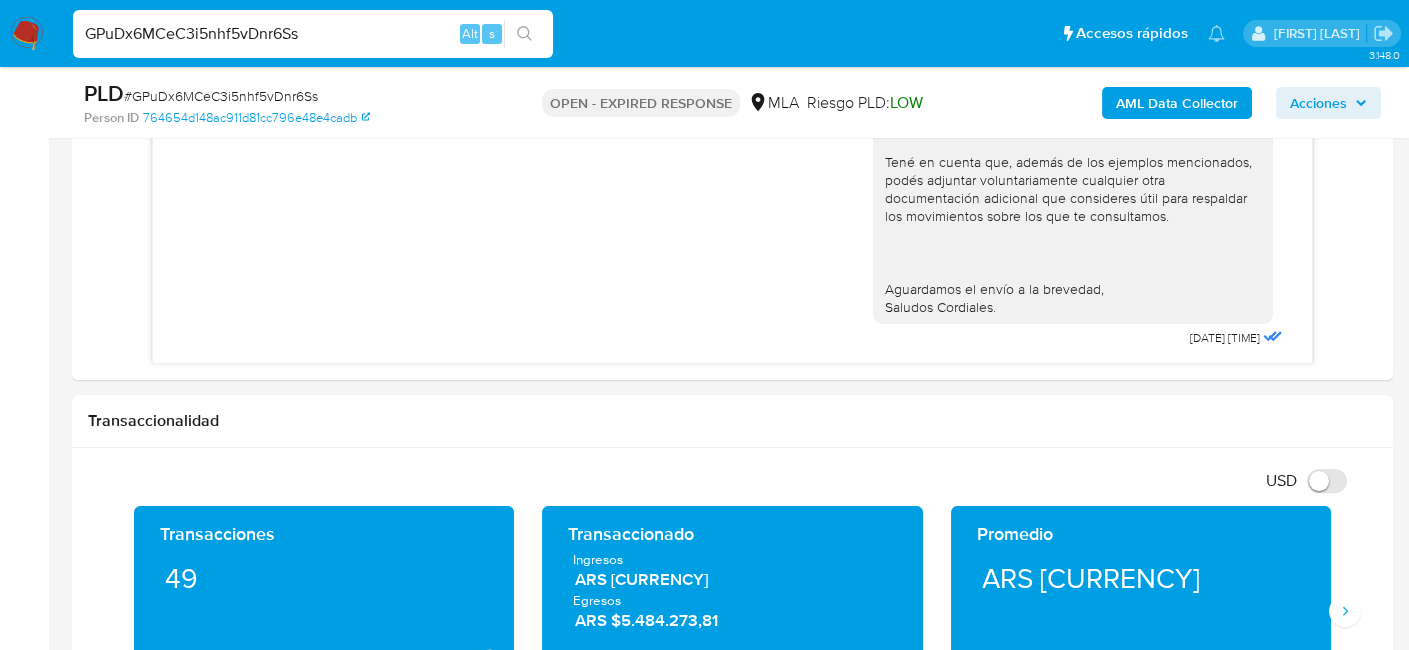 click on "GPuDx6MCeC3i5nhf5vDnr6Ss" at bounding box center (313, 34) 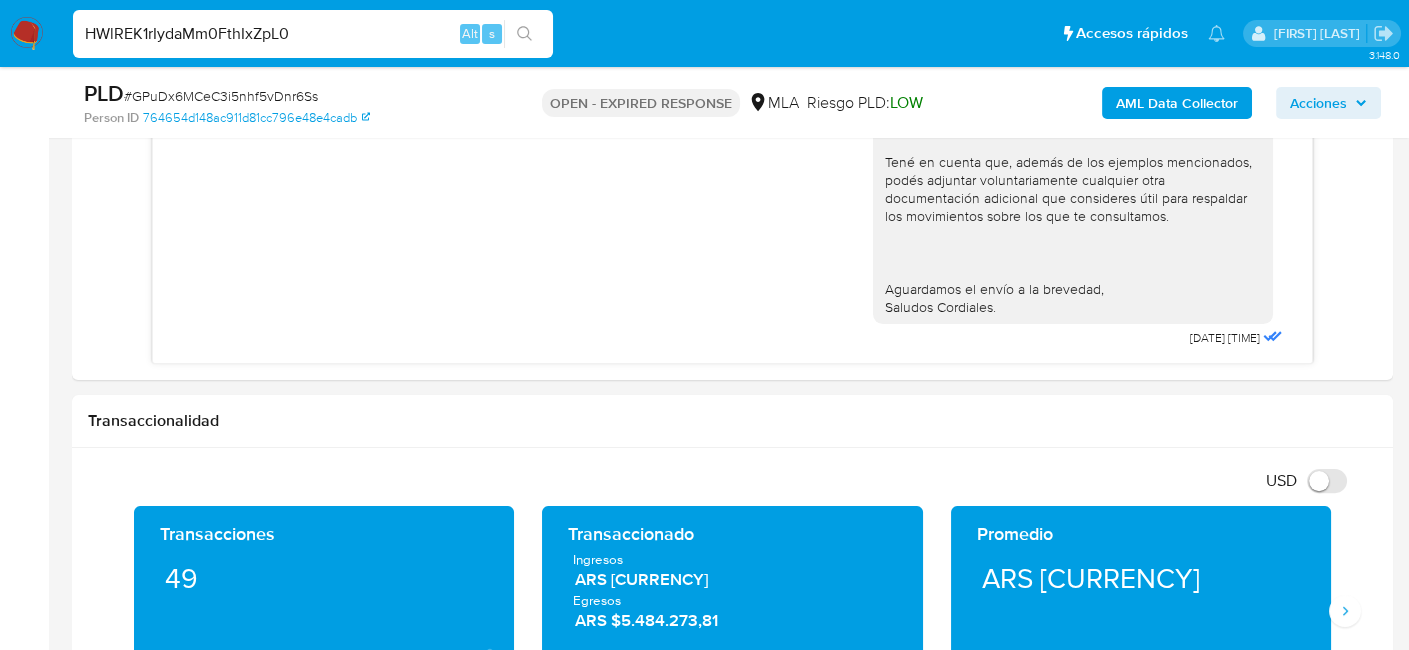 type on "HWlREK1rIydaMm0FthIxZpL0" 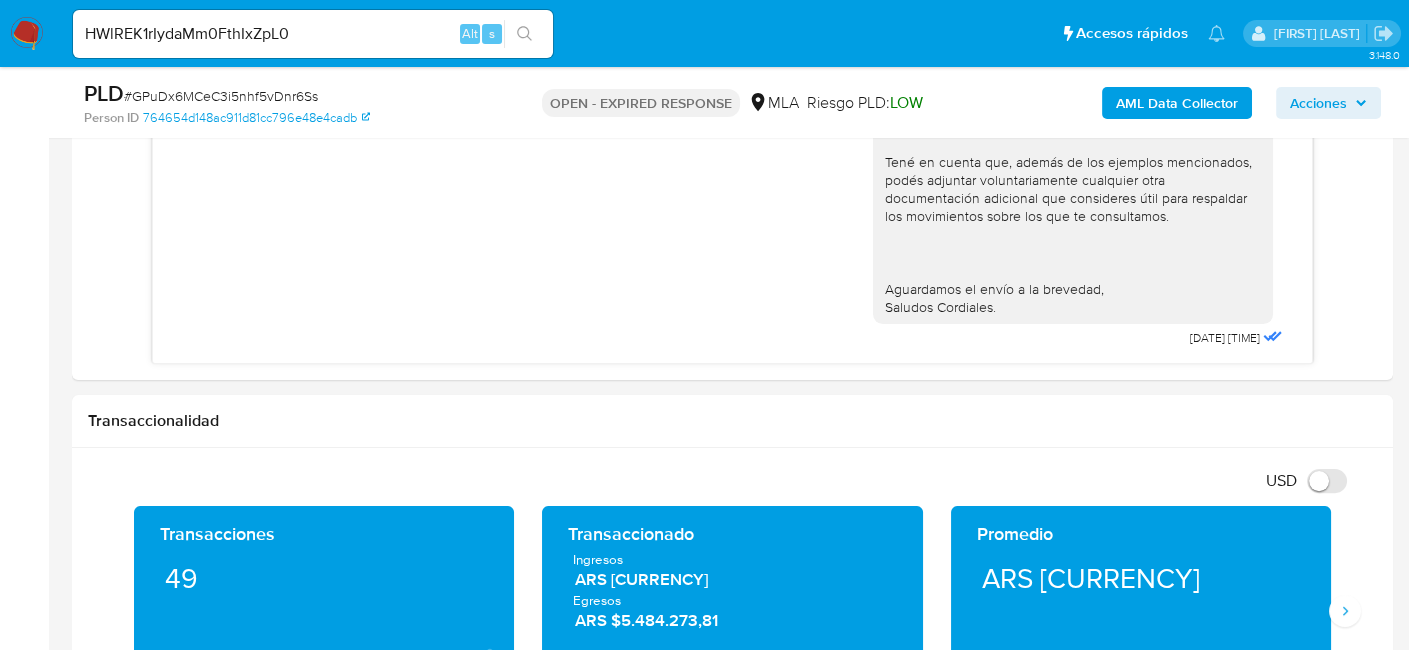 click 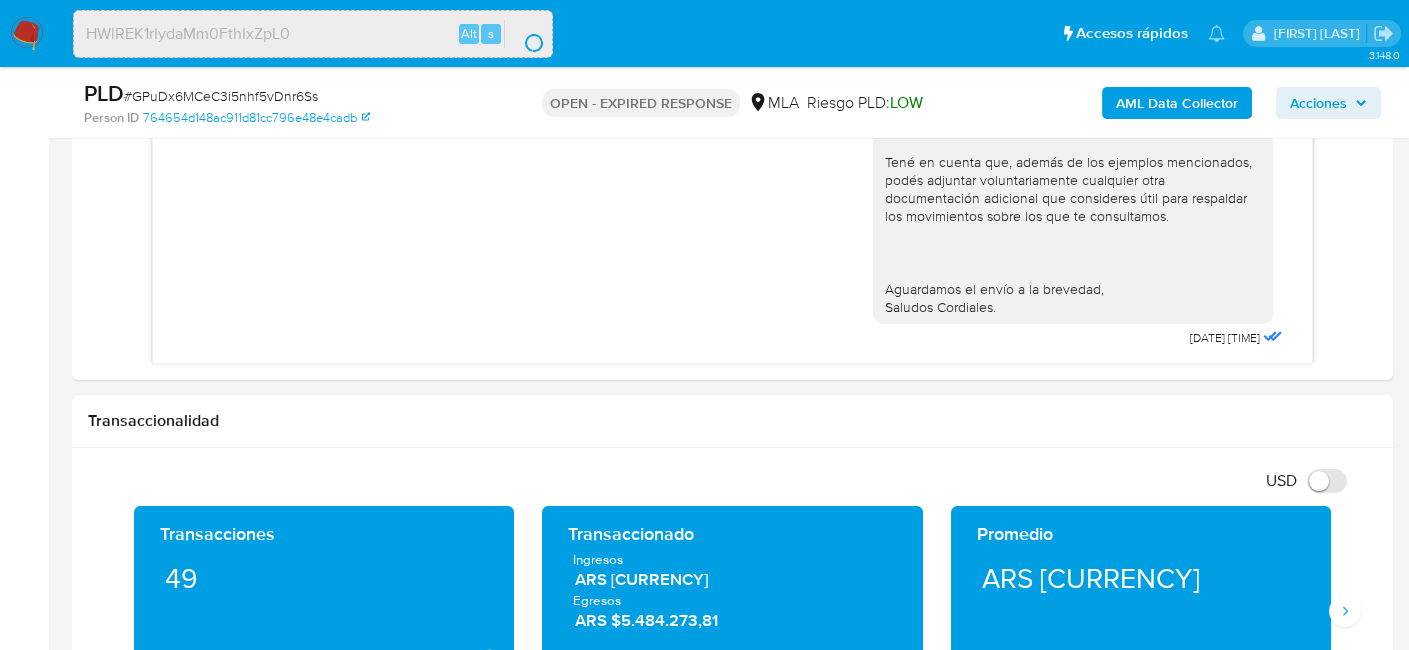 scroll, scrollTop: 0, scrollLeft: 0, axis: both 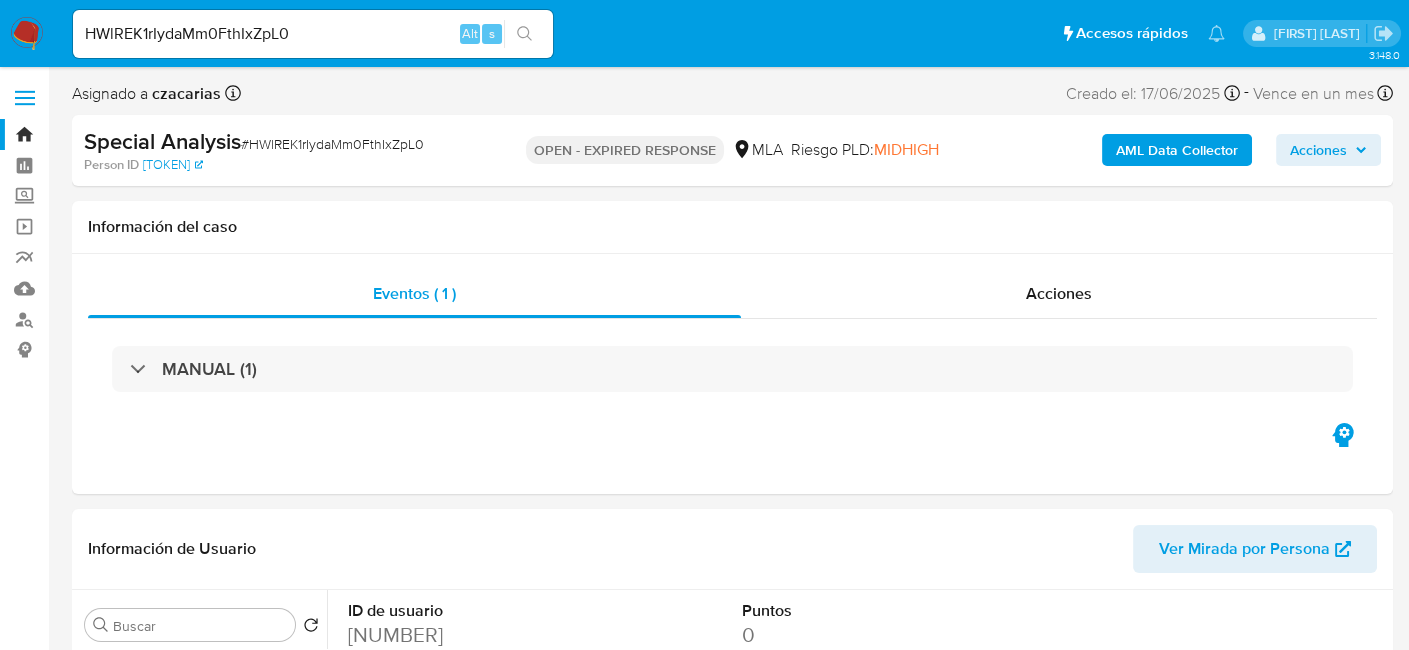 select on "10" 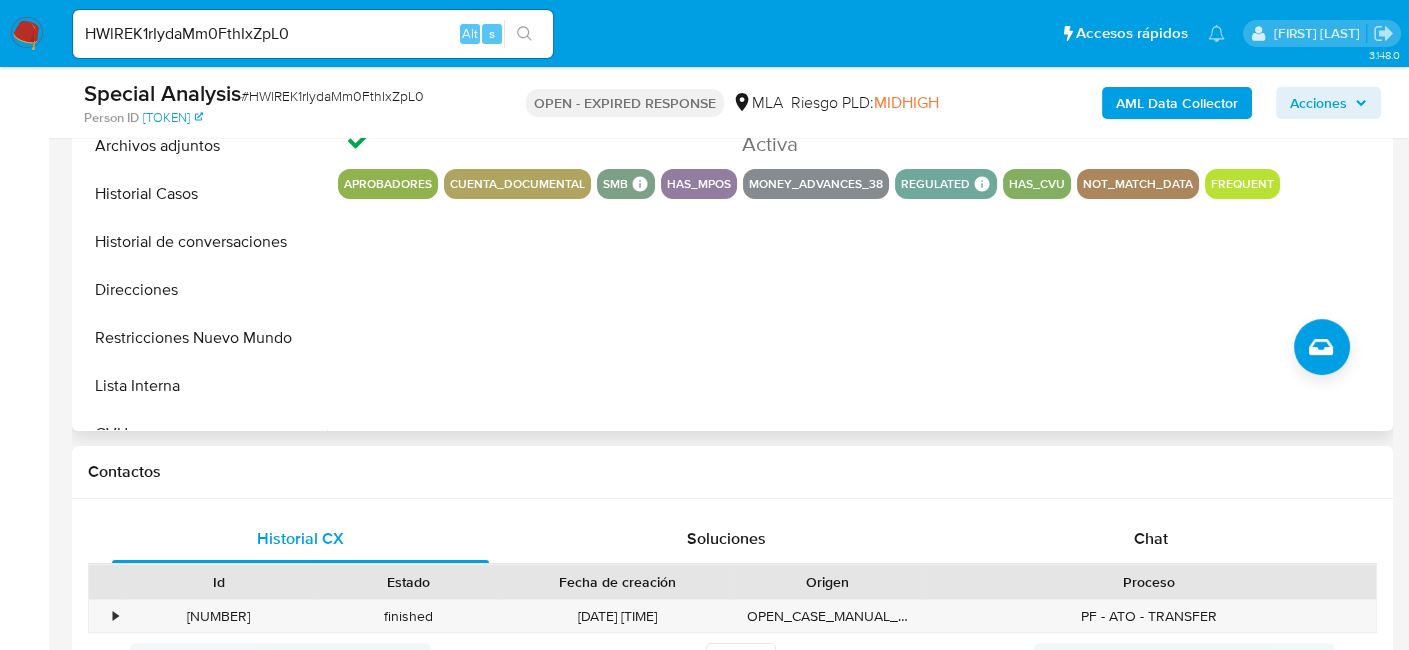 scroll, scrollTop: 800, scrollLeft: 0, axis: vertical 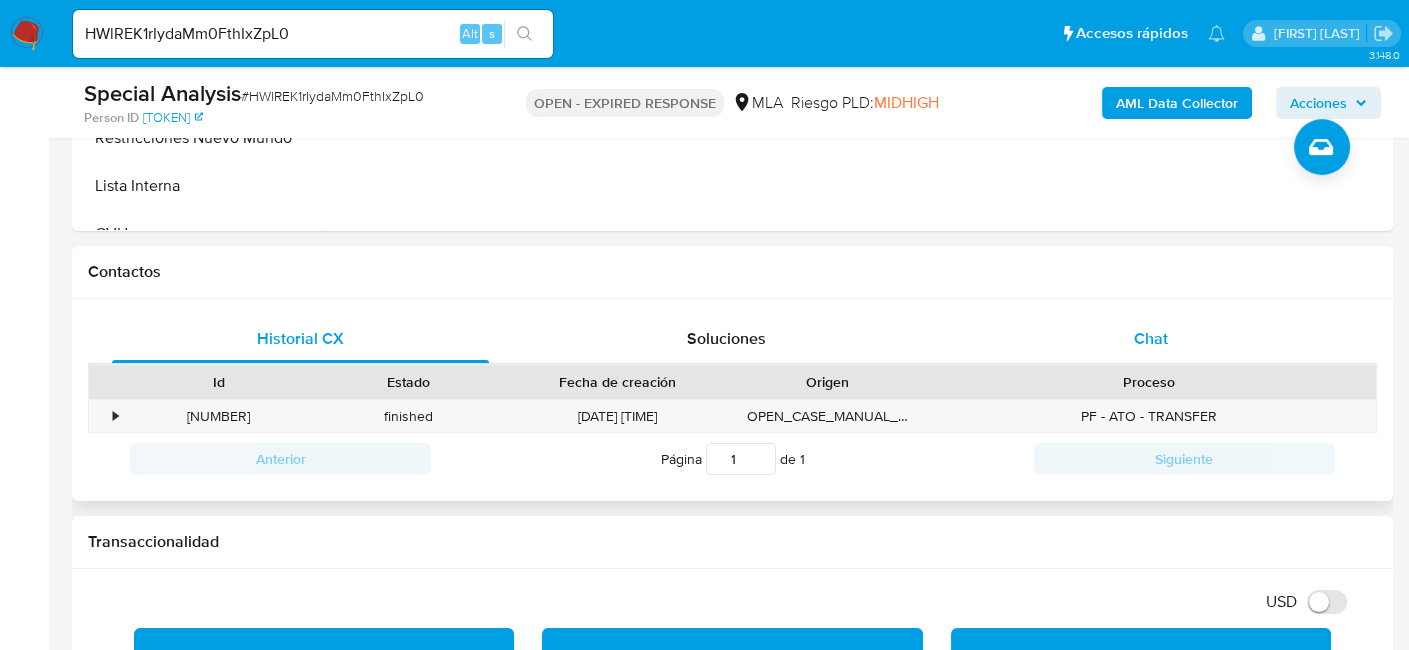 click on "Chat" at bounding box center [1151, 339] 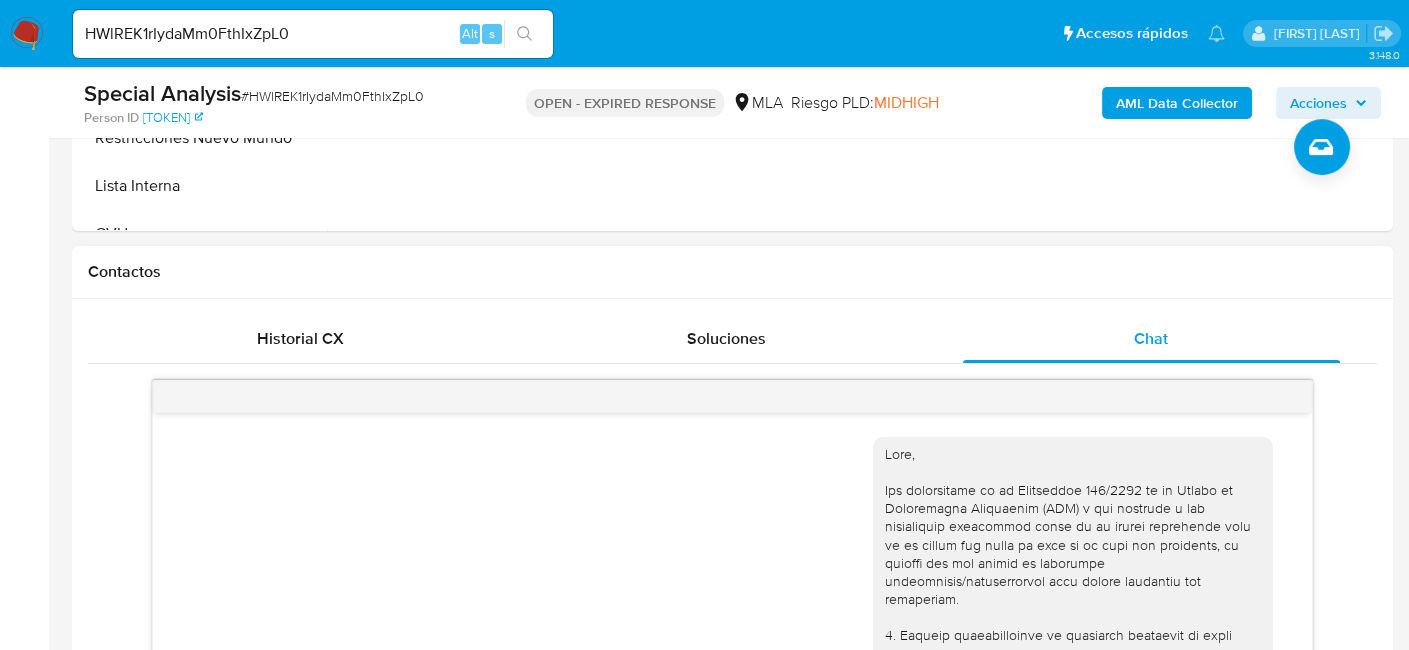 scroll, scrollTop: 2038, scrollLeft: 0, axis: vertical 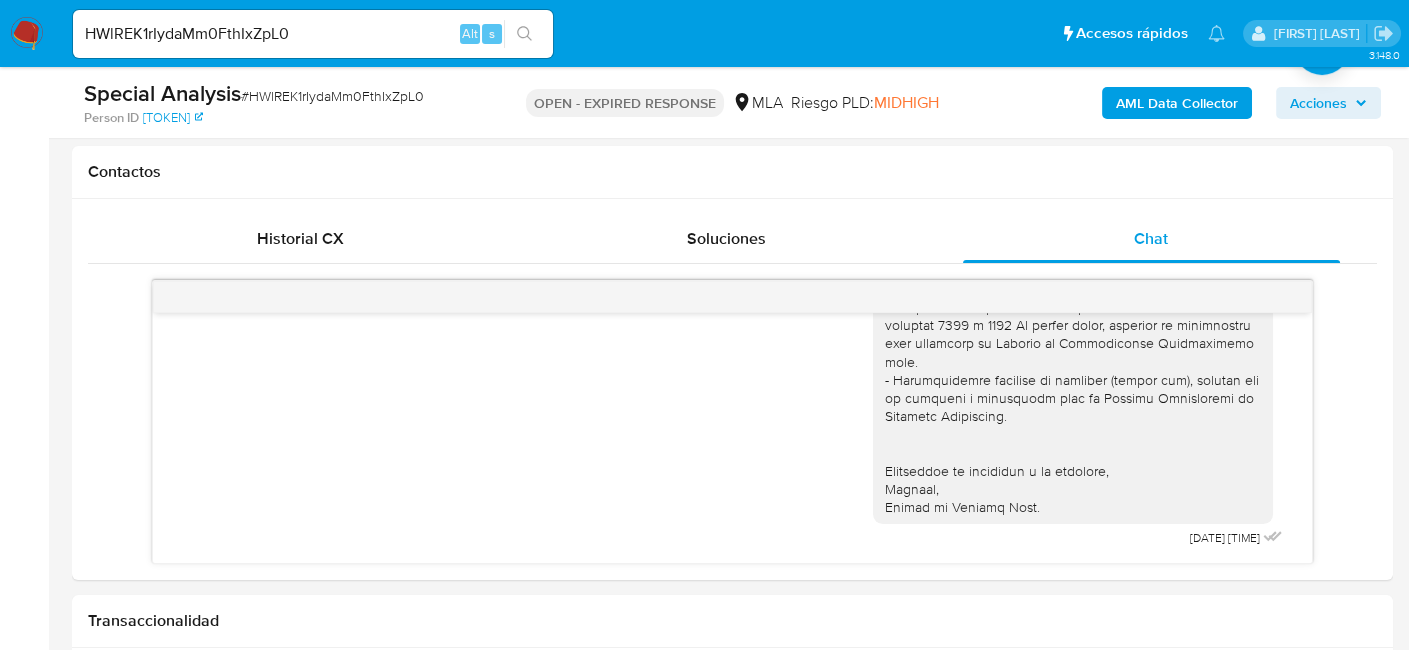 click on "HWlREK1rIydaMm0FthIxZpL0" at bounding box center (313, 34) 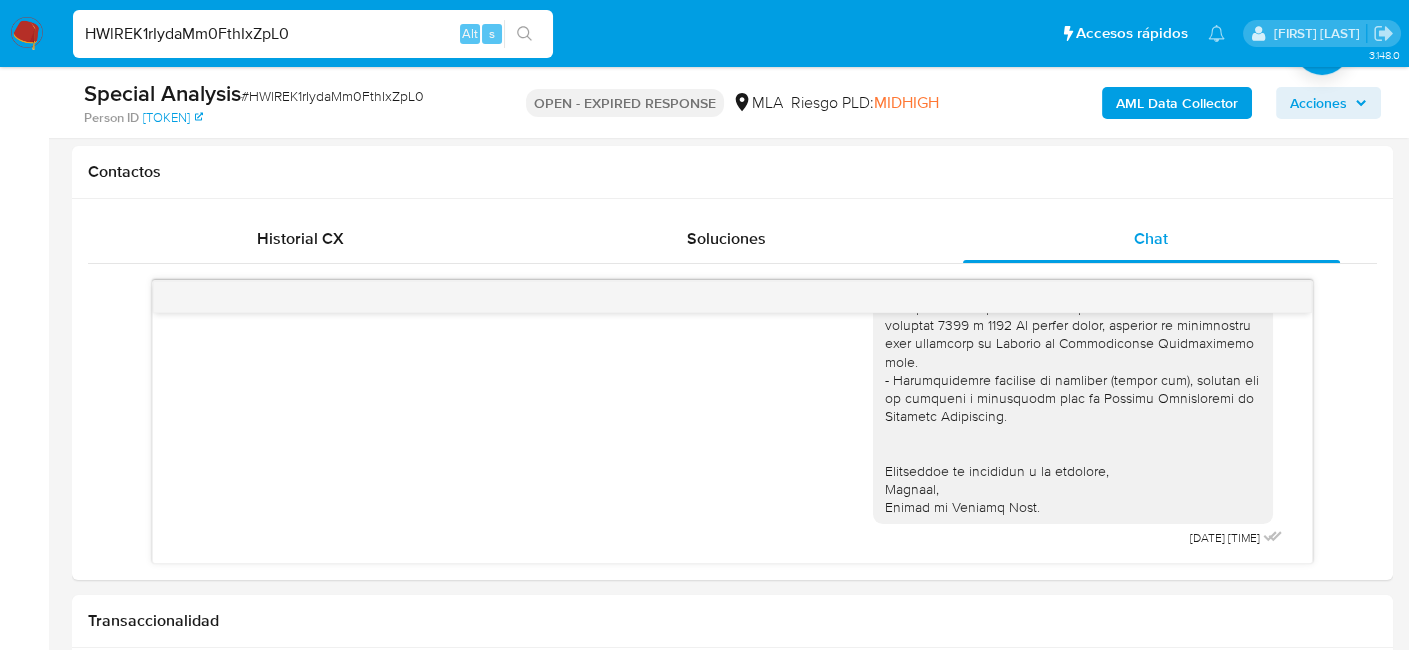 click on "HWlREK1rIydaMm0FthIxZpL0" at bounding box center (313, 34) 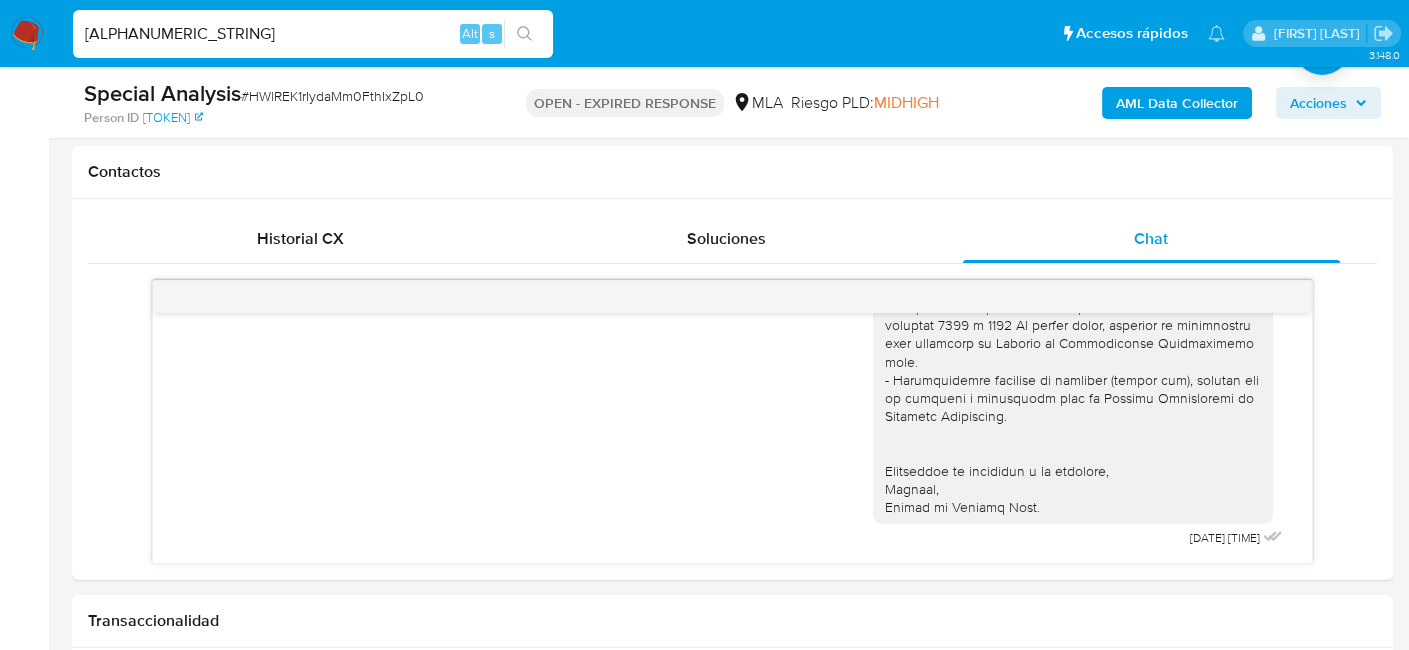 click on "HWlREK1rIydaMm0FthIxZpLyyCBqqkDmF861wQkj3xkXarX0" at bounding box center [313, 34] 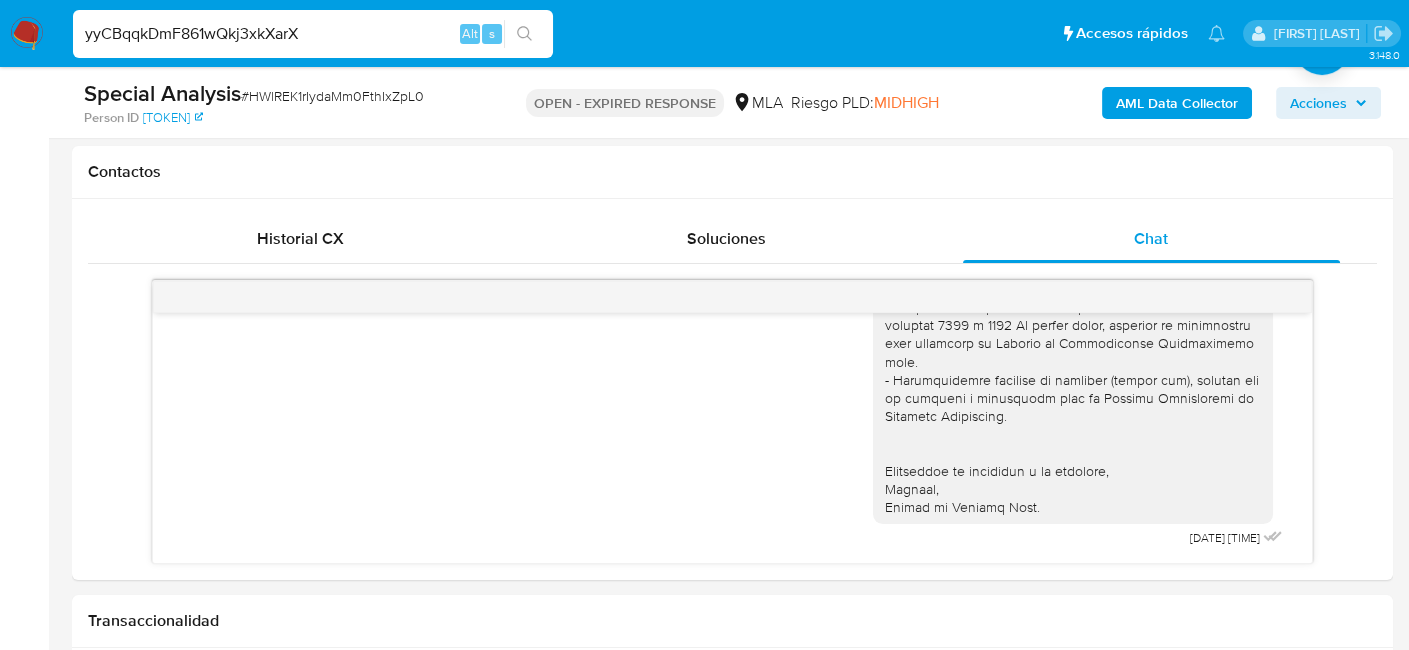 type on "yyCBqqkDmF861wQkj3xkXarX" 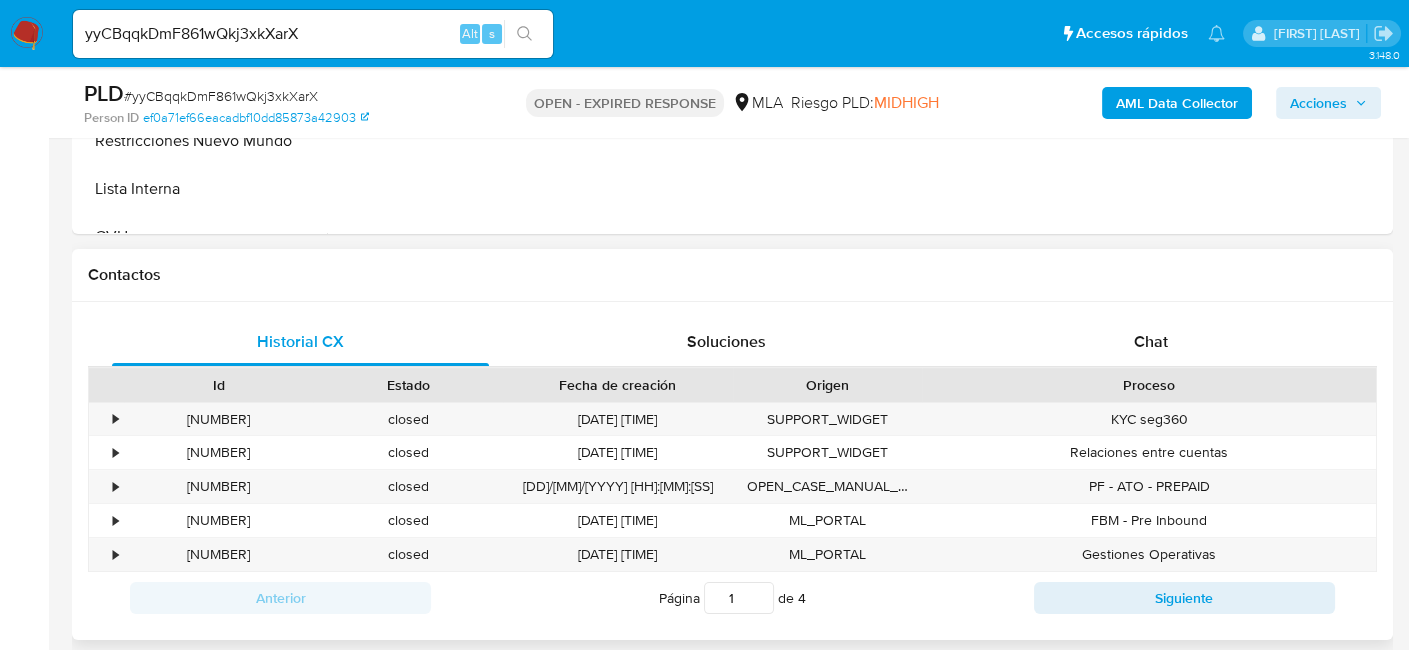 scroll, scrollTop: 800, scrollLeft: 0, axis: vertical 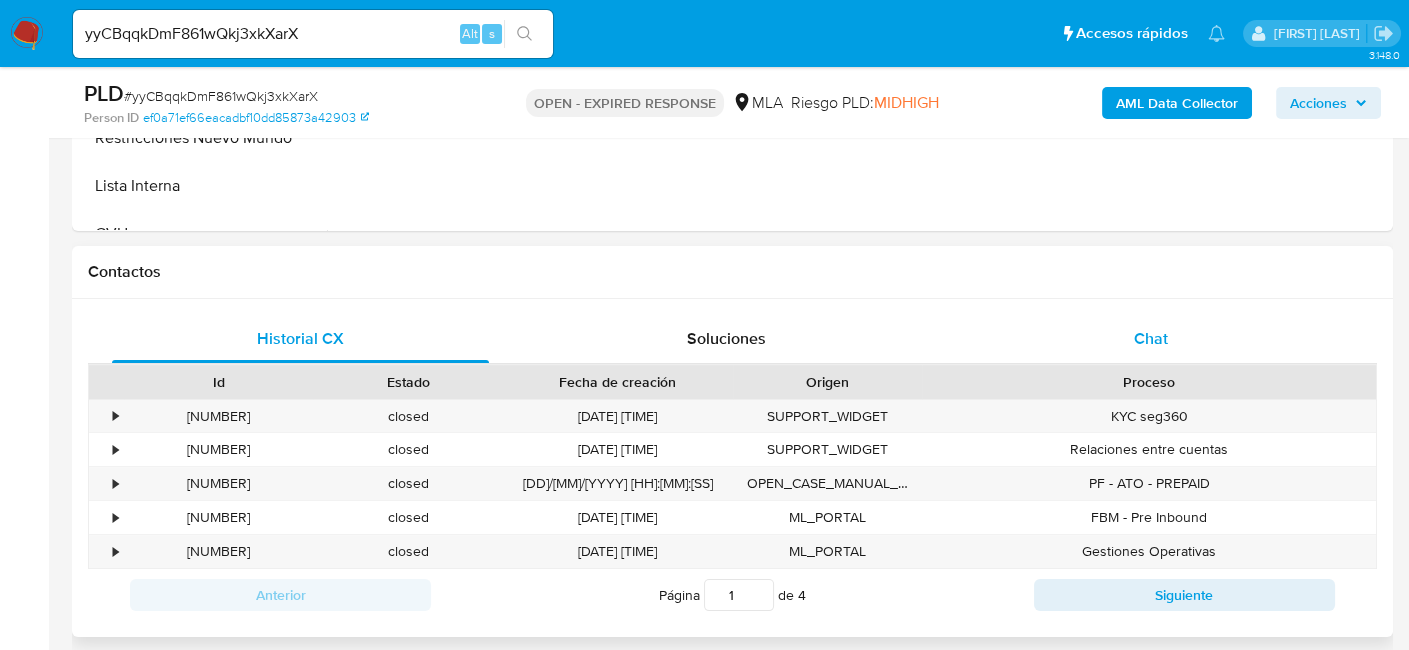 click on "Chat" at bounding box center [1151, 339] 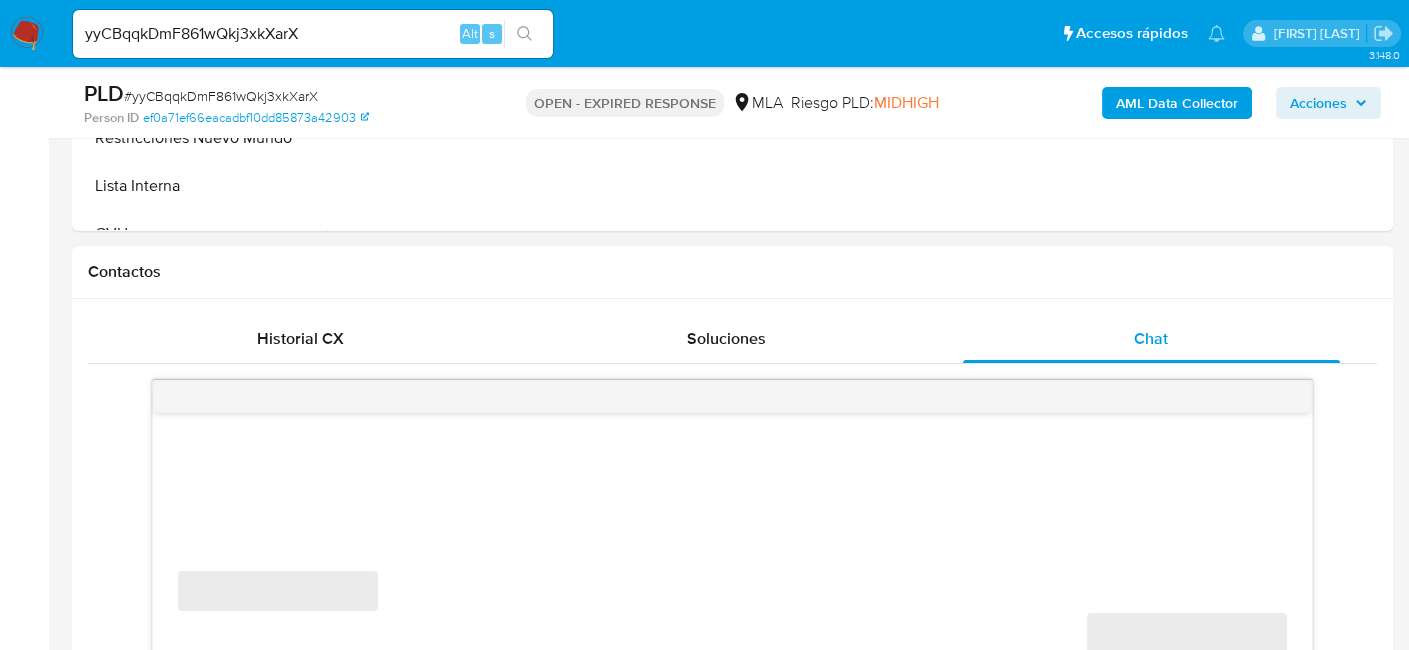 select on "10" 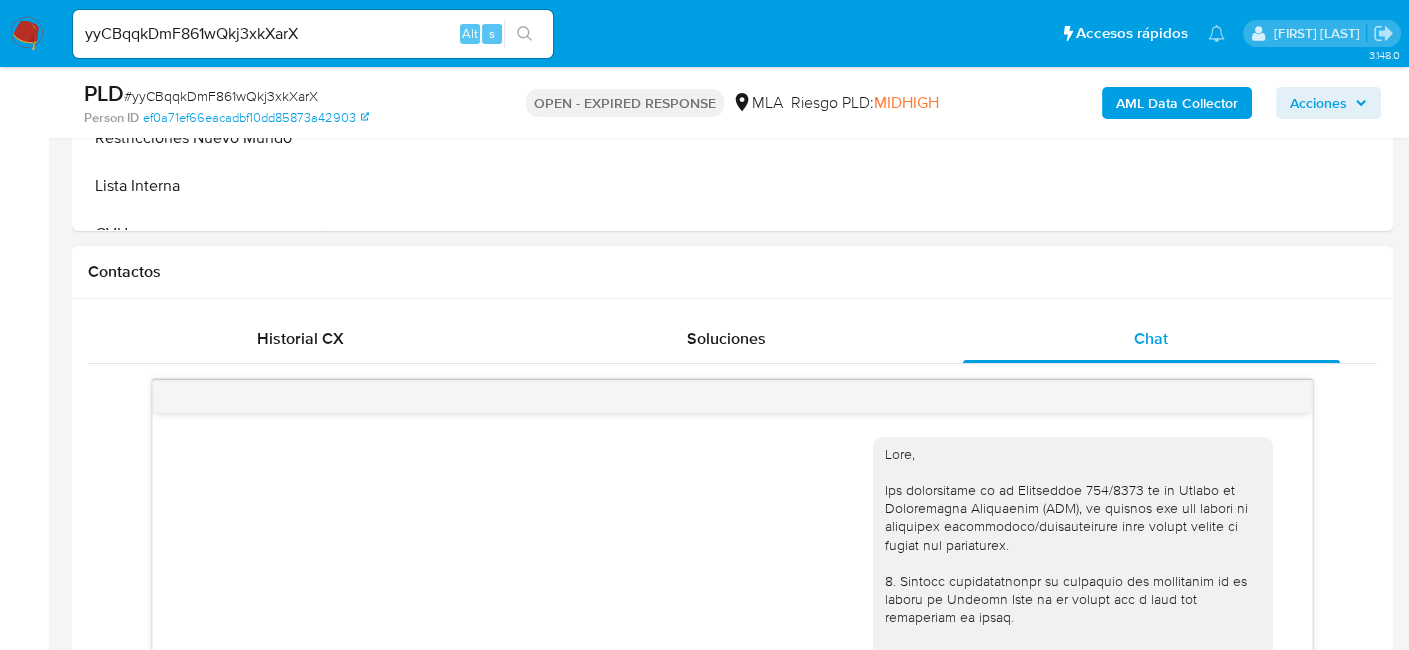 scroll, scrollTop: 851, scrollLeft: 0, axis: vertical 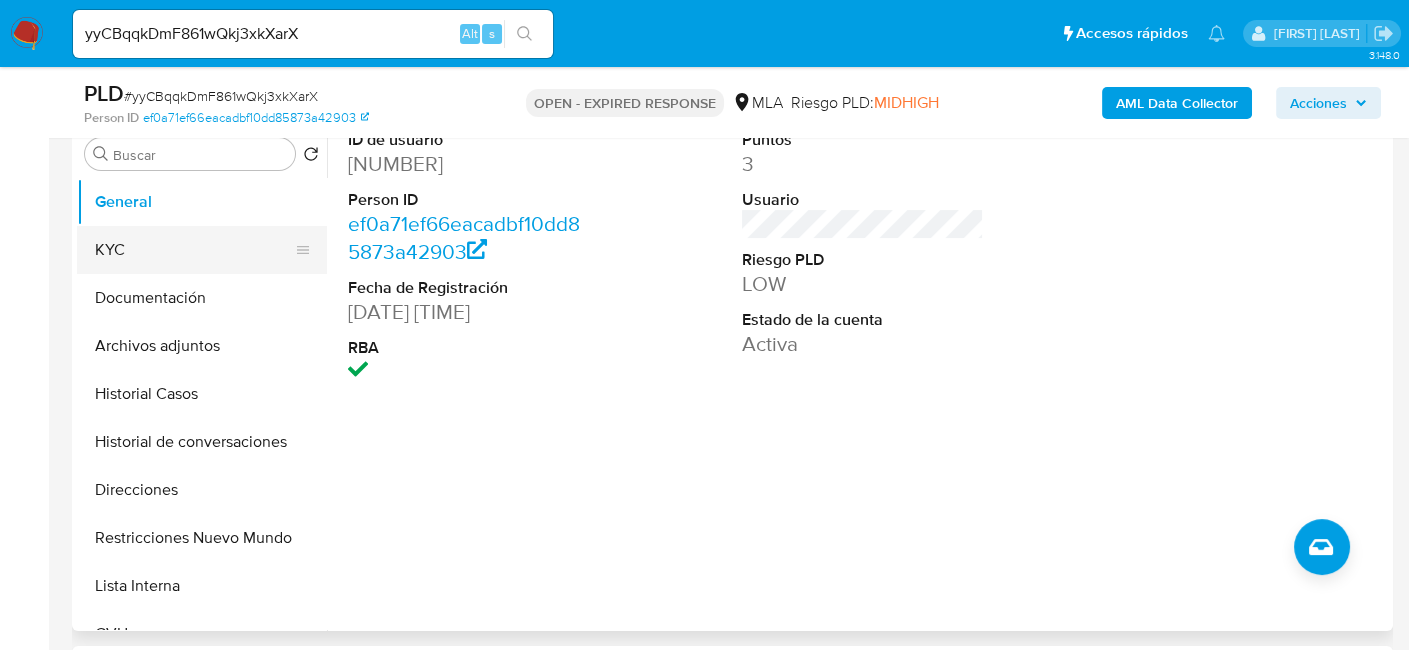 click on "KYC" at bounding box center (194, 250) 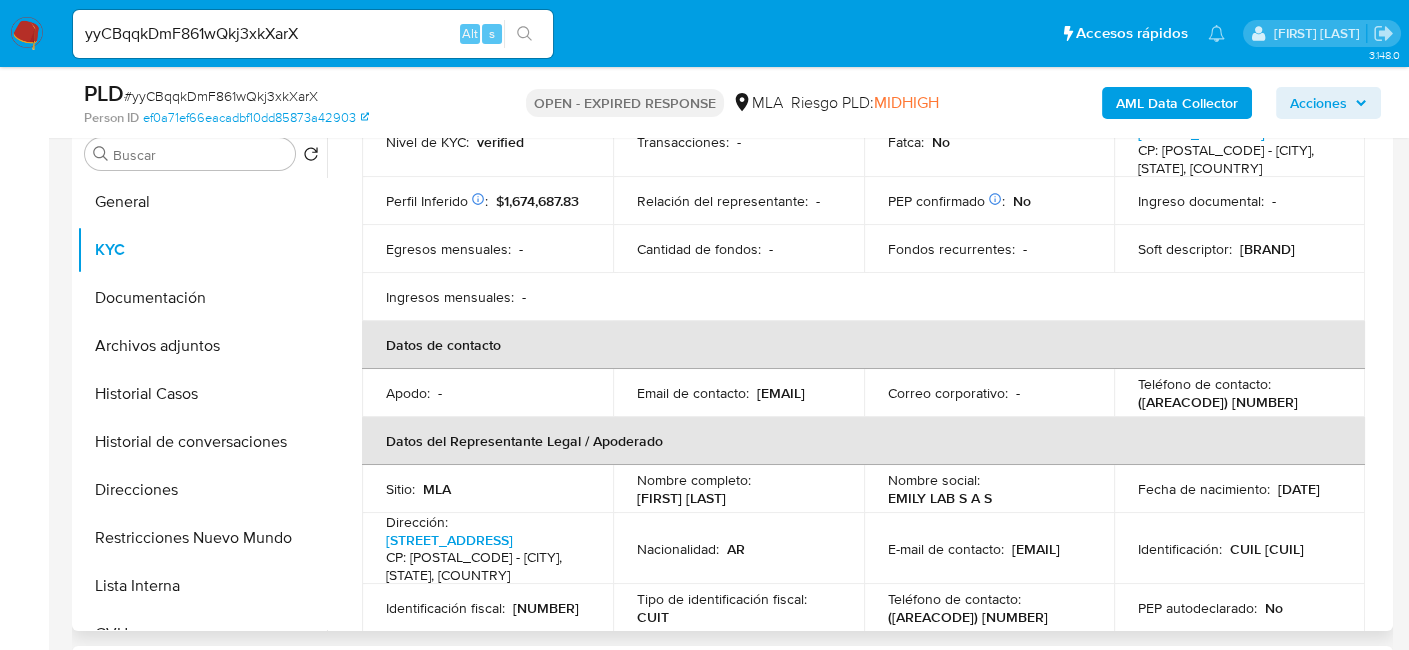 scroll, scrollTop: 400, scrollLeft: 0, axis: vertical 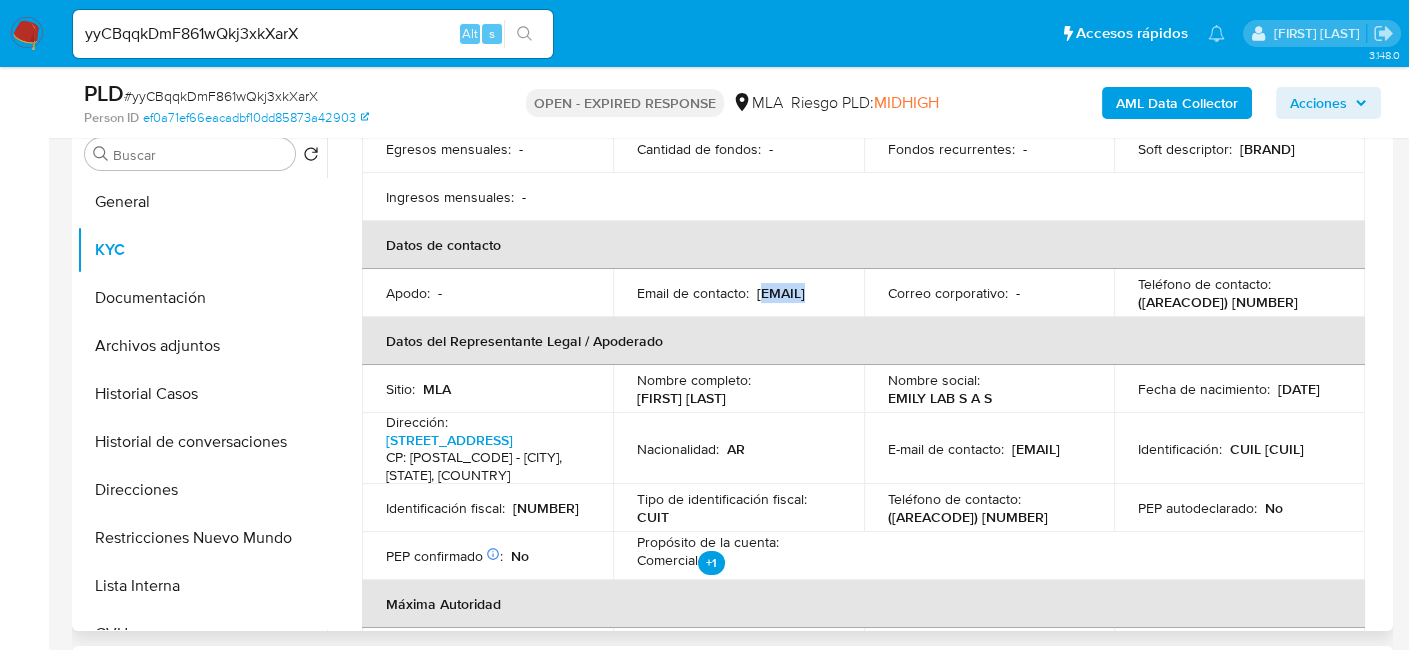 drag, startPoint x: 638, startPoint y: 303, endPoint x: 860, endPoint y: 303, distance: 222 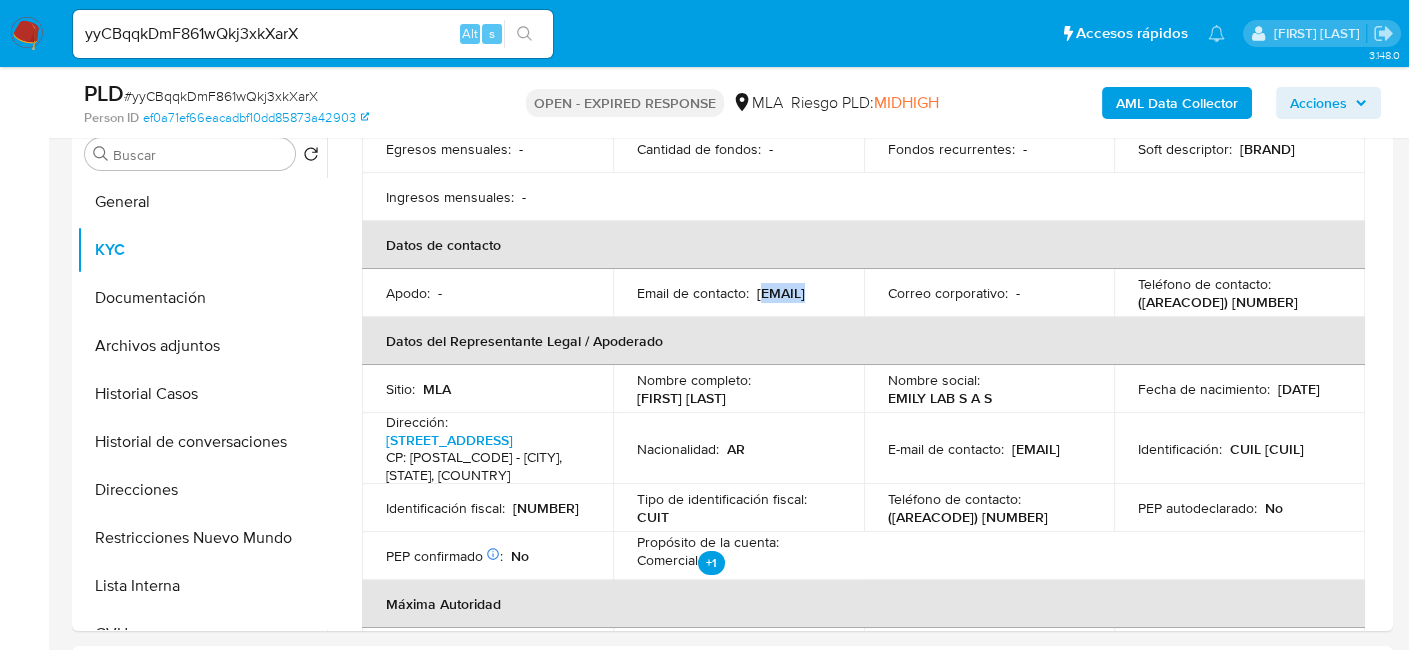 copy on "tencionalcliente@emilycosmetic.ar" 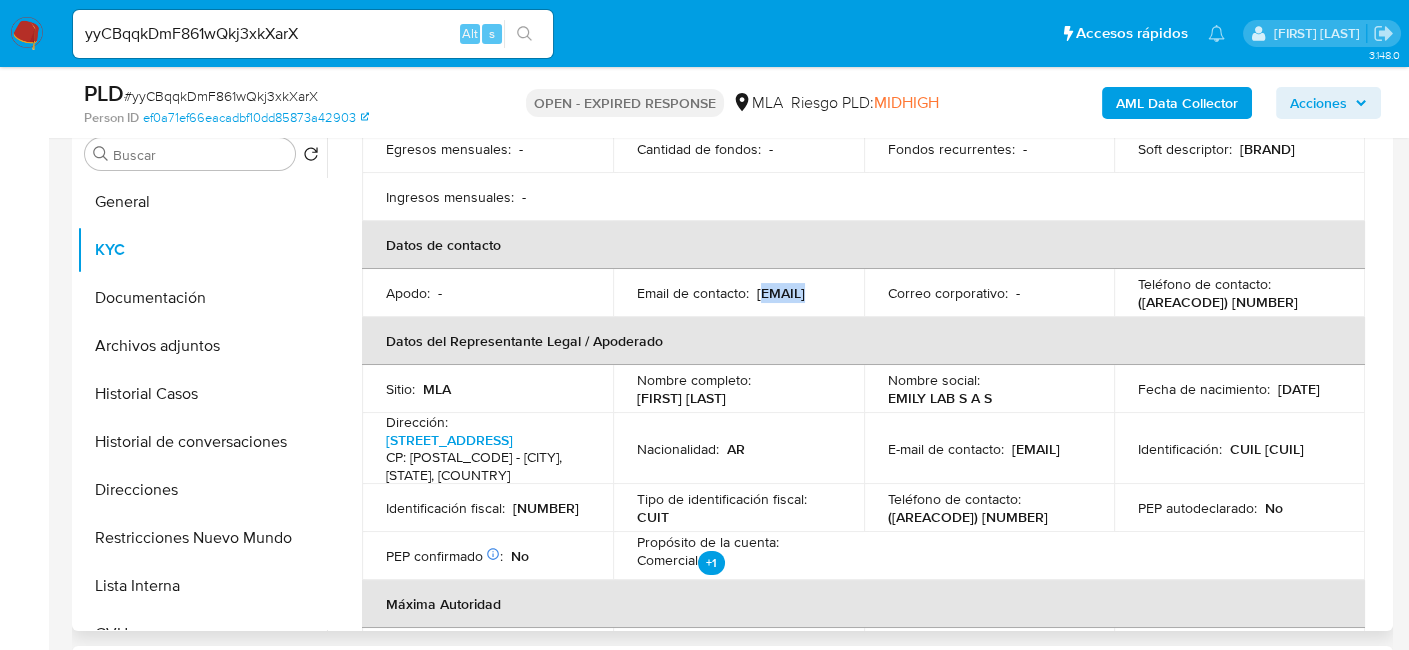 click on "Email de contacto :    atencionalcliente@emilycosmetic.ar" at bounding box center [738, 293] 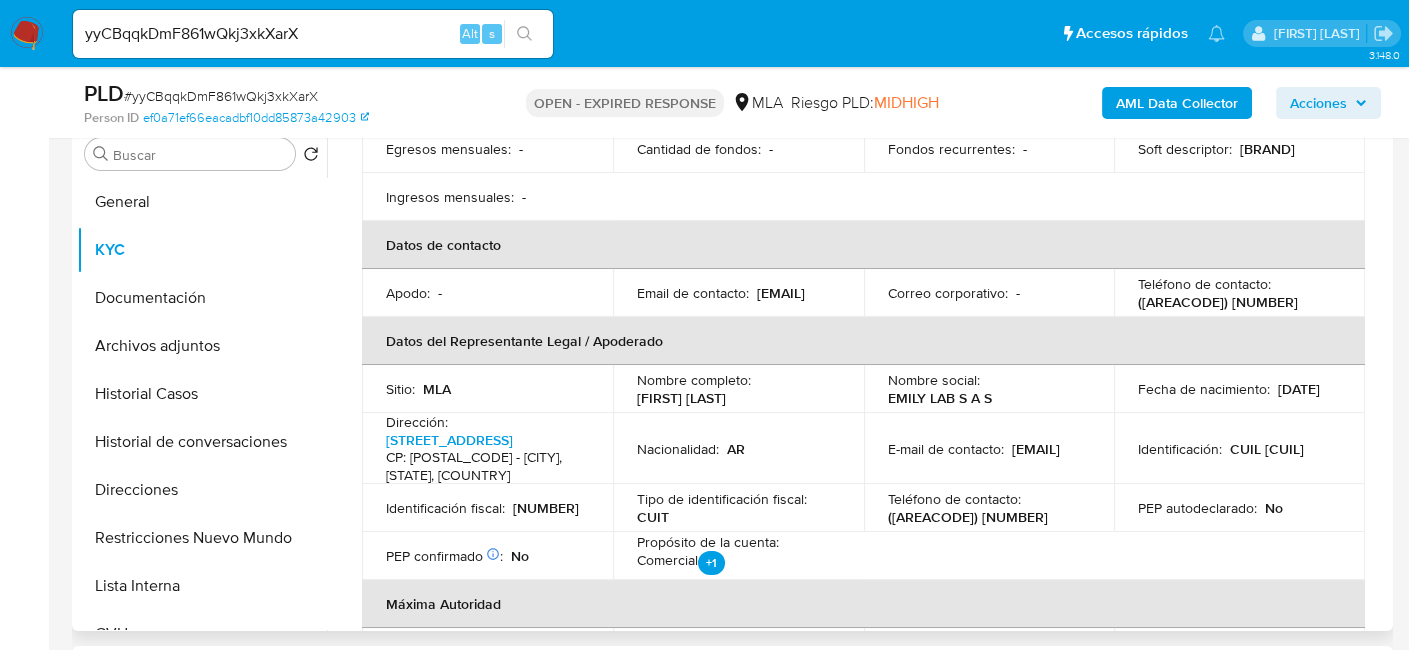 click on "atencionalcliente@emilycosmetic.ar" at bounding box center [781, 293] 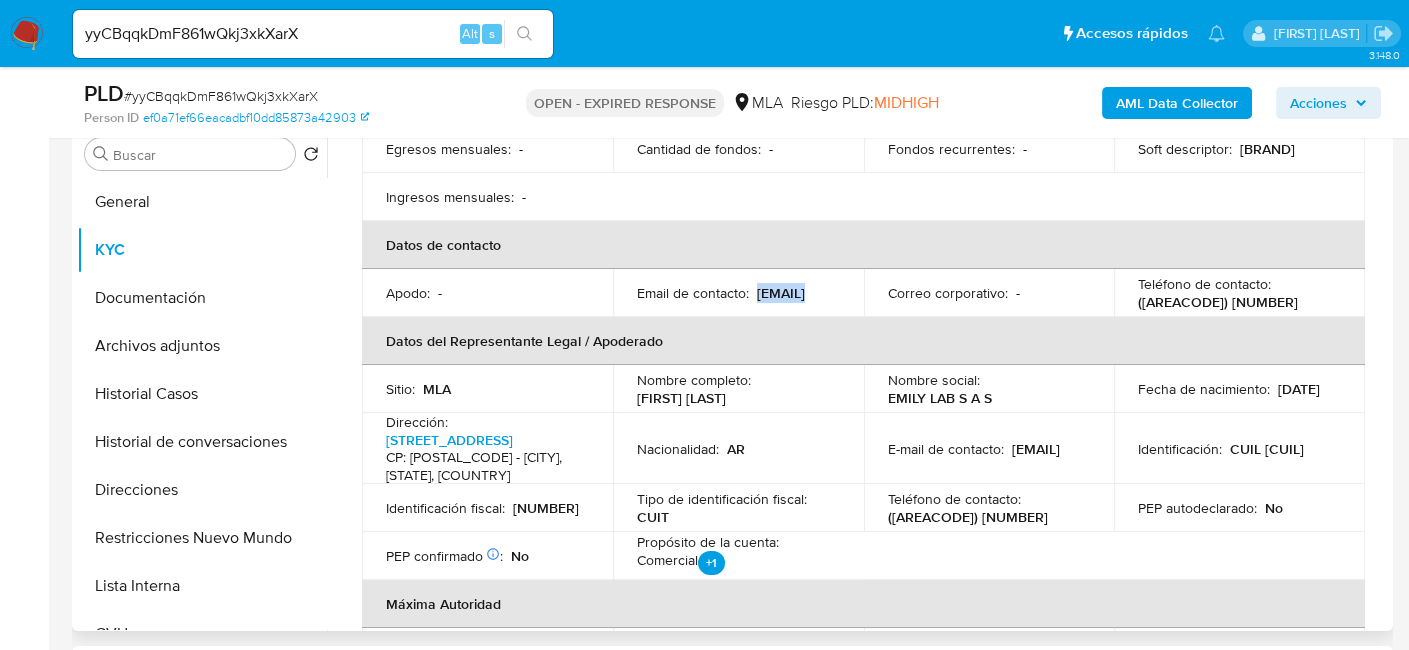 drag, startPoint x: 631, startPoint y: 300, endPoint x: 872, endPoint y: 310, distance: 241.20738 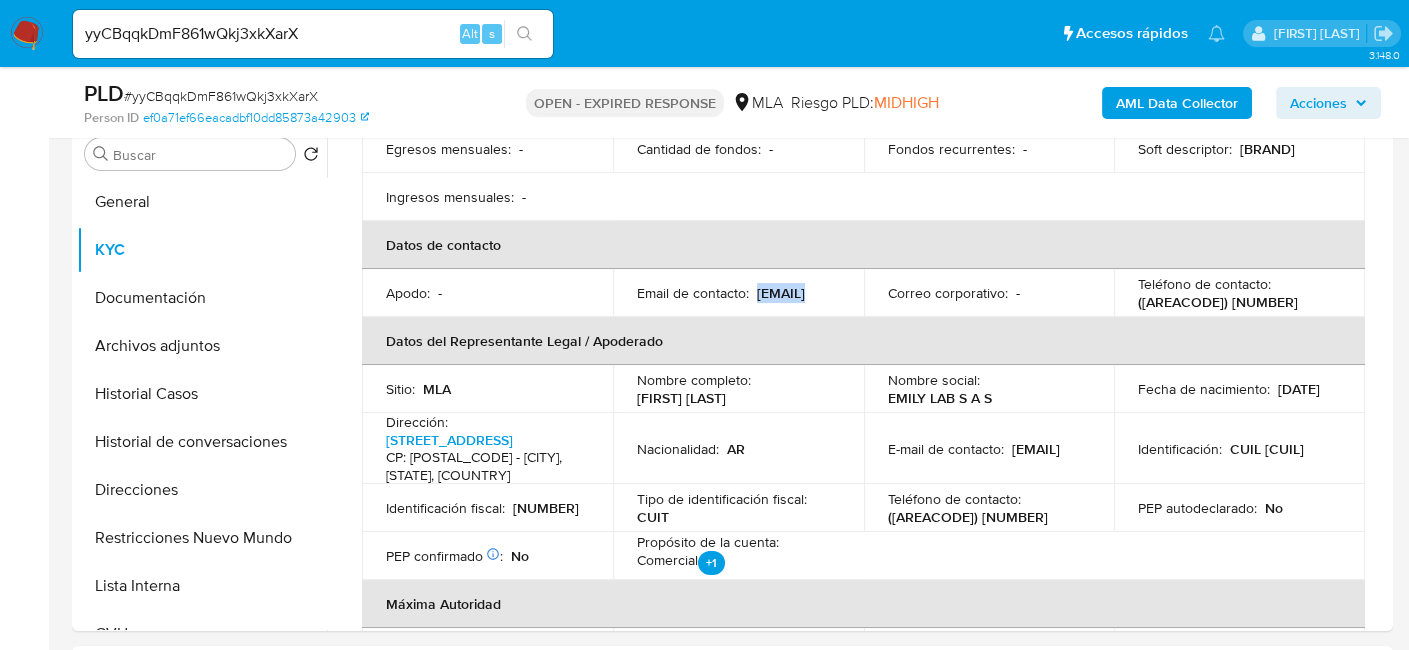 copy on "atencionalcliente@emilycosmetic.ar" 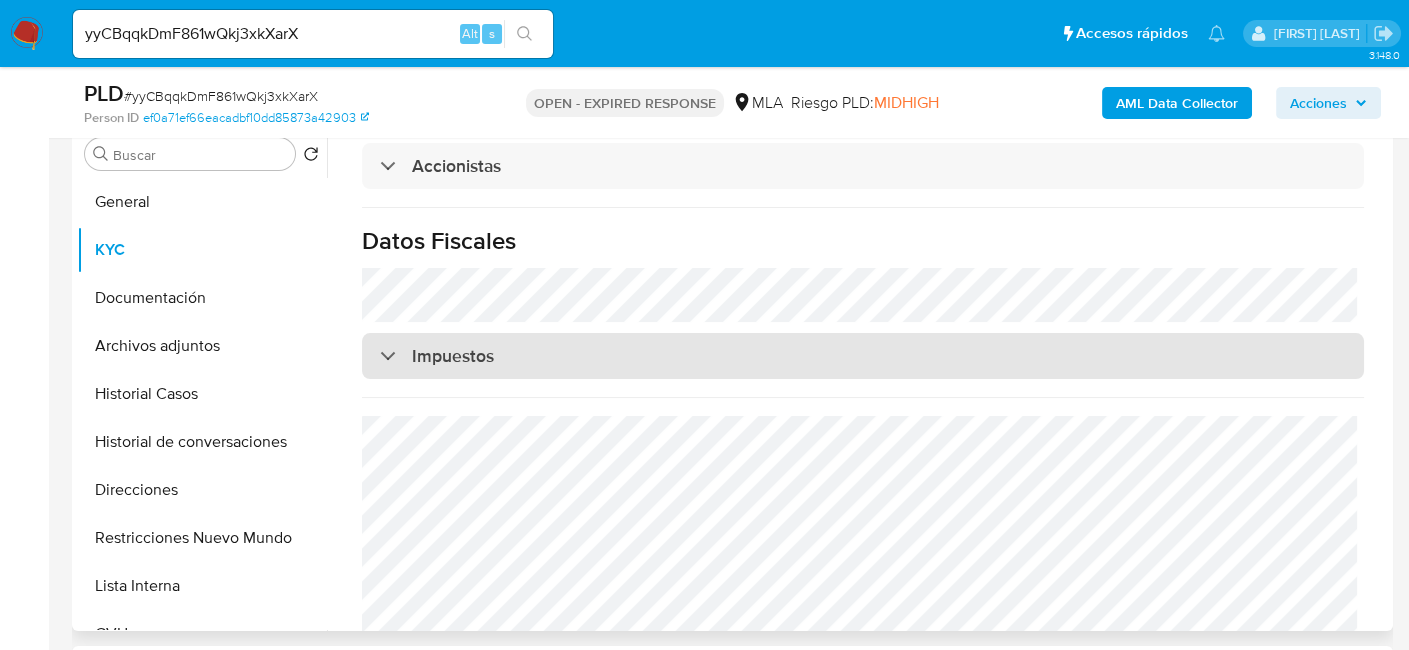 scroll, scrollTop: 1408, scrollLeft: 0, axis: vertical 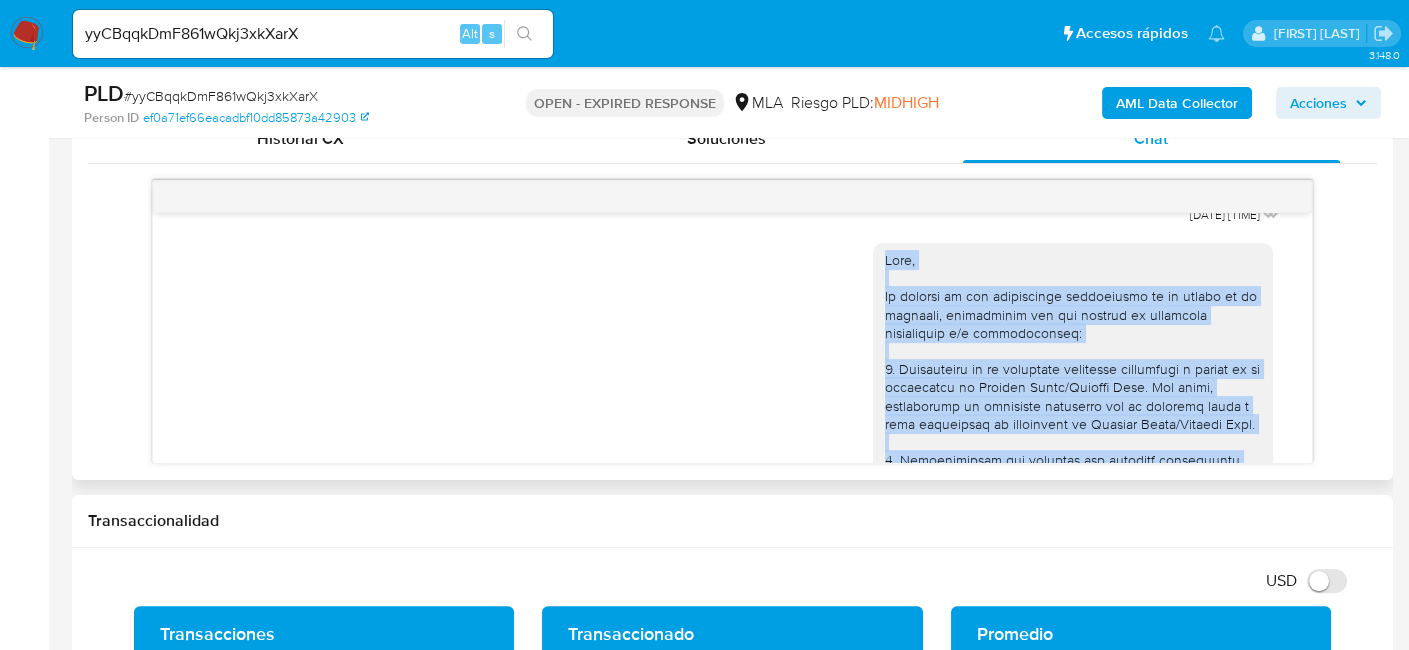 drag, startPoint x: 1042, startPoint y: 411, endPoint x: 860, endPoint y: 307, distance: 209.6187 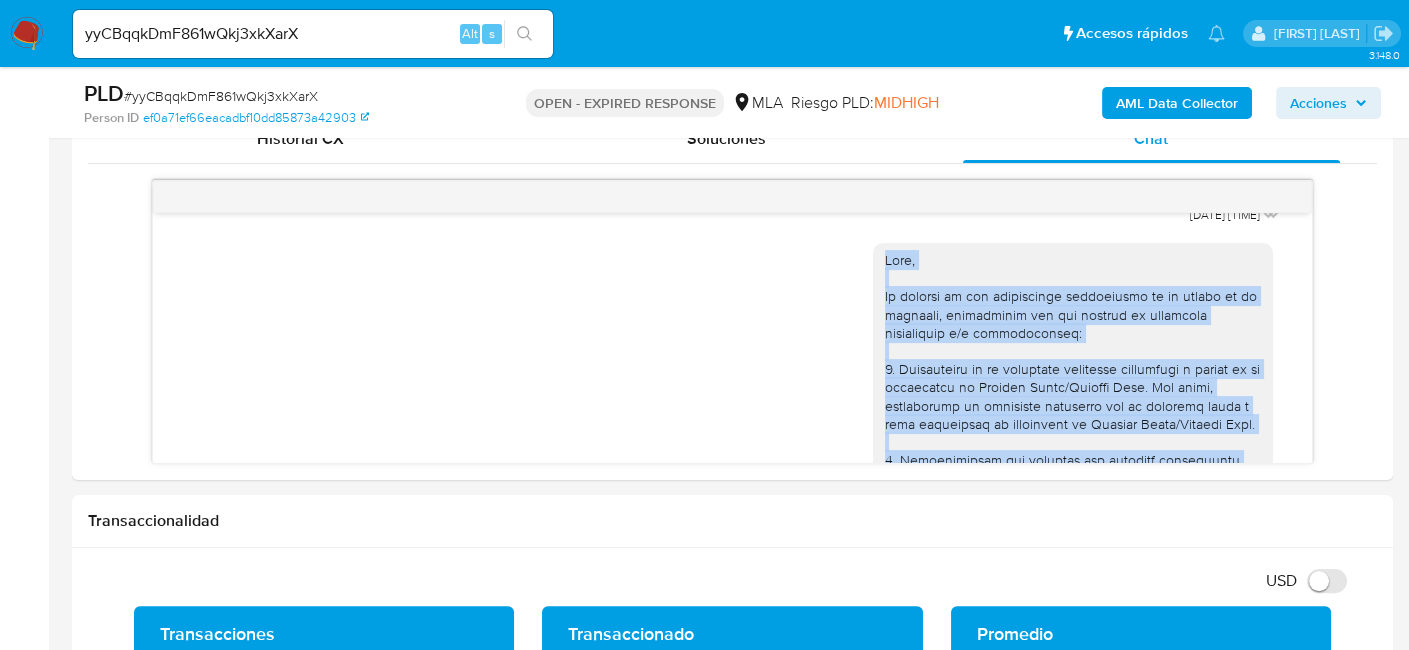 copy on "Hola,
En función de las operaciones registradas en la cuenta de la compañía, necesitamos que nos brindes la siguiente información y/o documentación:
1. Descripción de la actividad comercial canalizada a través de la plataforma de Mercado Libre/Mercado Pago. Por favor, descríbenos la actividad comercial que la compañía lleva a cabo utilizando la plataforma de Mercado Libre/Mercado Pago.
2.  Documentación que respalde los ingresos registrados en la cuenta del periodo febrero - mayo 2025.  A modo de ejemplo, puedes enviar uno de estos comprobantes:
- Últimas 4 Declaraciones Juradas de Ingresos Brutos (donde se visualice la base imponible).
- Certificación contable de ingresos (último año) legalizada ante el Consejo Profesional de Ciencias Económicas.
Tené en cuenta que, además de los ejemplos mencionados, podés adjuntar voluntariamente cualquier otra documentación adicional que consideres útil para respaldarlos movimientos sobre los que te consultamos.
3. Proporciona el vínculo con las siguientes contrapart..." 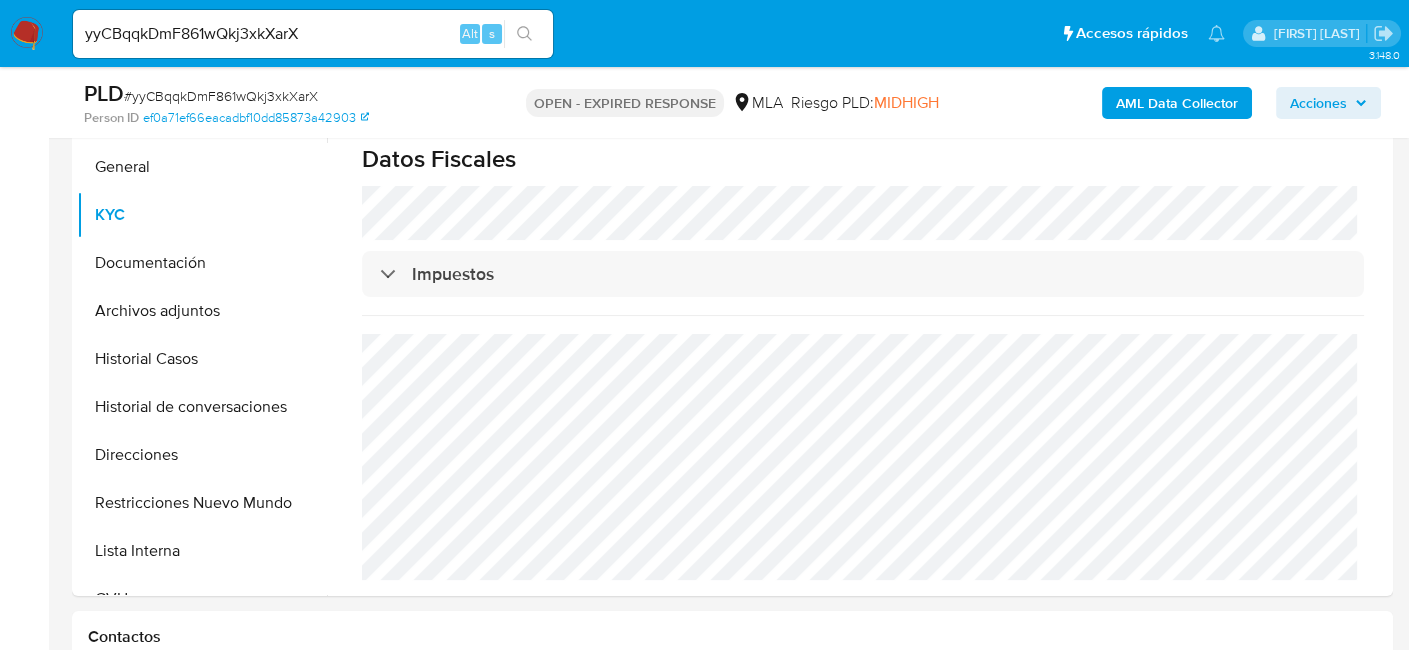 scroll, scrollTop: 400, scrollLeft: 0, axis: vertical 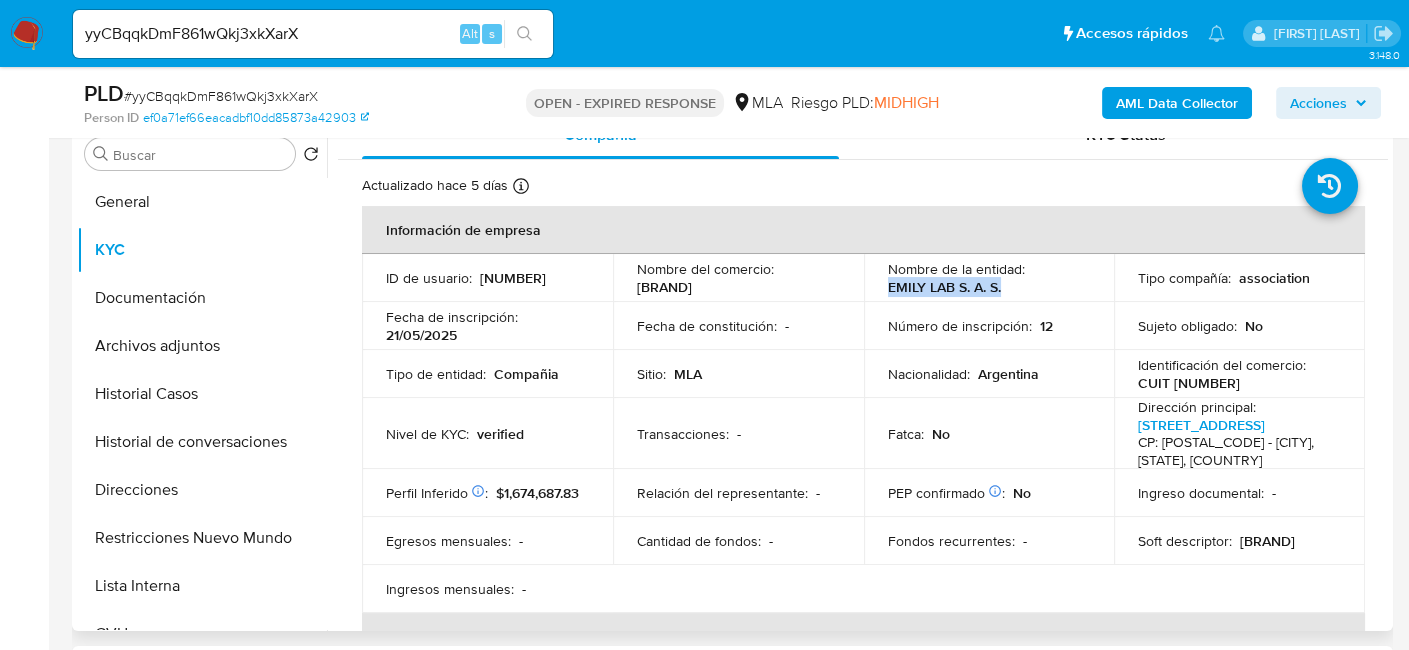 drag, startPoint x: 884, startPoint y: 286, endPoint x: 1033, endPoint y: 284, distance: 149.01343 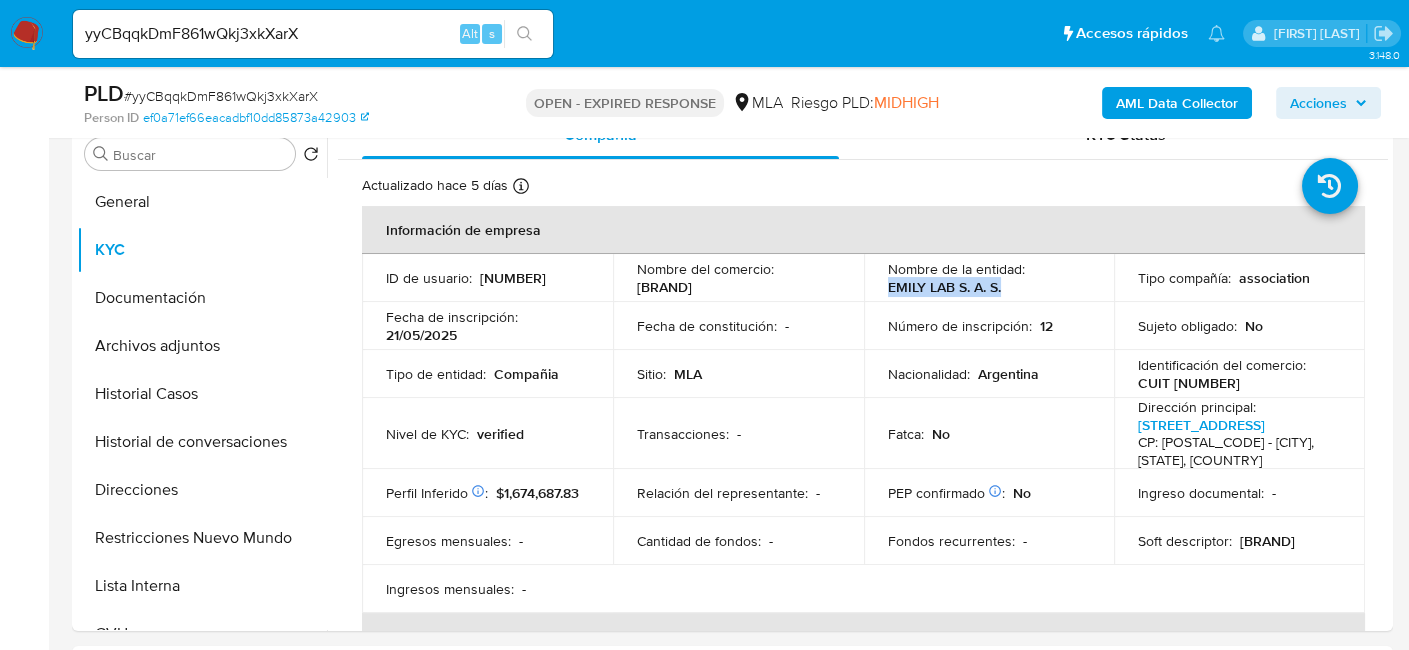 copy on "EMILY LAB S. A. S." 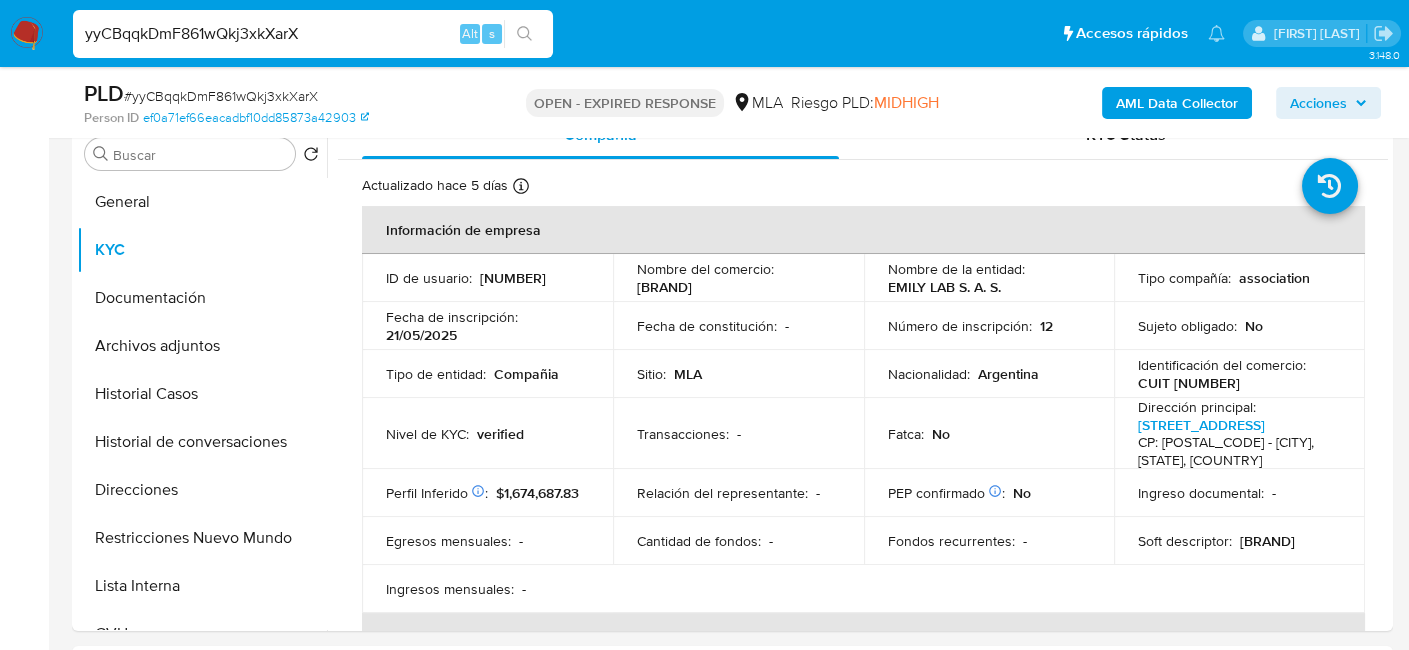 click on "yyCBqqkDmF861wQkj3xkXarX" at bounding box center [313, 34] 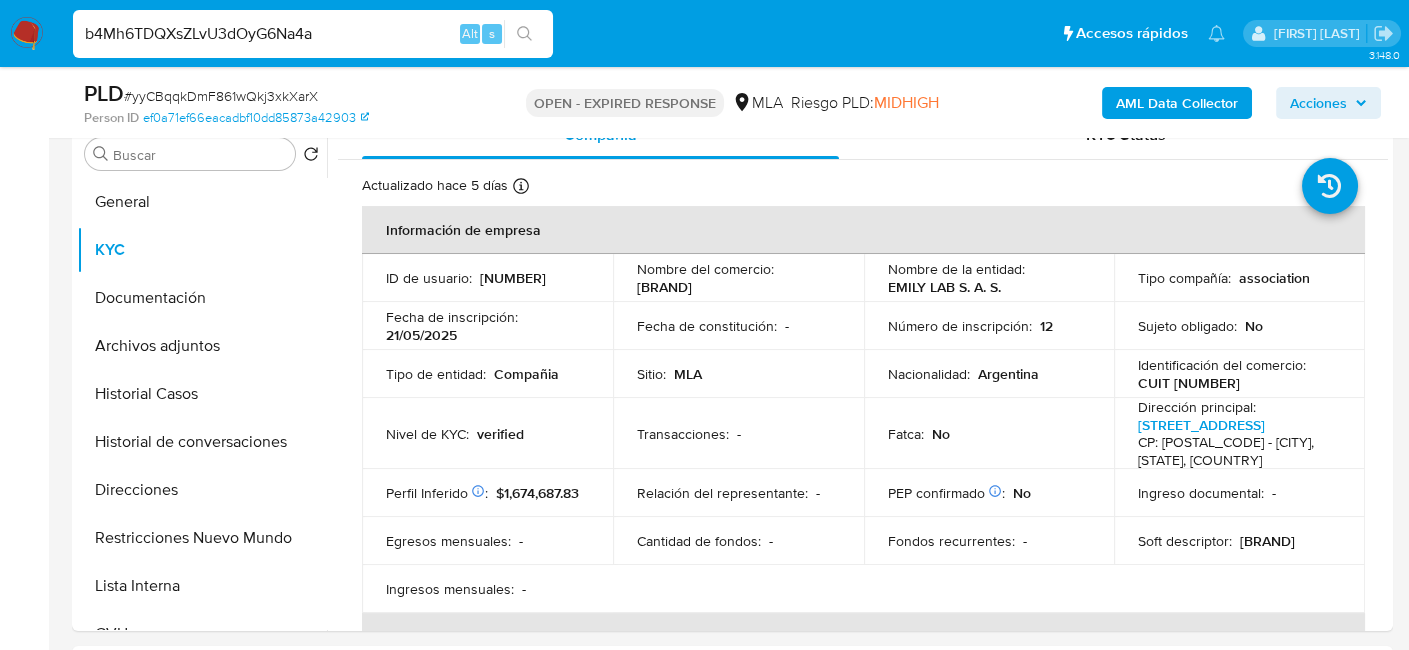 type on "b4Mh6TDQXsZLvU3dOyG6Na4a" 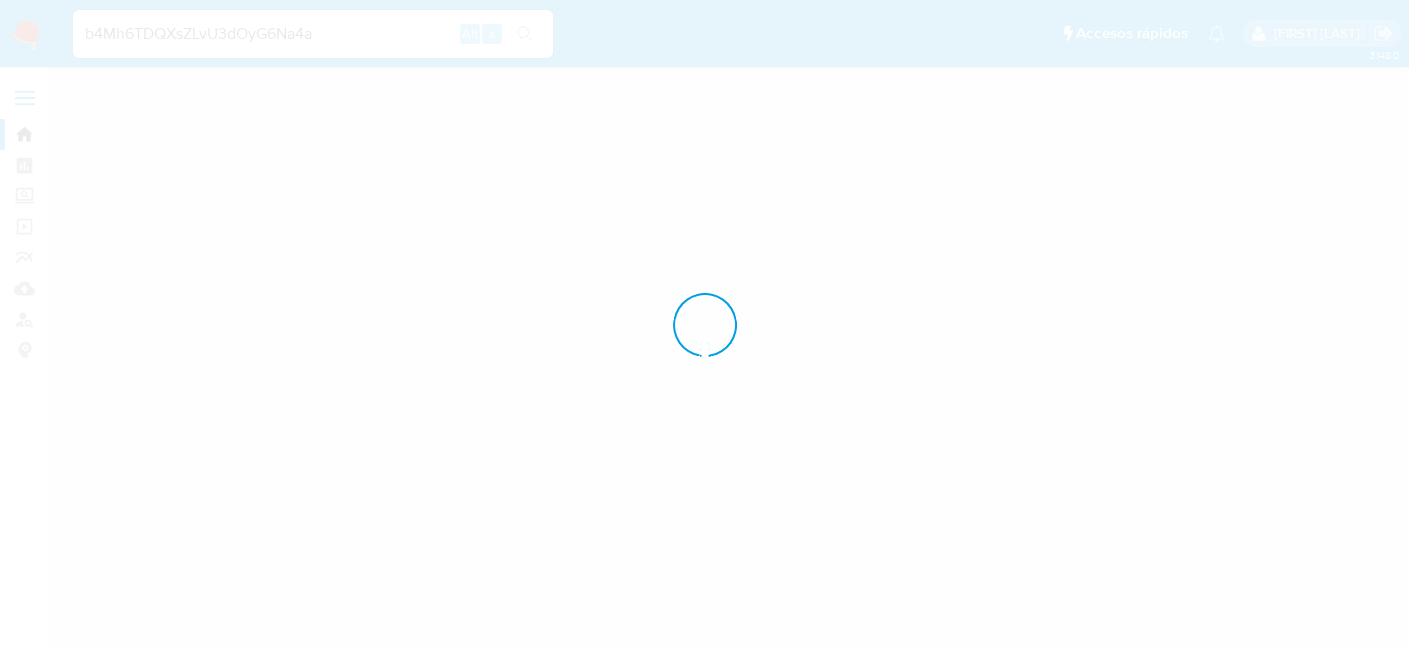 scroll, scrollTop: 0, scrollLeft: 0, axis: both 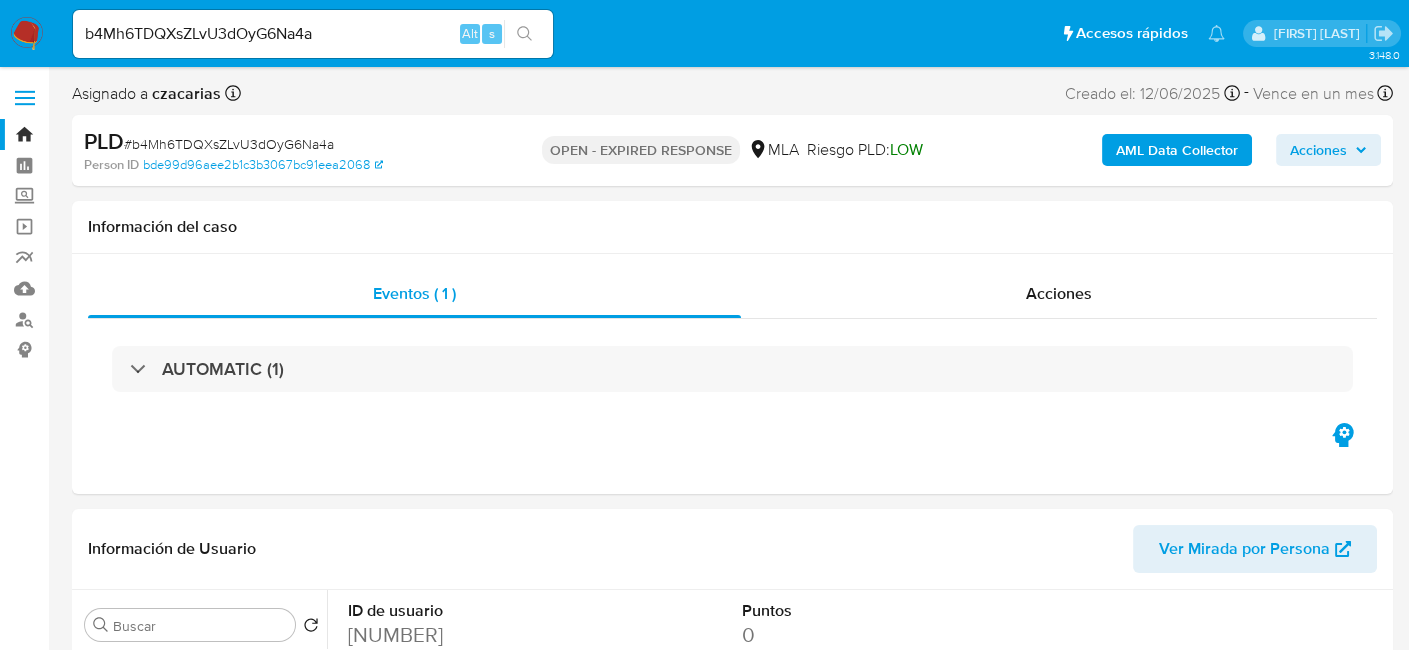 select on "10" 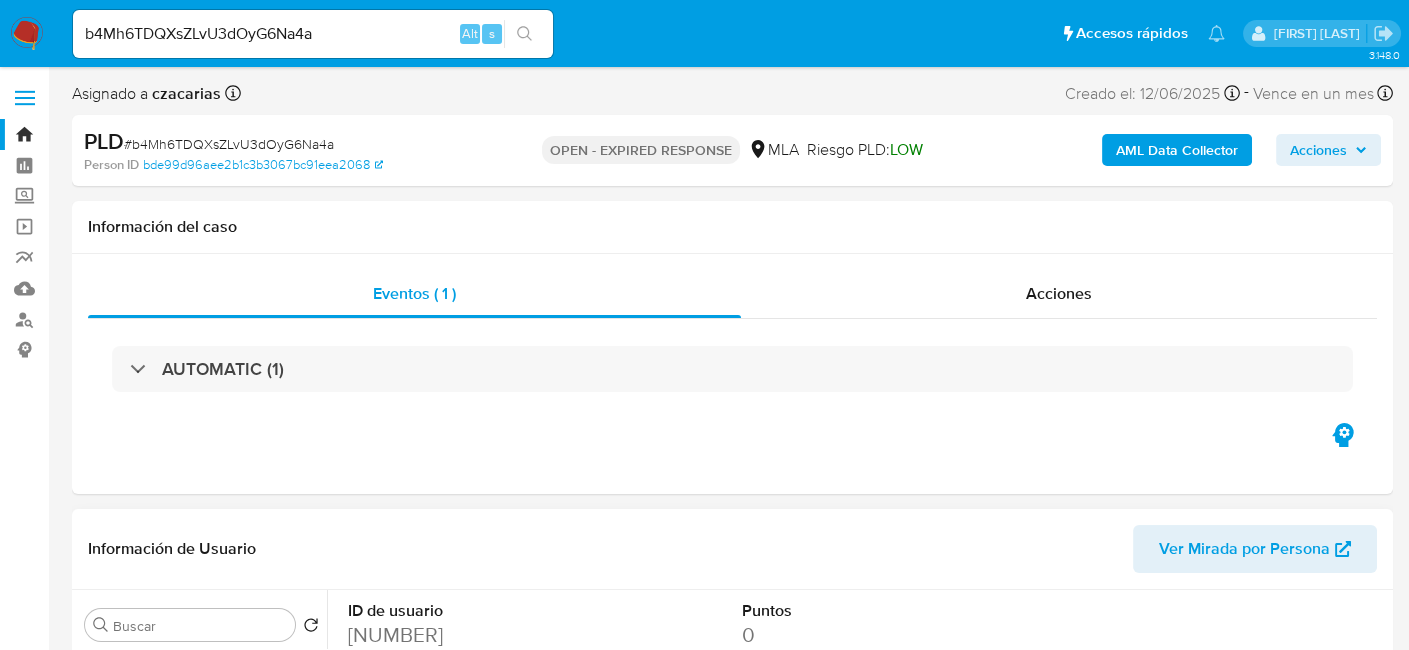 scroll, scrollTop: 100, scrollLeft: 0, axis: vertical 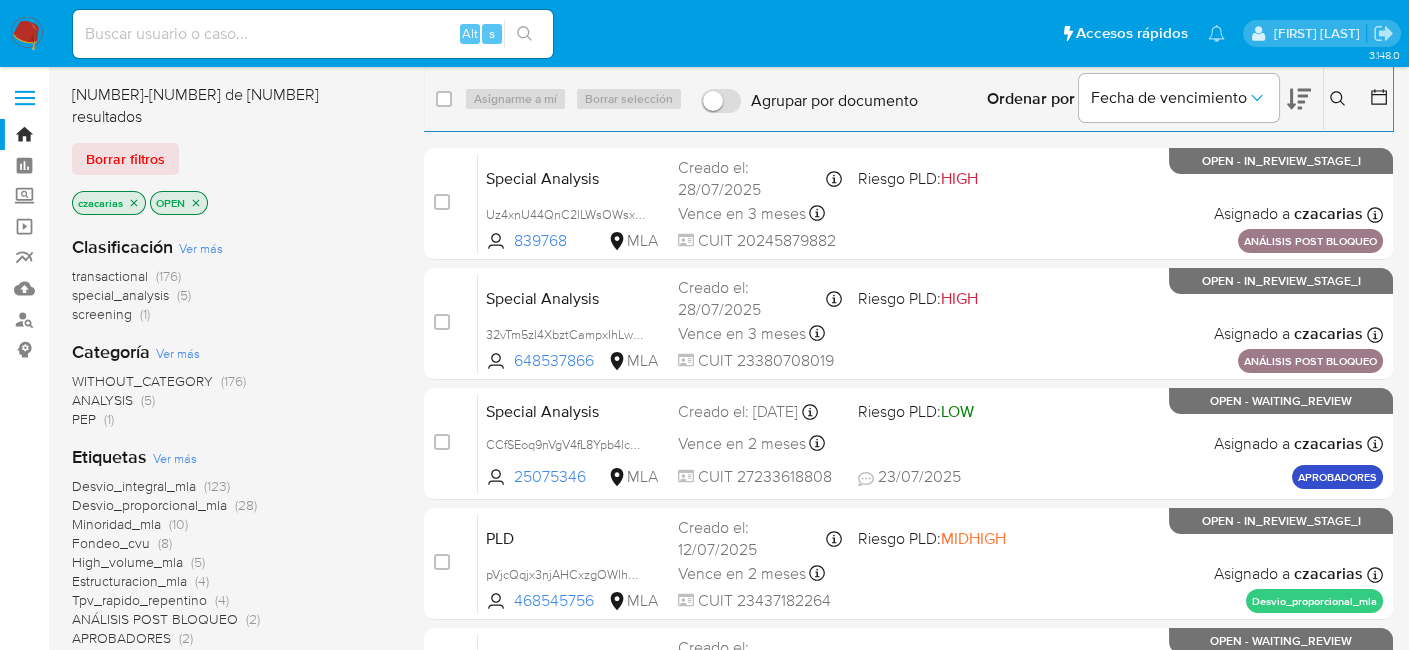 click 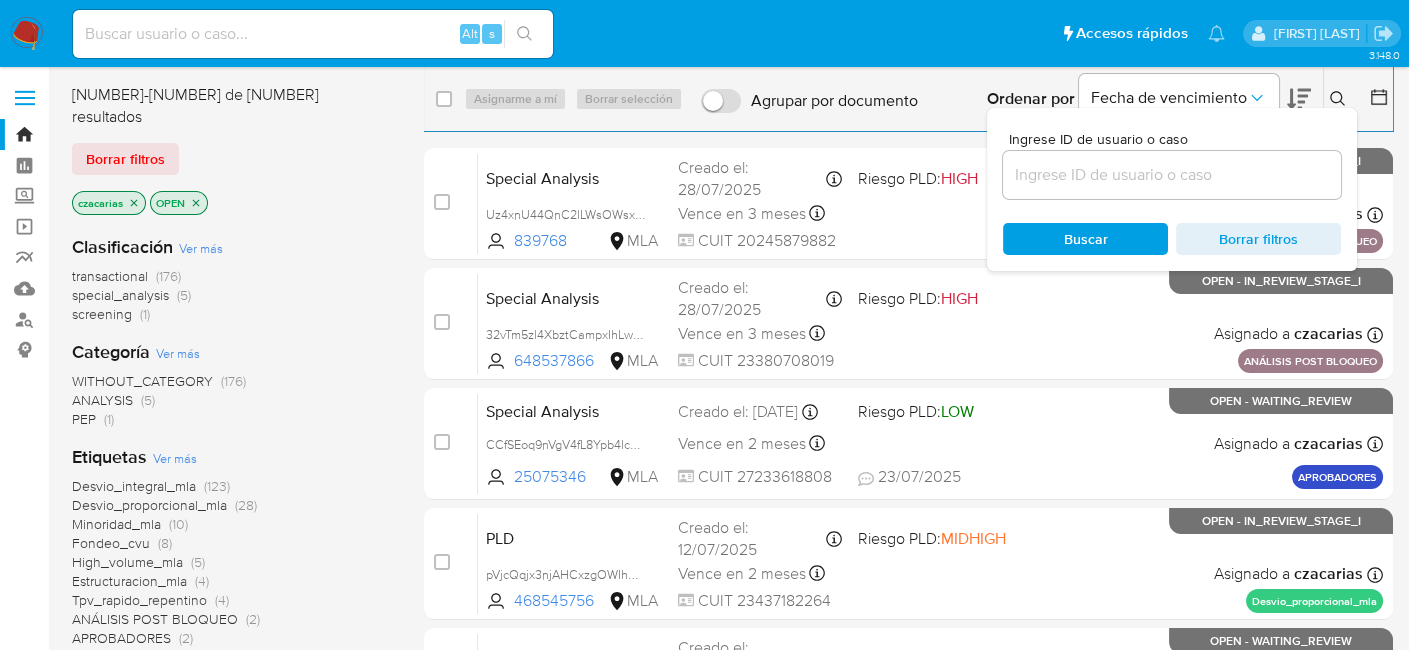 click at bounding box center (1172, 175) 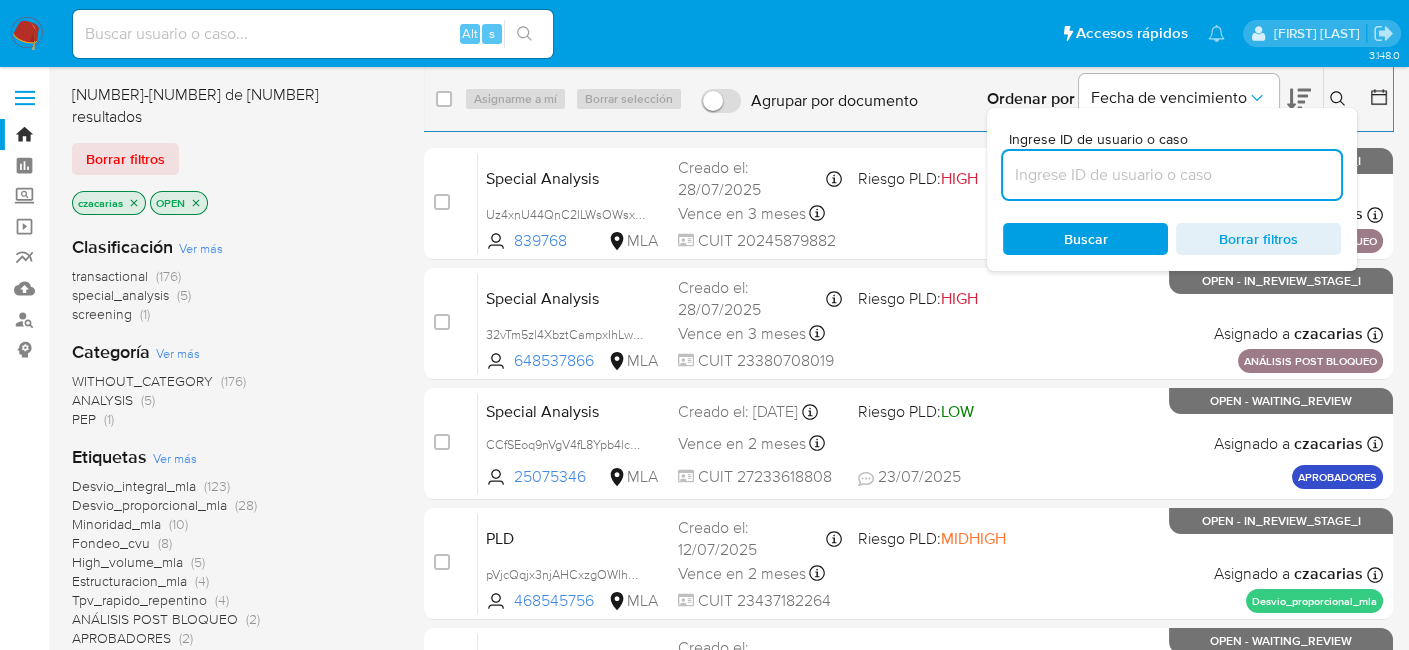 click at bounding box center (1172, 175) 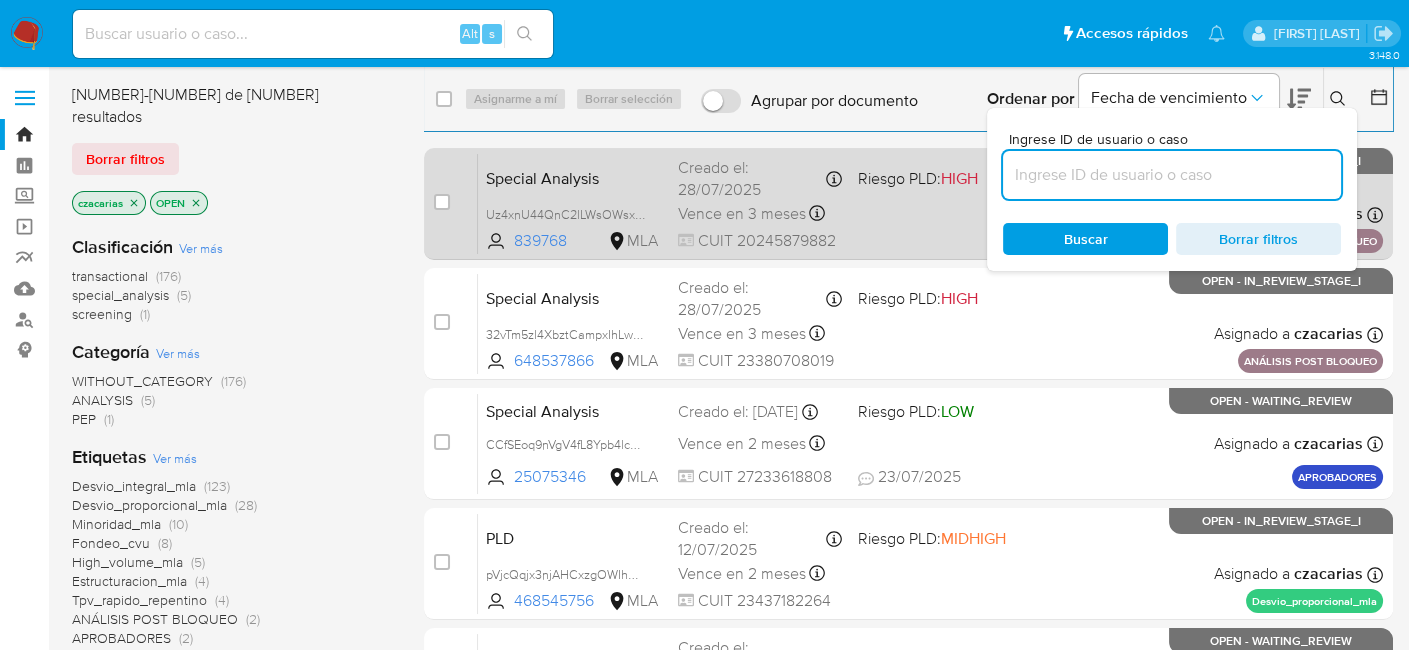 paste on "b4Mh6TDQXsZLvU3dOyG6Na4a" 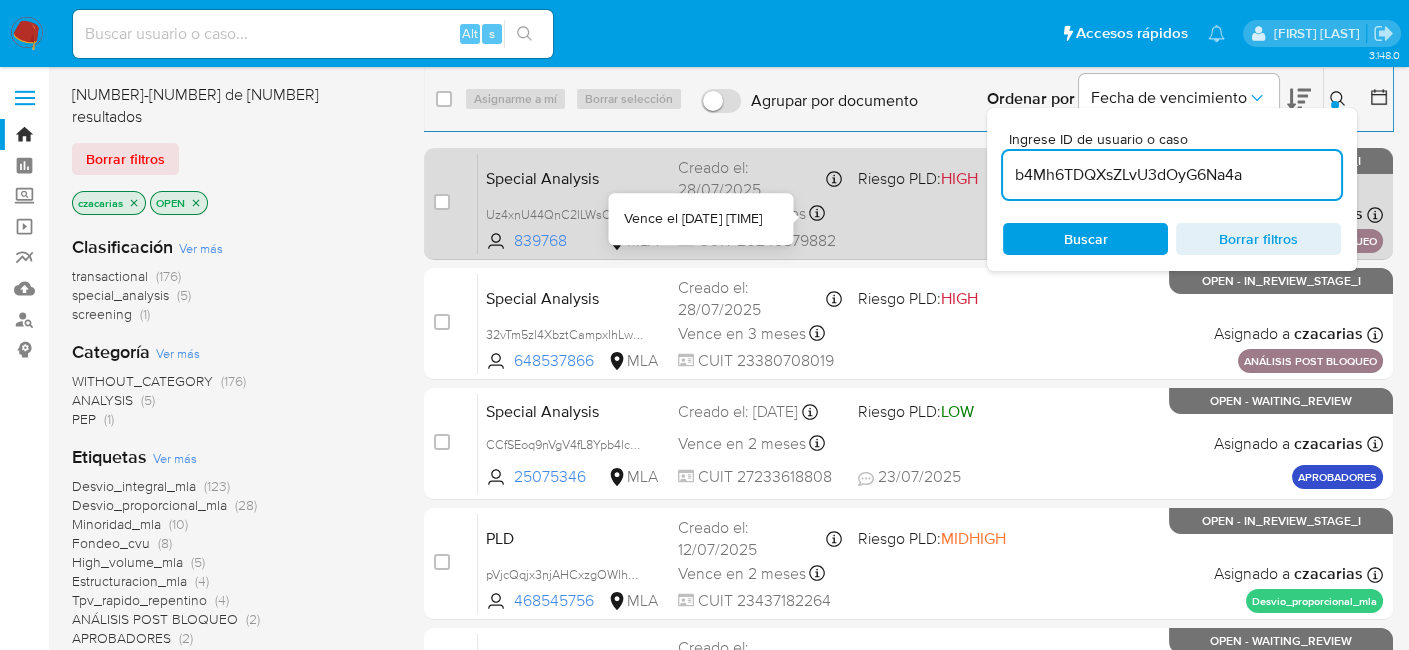 type on "b4Mh6TDQXsZLvU3dOyG6Na4a" 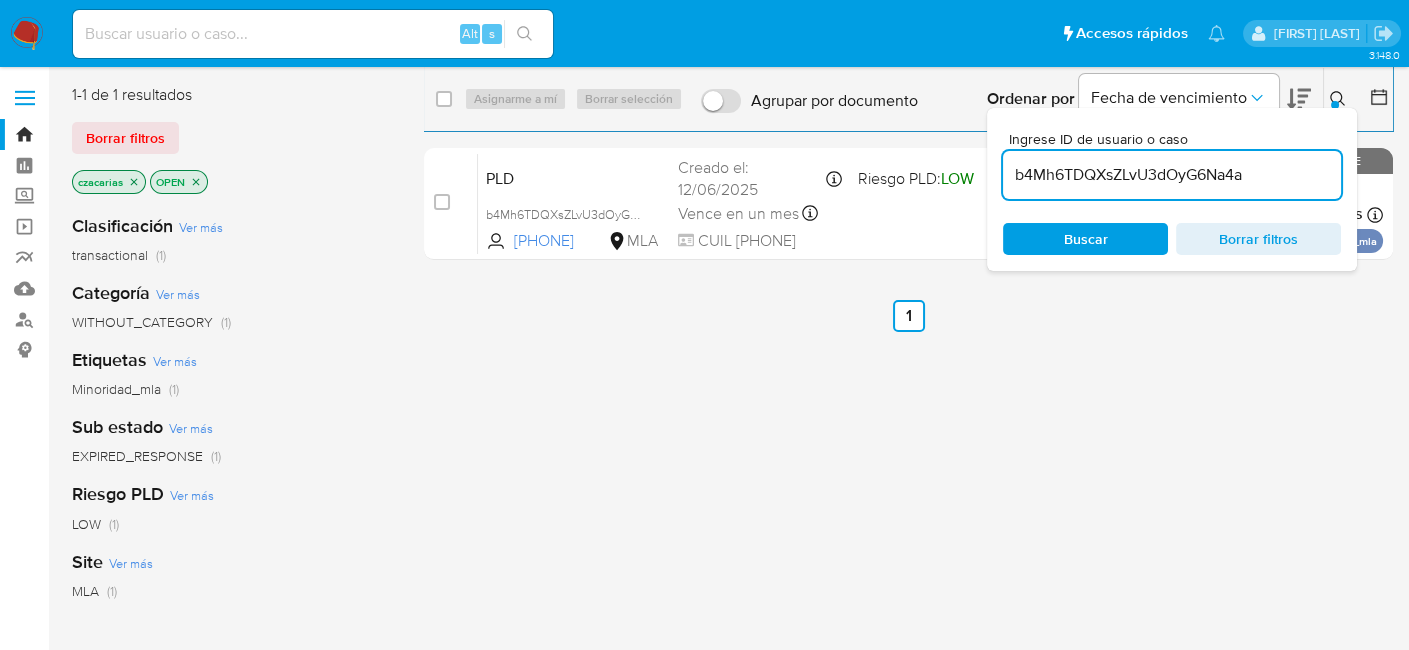 click at bounding box center [442, 202] 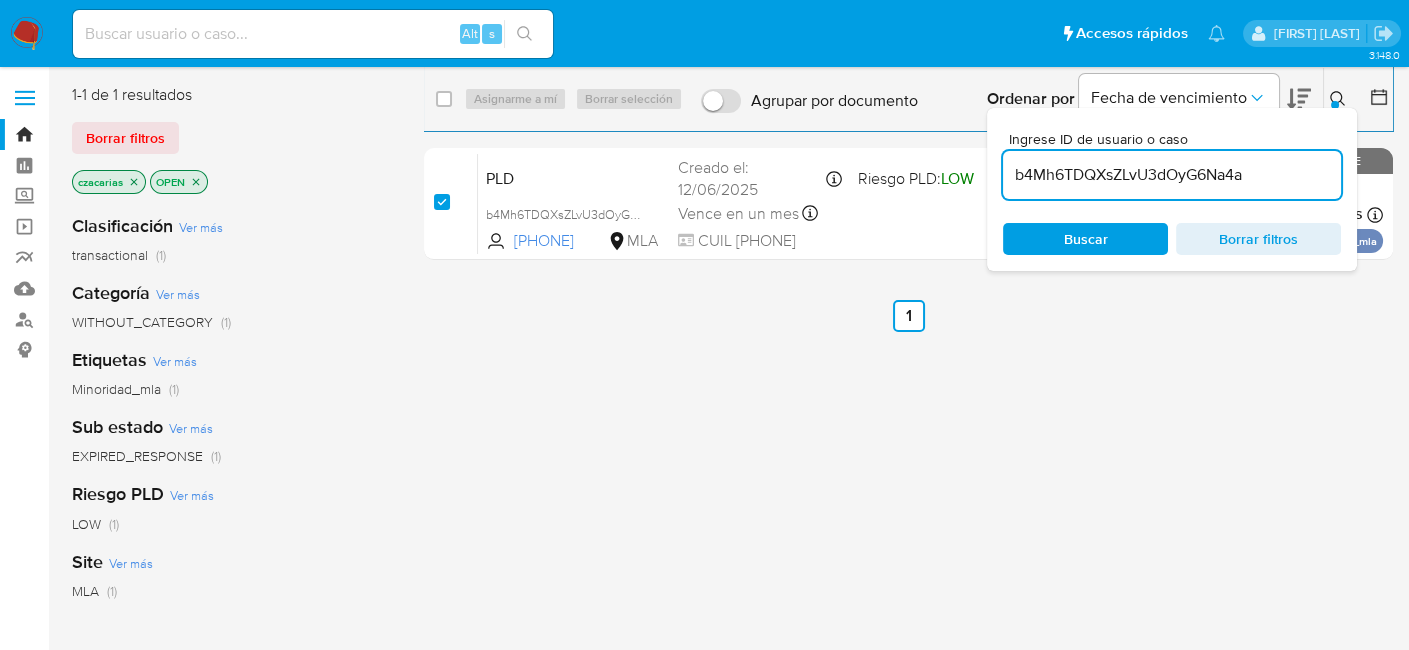 checkbox on "true" 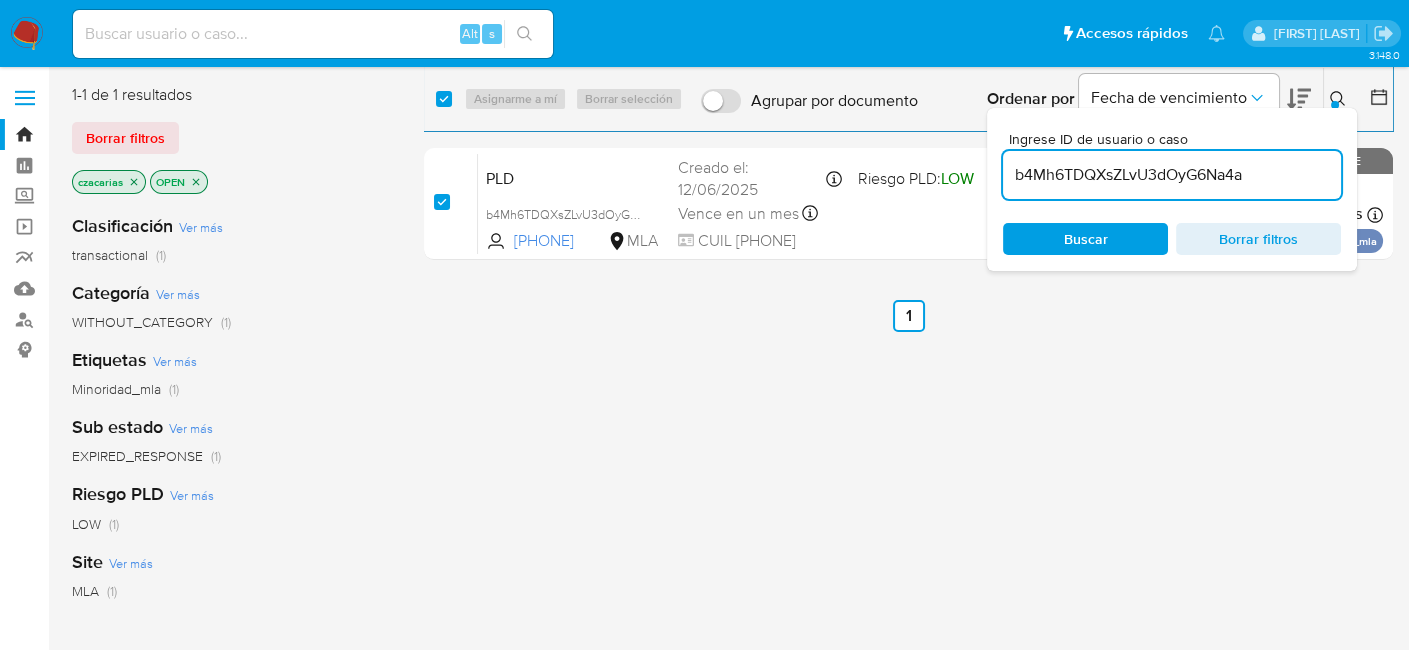 checkbox on "true" 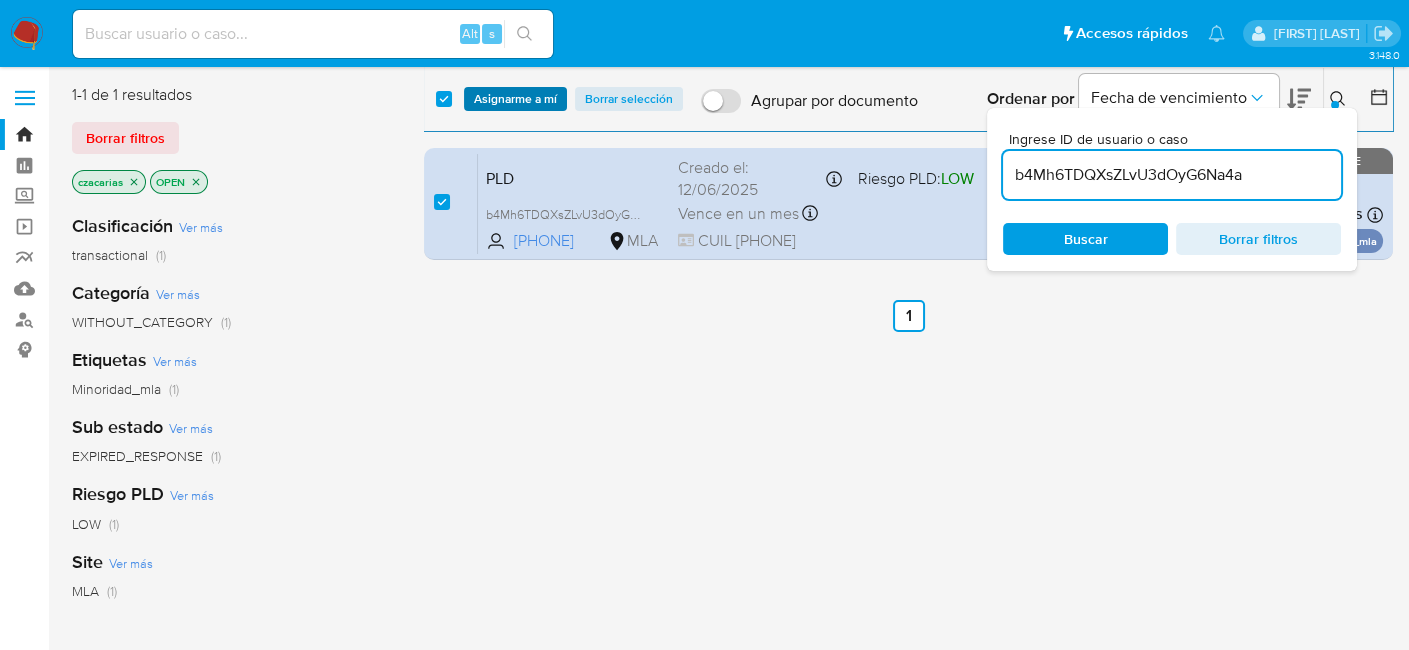 click on "Asignarme a mí" at bounding box center [515, 99] 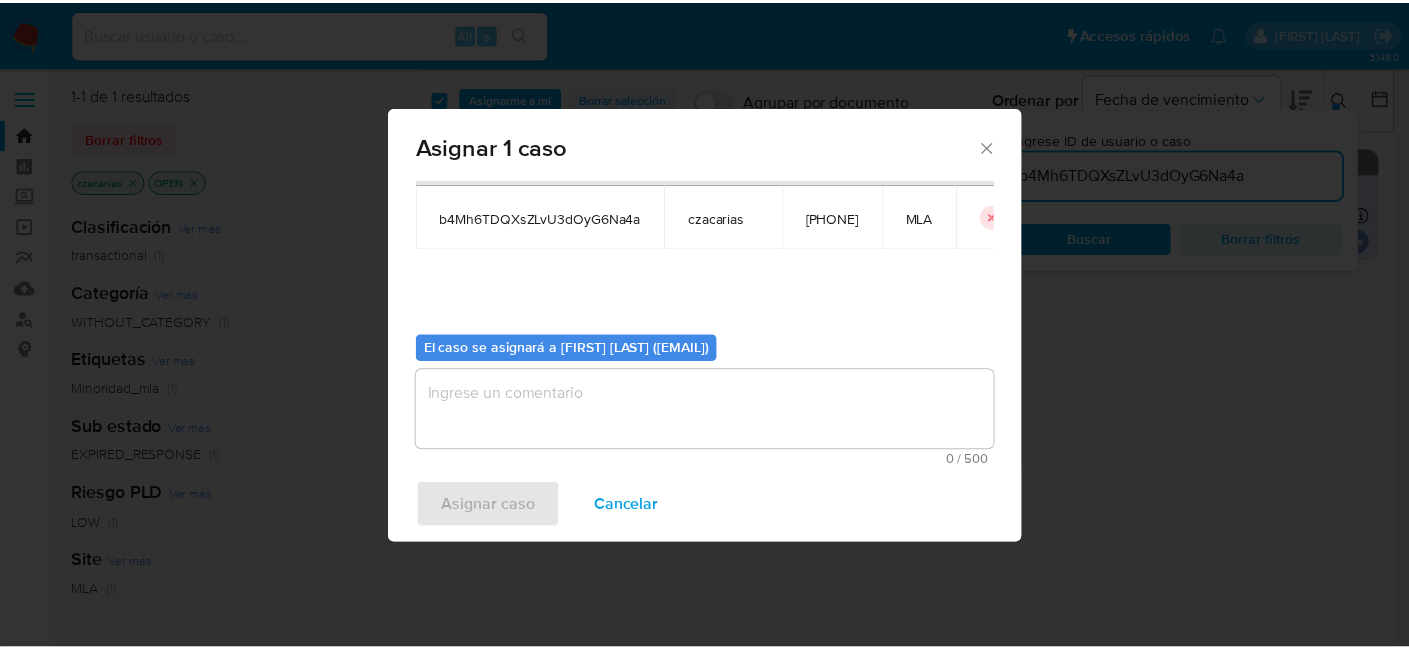scroll, scrollTop: 102, scrollLeft: 0, axis: vertical 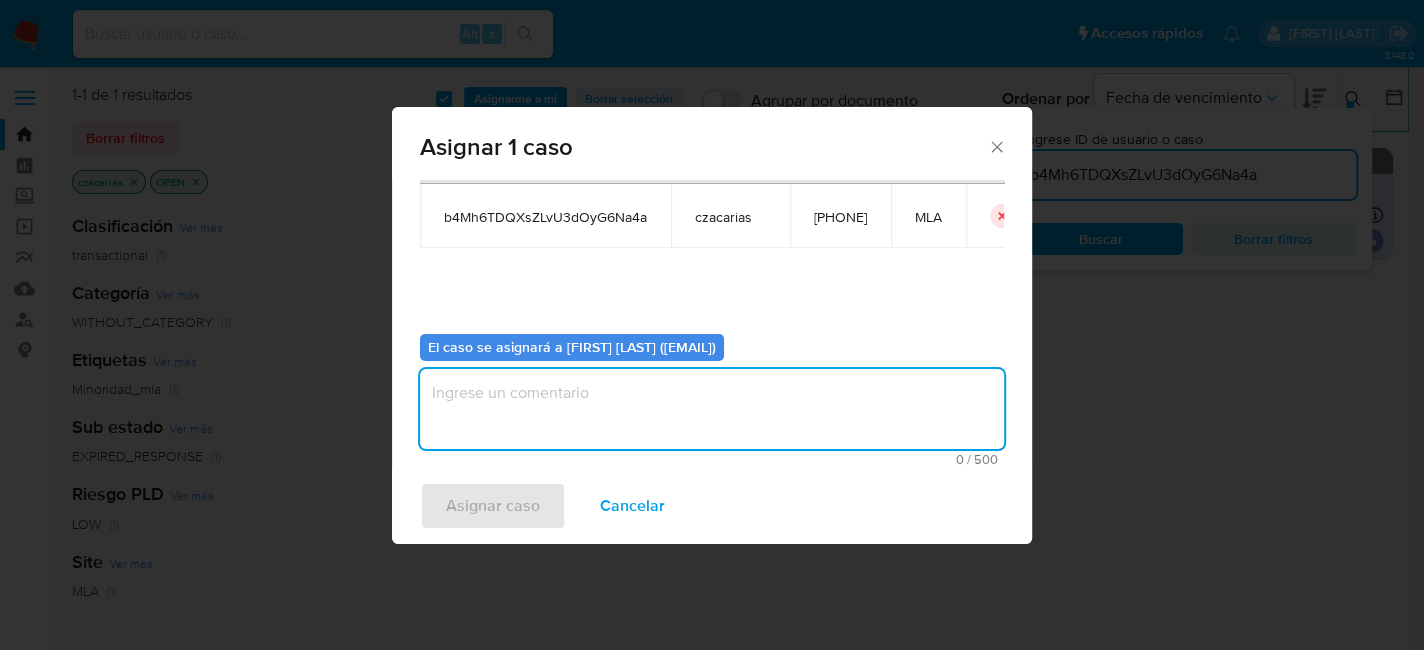 click at bounding box center [712, 409] 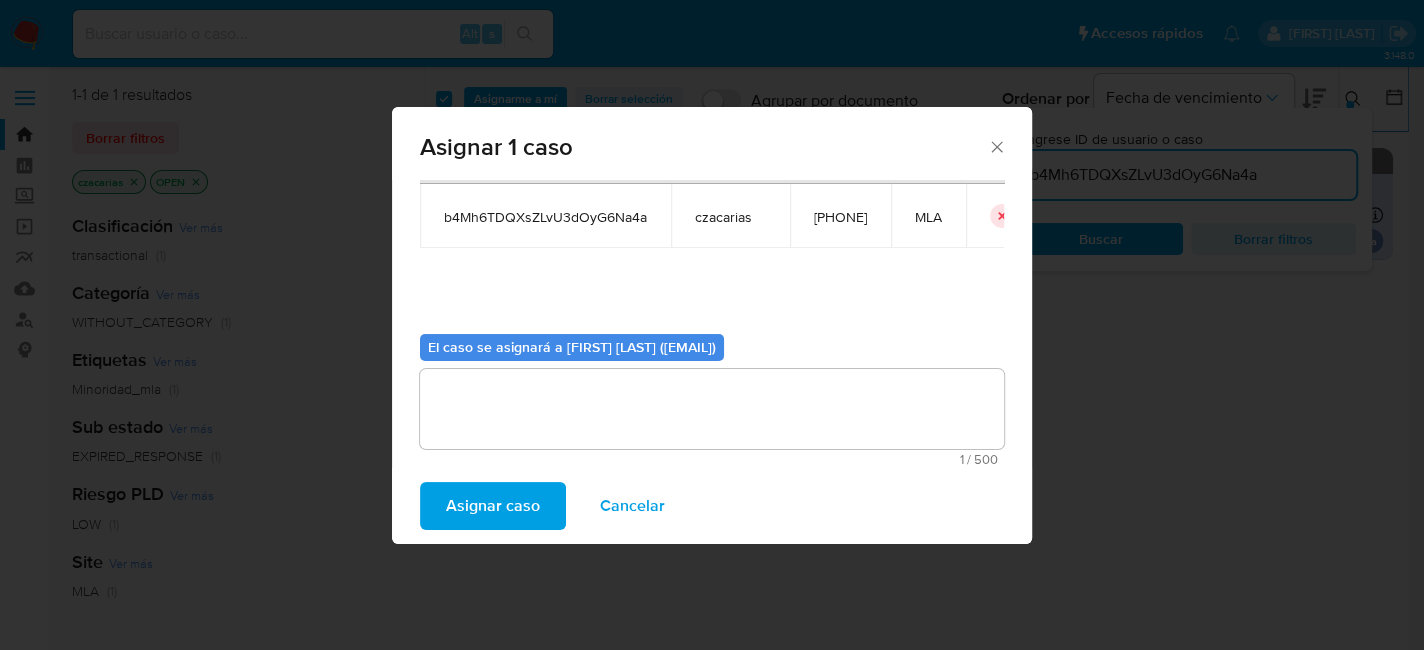 click on "Asignar caso" at bounding box center [493, 506] 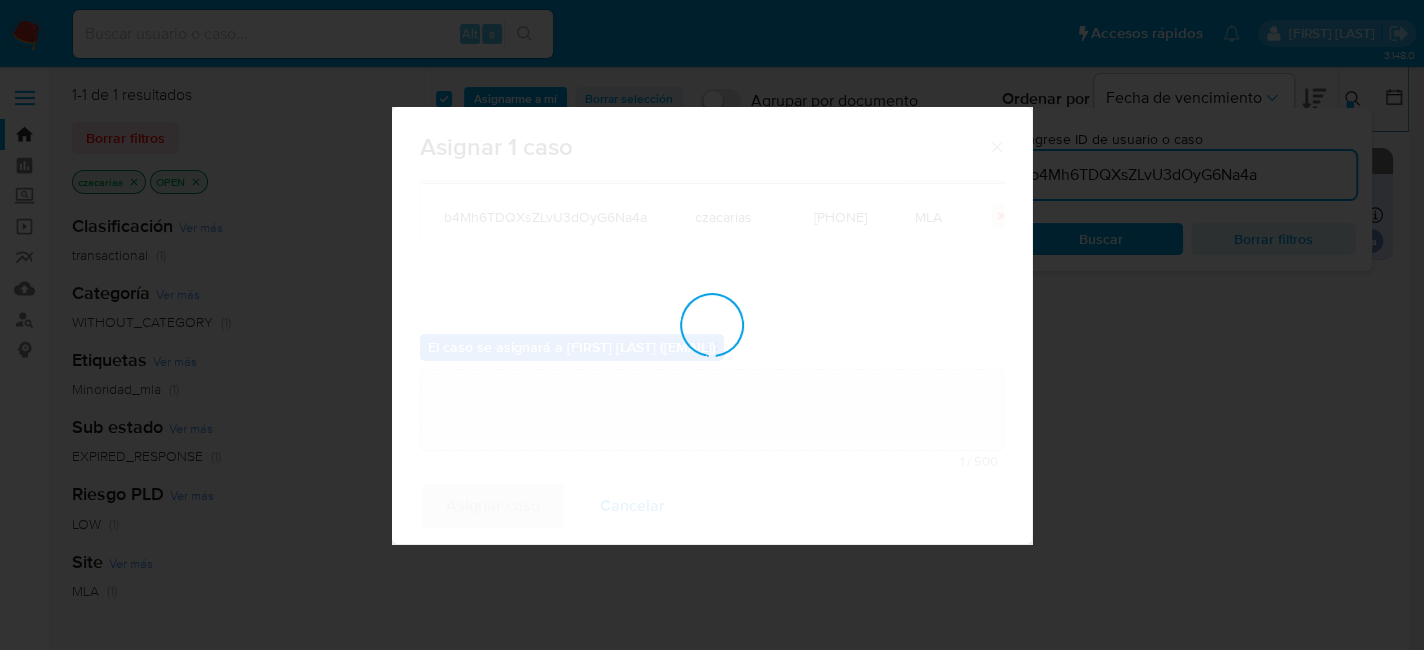 type 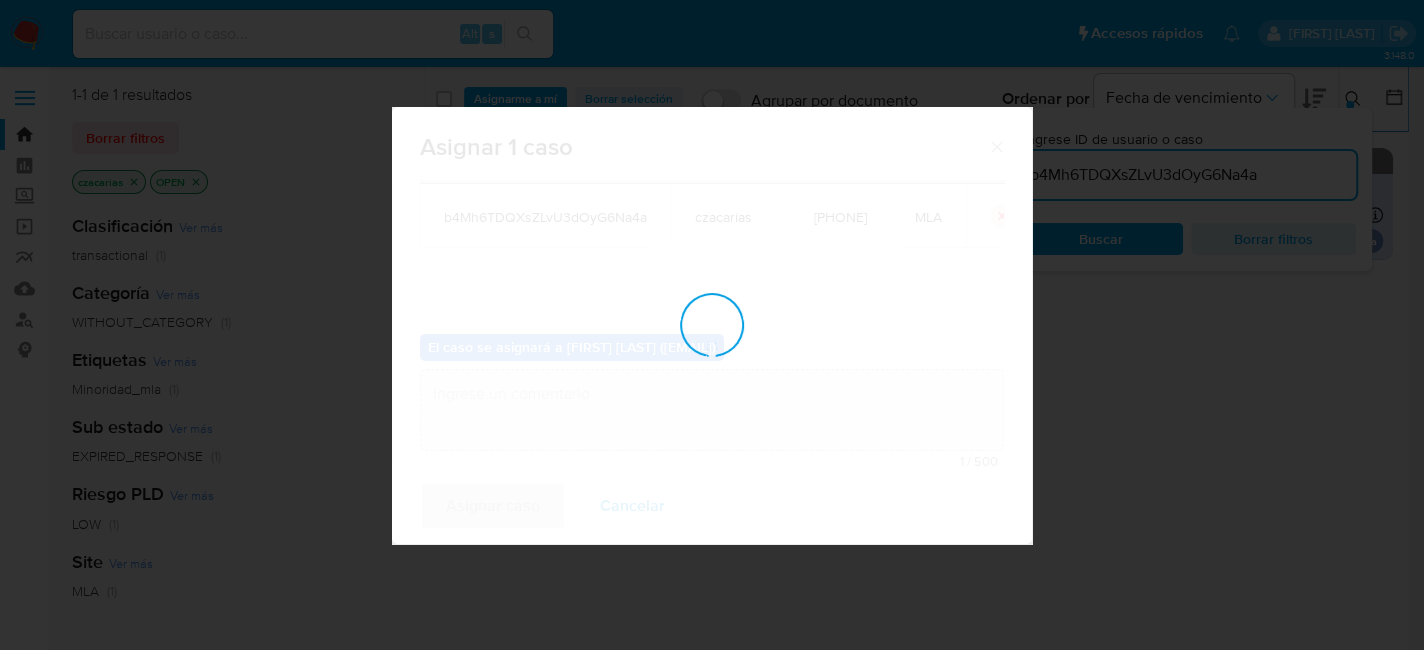 checkbox on "false" 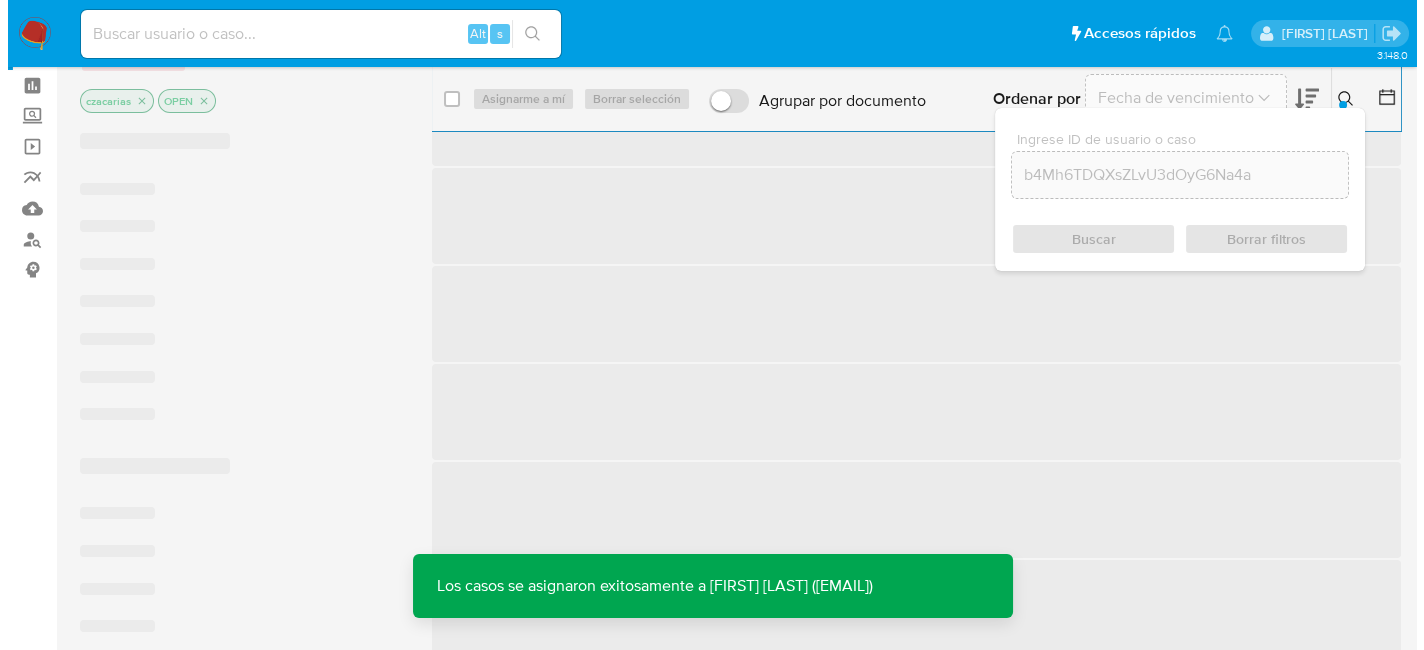scroll, scrollTop: 0, scrollLeft: 0, axis: both 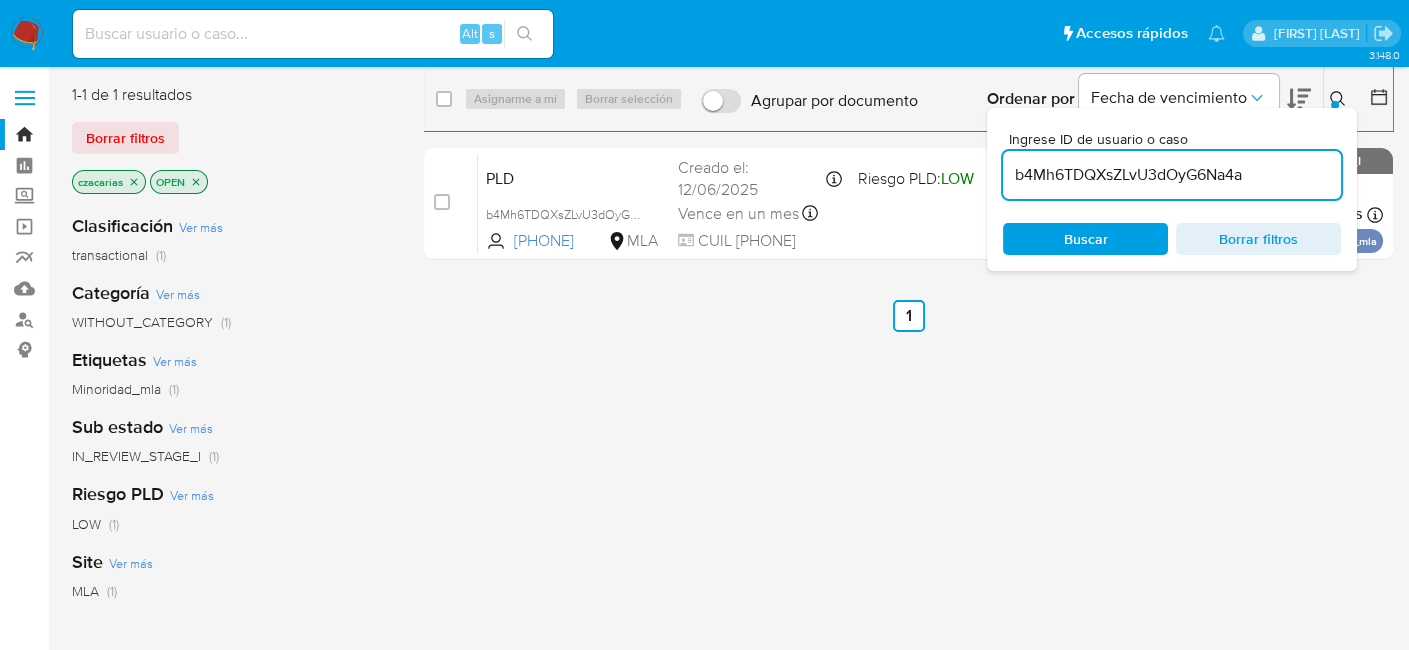click on "b4Mh6TDQXsZLvU3dOyG6Na4a" at bounding box center [1172, 175] 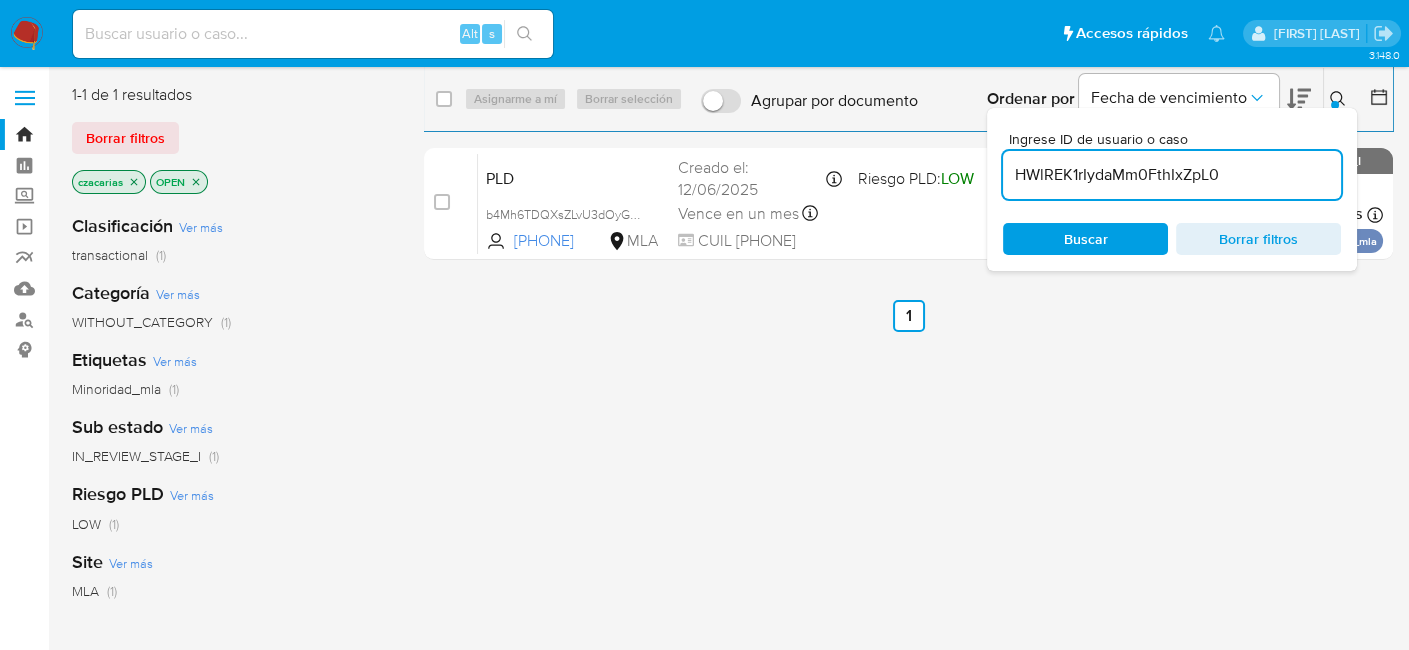 type on "HWlREK1rIydaMm0FthIxZpL0" 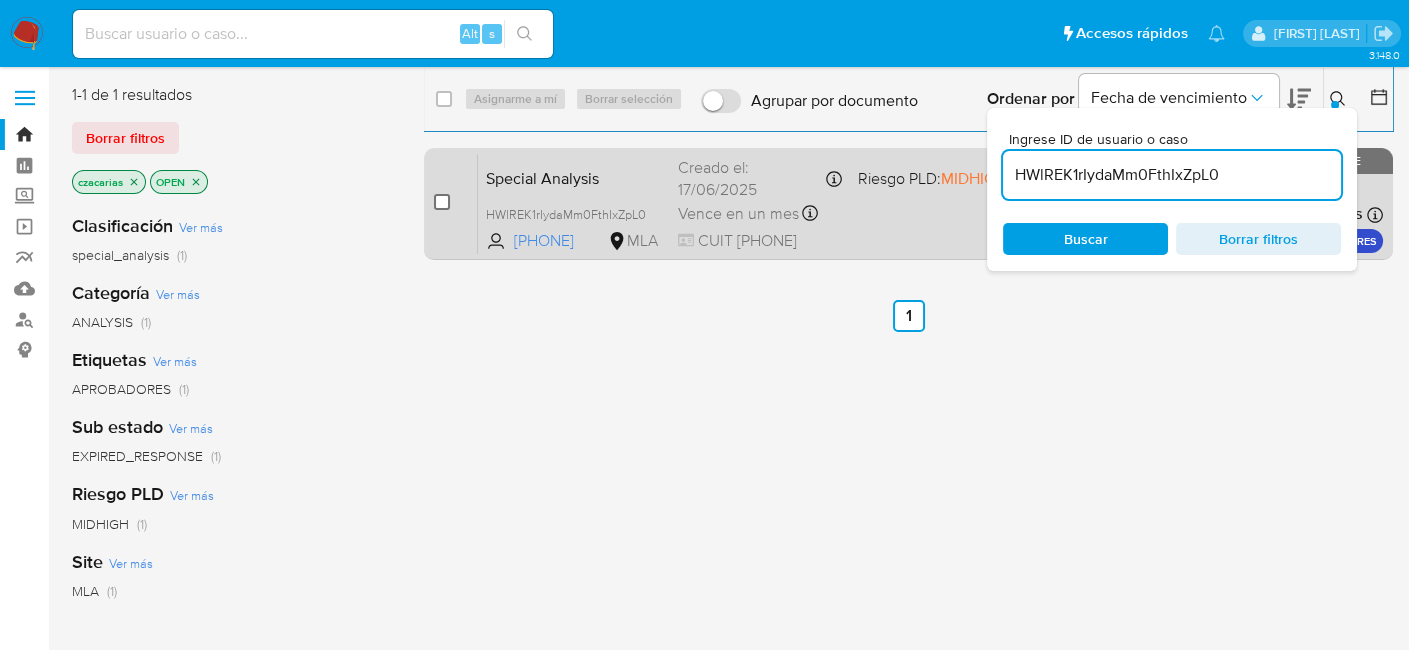 click at bounding box center [442, 202] 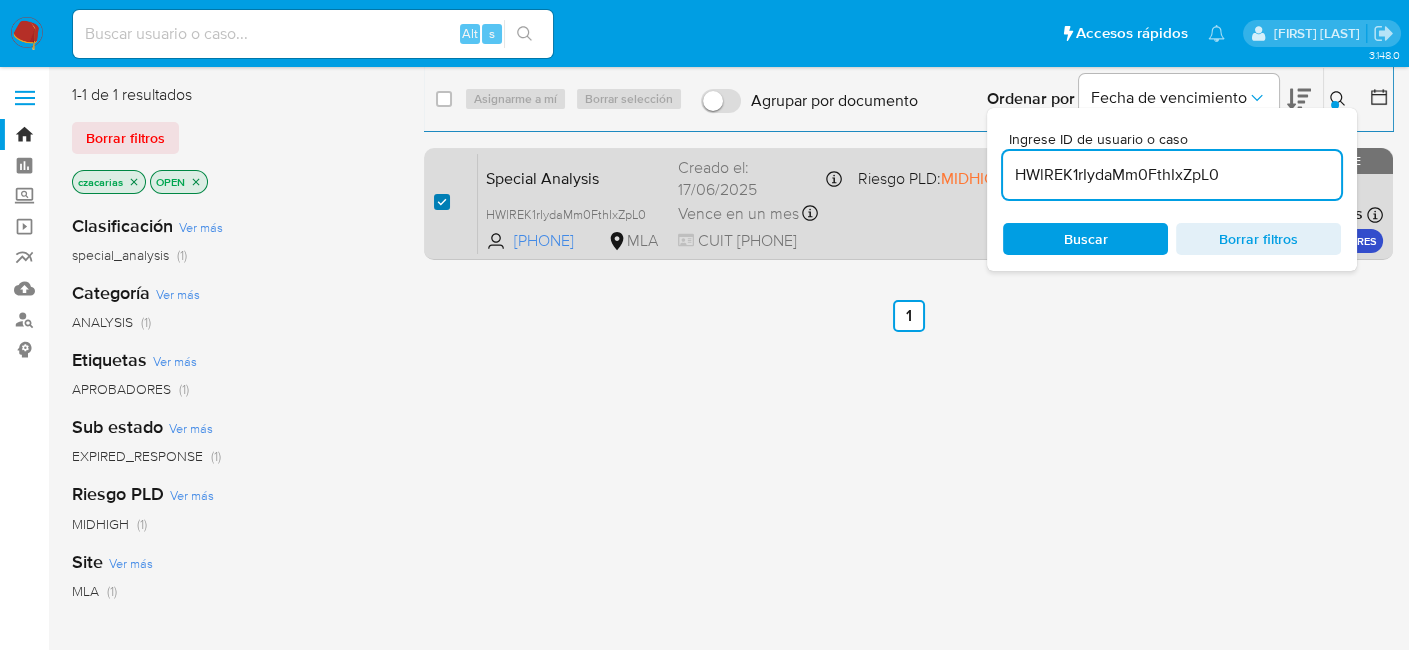 checkbox on "true" 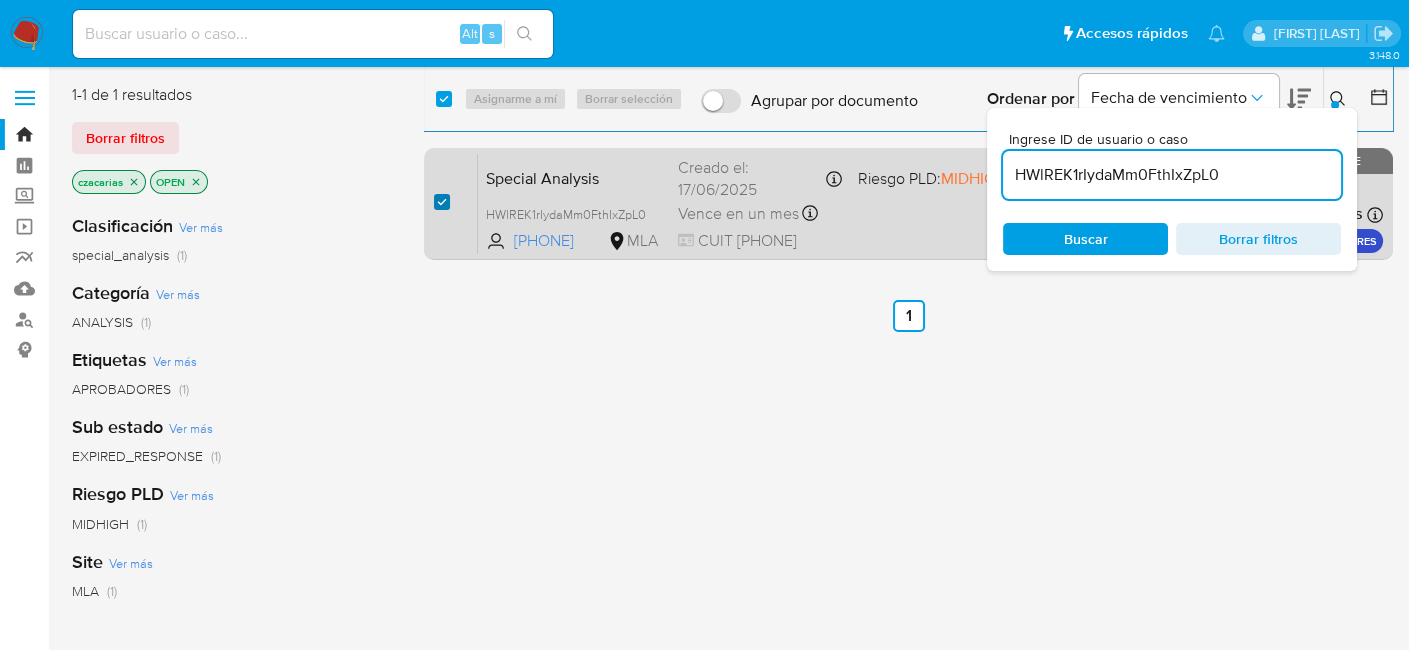 checkbox on "true" 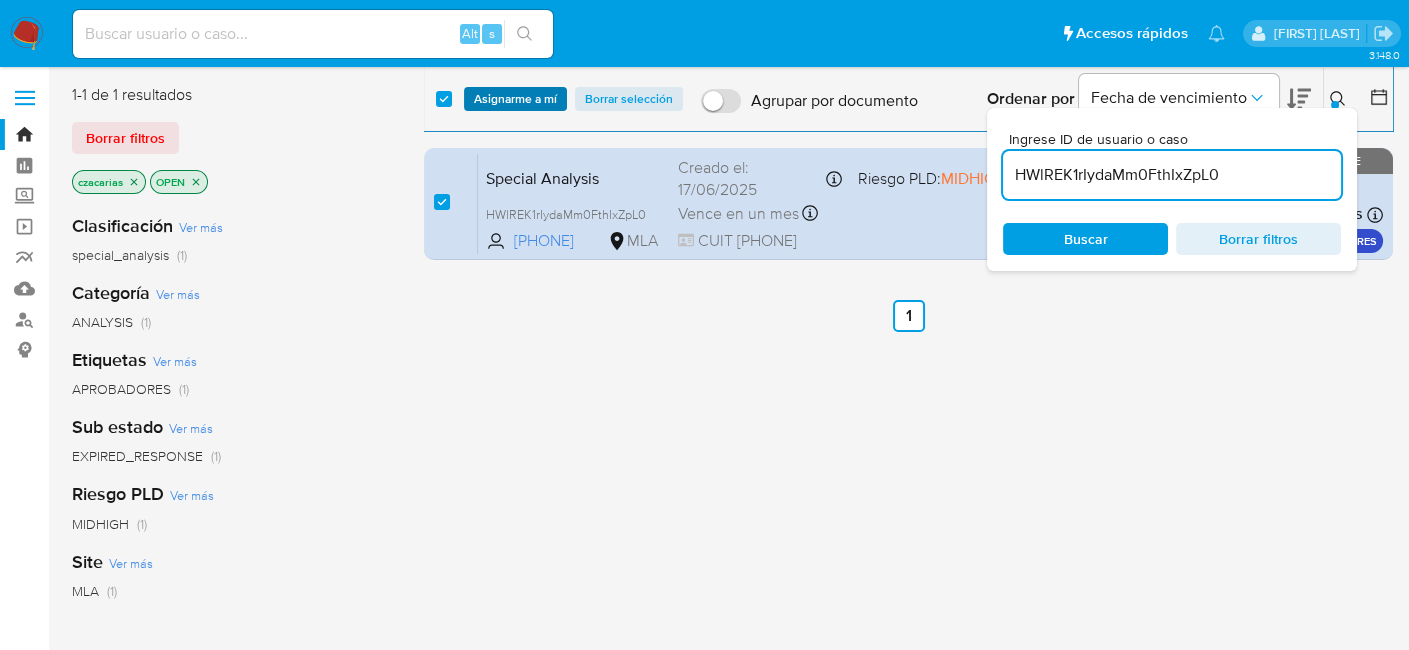 click on "Asignarme a mí" at bounding box center (515, 99) 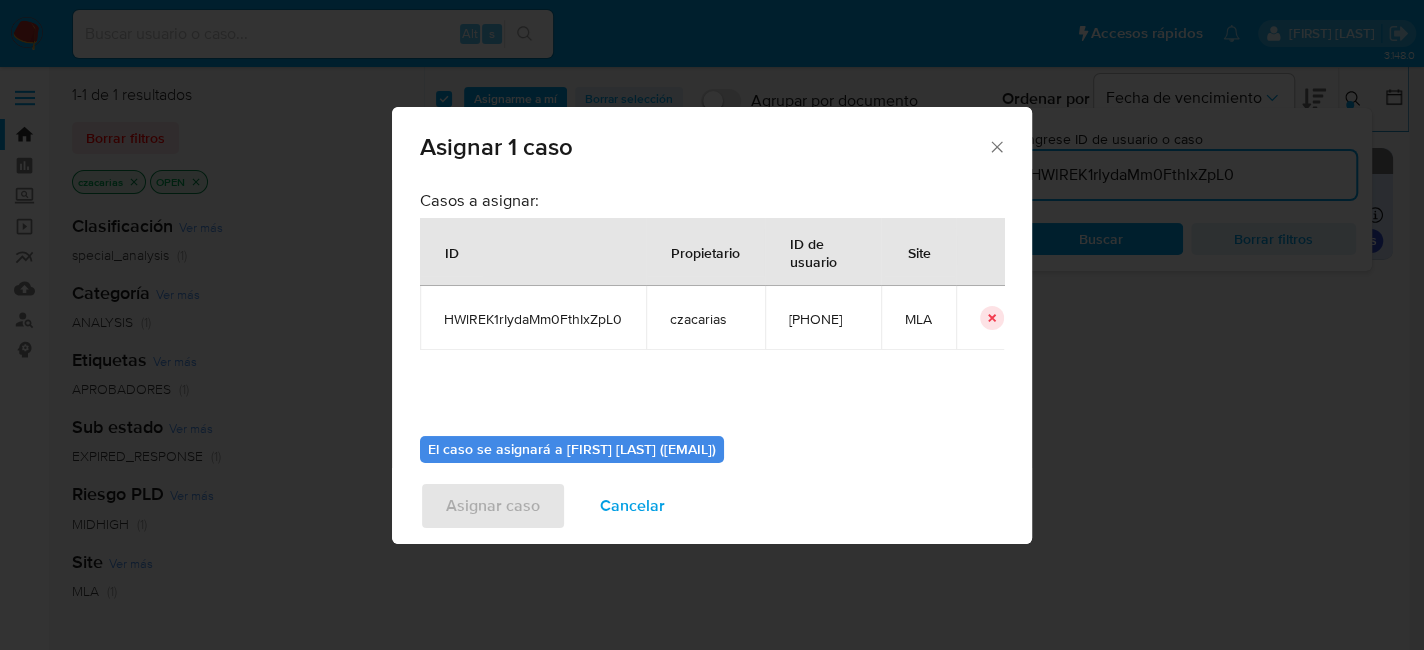 scroll, scrollTop: 102, scrollLeft: 0, axis: vertical 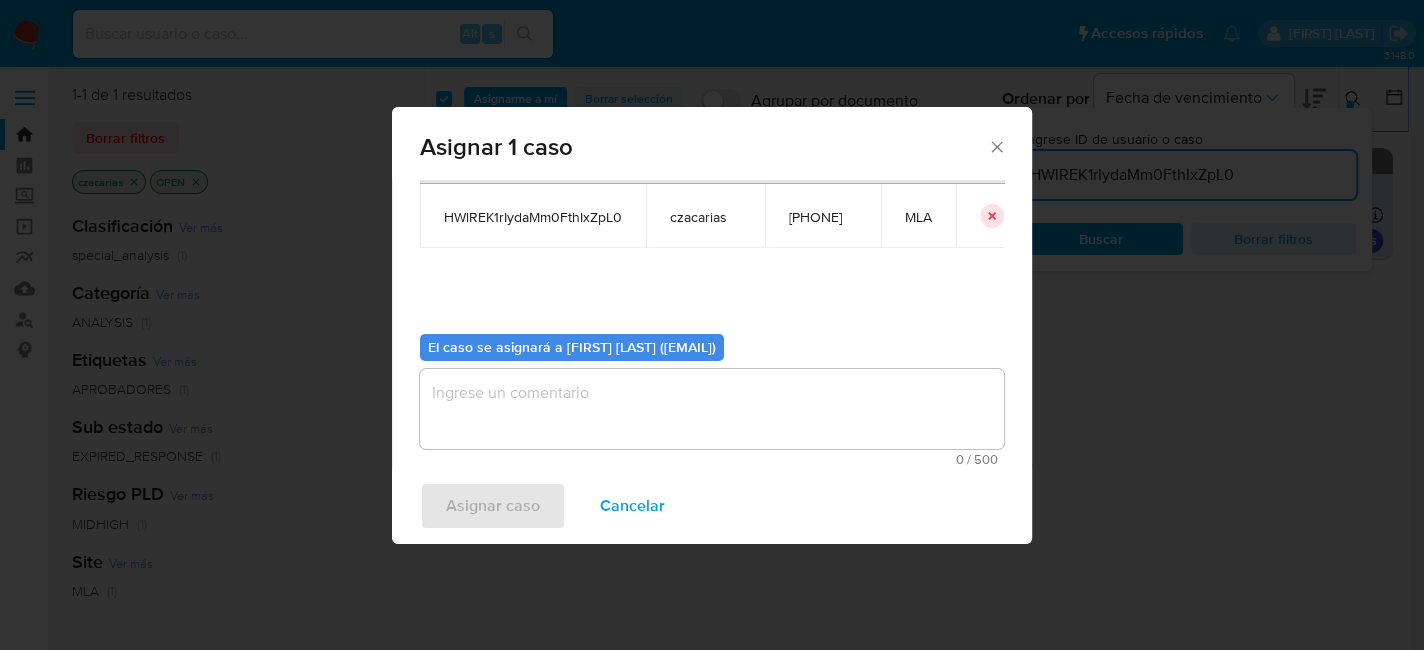 click at bounding box center [712, 409] 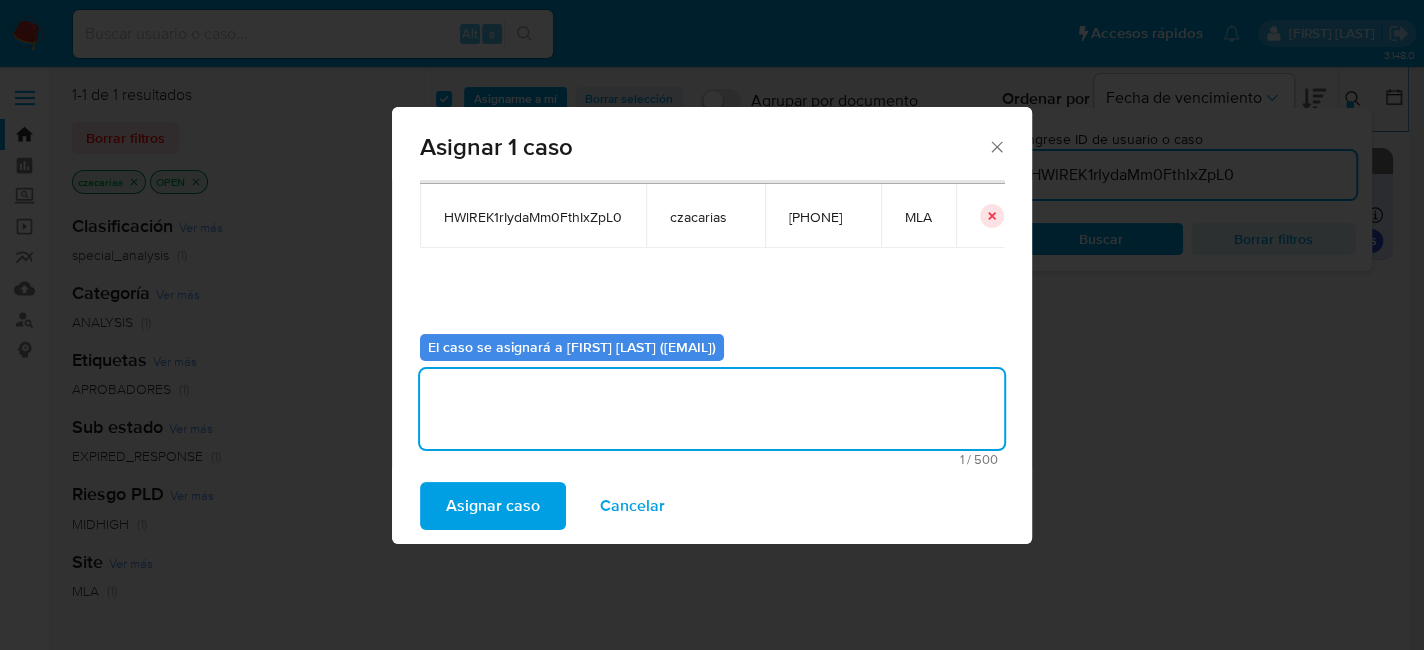 click on "Asignar caso" at bounding box center [493, 506] 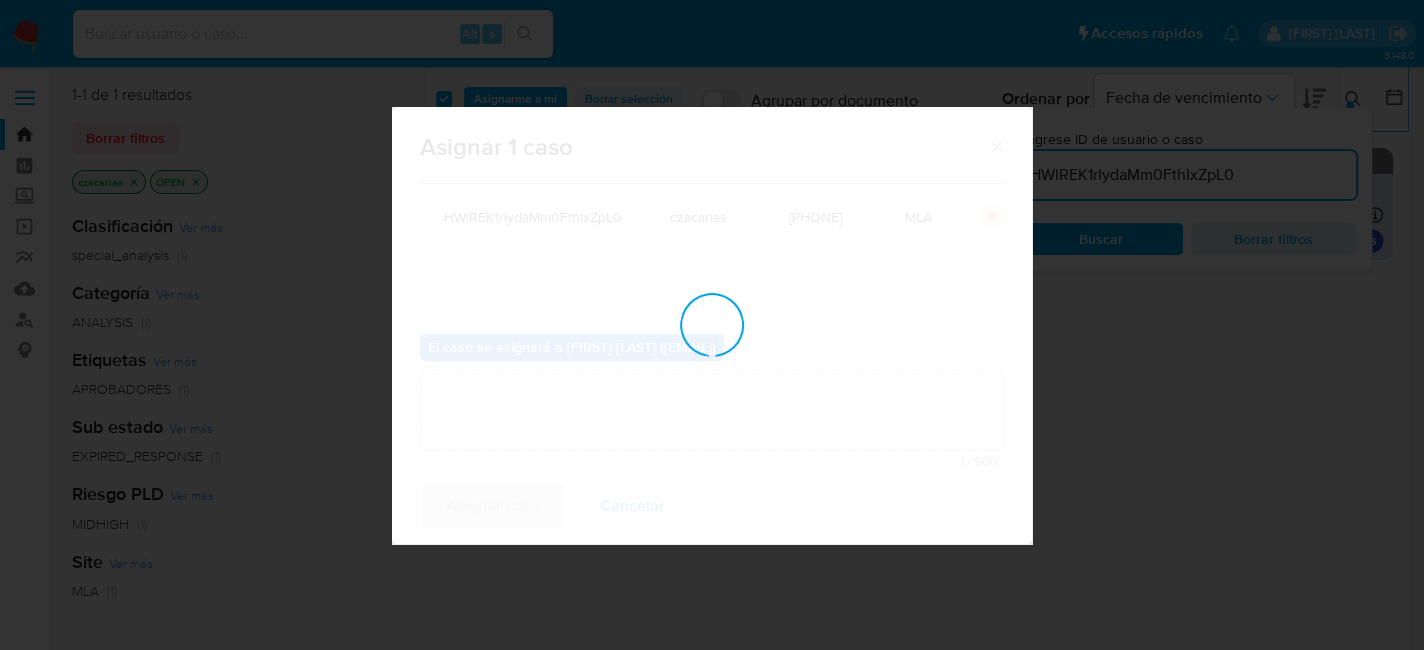 type 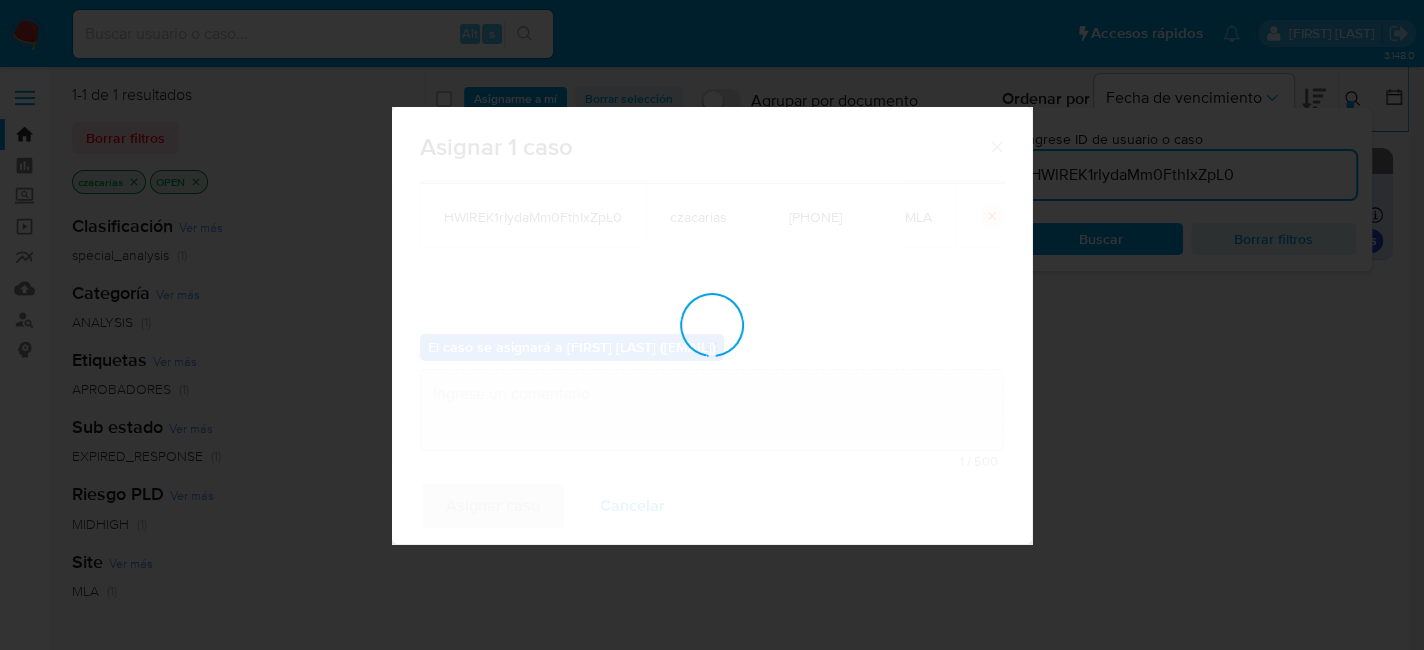 checkbox on "false" 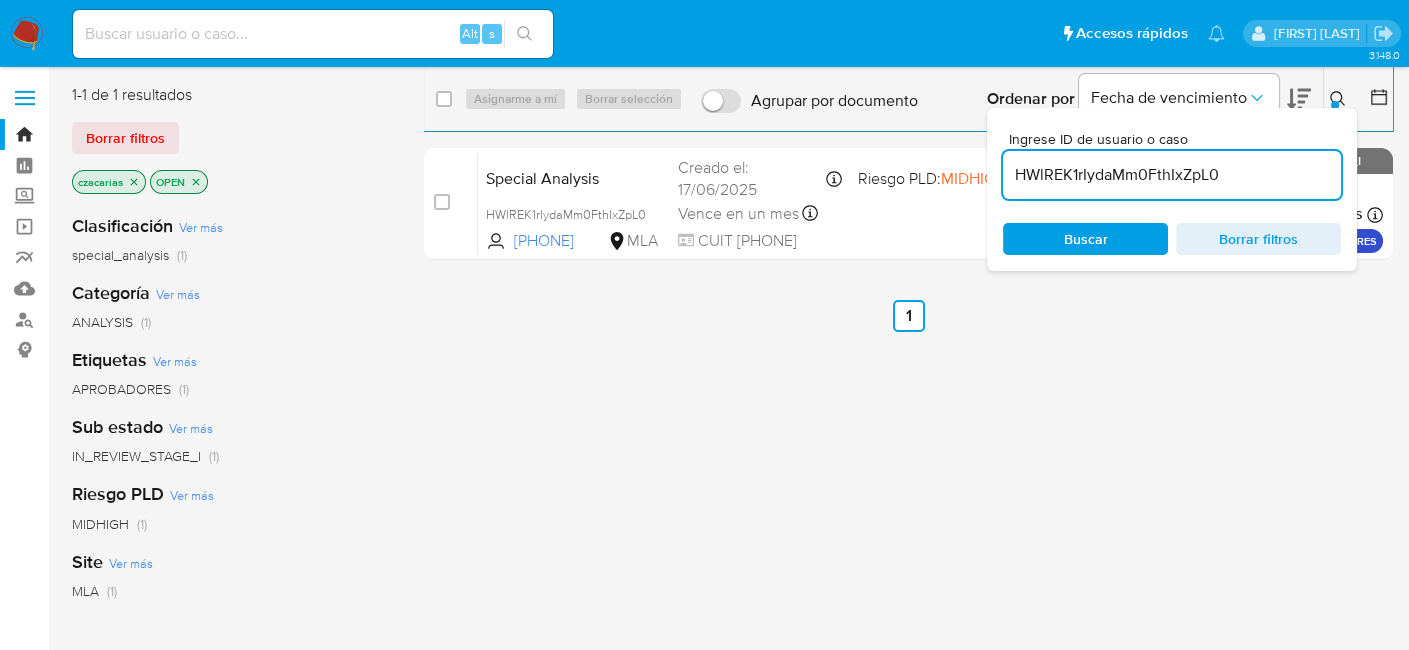 click on "HWlREK1rIydaMm0FthIxZpL0" at bounding box center [1172, 175] 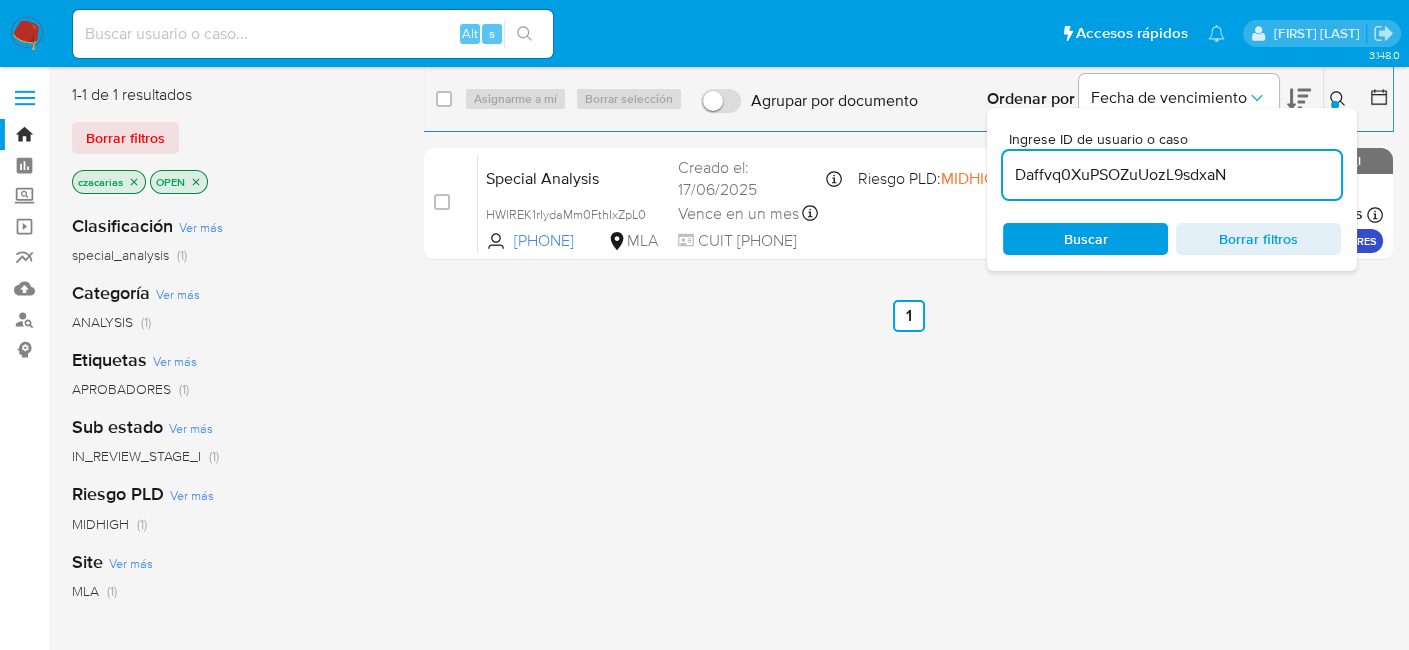 type on "Daffvq0XuPSOZuUozL9sdxaN" 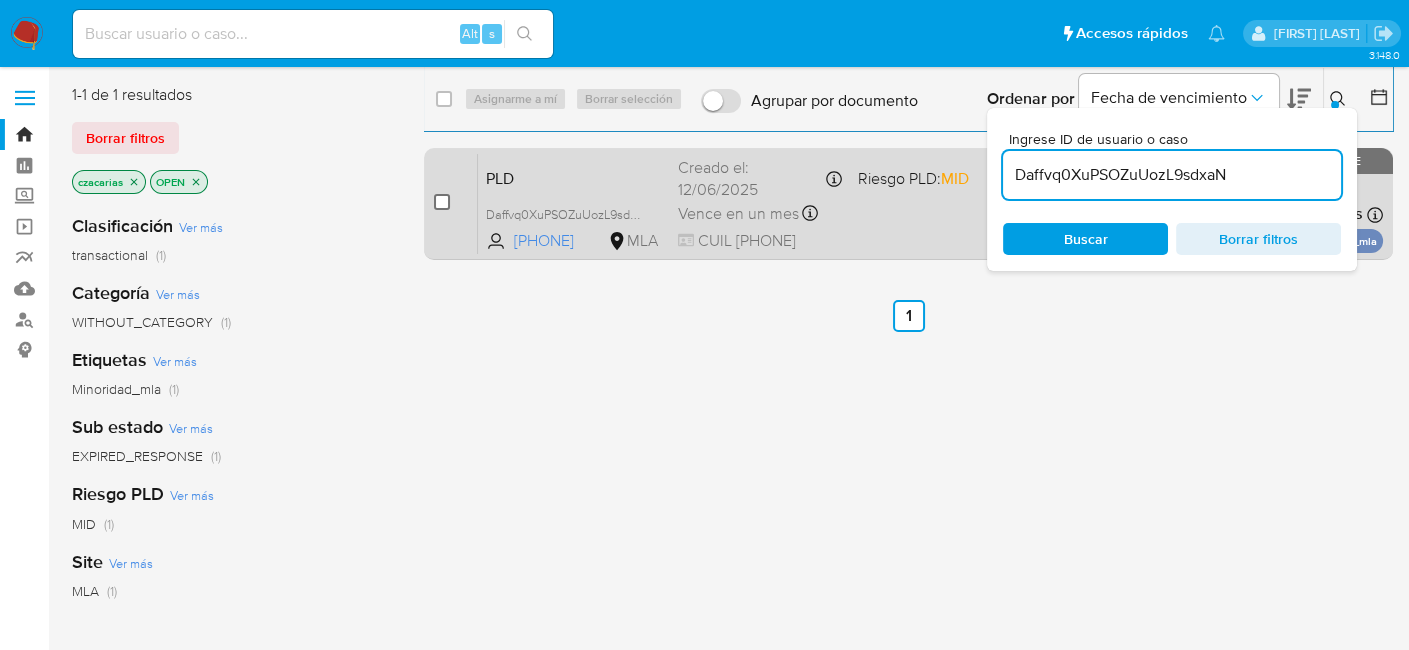 click at bounding box center (442, 202) 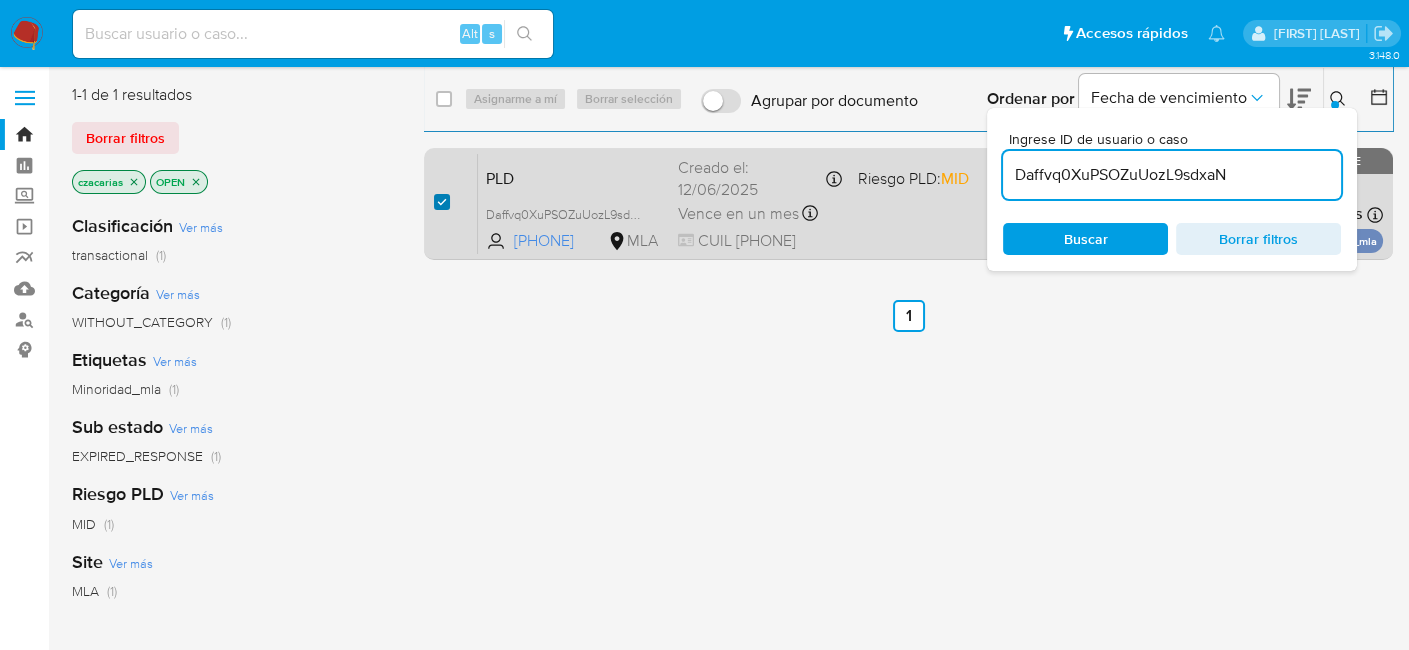 checkbox on "true" 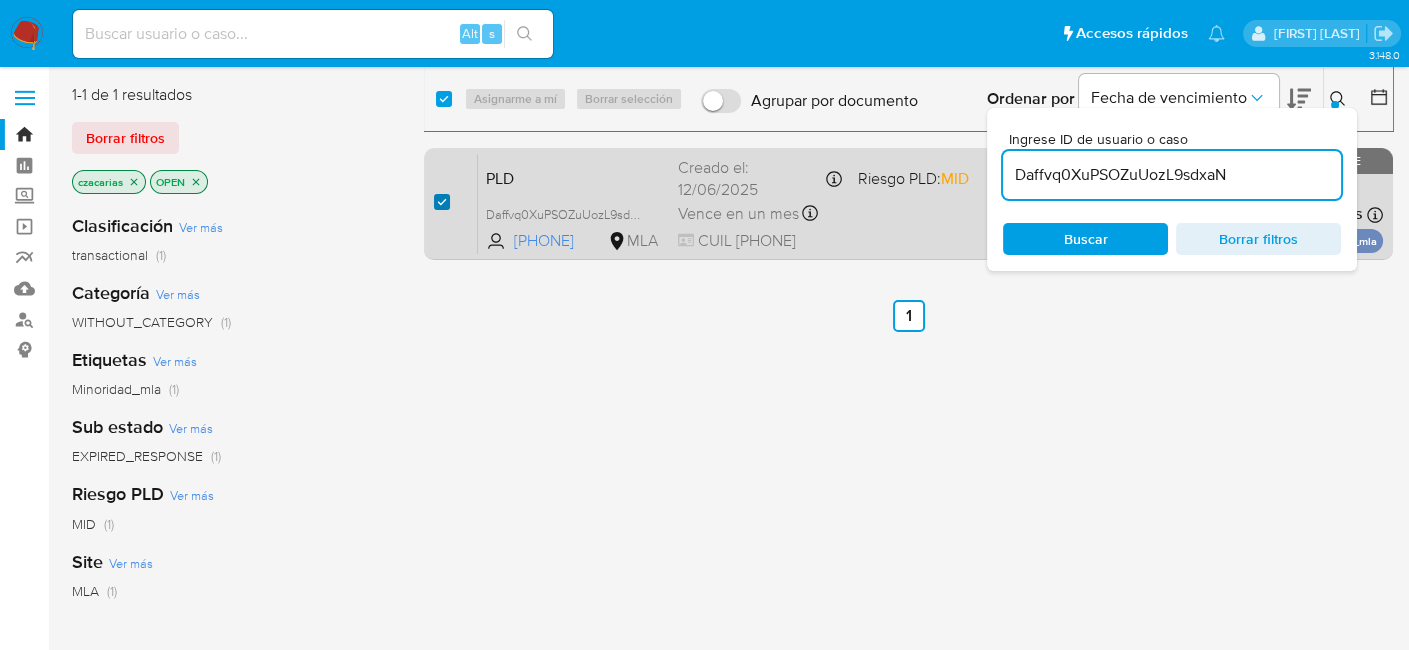checkbox on "true" 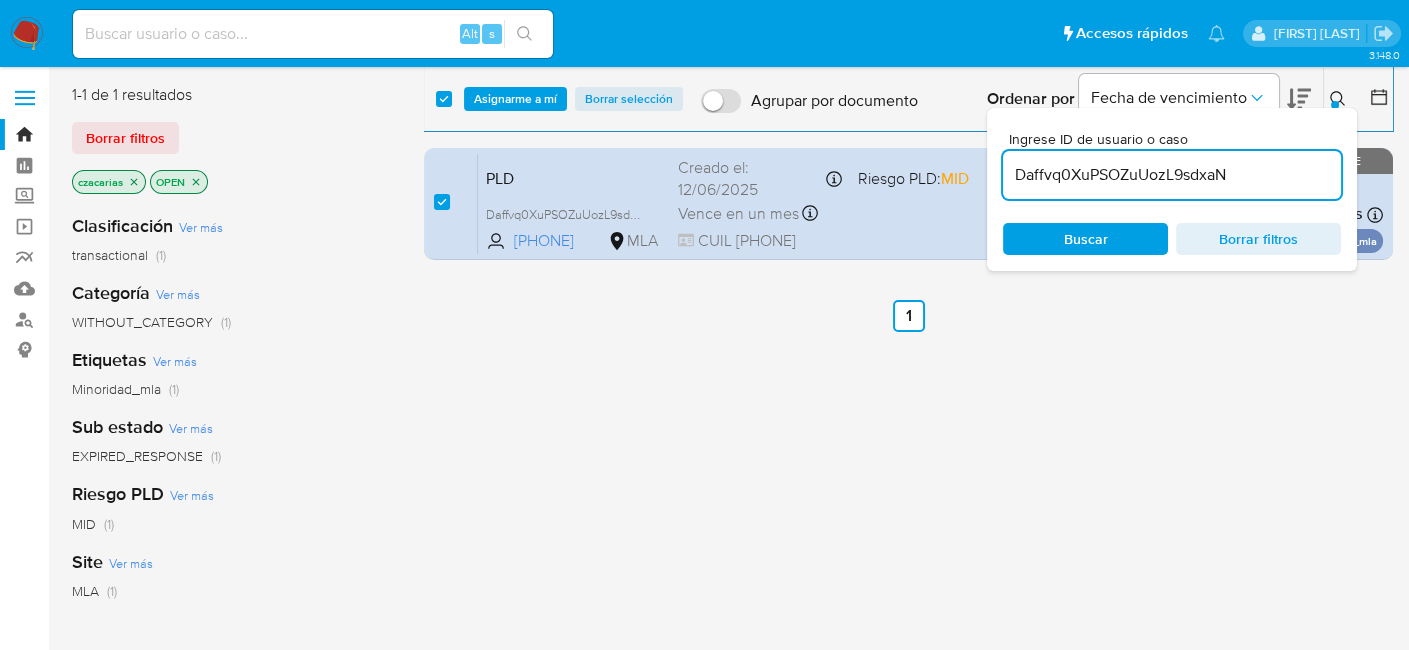 click on "select-all-cases-checkbox Asignarme a mí Borrar selección Agrupar por documento Ordenar por Fecha de vencimiento   No es posible ordenar los resultados mientras se encuentren agrupados. Ingrese ID de usuario o caso Daffvq0XuPSOZuUozL9sdxaN Buscar Borrar filtros" at bounding box center [908, 99] 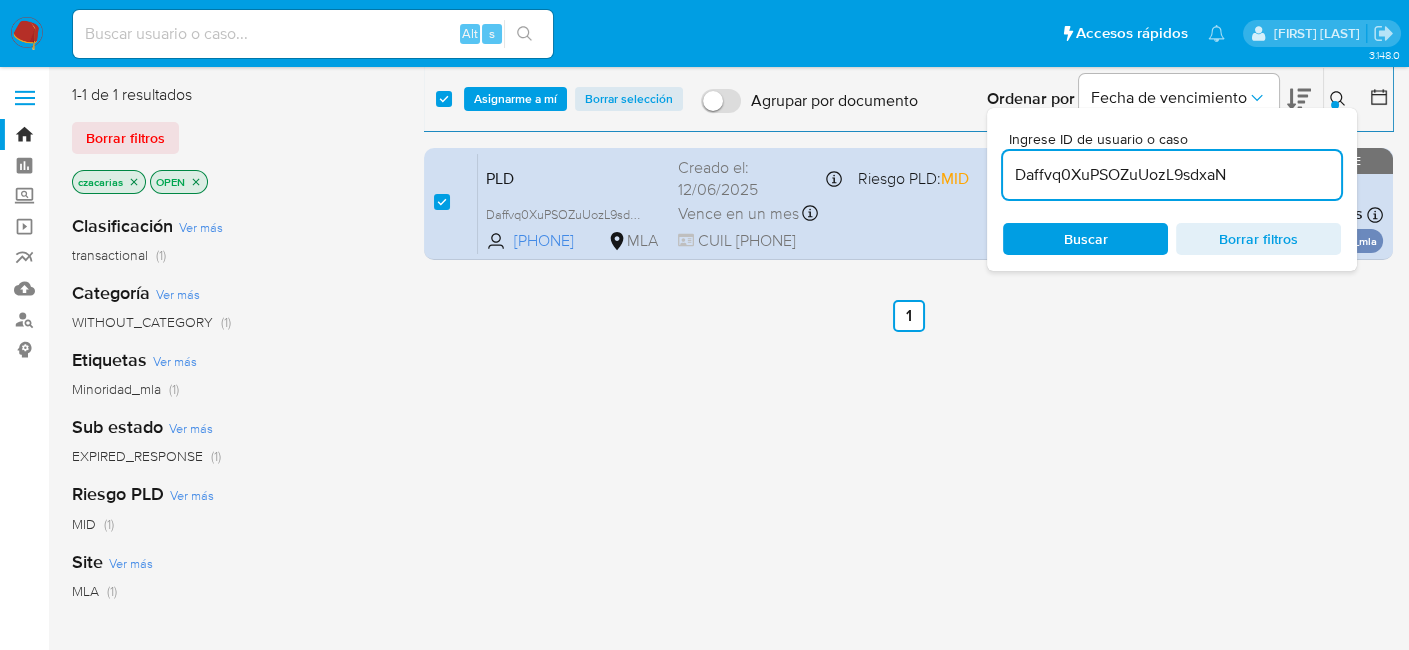 click on "Asignarme a mí" at bounding box center (515, 99) 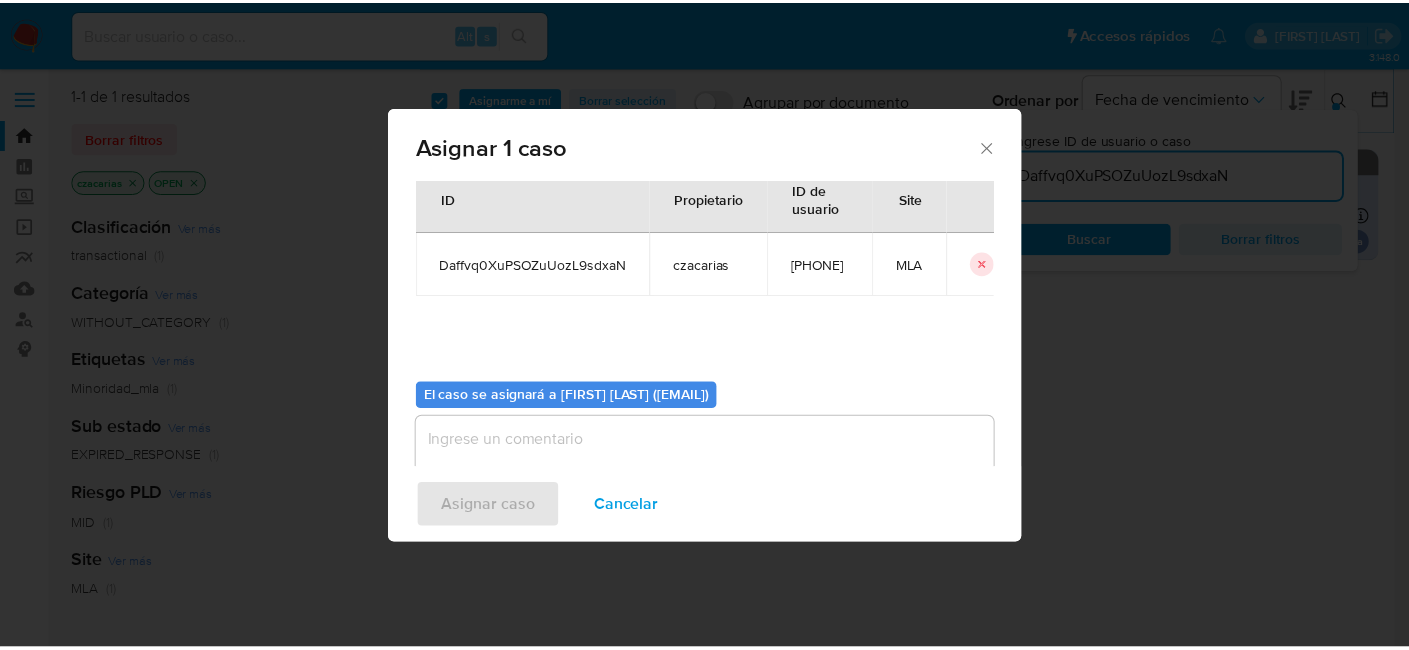 scroll, scrollTop: 102, scrollLeft: 0, axis: vertical 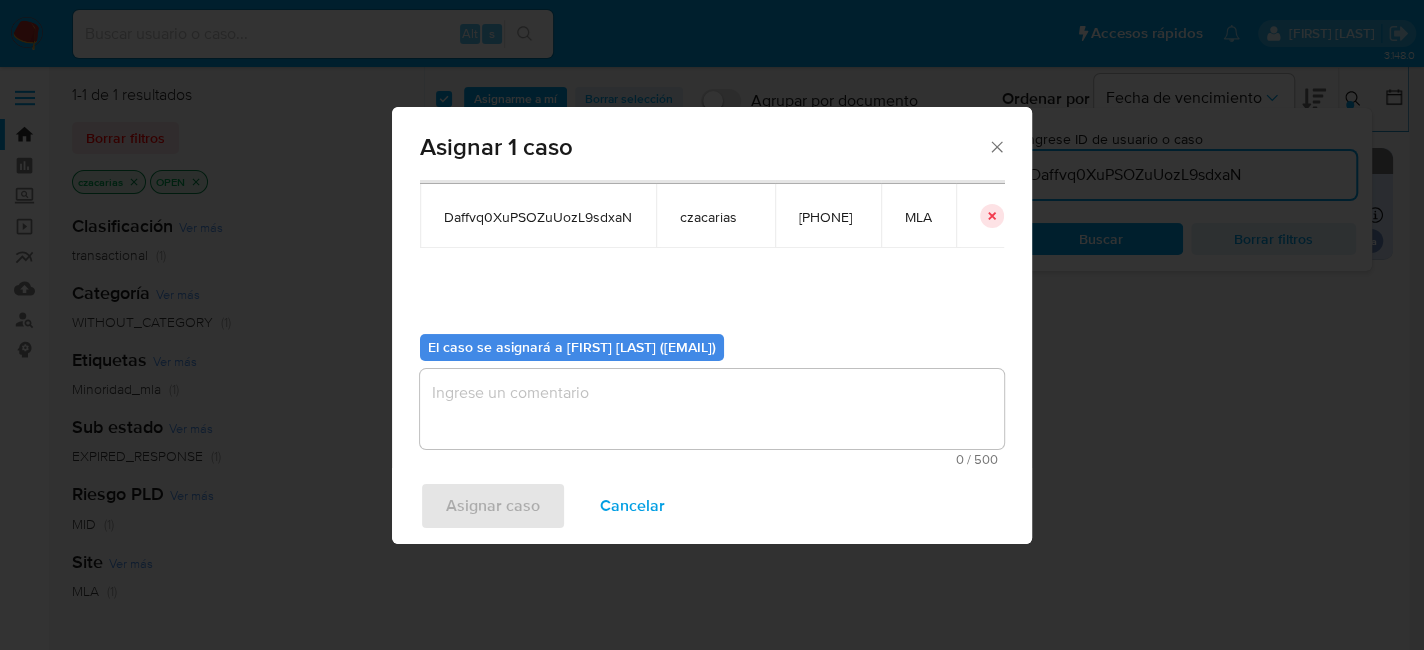click at bounding box center [712, 409] 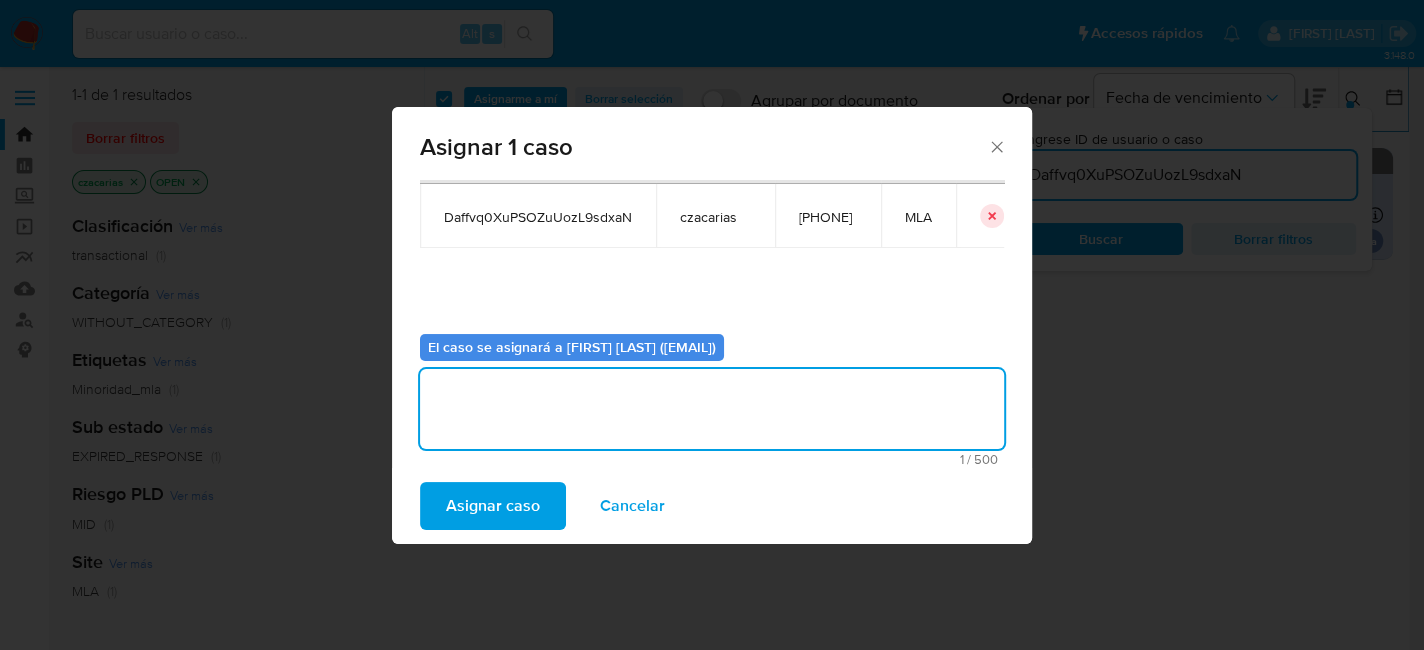 click on "Asignar caso" at bounding box center [493, 506] 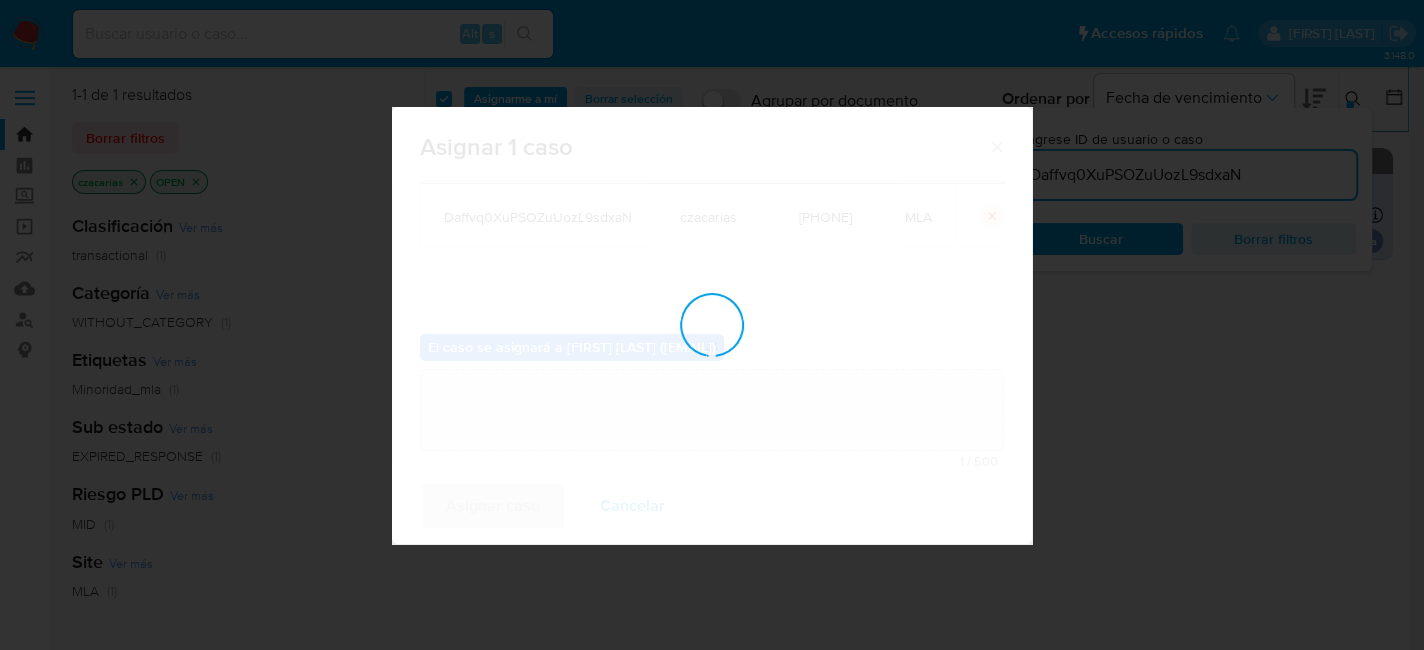 type 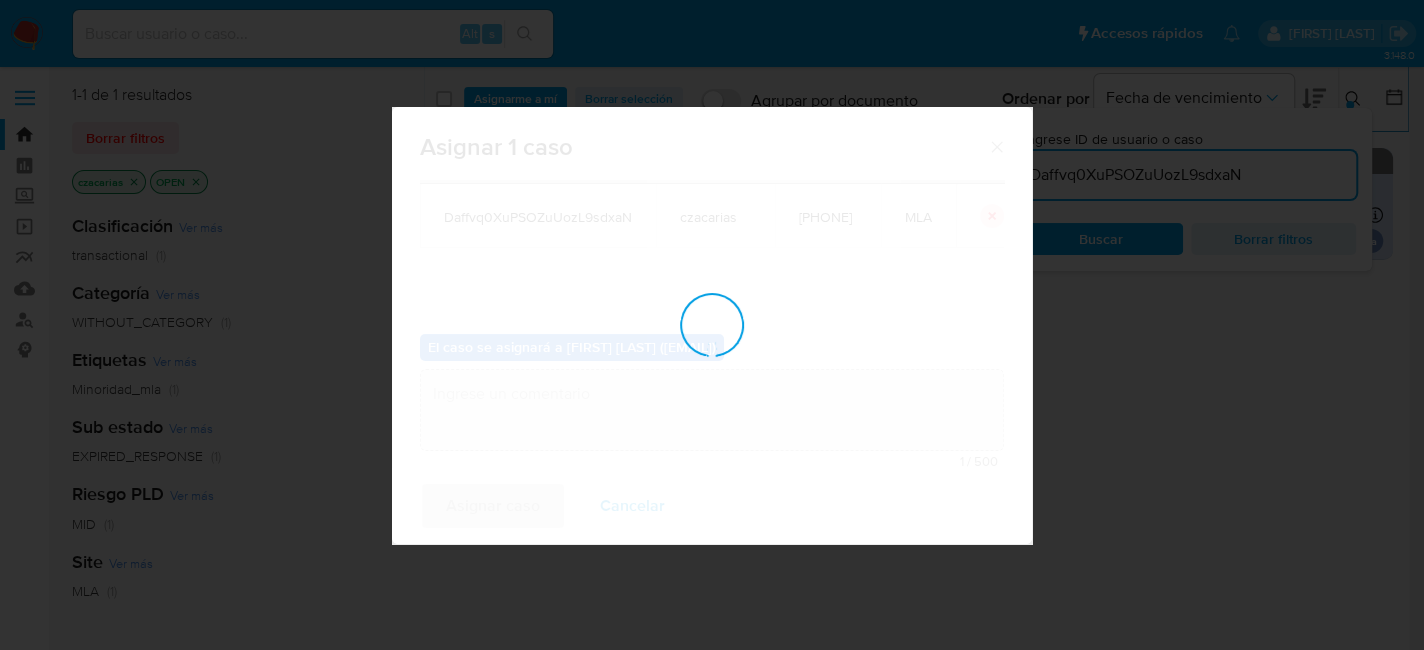 checkbox on "false" 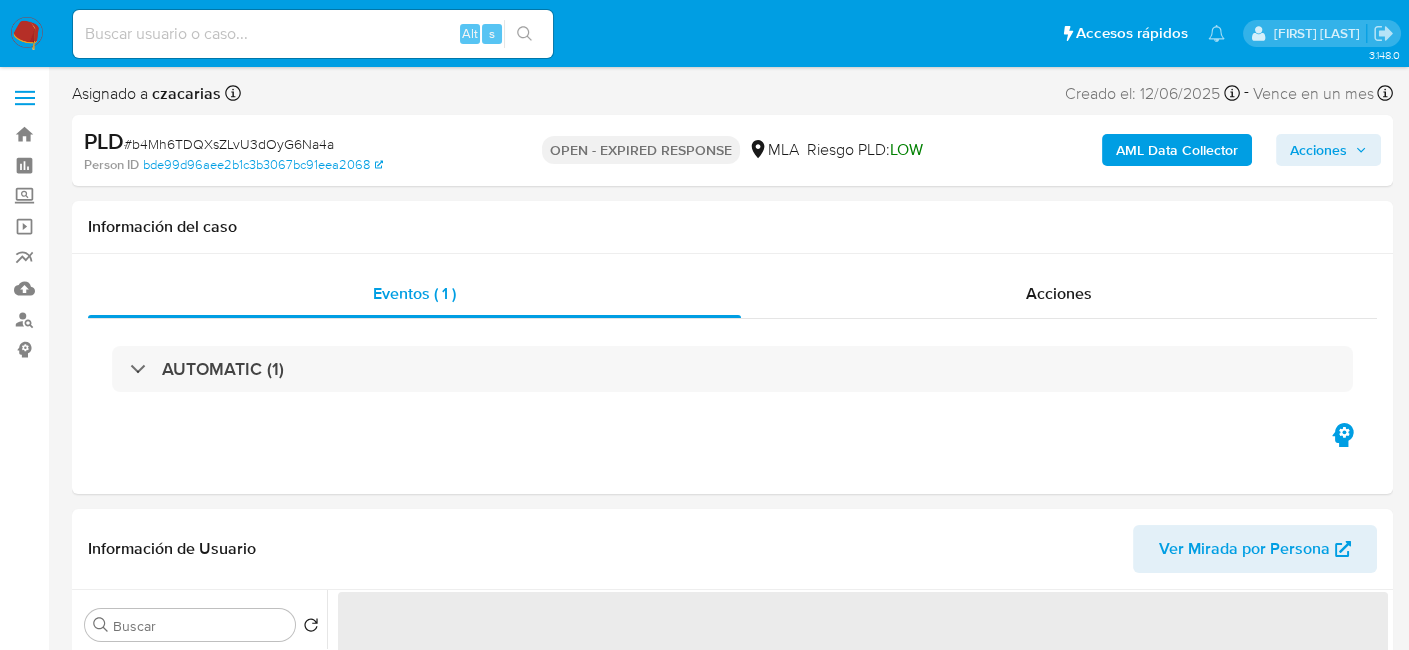 scroll, scrollTop: 100, scrollLeft: 0, axis: vertical 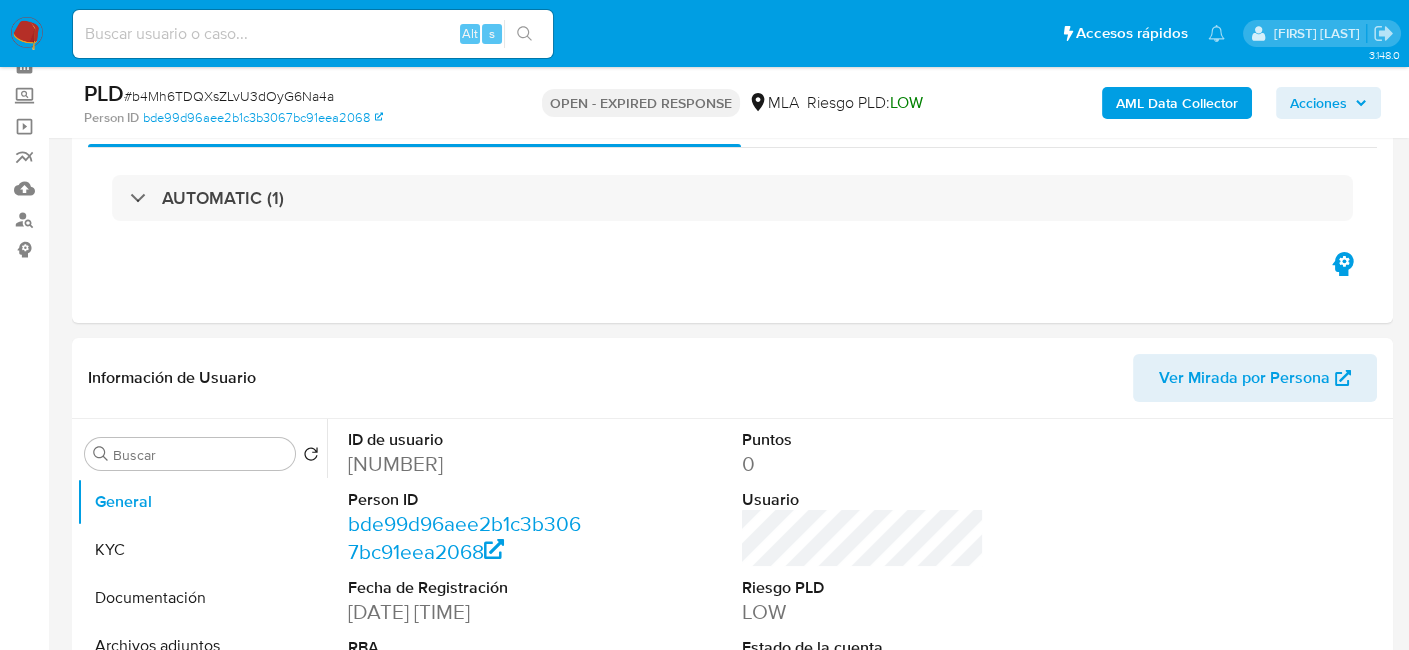 click on "# b4Mh6TDQXsZLvU3dOyG6Na4a" at bounding box center [229, 96] 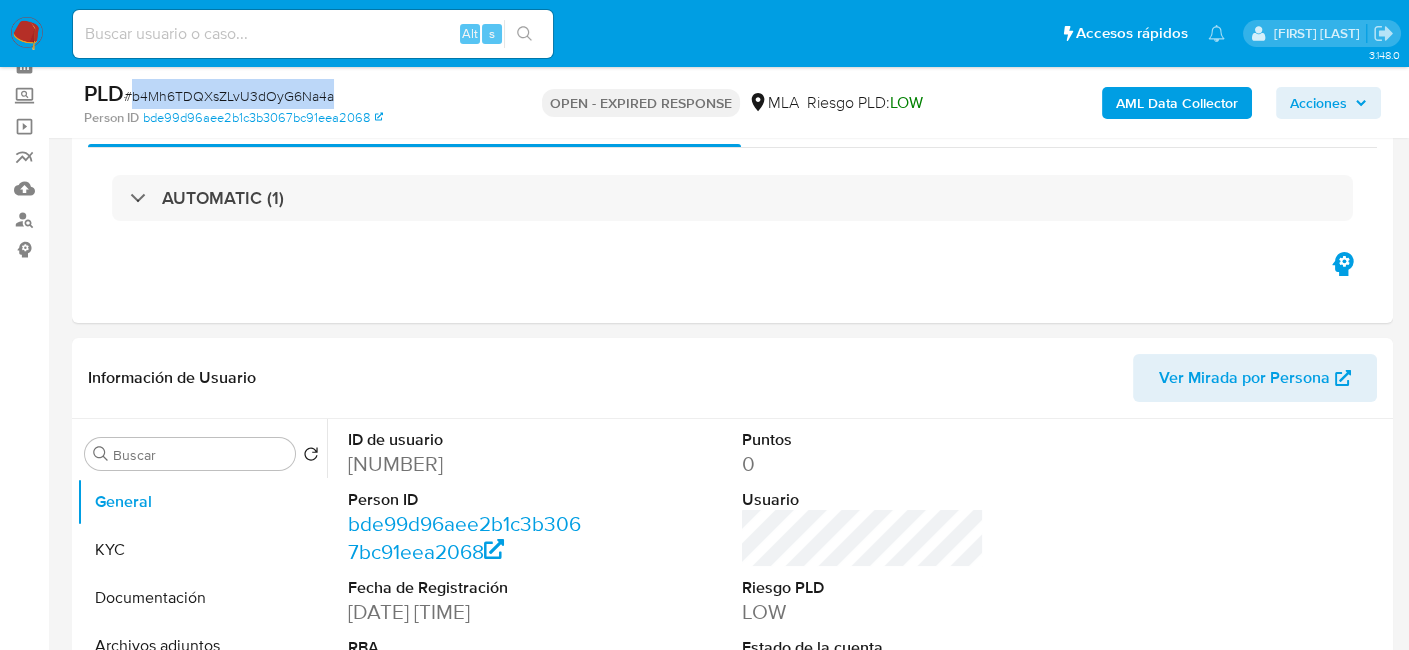 copy on "b4Mh6TDQXsZLvU3dOyG6Na4a" 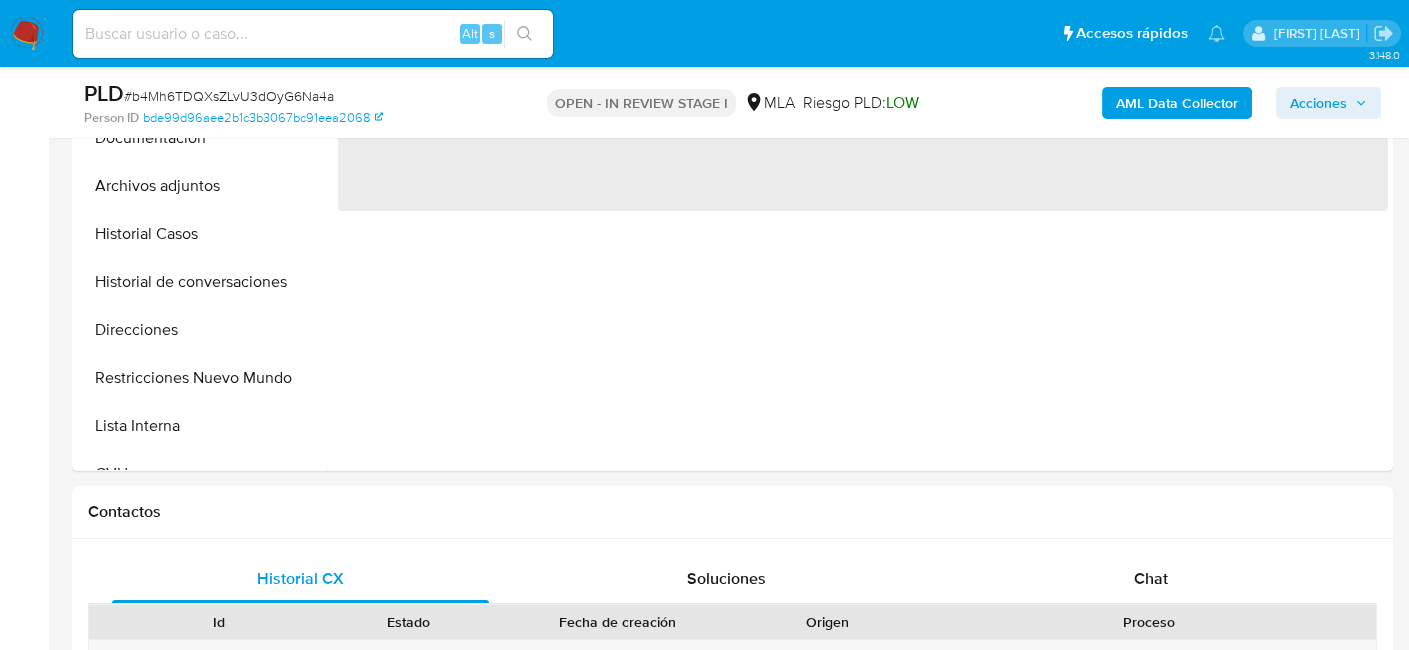 scroll, scrollTop: 700, scrollLeft: 0, axis: vertical 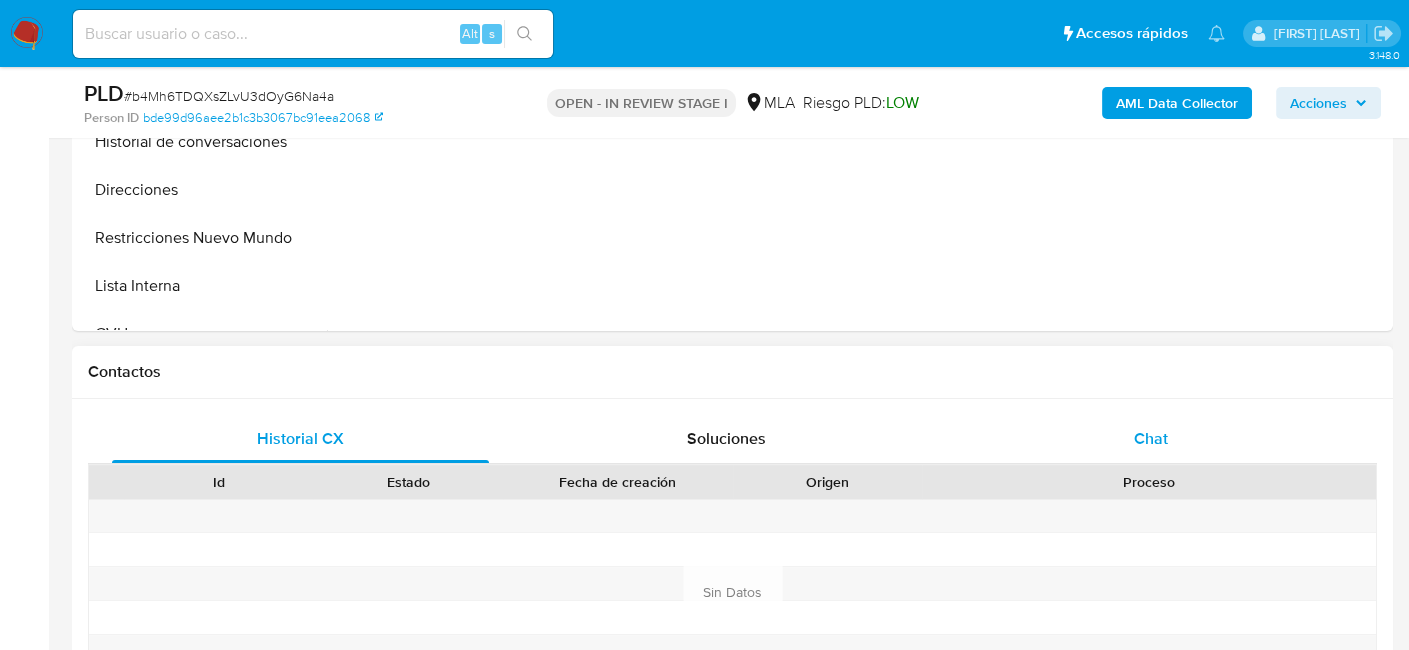 select on "10" 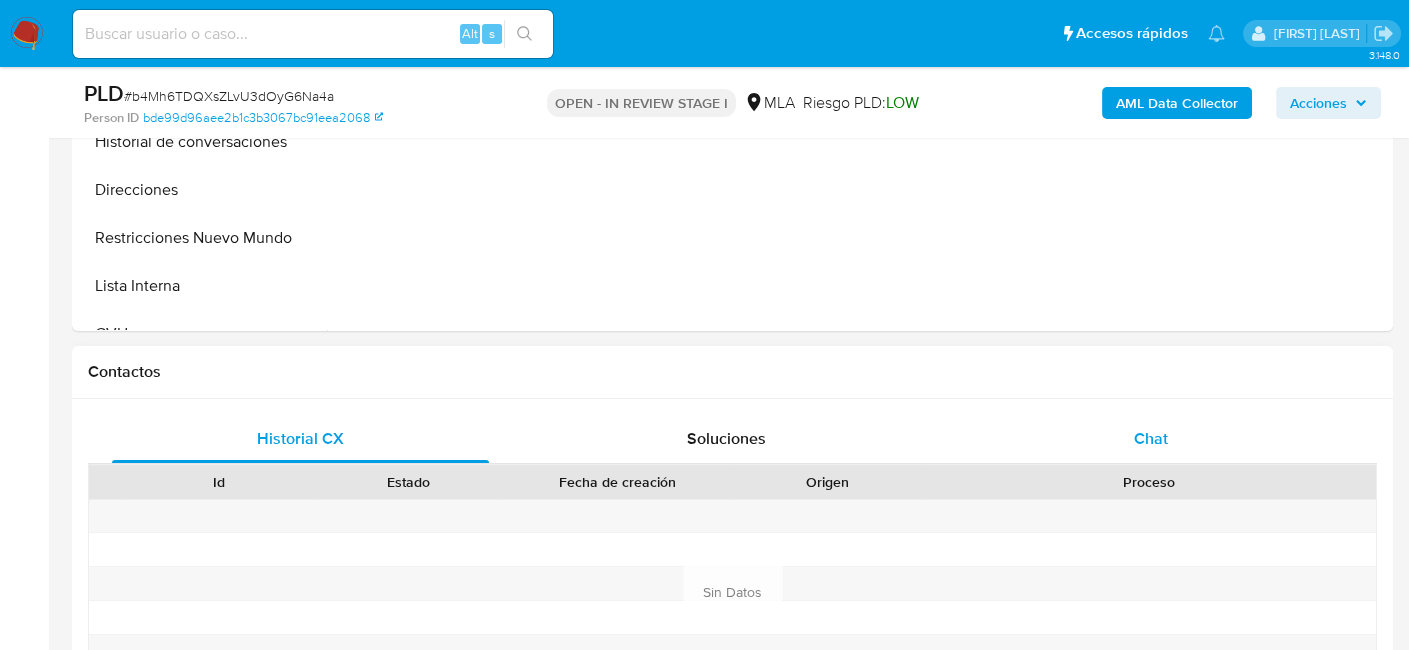 click on "Chat" at bounding box center [1151, 439] 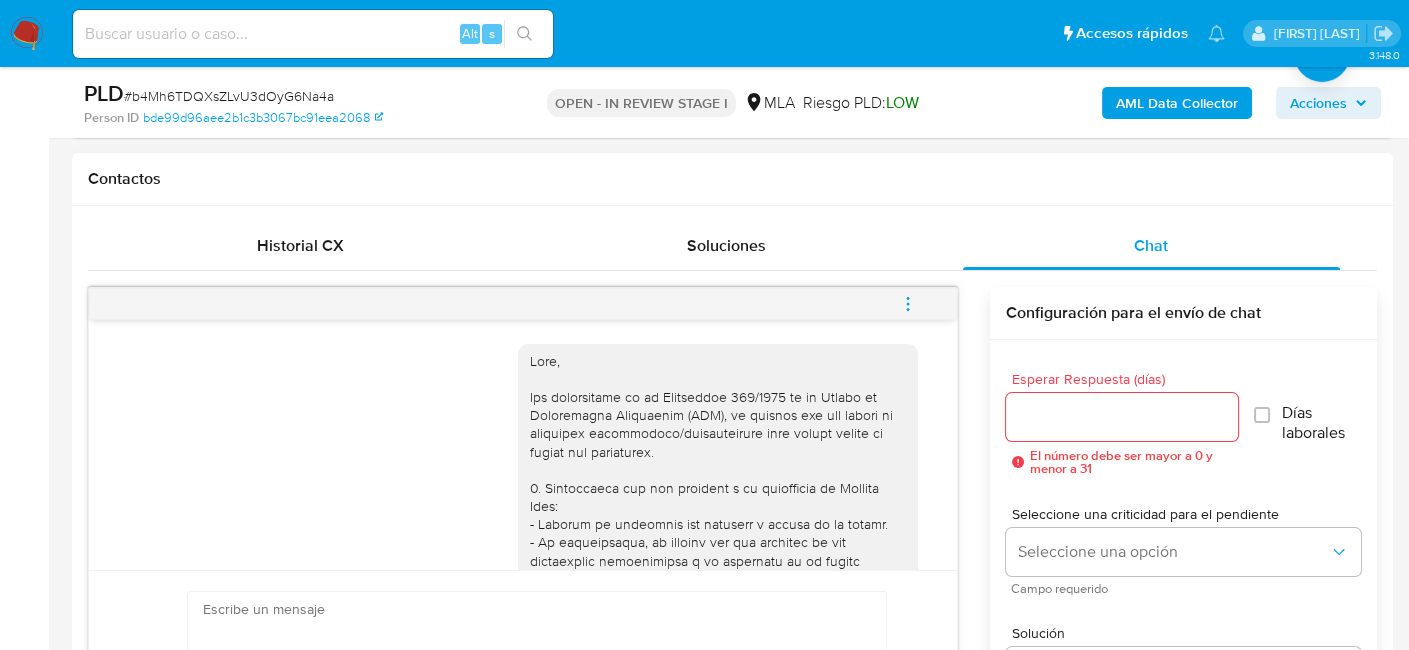 scroll, scrollTop: 900, scrollLeft: 0, axis: vertical 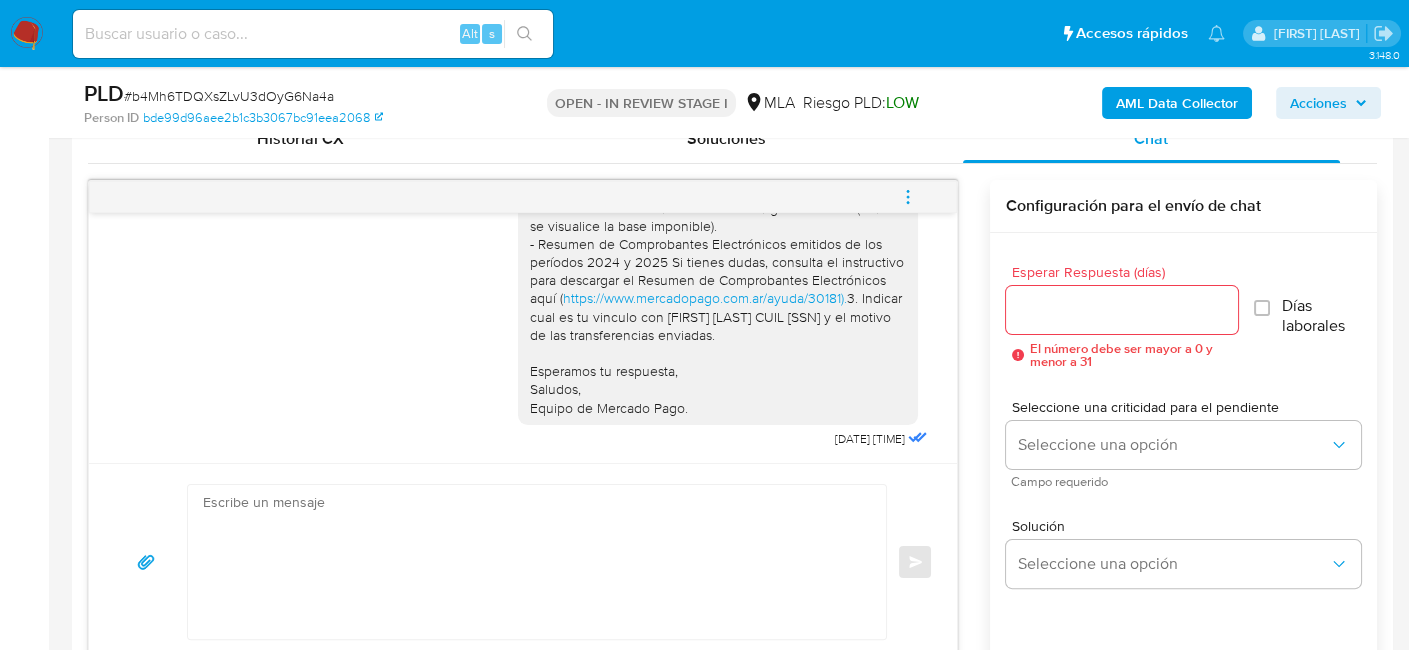 type 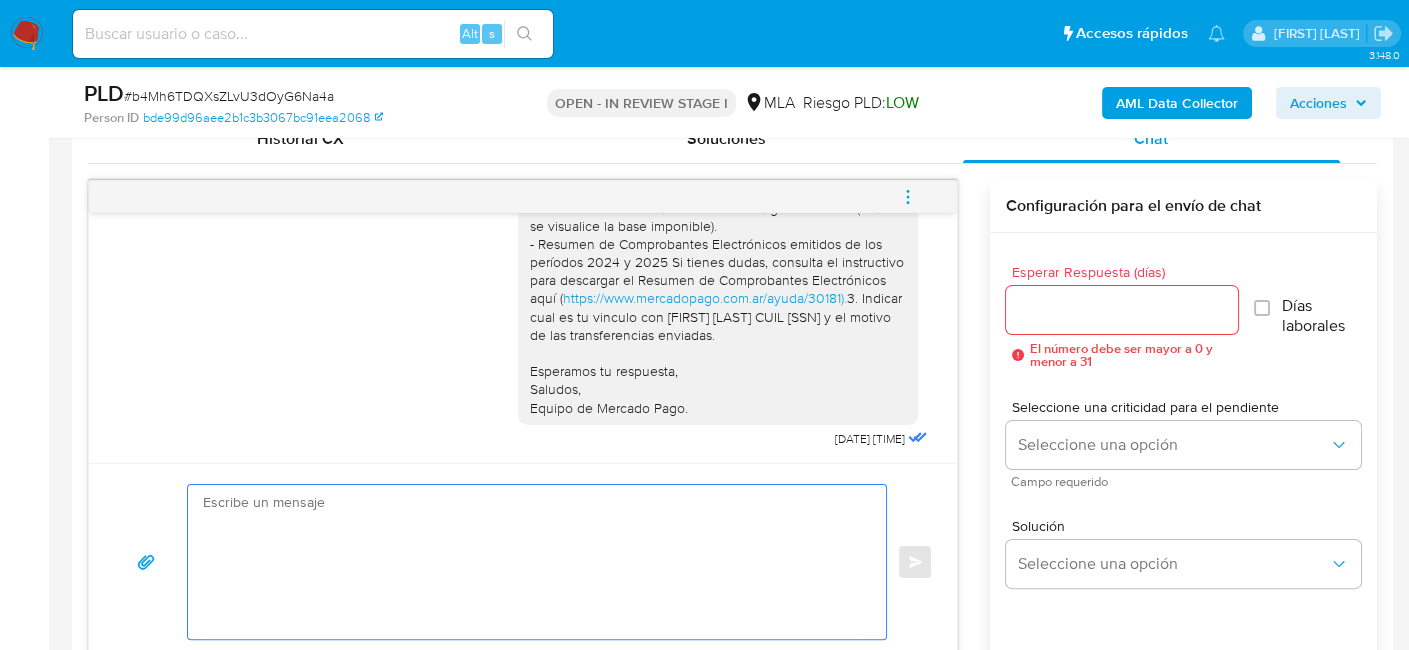 click at bounding box center [532, 562] 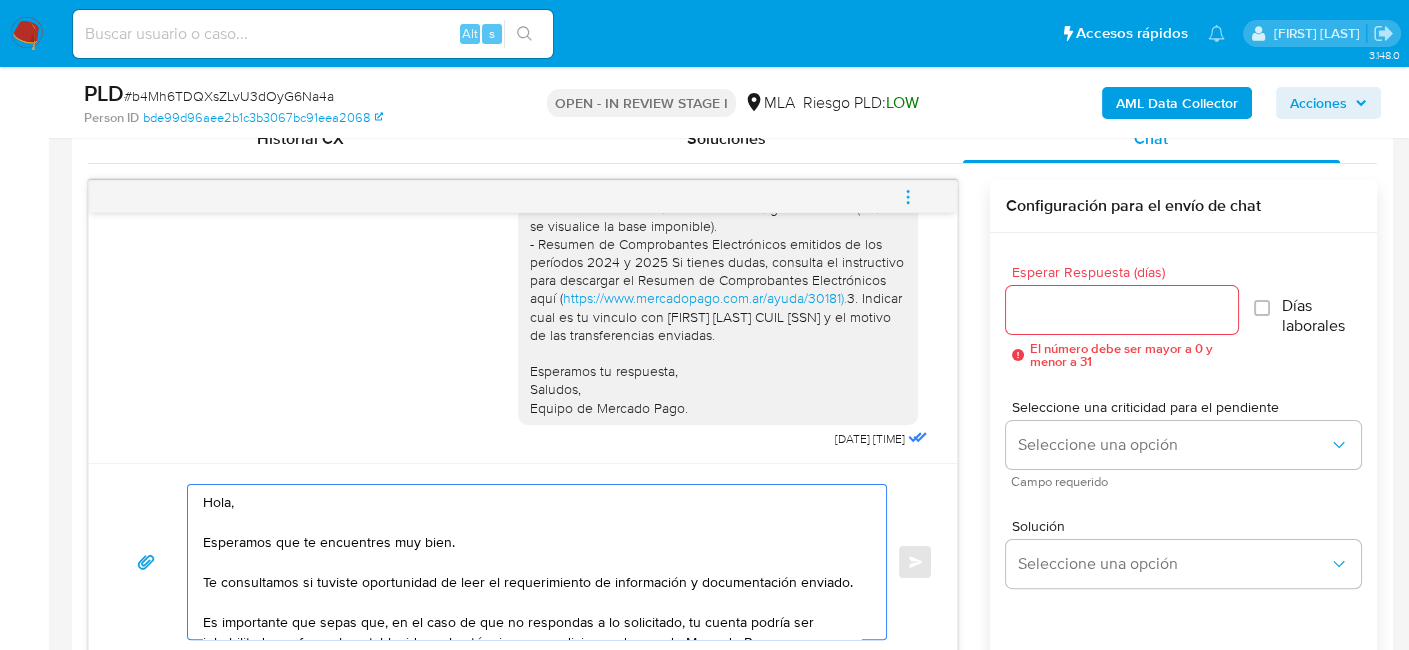 scroll, scrollTop: 107, scrollLeft: 0, axis: vertical 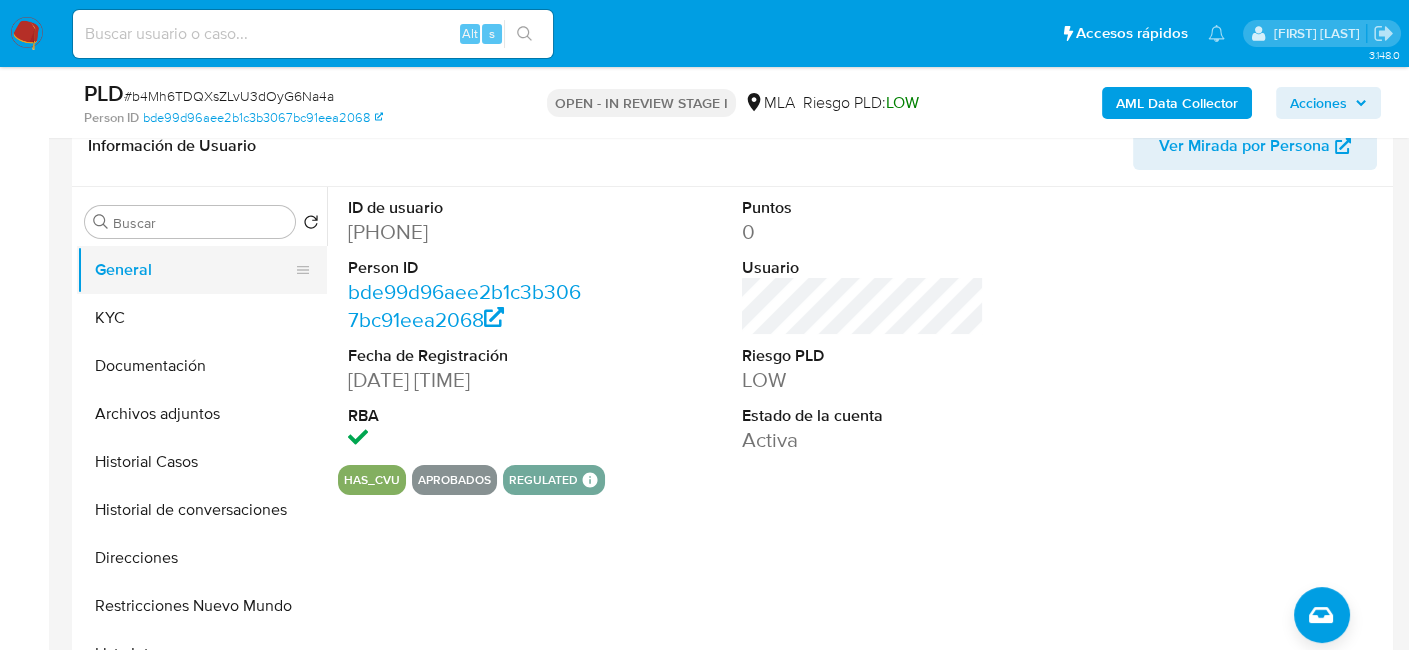 click on "General" at bounding box center (194, 270) 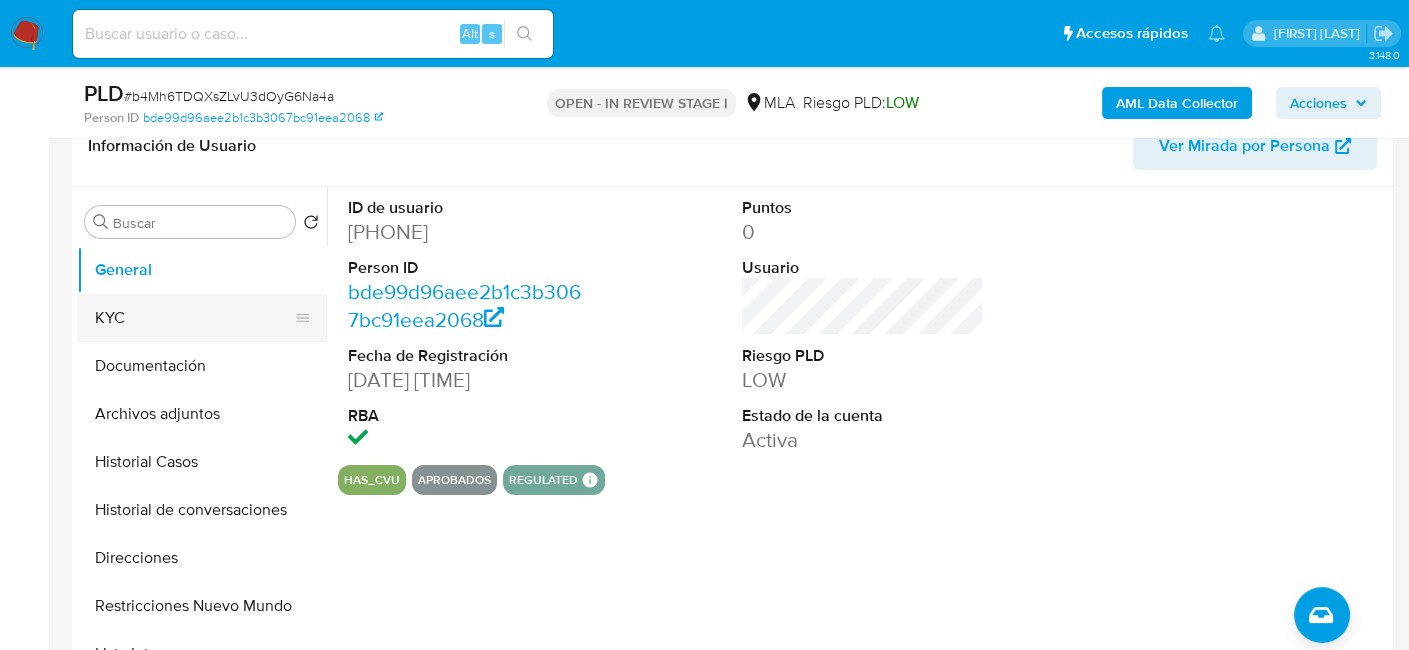 click on "KYC" at bounding box center (194, 318) 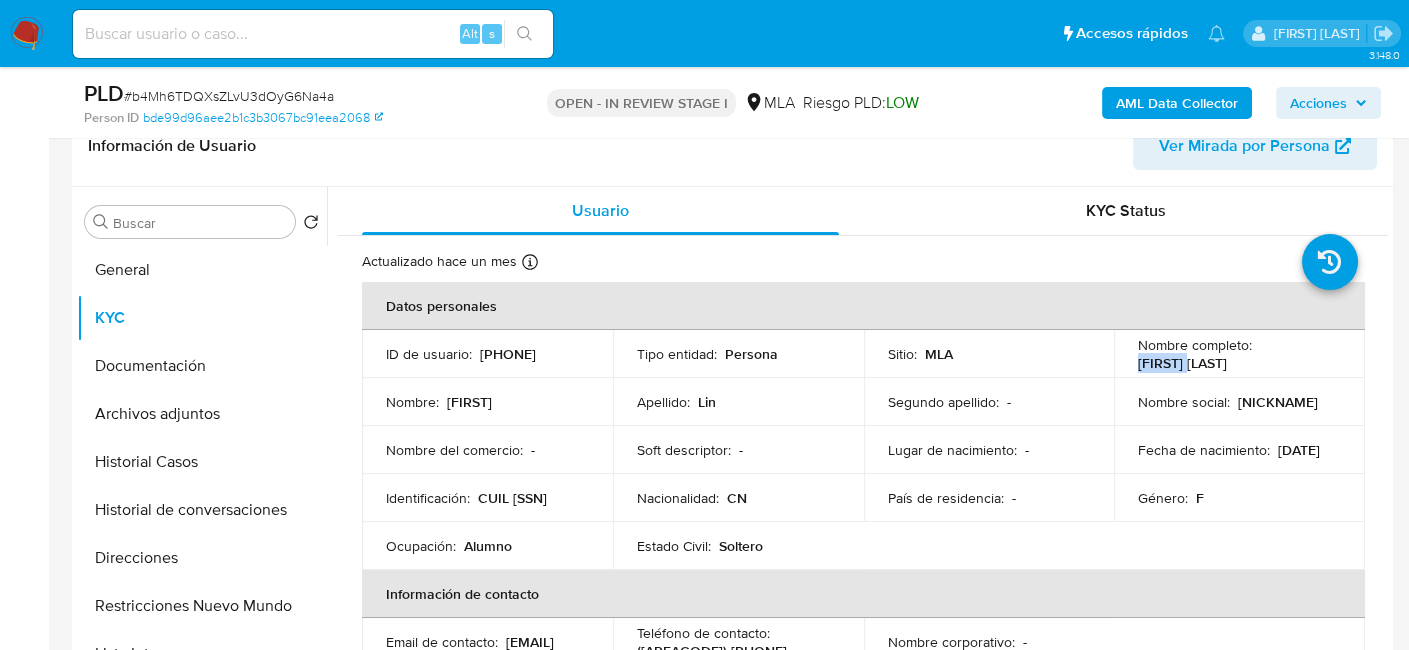 drag, startPoint x: 1253, startPoint y: 354, endPoint x: 1342, endPoint y: 351, distance: 89.050545 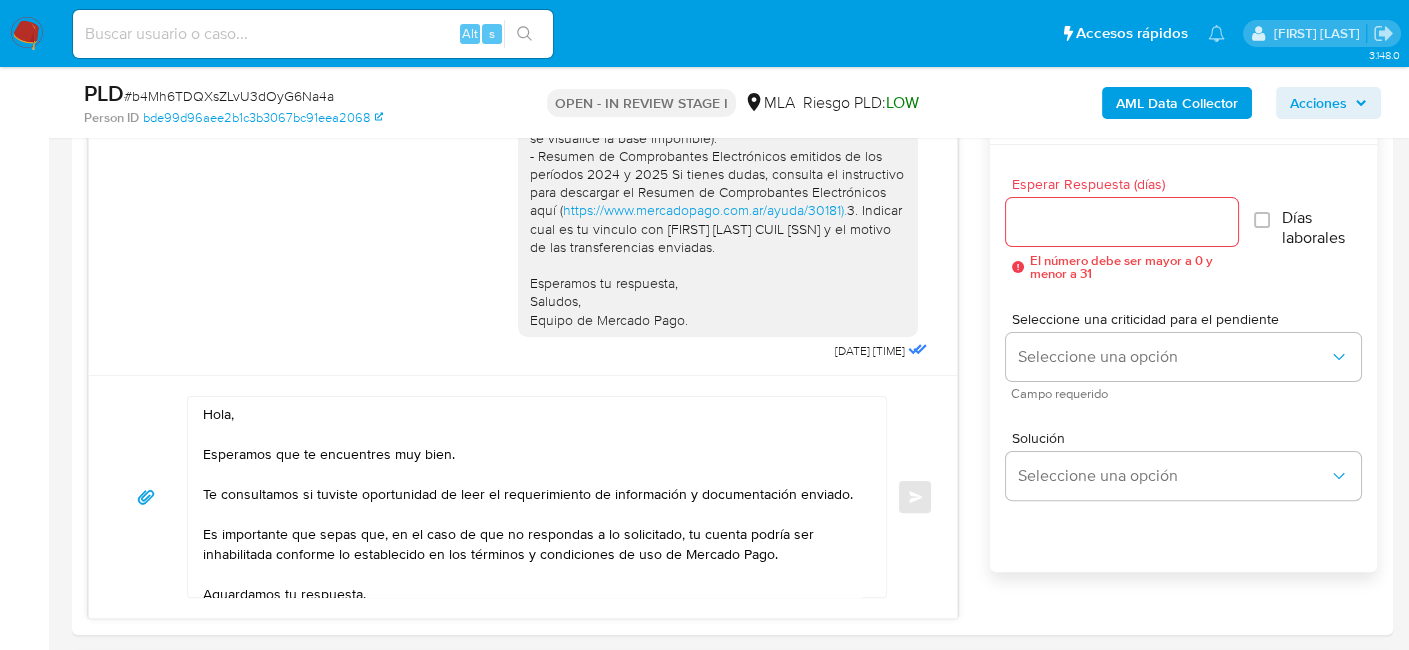 scroll, scrollTop: 1132, scrollLeft: 0, axis: vertical 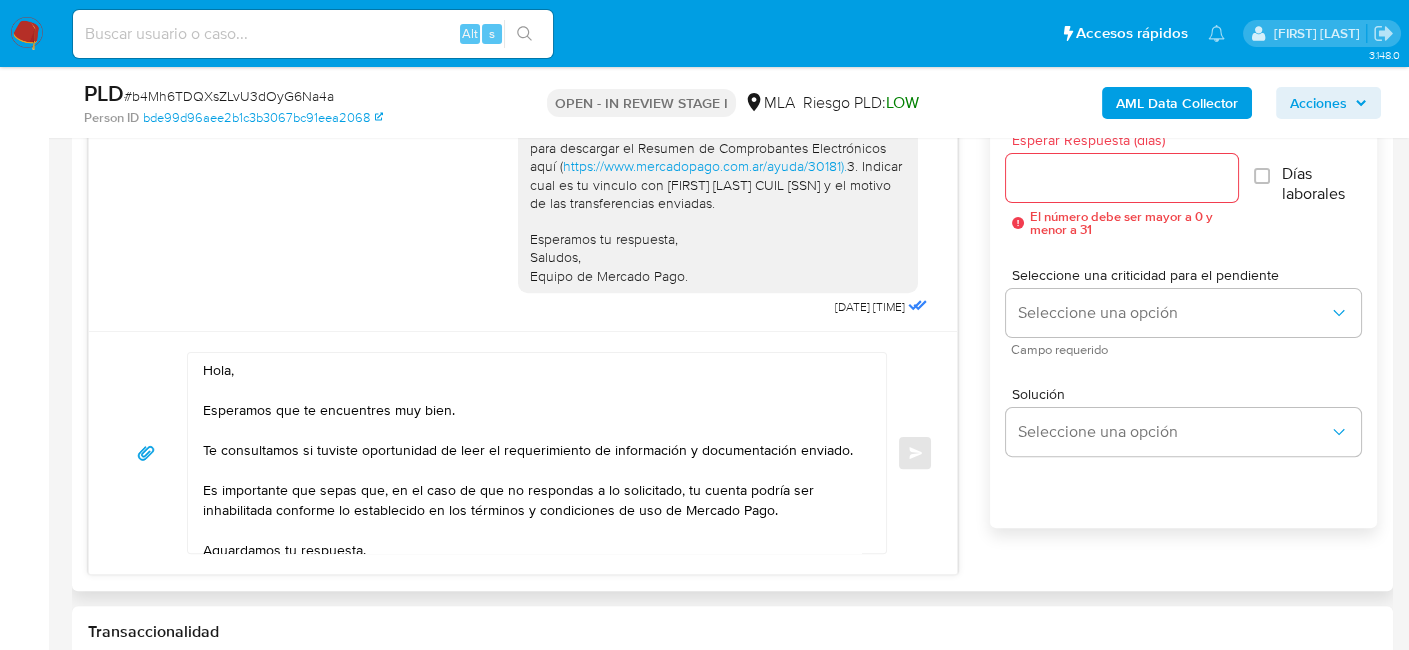 click on "Hola,
Esperamos que te encuentres muy bien.
Te consultamos si tuviste oportunidad de leer el requerimiento de información y documentación enviado.
Es importante que sepas que, en el caso de que no respondas a lo solicitado, tu cuenta podría ser inhabilitada conforme lo establecido en los términos y condiciones de uso de Mercado Pago.
Aguardamos tu respuesta.
Saludos,
Equipo de Mercado Pago." at bounding box center (532, 453) 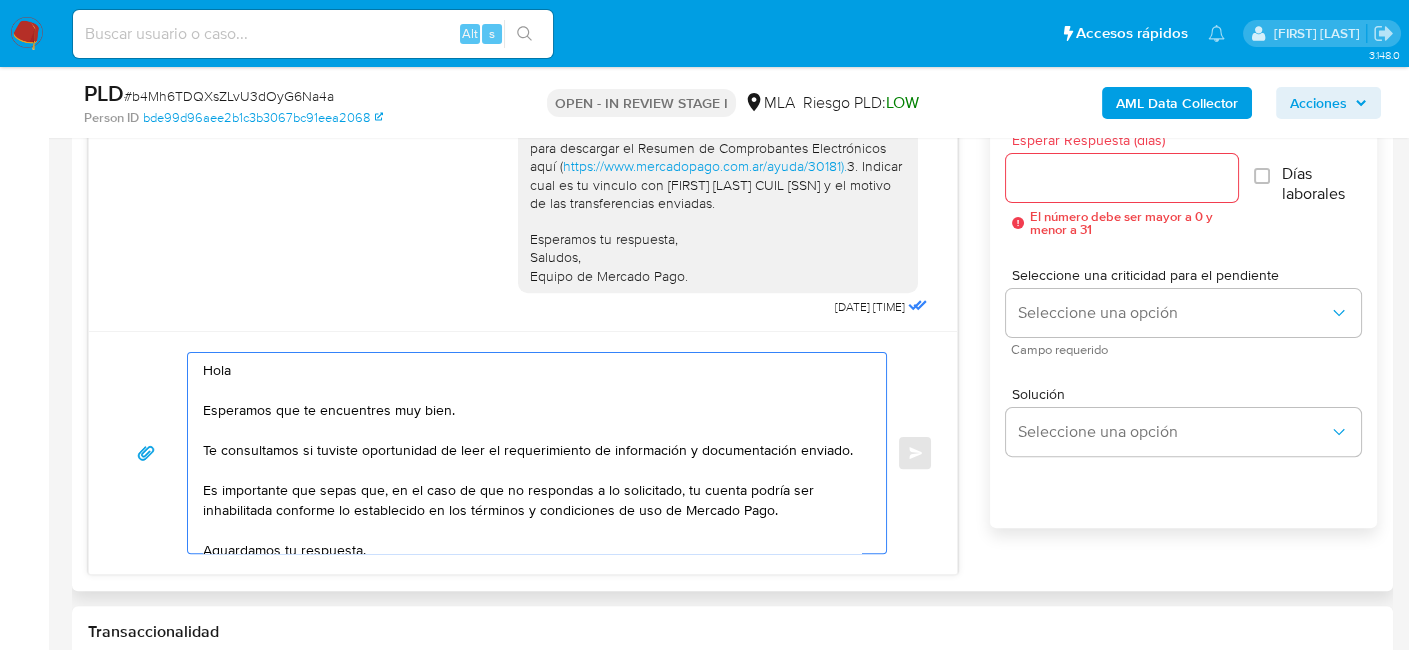 paste on "Meng Lin" 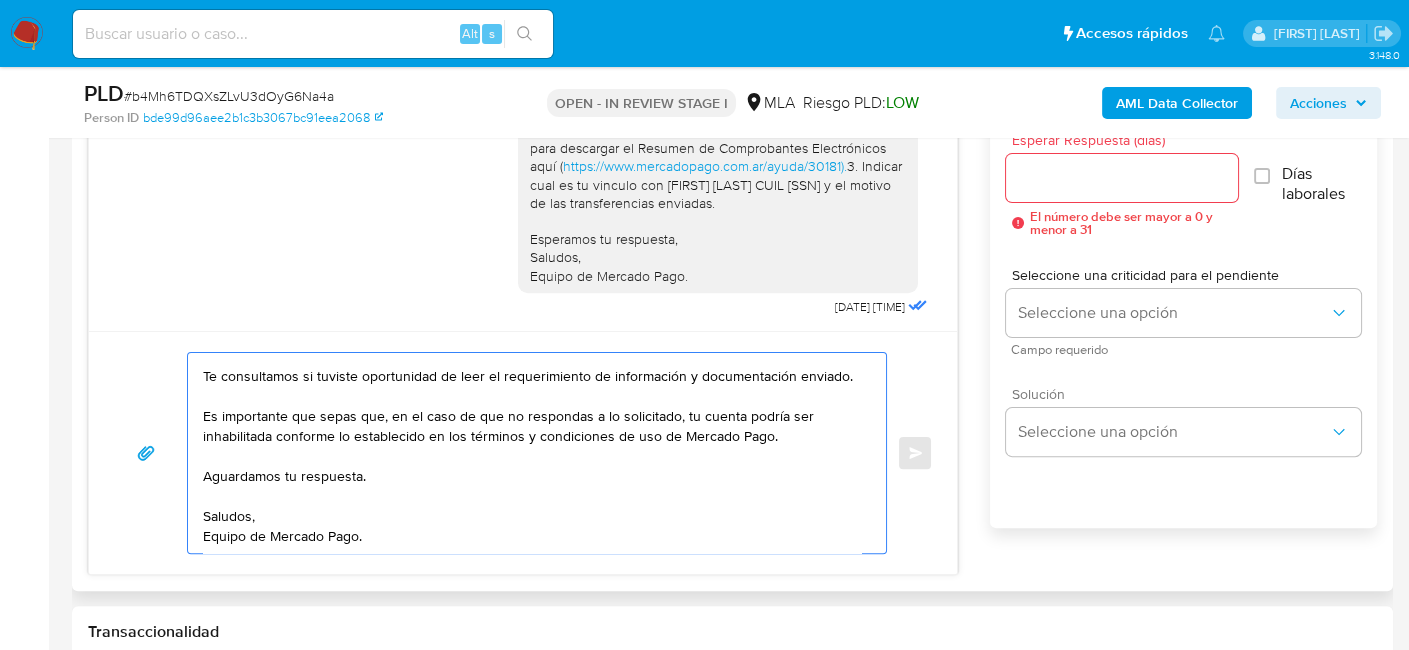 scroll, scrollTop: 114, scrollLeft: 0, axis: vertical 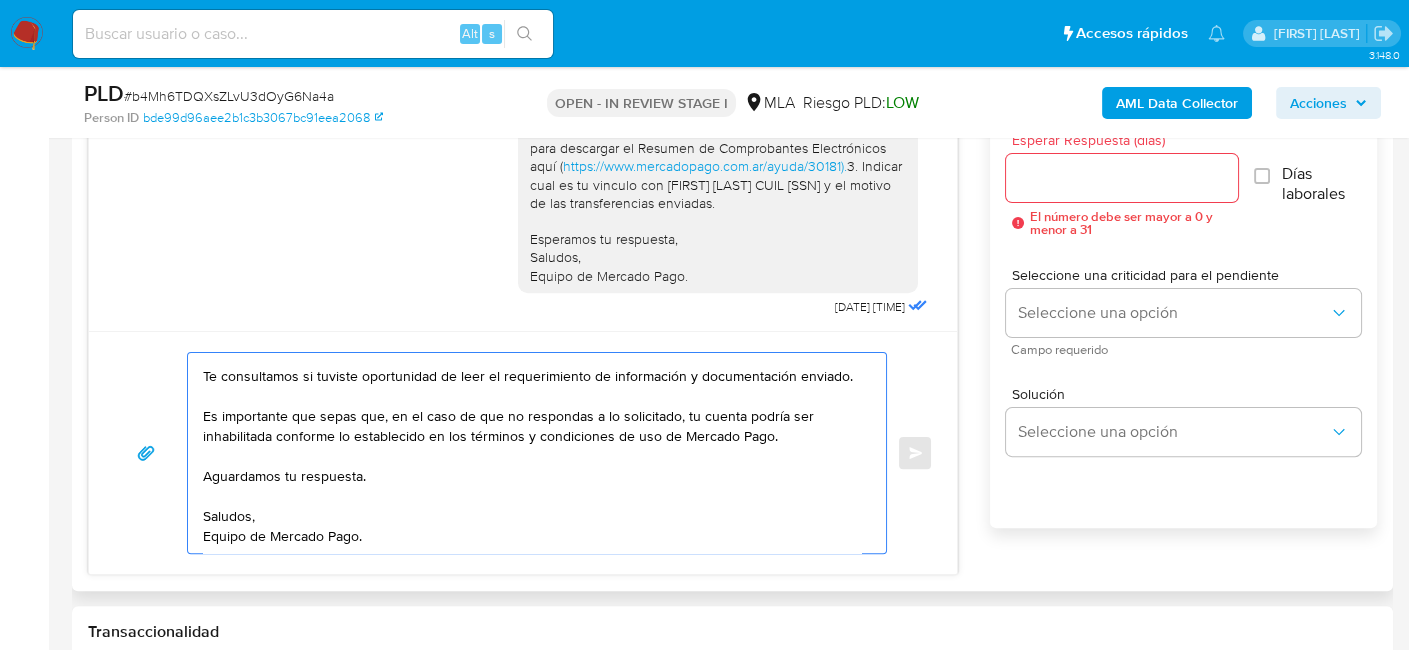 type on "Hola Meng Lin
Esperamos que te encuentres muy bien.
Te consultamos si tuviste oportunidad de leer el requerimiento de información y documentación enviado.
Es importante que sepas que, en el caso de que no respondas a lo solicitado, tu cuenta podría ser inhabilitada conforme lo establecido en los términos y condiciones de uso de Mercado Pago.
Aguardamos tu respuesta.
Saludos,
Equipo de Mercado Pago." 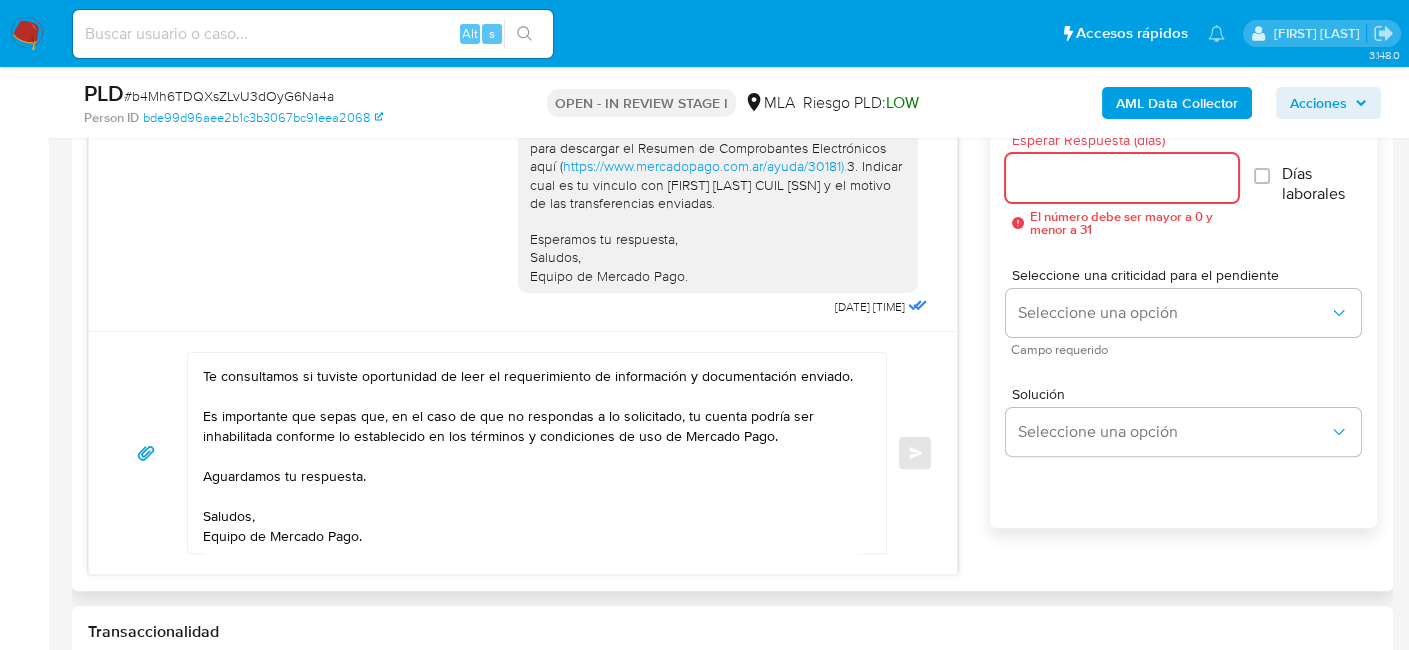 click on "Esperar Respuesta (días)" at bounding box center [1122, 178] 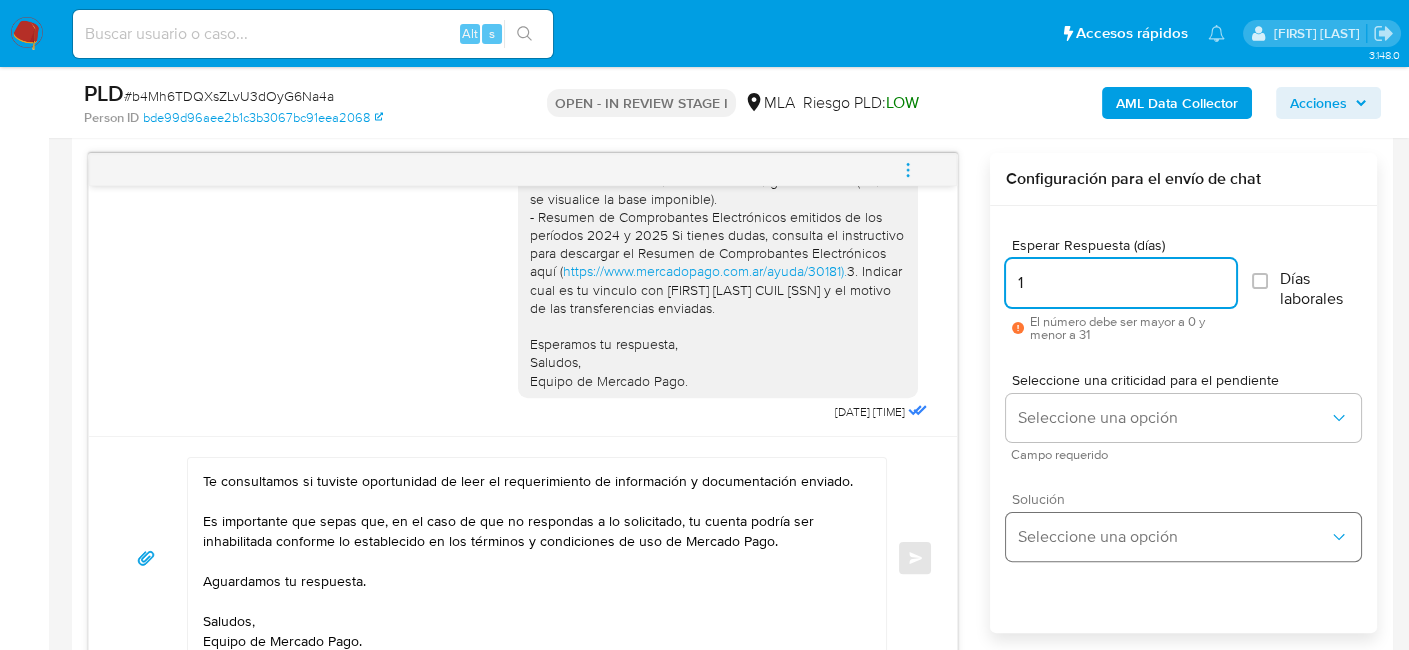 scroll, scrollTop: 1132, scrollLeft: 0, axis: vertical 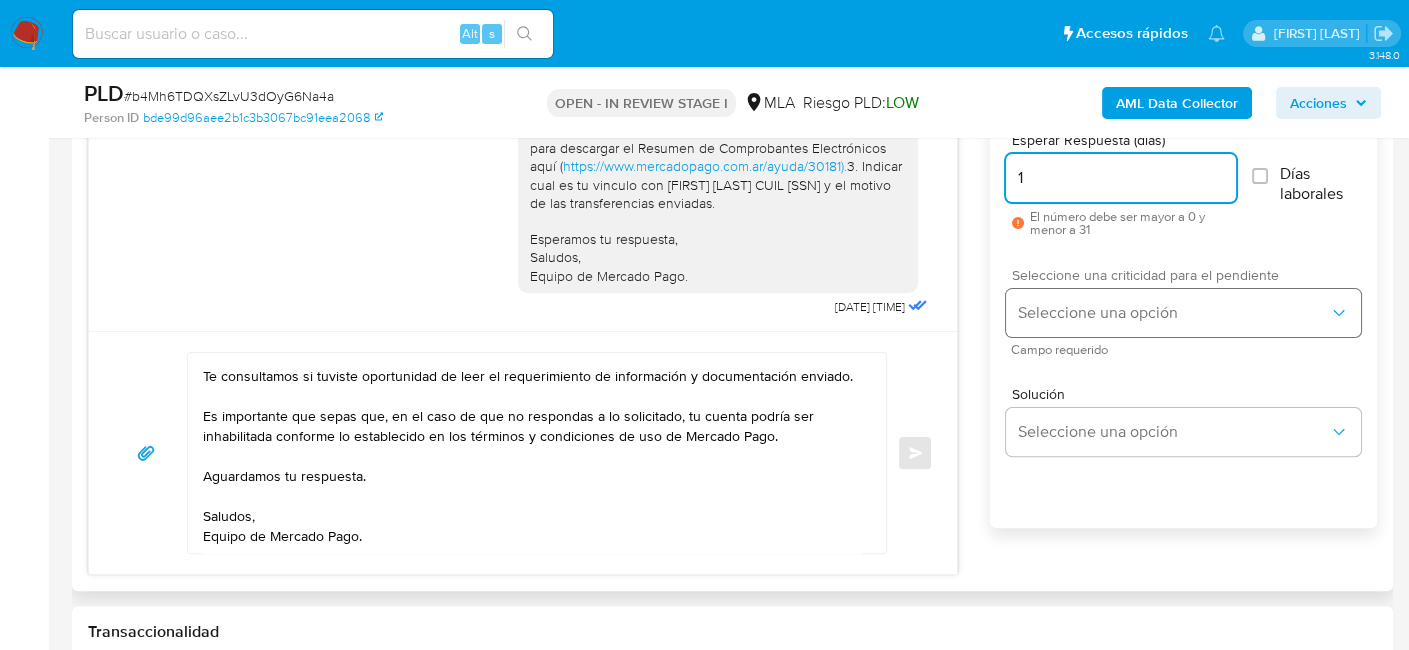 type on "1" 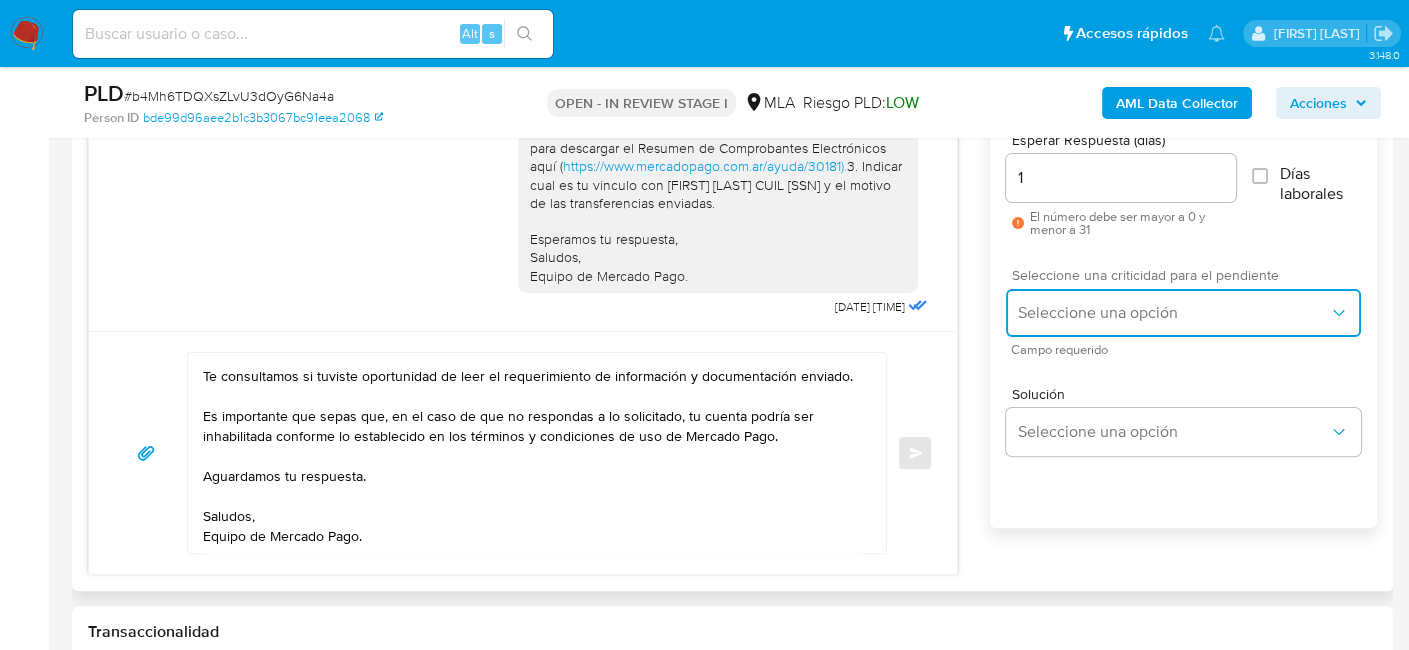 click on "Seleccione una opción" at bounding box center [1173, 313] 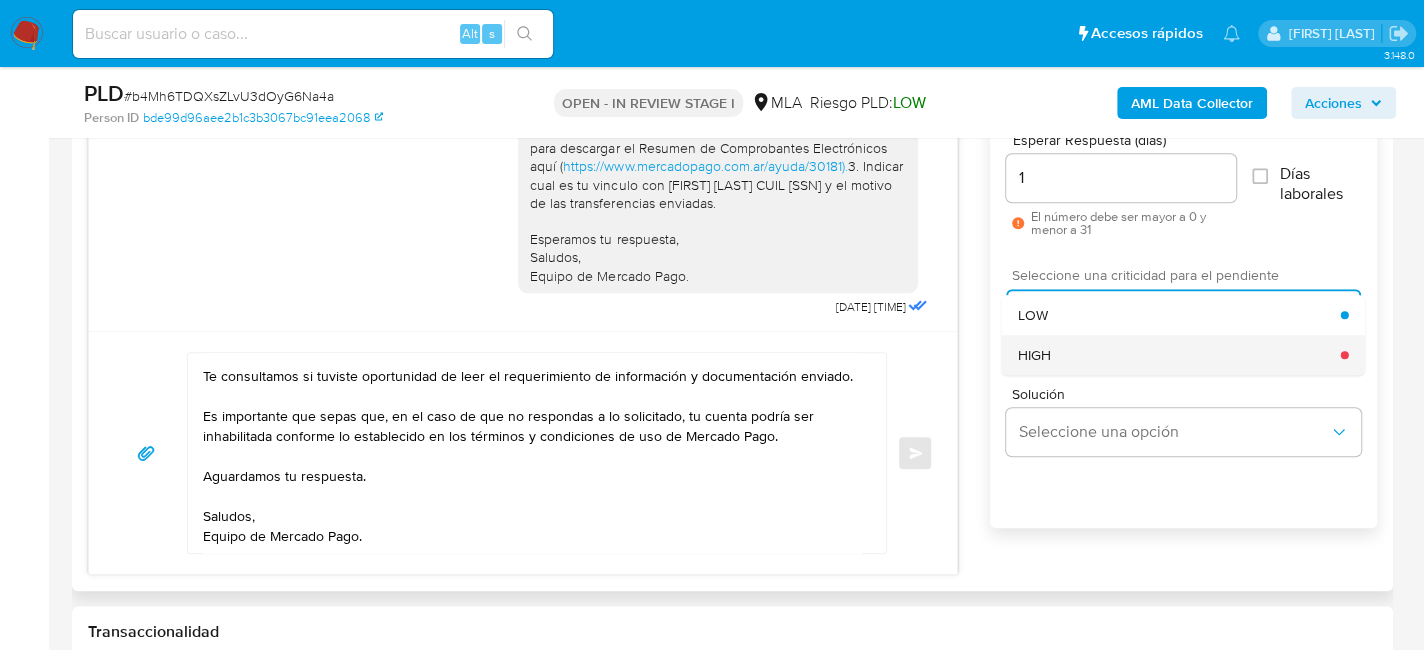 click on "HIGH" at bounding box center [1179, 355] 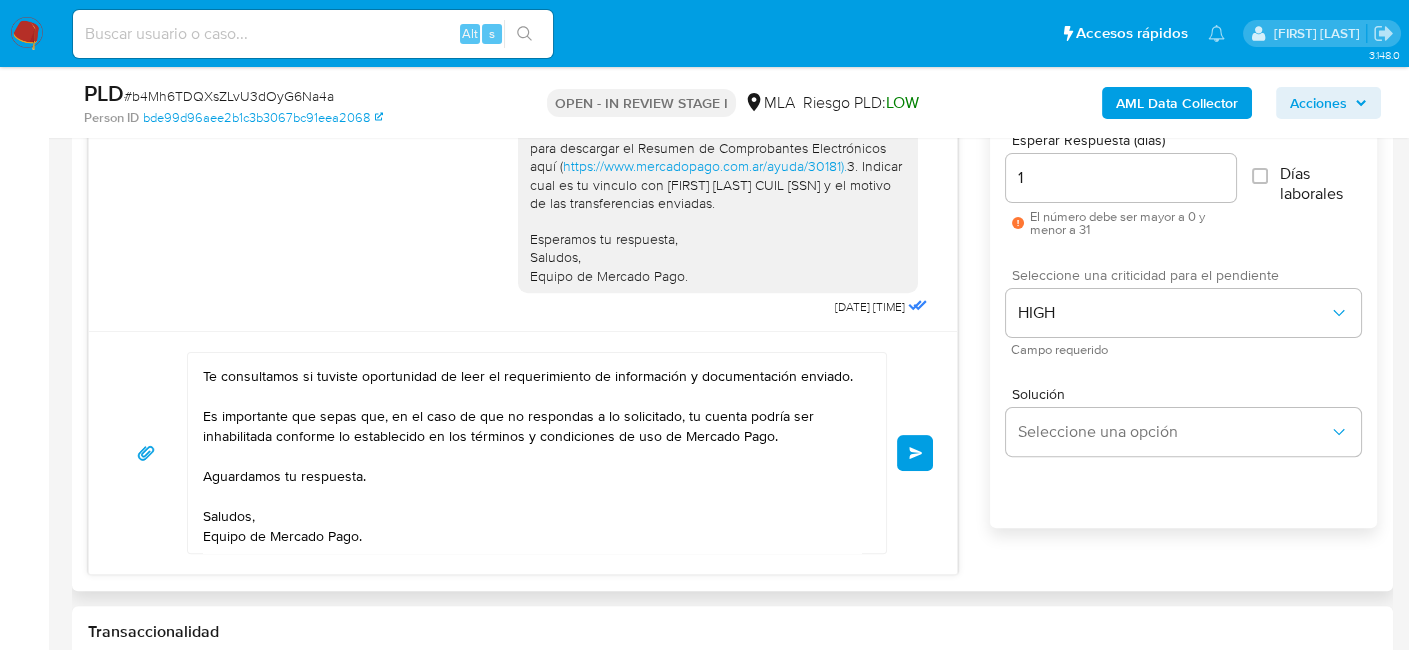 click on "Enviar" at bounding box center [915, 453] 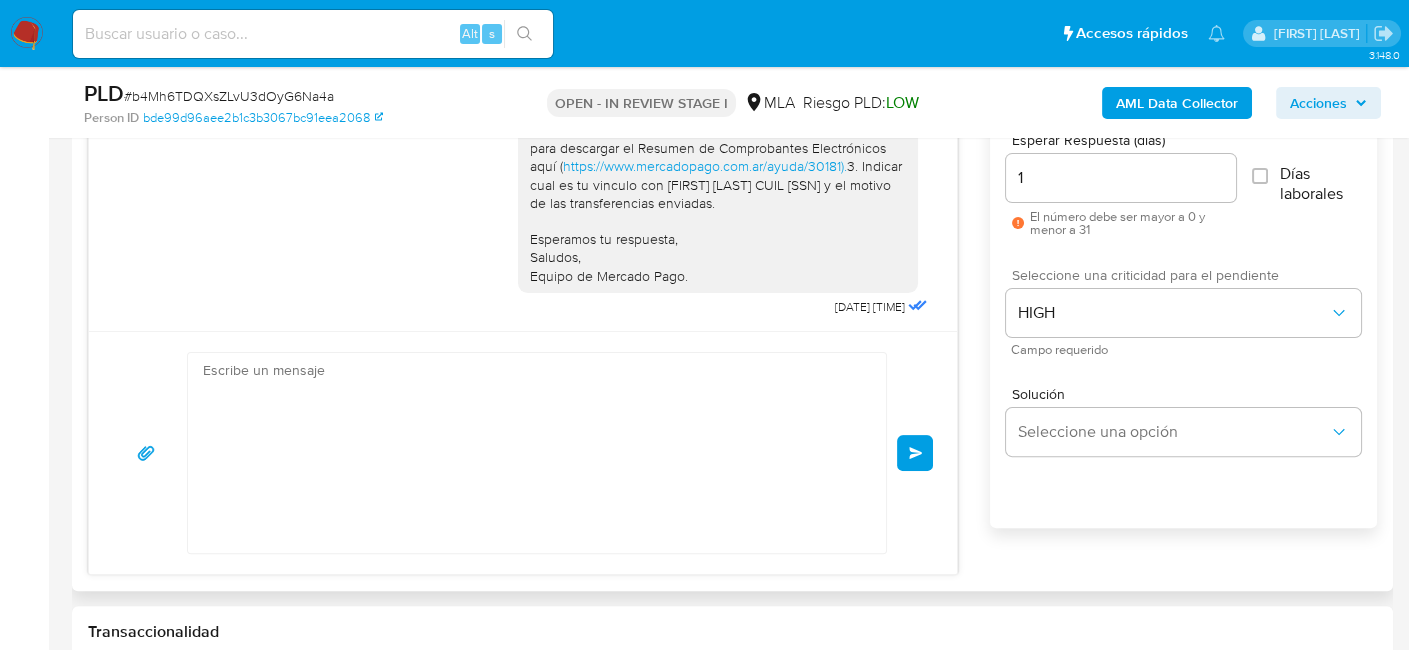 scroll, scrollTop: 1882, scrollLeft: 0, axis: vertical 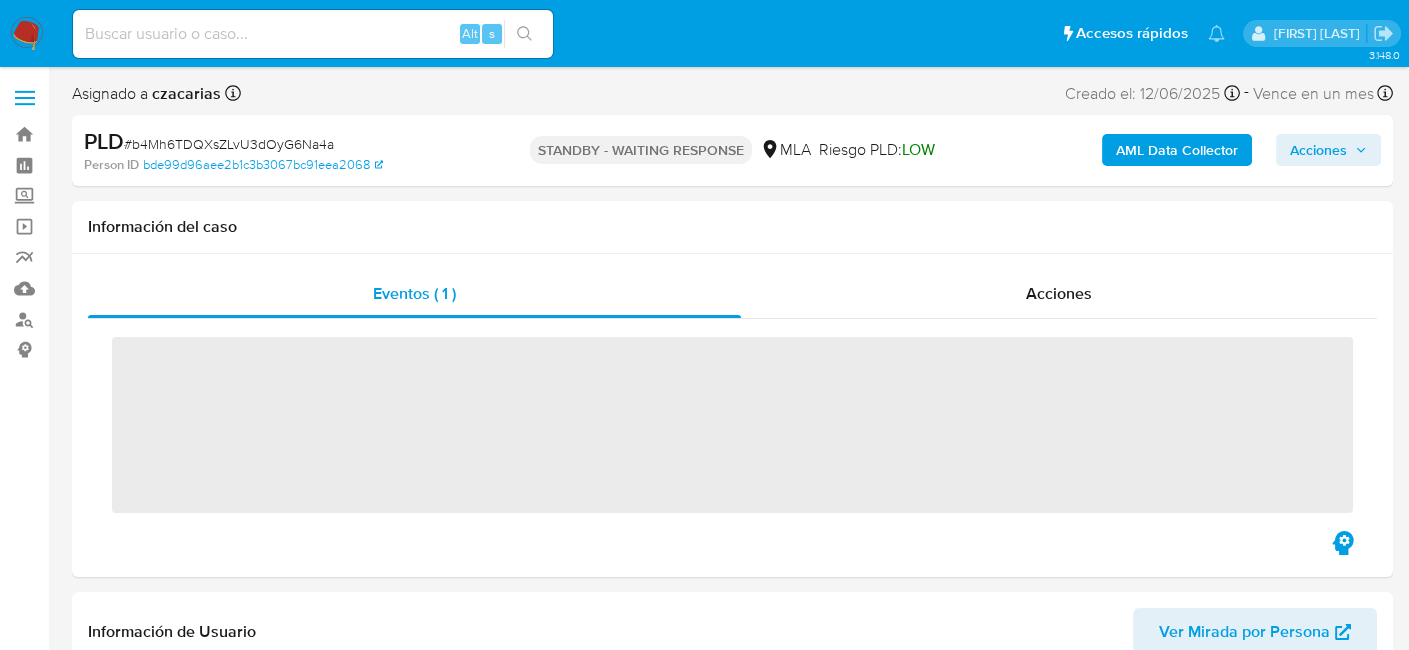 click at bounding box center (313, 34) 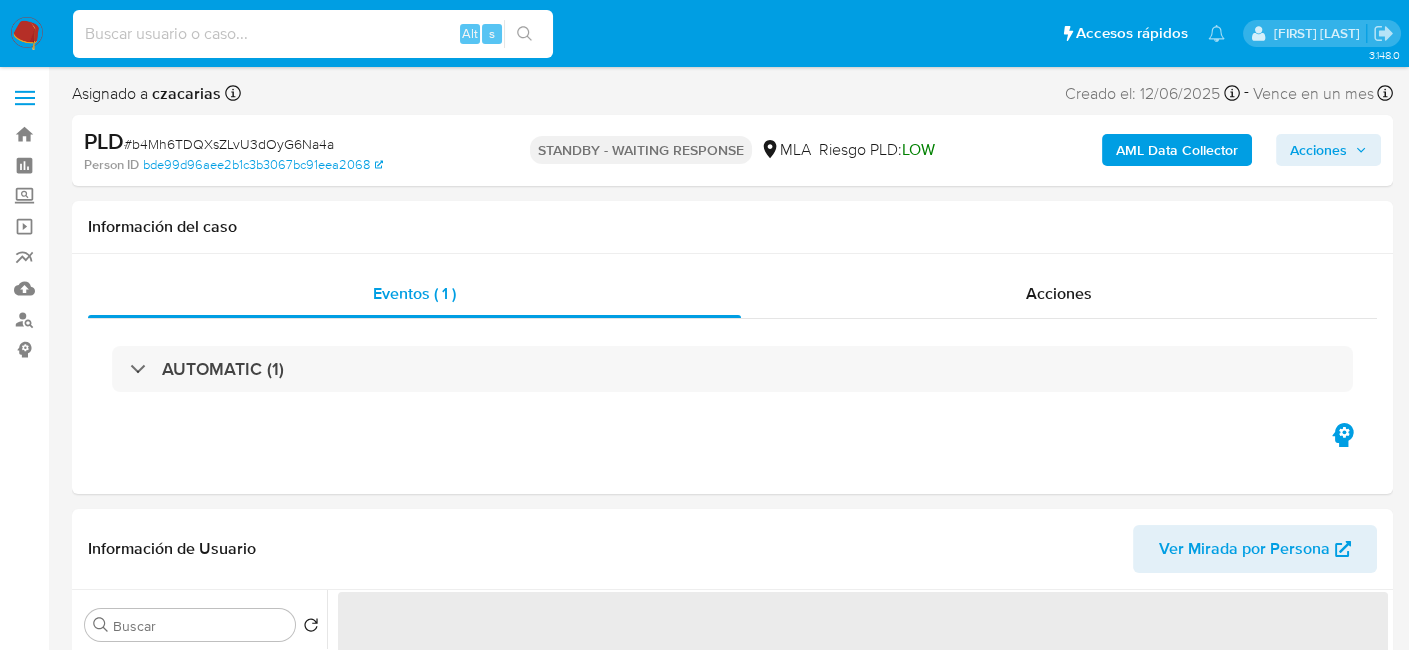 paste on "HWlREK1rIydaMm0FthIxZpL0" 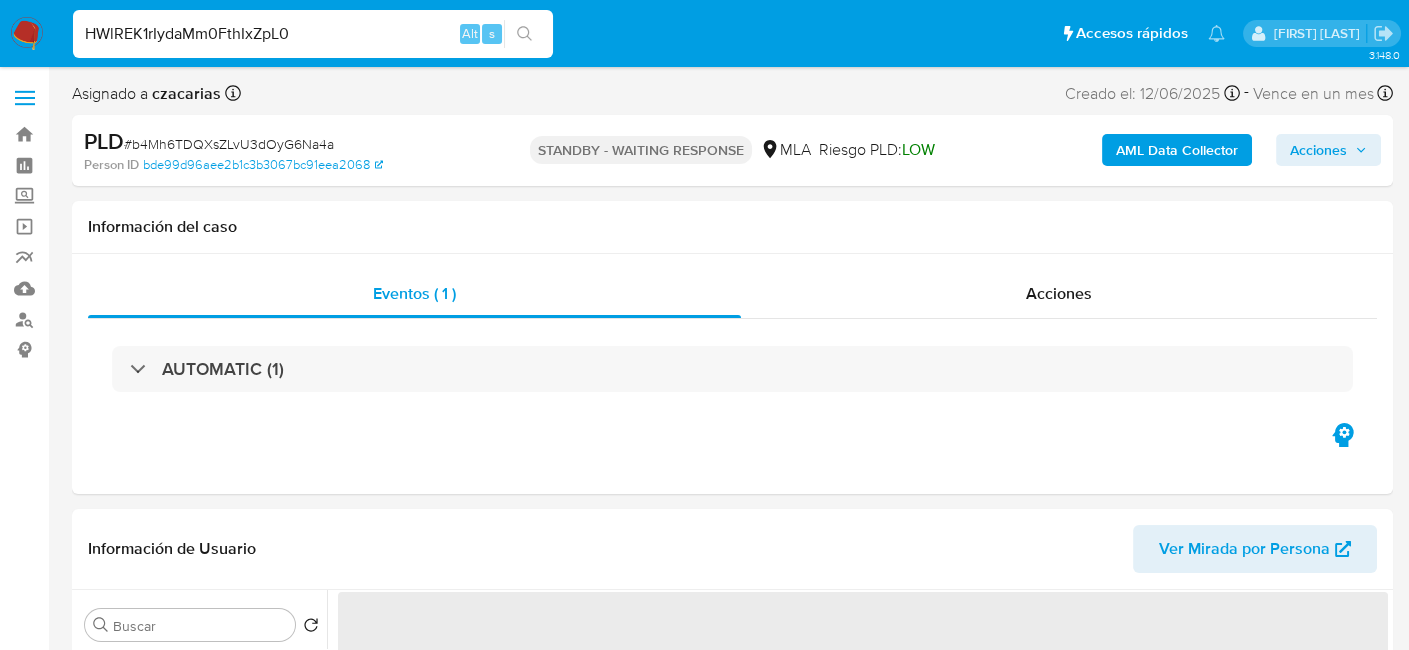 type on "HWlREK1rIydaMm0FthIxZpL0" 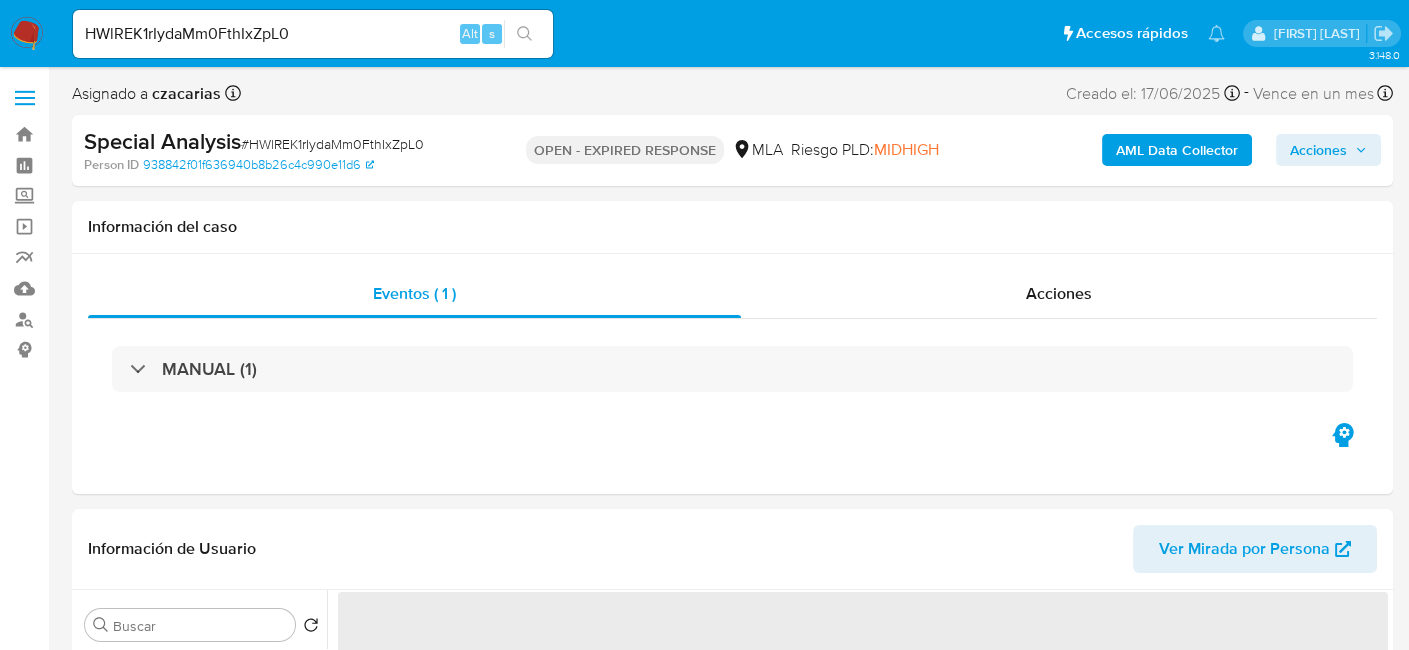 select on "10" 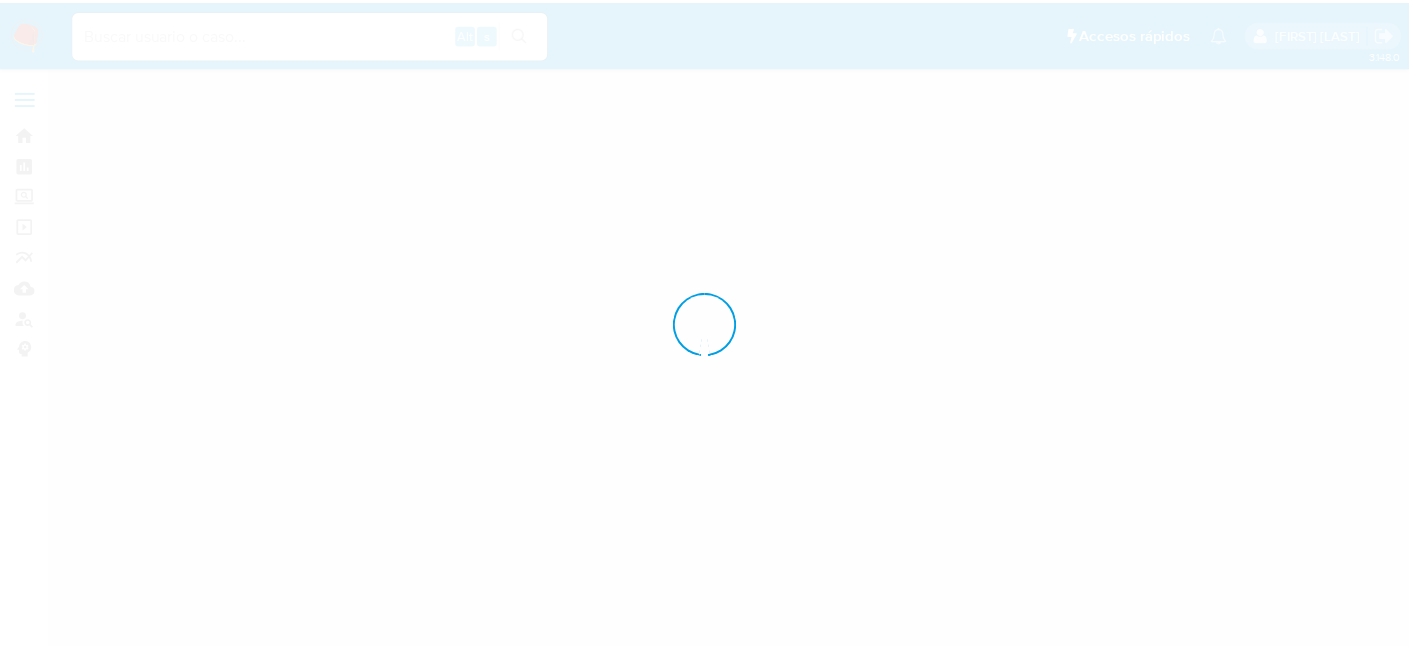 scroll, scrollTop: 0, scrollLeft: 0, axis: both 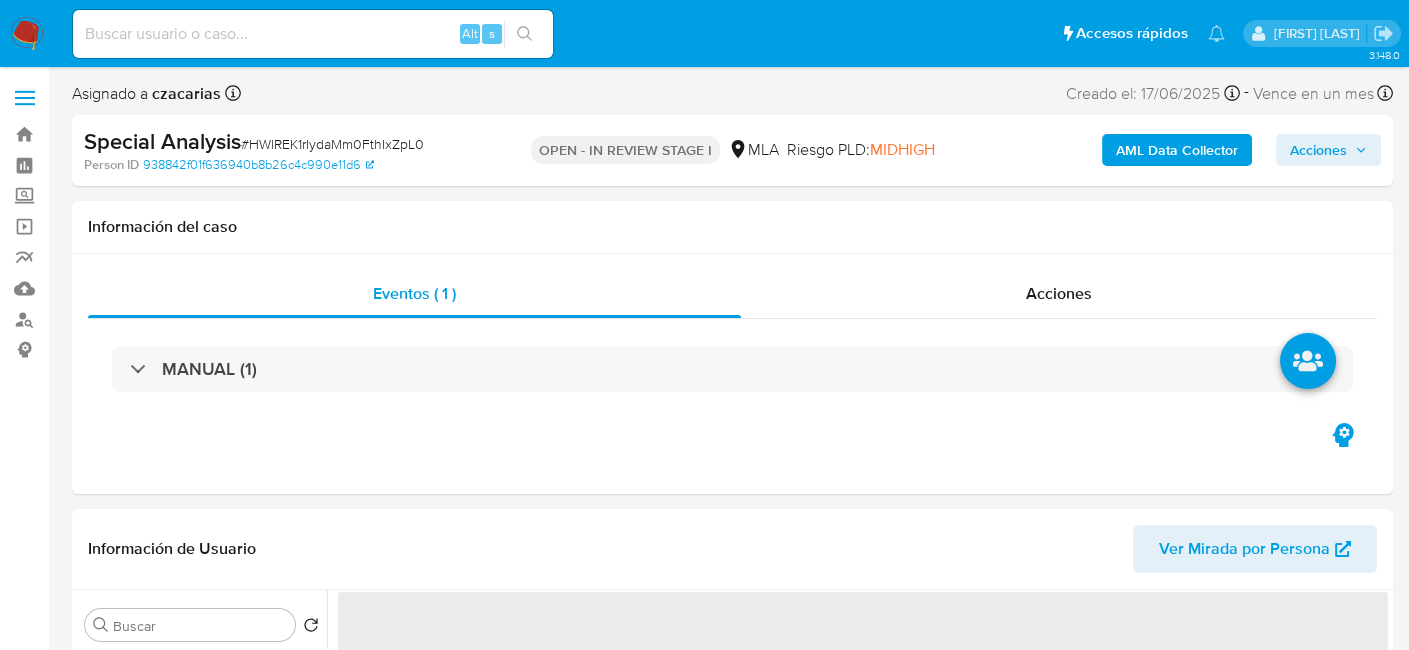 select on "10" 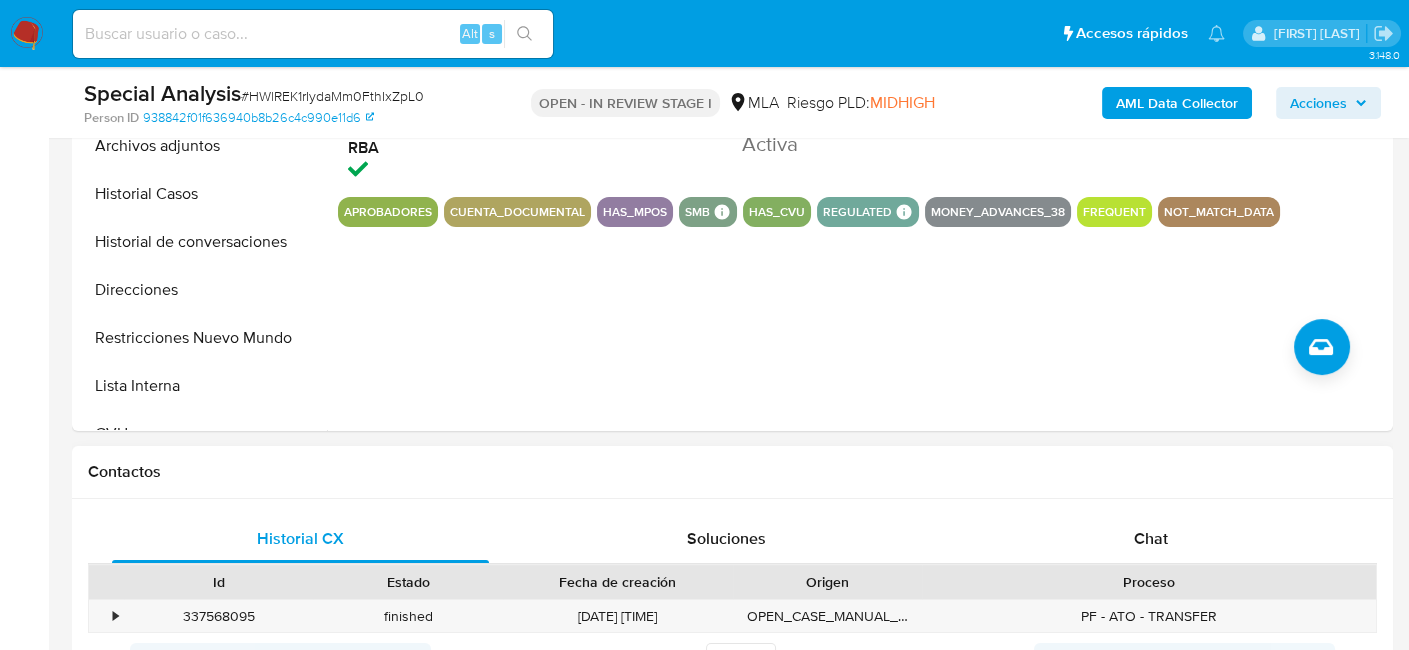 scroll, scrollTop: 800, scrollLeft: 0, axis: vertical 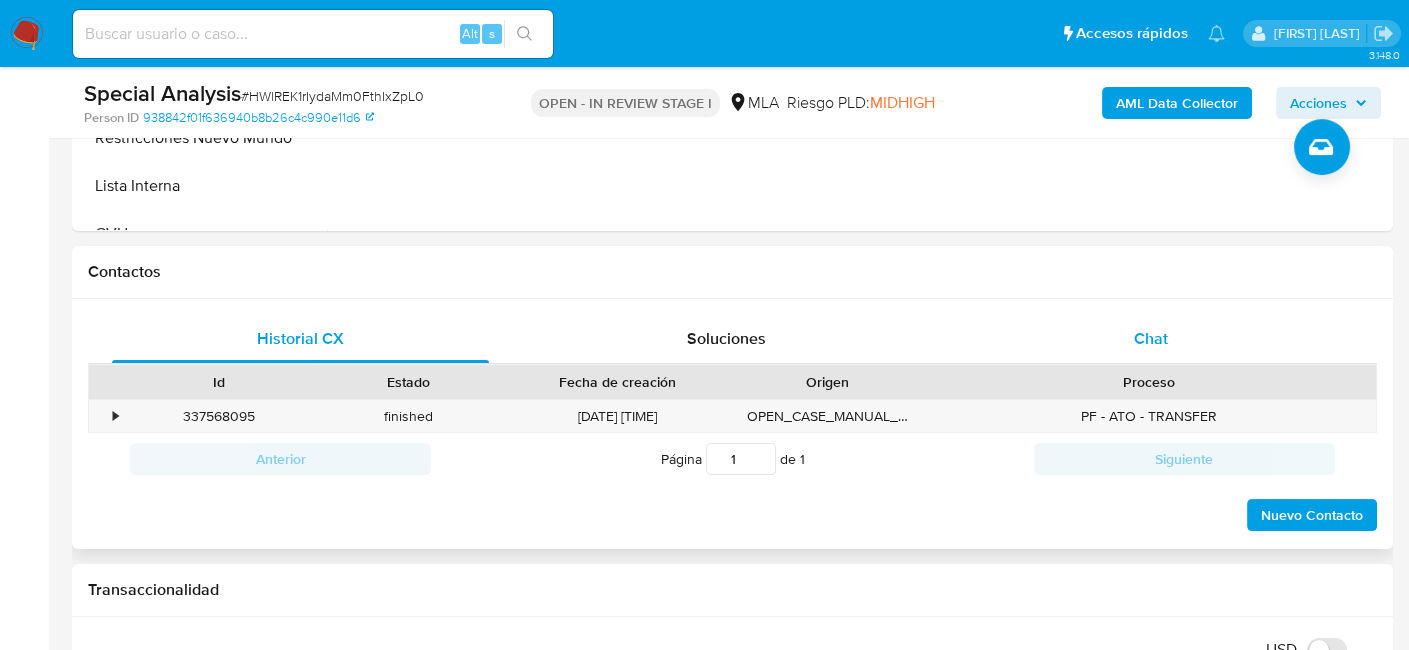 click on "Chat" at bounding box center [1151, 339] 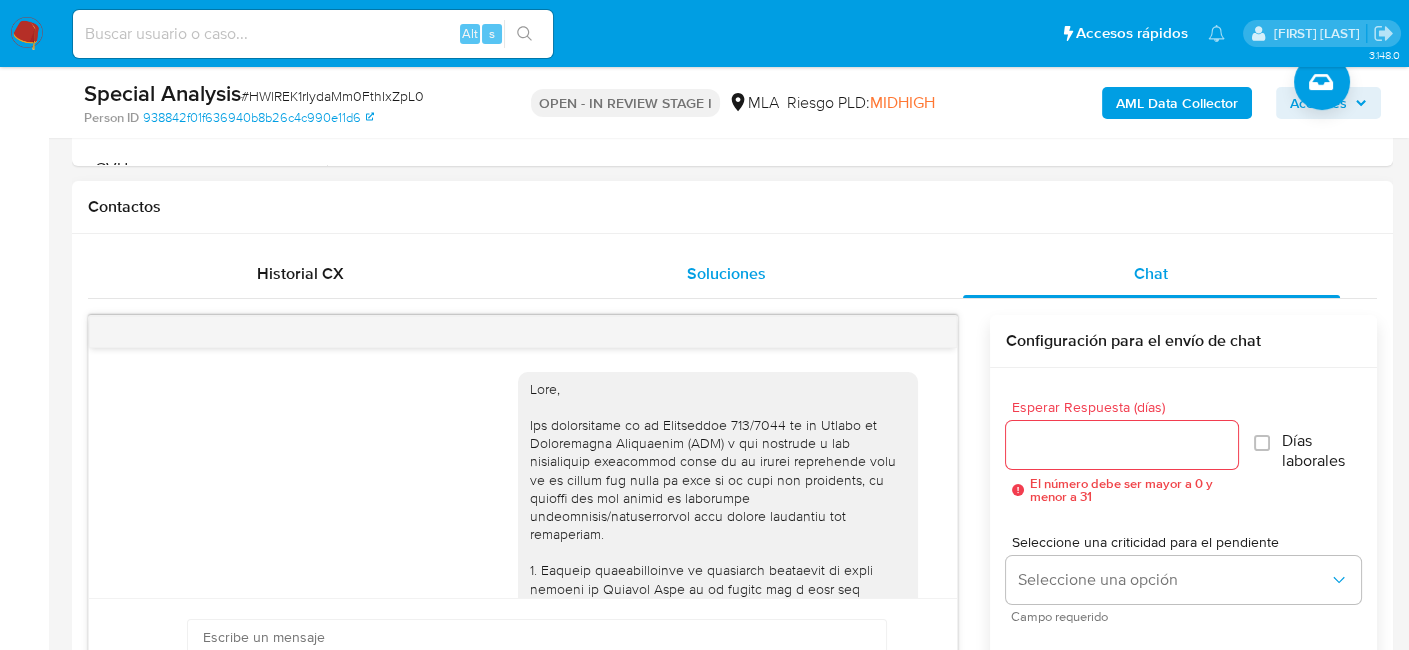 scroll, scrollTop: 900, scrollLeft: 0, axis: vertical 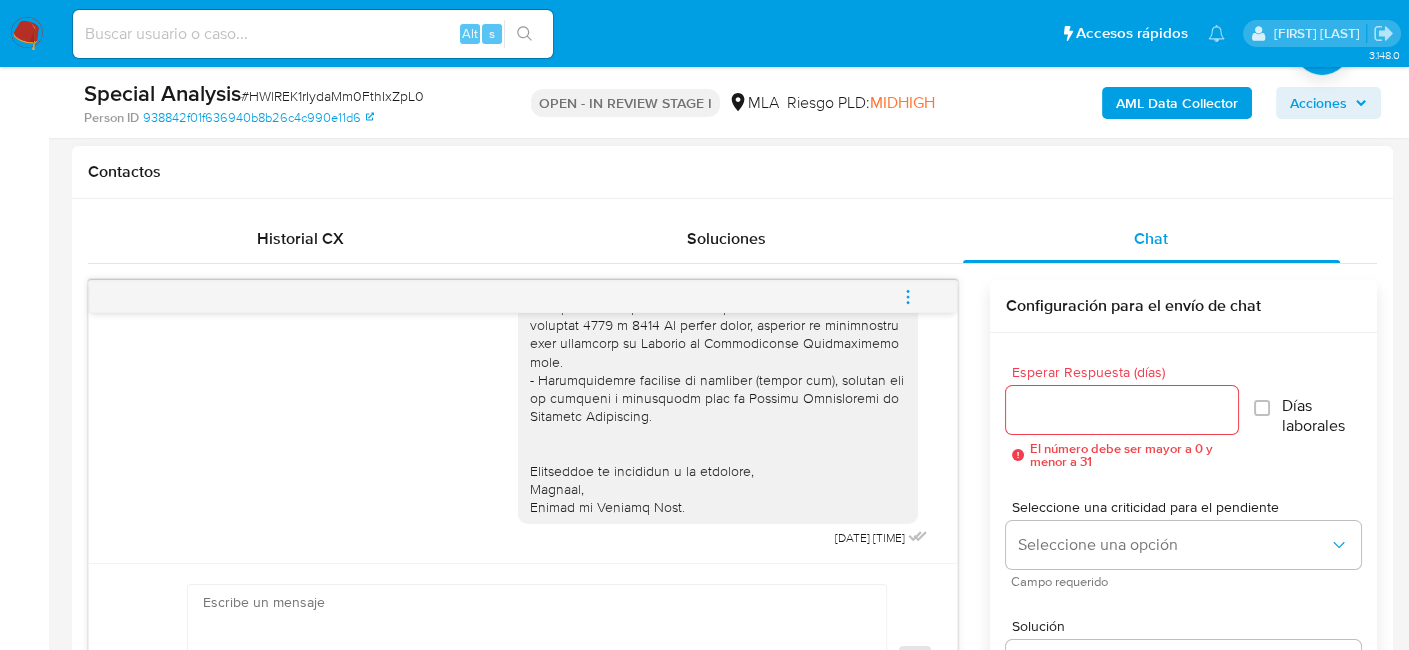 click at bounding box center [532, 662] 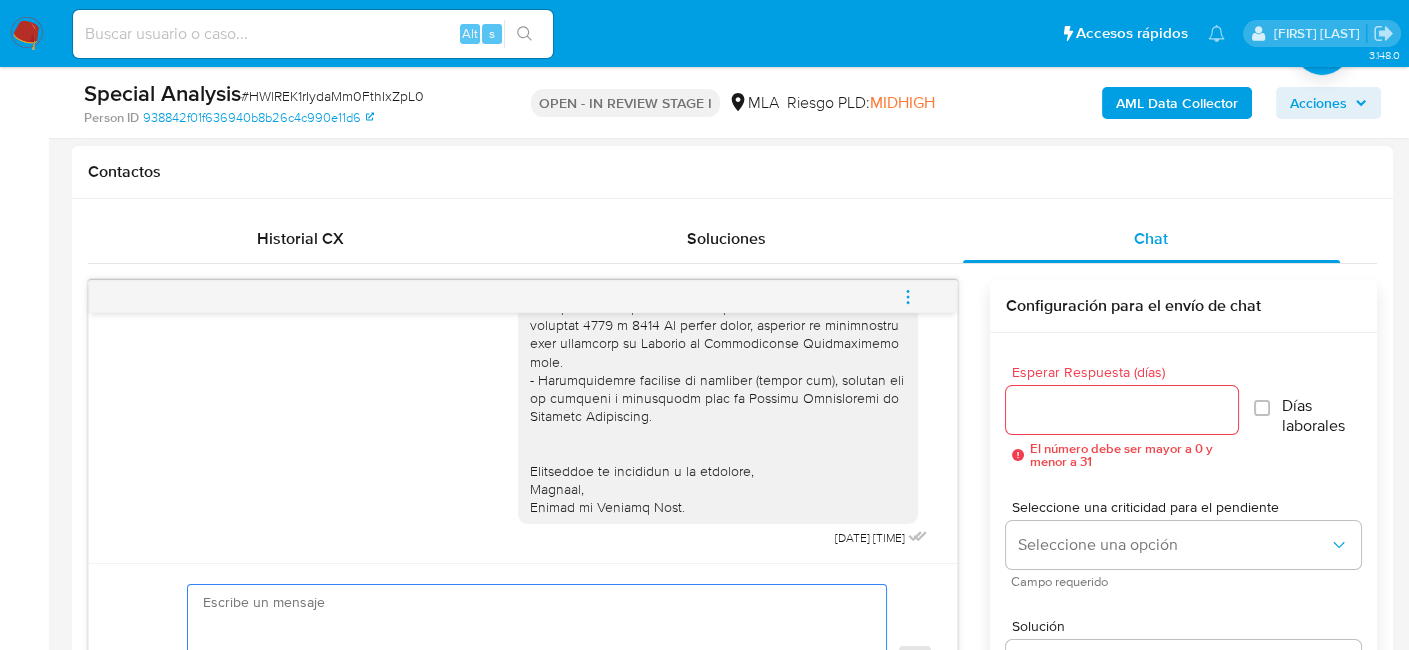 paste on "Hola,
Esperamos que te encuentres muy bien.
Te consultamos si tuviste oportunidad de leer el requerimiento de información y documentación enviado.
Es importante que sepas que, en el caso de que no respondas a lo solicitado, tu cuenta podría ser inhabilitada conforme lo establecido en los términos y condiciones de uso de Mercado Pago.
Aguardamos tu respuesta.
Saludos,
Equipo de Mercado Pago." 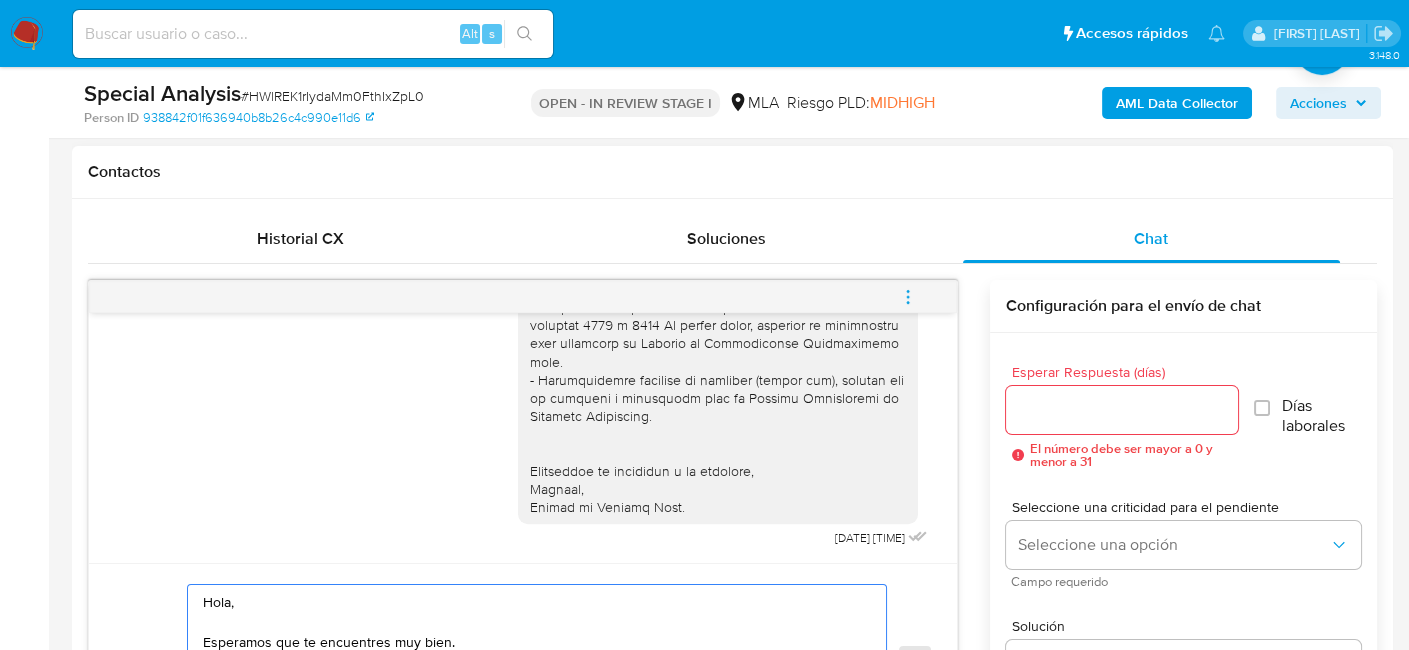 scroll, scrollTop: 127, scrollLeft: 0, axis: vertical 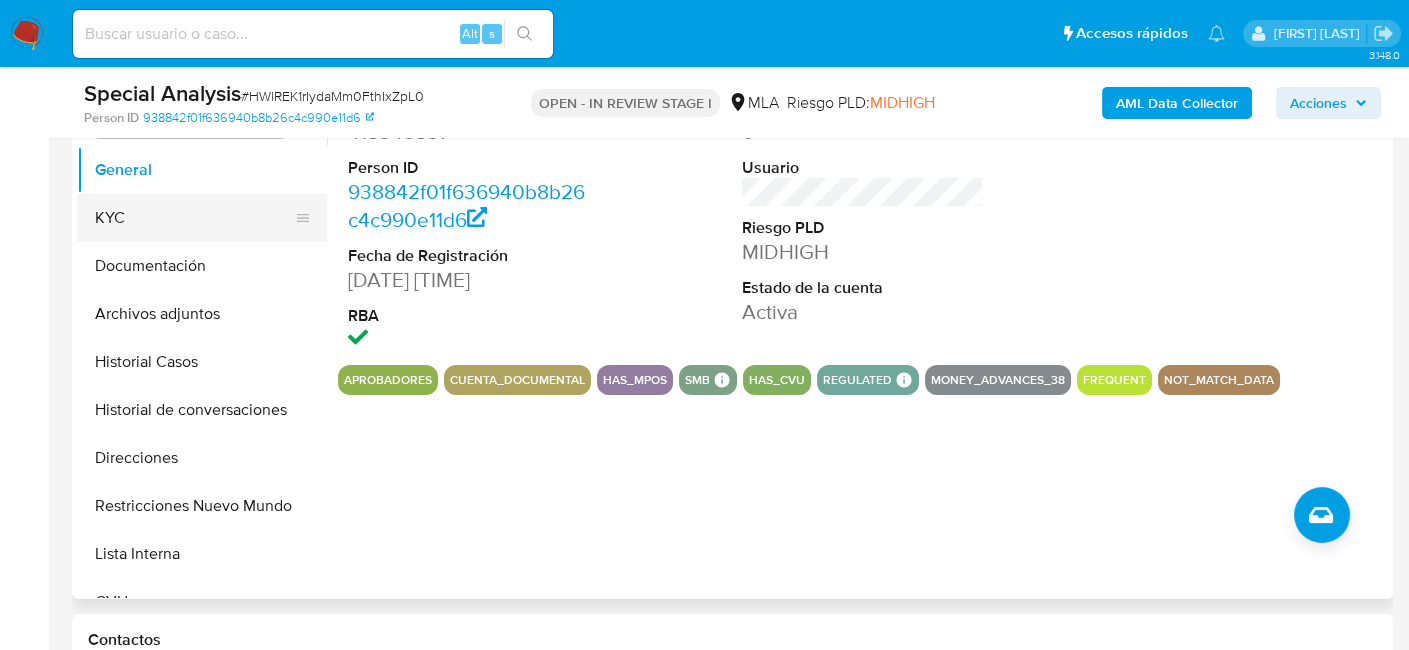 click on "KYC" at bounding box center [194, 218] 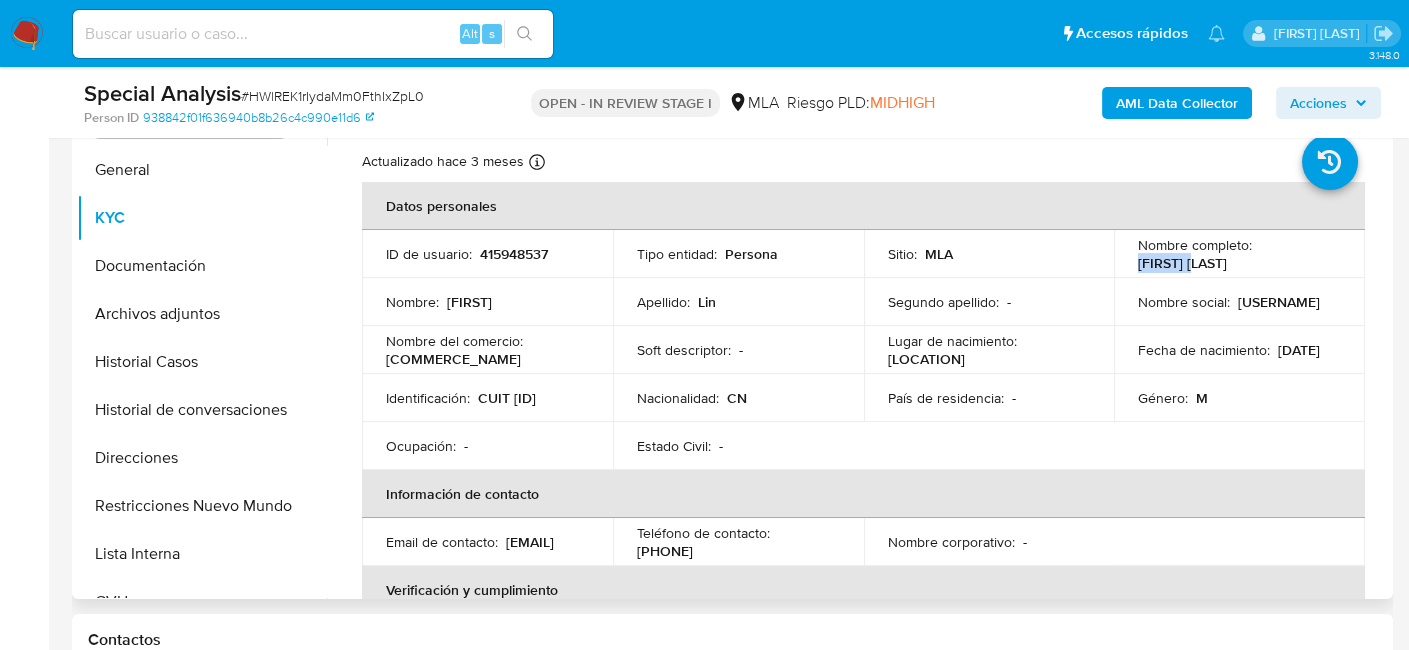 drag, startPoint x: 1255, startPoint y: 257, endPoint x: 1332, endPoint y: 257, distance: 77 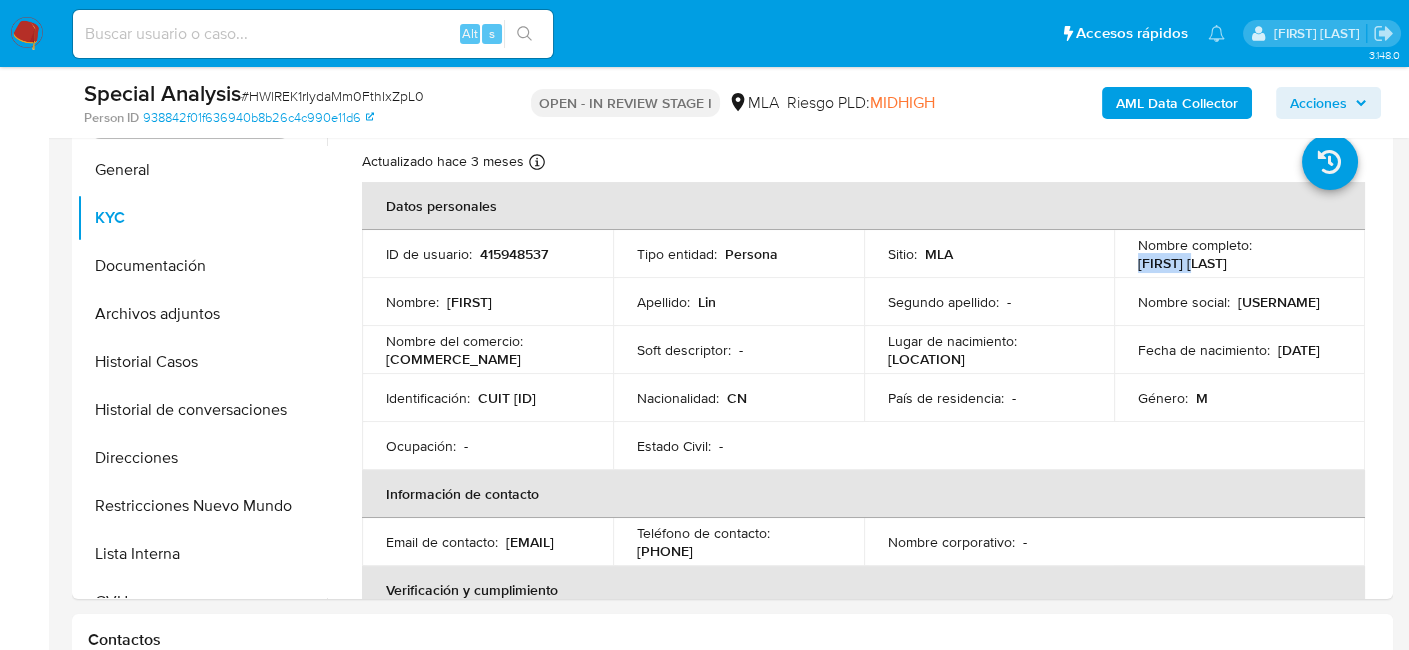copy on "[FIRST] [LAST]" 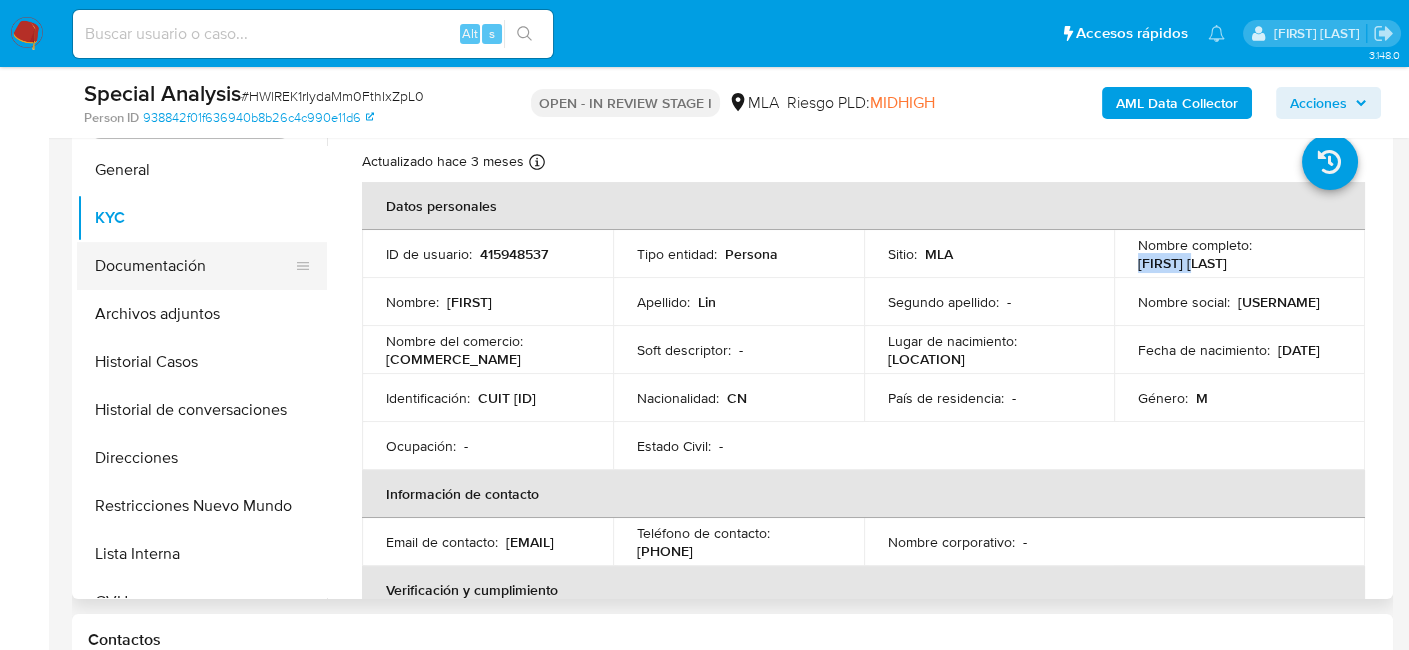 click on "Documentación" at bounding box center [194, 266] 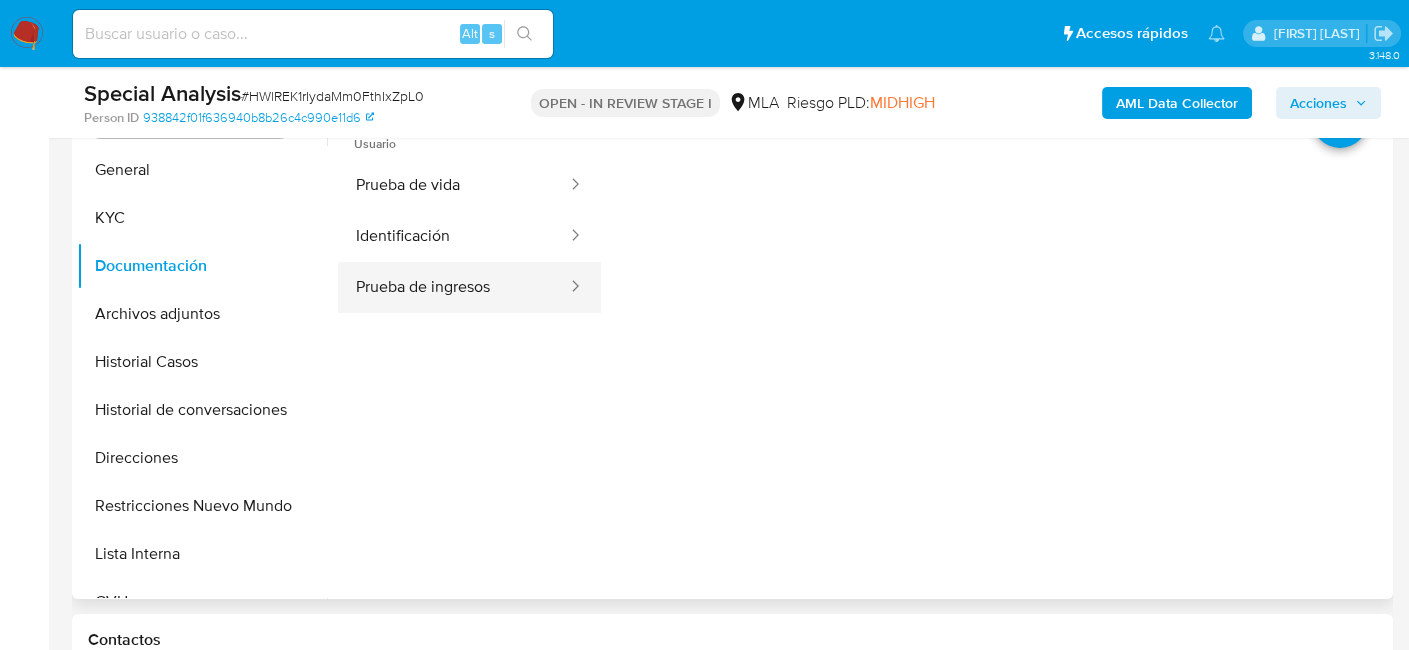 click on "Prueba de ingresos" at bounding box center (453, 287) 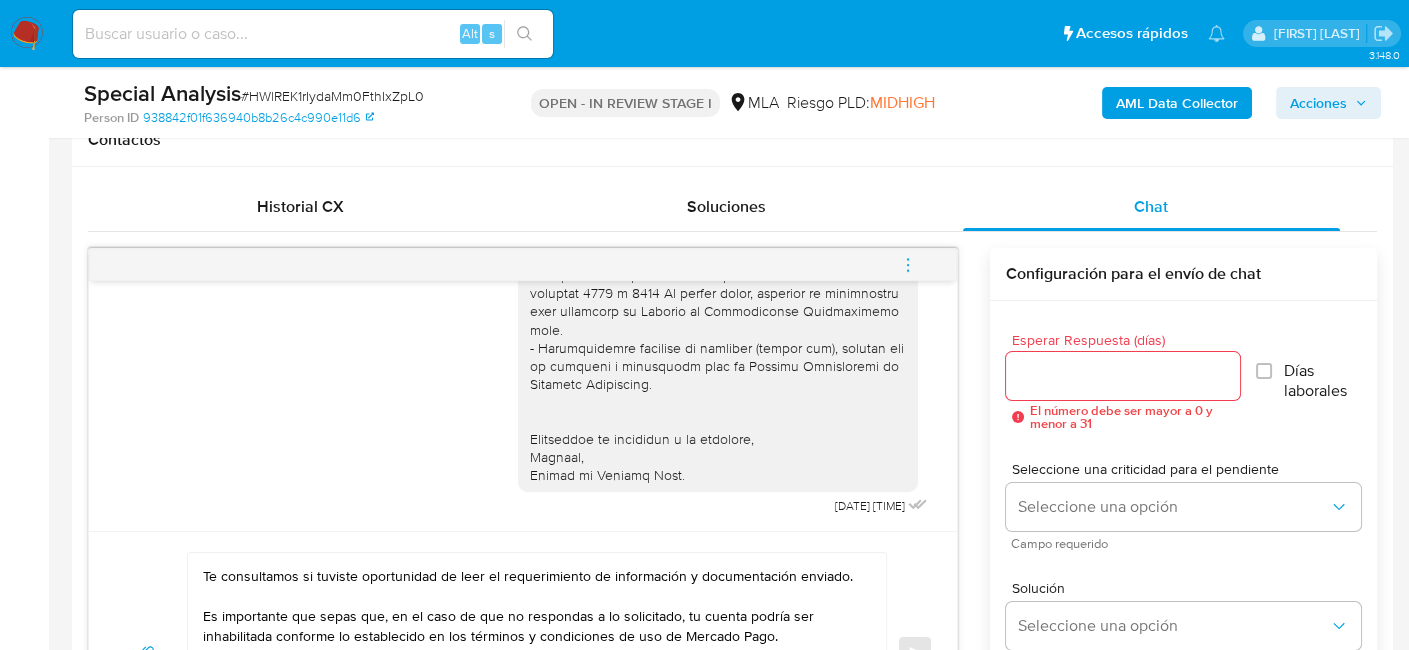 scroll, scrollTop: 1032, scrollLeft: 0, axis: vertical 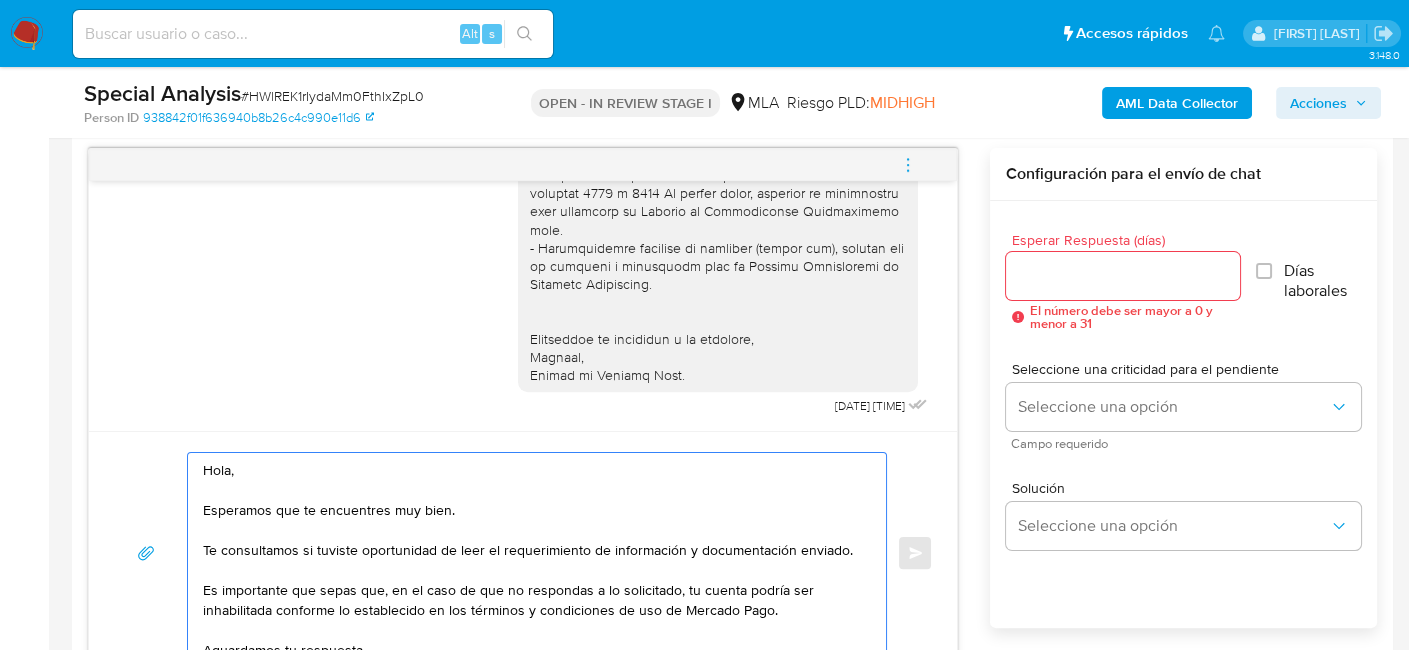 click on "Hola,
Esperamos que te encuentres muy bien.
Te consultamos si tuviste oportunidad de leer el requerimiento de información y documentación enviado.
Es importante que sepas que, en el caso de que no respondas a lo solicitado, tu cuenta podría ser inhabilitada conforme lo establecido en los términos y condiciones de uso de Mercado Pago.
Aguardamos tu respuesta.
Saludos,
Equipo de Mercado Pago." at bounding box center (532, 553) 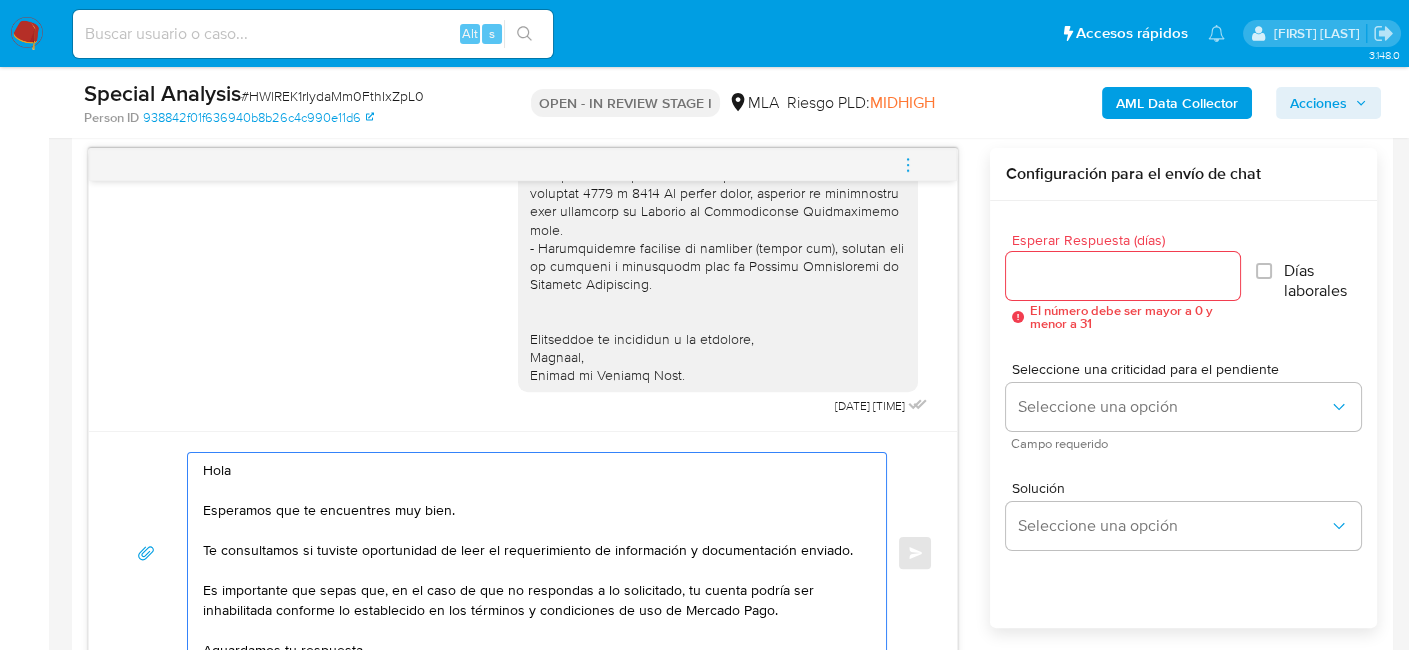 paste on "[FIRST] [LAST]" 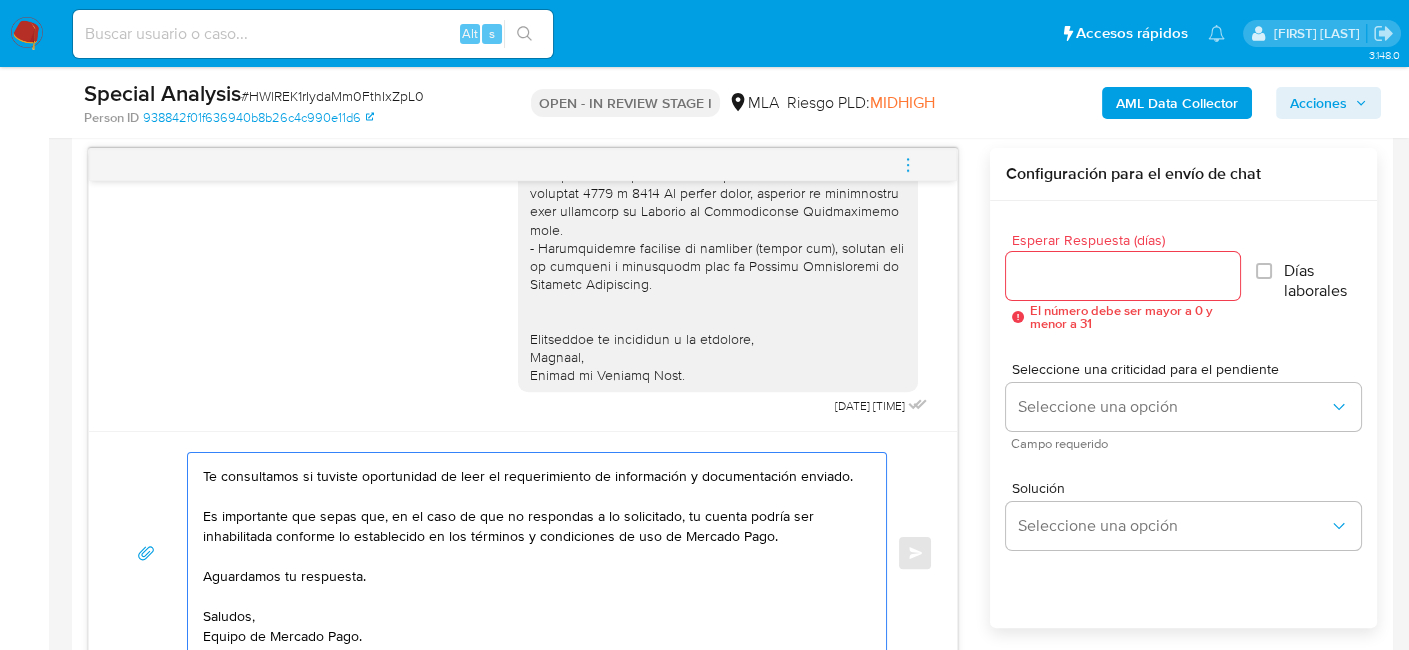 scroll, scrollTop: 134, scrollLeft: 0, axis: vertical 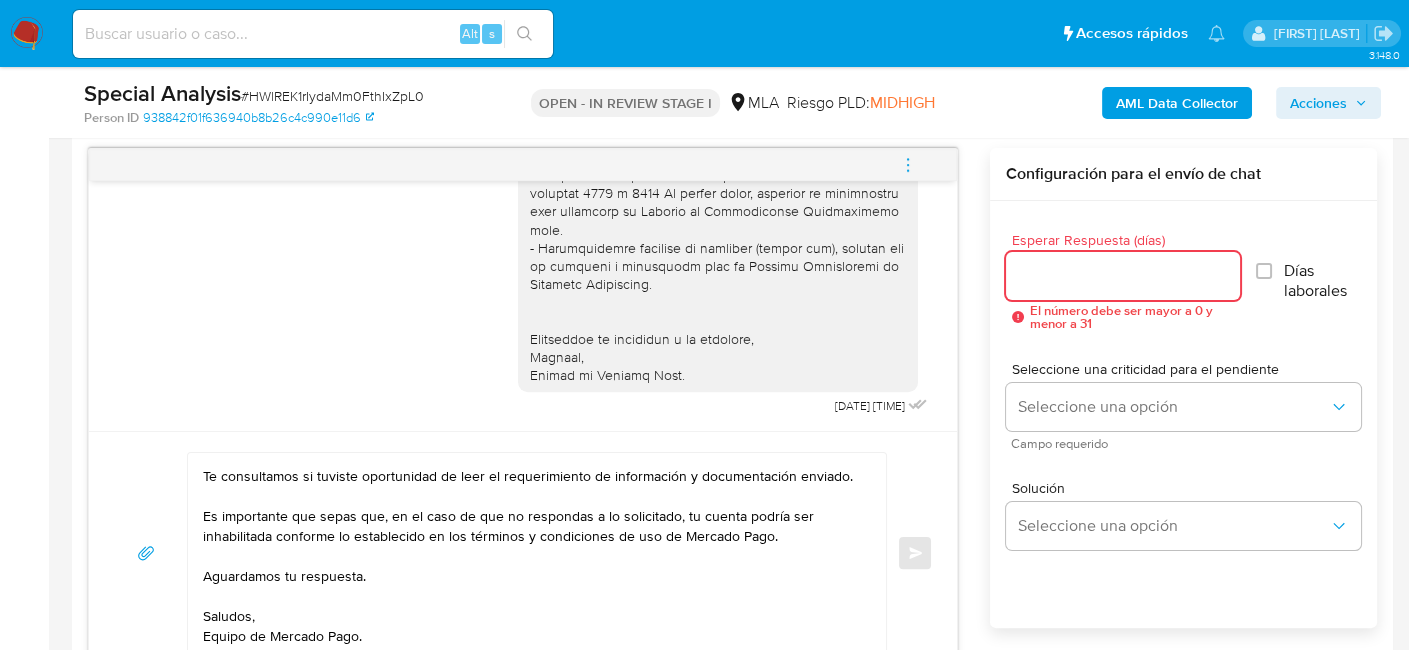 click on "Esperar Respuesta (días)" at bounding box center (1123, 276) 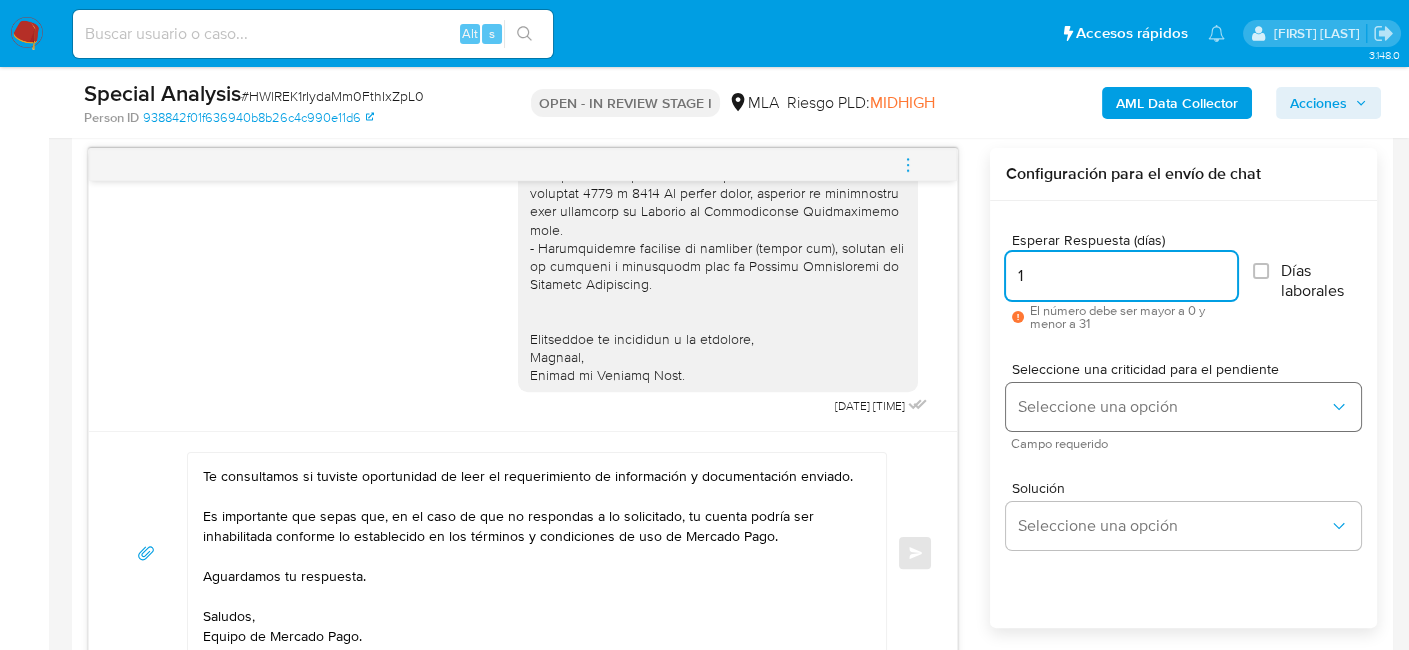 type on "1" 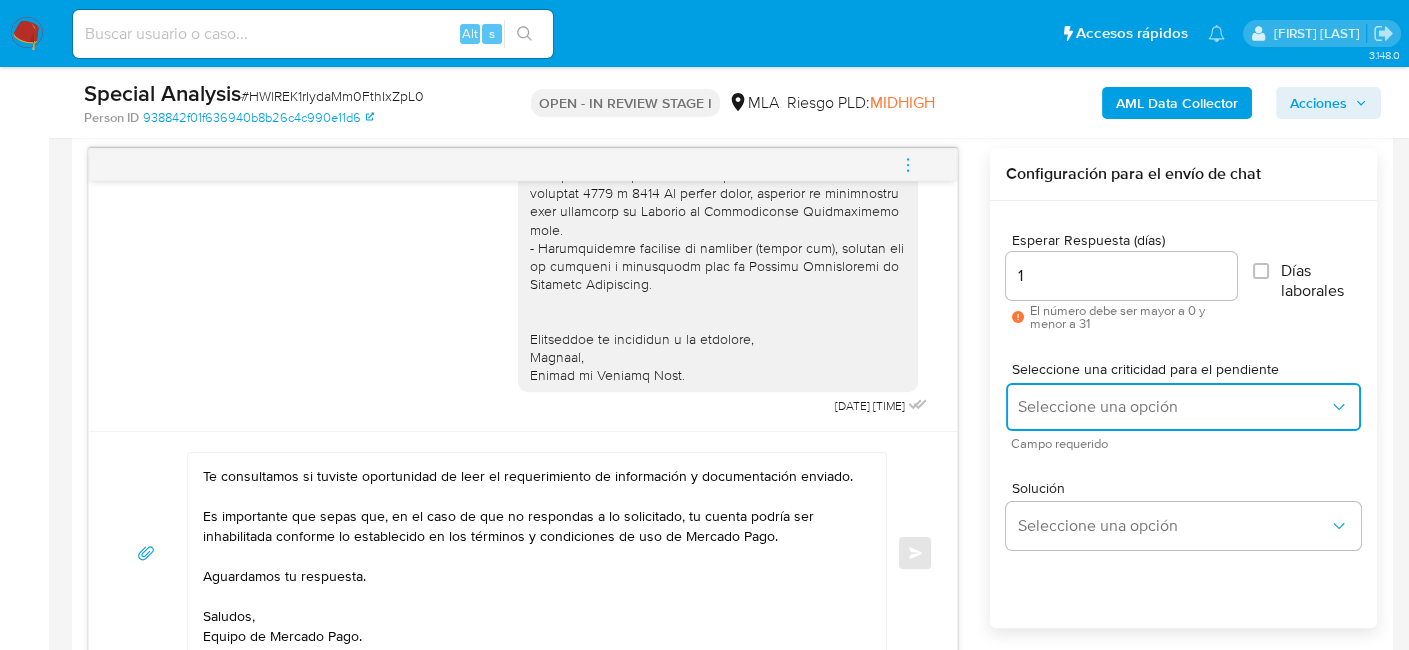 click on "Seleccione una opción" at bounding box center [1173, 407] 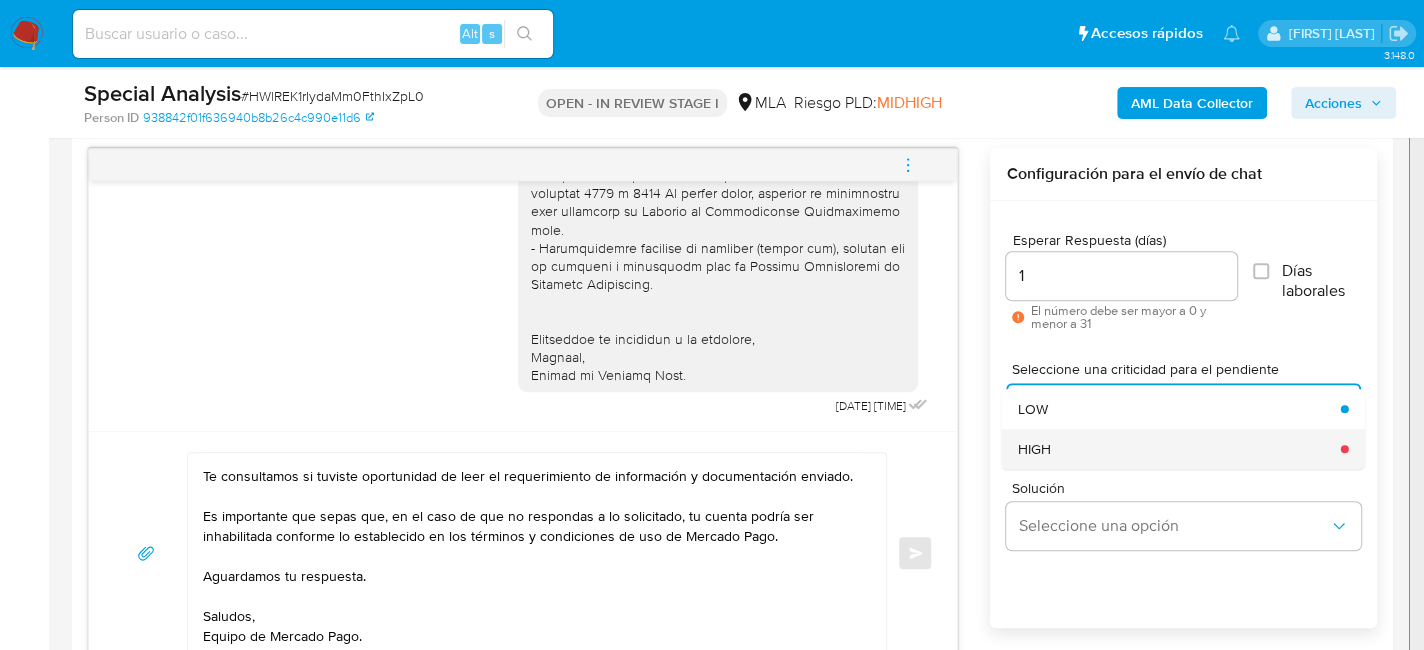 click on "HIGH" at bounding box center [1173, 449] 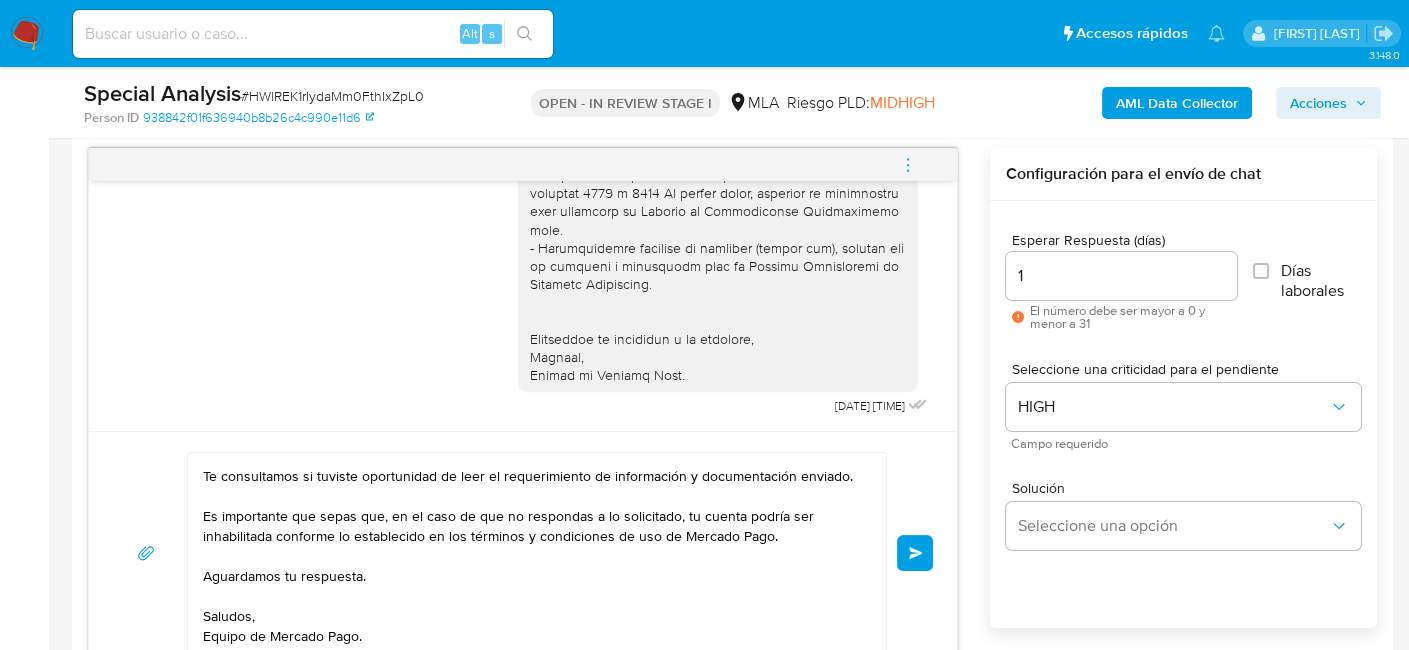 click on "Enviar" at bounding box center [915, 553] 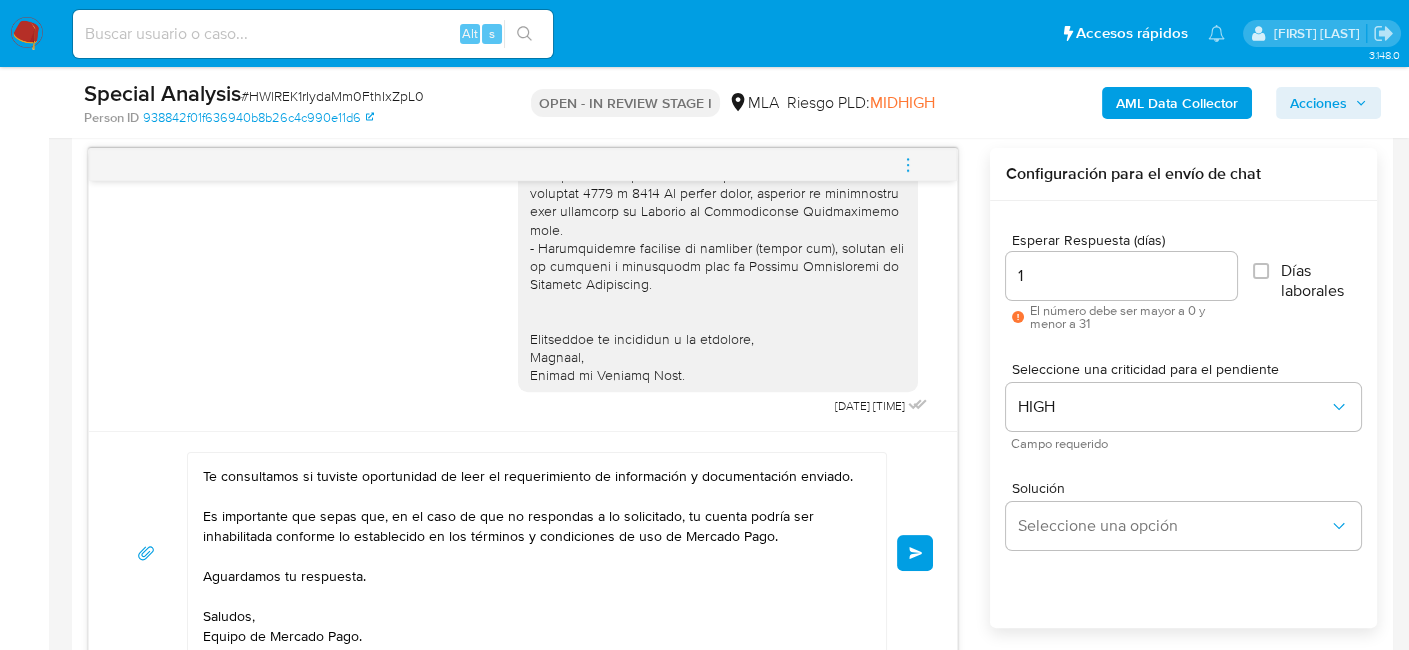 type 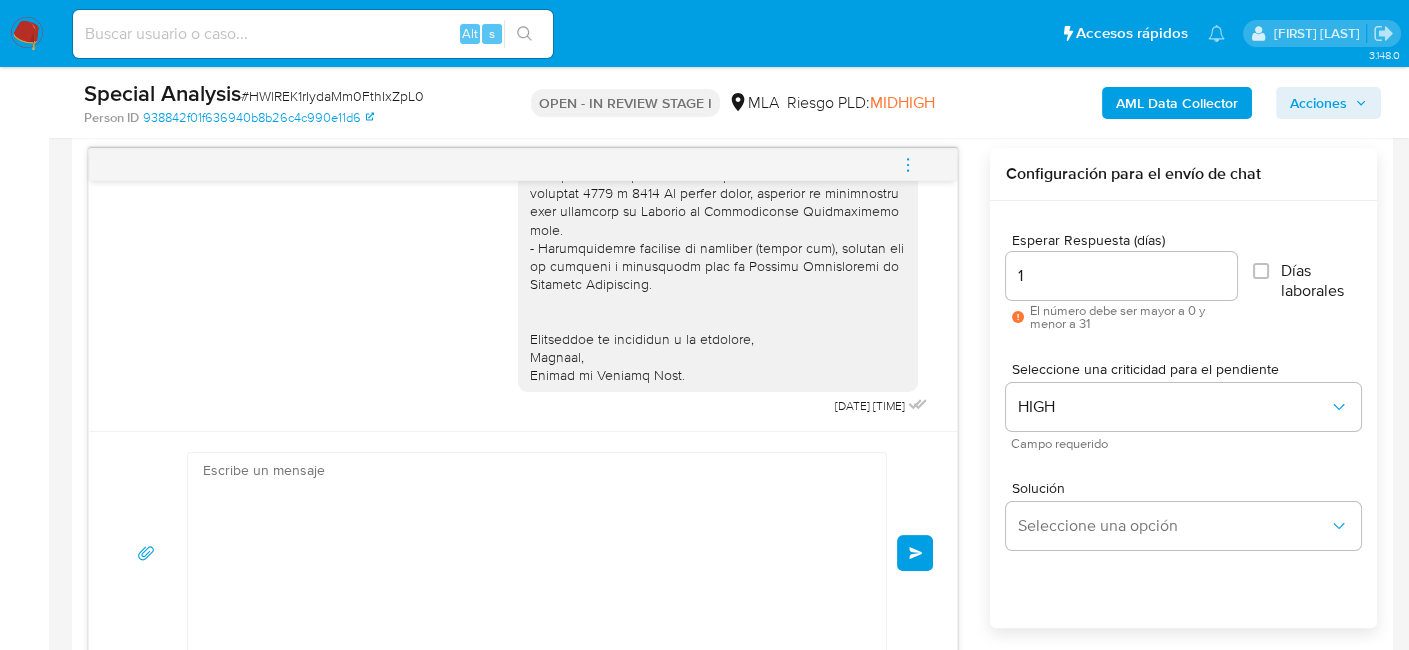 scroll, scrollTop: 0, scrollLeft: 0, axis: both 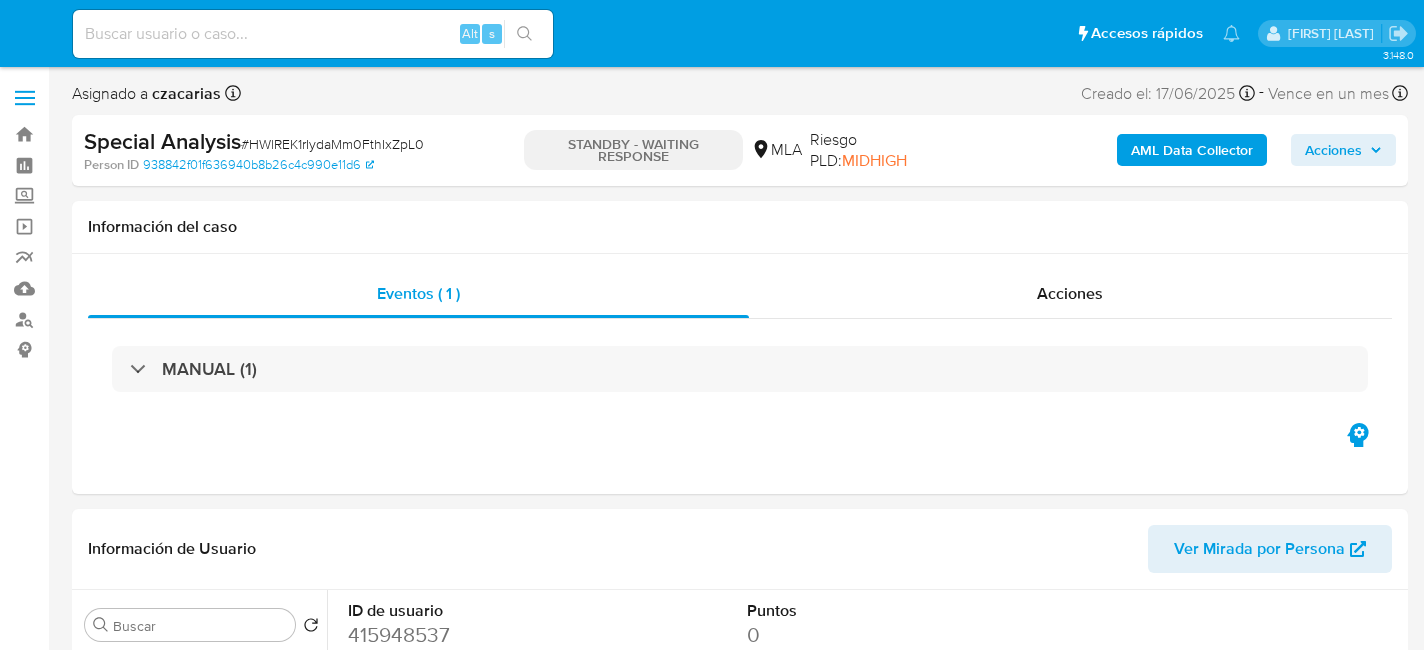 select on "10" 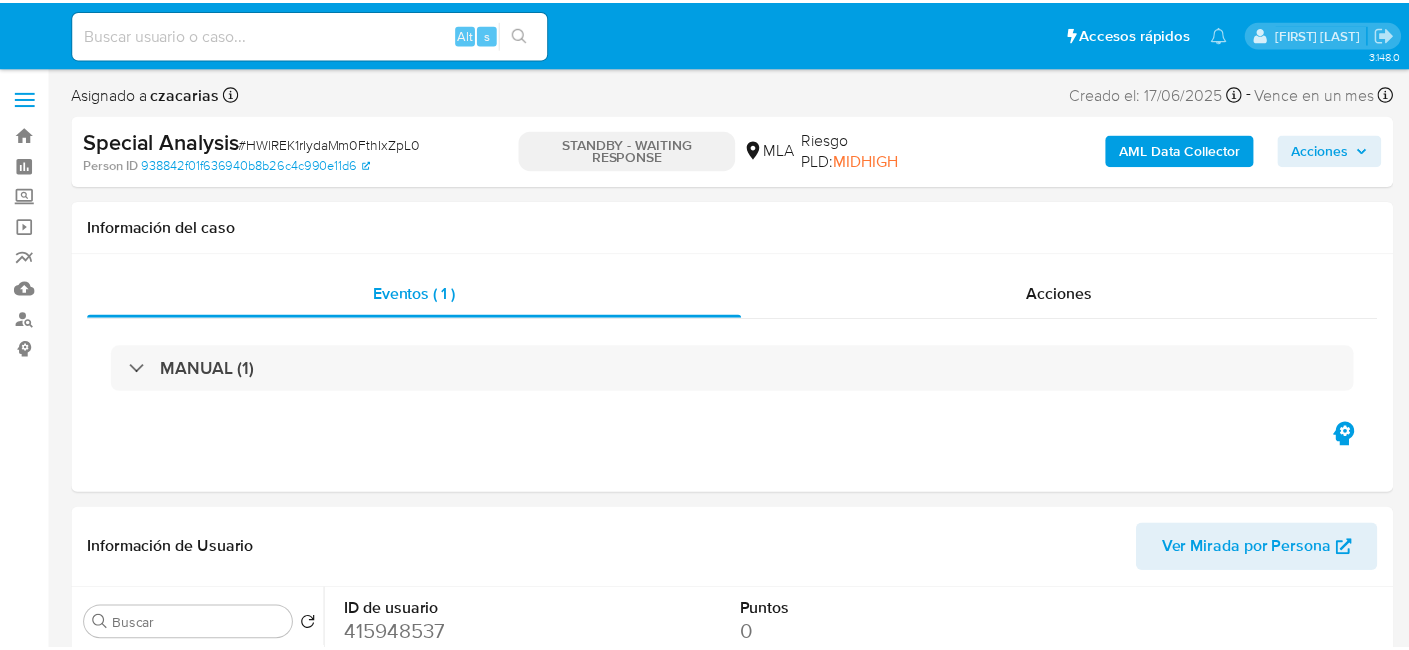 scroll, scrollTop: 0, scrollLeft: 0, axis: both 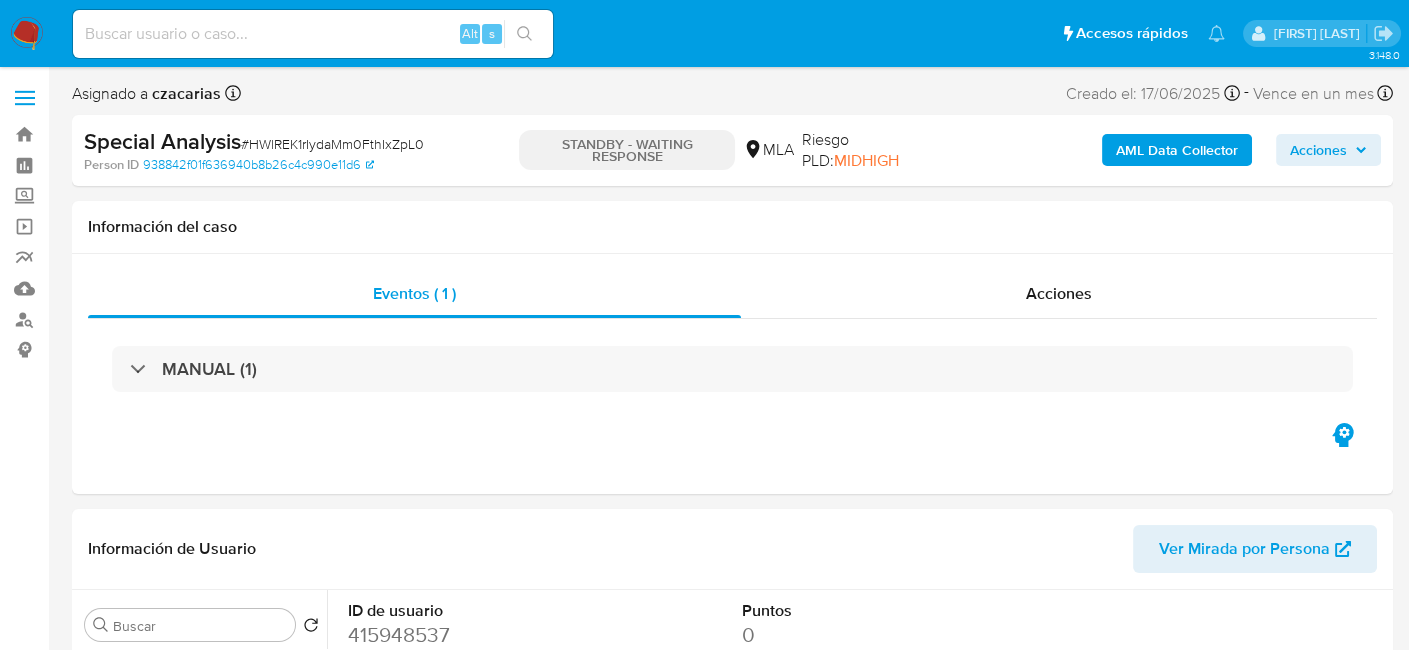 drag, startPoint x: 310, startPoint y: 32, endPoint x: 396, endPoint y: 36, distance: 86.09297 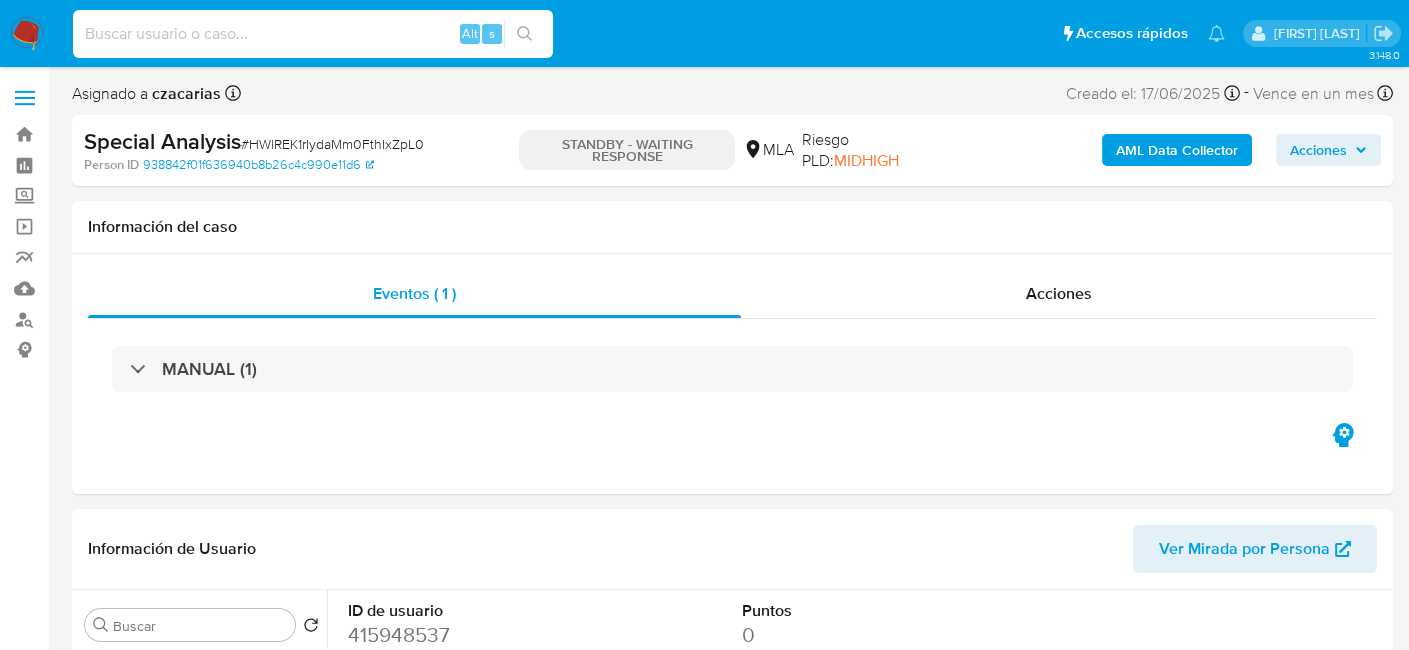 paste on "Daffvq0XuPSOZuUozL9sdxaN" 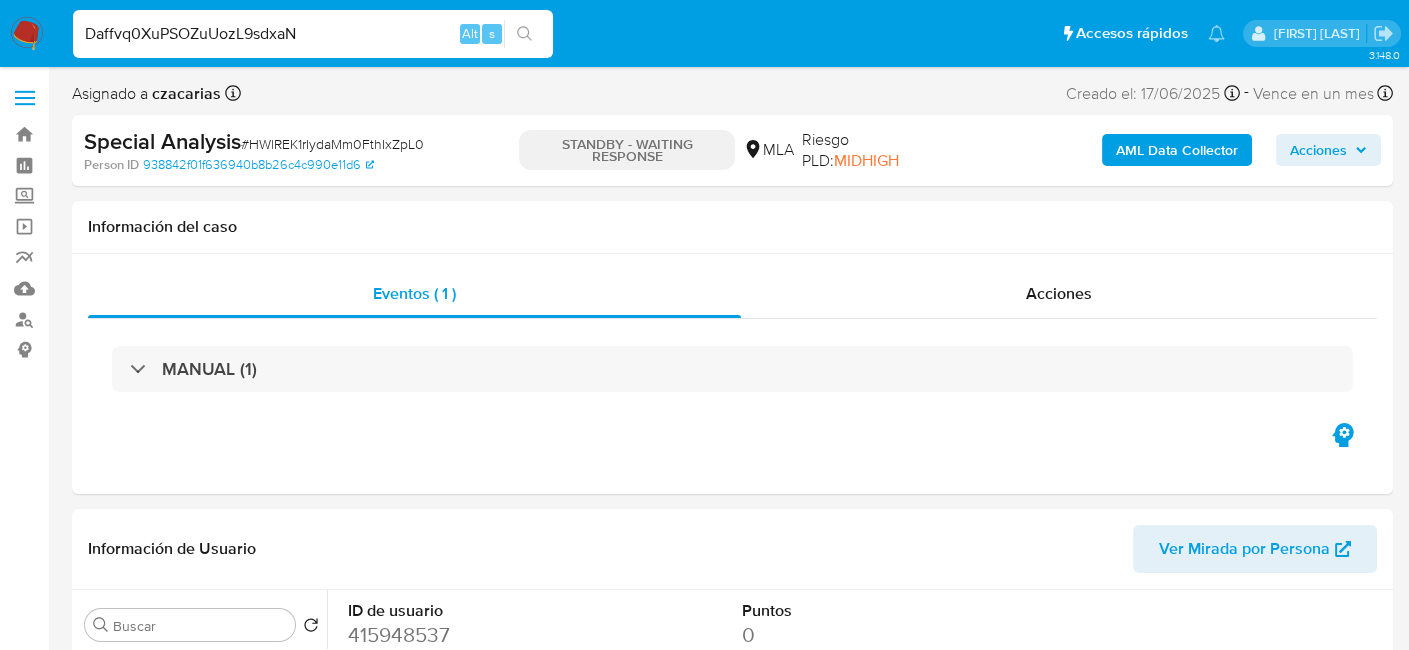 type on "Daffvq0XuPSOZuUozL9sdxaN" 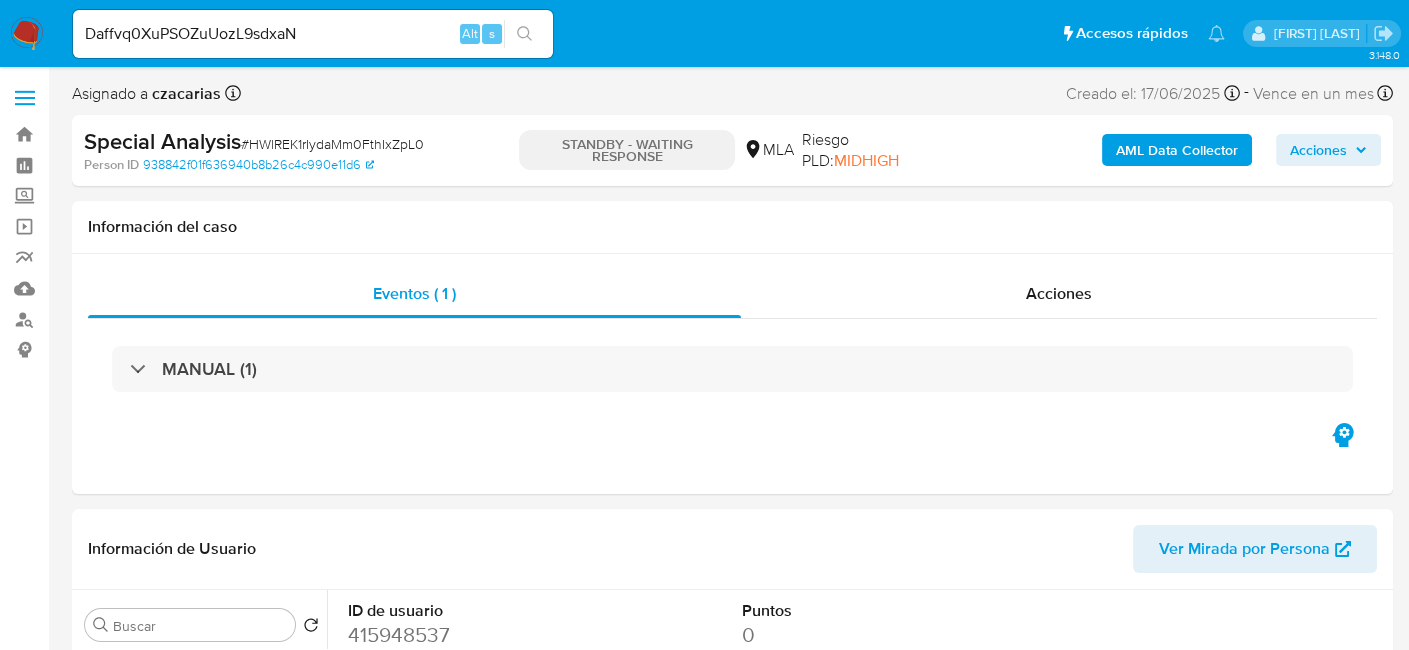 click 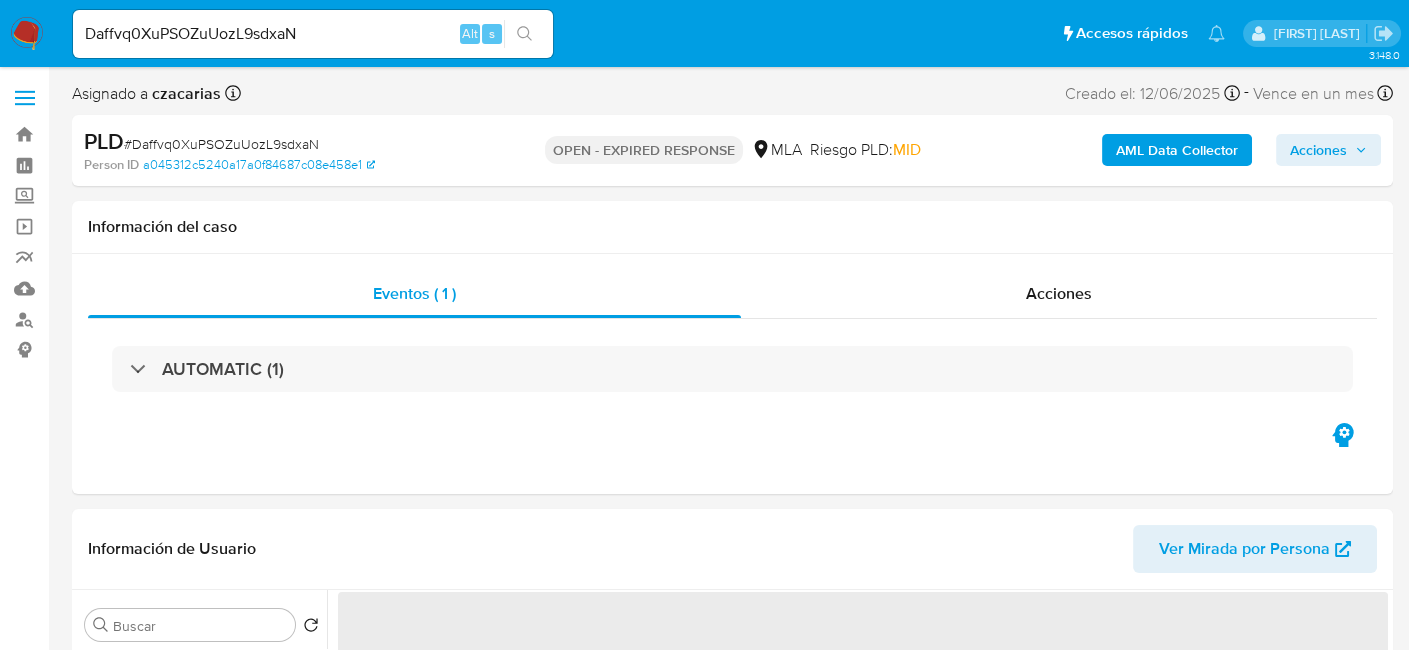 select on "10" 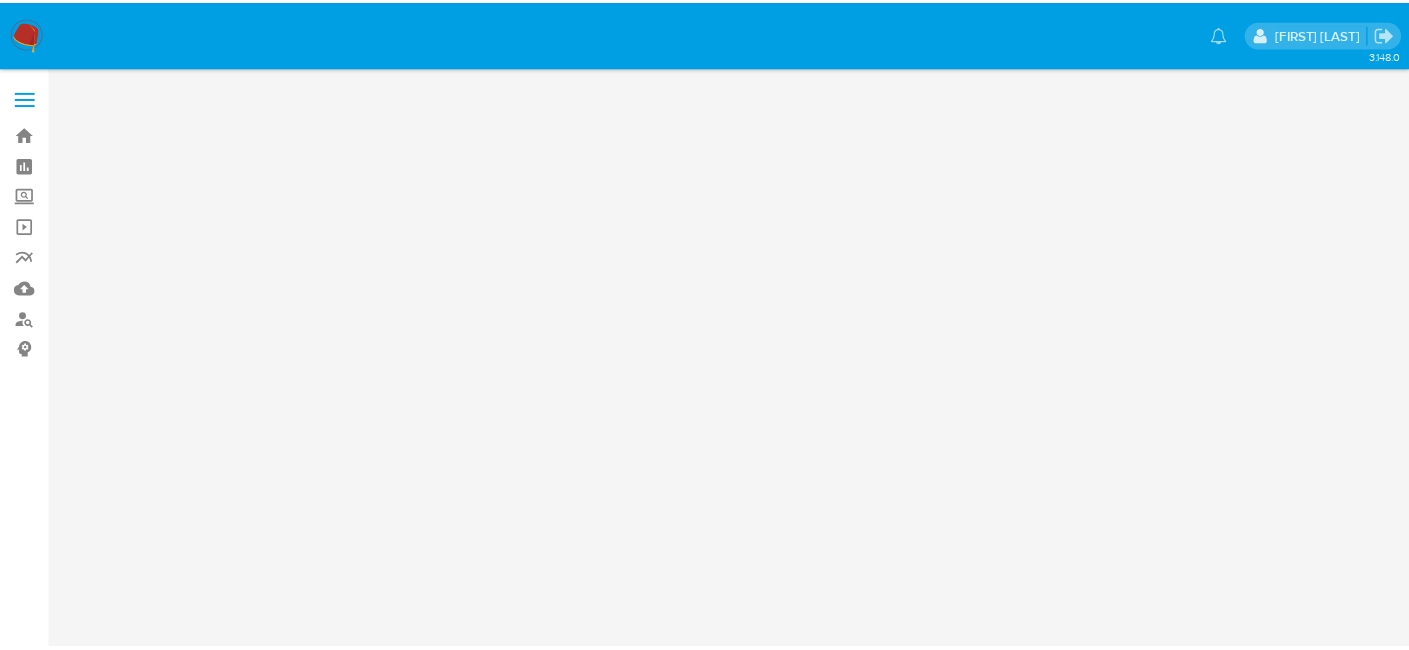 scroll, scrollTop: 0, scrollLeft: 0, axis: both 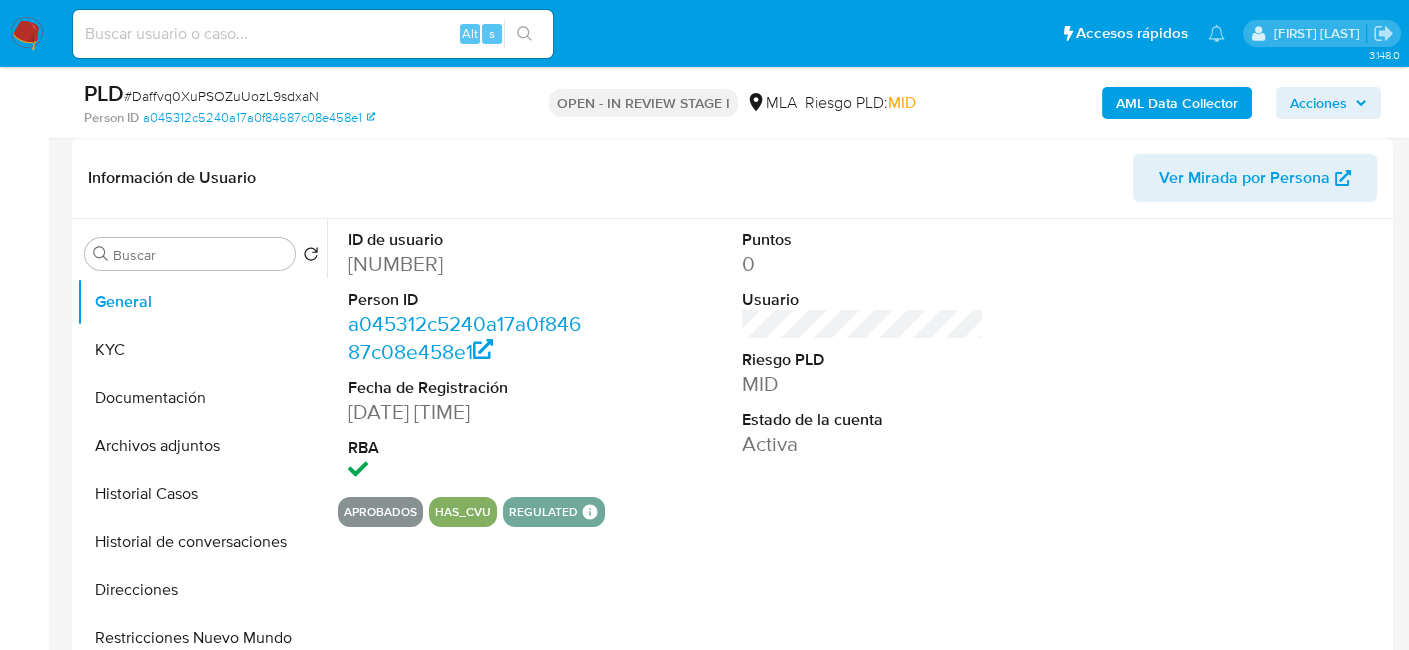 select on "10" 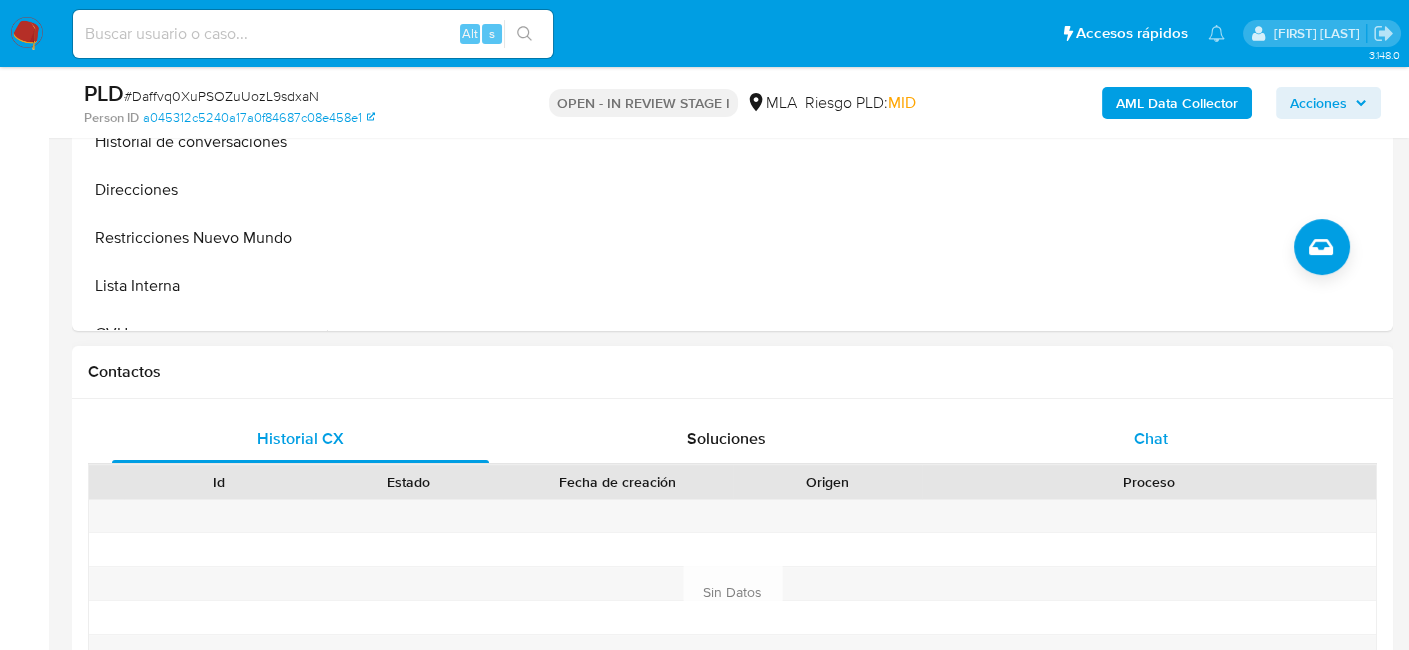 click on "Chat" at bounding box center [1151, 439] 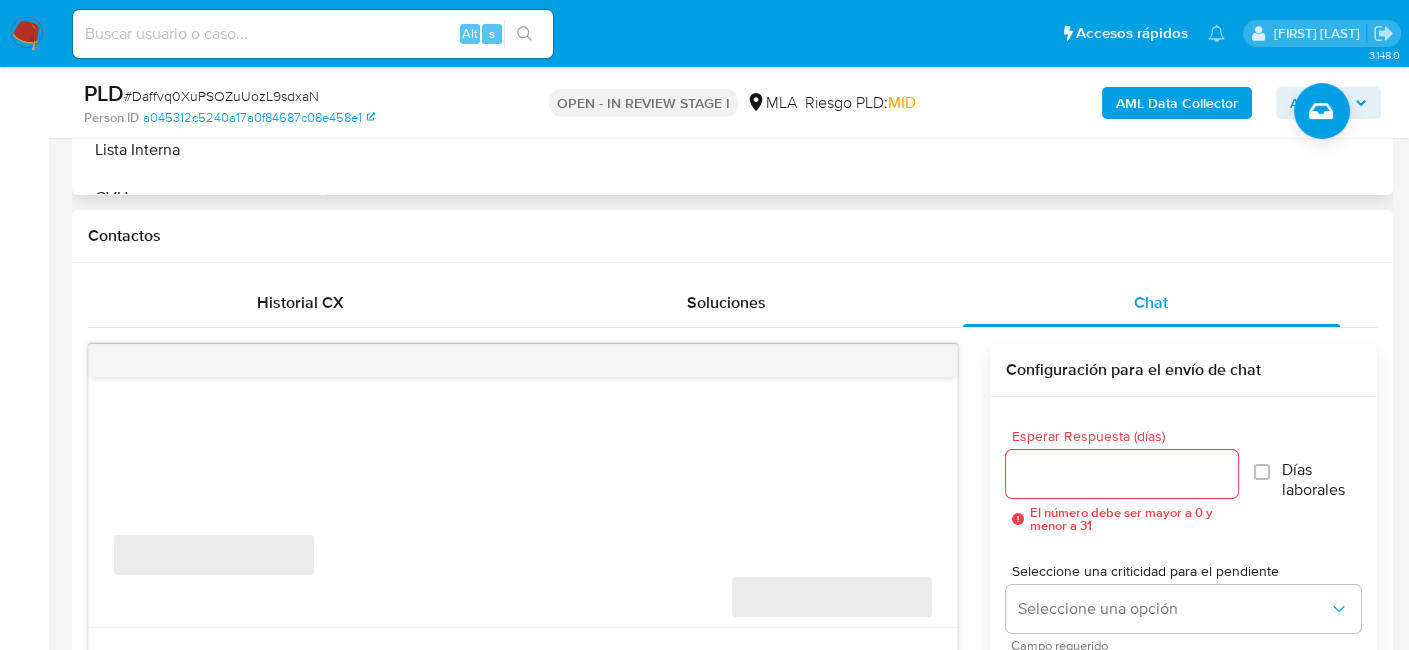 scroll, scrollTop: 900, scrollLeft: 0, axis: vertical 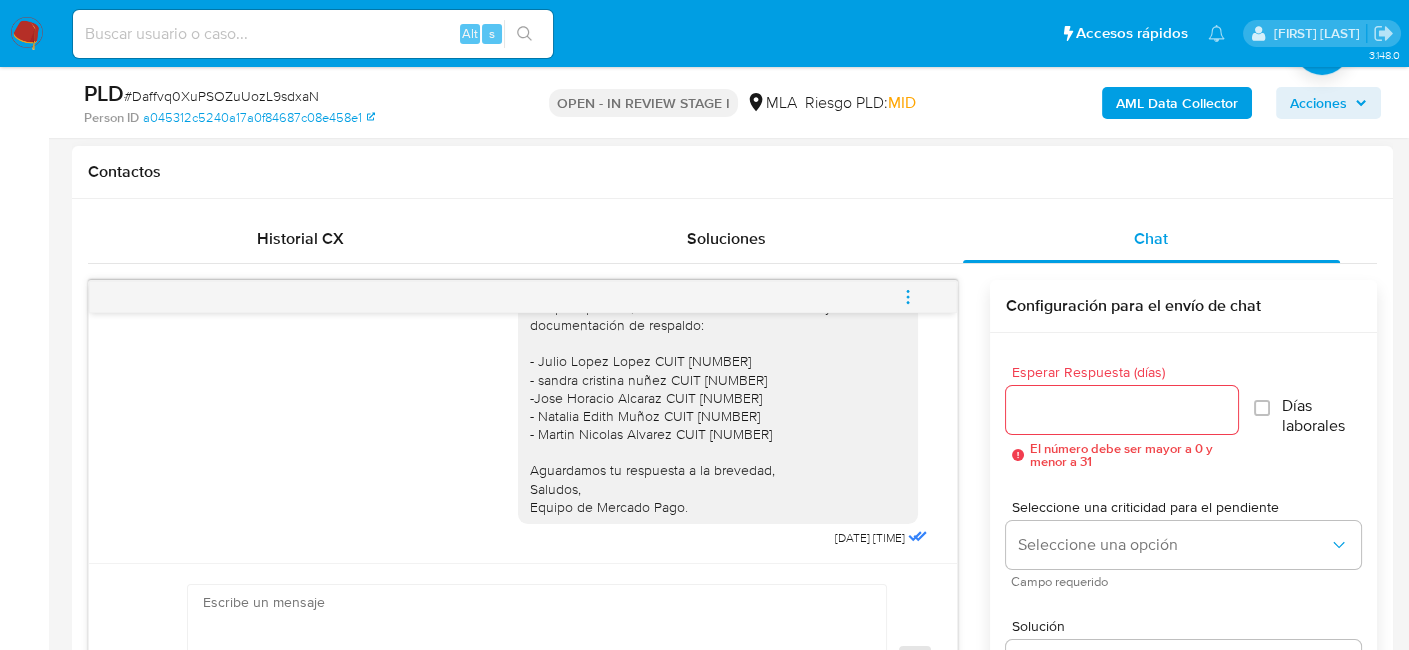click 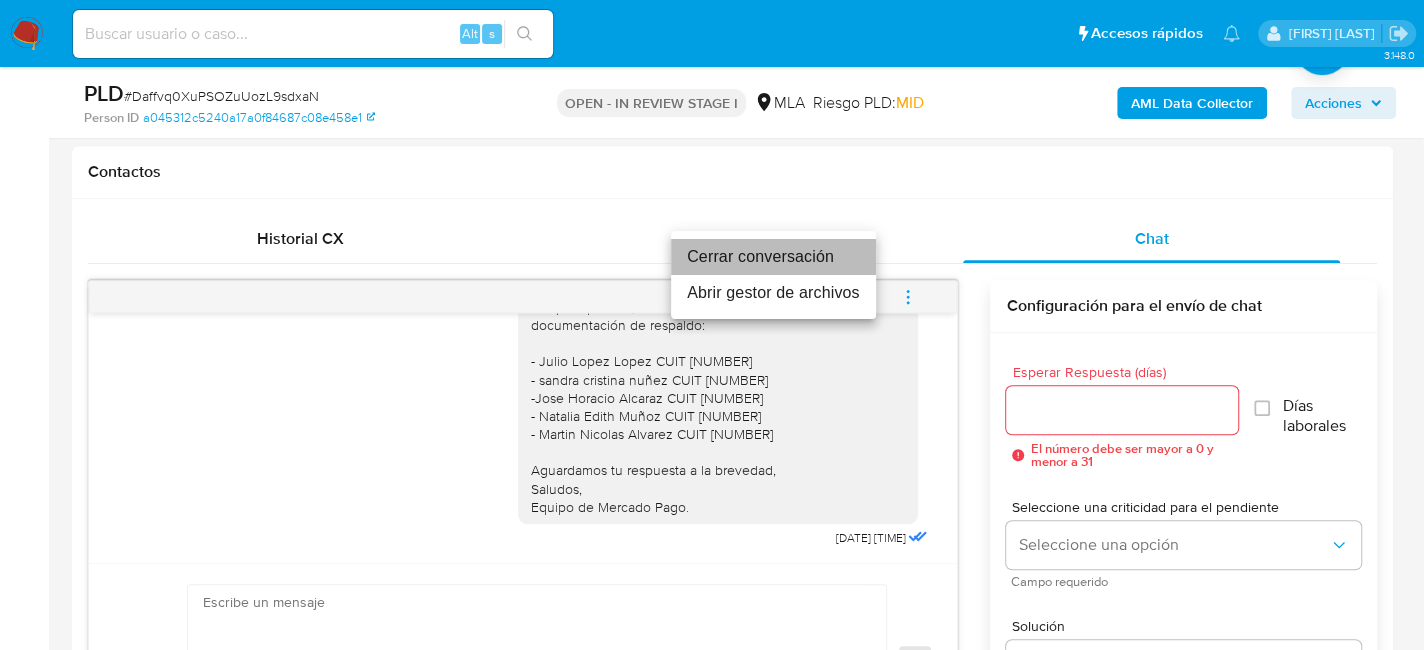 click on "Cerrar conversación" at bounding box center [773, 257] 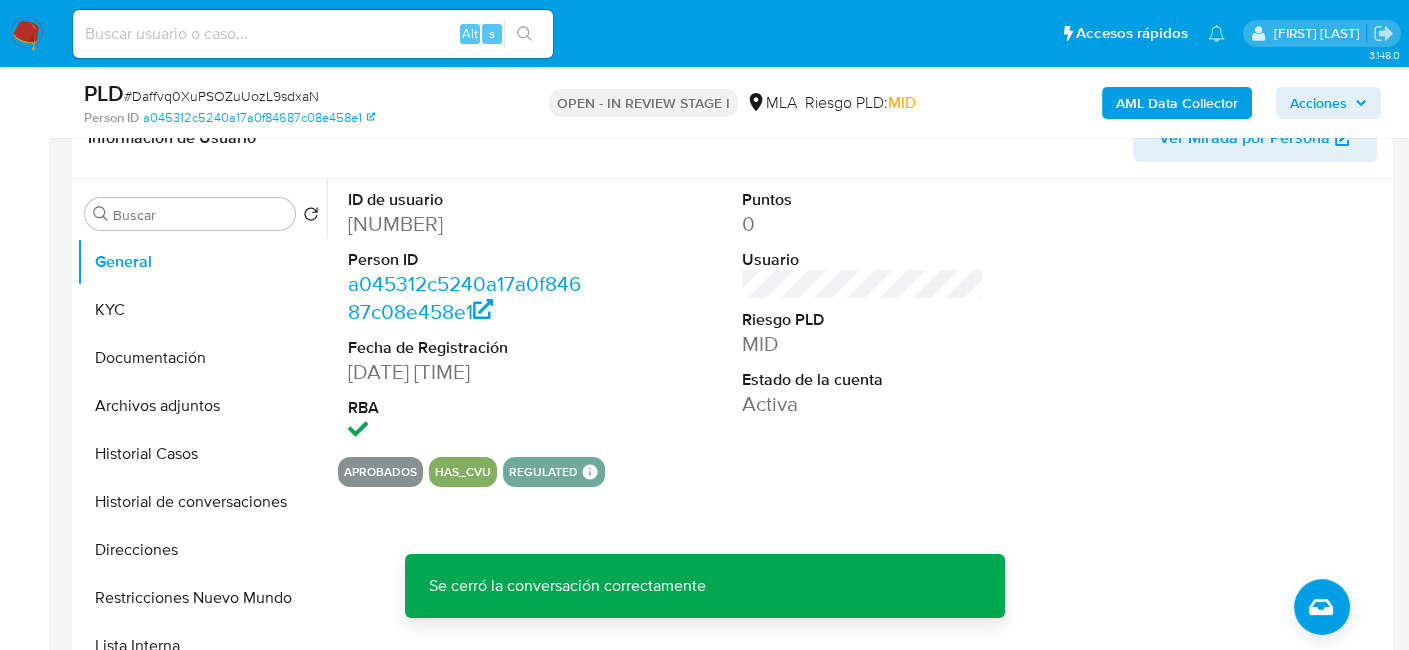 scroll, scrollTop: 300, scrollLeft: 0, axis: vertical 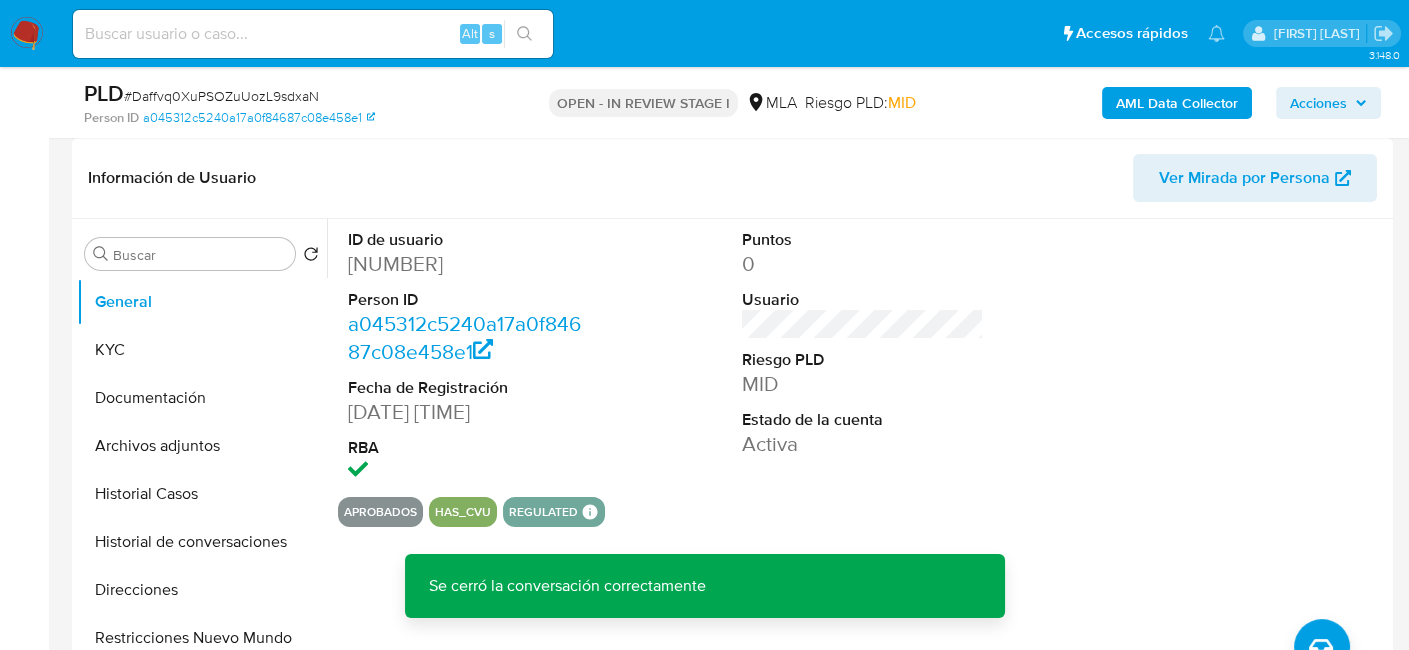 click on "2368314871" at bounding box center [469, 264] 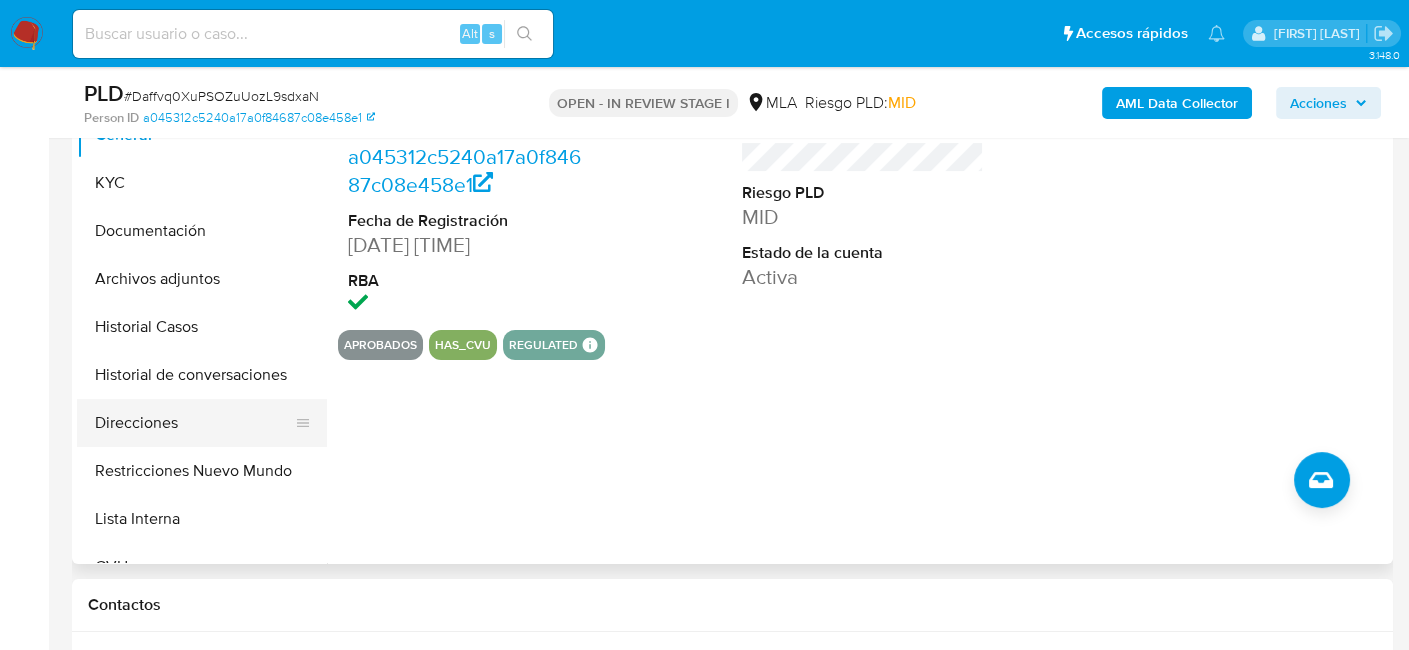 scroll, scrollTop: 400, scrollLeft: 0, axis: vertical 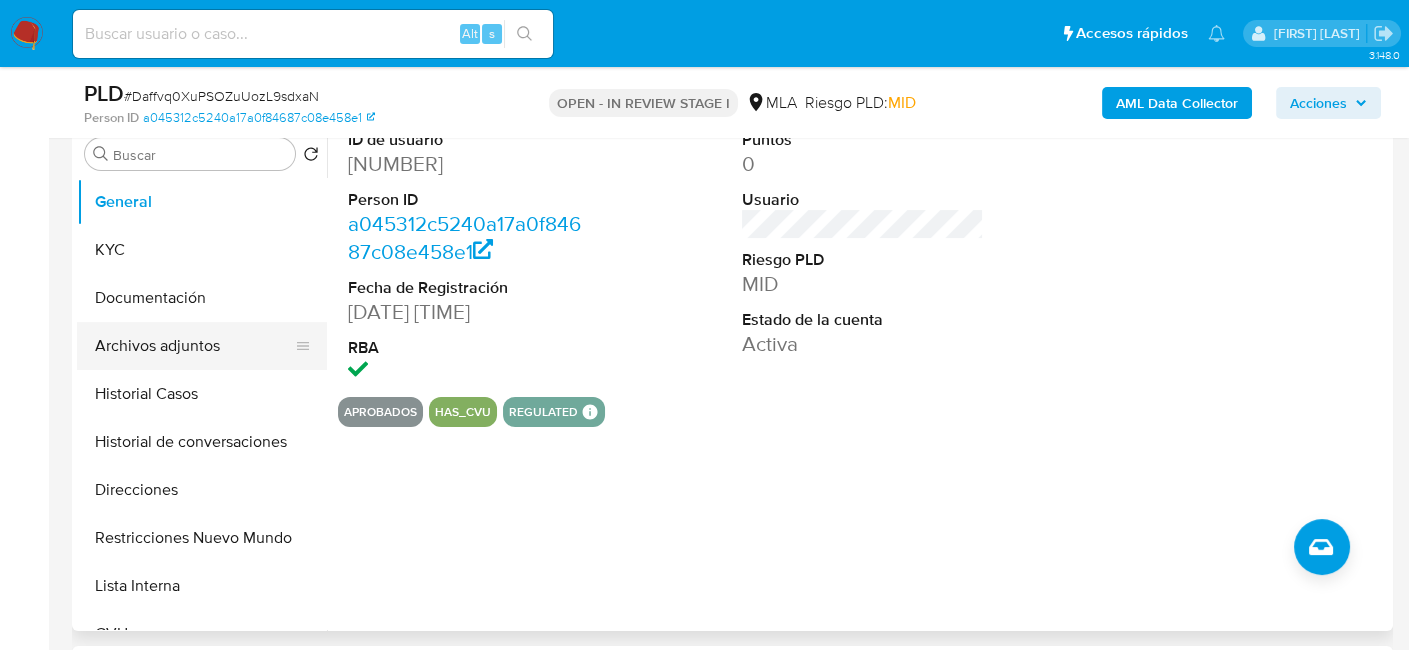 click on "Archivos adjuntos" at bounding box center [194, 346] 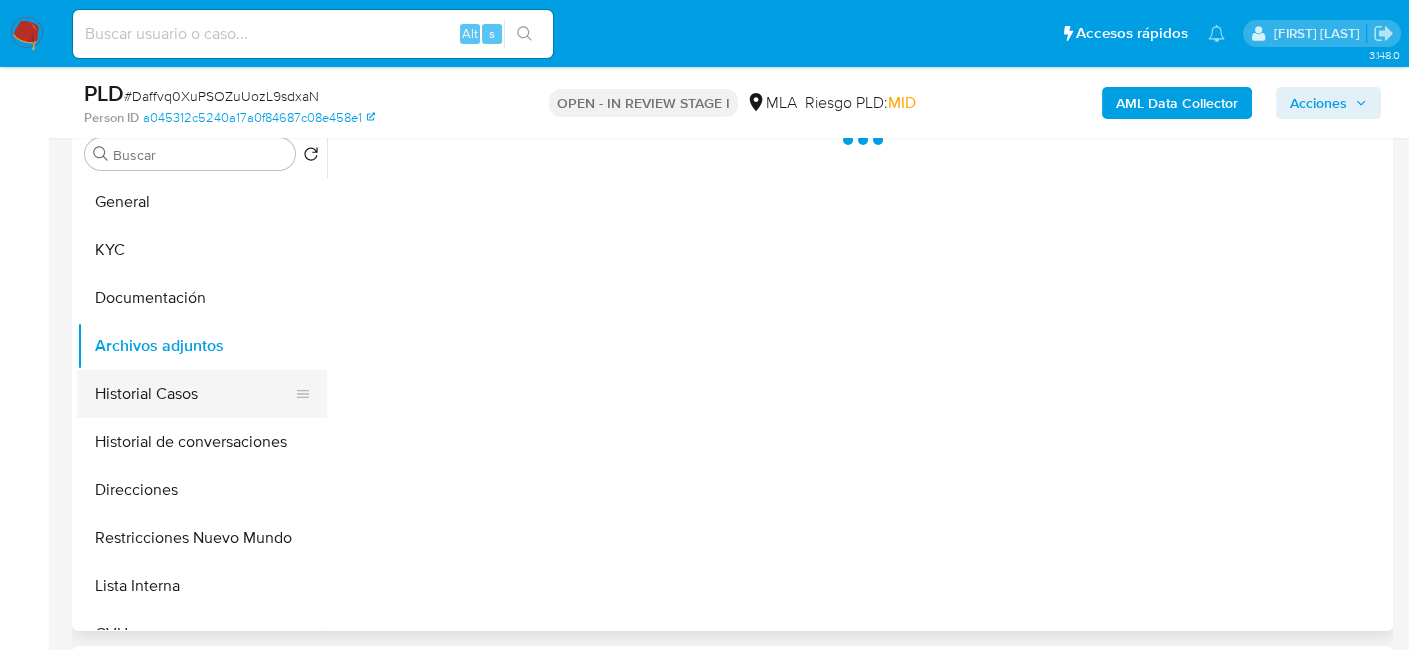 click on "Historial Casos" at bounding box center [194, 394] 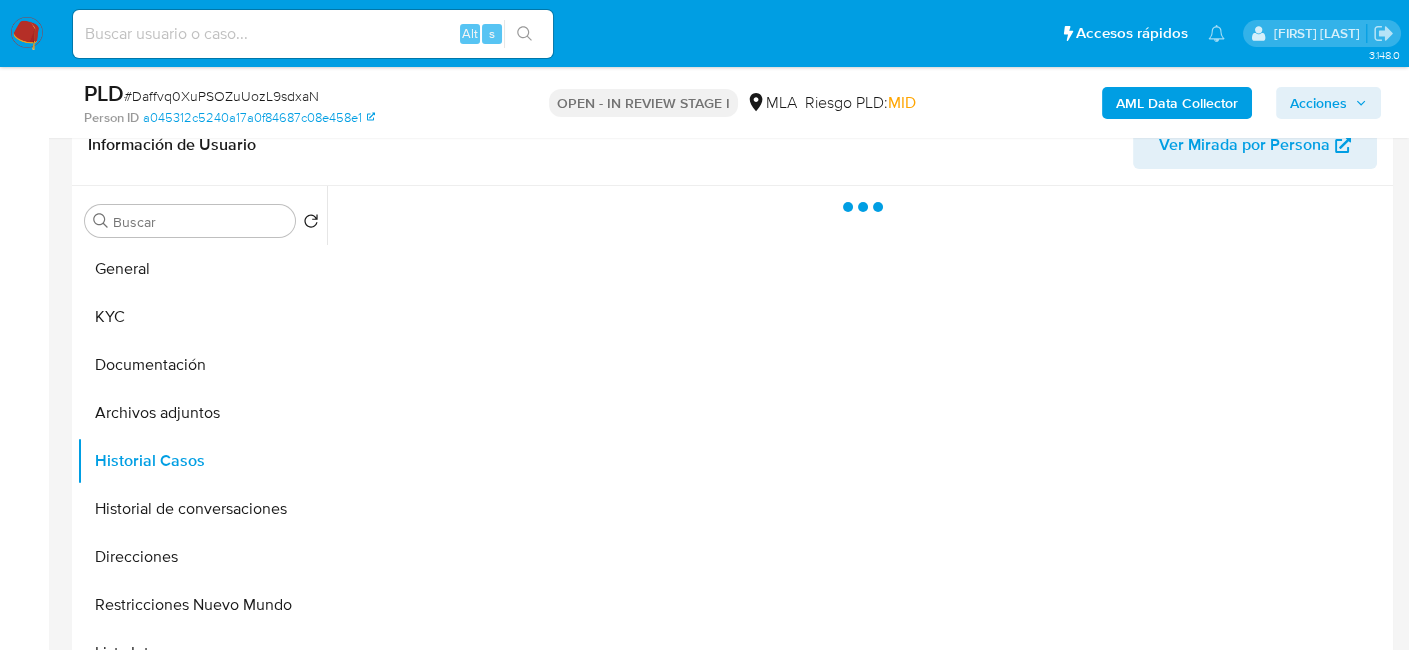 scroll, scrollTop: 300, scrollLeft: 0, axis: vertical 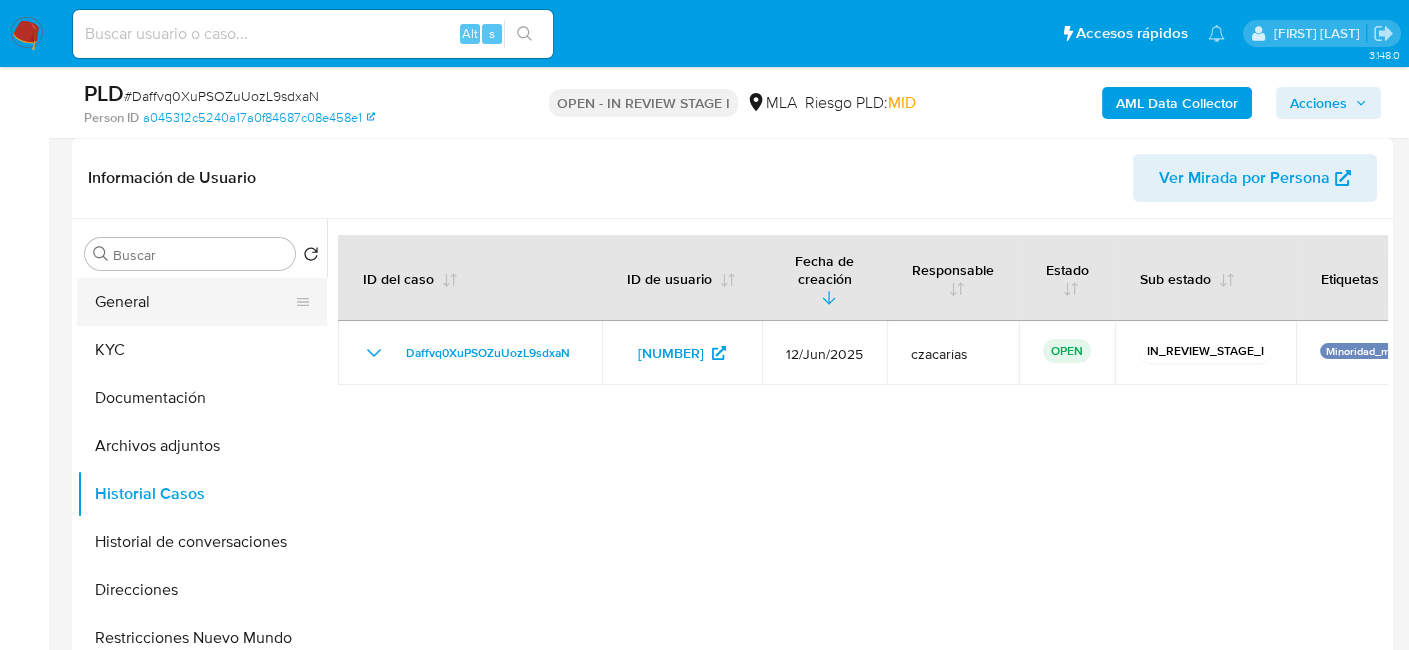 click on "General" at bounding box center [194, 302] 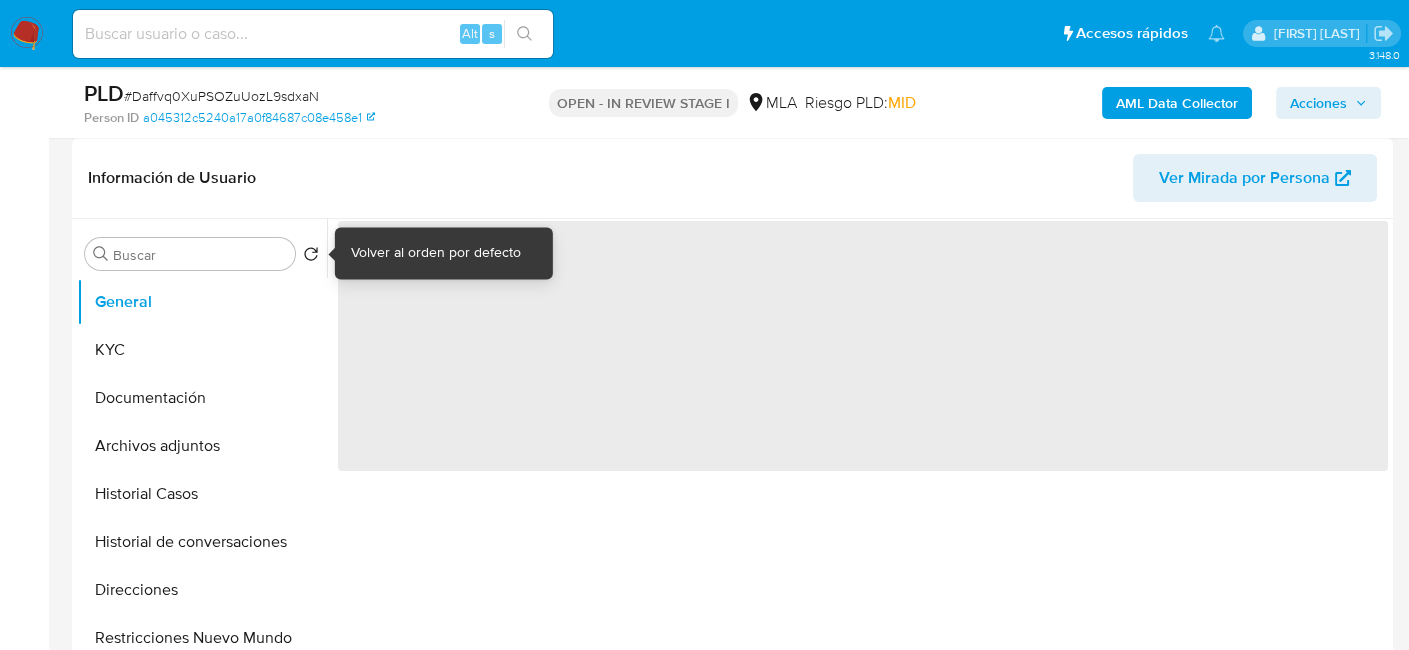 click on "Volver al orden por defecto" at bounding box center (436, 253) 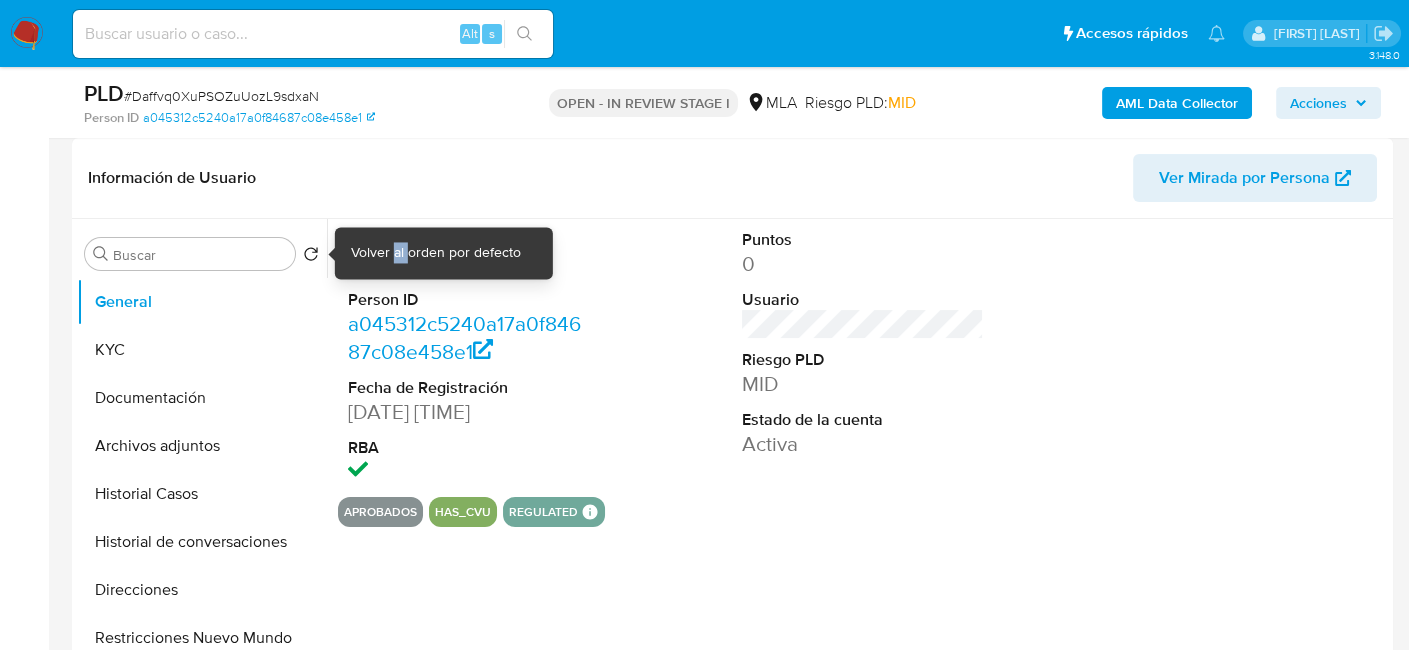 click on "Volver al orden por defecto" at bounding box center [436, 253] 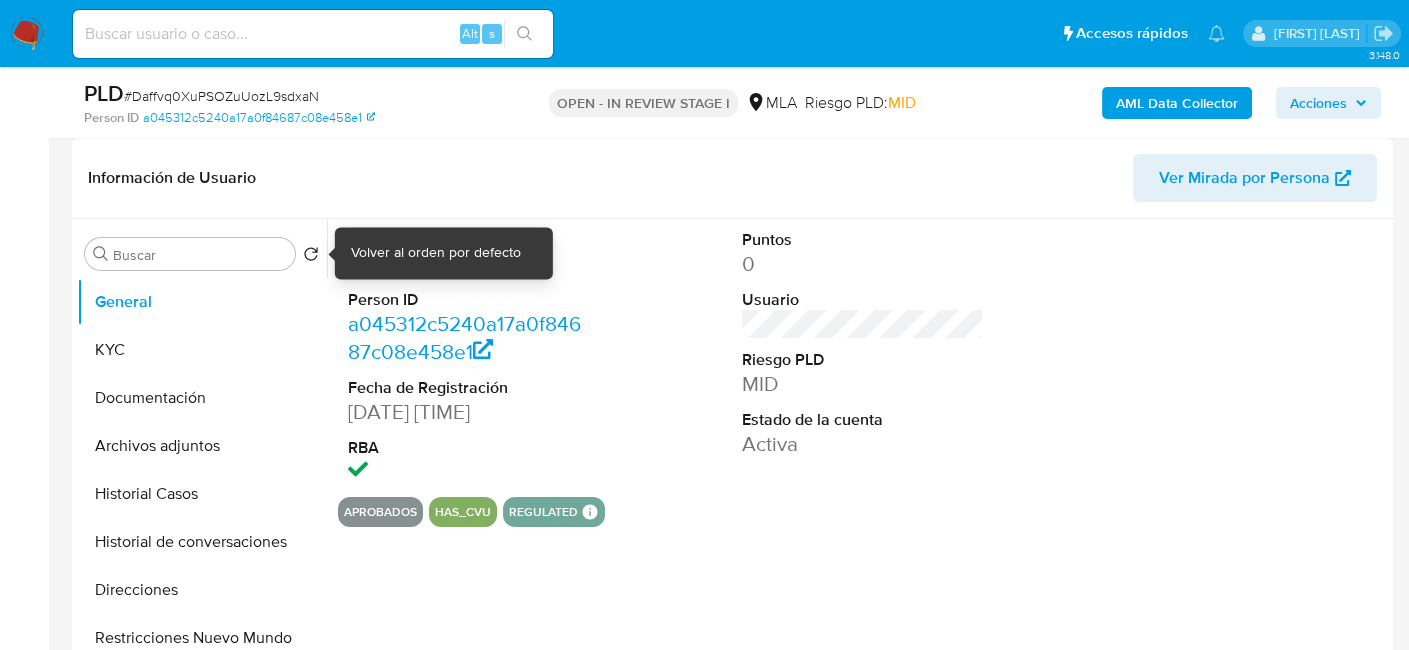 click on "Volver al orden por defecto" at bounding box center (436, 253) 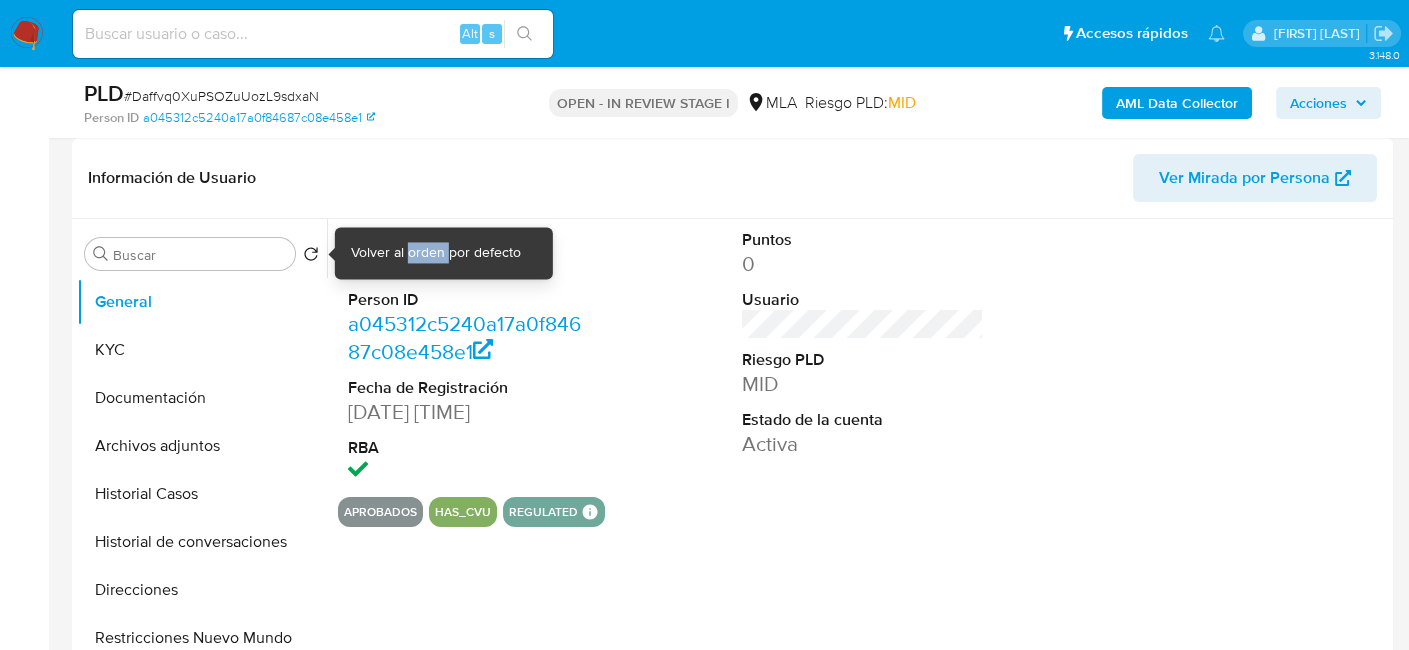 click on "Volver al orden por defecto" at bounding box center [436, 253] 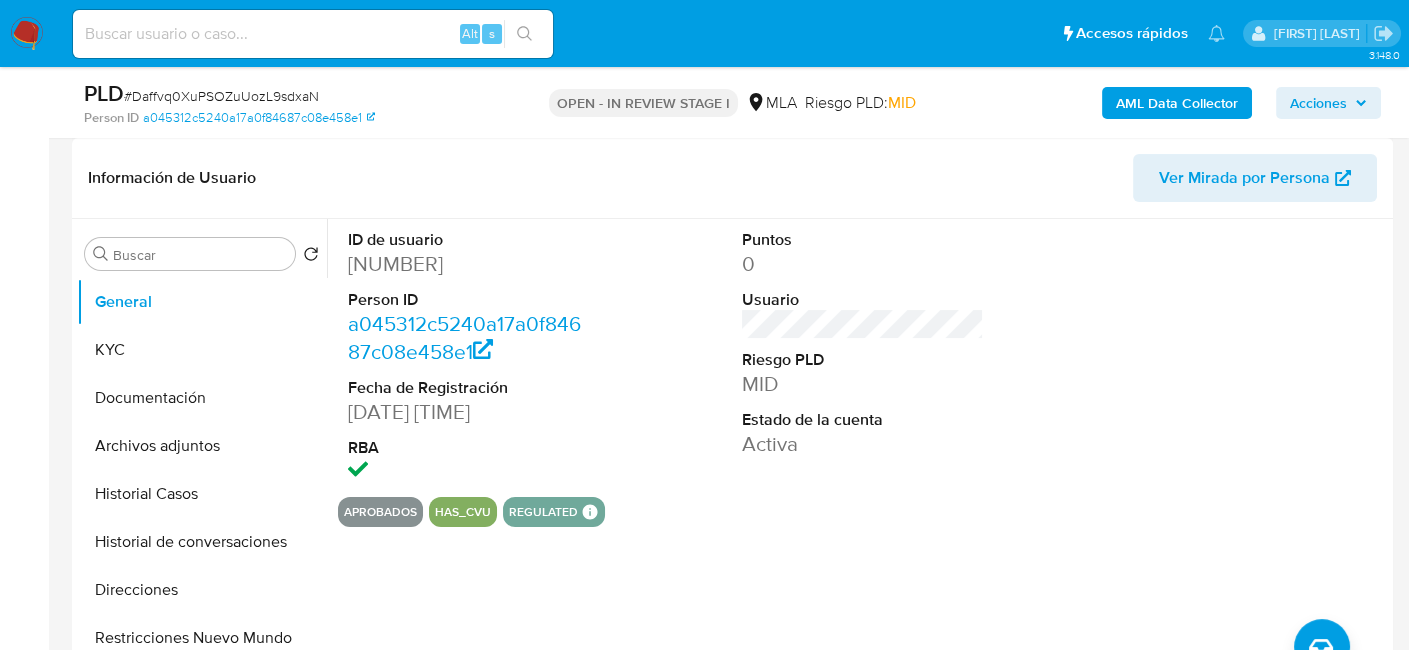 click on "2368314871" at bounding box center [469, 264] 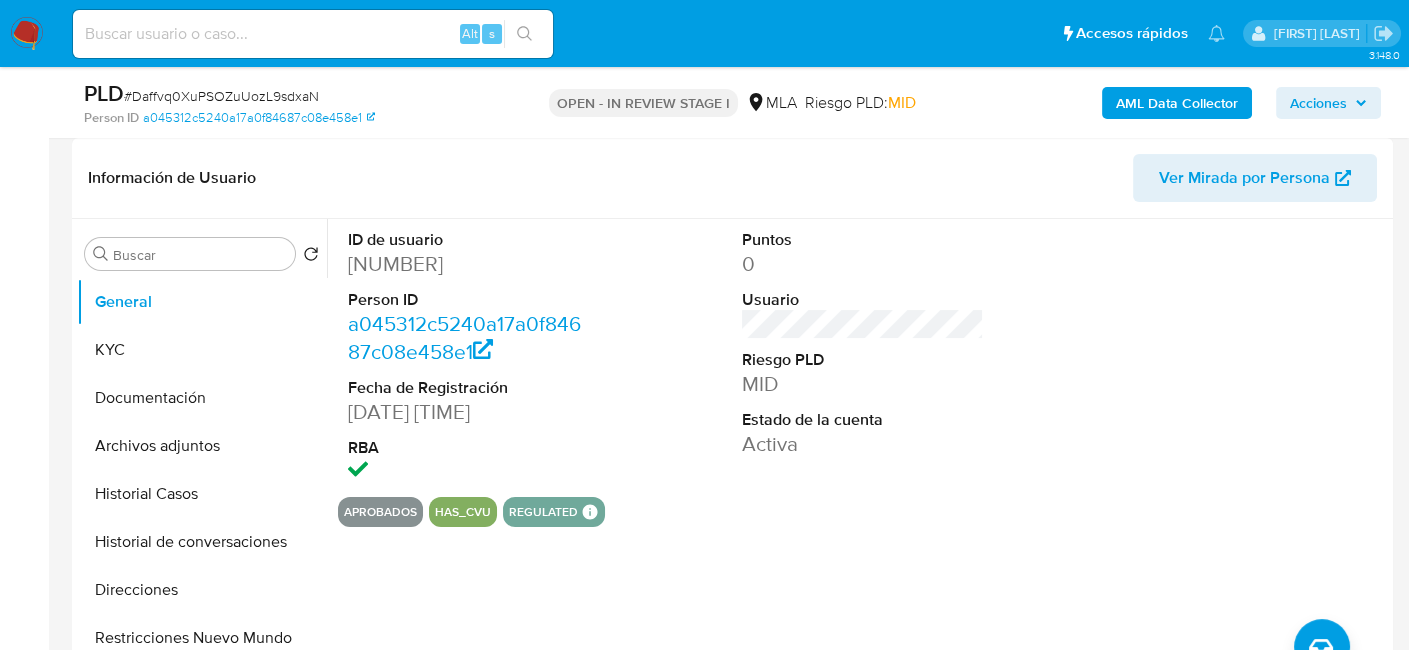 copy on "2368314871" 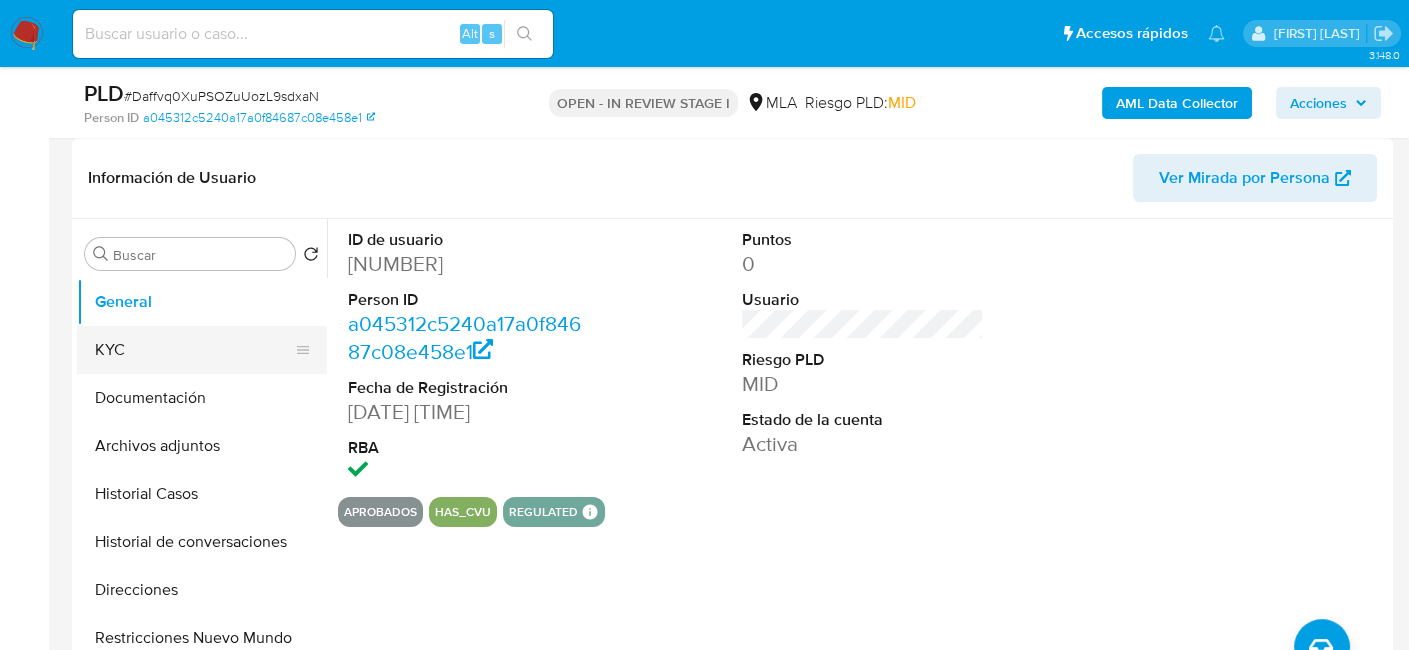 click on "KYC" at bounding box center (194, 350) 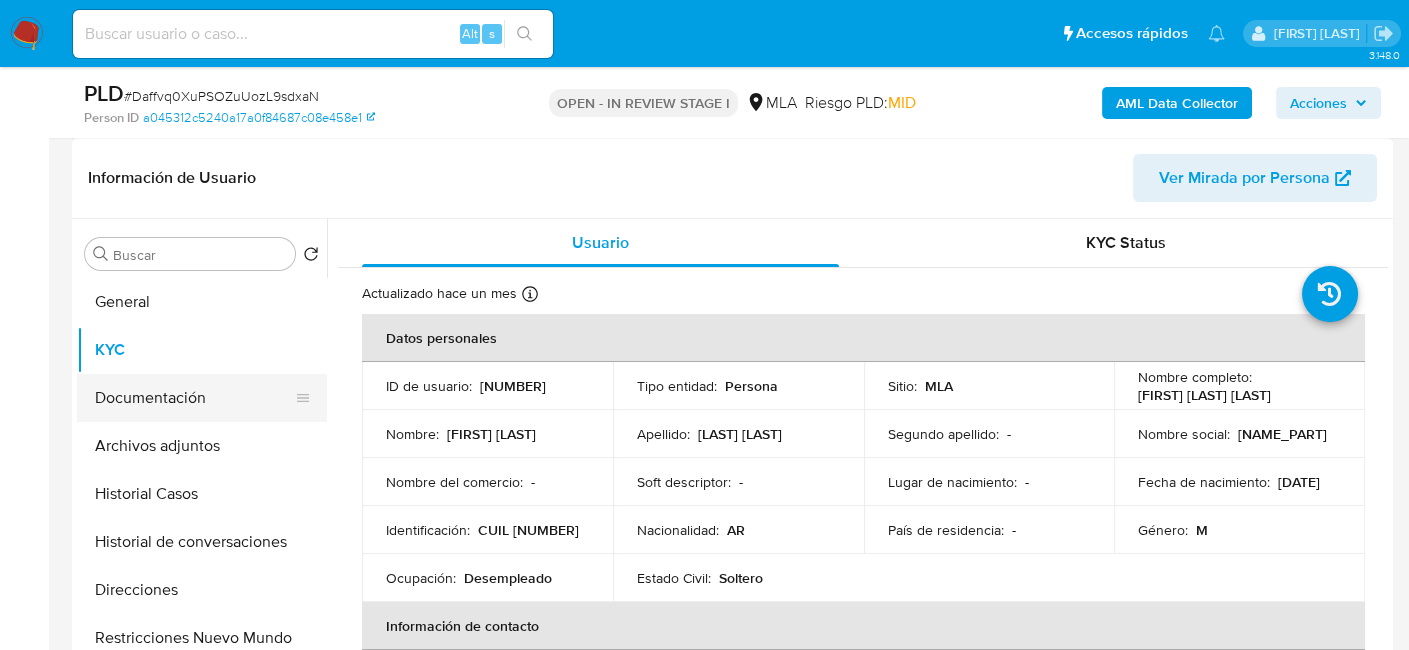 click on "Documentación" at bounding box center [194, 398] 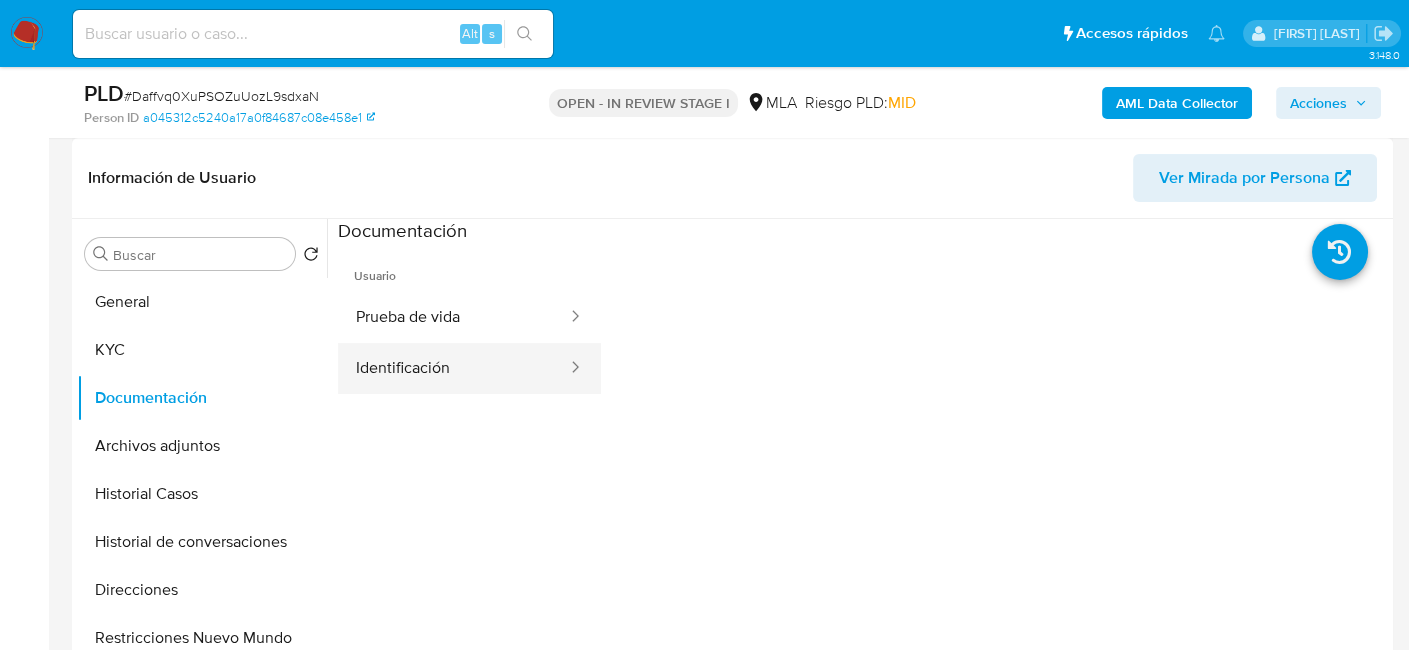 click on "Identificación" at bounding box center (453, 368) 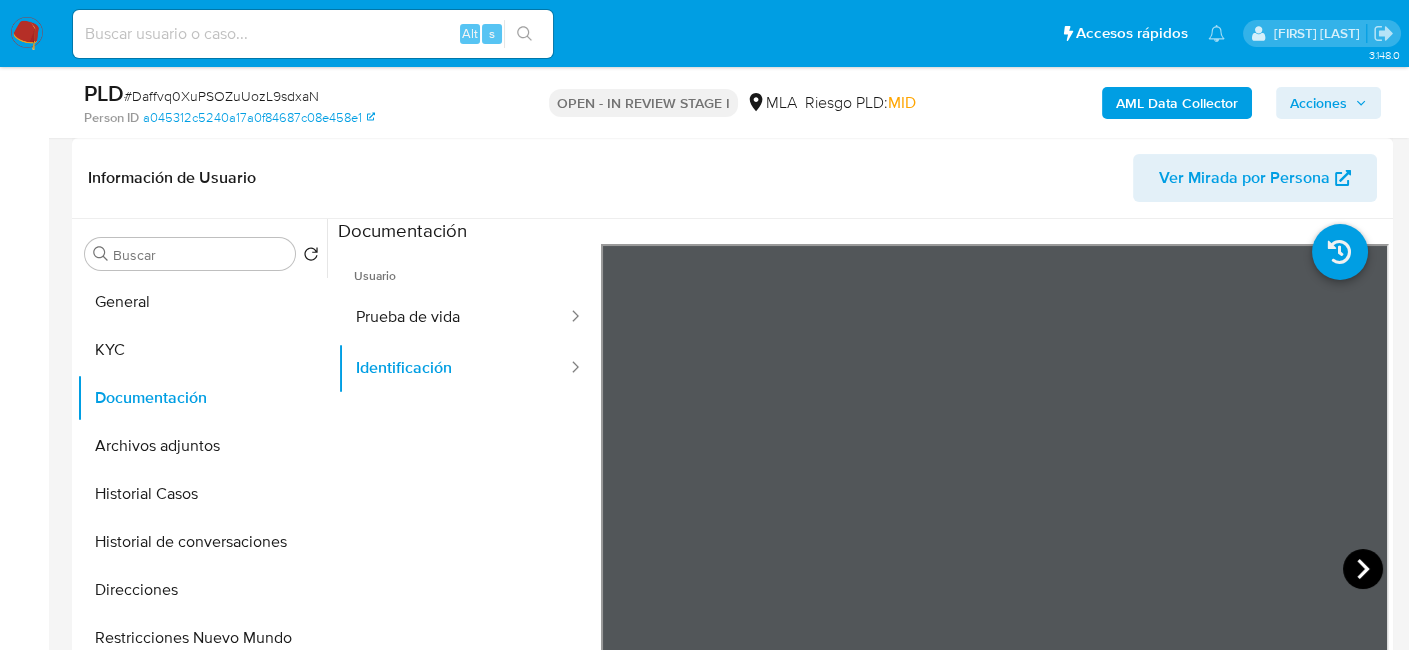 click 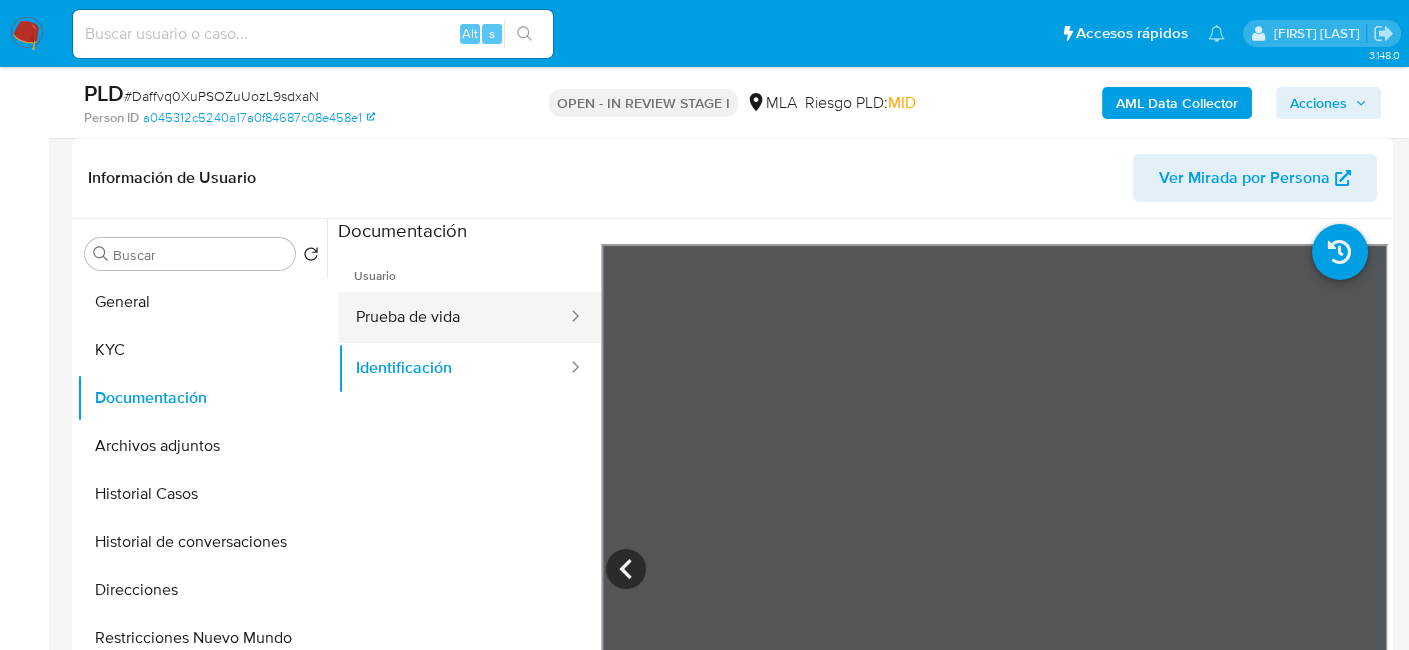 click on "Prueba de vida" at bounding box center [453, 317] 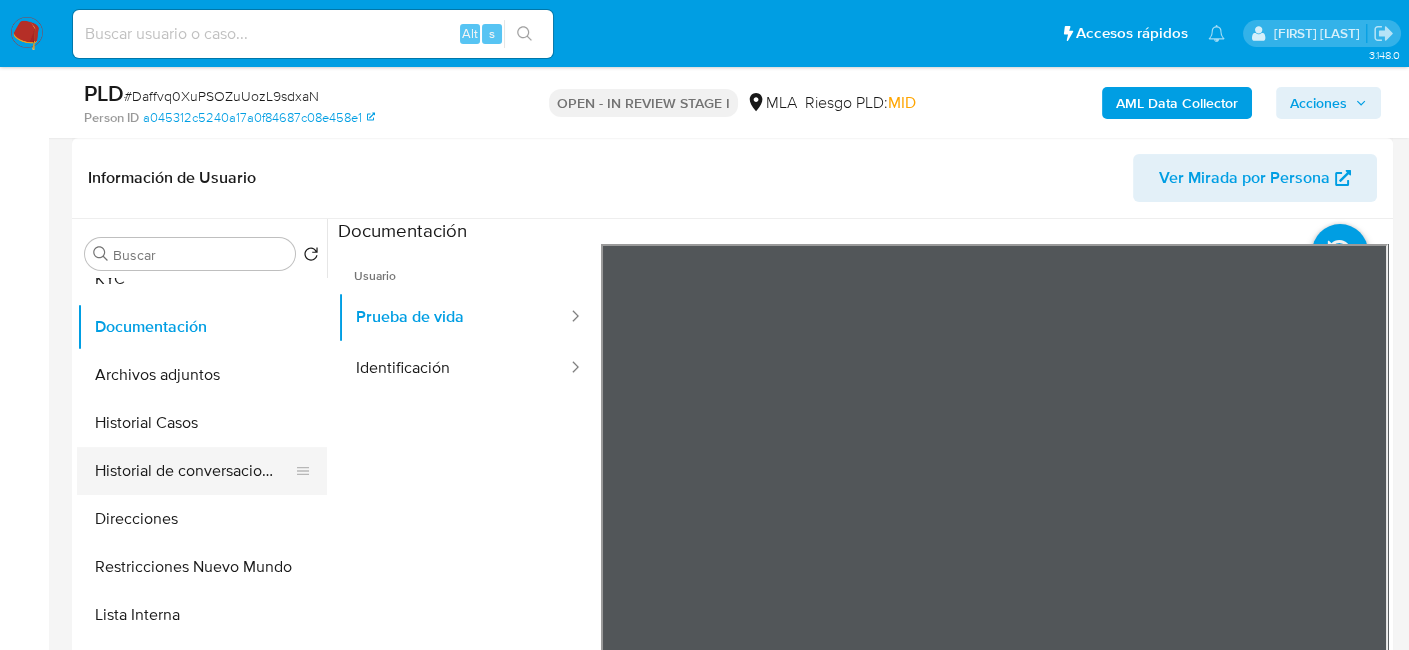 scroll, scrollTop: 100, scrollLeft: 0, axis: vertical 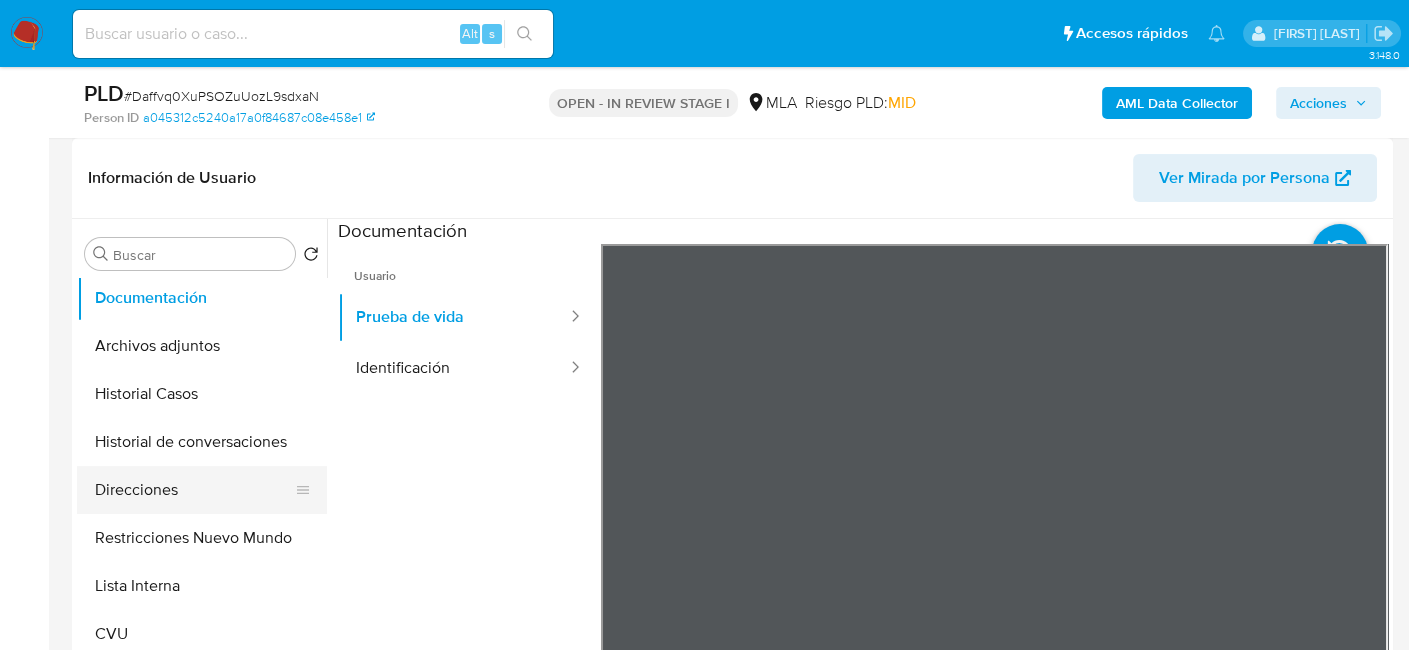 click on "Direcciones" at bounding box center (194, 490) 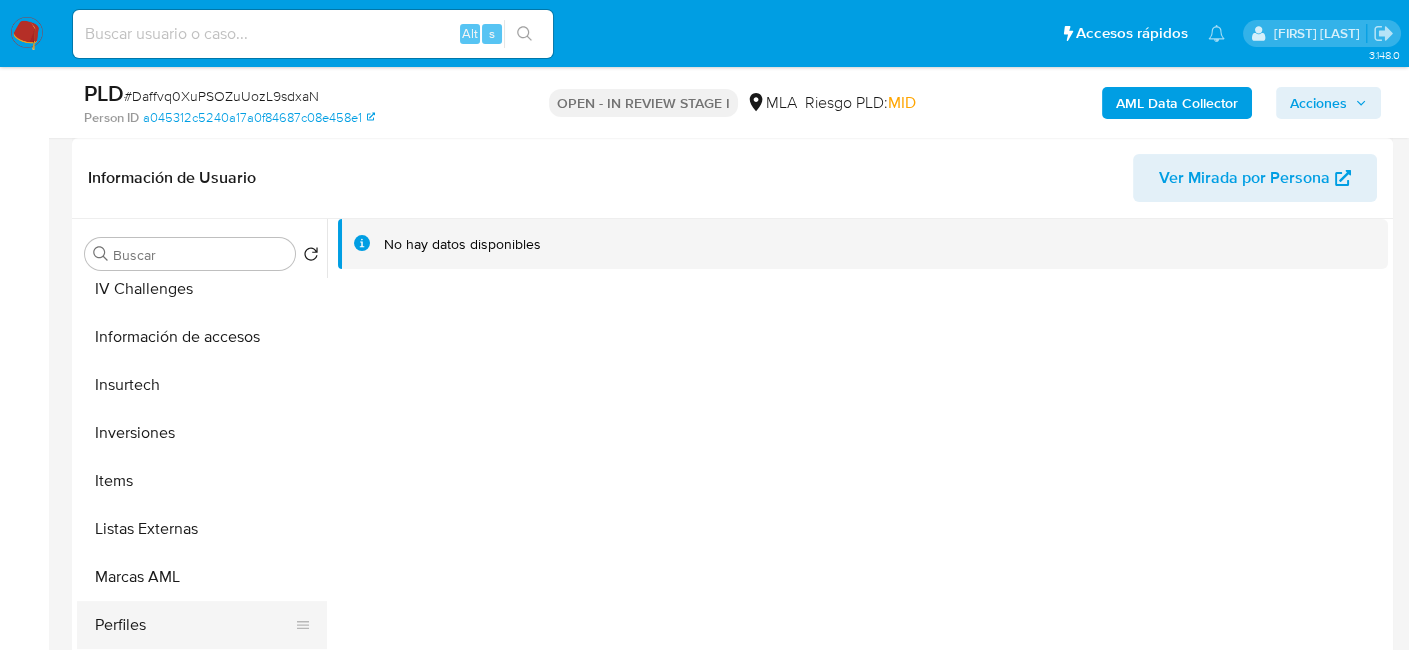 scroll, scrollTop: 940, scrollLeft: 0, axis: vertical 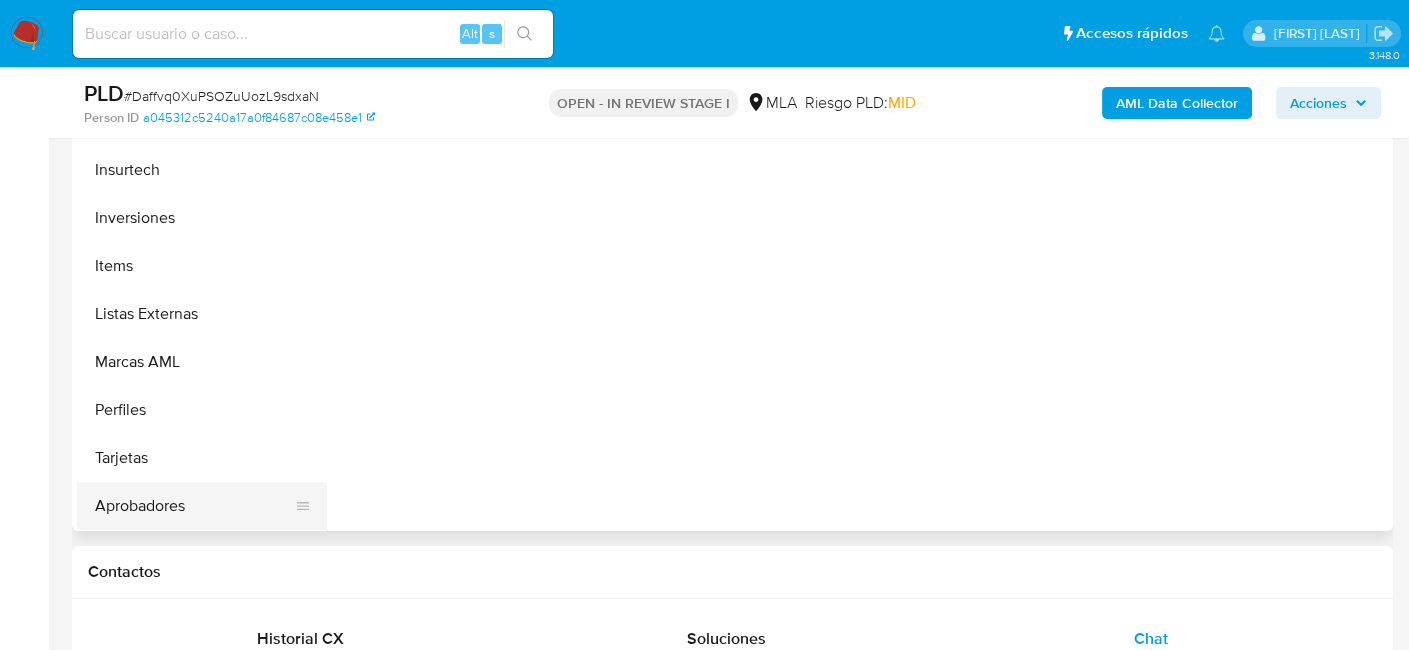 click on "Aprobadores" at bounding box center (194, 506) 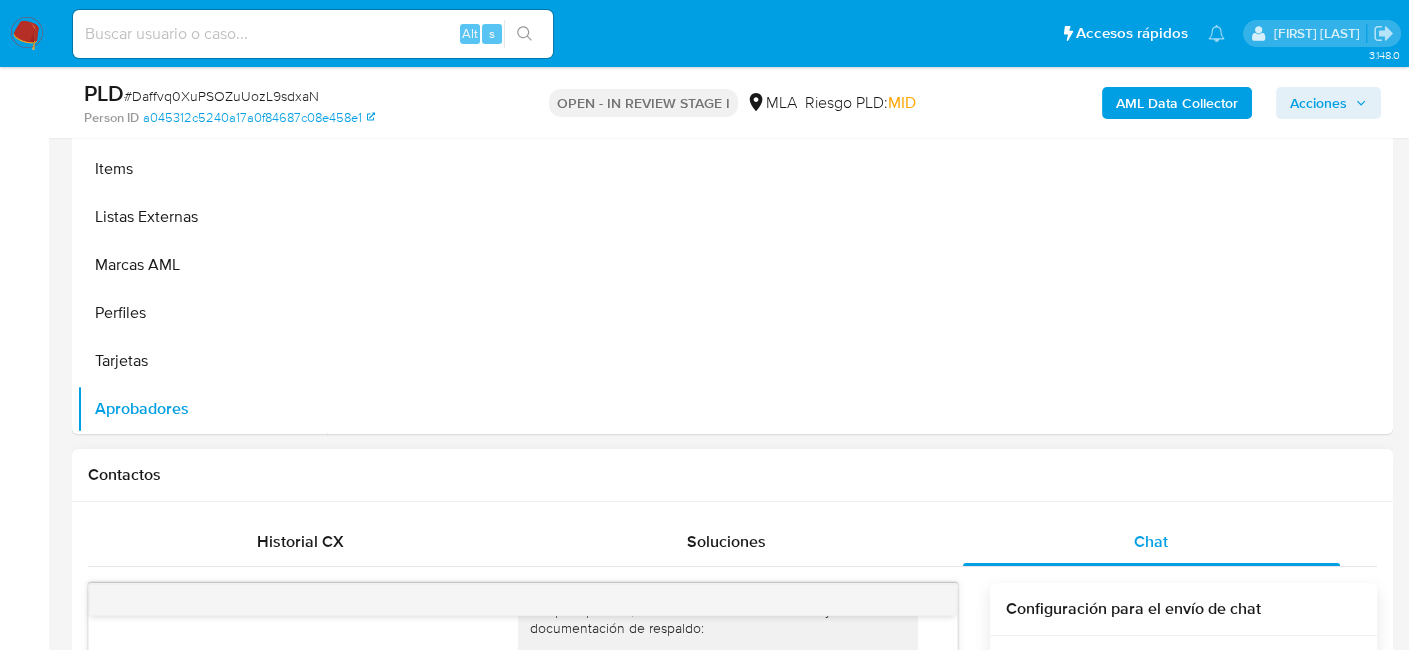 scroll, scrollTop: 800, scrollLeft: 0, axis: vertical 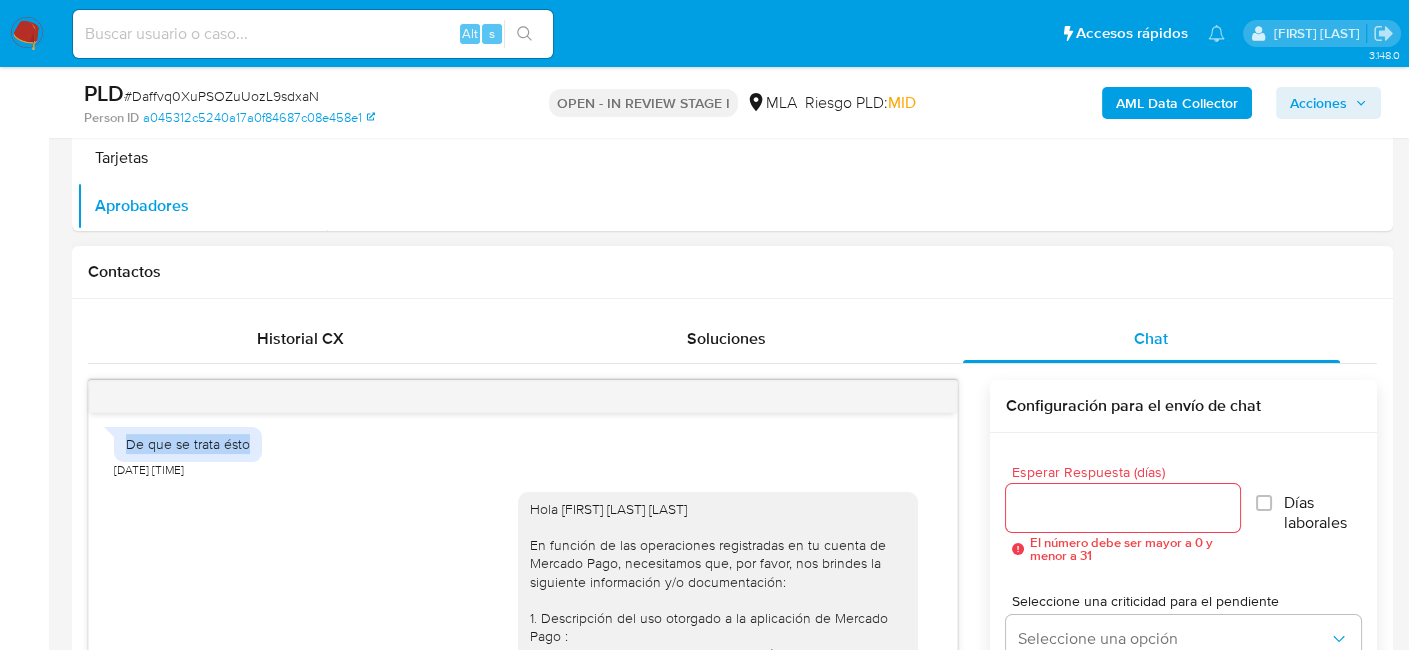 drag, startPoint x: 245, startPoint y: 463, endPoint x: 93, endPoint y: 472, distance: 152.26622 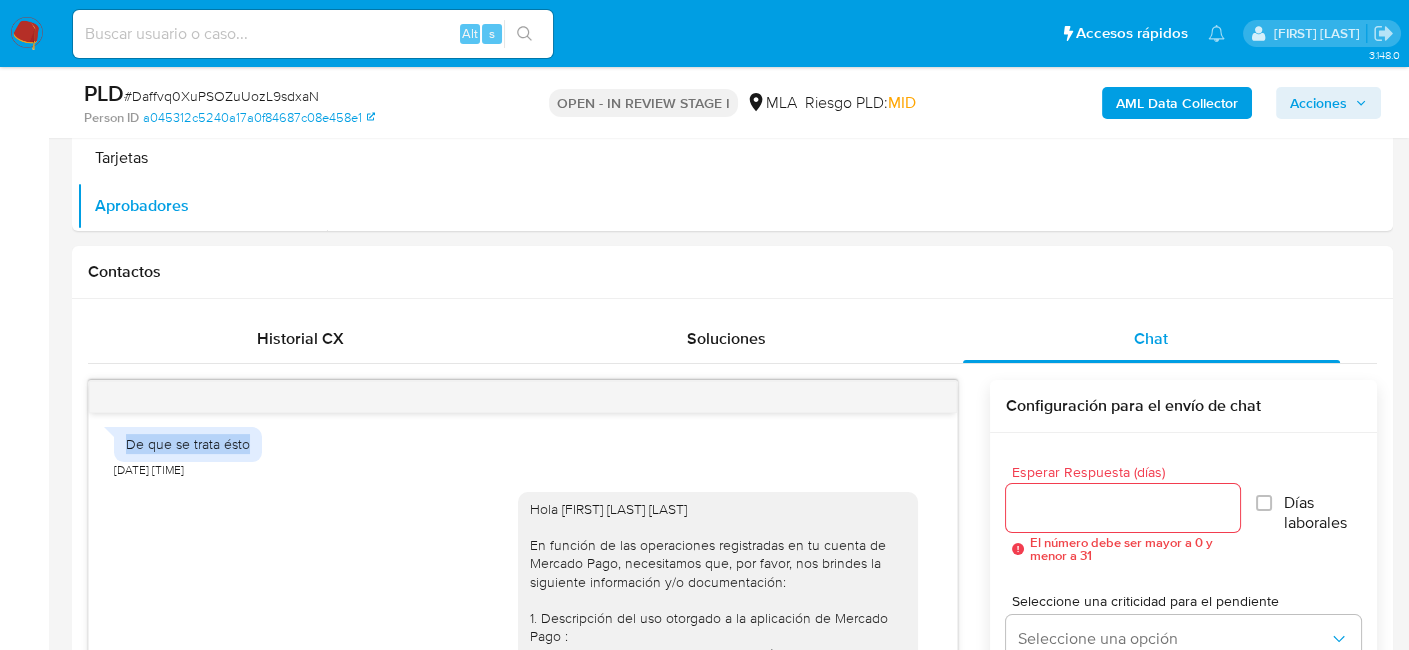 copy on "De que se trata ésto" 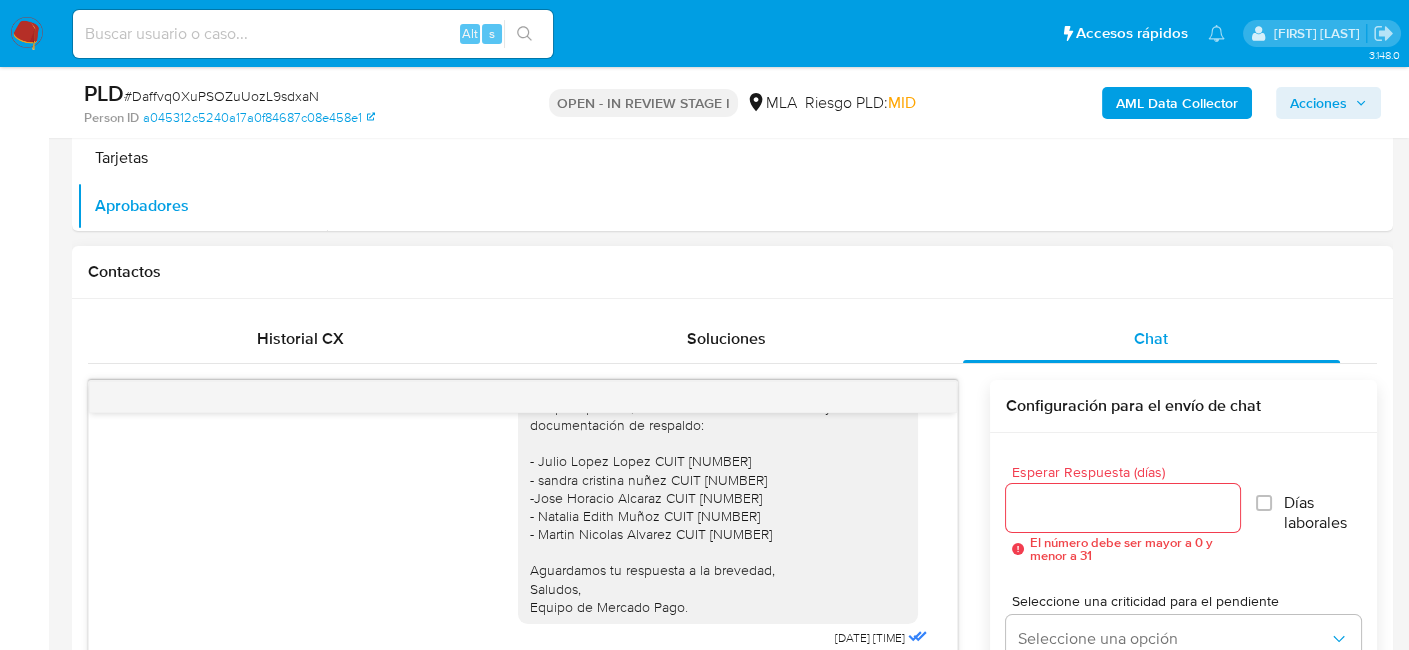 scroll, scrollTop: 1348, scrollLeft: 0, axis: vertical 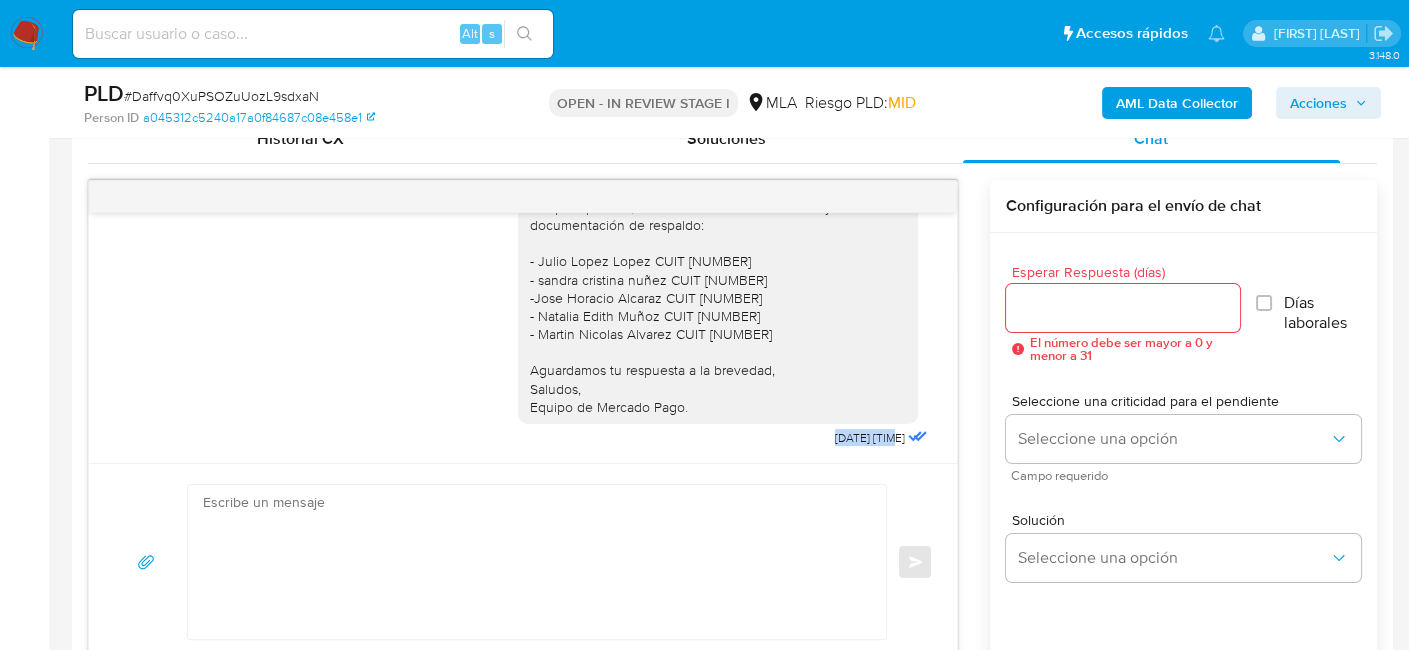 drag, startPoint x: 782, startPoint y: 435, endPoint x: 802, endPoint y: 225, distance: 210.95023 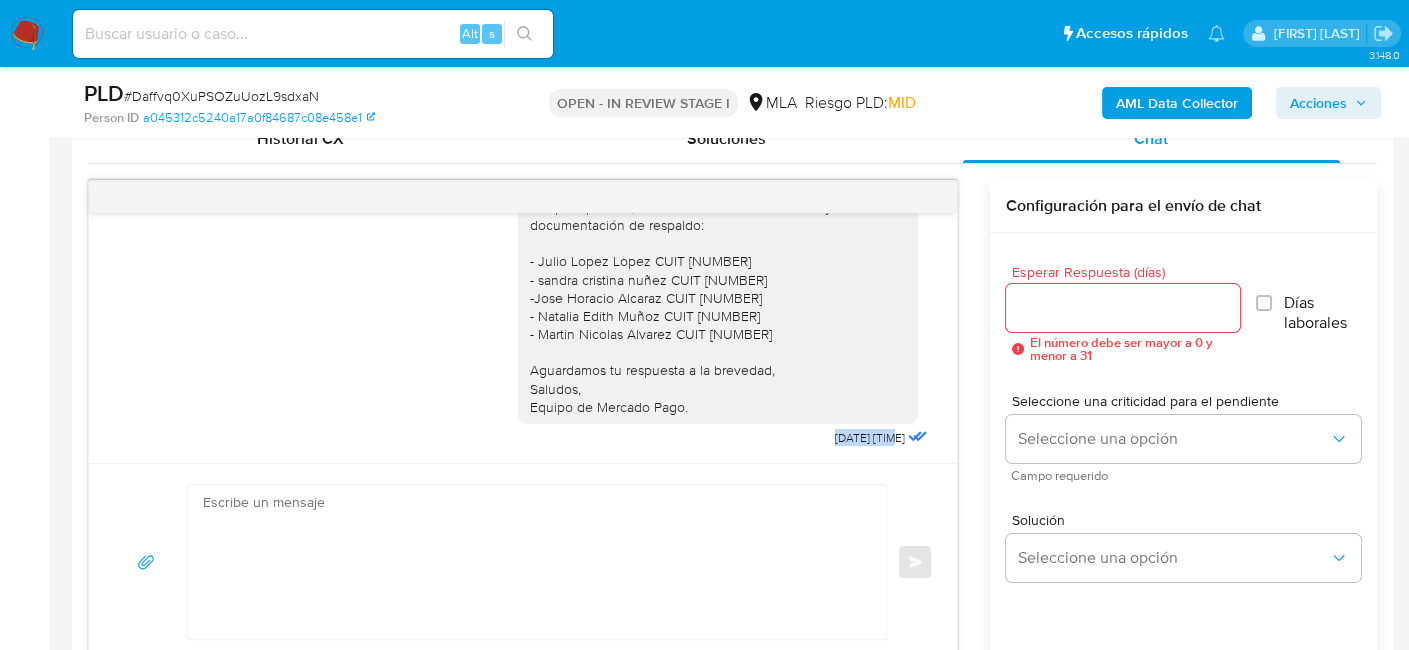 copy on "31/07/2025" 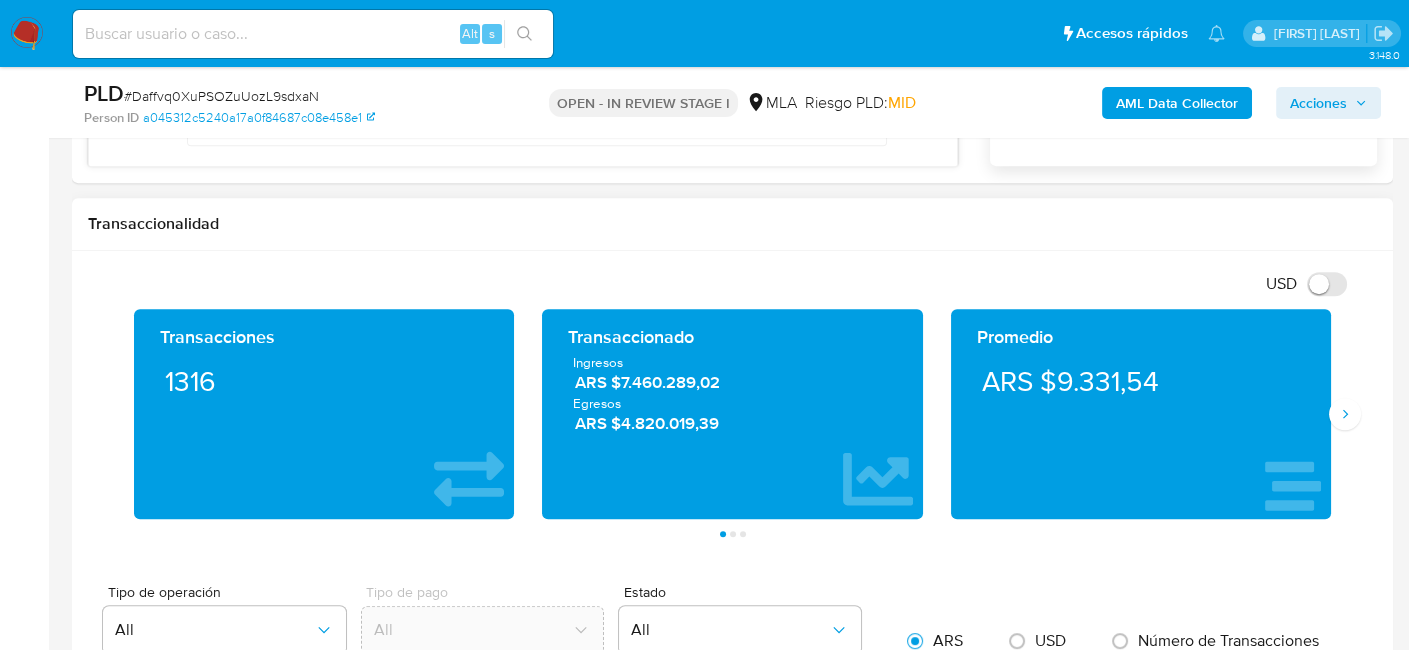 scroll, scrollTop: 1500, scrollLeft: 0, axis: vertical 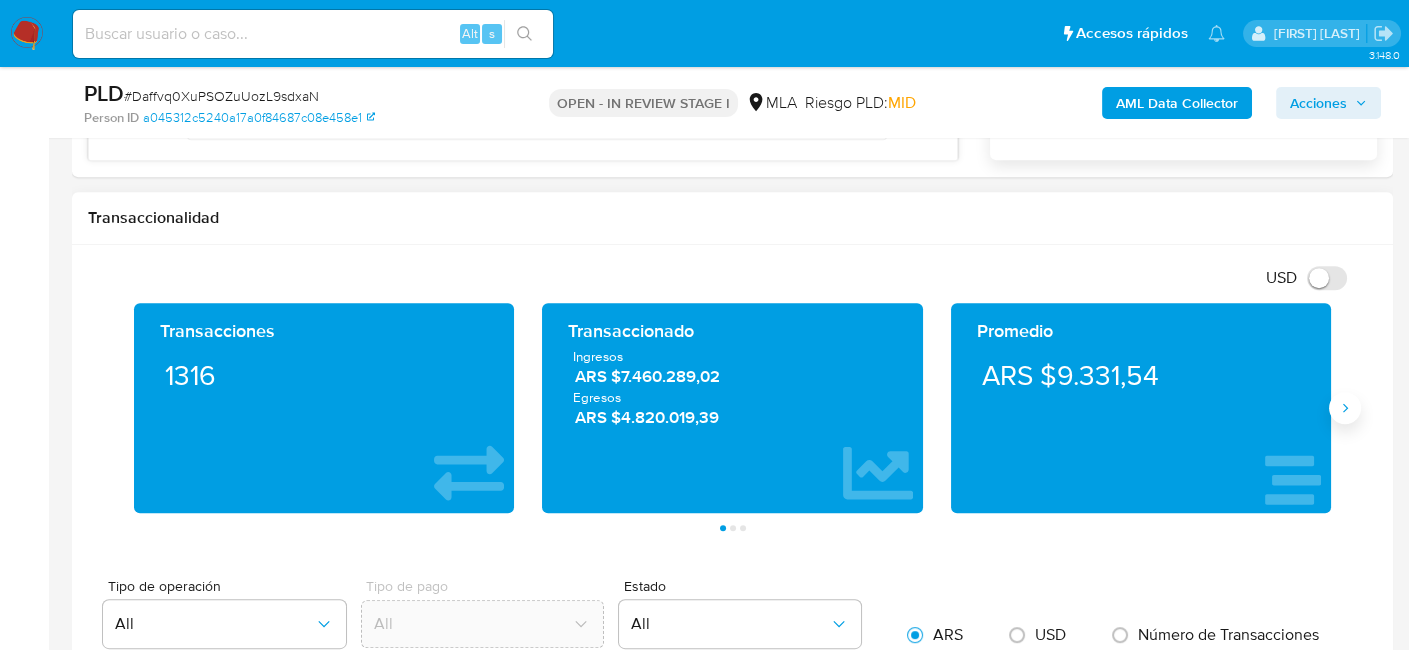 click 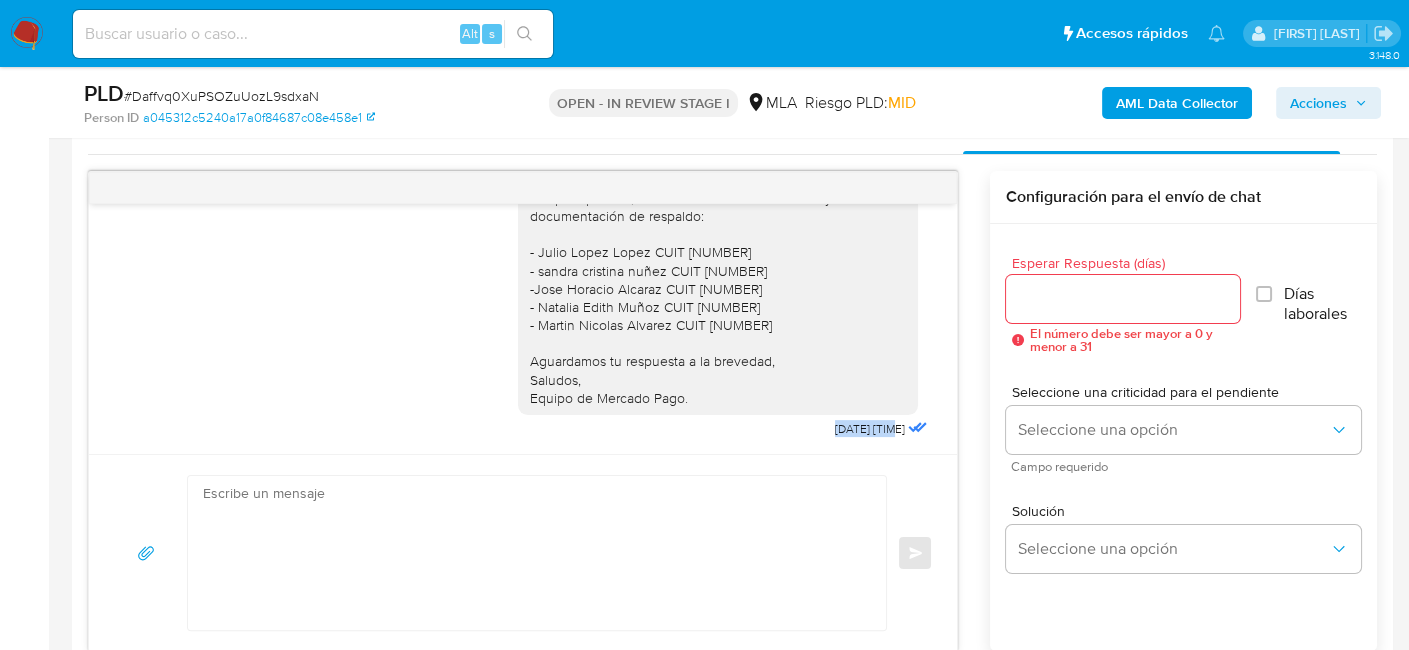 scroll, scrollTop: 1000, scrollLeft: 0, axis: vertical 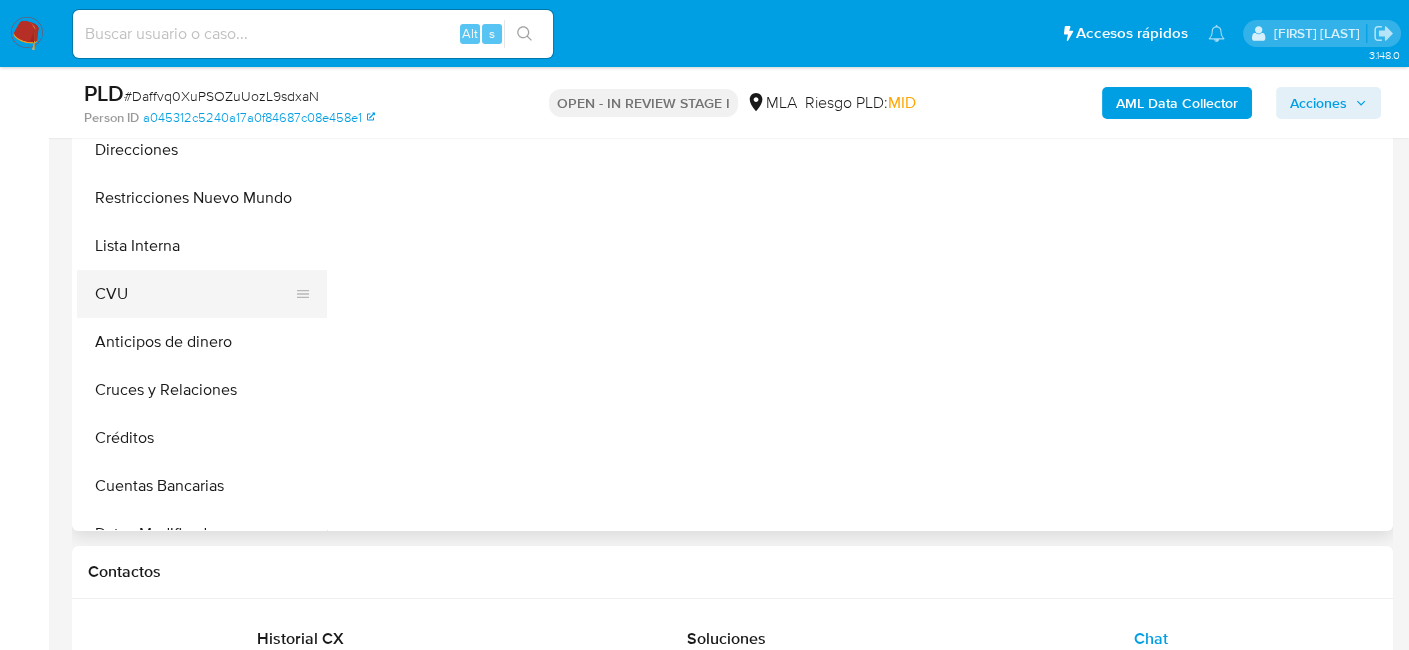 click on "CVU" at bounding box center (194, 294) 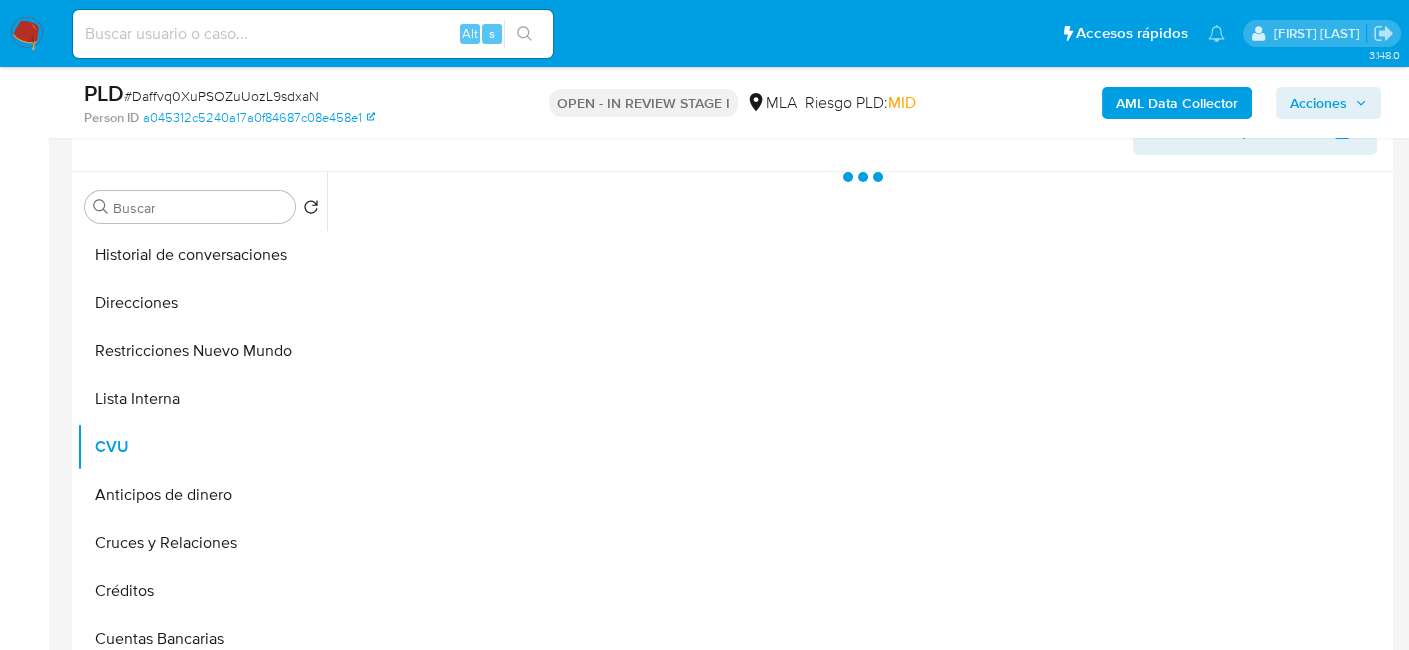 scroll, scrollTop: 300, scrollLeft: 0, axis: vertical 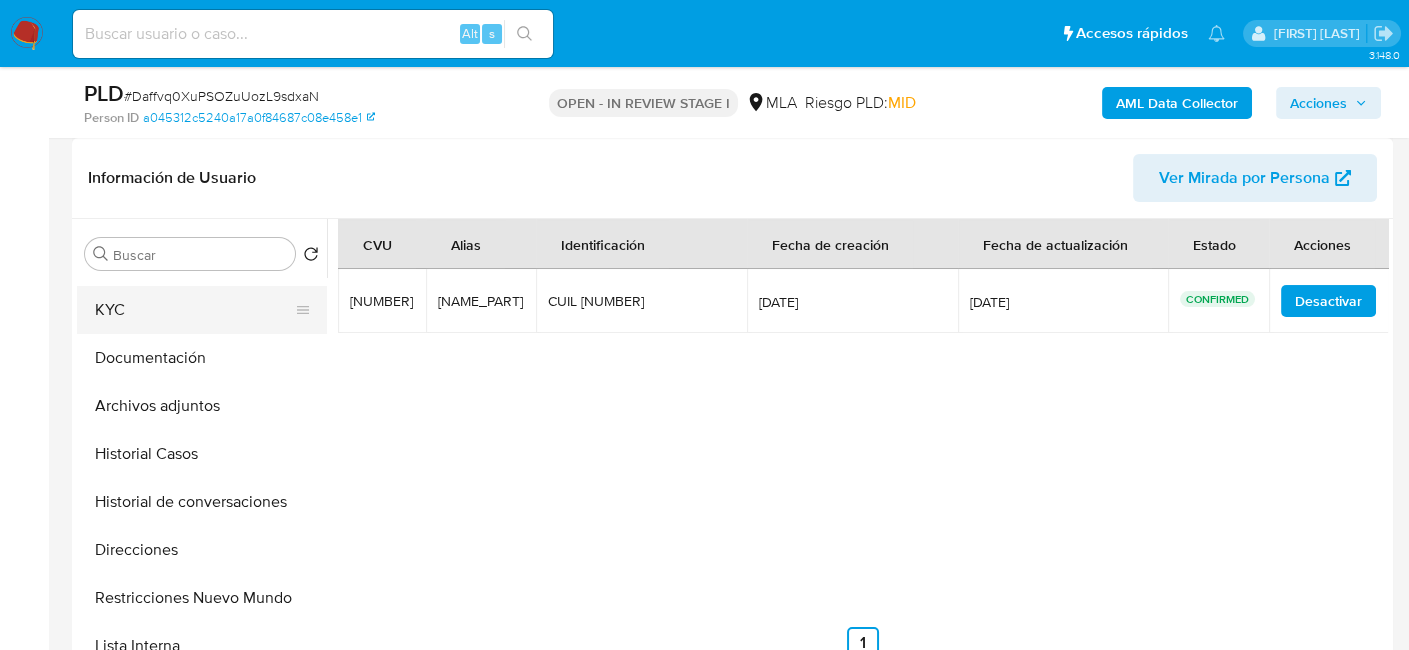 click on "KYC" at bounding box center [194, 310] 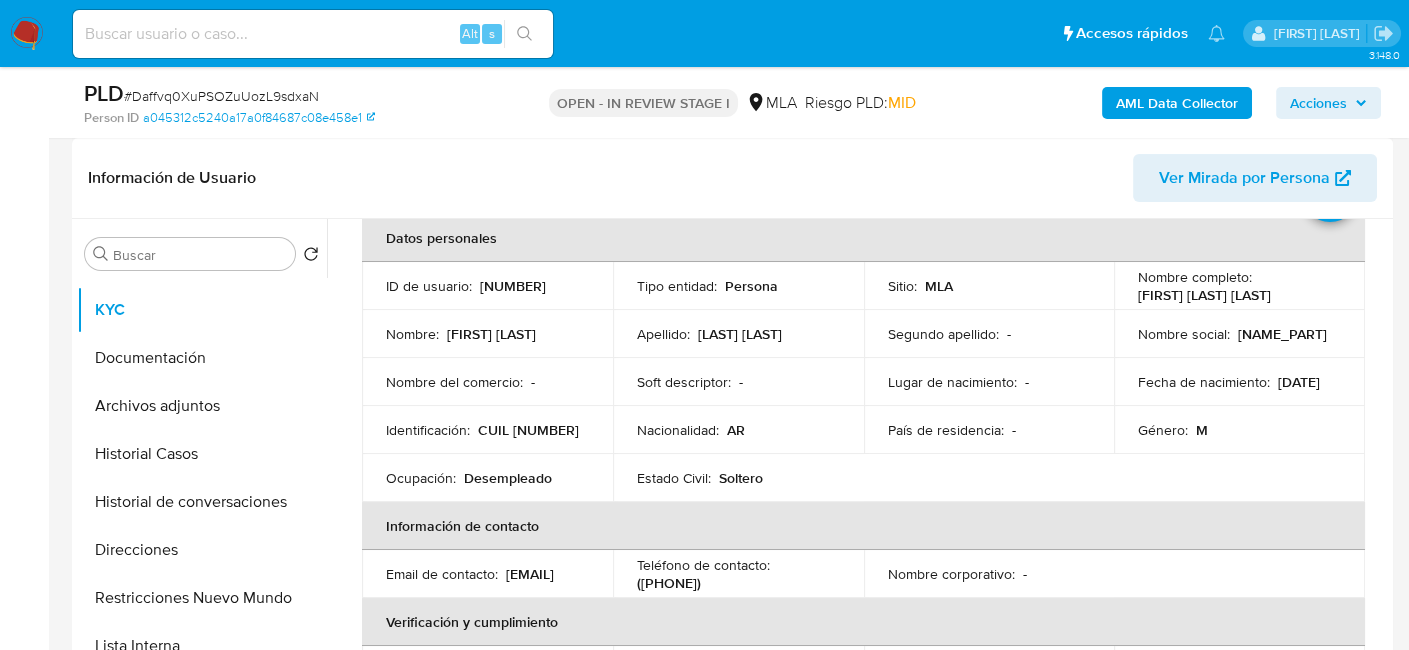 scroll, scrollTop: 200, scrollLeft: 0, axis: vertical 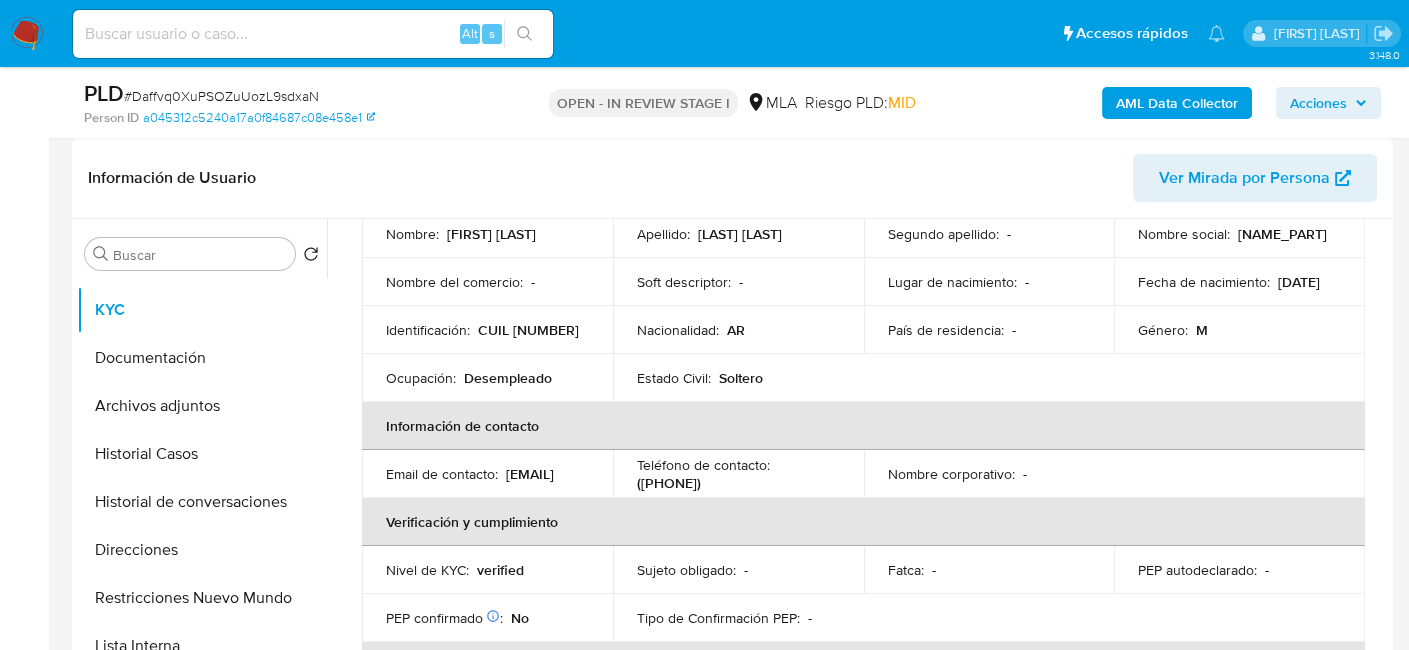 drag, startPoint x: 385, startPoint y: 481, endPoint x: 580, endPoint y: 479, distance: 195.01025 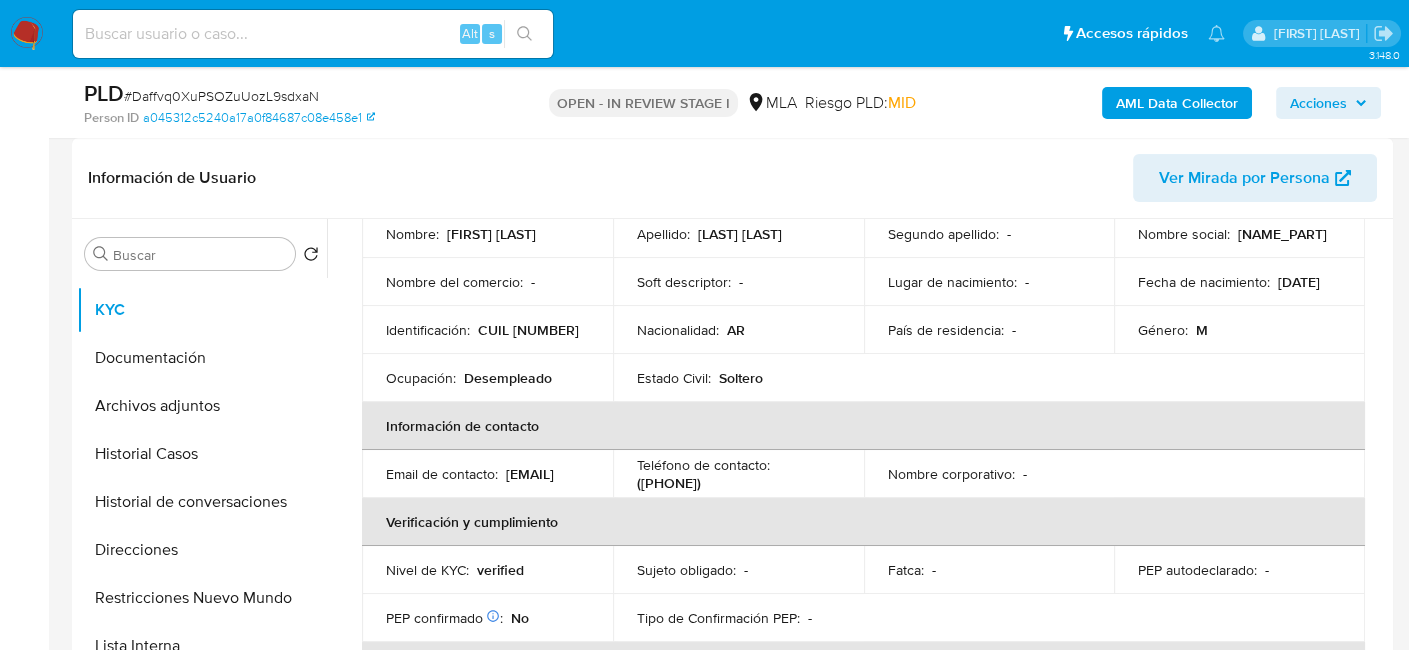 copy on "tatihananunez7@gmail.com" 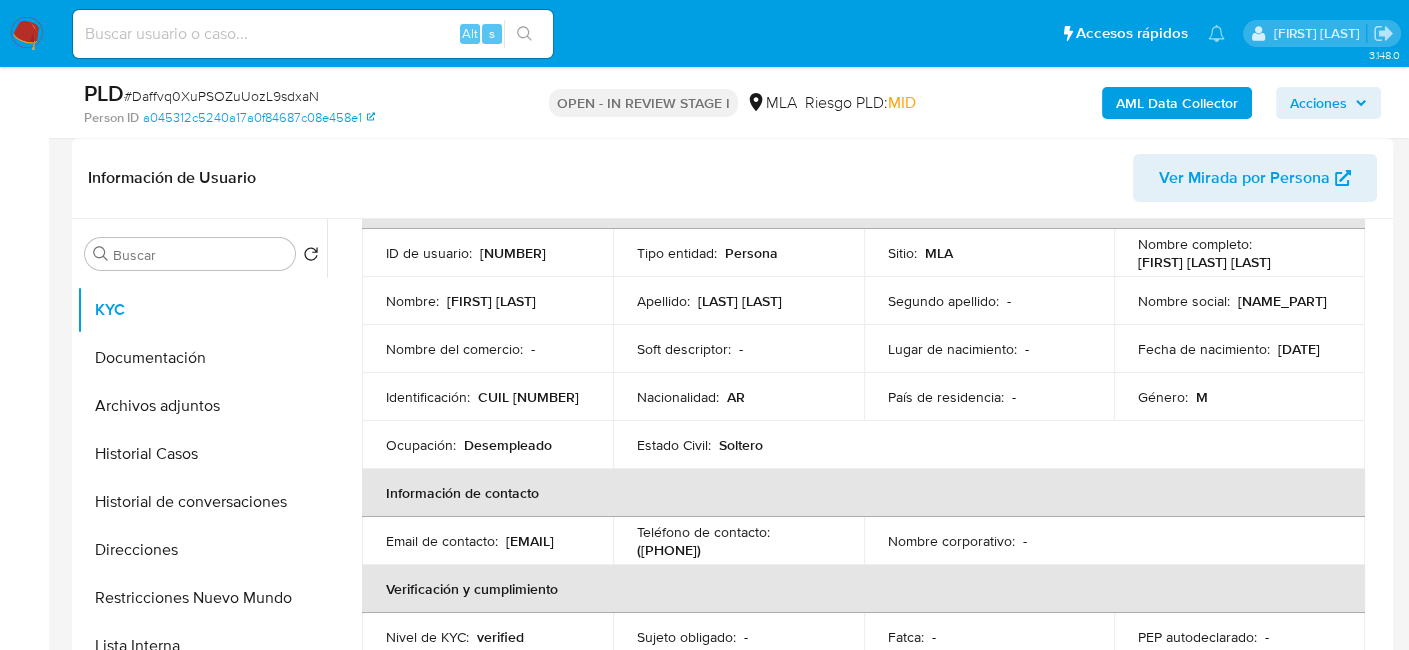 scroll, scrollTop: 100, scrollLeft: 0, axis: vertical 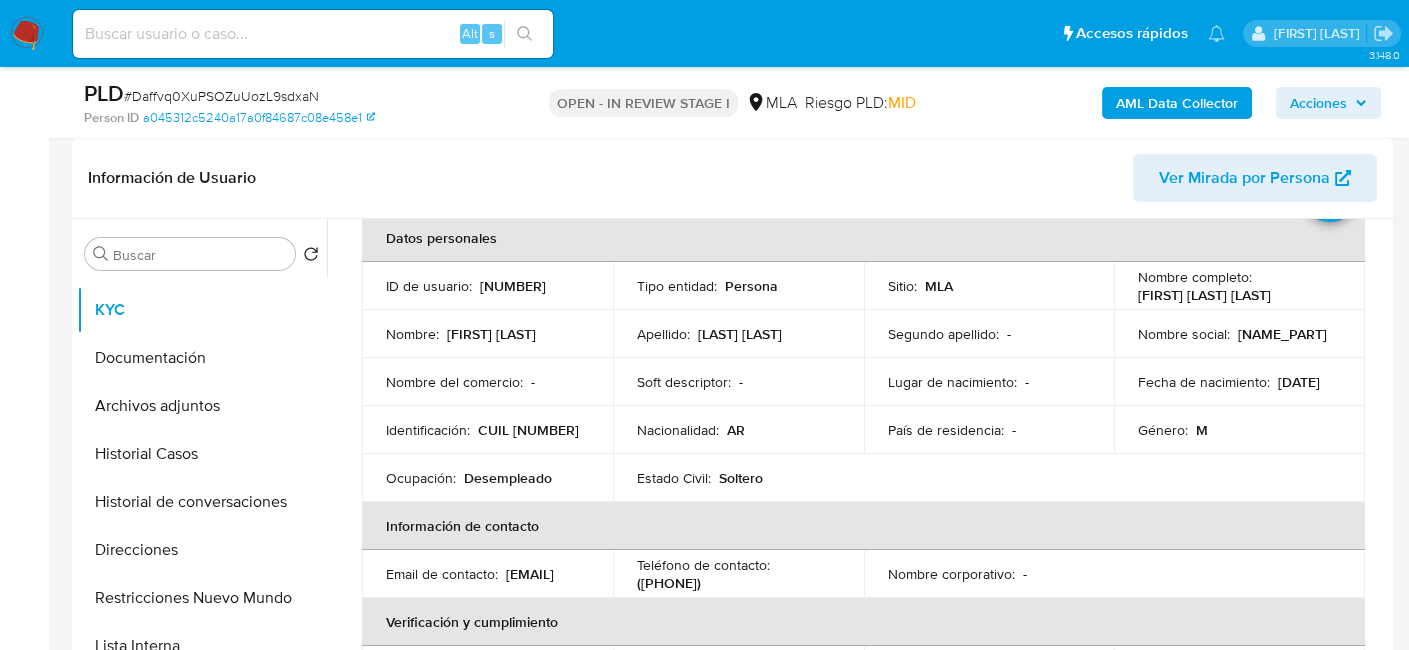 drag, startPoint x: 640, startPoint y: 585, endPoint x: 732, endPoint y: 587, distance: 92.021736 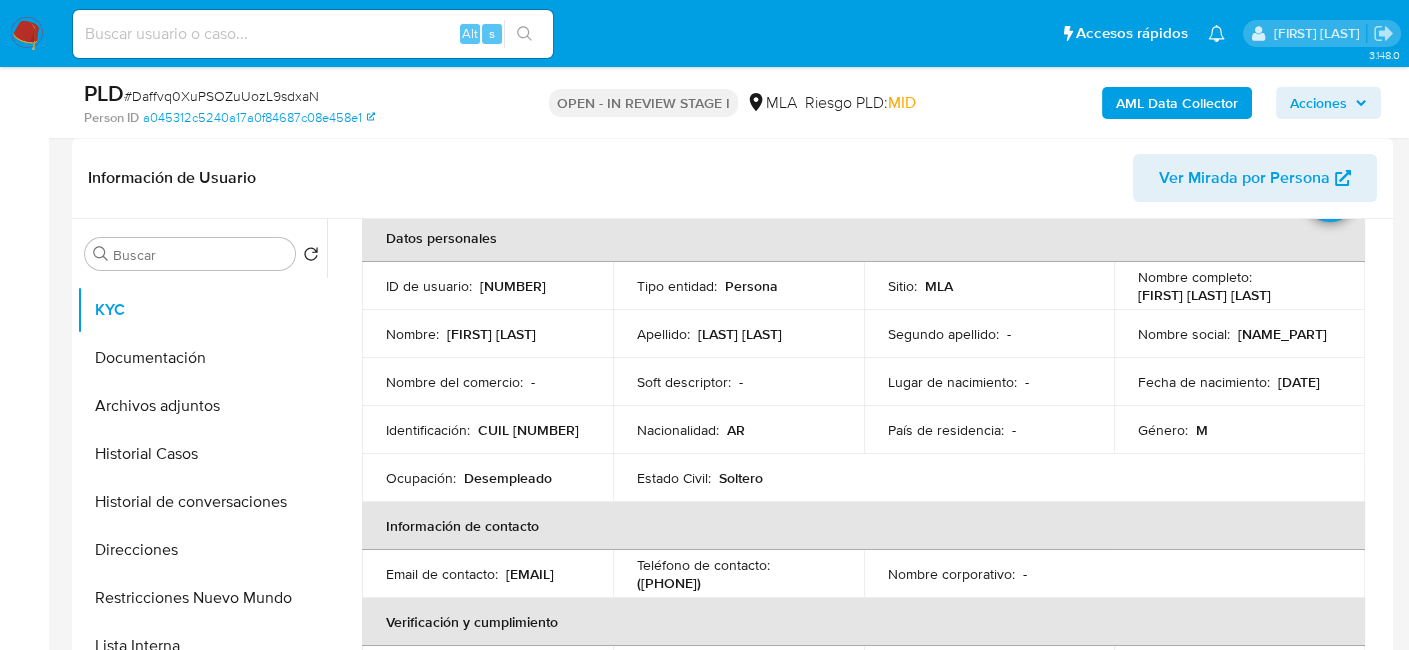 copy on "376) 5066940" 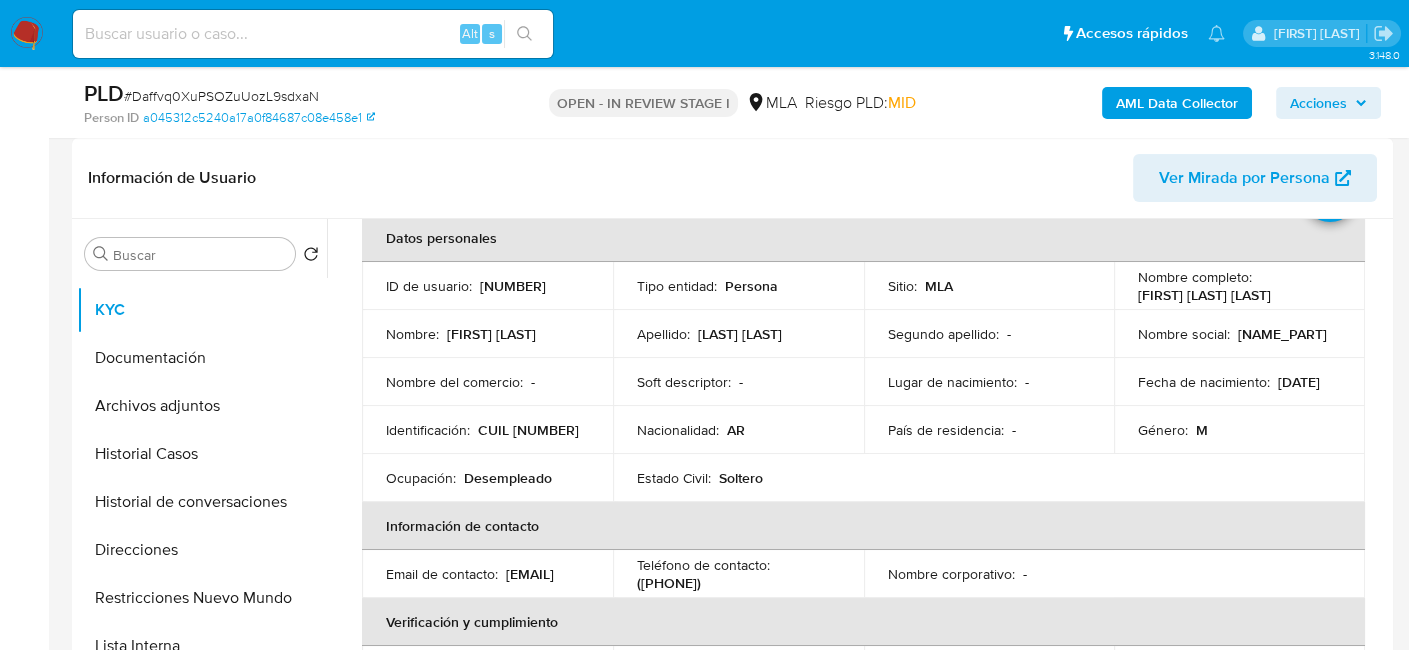 click on "# Daffvq0XuPSOZuUozL9sdxaN" at bounding box center [221, 96] 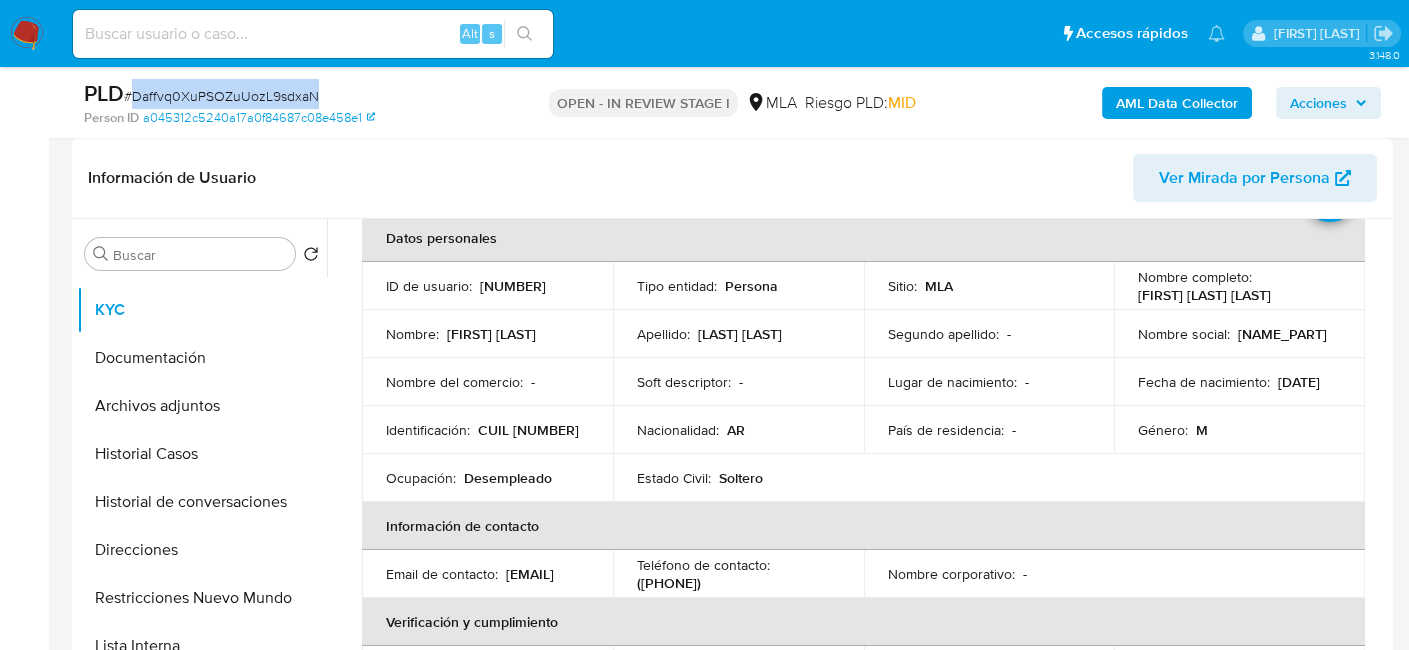 click on "# Daffvq0XuPSOZuUozL9sdxaN" at bounding box center (221, 96) 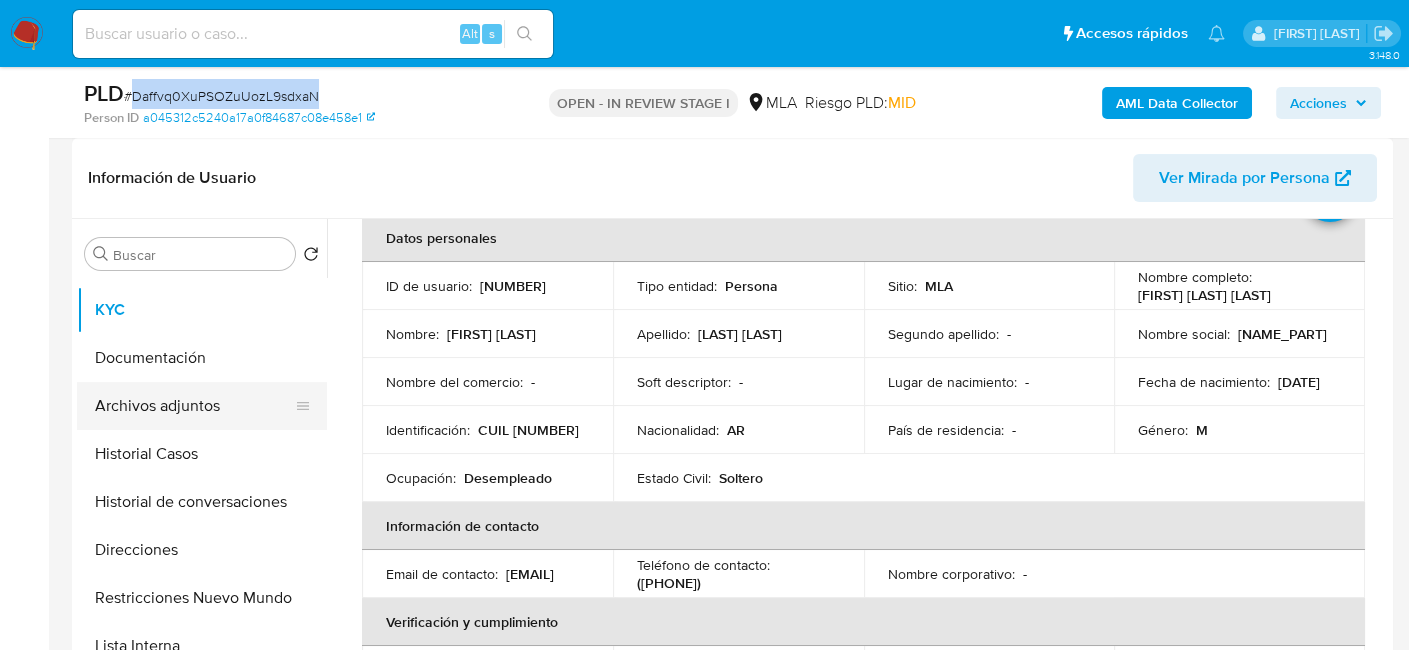 copy on "Daffvq0XuPSOZuUozL9sdxaN" 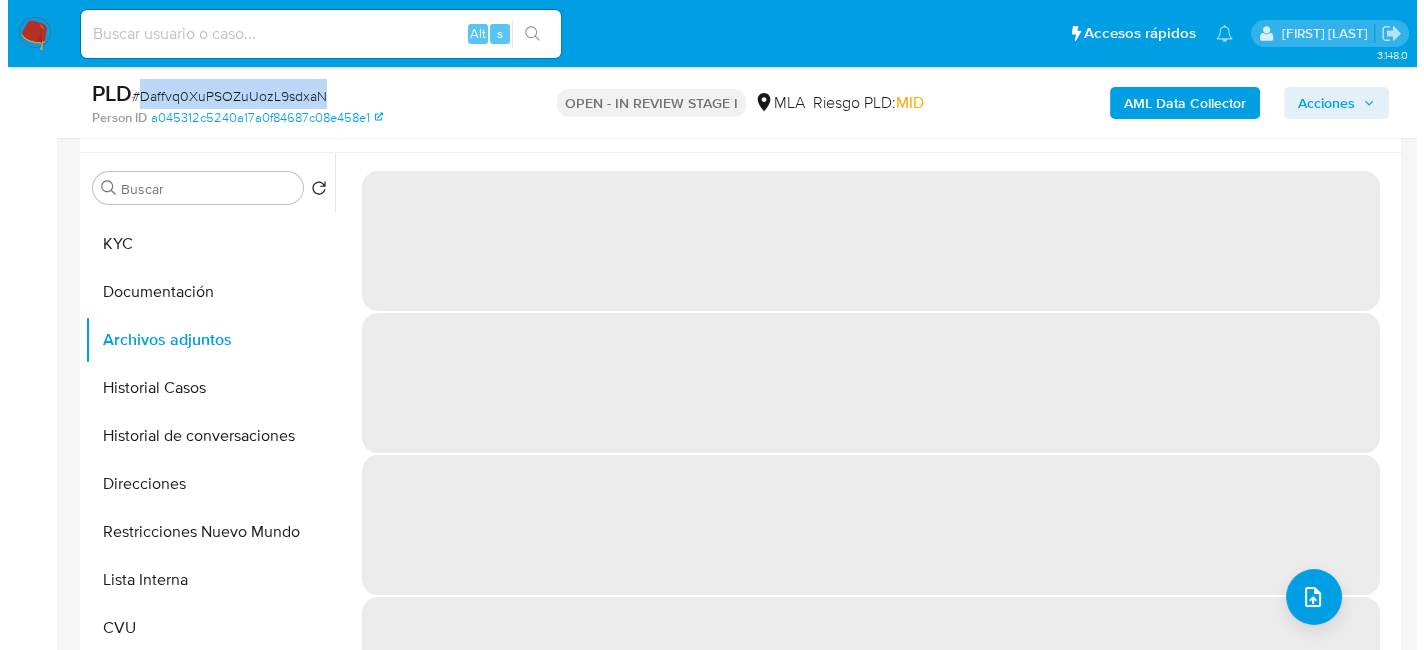 scroll, scrollTop: 400, scrollLeft: 0, axis: vertical 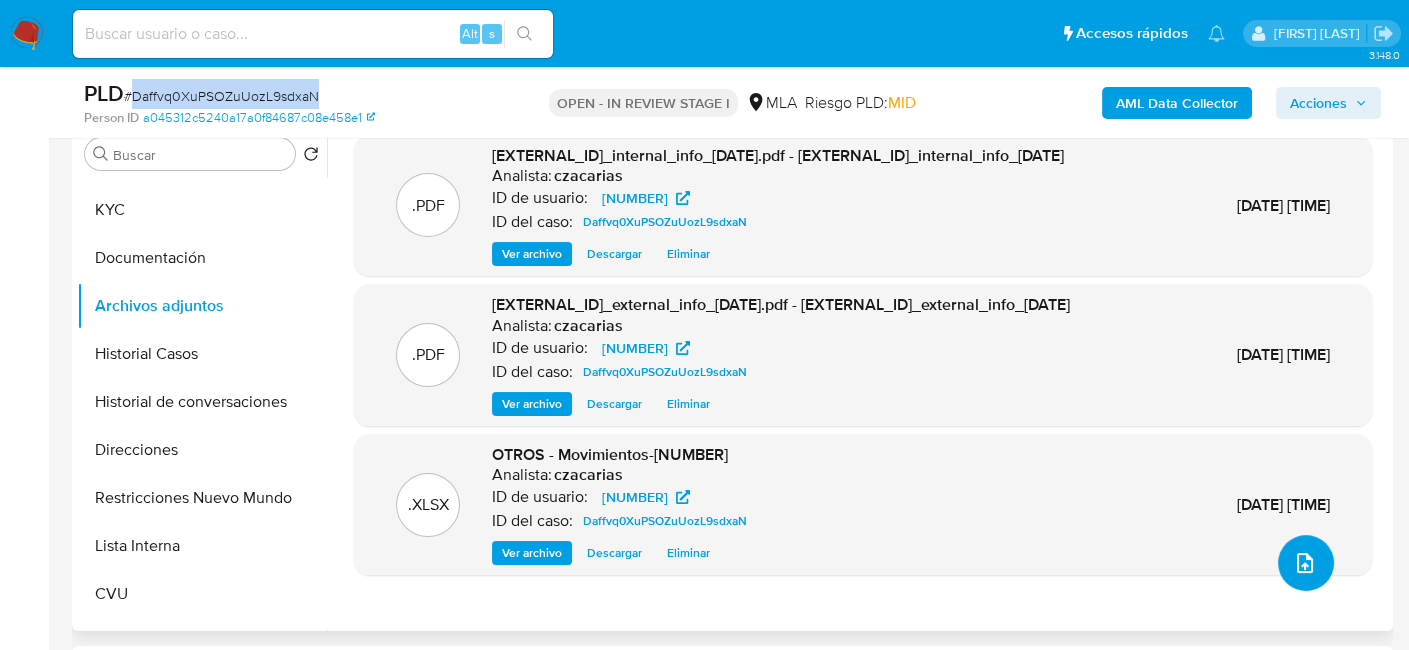 click at bounding box center (1306, 563) 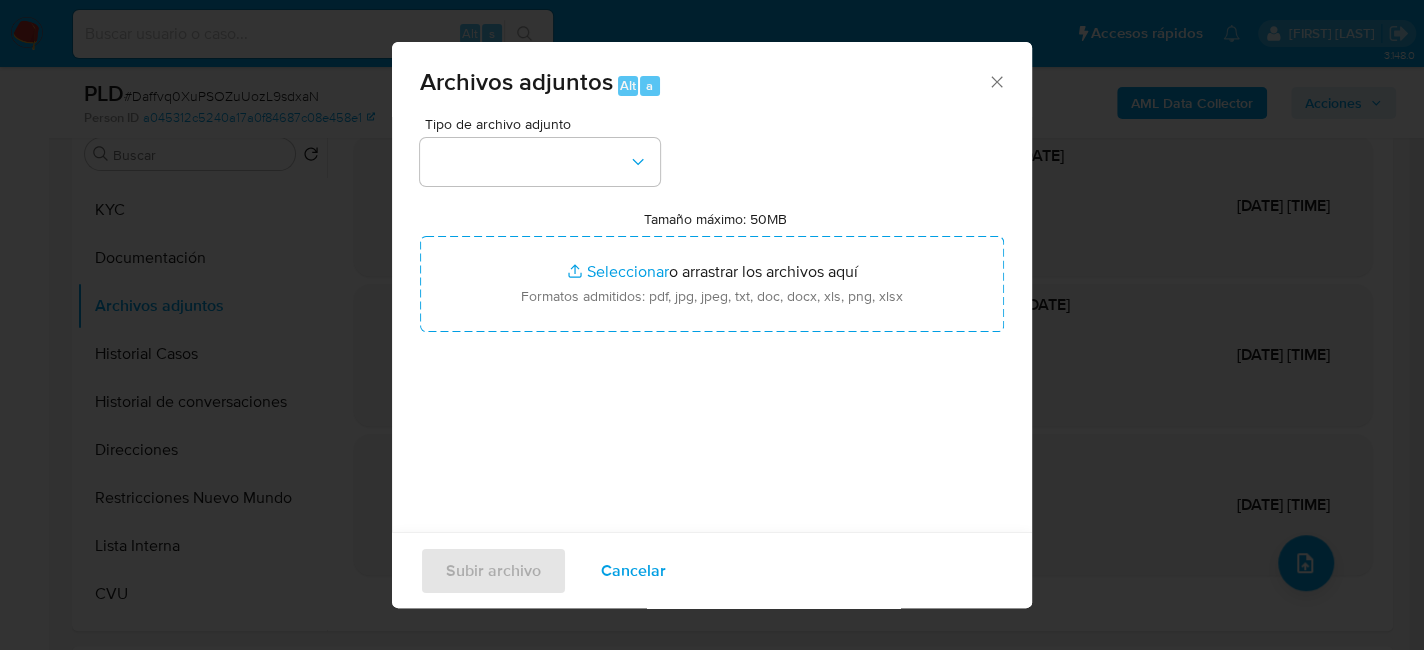 click on "Tipo de archivo adjunto Tamaño máximo: 50MB Seleccionar archivos Seleccionar  o arrastrar los archivos aquí Formatos admitidos: pdf, jpg, jpeg, txt, doc, docx, xls, png, xlsx" at bounding box center [712, 353] 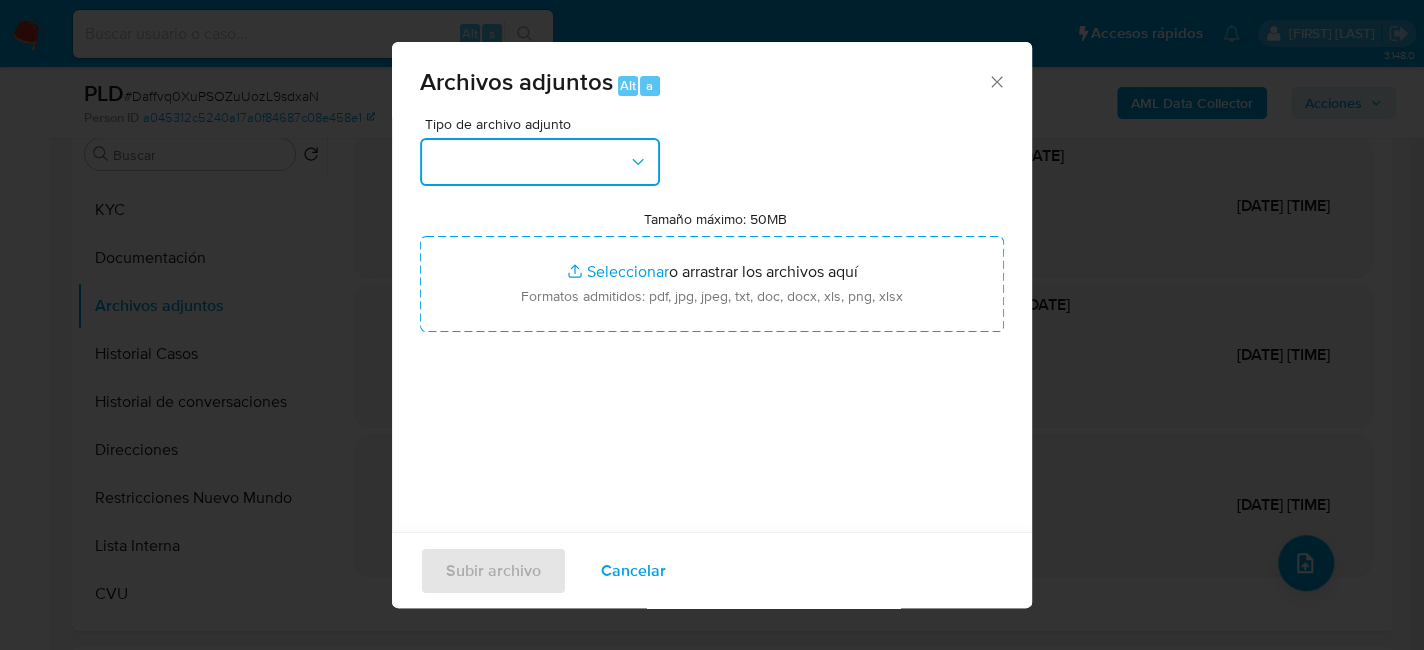 click at bounding box center (540, 162) 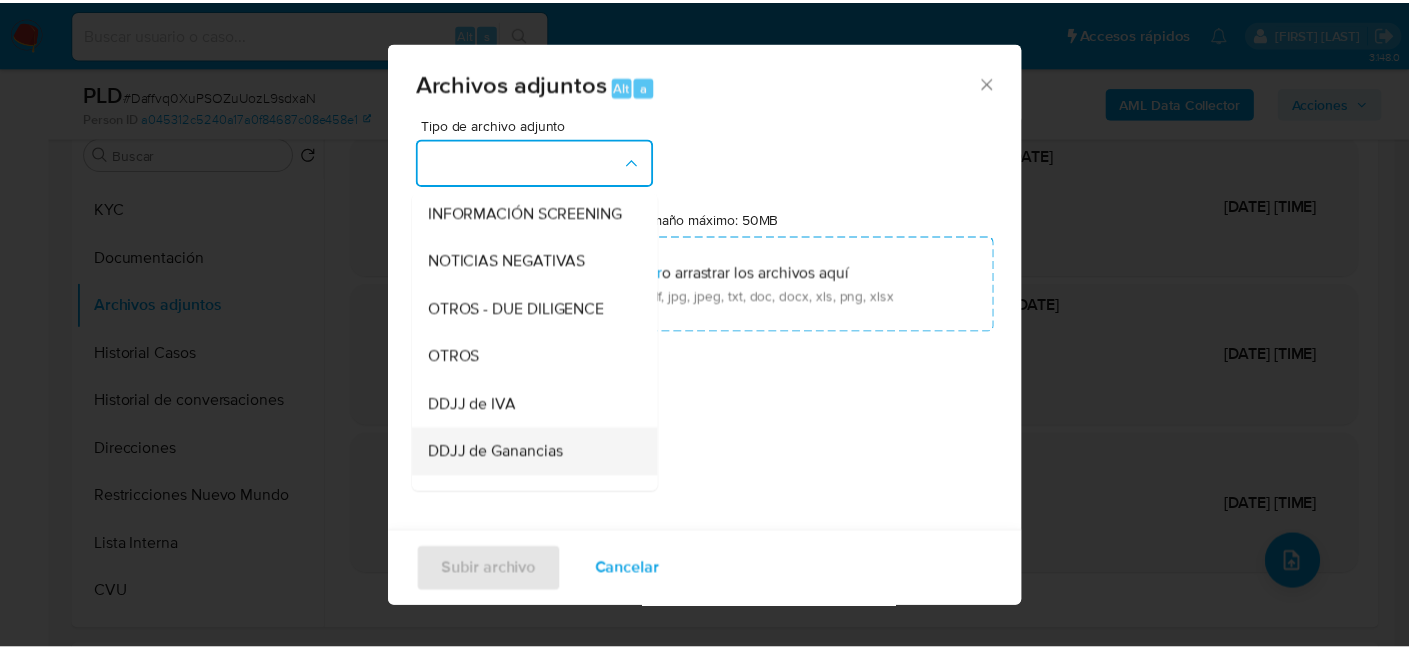 scroll, scrollTop: 300, scrollLeft: 0, axis: vertical 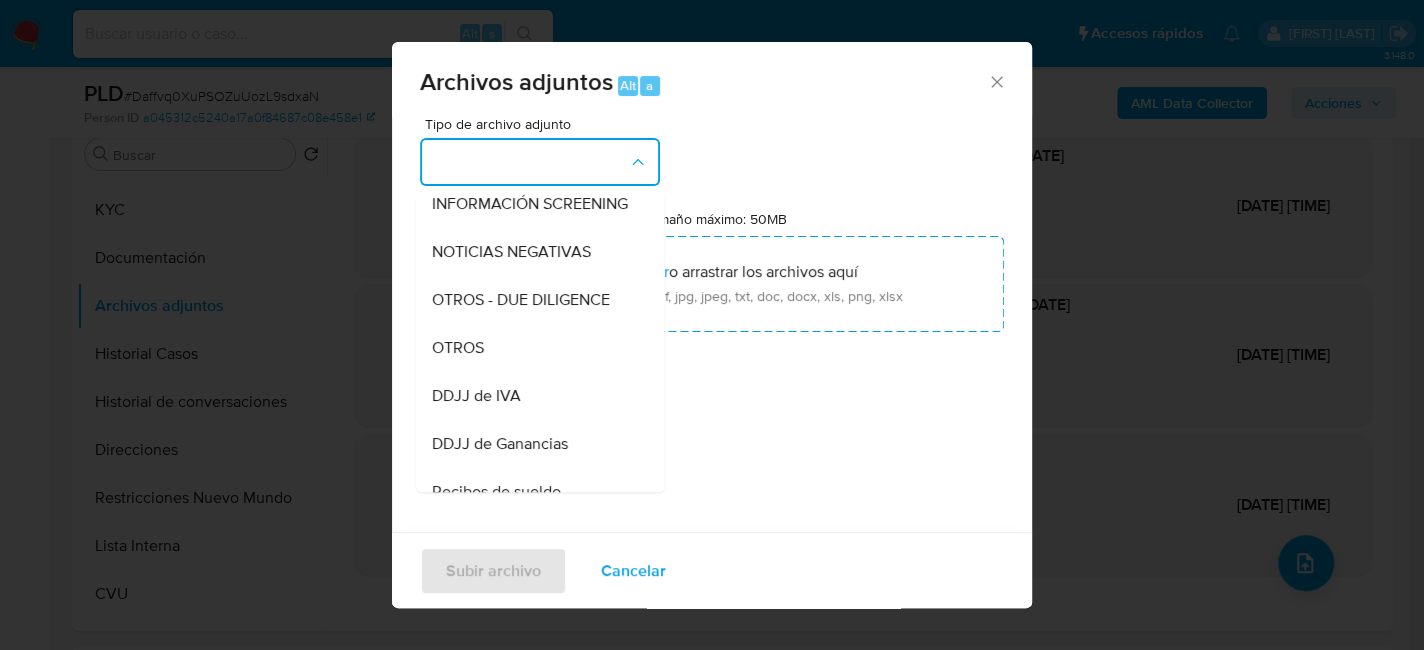 drag, startPoint x: 497, startPoint y: 360, endPoint x: 519, endPoint y: 378, distance: 28.42534 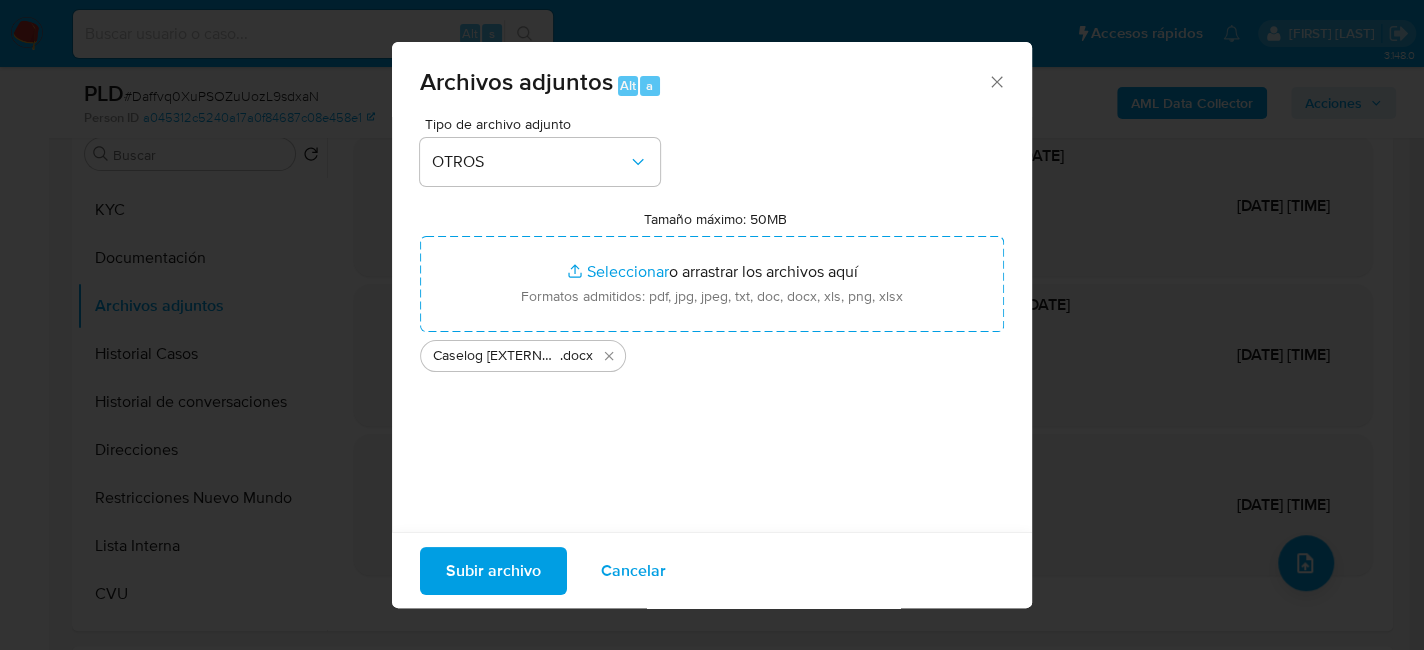 click on "Subir archivo" at bounding box center (493, 570) 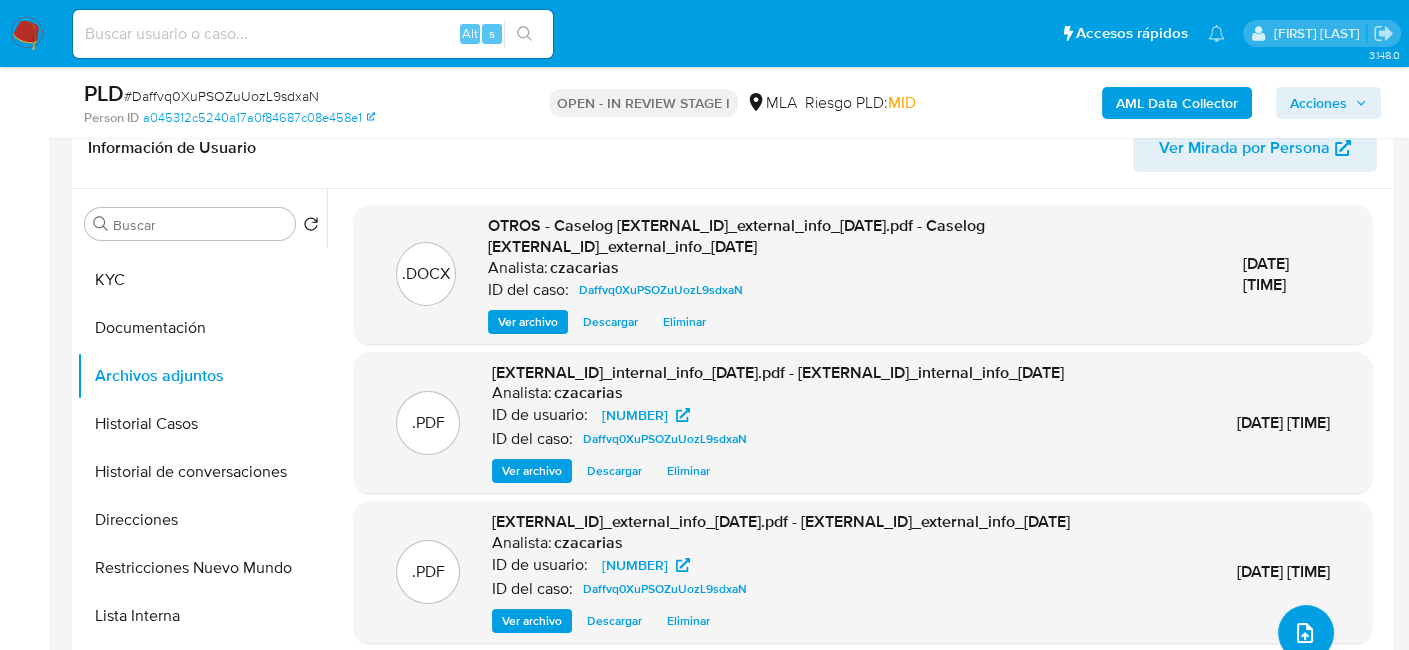 scroll, scrollTop: 200, scrollLeft: 0, axis: vertical 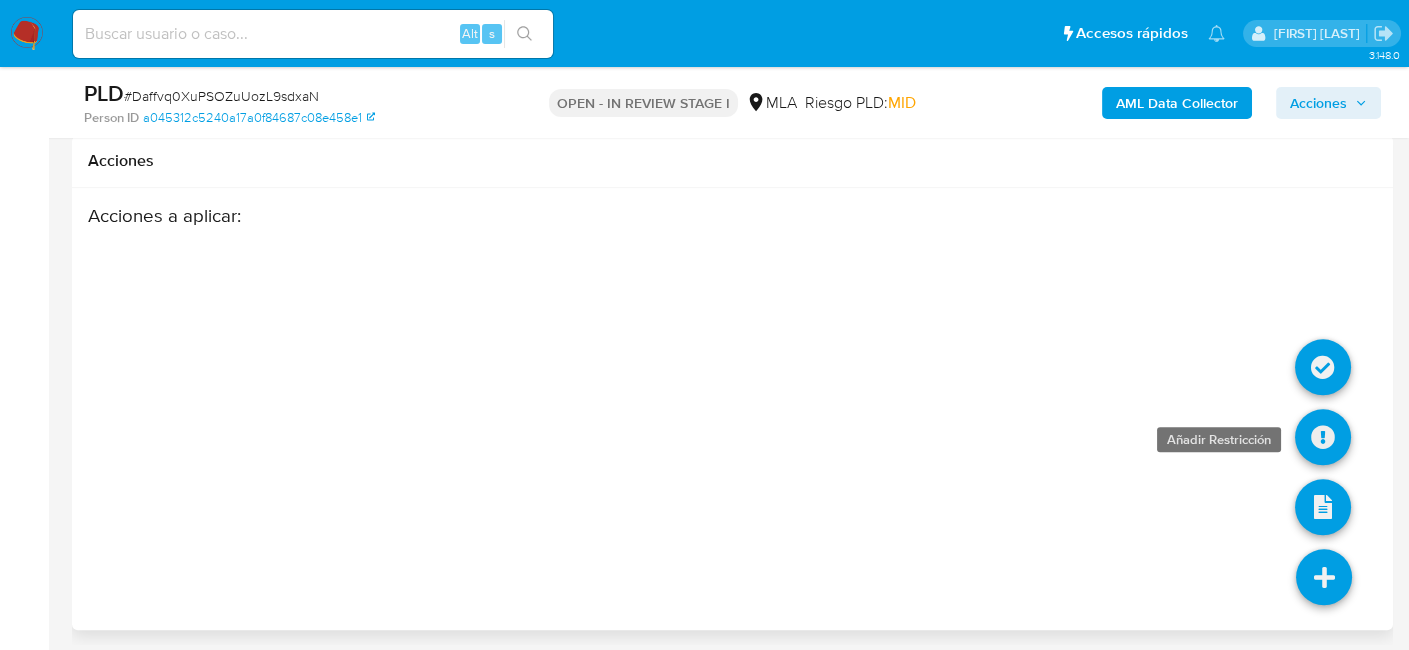 click at bounding box center [1323, 437] 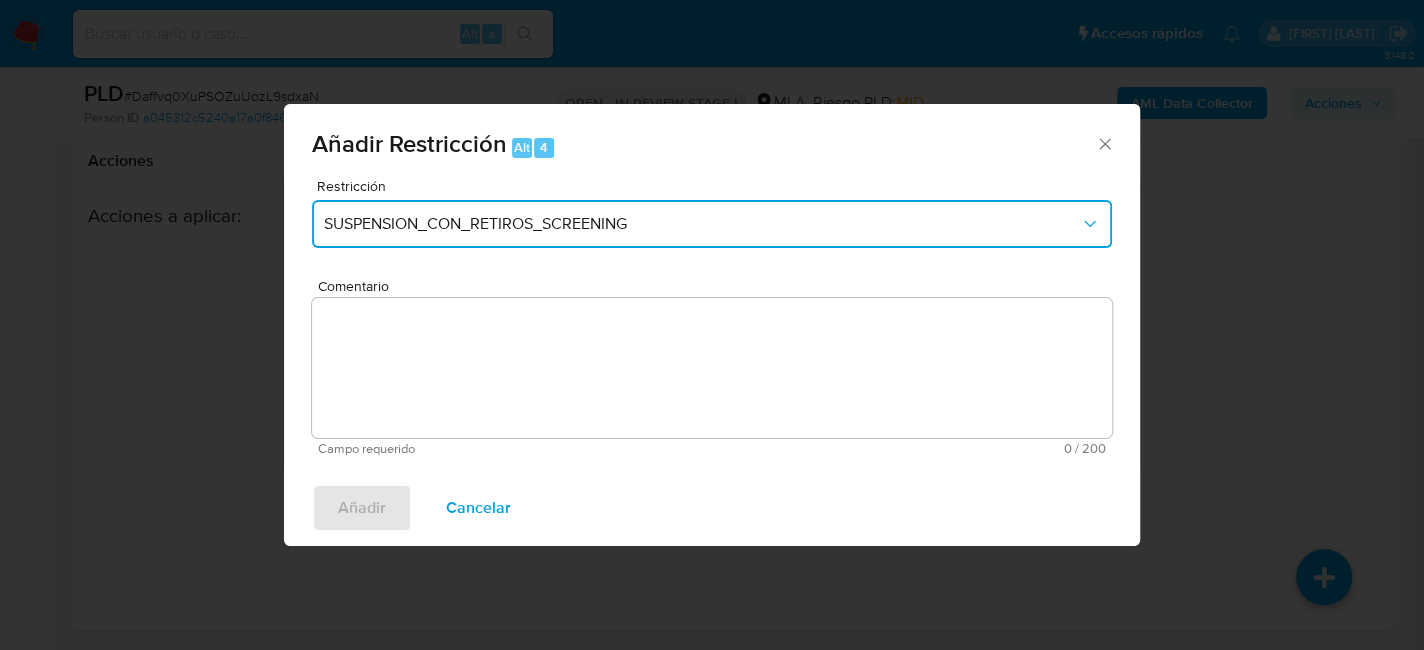 click on "SUSPENSION_CON_RETIROS_SCREENING" at bounding box center [702, 224] 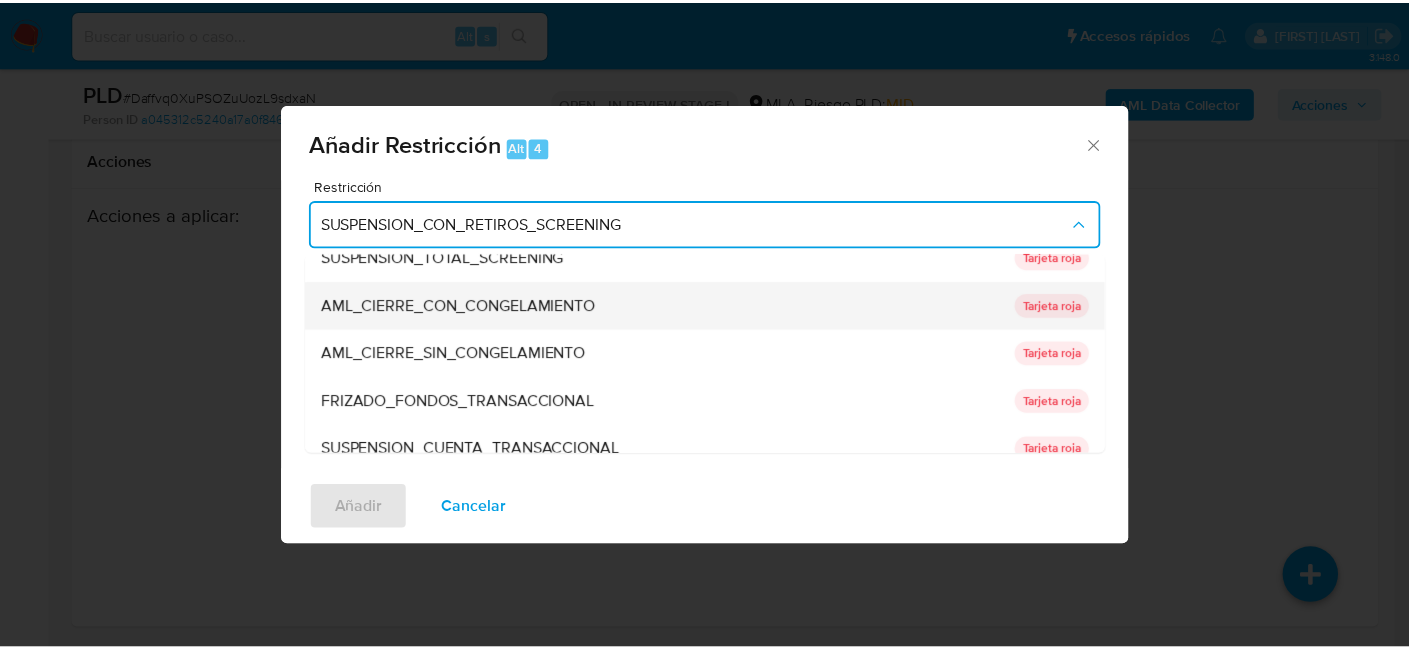 scroll, scrollTop: 100, scrollLeft: 0, axis: vertical 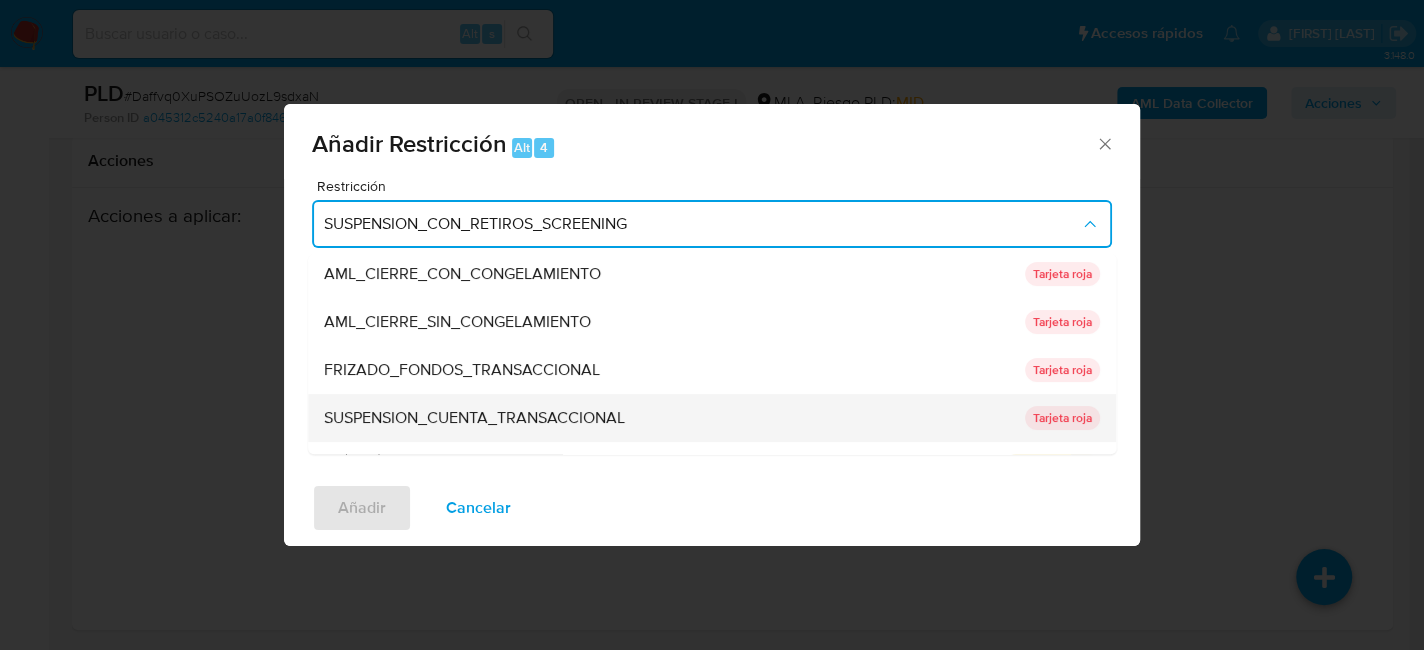 click on "SUSPENSION_CUENTA_TRANSACCIONAL" at bounding box center [474, 418] 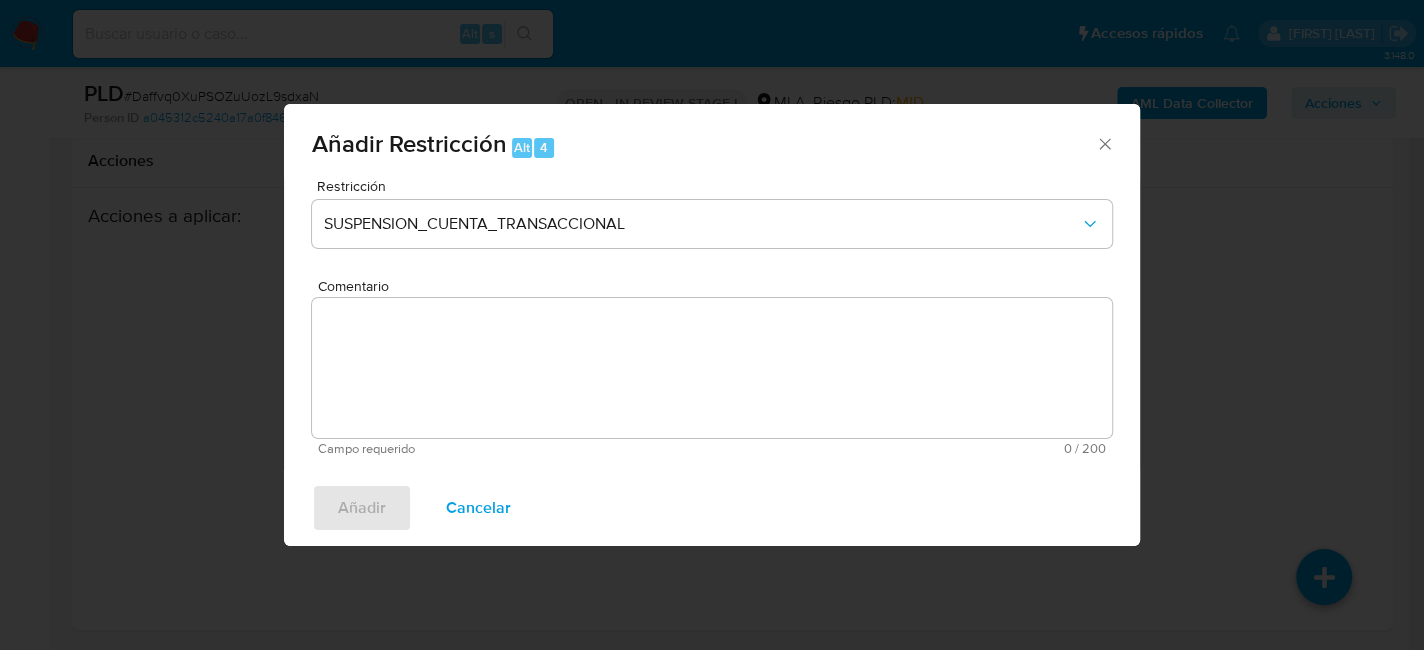 click on "Comentario" at bounding box center (712, 368) 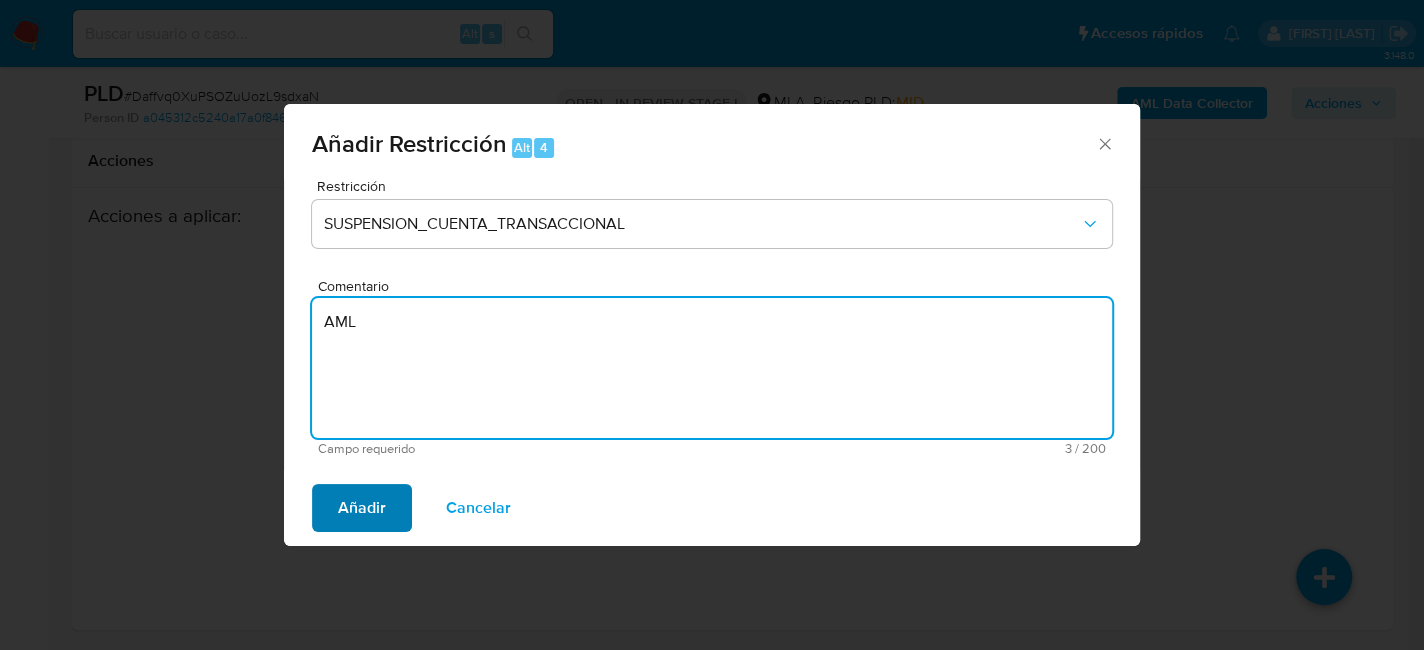 type on "AML" 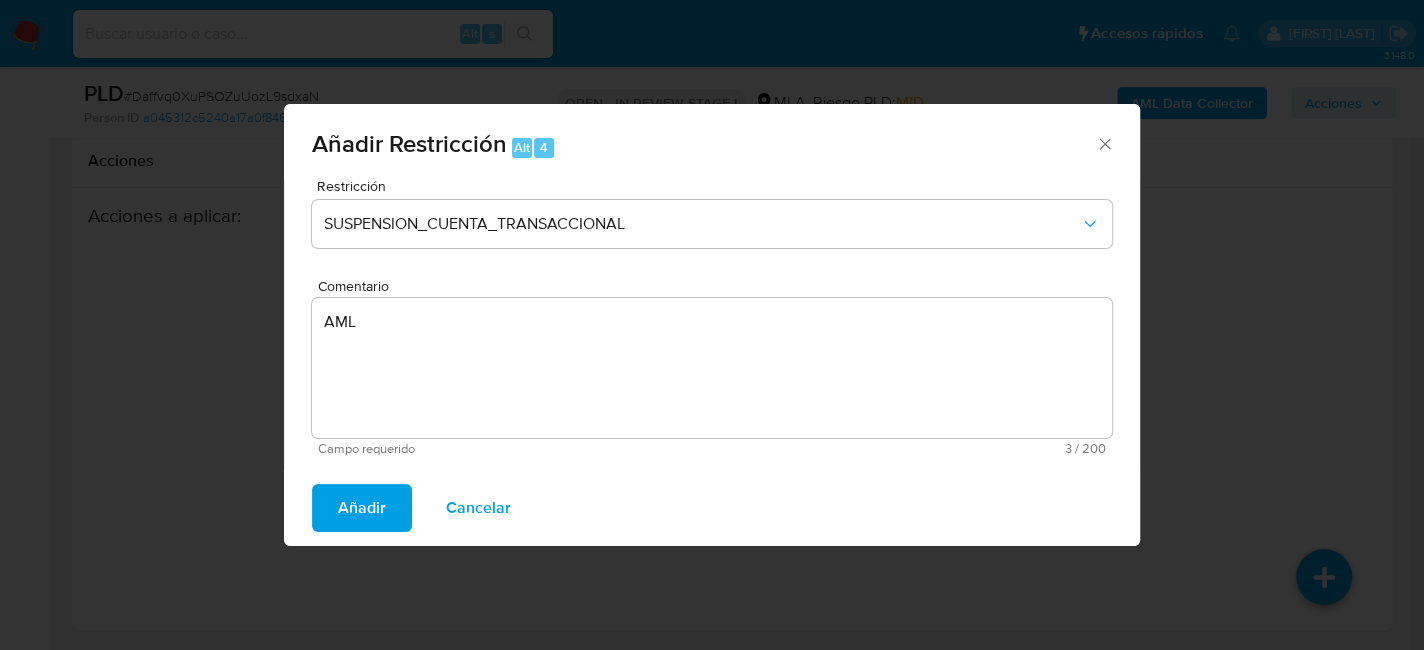 click on "Añadir" at bounding box center (362, 508) 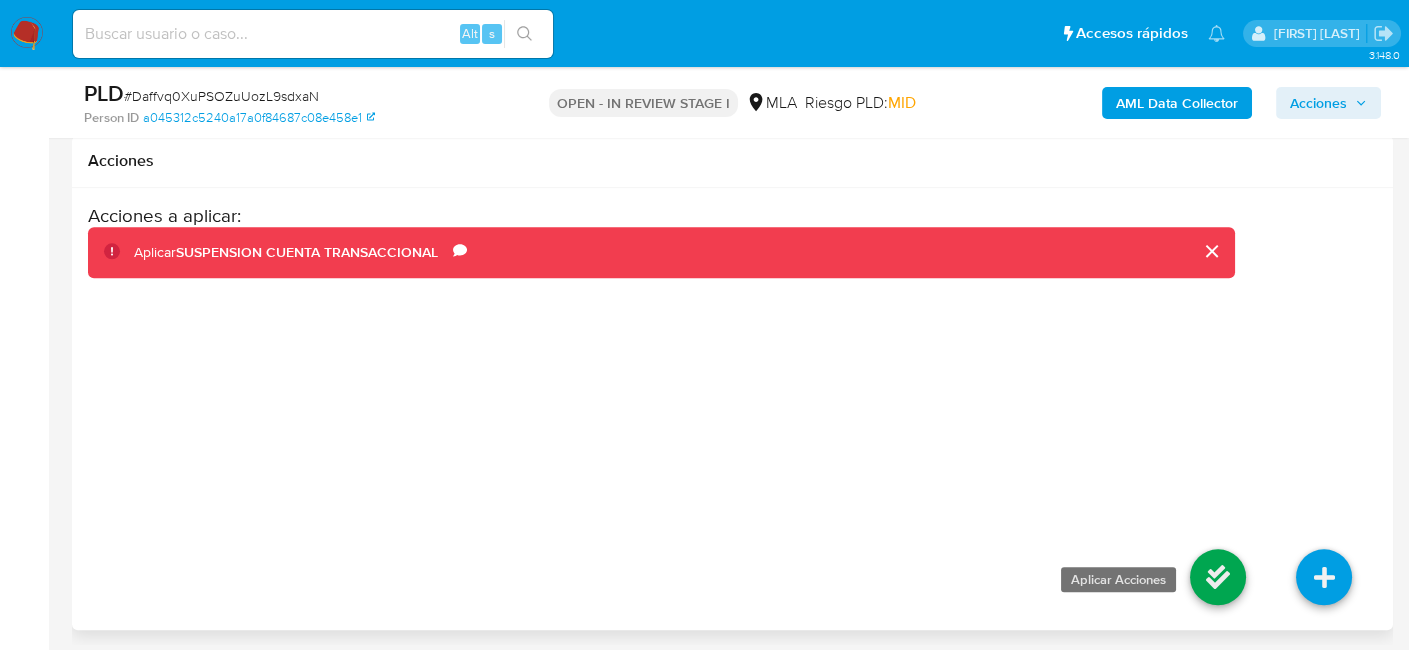 click at bounding box center (1218, 577) 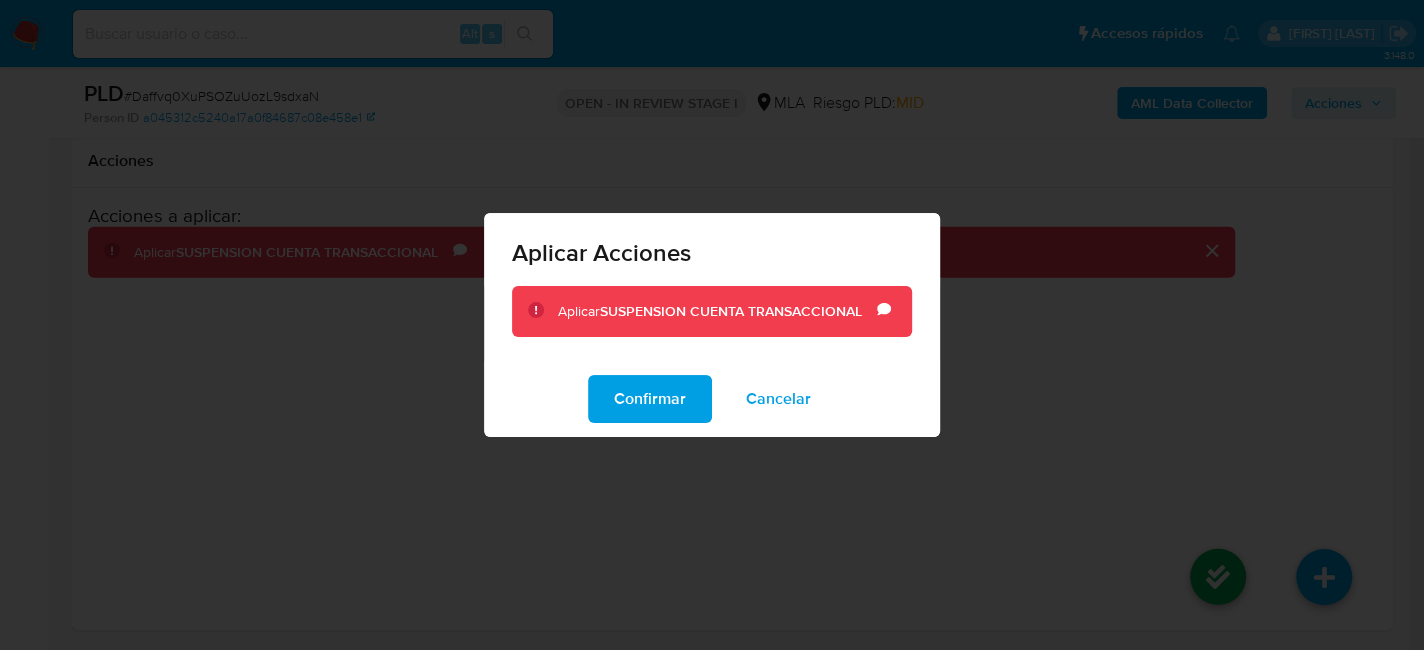 click on "Confirmar" at bounding box center (650, 399) 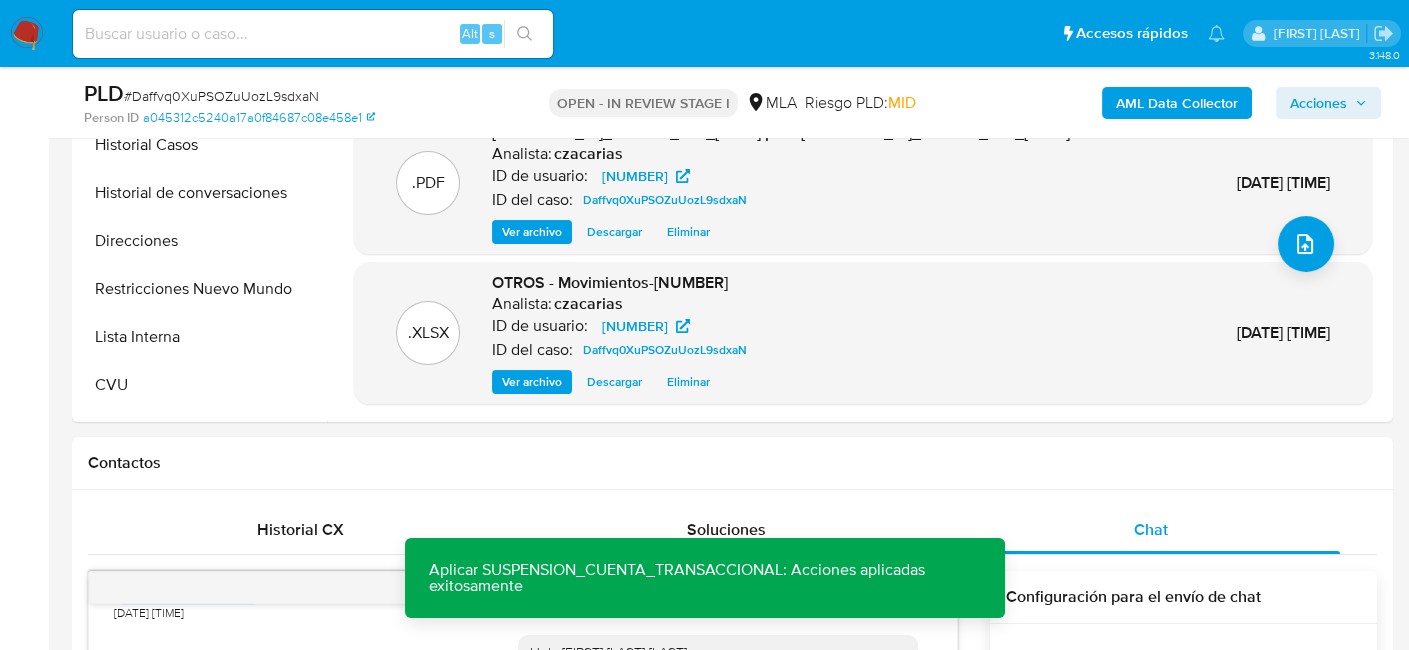 scroll, scrollTop: 409, scrollLeft: 0, axis: vertical 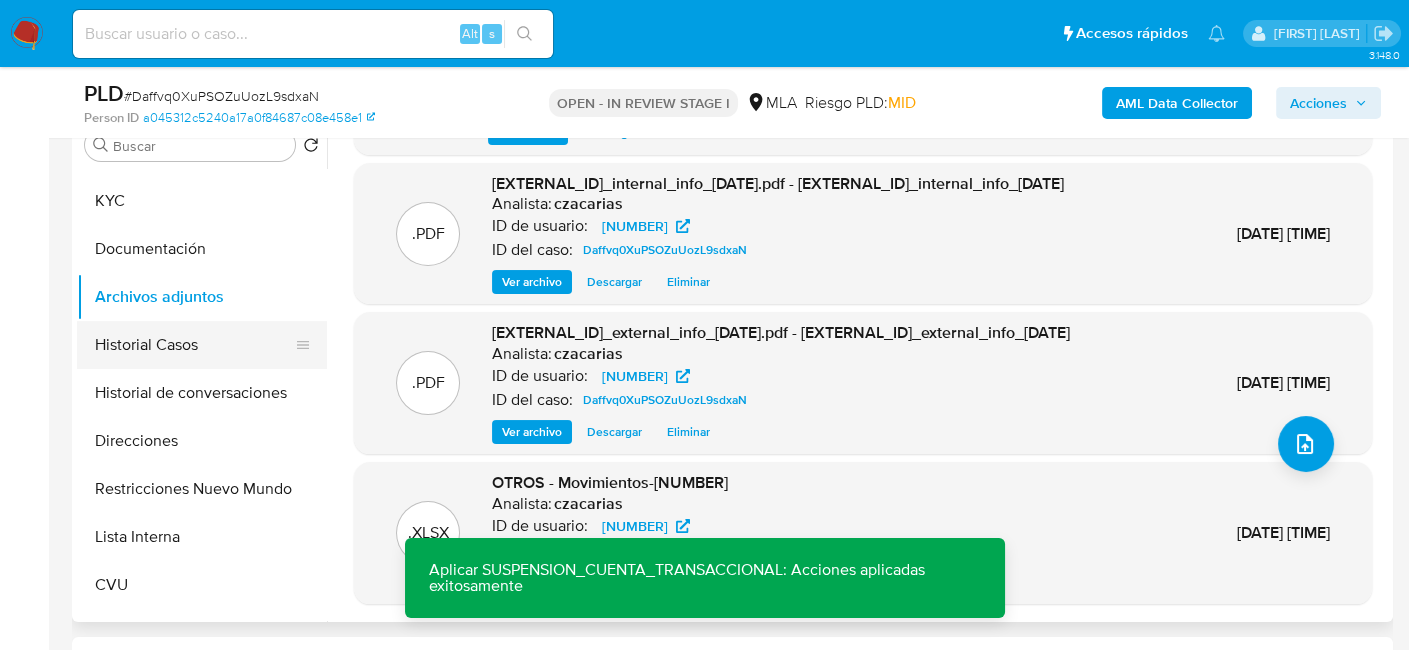 click on "Historial Casos" at bounding box center (194, 345) 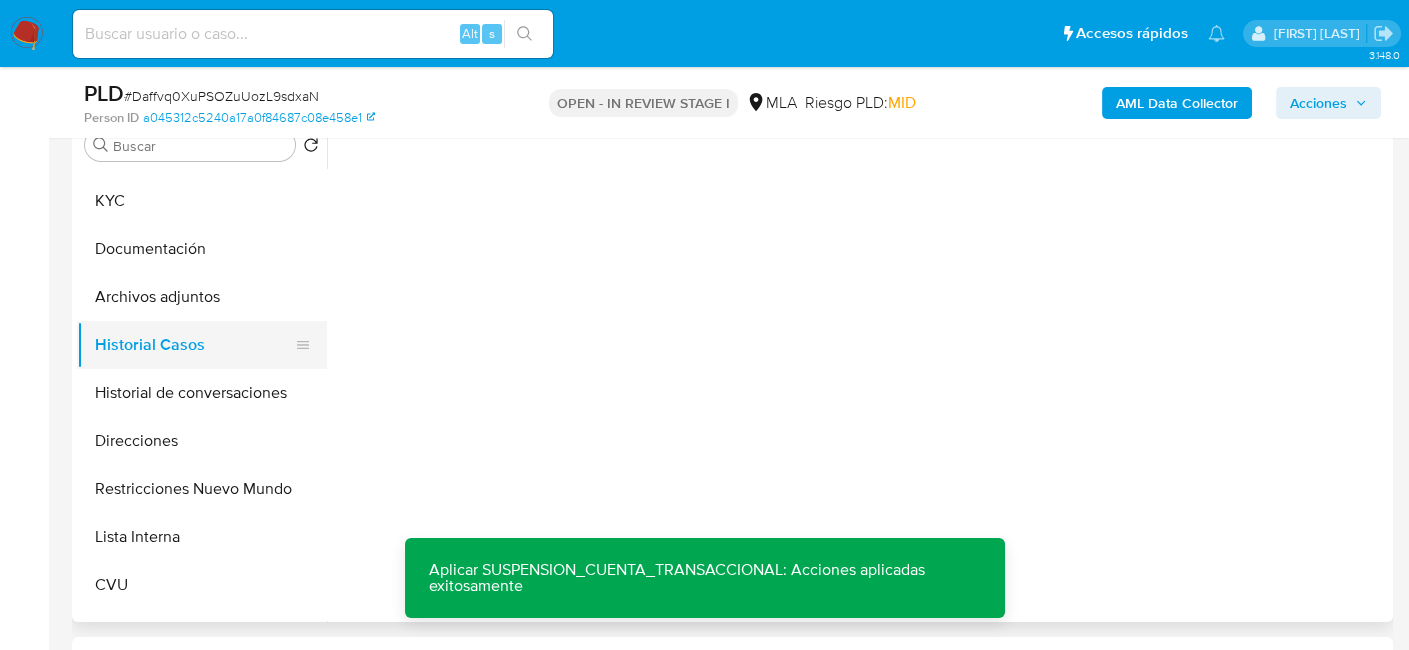 scroll, scrollTop: 0, scrollLeft: 0, axis: both 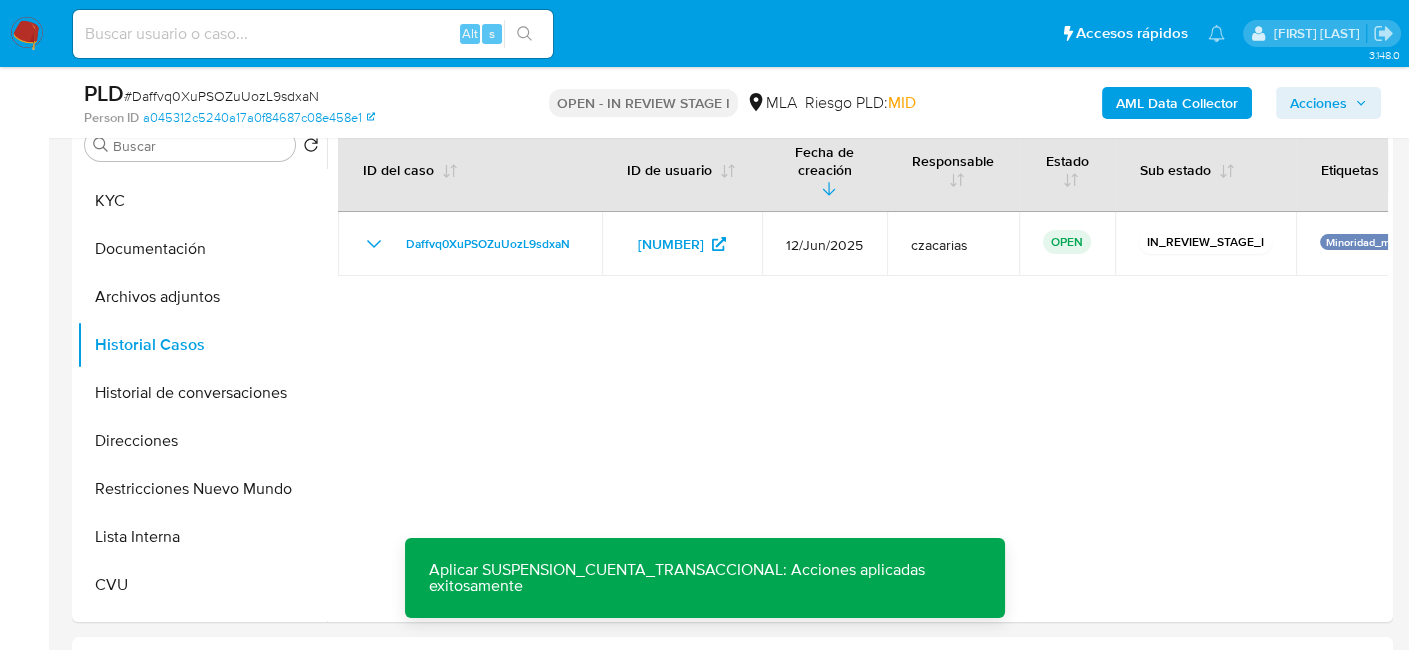 click on "Acciones" at bounding box center (1318, 103) 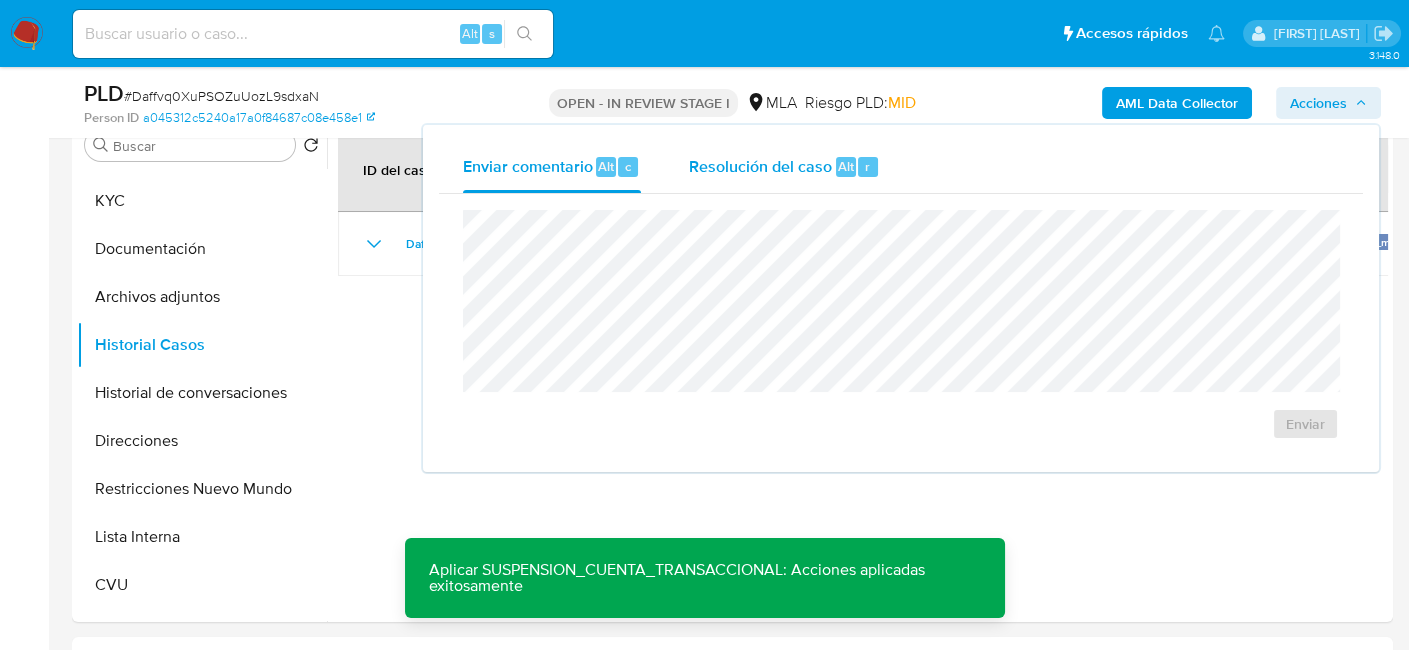 click on "Alt r" at bounding box center (857, 167) 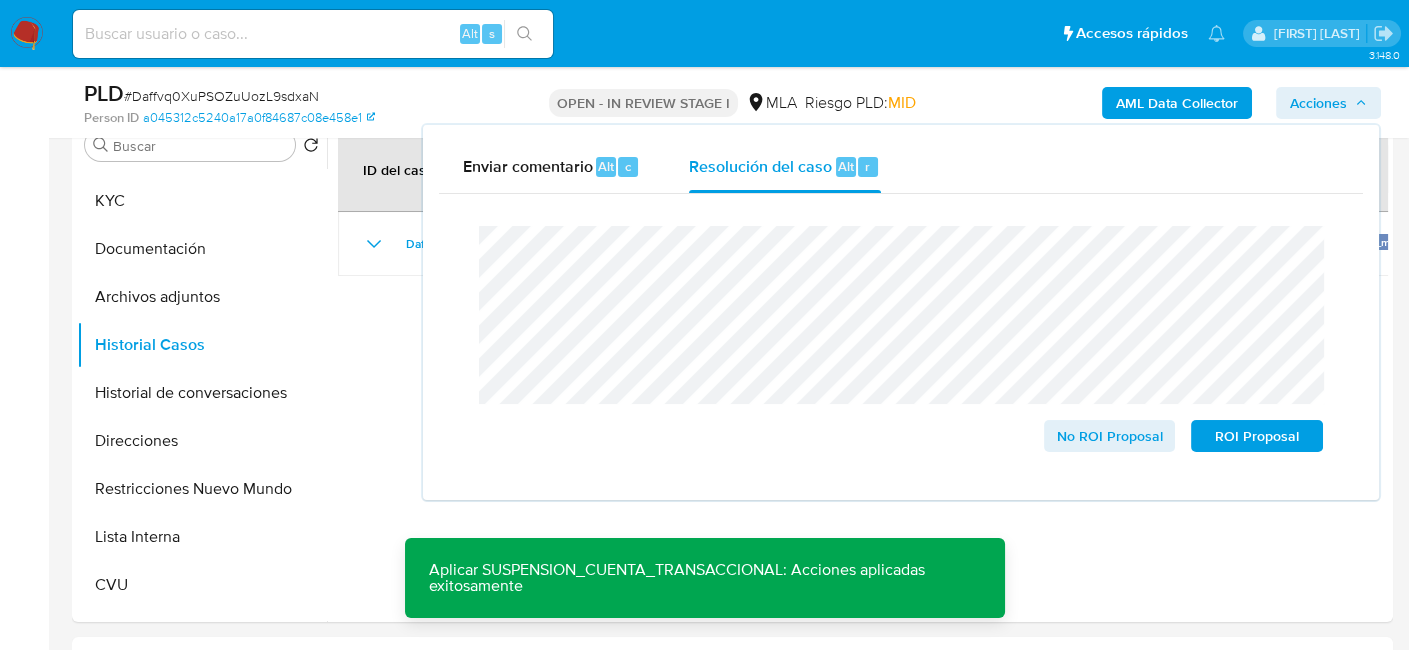 click on "# Daffvq0XuPSOZuUozL9sdxaN" at bounding box center [221, 96] 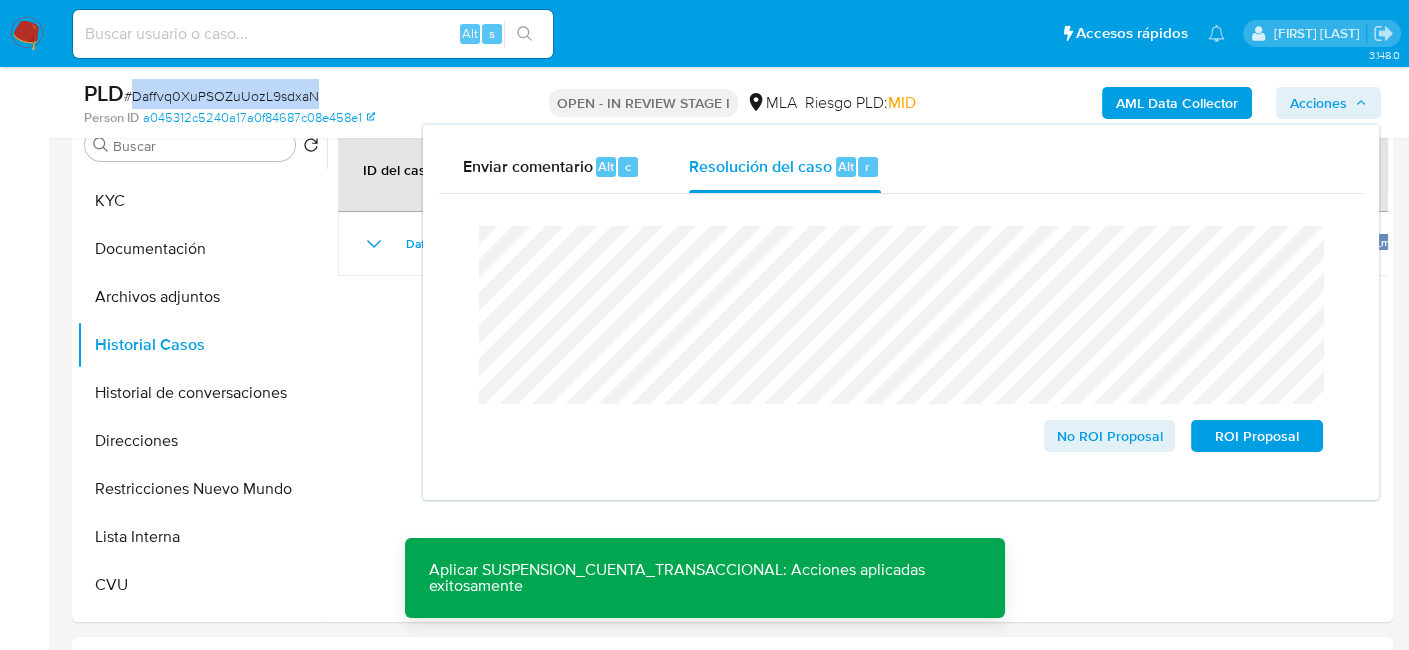click on "# Daffvq0XuPSOZuUozL9sdxaN" at bounding box center [221, 96] 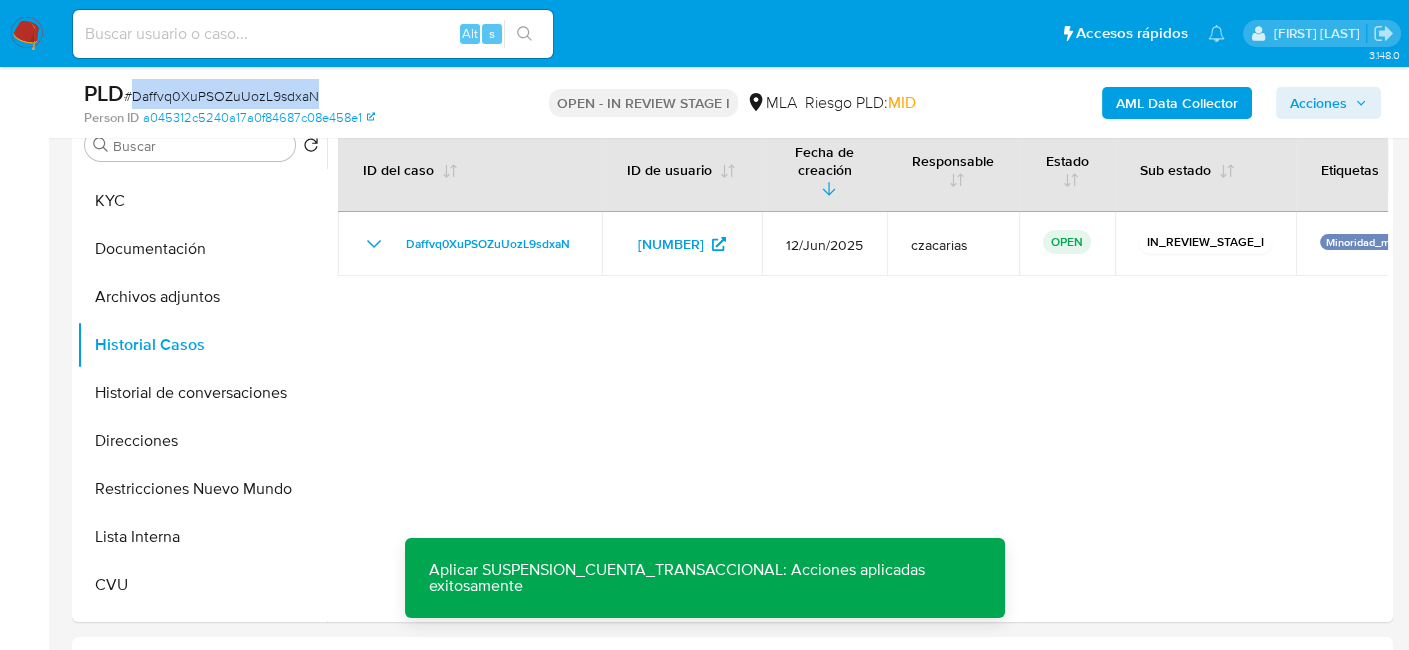 copy on "Daffvq0XuPSOZuUozL9sdxaN" 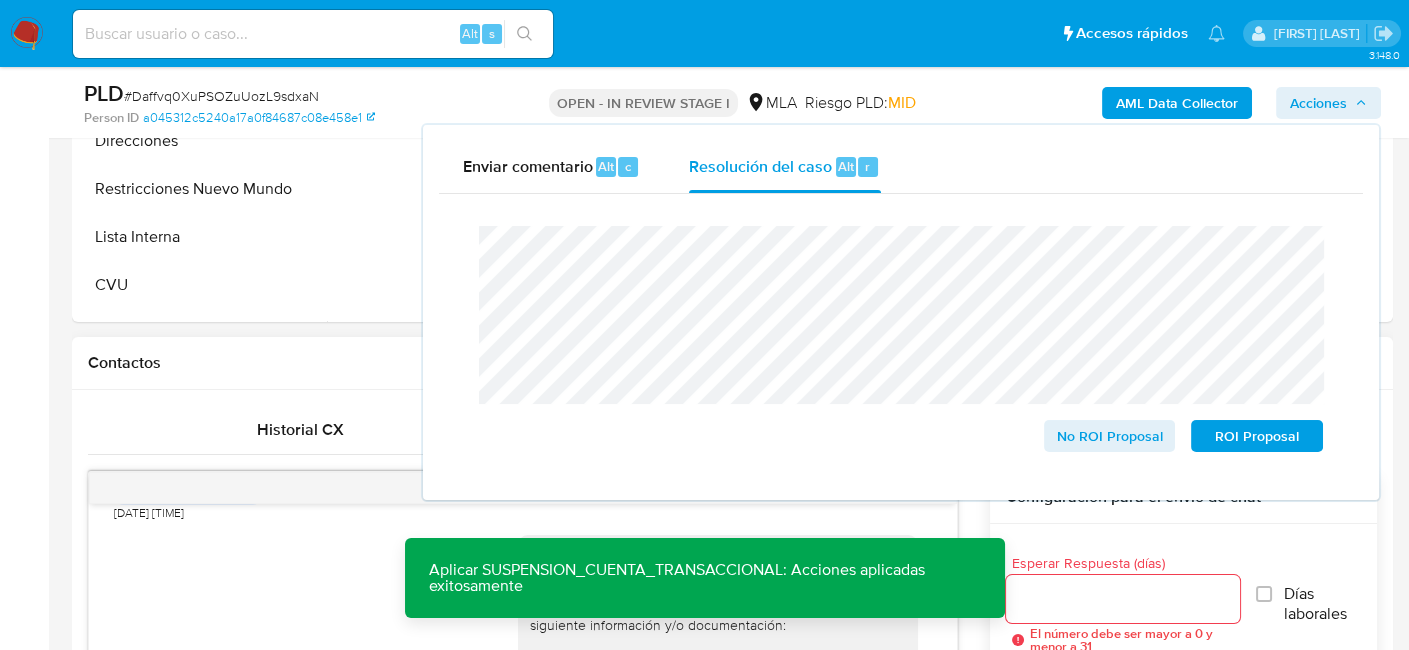 scroll, scrollTop: 609, scrollLeft: 0, axis: vertical 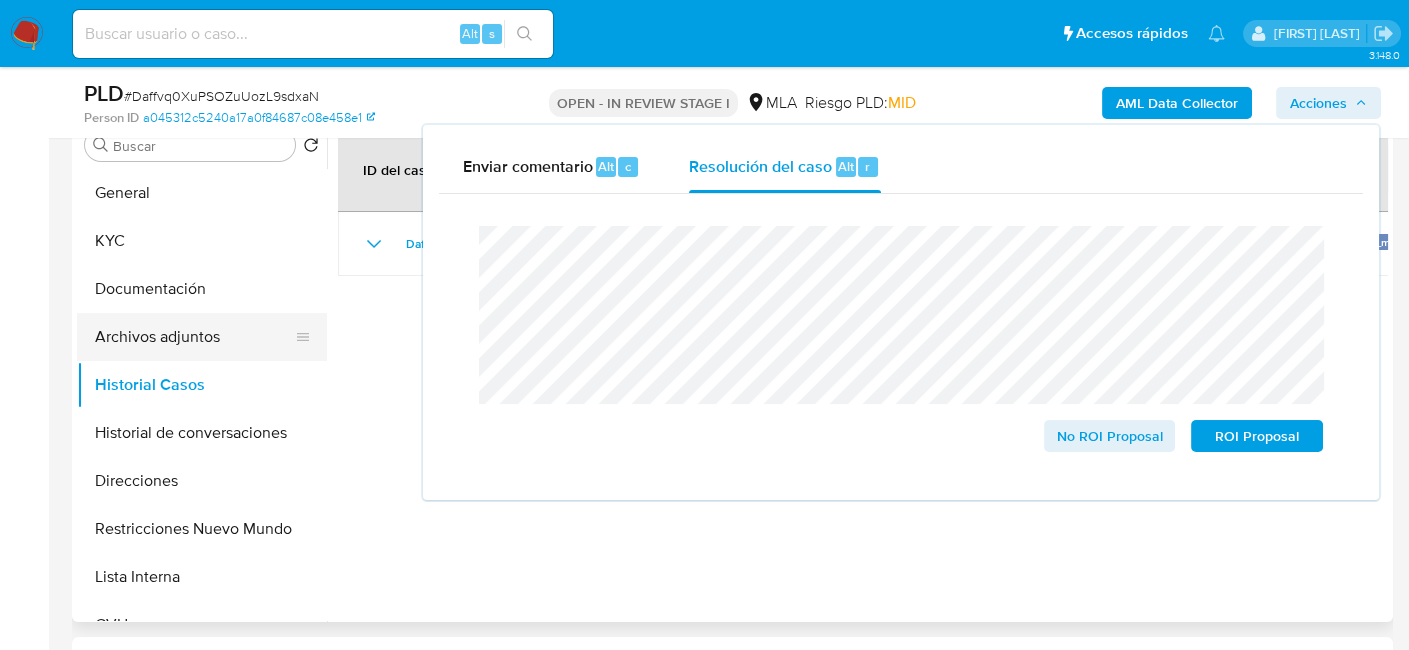 click on "Archivos adjuntos" at bounding box center [194, 337] 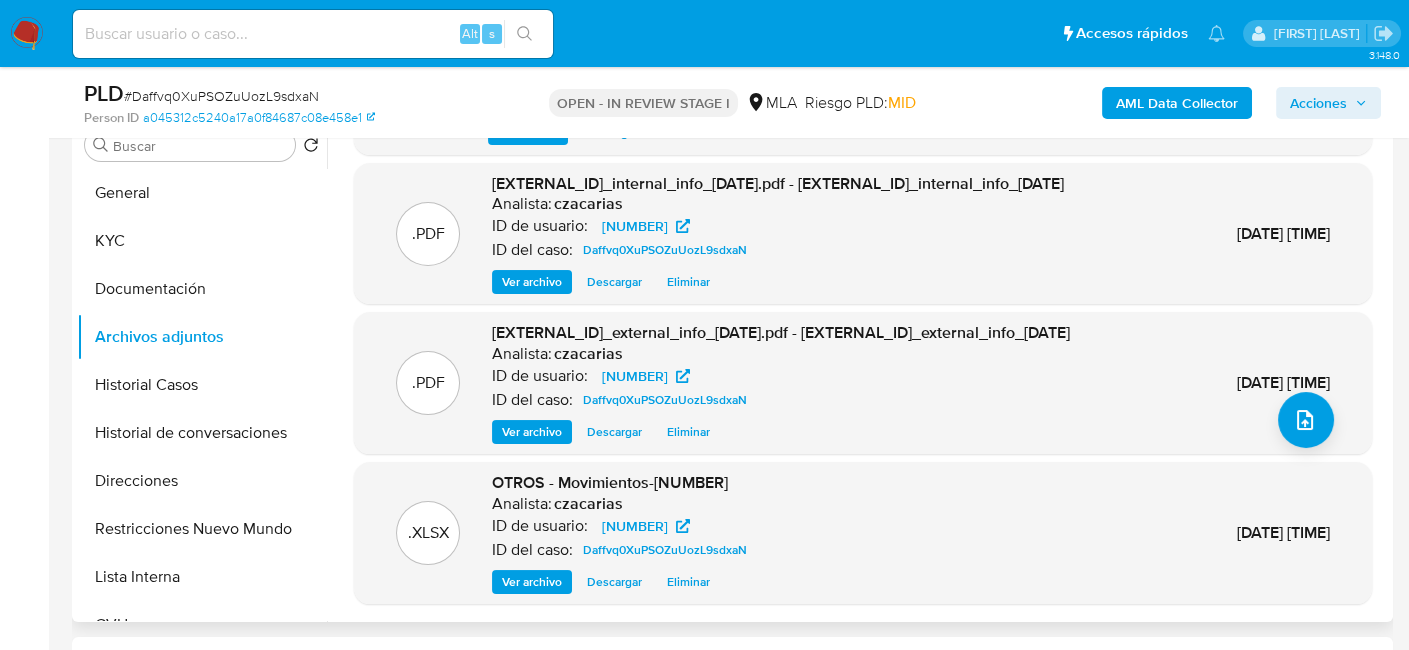 scroll, scrollTop: 154, scrollLeft: 0, axis: vertical 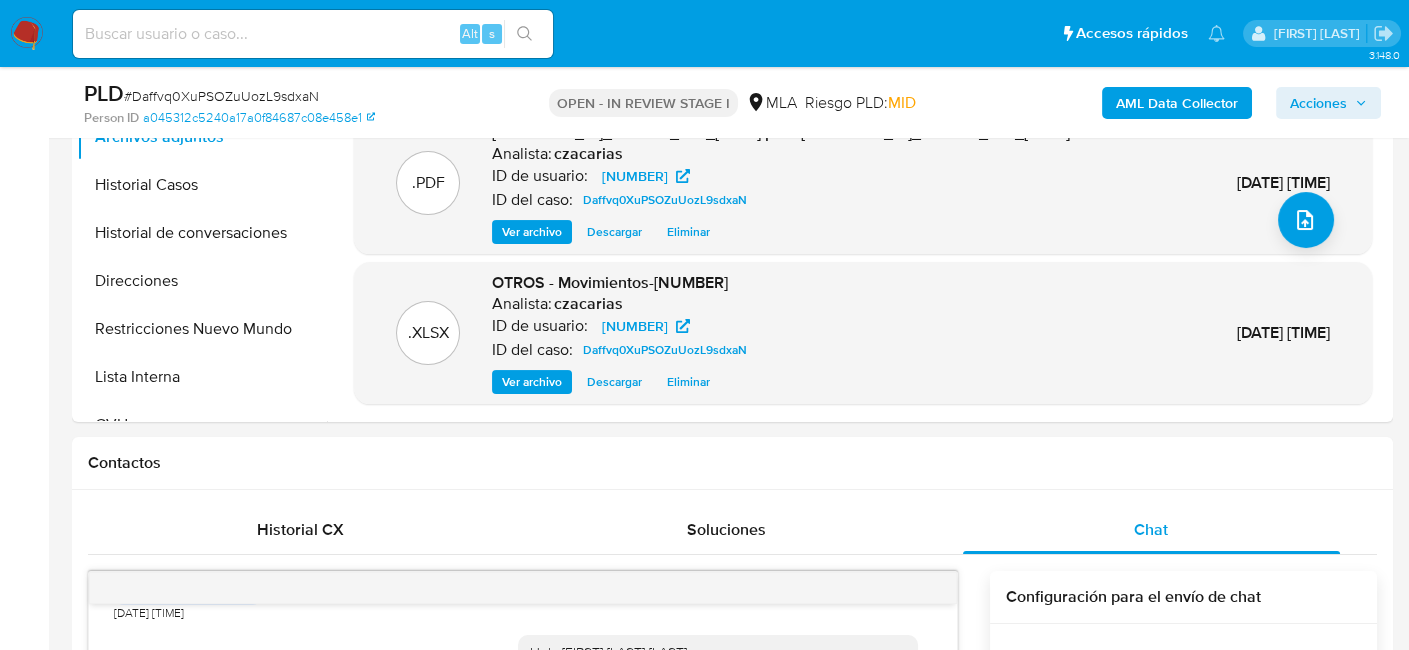 click on "Acciones" at bounding box center (1318, 103) 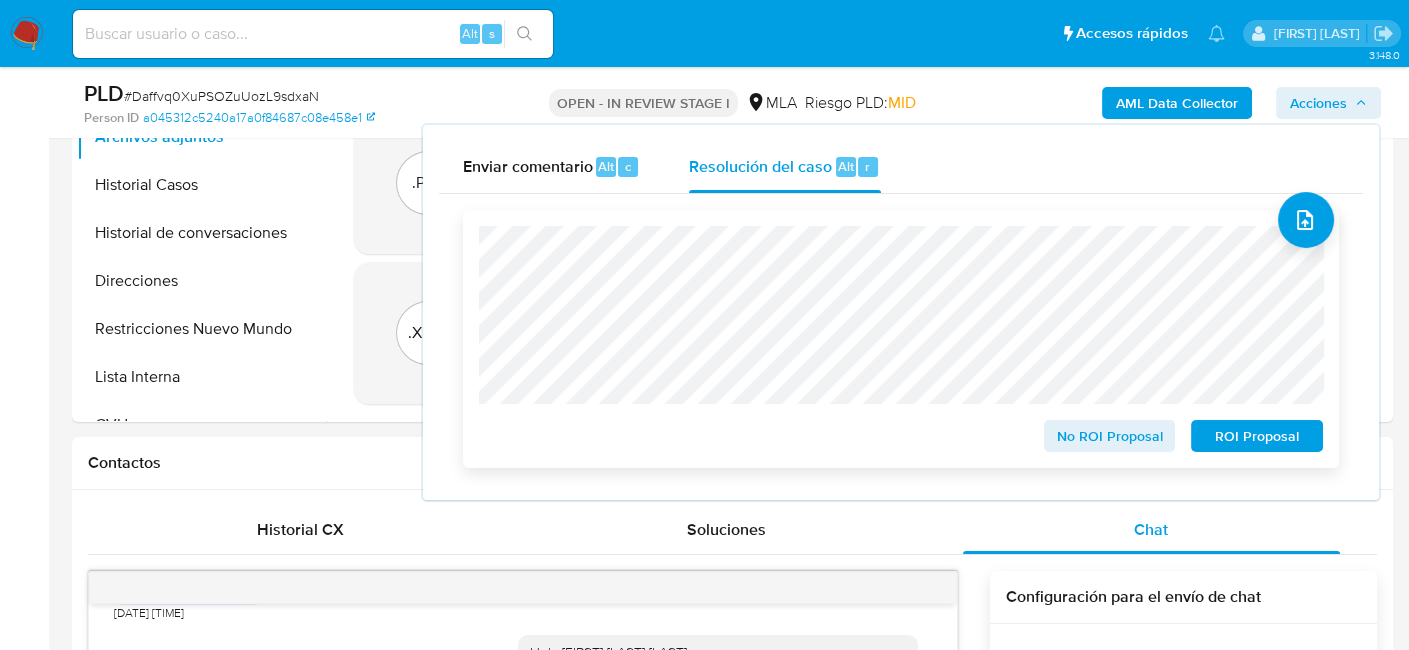 click on "ROI Proposal" at bounding box center (1257, 436) 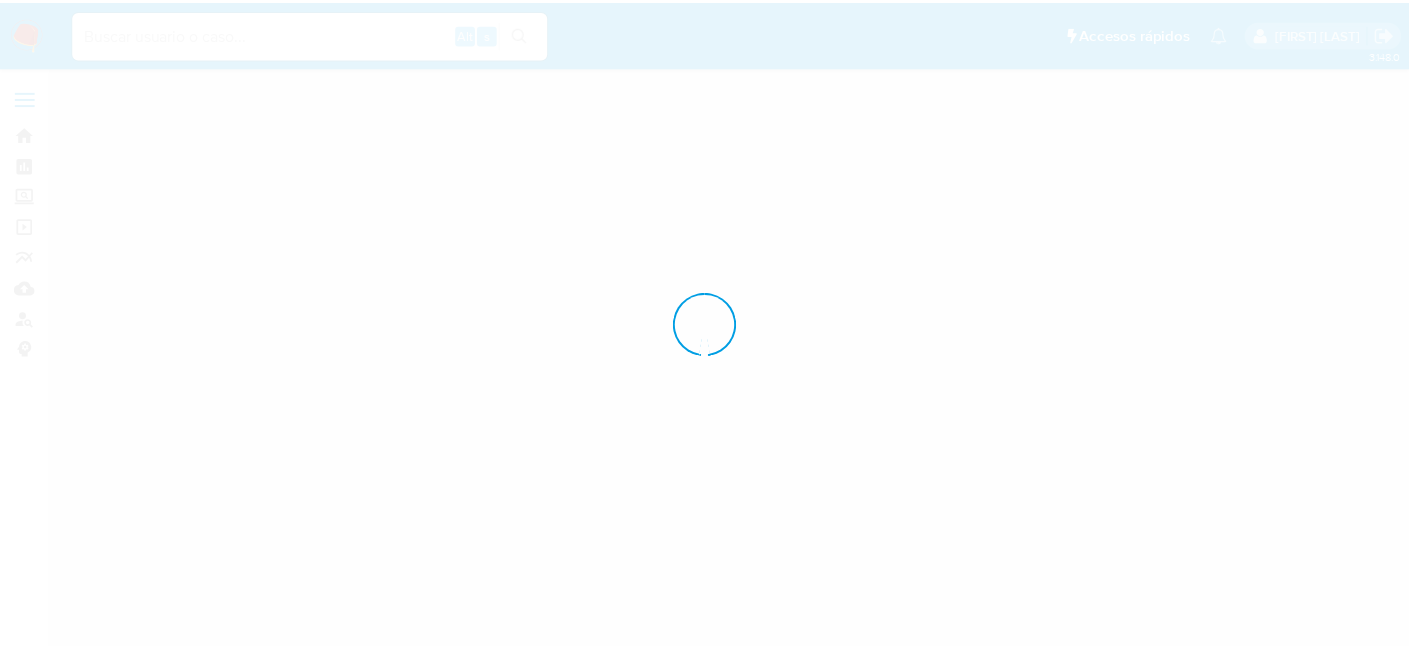 scroll, scrollTop: 0, scrollLeft: 0, axis: both 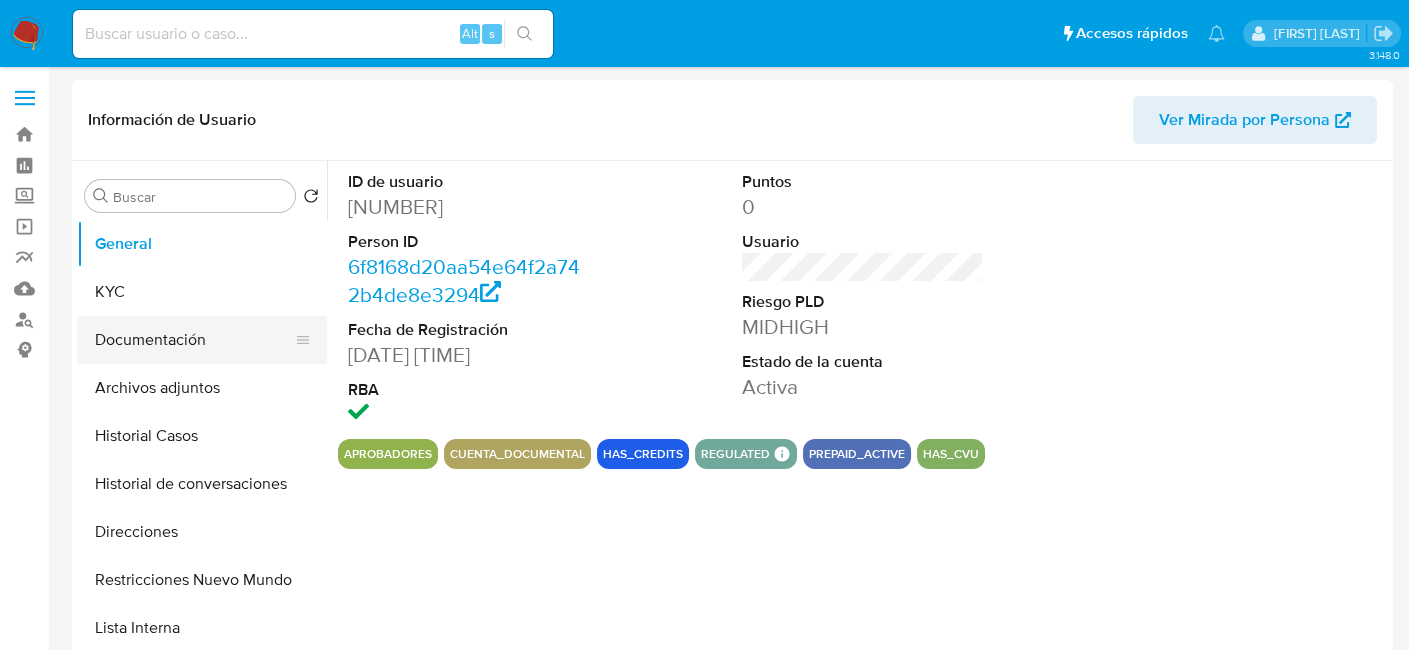 select on "10" 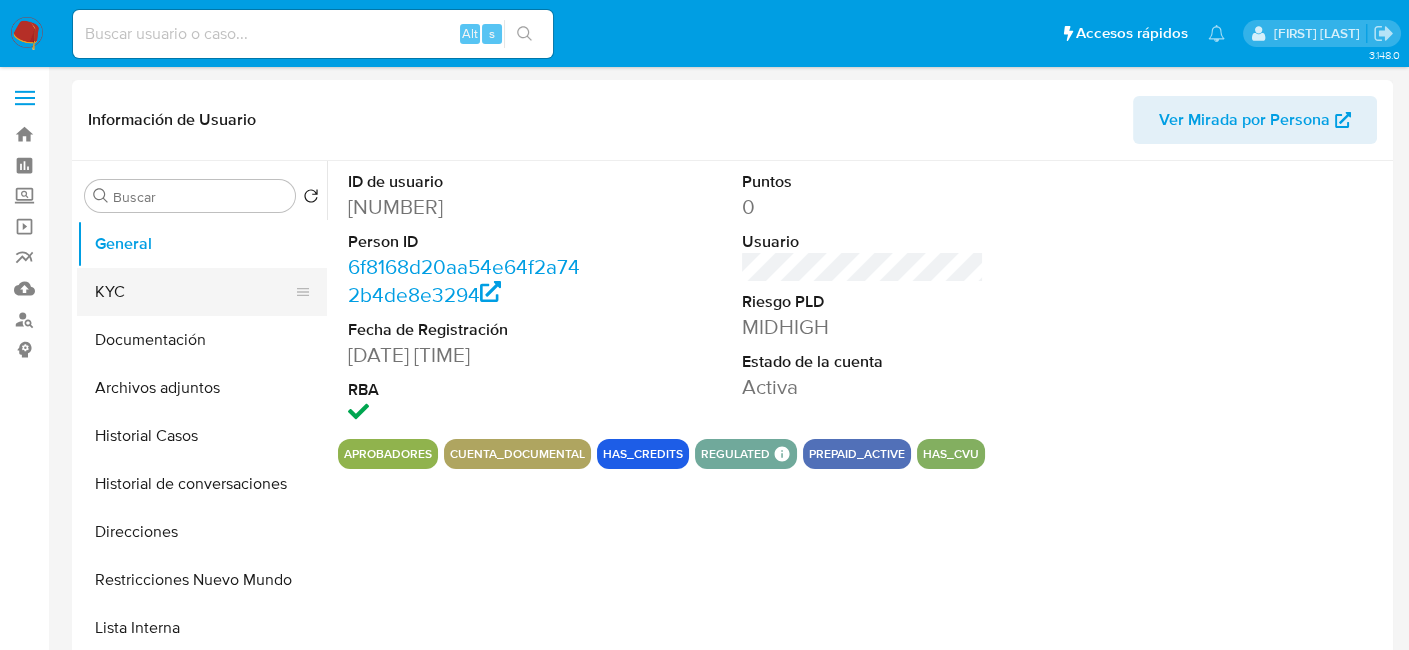 click on "KYC" at bounding box center [194, 292] 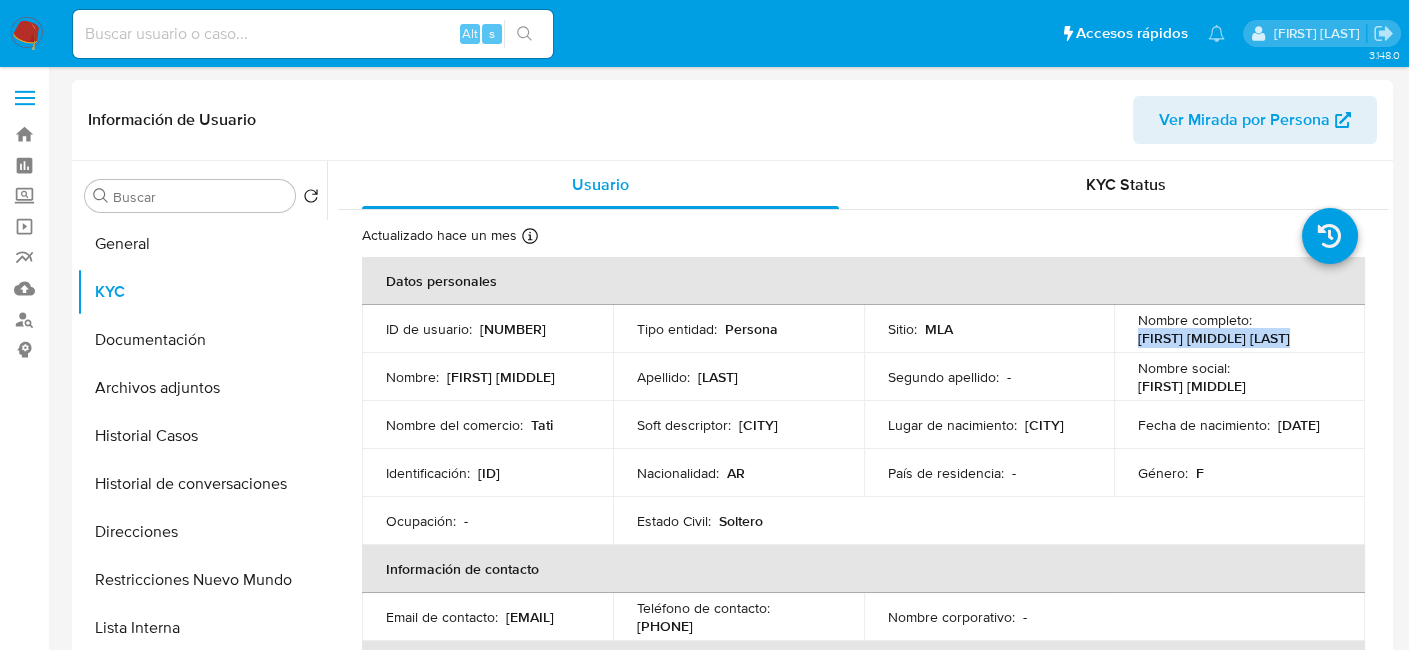 drag, startPoint x: 1133, startPoint y: 339, endPoint x: 1294, endPoint y: 342, distance: 161.02795 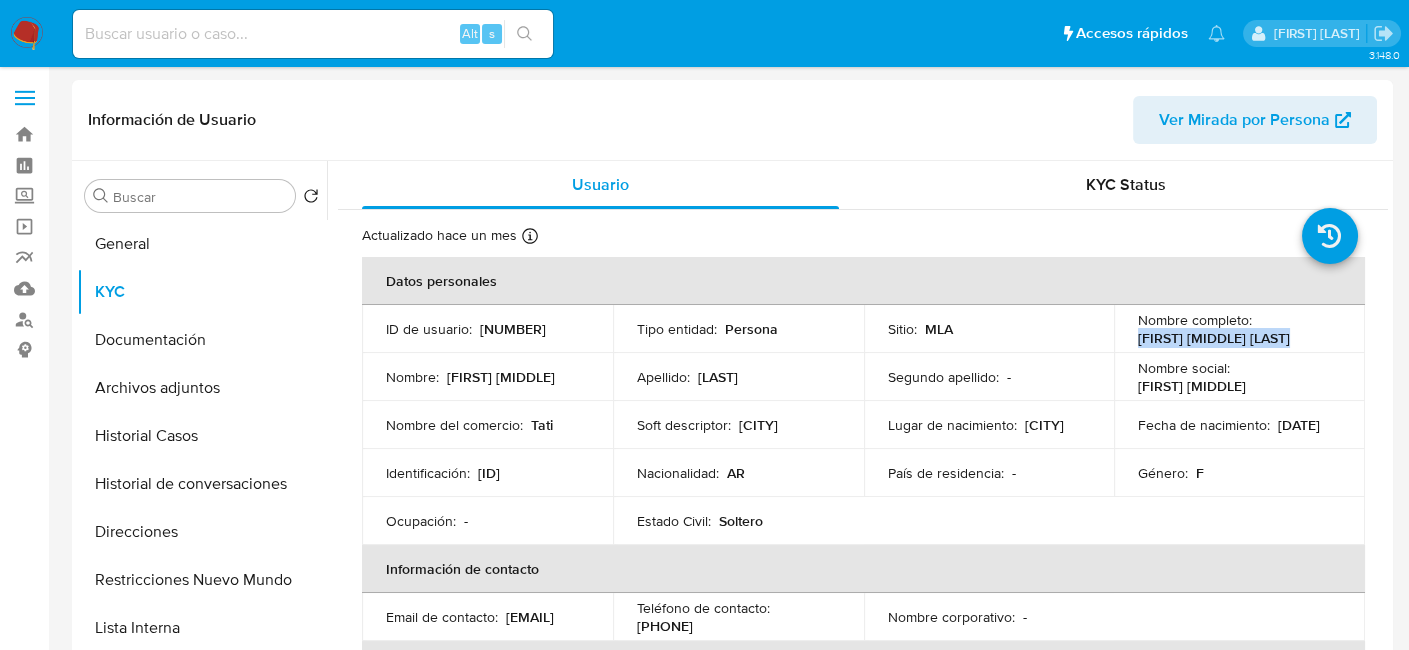 copy on "[FIRST] [MIDDLE] [LAST]" 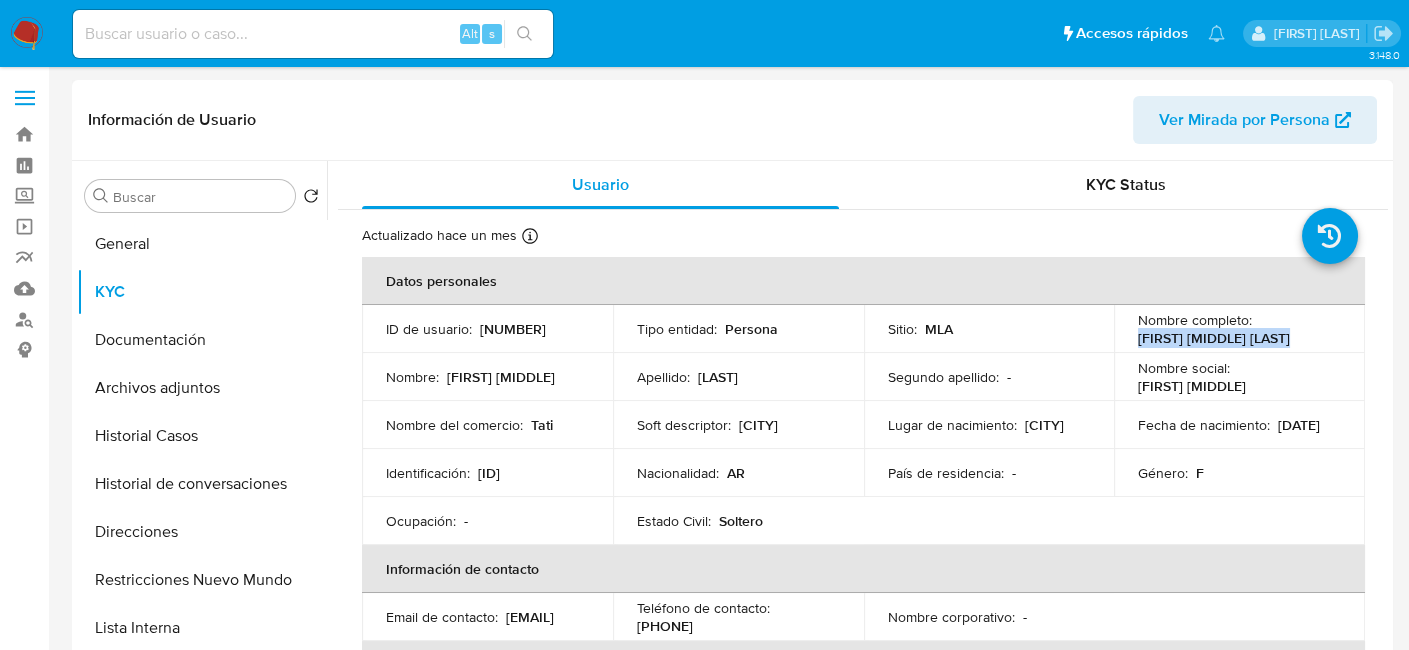 drag, startPoint x: 388, startPoint y: 484, endPoint x: 534, endPoint y: 479, distance: 146.08559 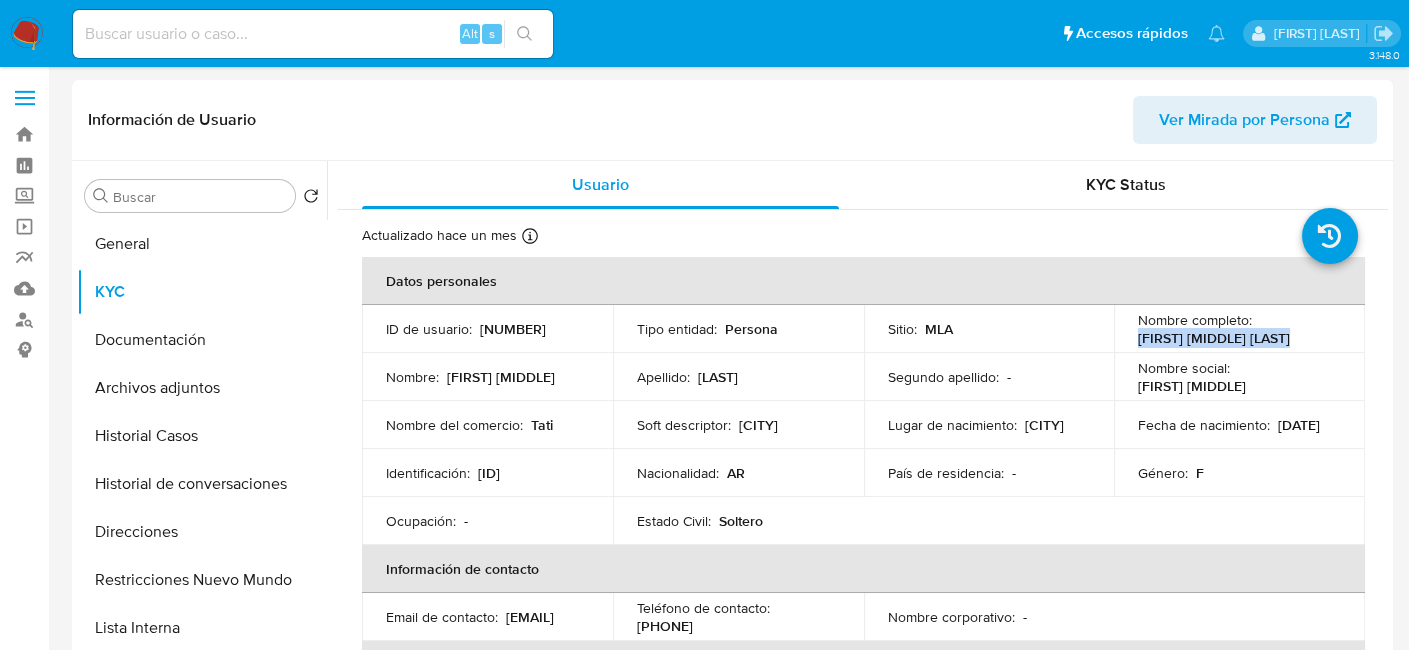 copy on "[ID]" 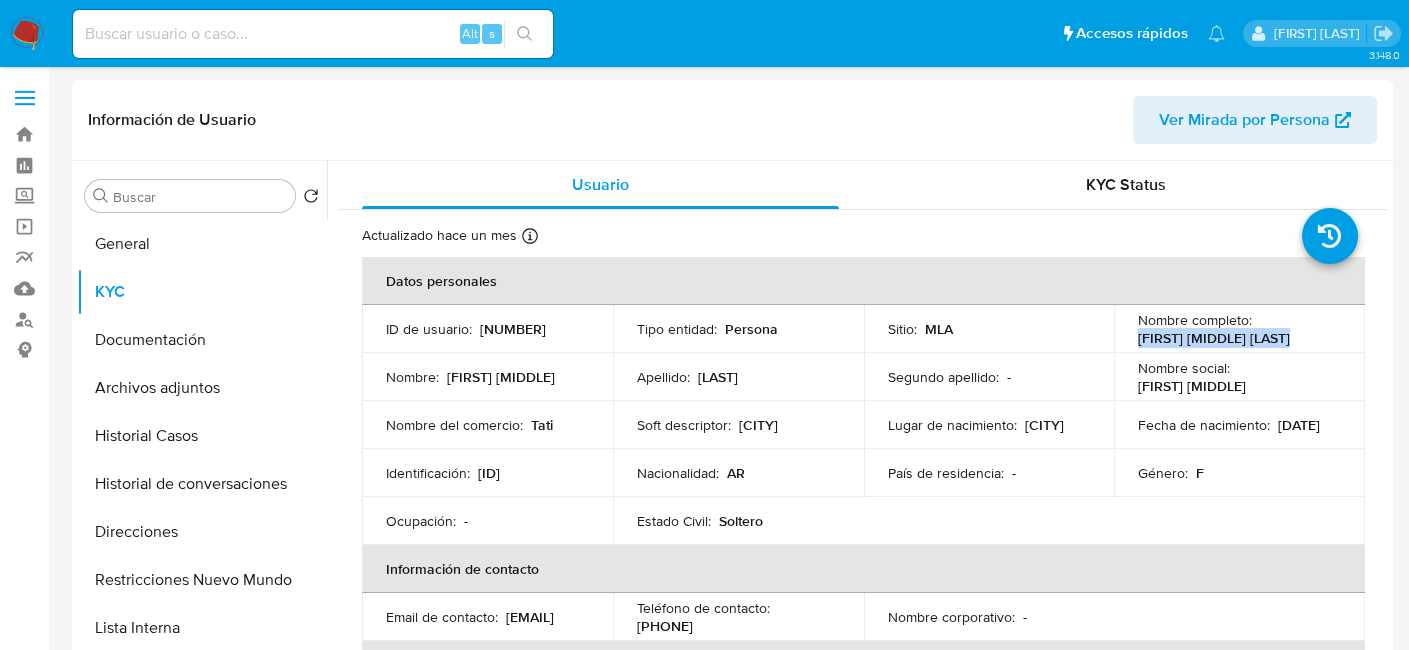click on "[ID]" at bounding box center [489, 473] 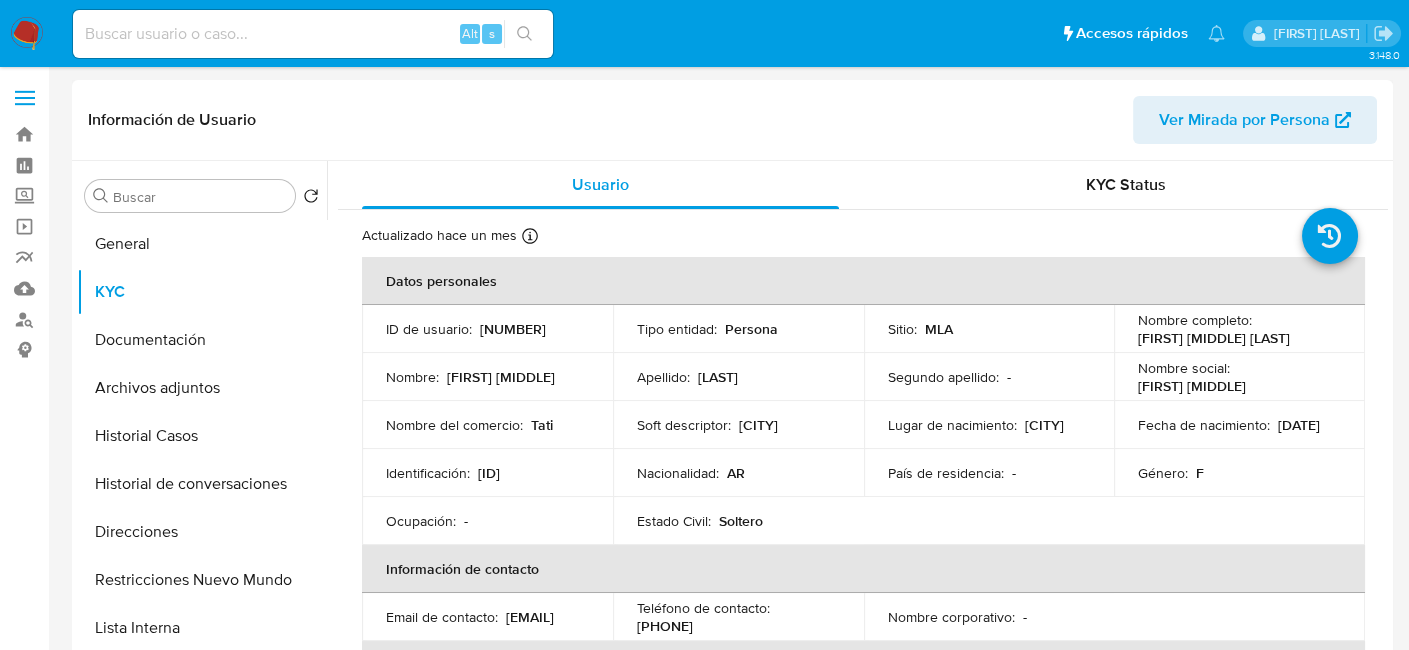 click on "[ID]" at bounding box center (489, 473) 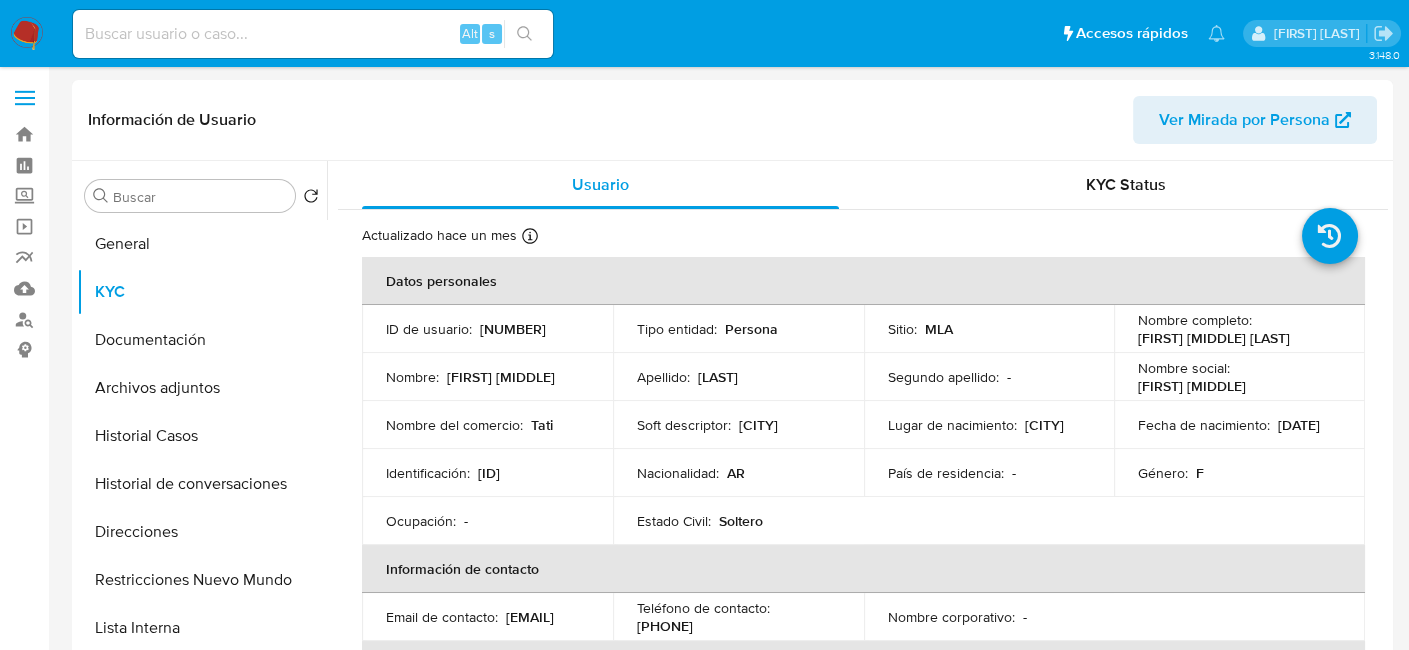 copy on "[ID]" 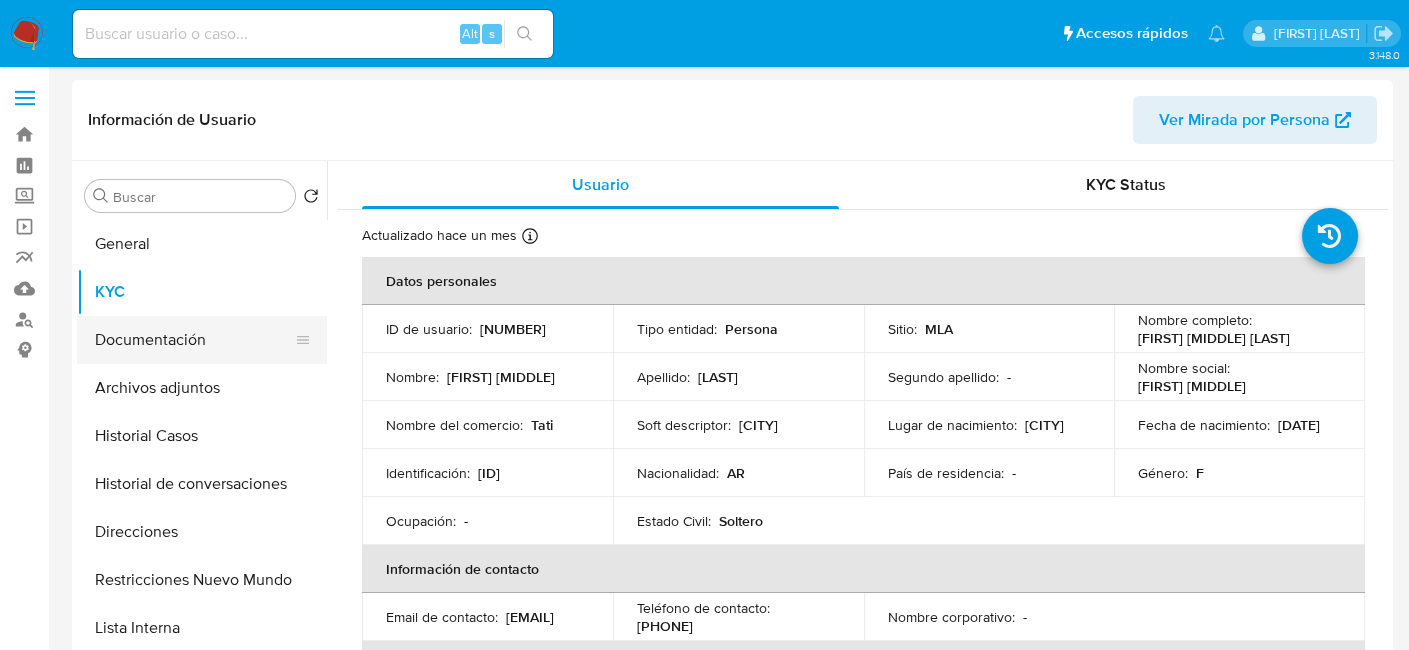 click on "Documentación" at bounding box center [194, 340] 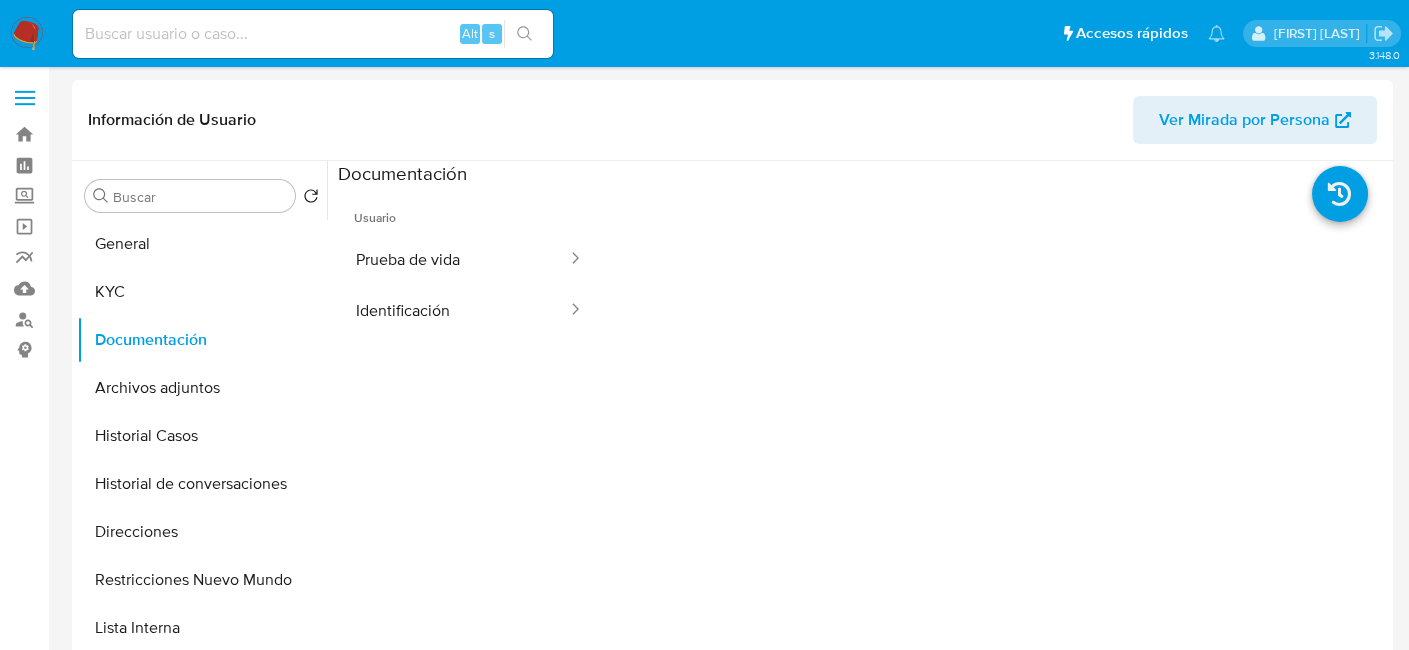 click on "Prueba de vida" at bounding box center [453, 259] 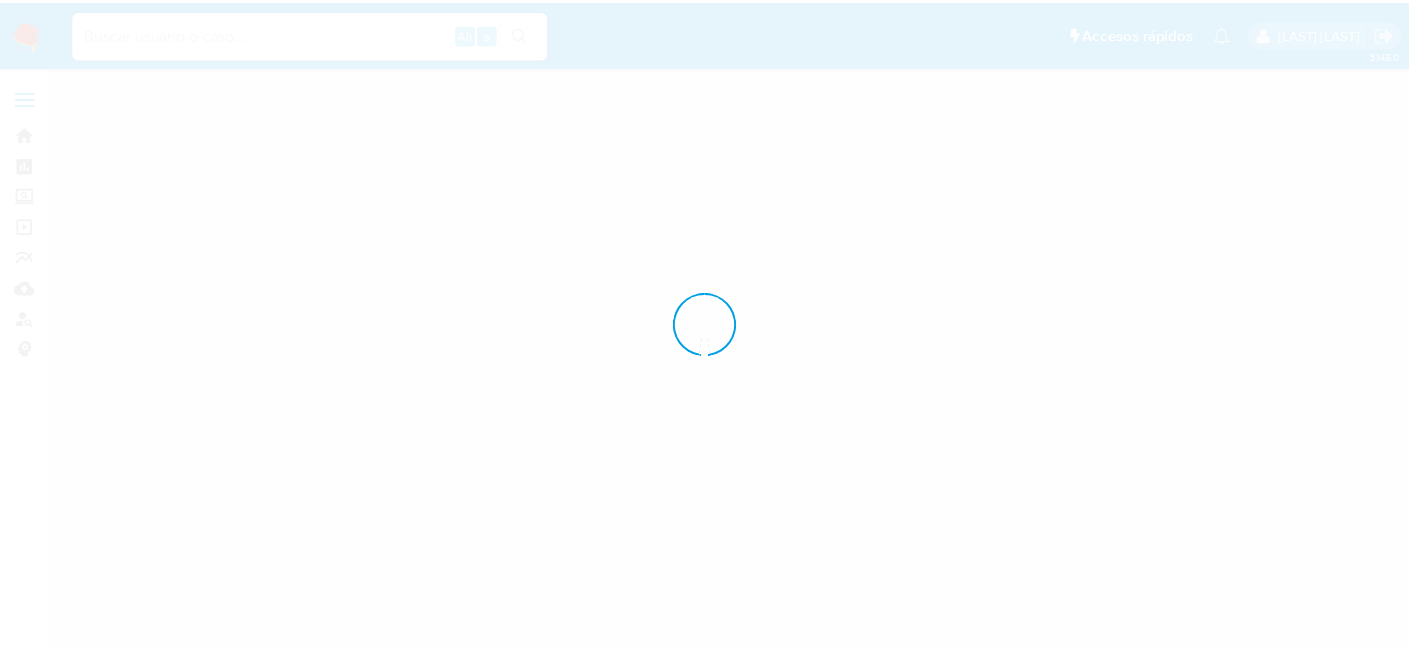 scroll, scrollTop: 0, scrollLeft: 0, axis: both 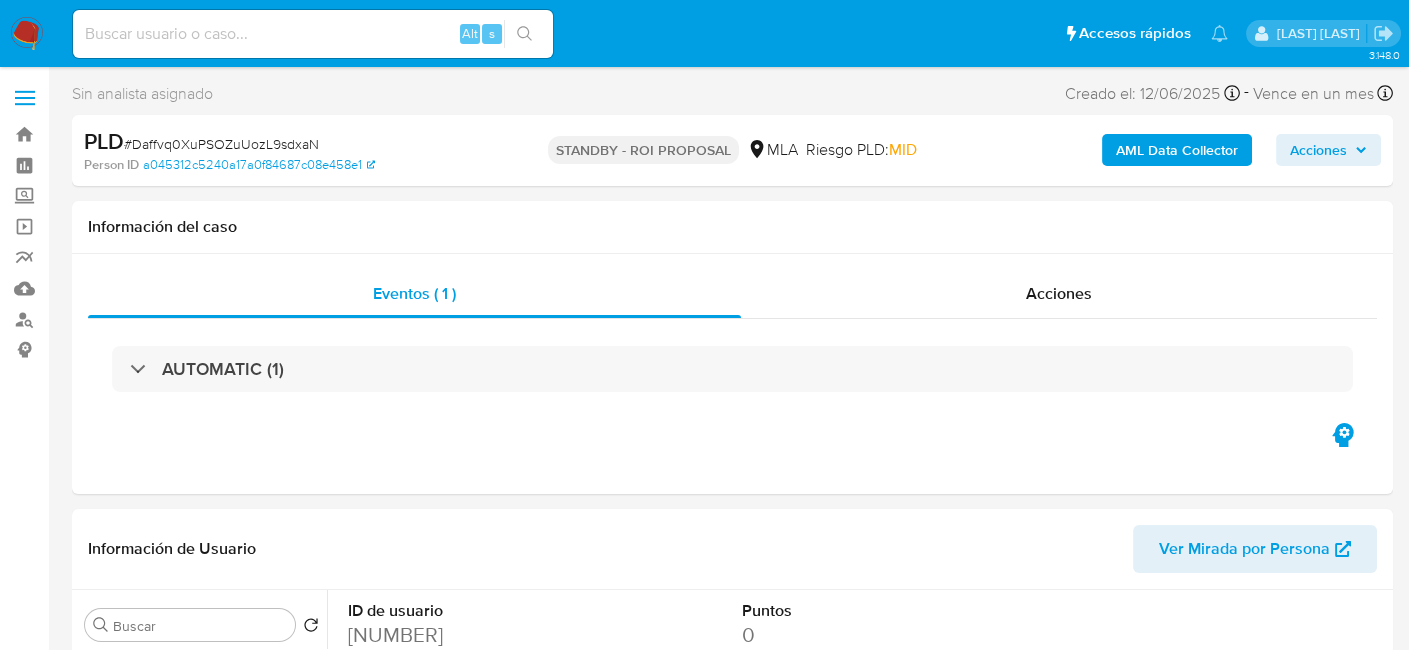 select on "10" 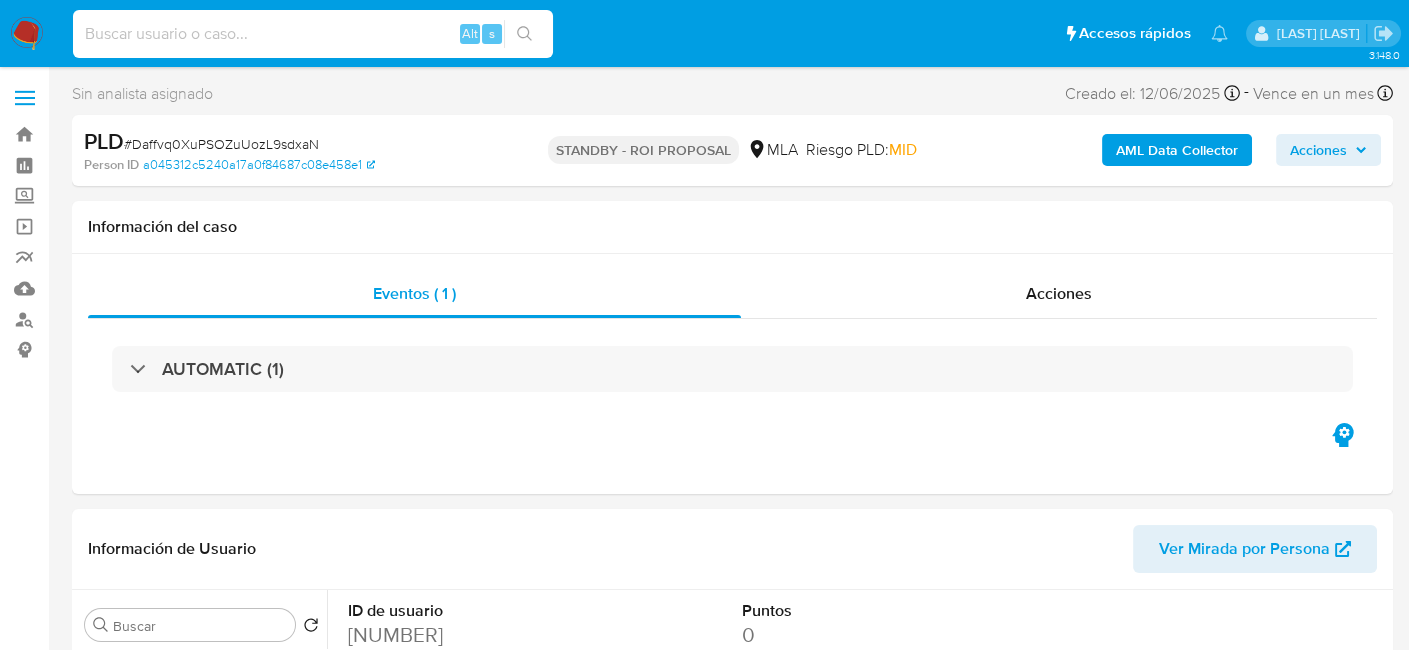 click at bounding box center [313, 34] 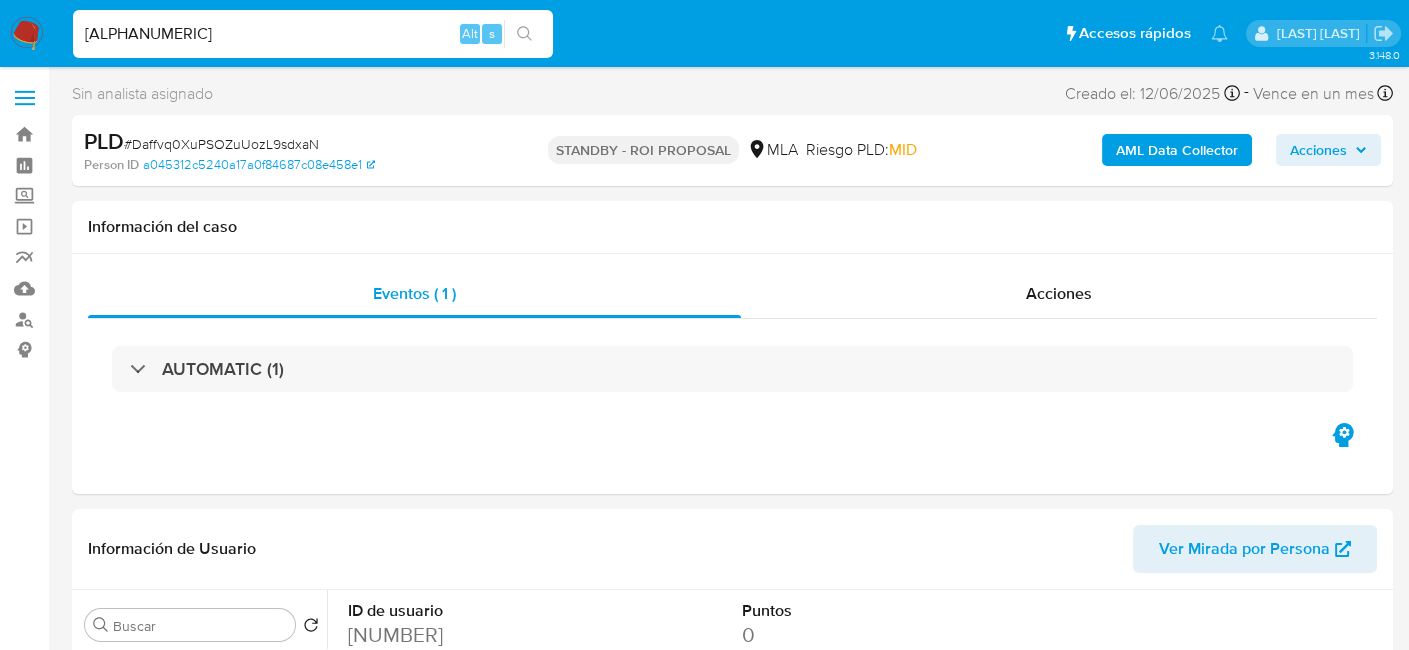 type on "[ALPHANUMERIC]" 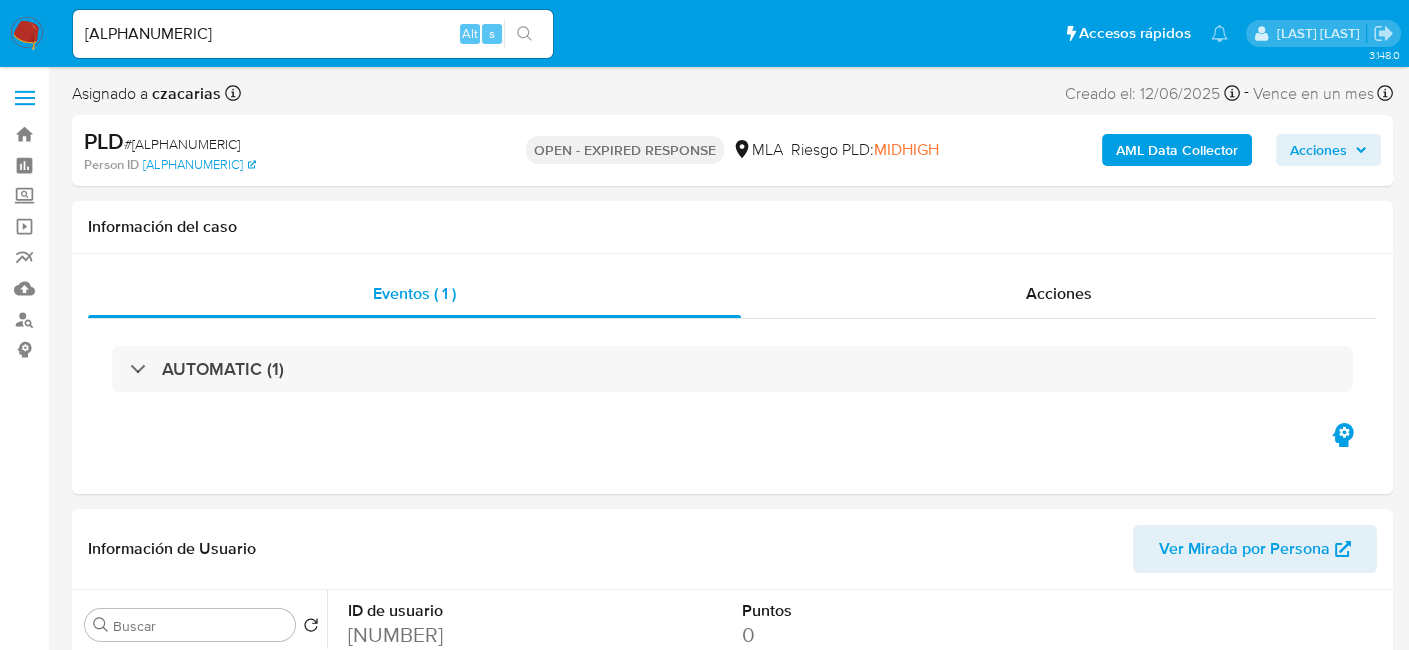 select on "10" 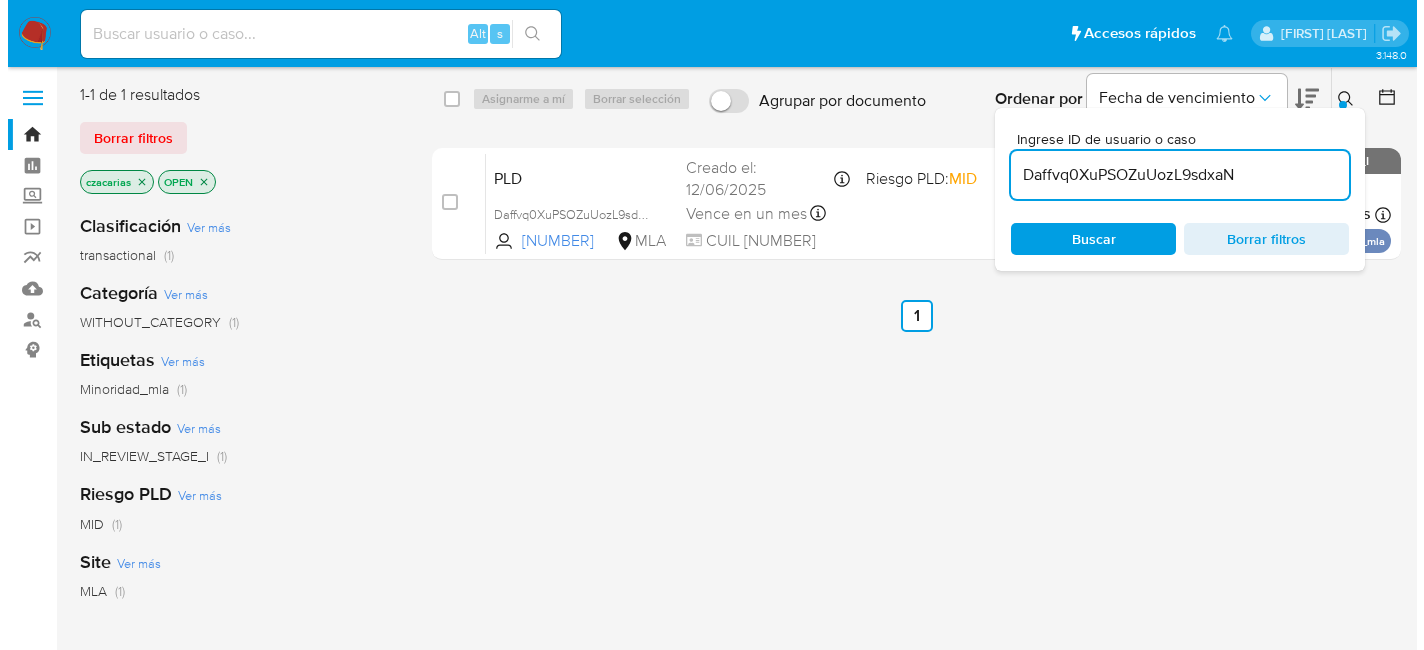 scroll, scrollTop: 0, scrollLeft: 0, axis: both 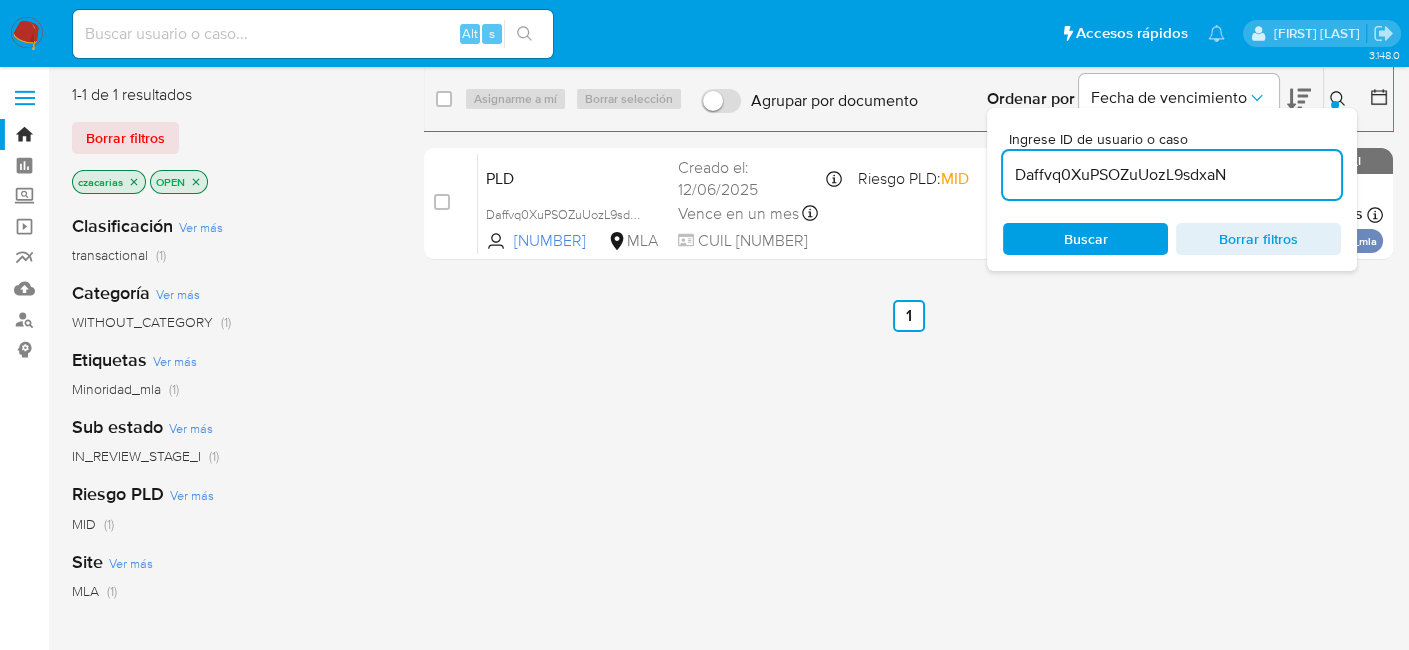 click on "Daffvq0XuPSOZuUozL9sdxaN" at bounding box center [1172, 175] 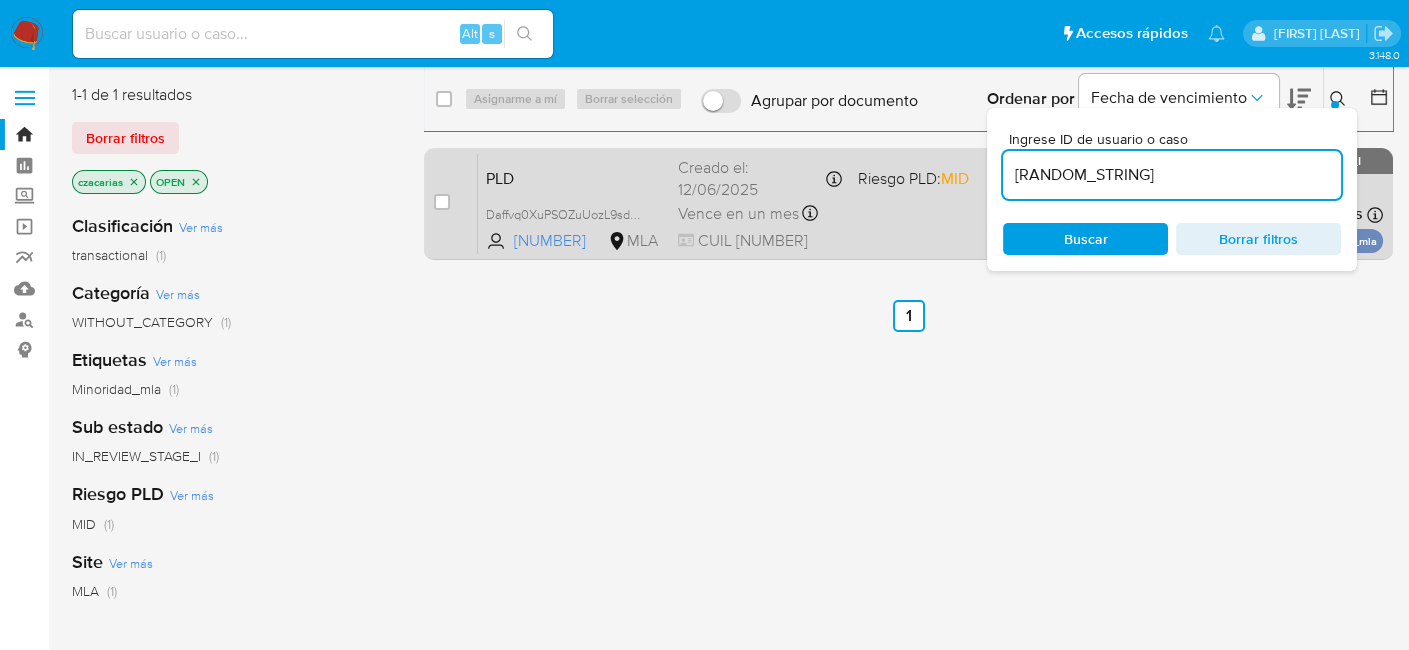 type on "[RANDOM_STRING]" 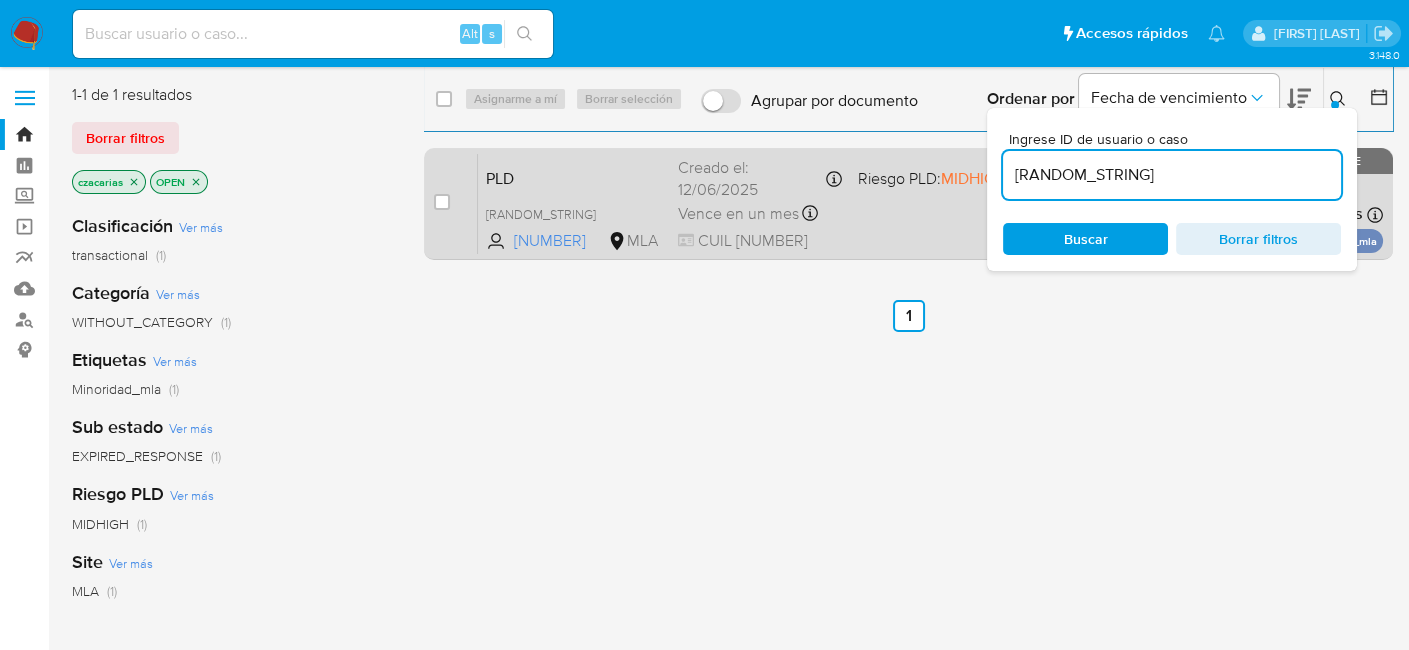 drag, startPoint x: 437, startPoint y: 206, endPoint x: 457, endPoint y: 184, distance: 29.732138 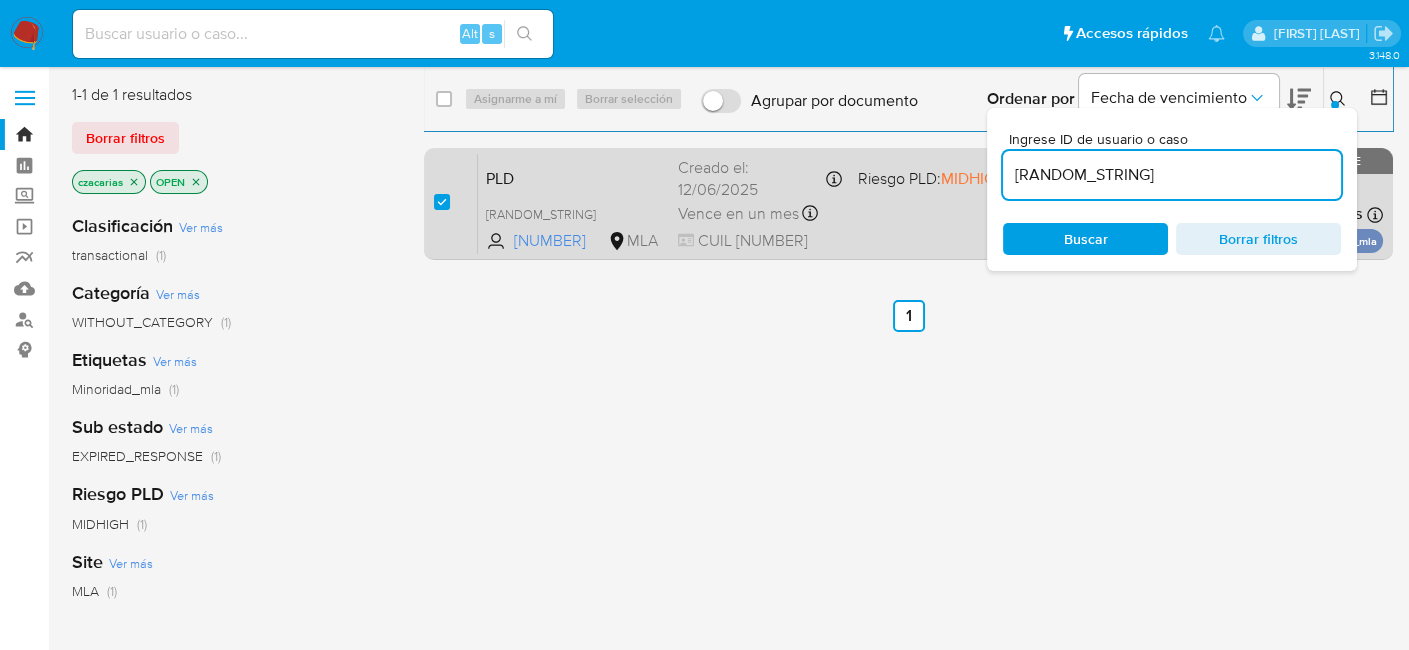 checkbox on "true" 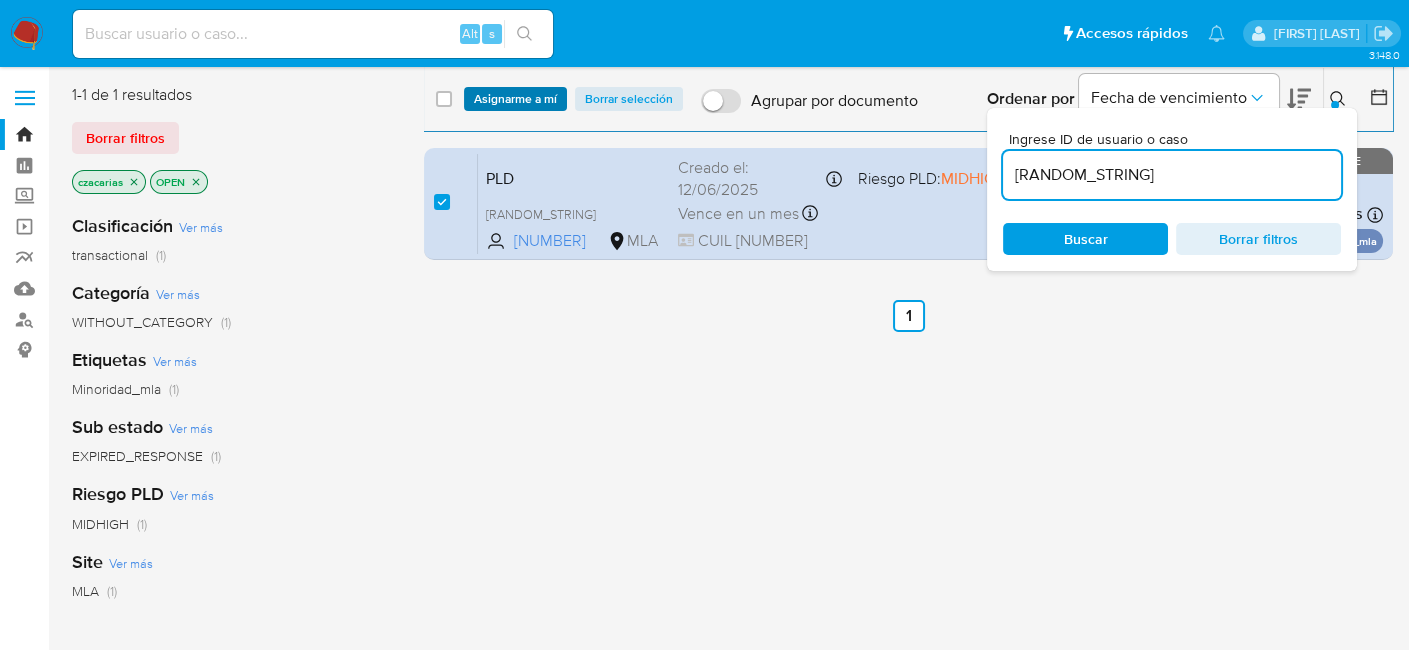 click on "Asignarme a mí" at bounding box center [515, 99] 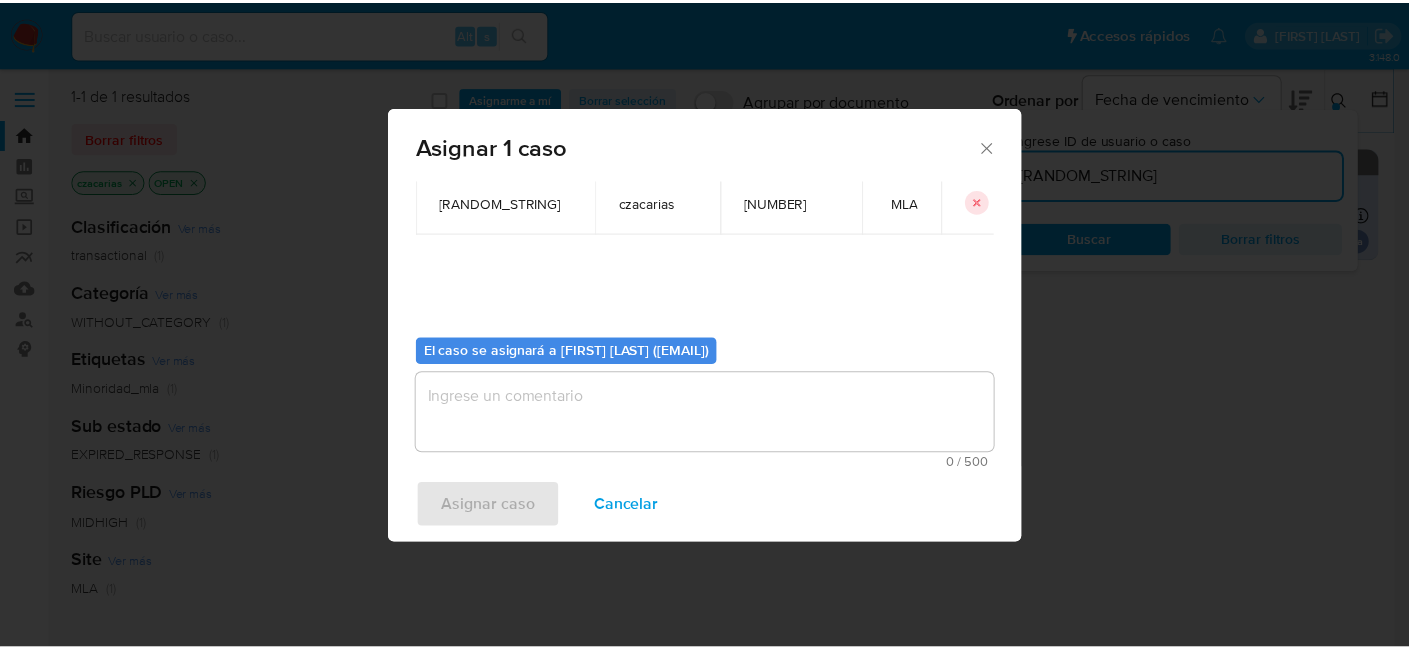 scroll, scrollTop: 102, scrollLeft: 0, axis: vertical 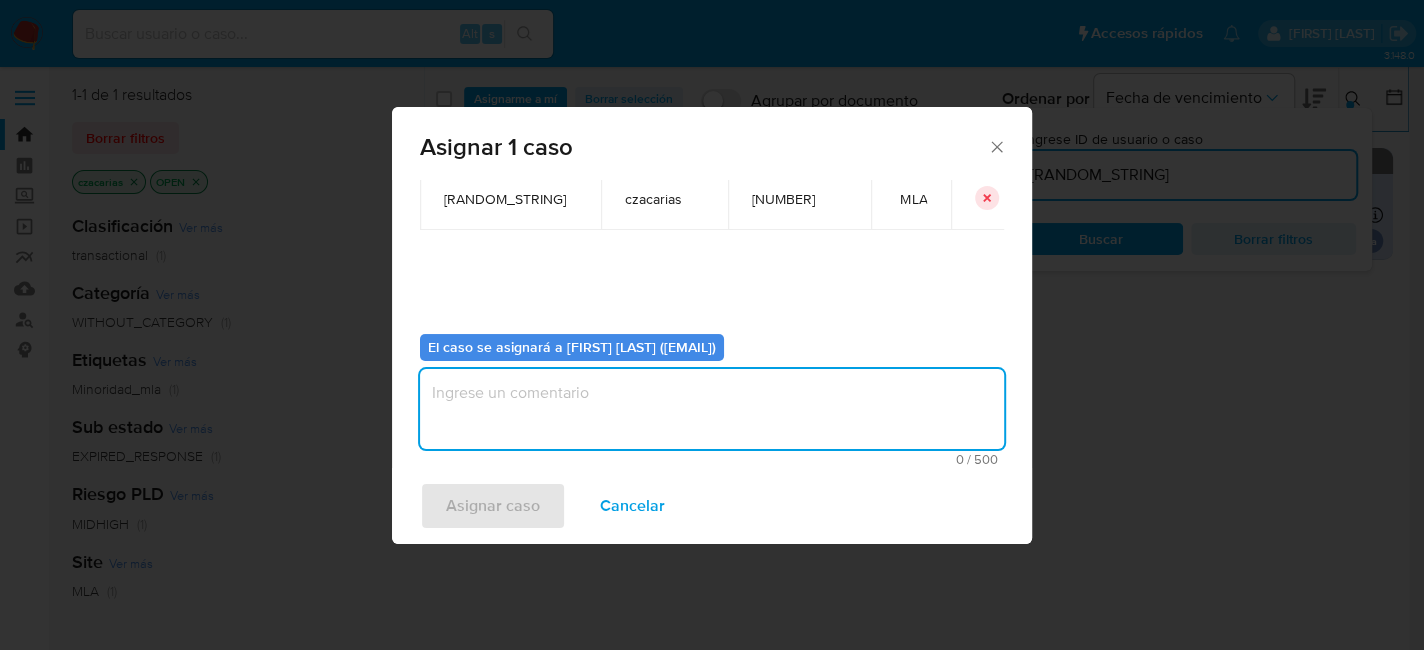 click at bounding box center (712, 409) 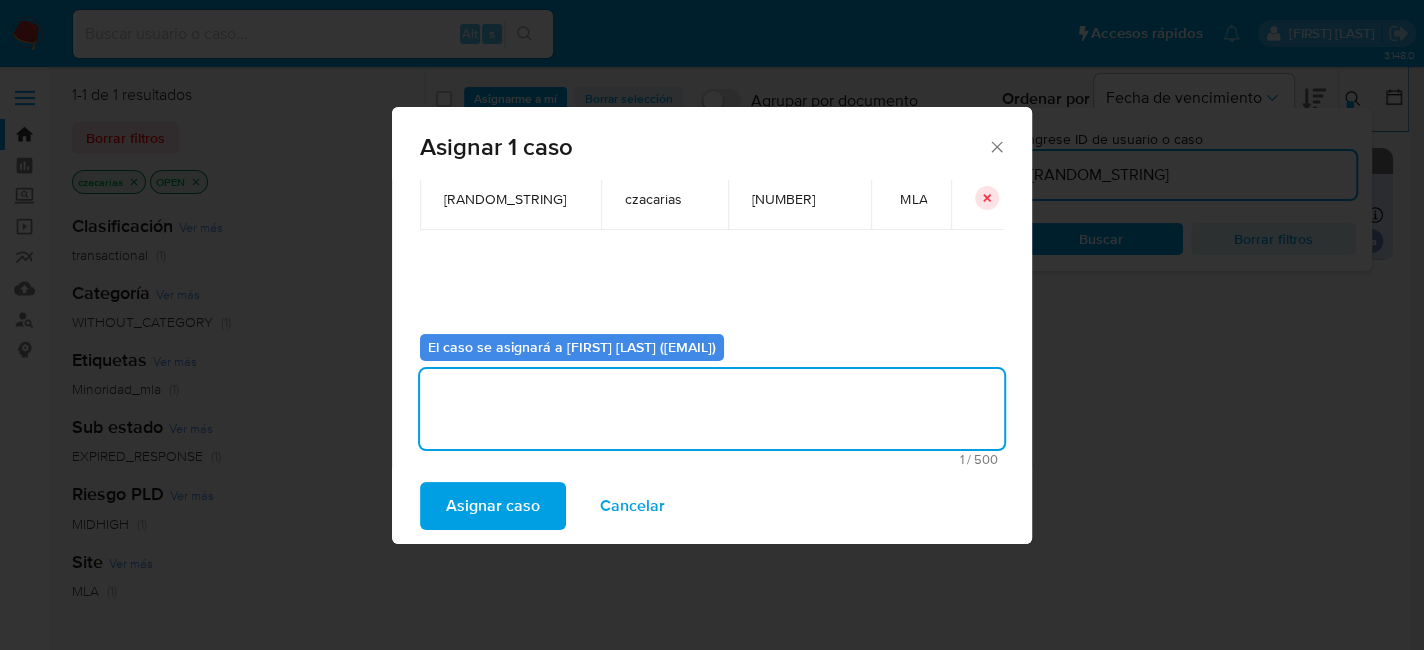 click on "Asignar caso" at bounding box center (493, 506) 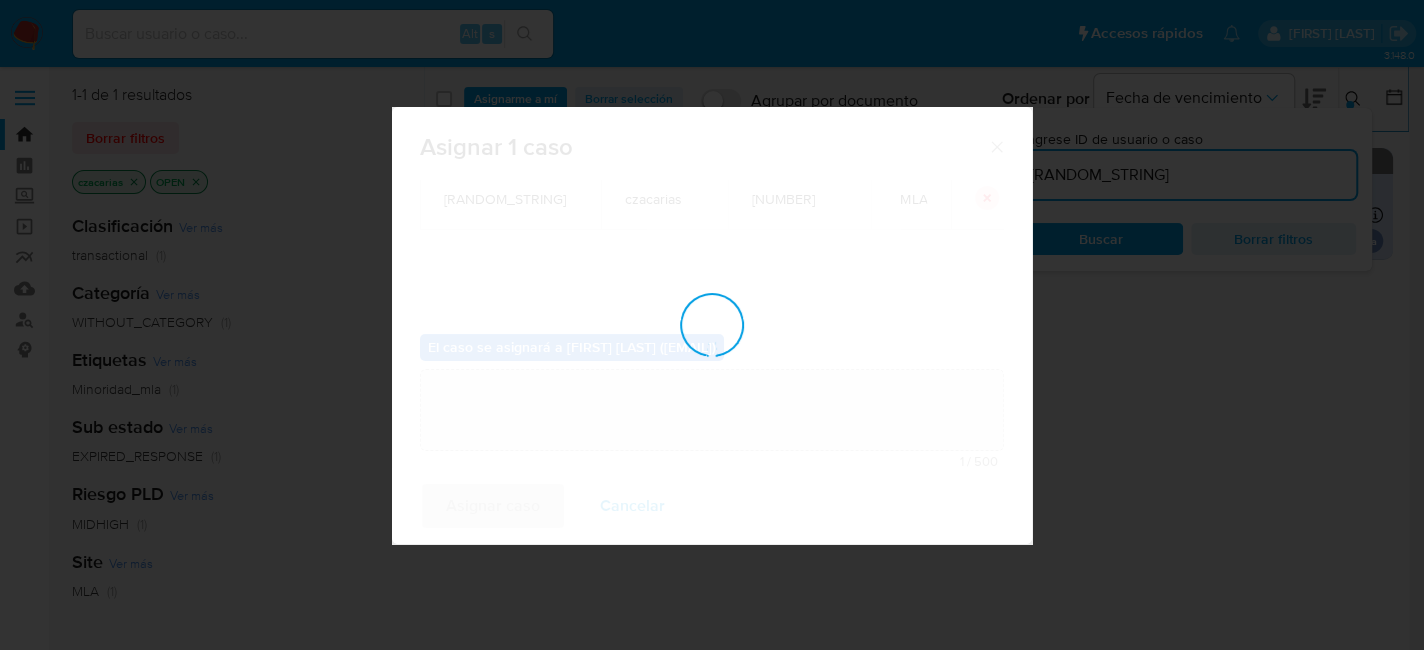 type 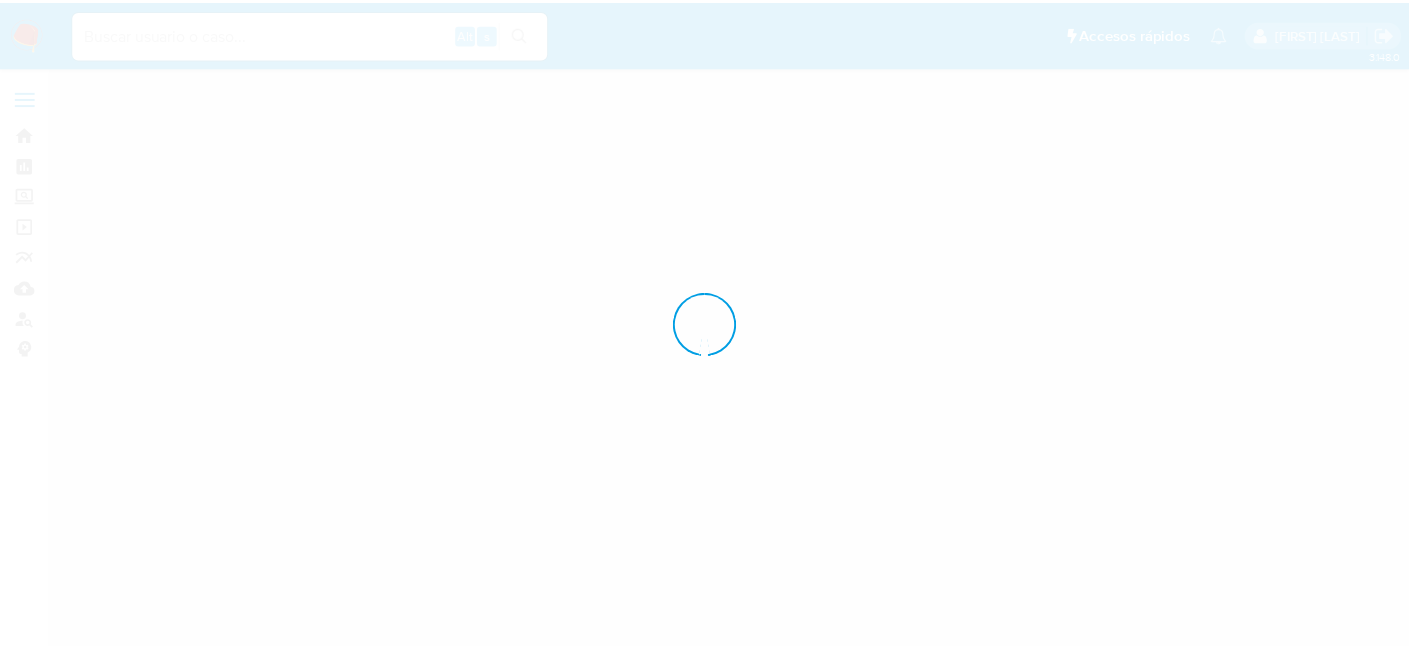 scroll, scrollTop: 0, scrollLeft: 0, axis: both 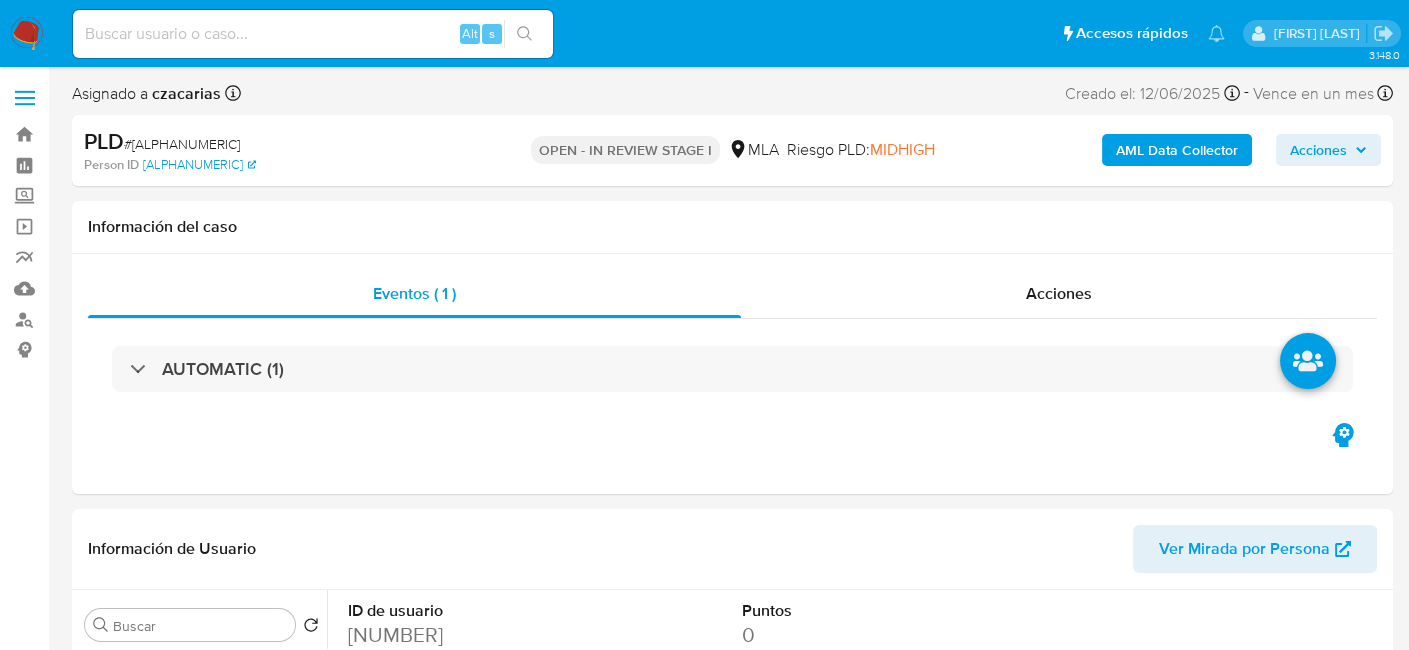 select on "10" 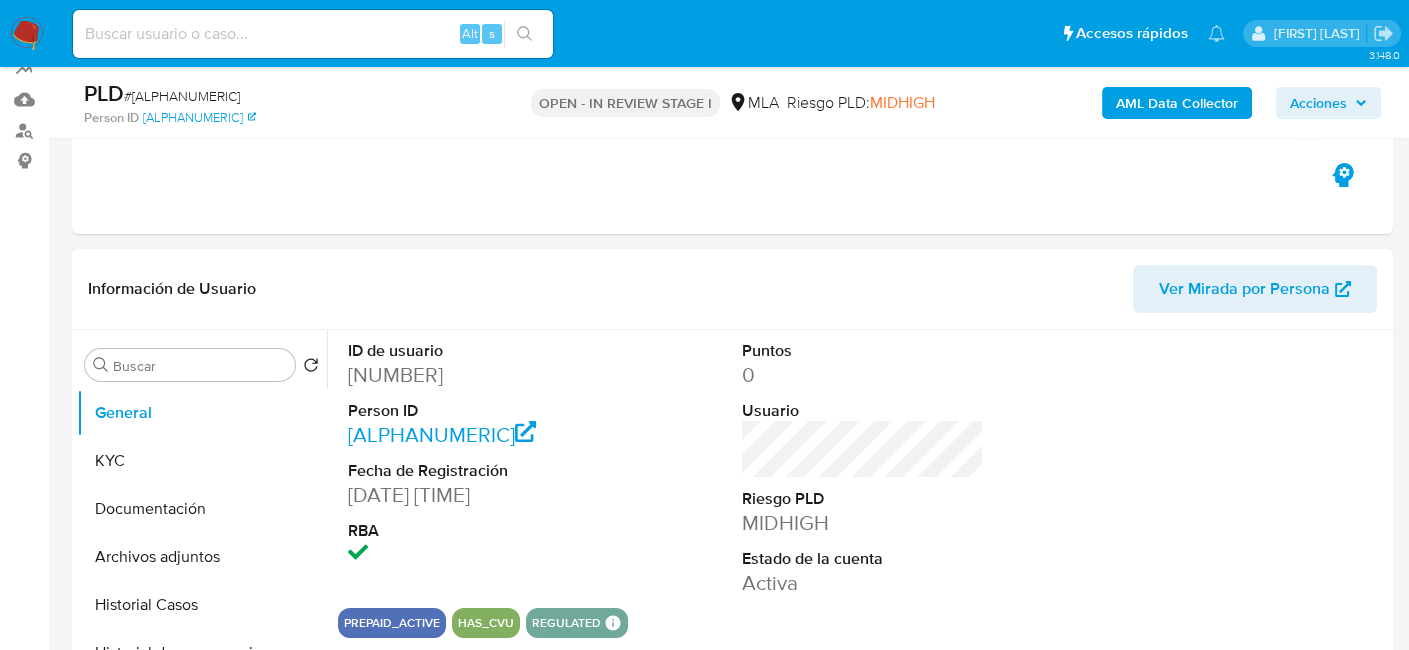 scroll, scrollTop: 200, scrollLeft: 0, axis: vertical 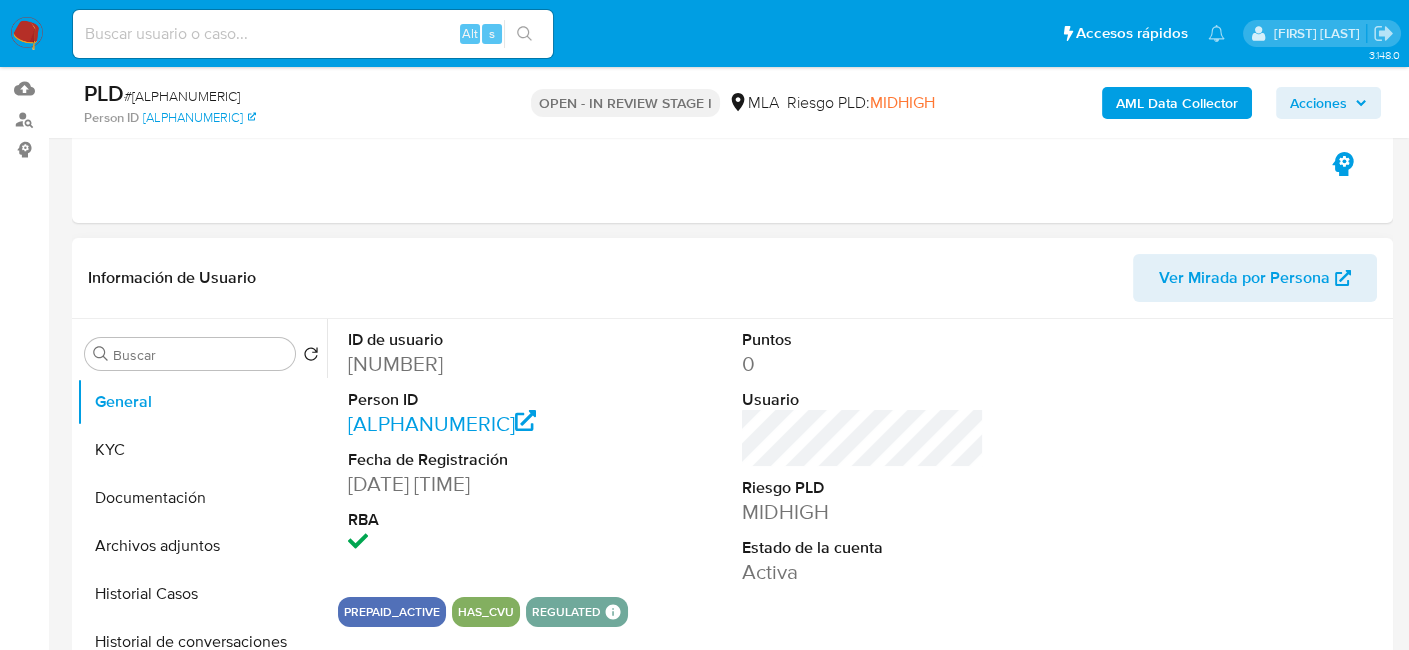 click on "[NUMBER]" at bounding box center [469, 364] 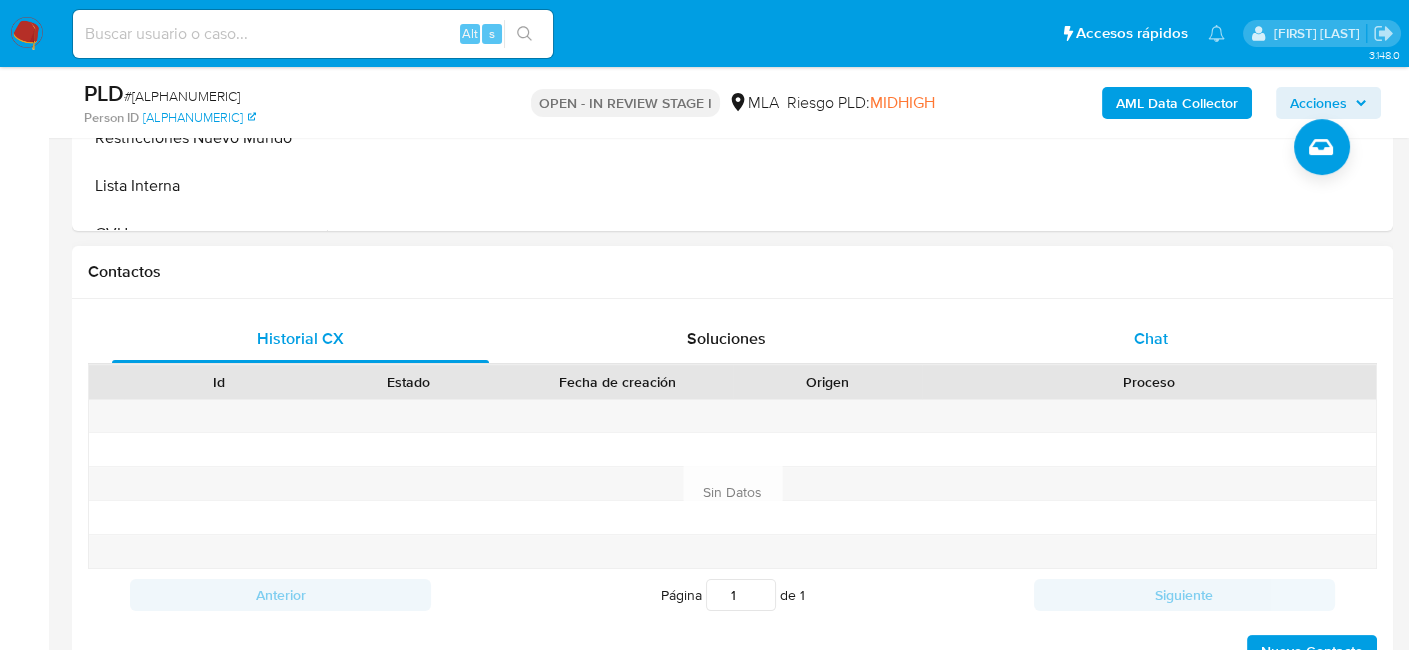 click on "Chat" at bounding box center [1151, 339] 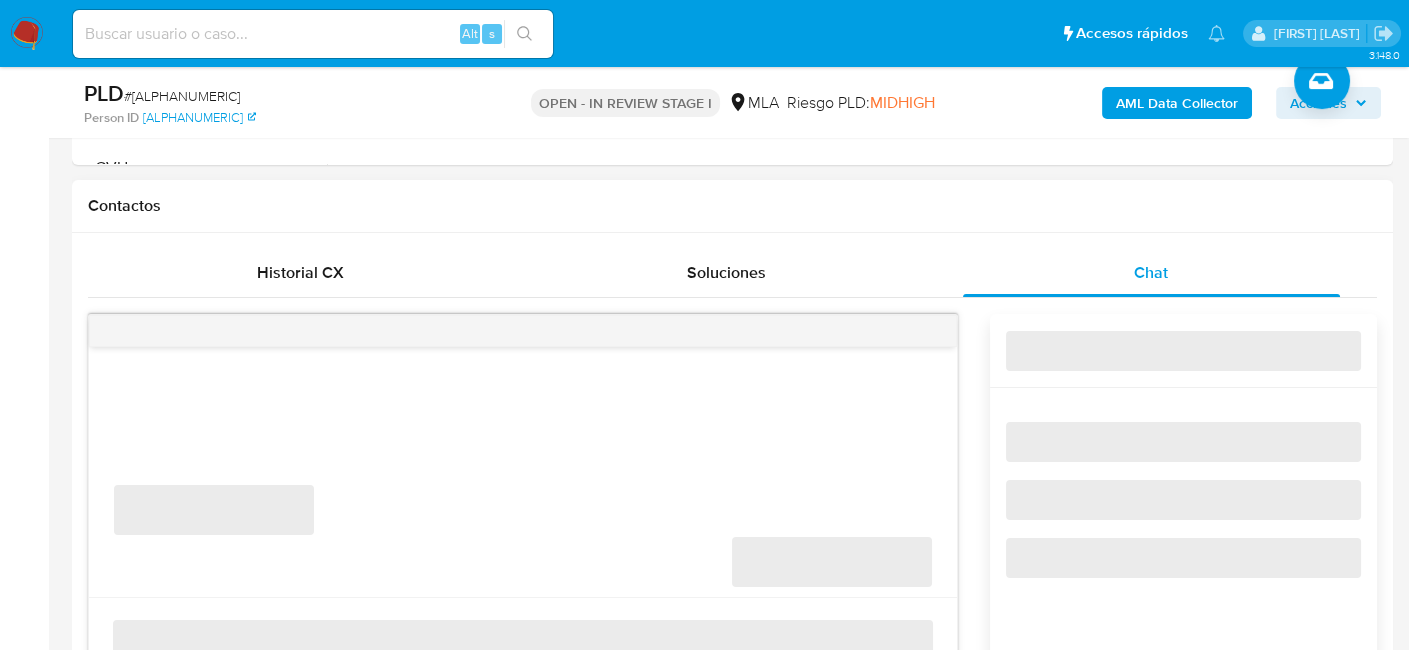 scroll, scrollTop: 900, scrollLeft: 0, axis: vertical 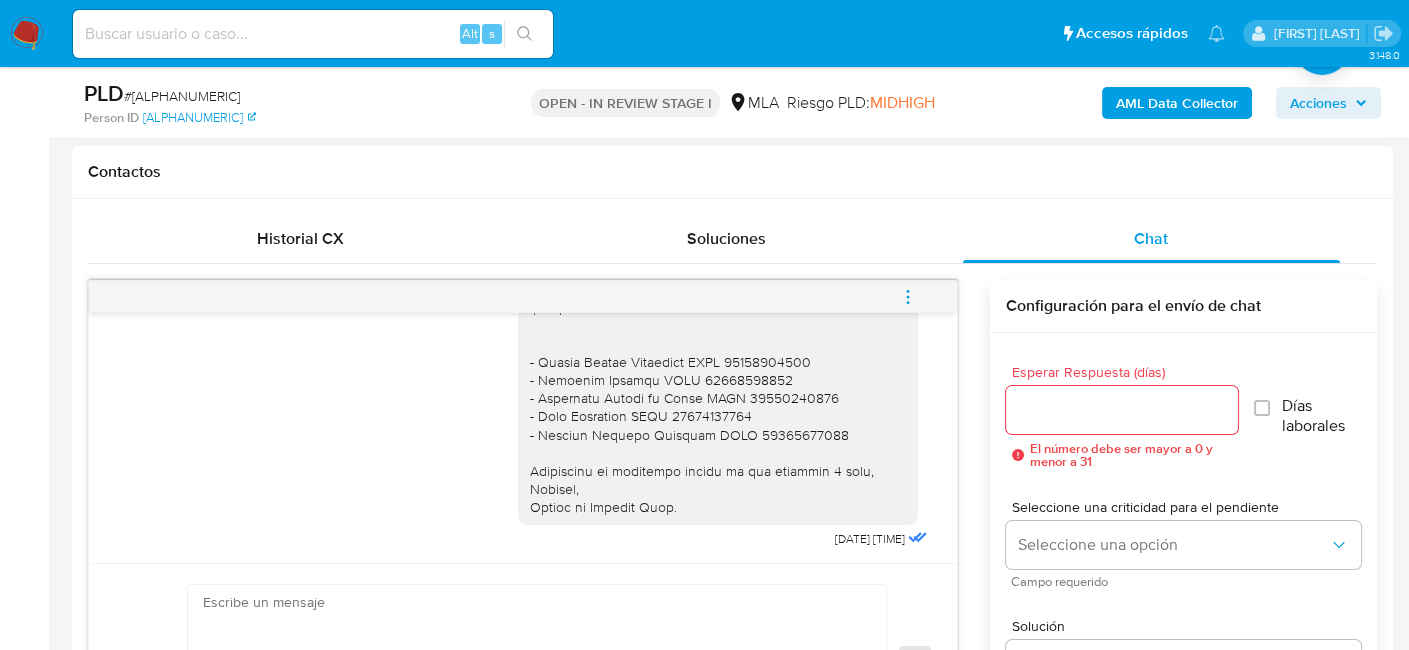click at bounding box center (908, 297) 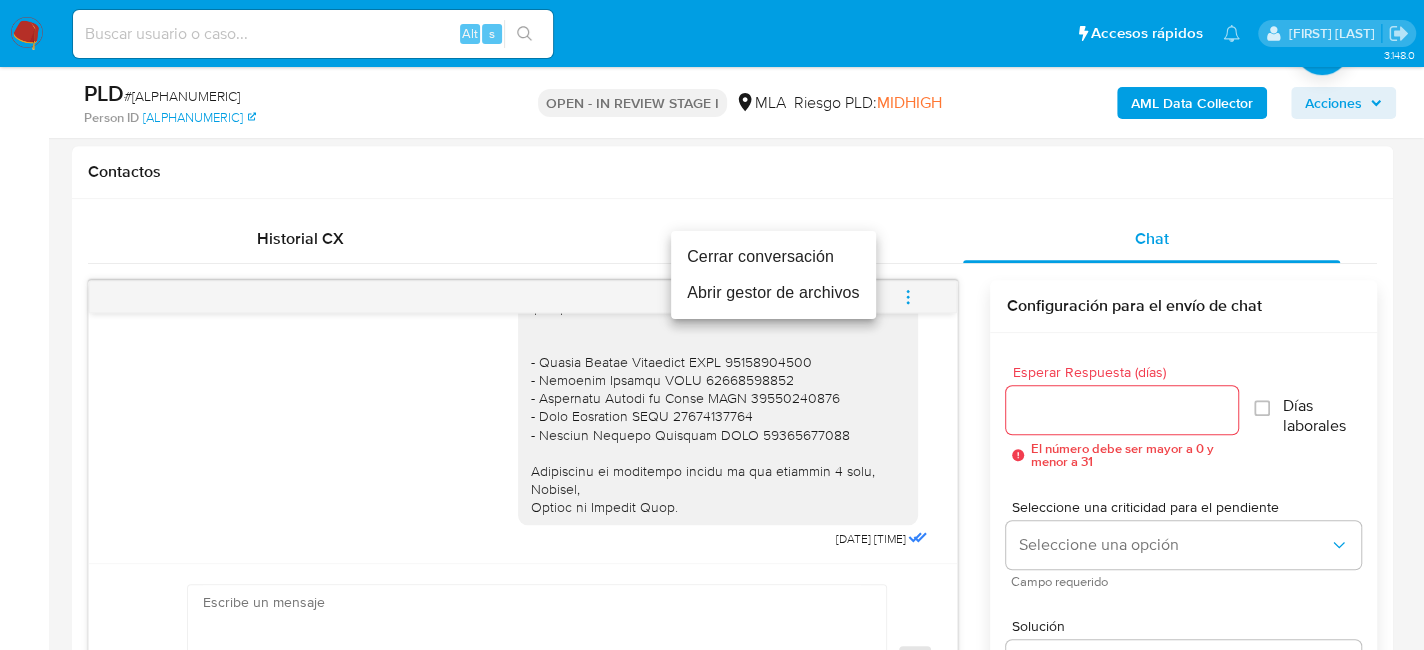 click on "Cerrar conversación" at bounding box center [773, 257] 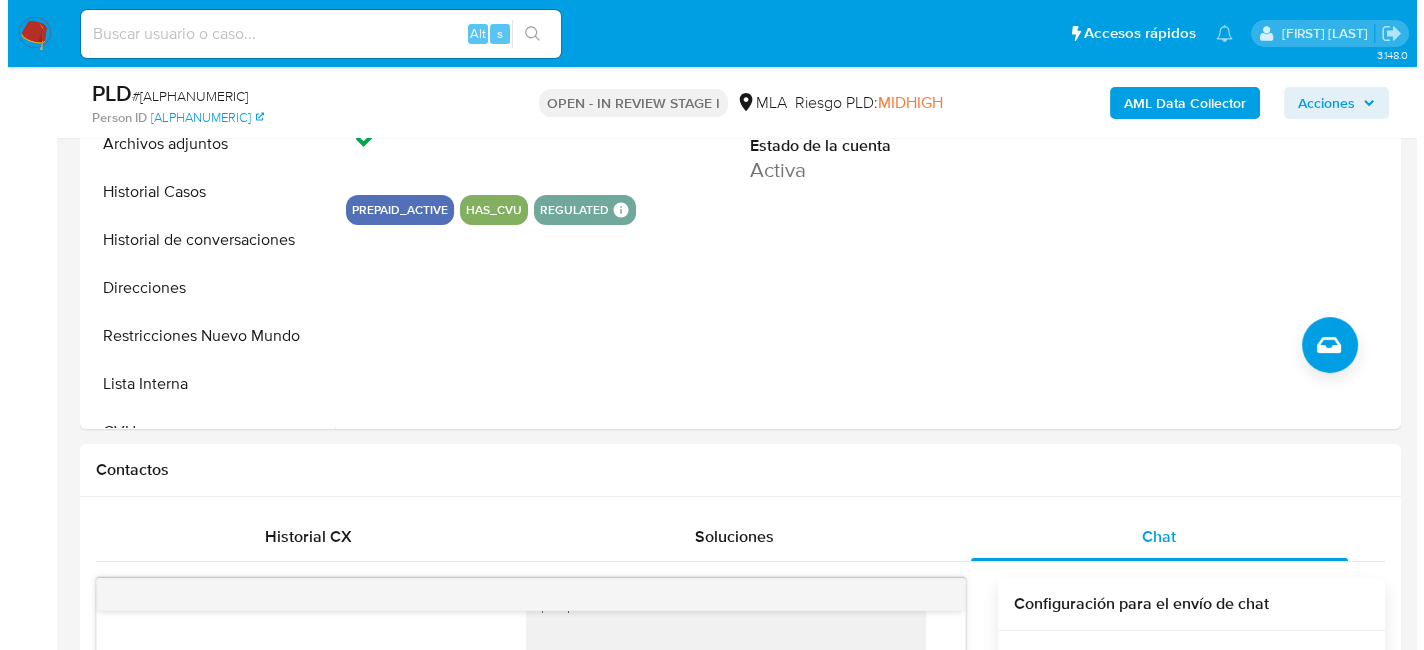 scroll, scrollTop: 400, scrollLeft: 0, axis: vertical 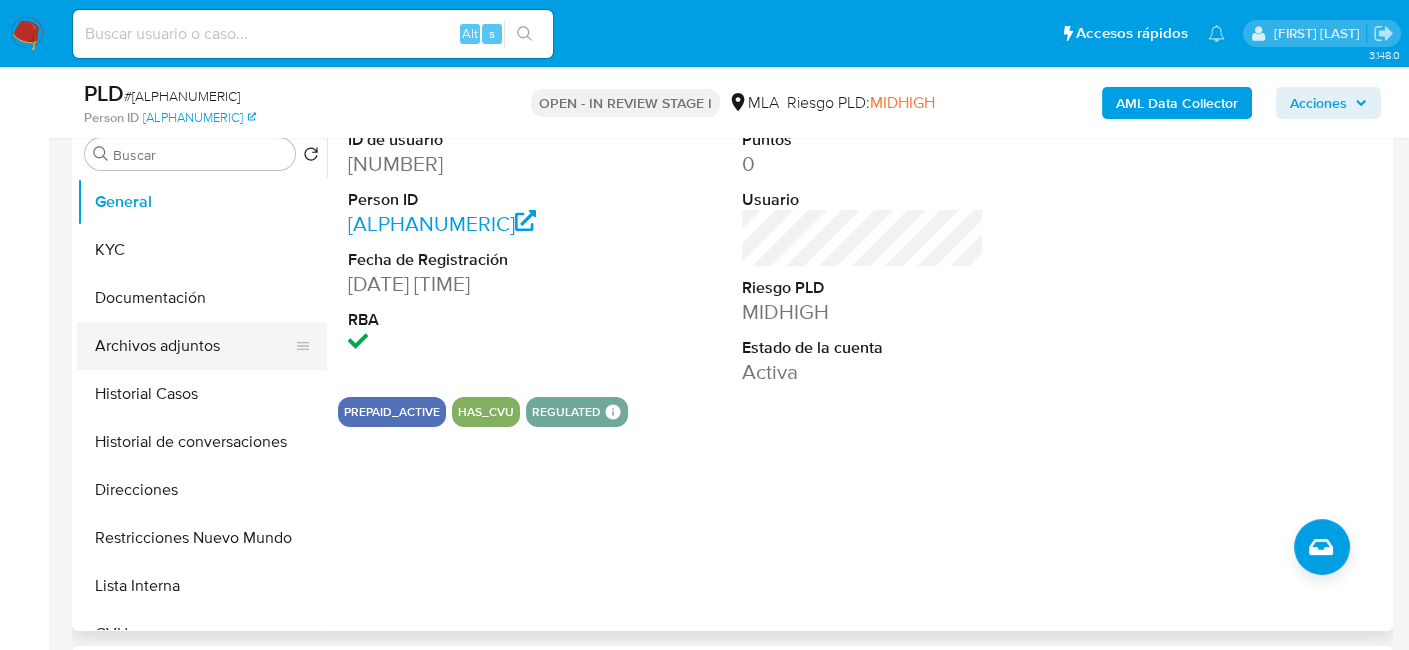 click on "Archivos adjuntos" at bounding box center (194, 346) 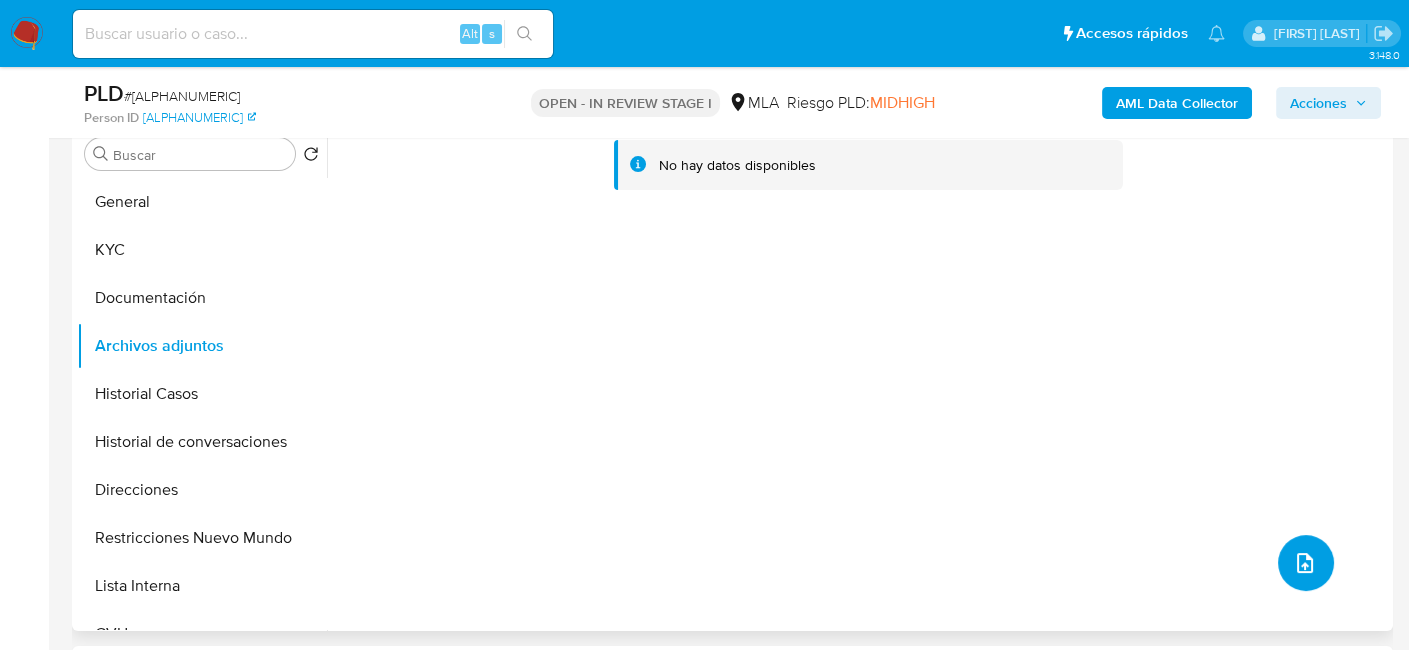 click 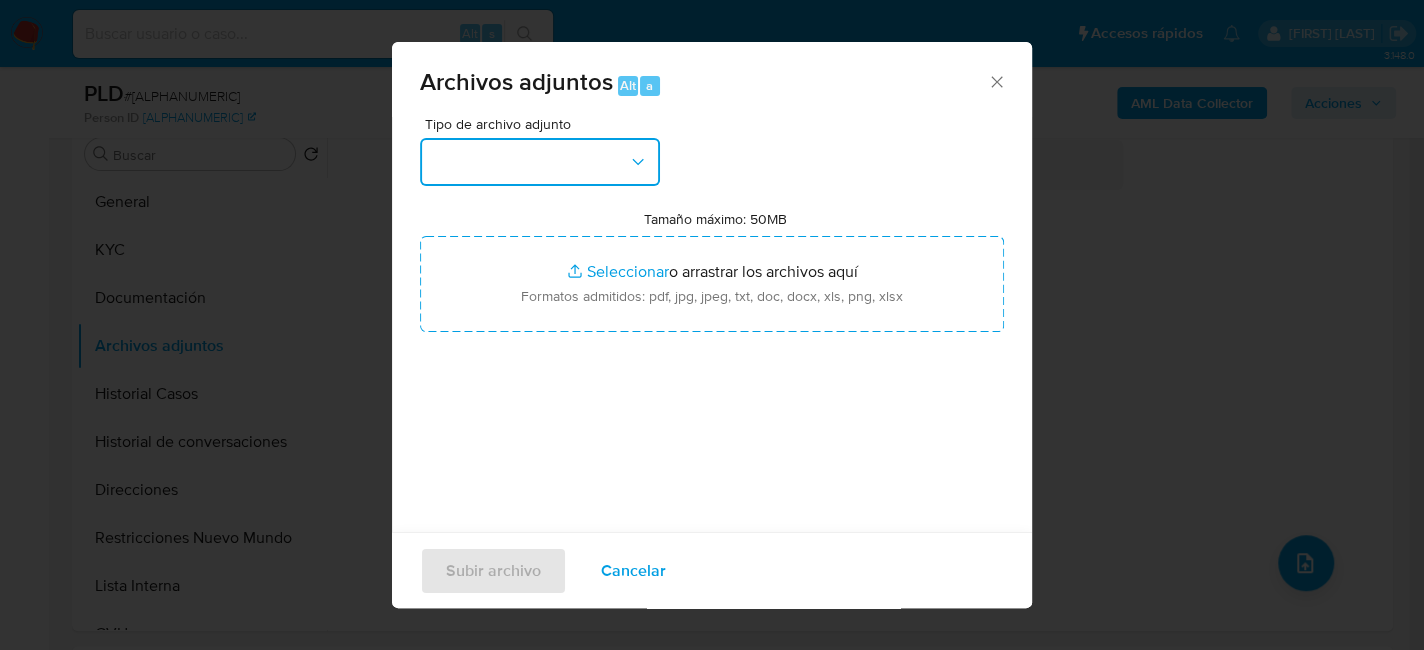 click at bounding box center [540, 162] 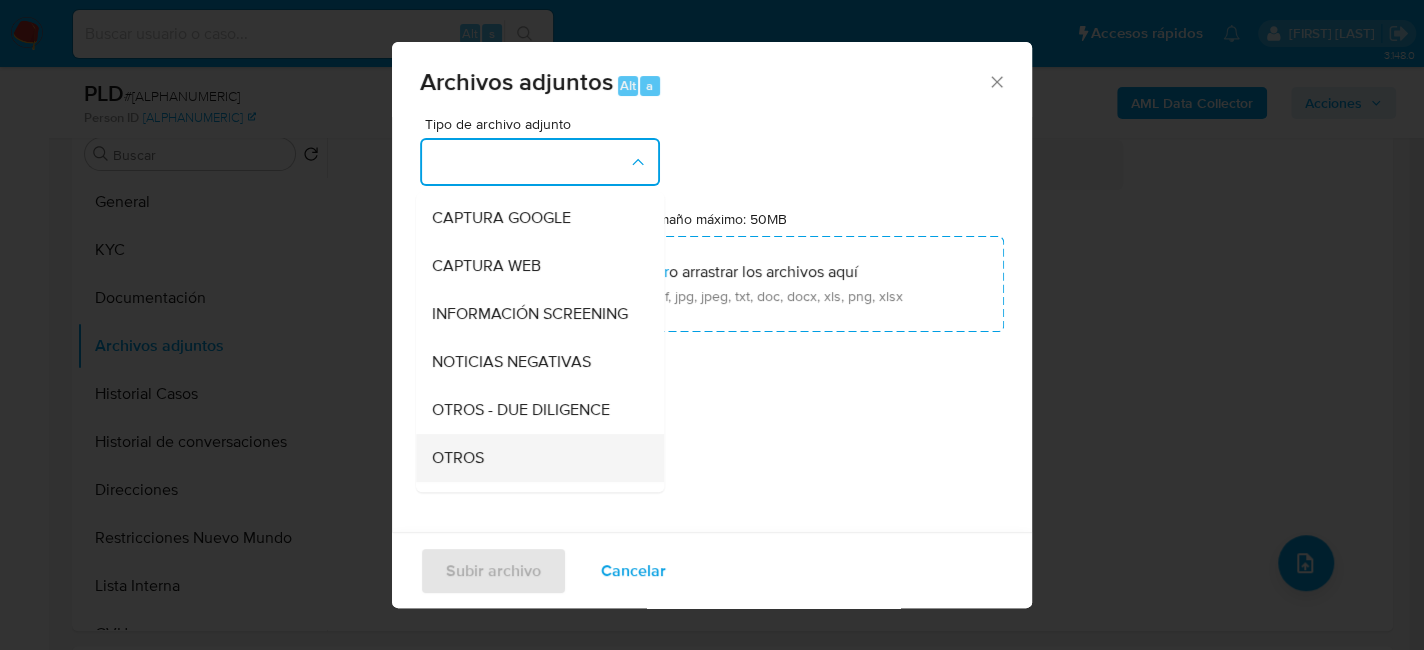 scroll, scrollTop: 300, scrollLeft: 0, axis: vertical 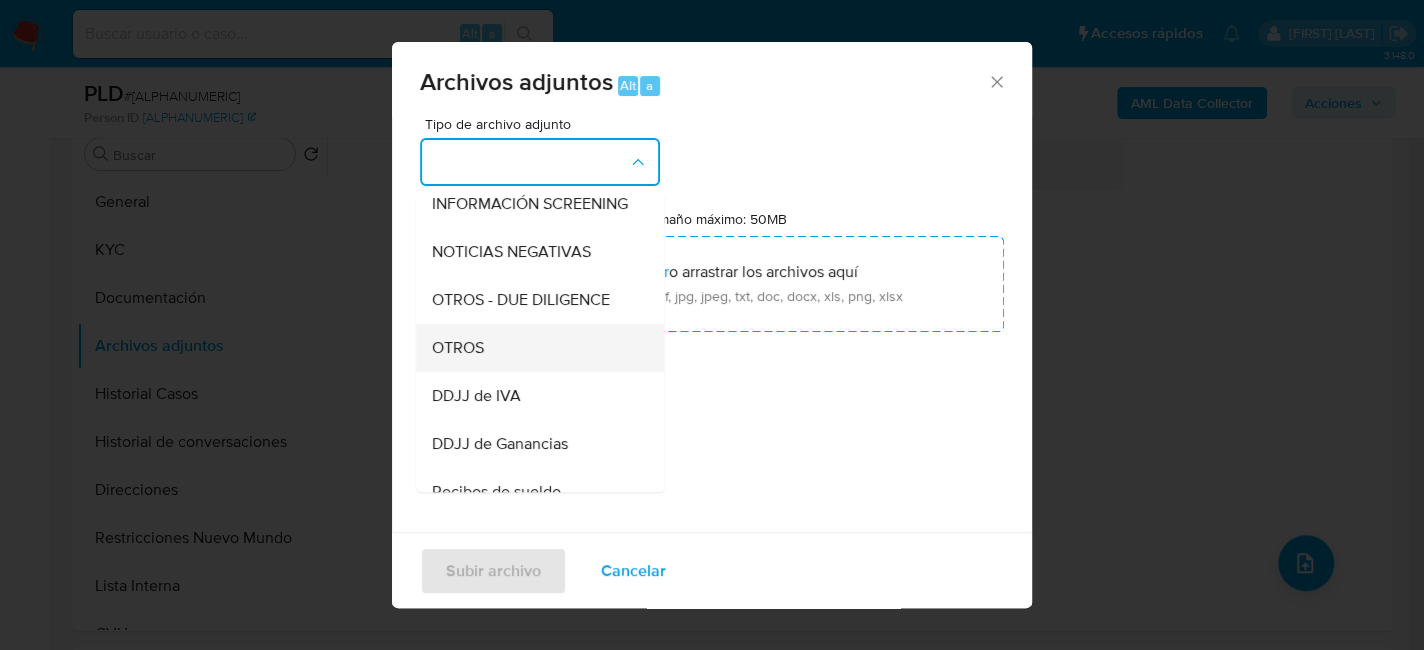 click on "OTROS" at bounding box center (534, 348) 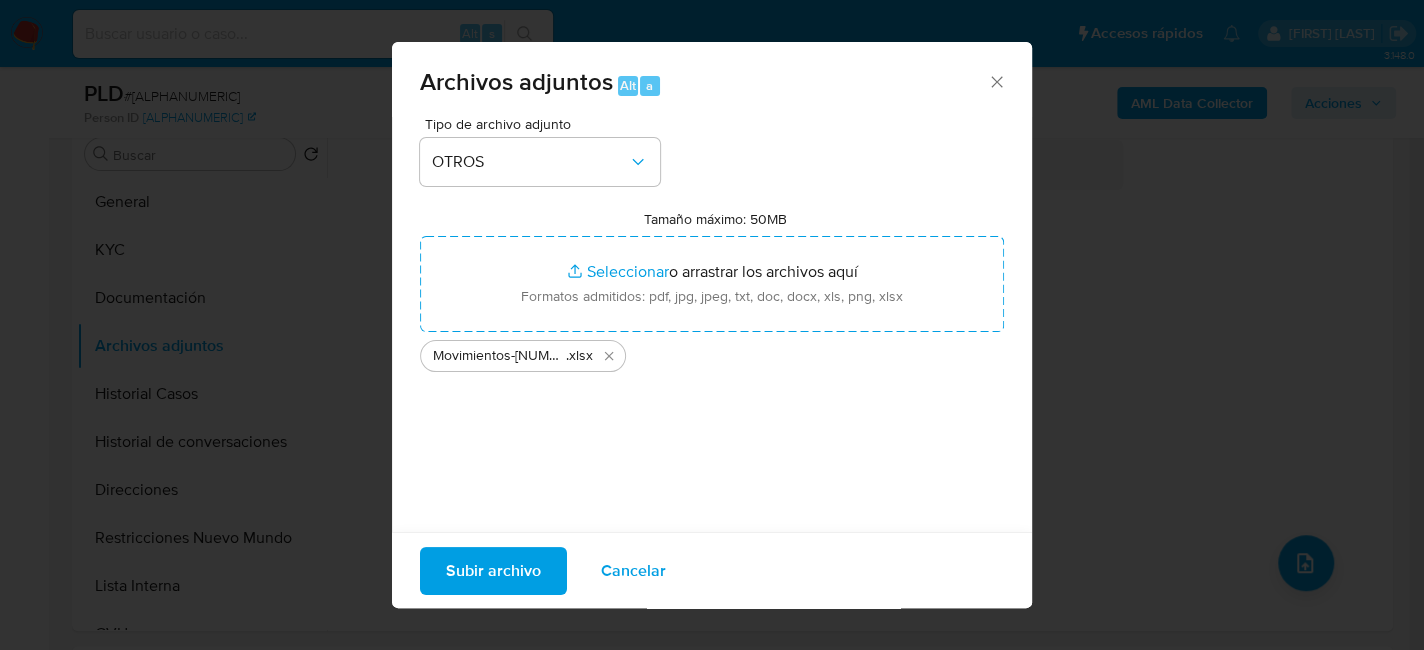 click on "Subir archivo" at bounding box center (493, 570) 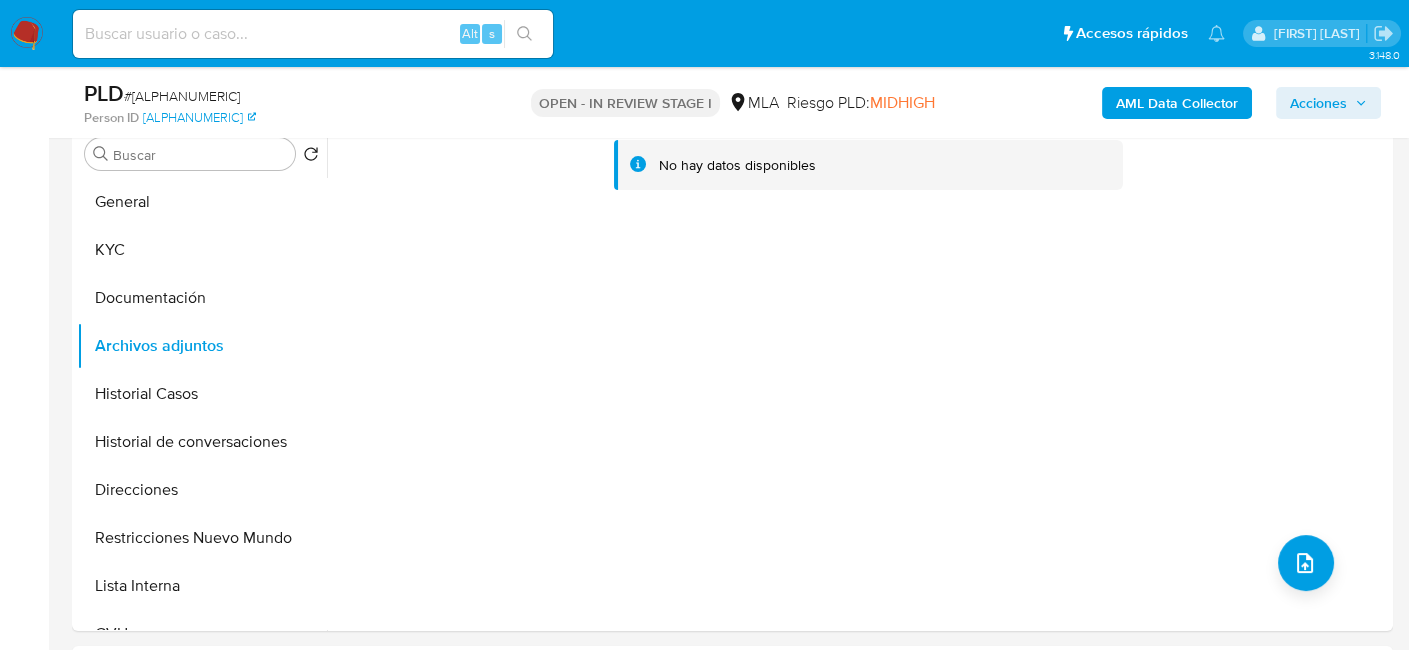 click on "AML Data Collector" at bounding box center [1177, 103] 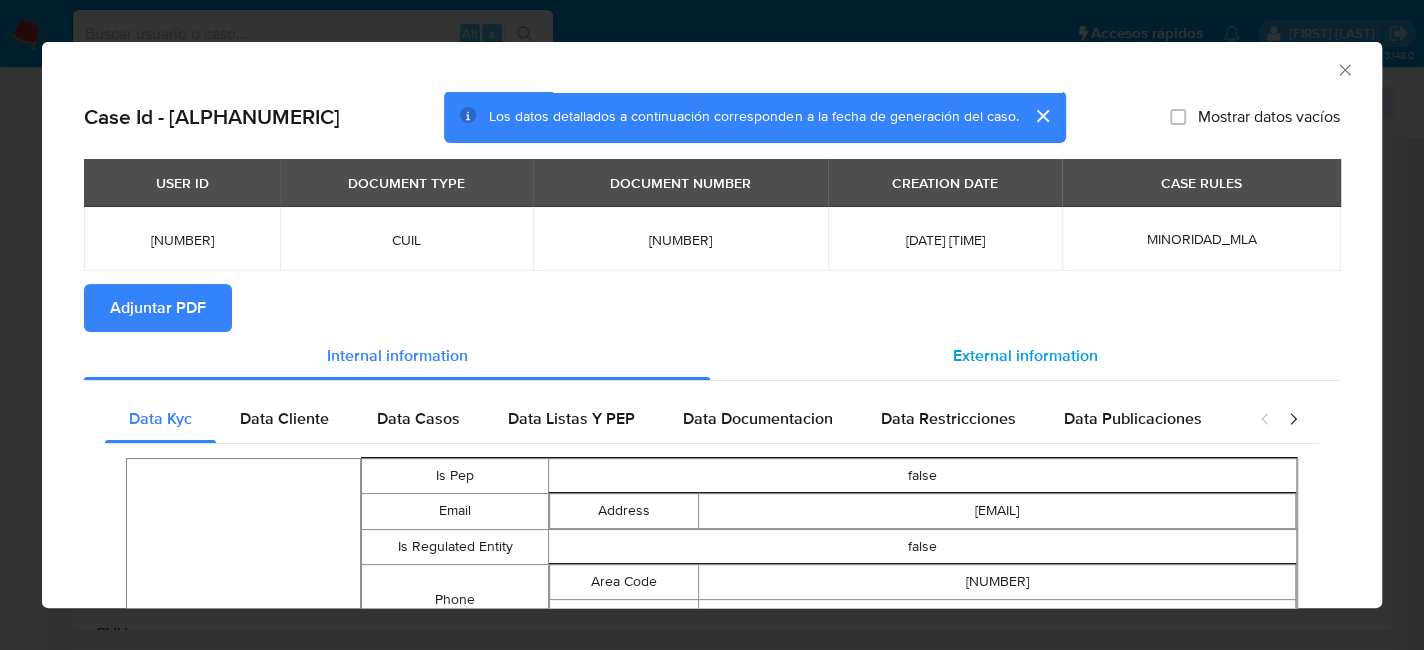 drag, startPoint x: 1051, startPoint y: 343, endPoint x: 937, endPoint y: 336, distance: 114.21471 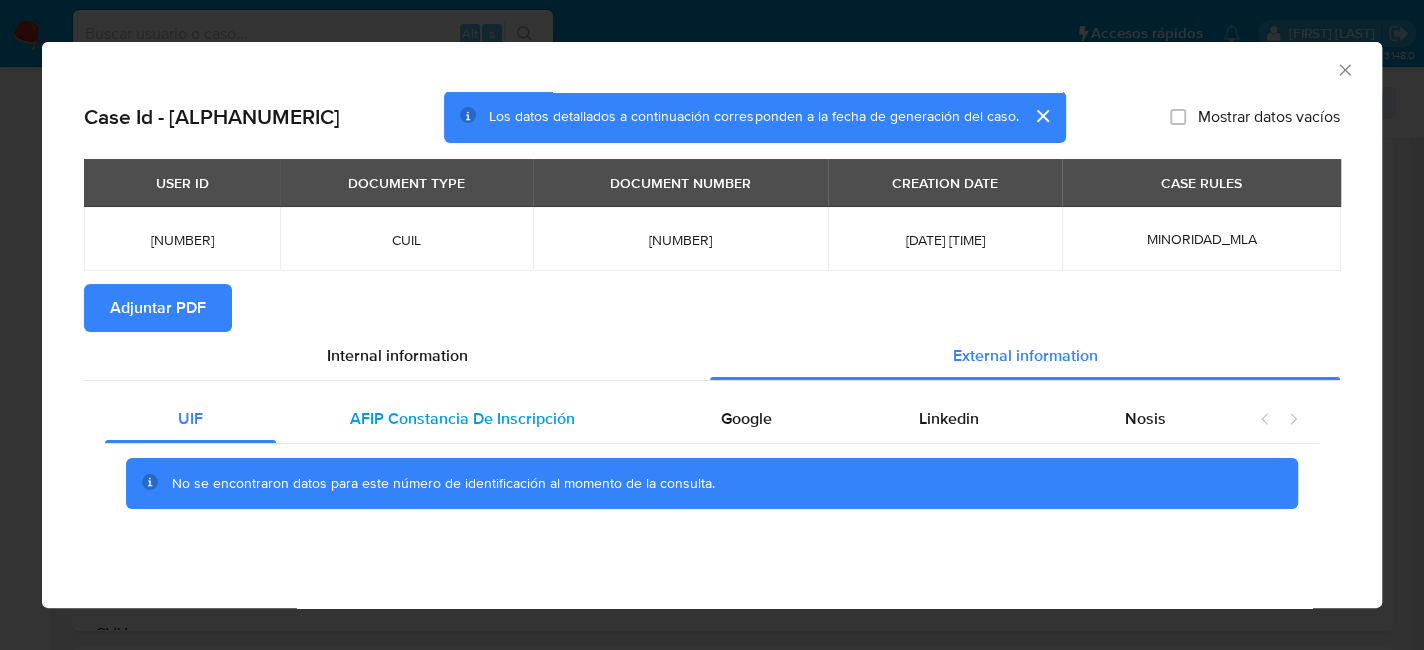 click on "AFIP Constancia De Inscripción" at bounding box center [462, 418] 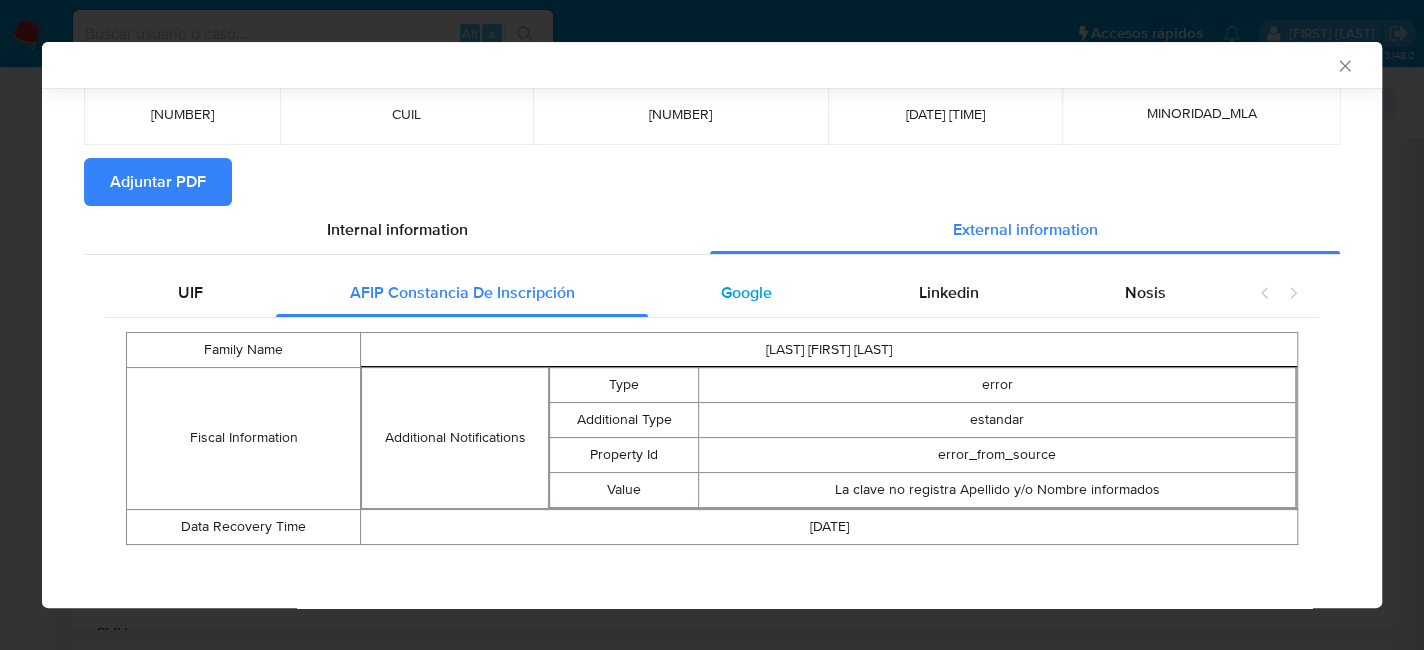scroll, scrollTop: 128, scrollLeft: 0, axis: vertical 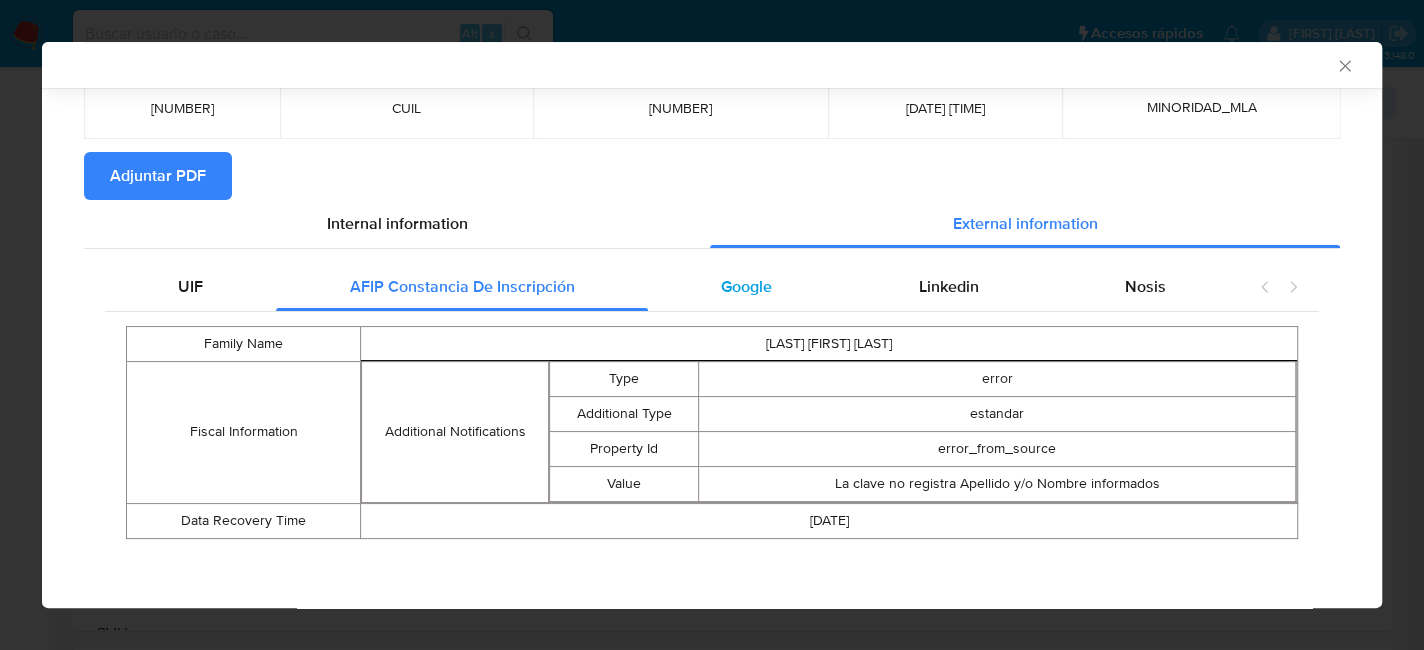 click on "Google" at bounding box center [746, 286] 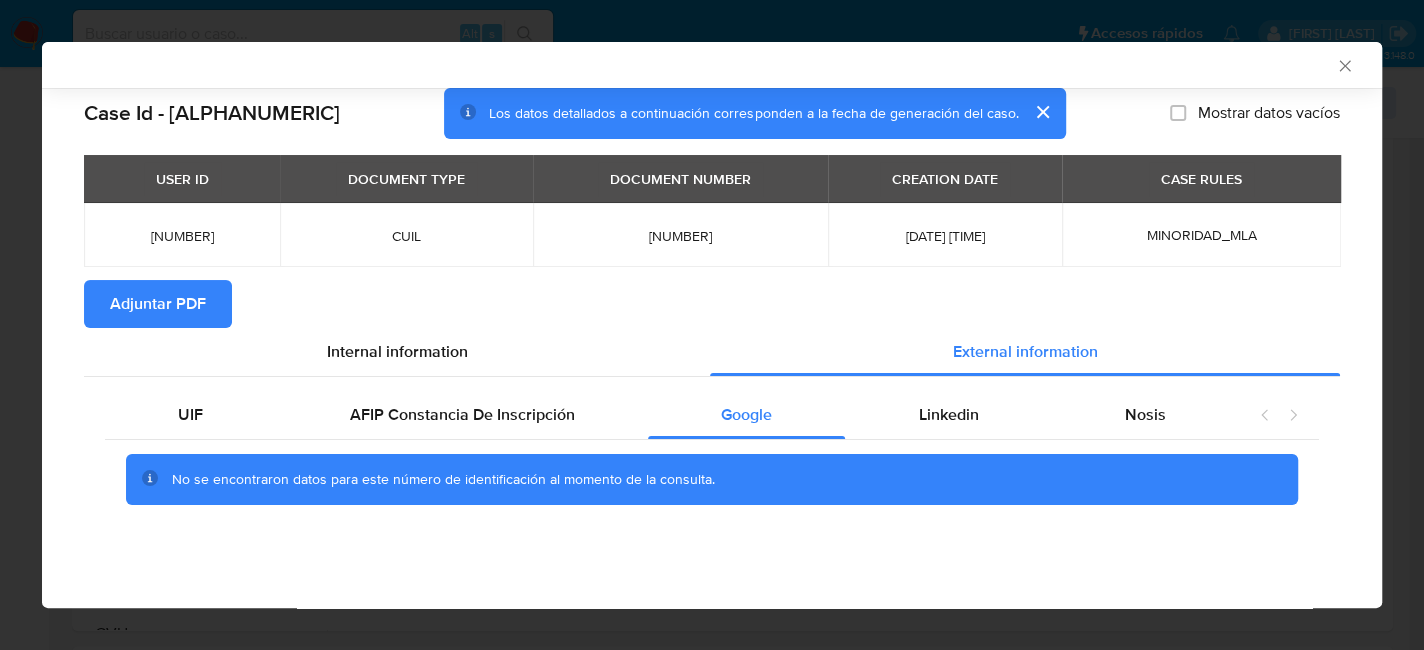 scroll, scrollTop: 0, scrollLeft: 0, axis: both 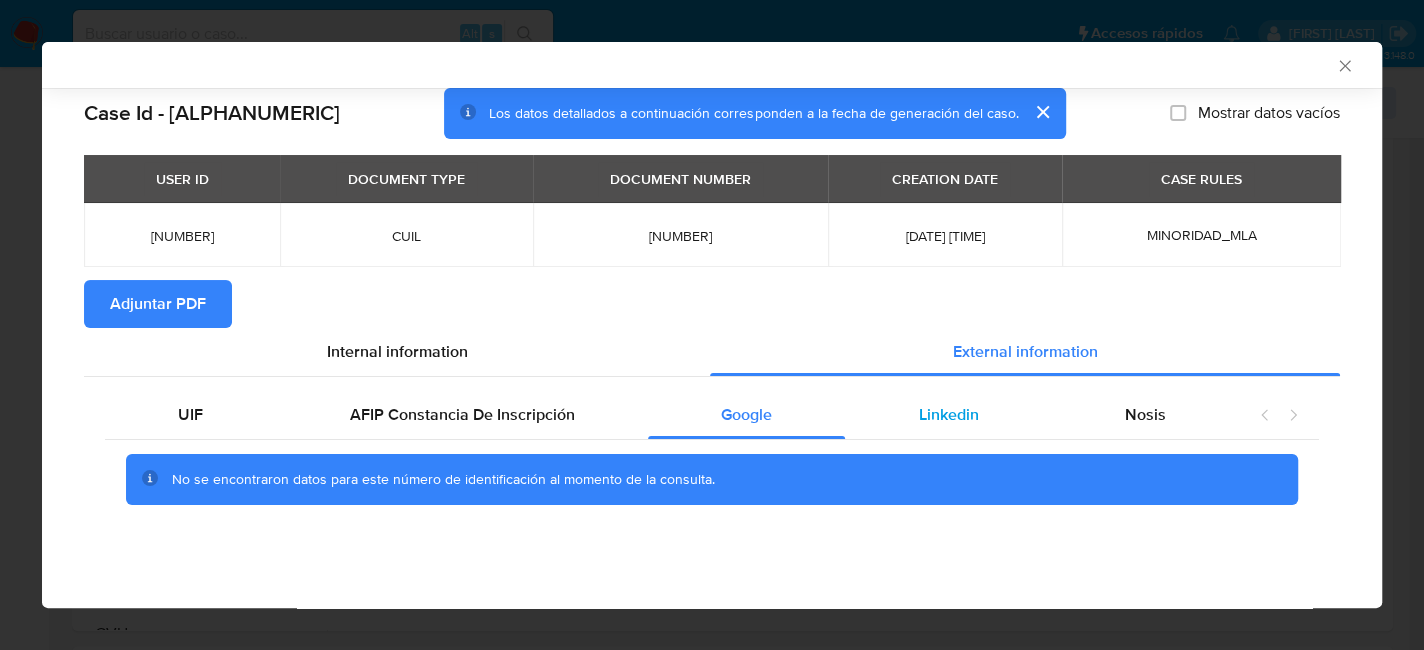 click on "Linkedin" at bounding box center (948, 414) 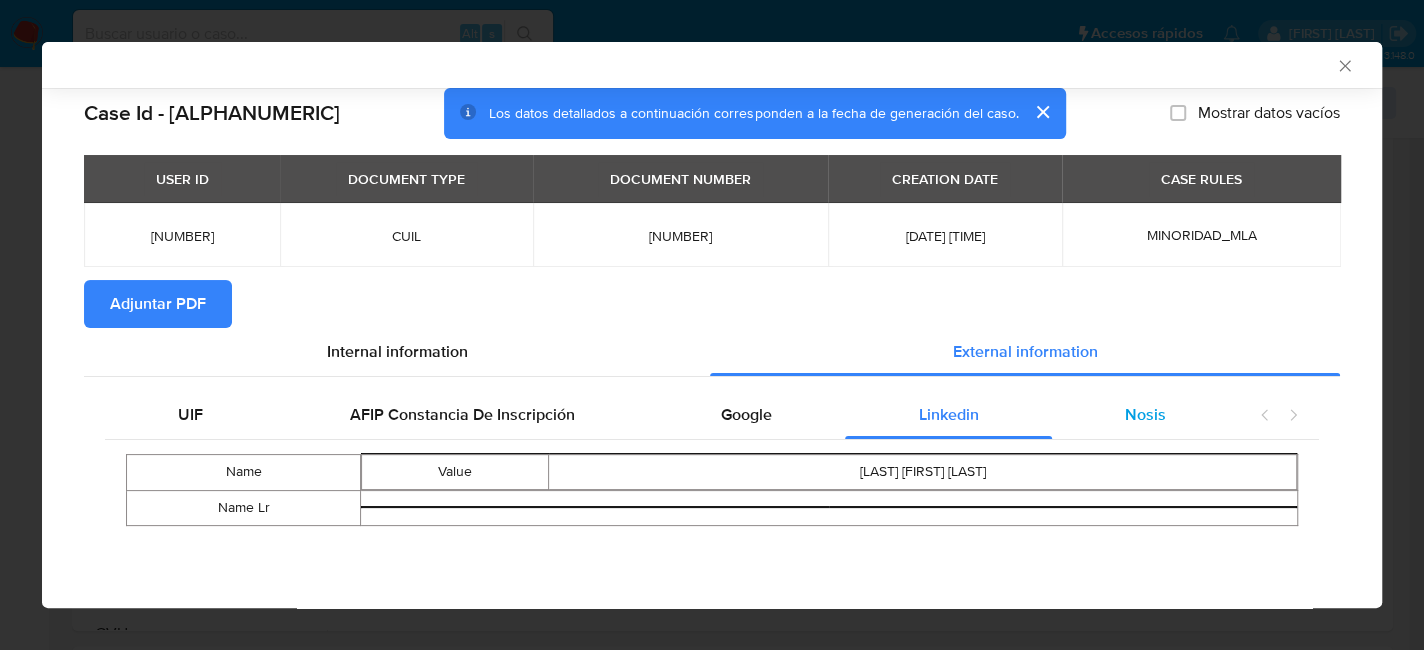 click on "Nosis" at bounding box center [1145, 415] 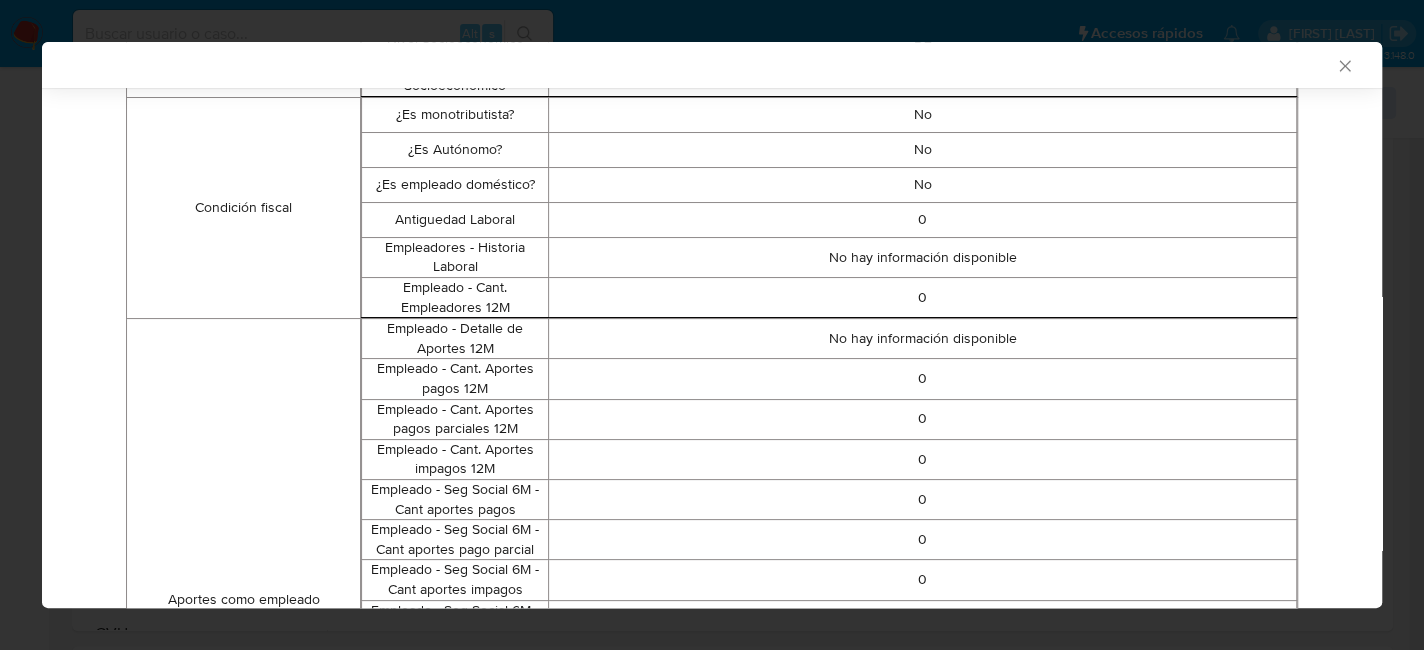 scroll, scrollTop: 148, scrollLeft: 0, axis: vertical 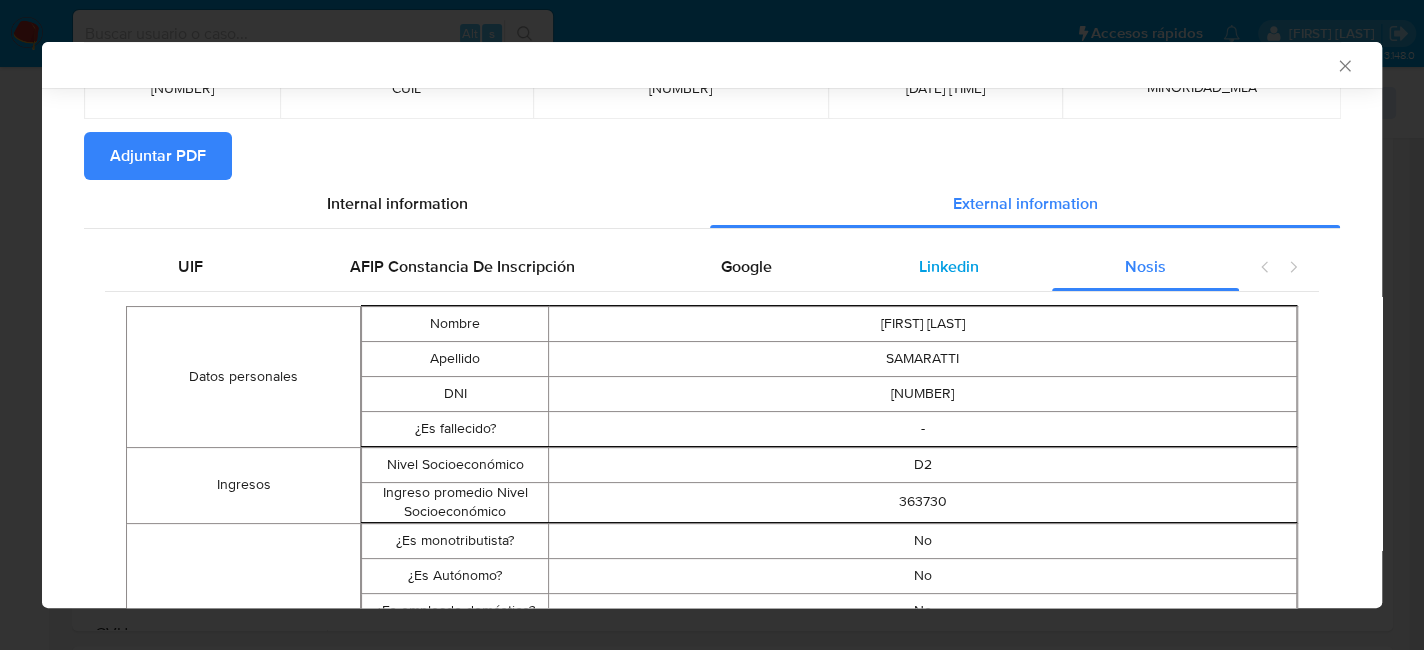 click on "Linkedin" at bounding box center (948, 267) 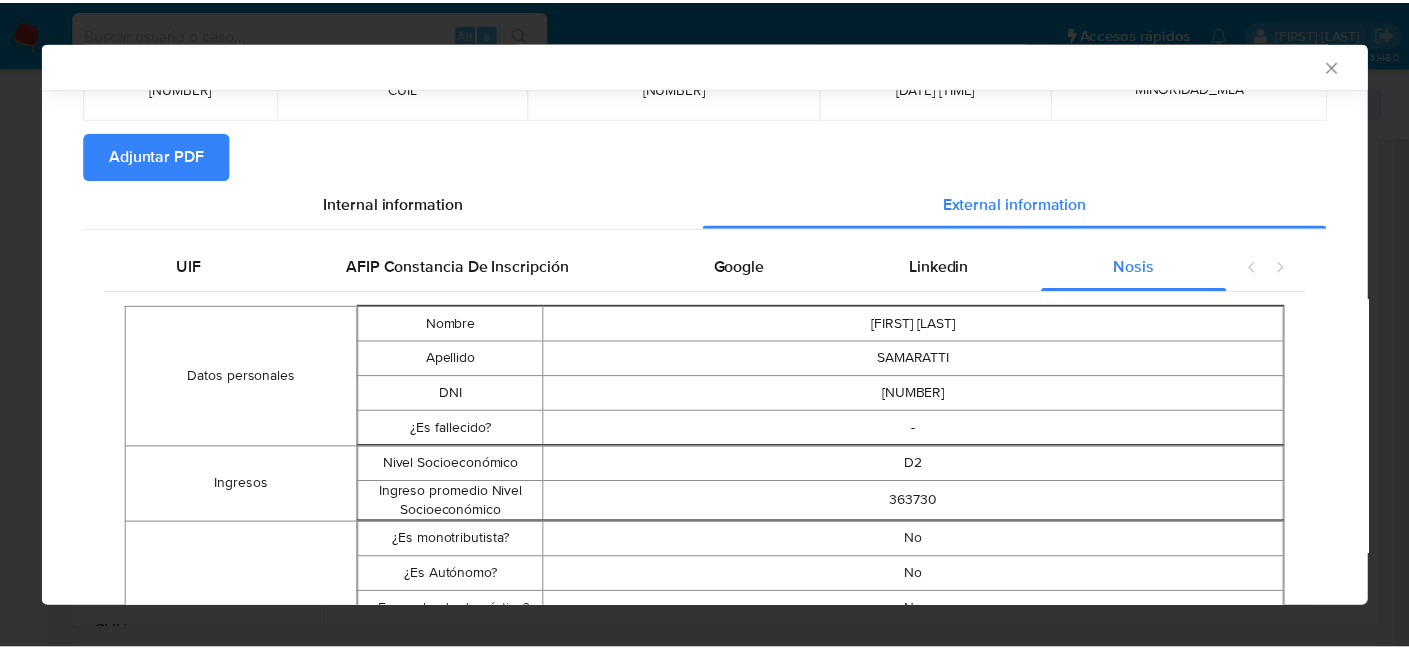 scroll, scrollTop: 0, scrollLeft: 0, axis: both 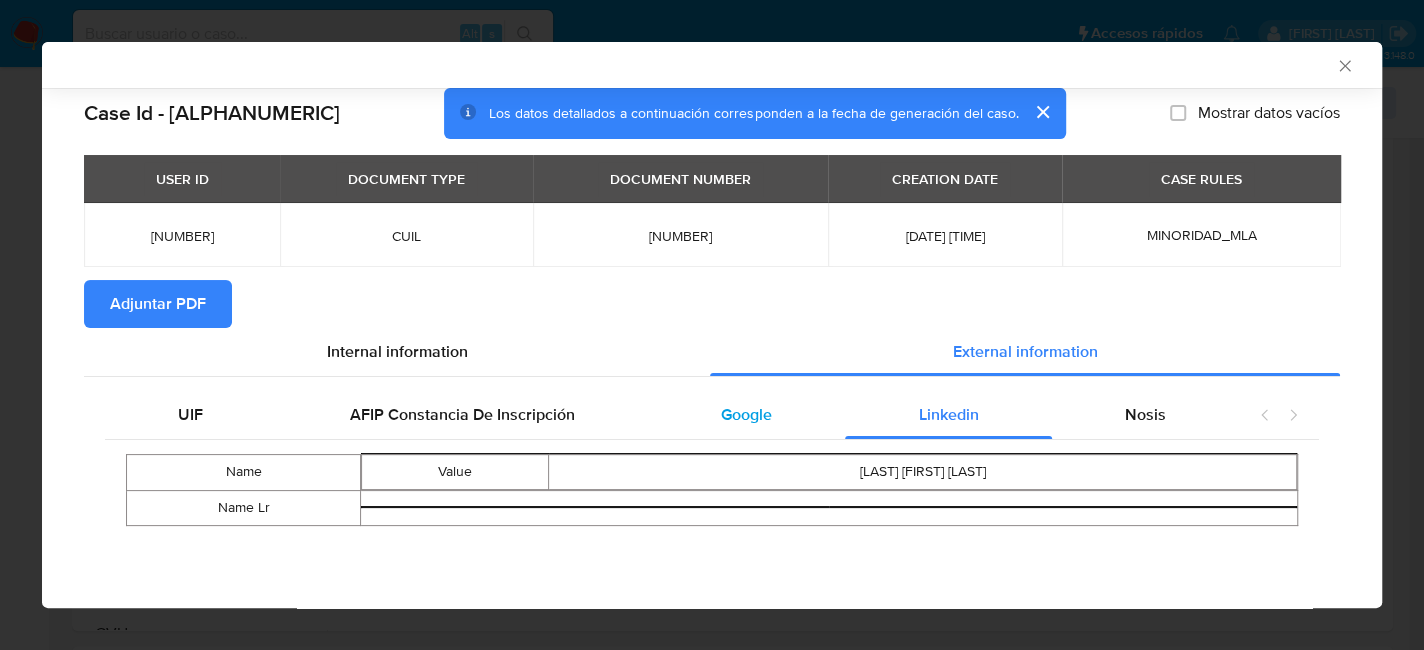 click on "Google" at bounding box center (746, 414) 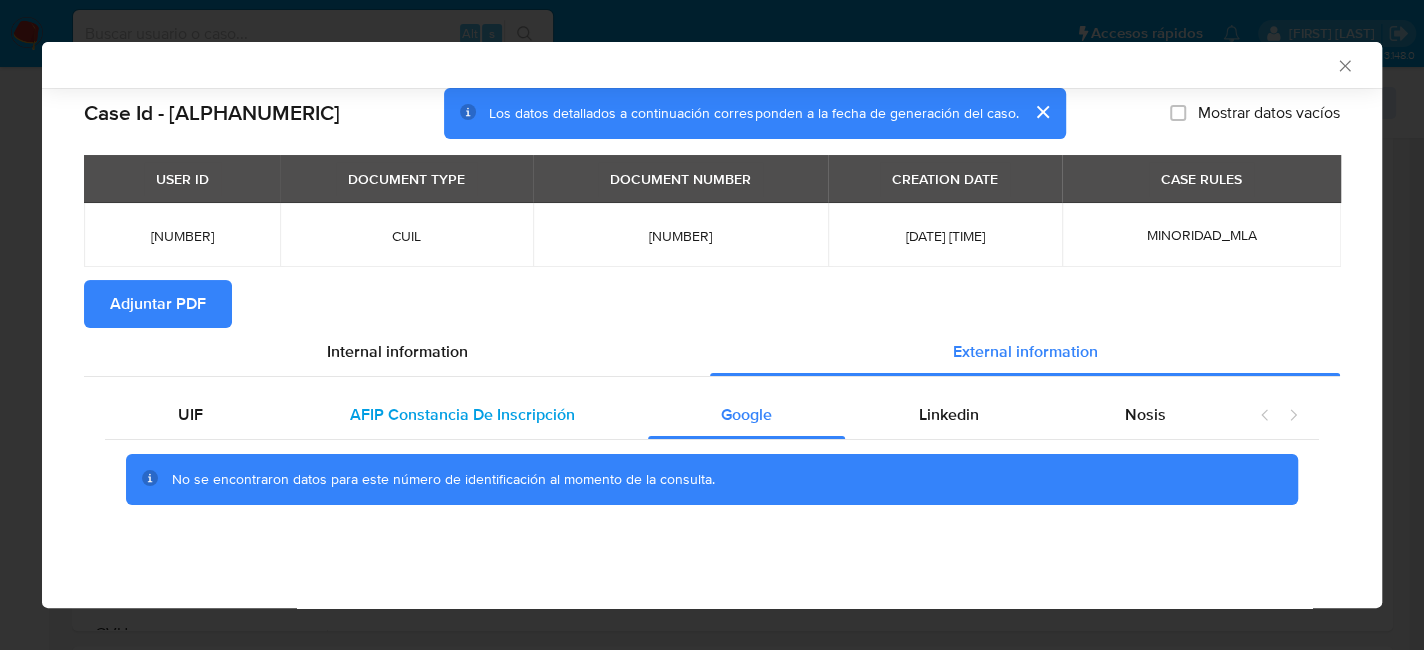 click on "AFIP Constancia De Inscripción" at bounding box center [462, 414] 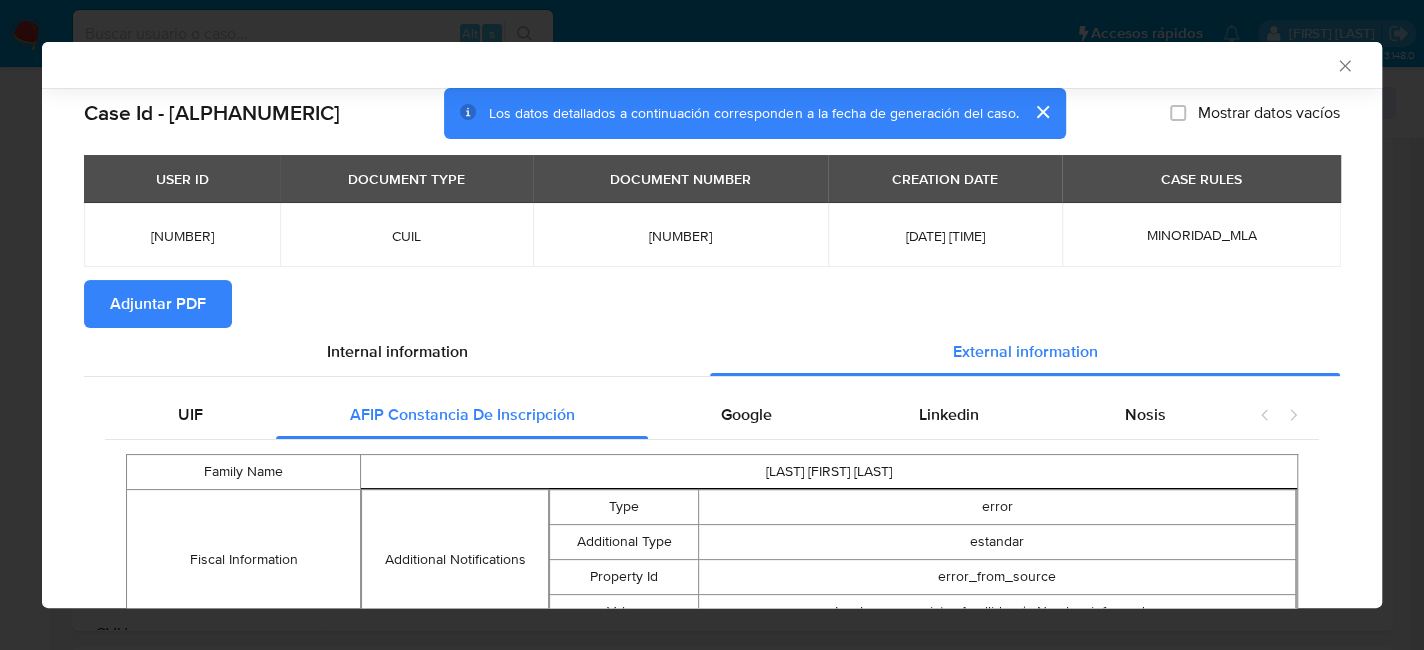 click on "Adjuntar PDF" at bounding box center (158, 304) 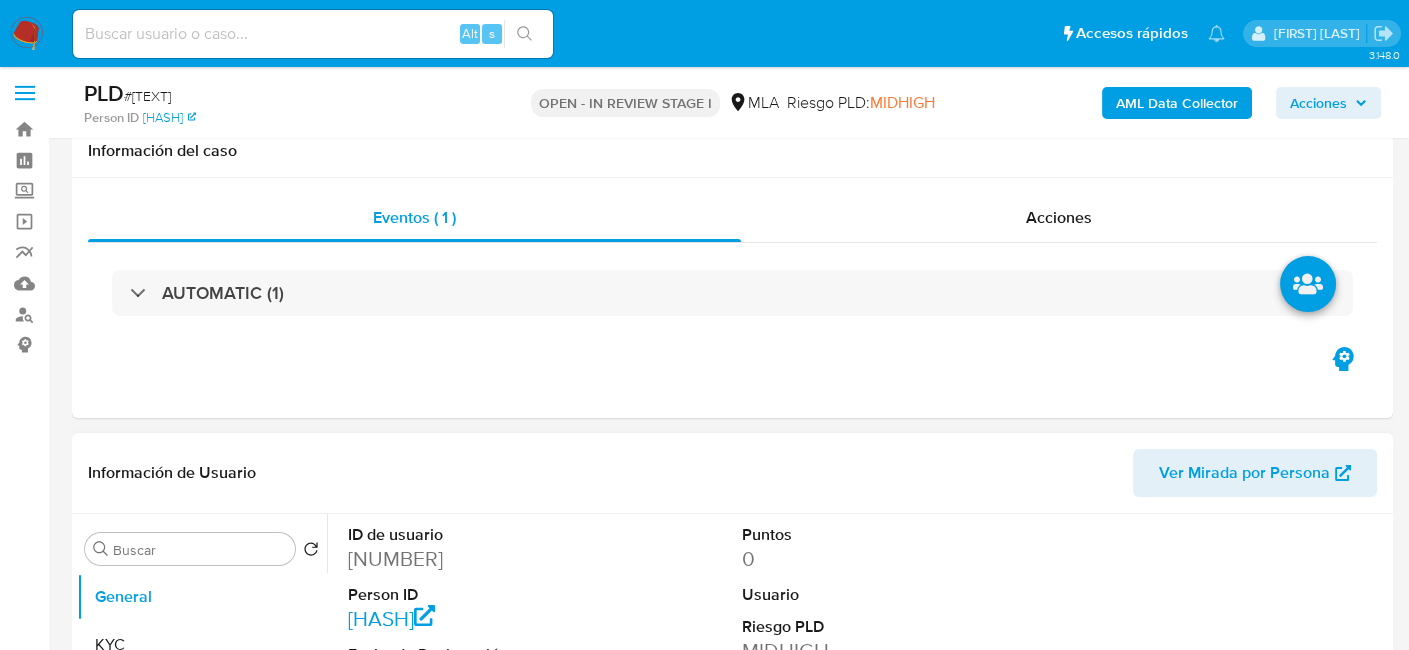 scroll, scrollTop: 300, scrollLeft: 0, axis: vertical 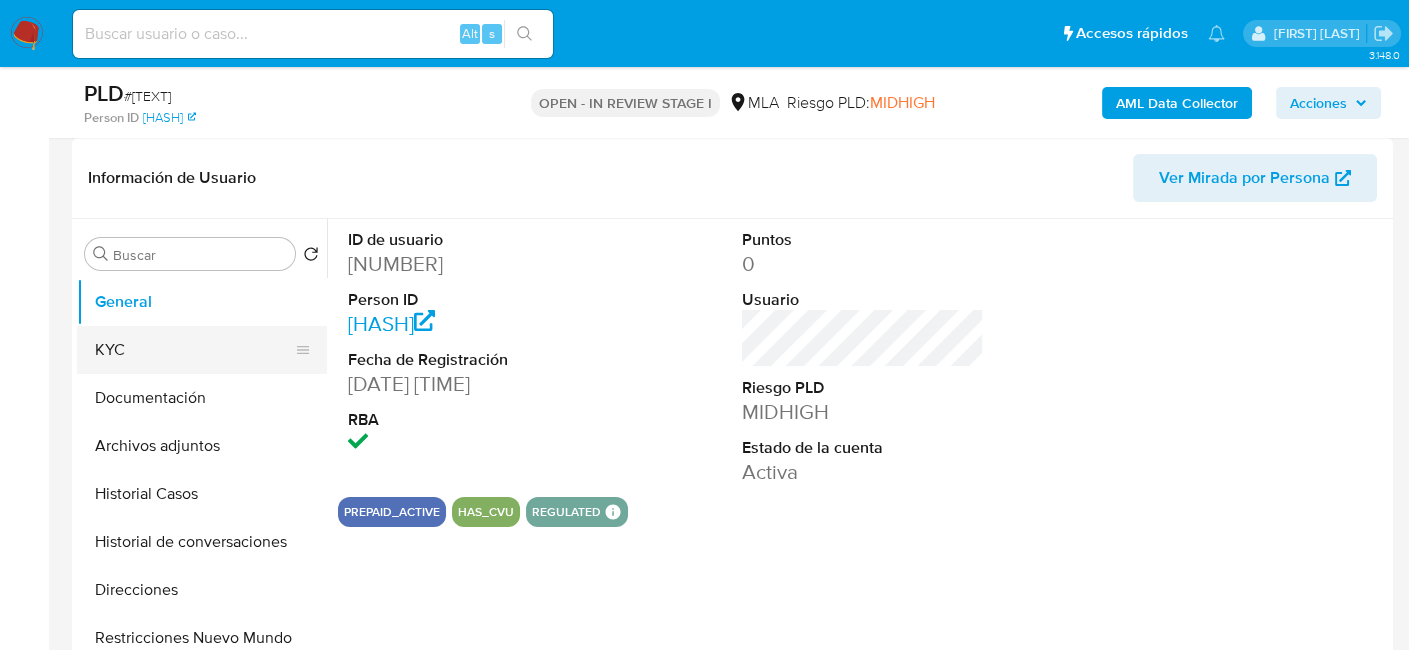 click on "KYC" at bounding box center (194, 350) 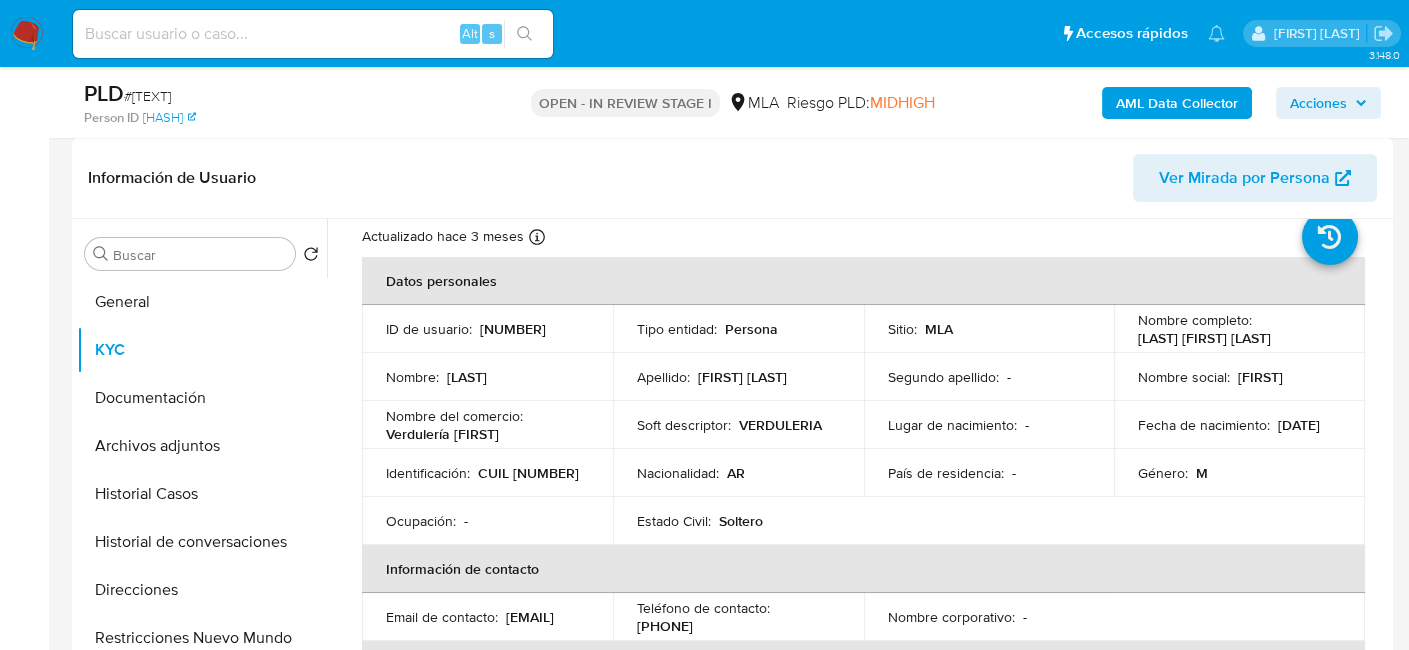 scroll, scrollTop: 100, scrollLeft: 0, axis: vertical 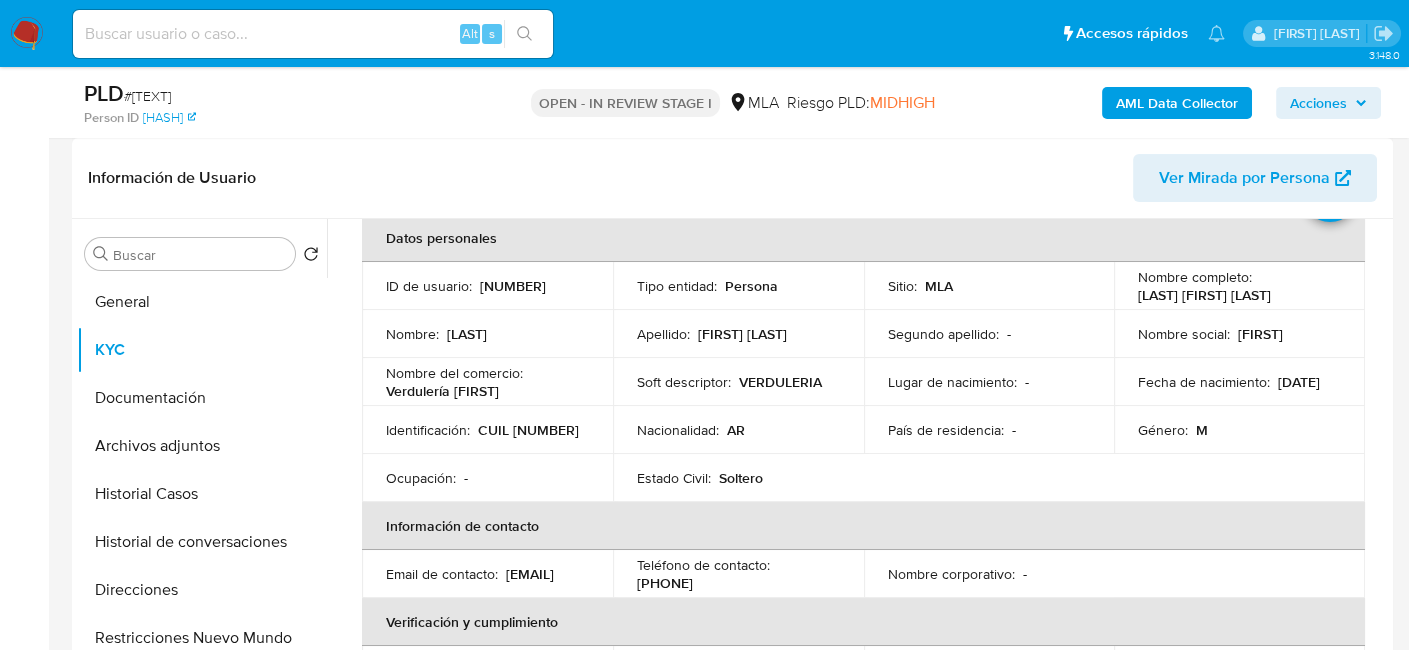 click on "CUIL [NUMBER]" at bounding box center (528, 430) 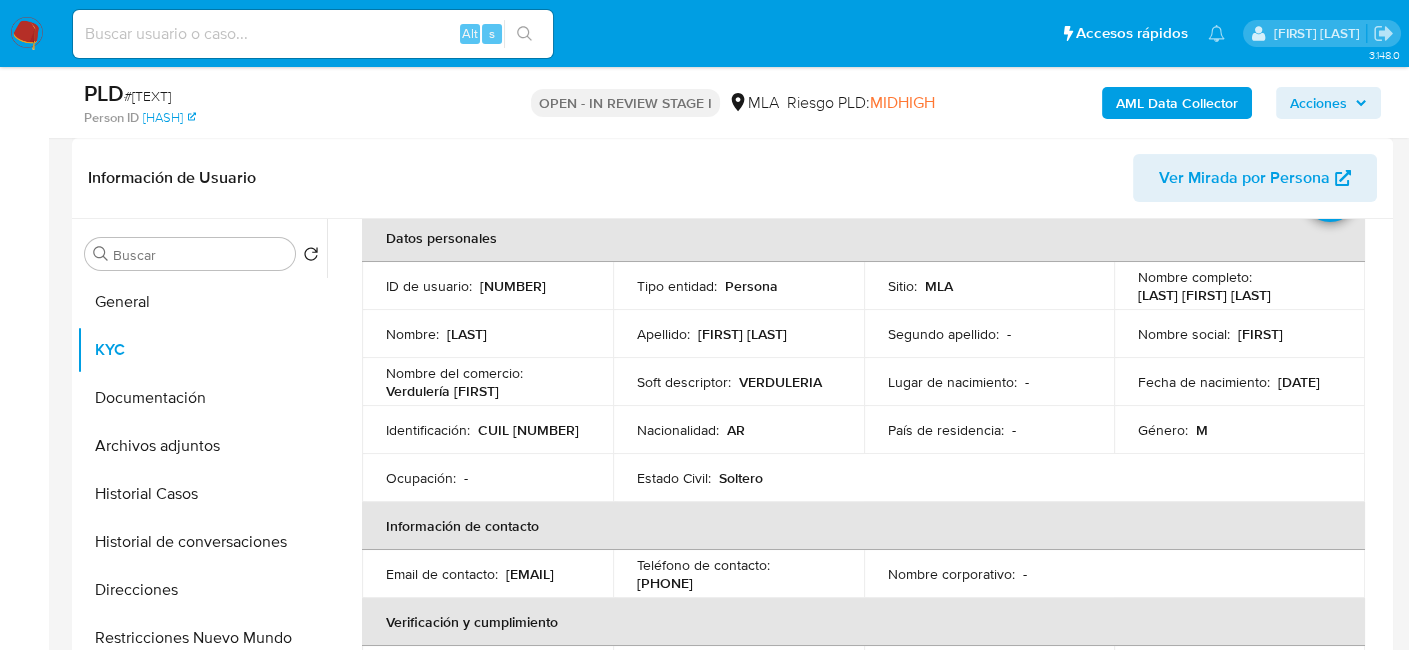 drag, startPoint x: 1132, startPoint y: 295, endPoint x: 1322, endPoint y: 291, distance: 190.0421 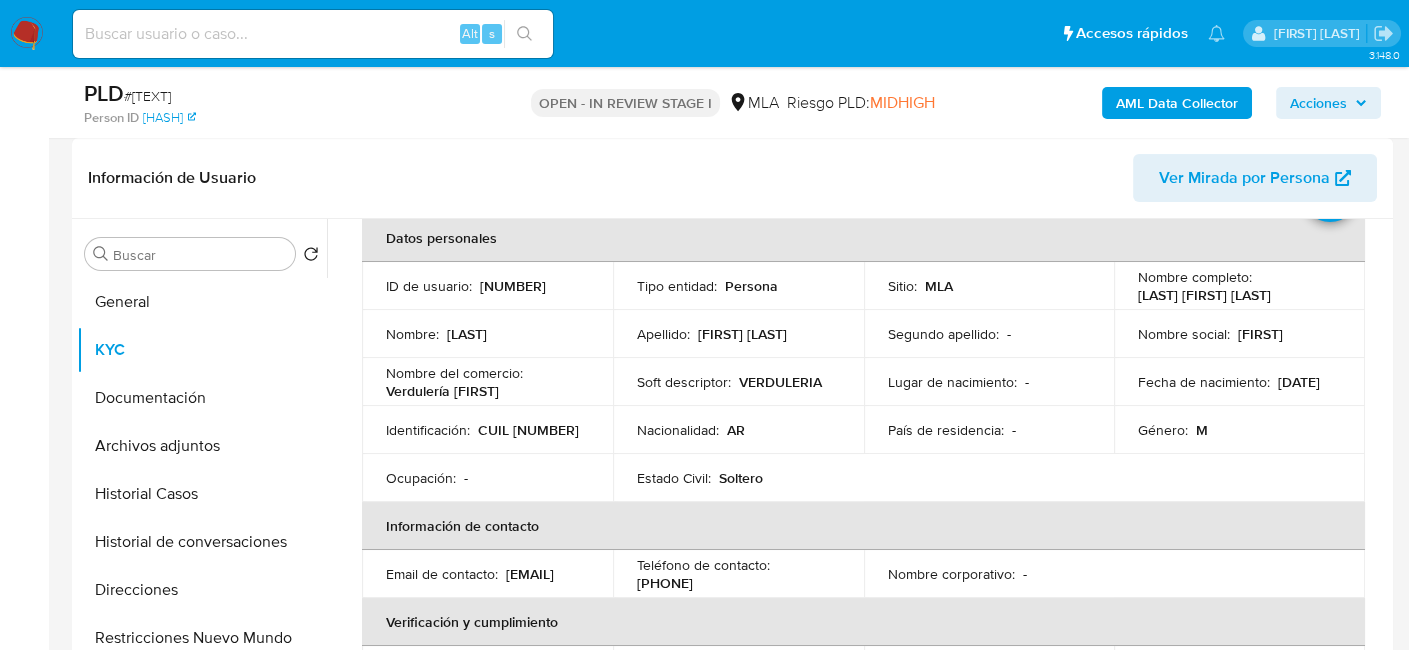 copy on "[LAST] [FIRST] [LAST]" 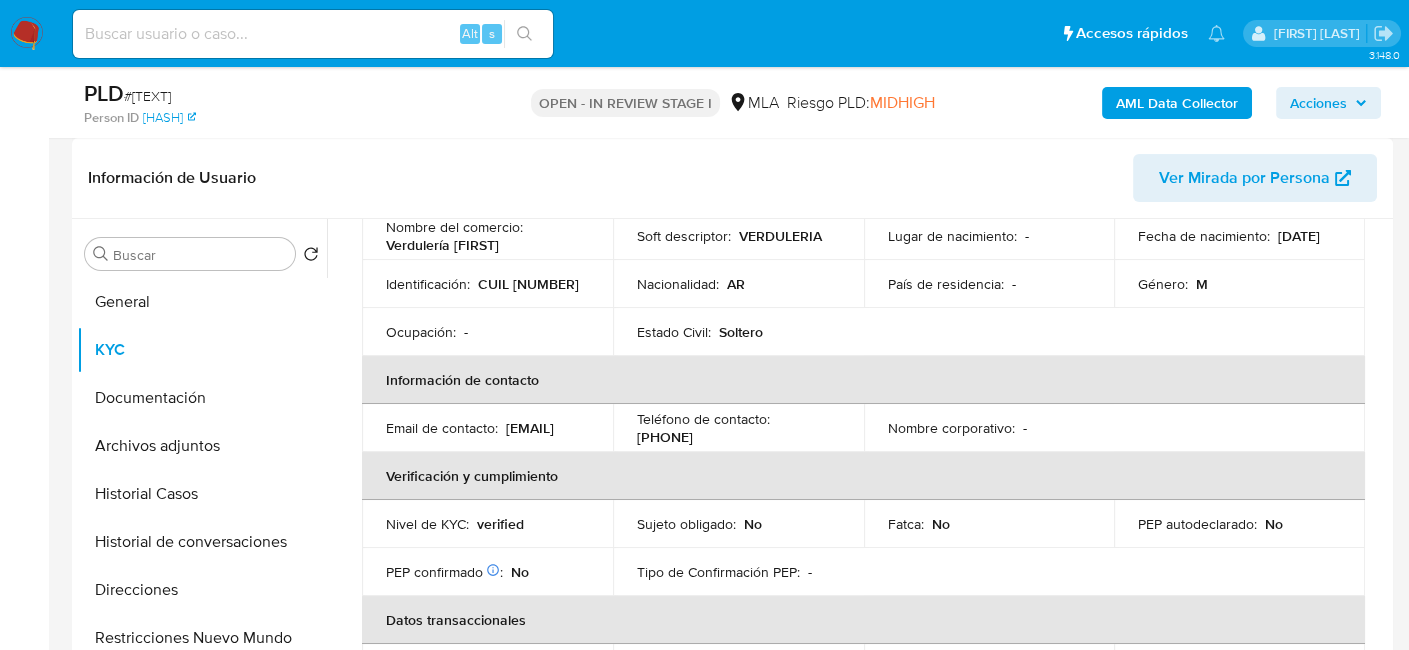 scroll, scrollTop: 200, scrollLeft: 0, axis: vertical 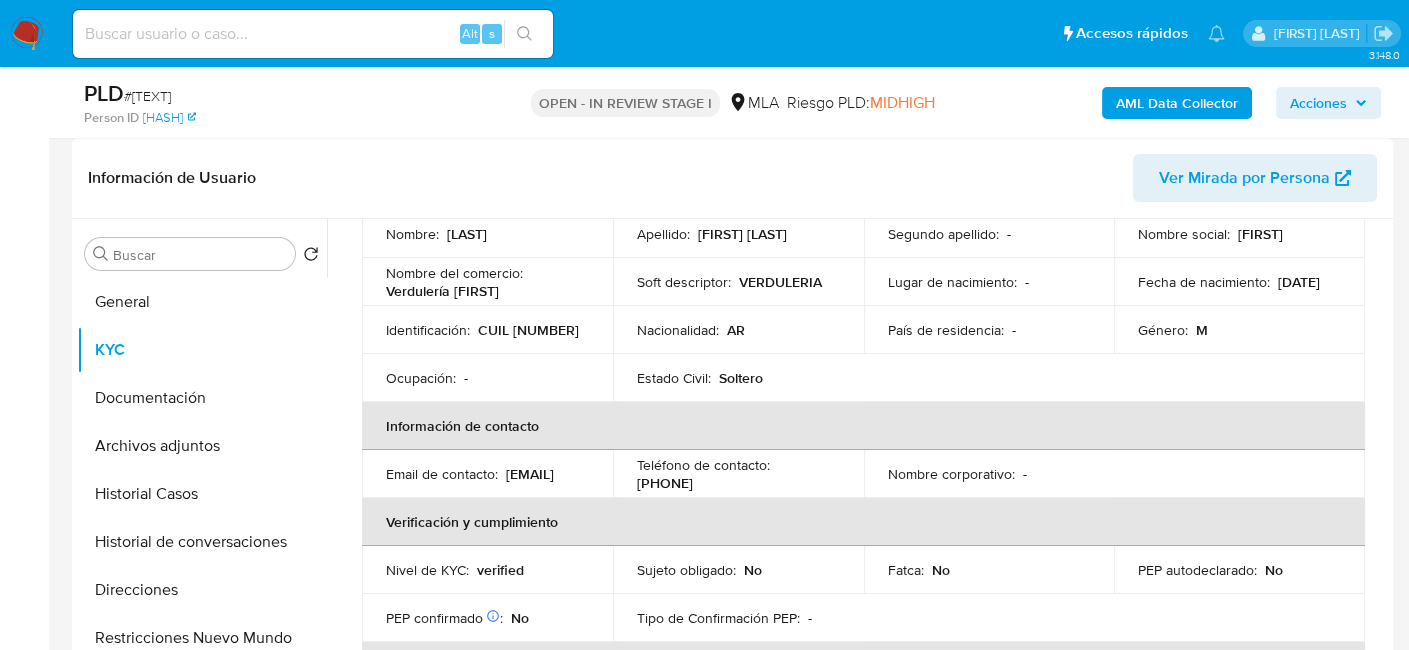 drag, startPoint x: 642, startPoint y: 482, endPoint x: 751, endPoint y: 484, distance: 109.01835 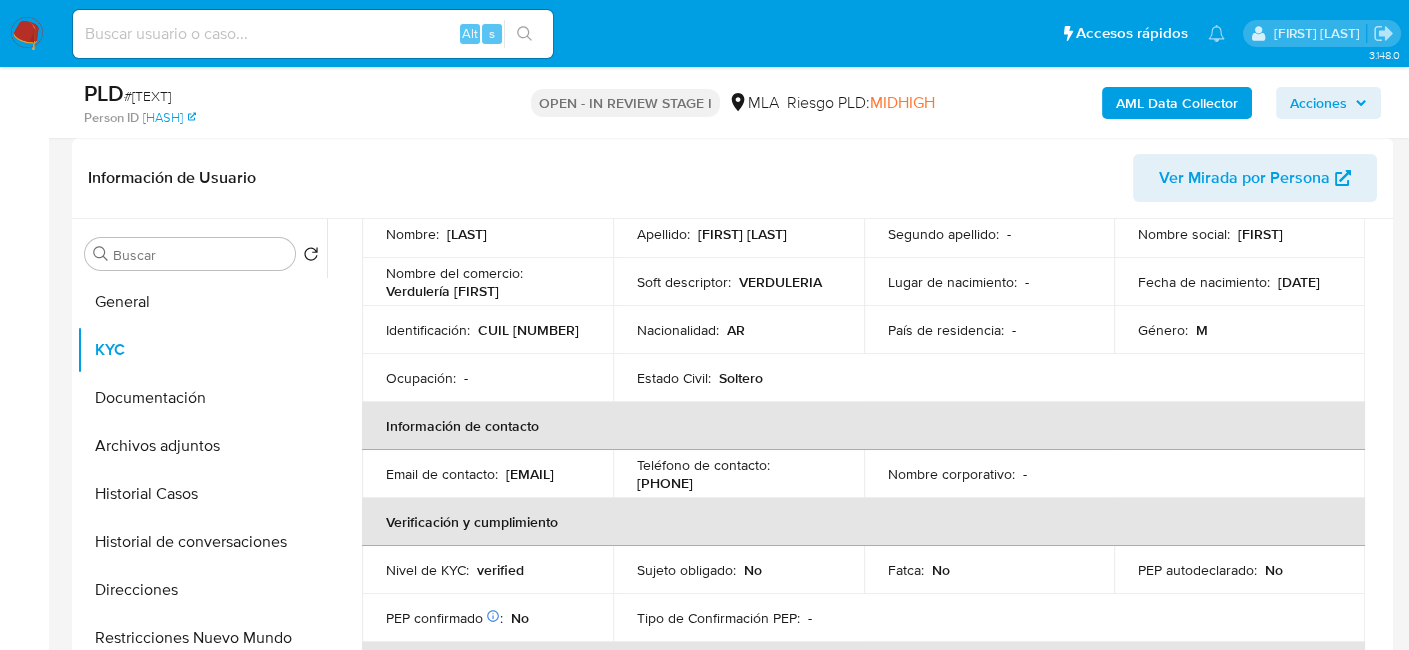 copy on "[PHONE]" 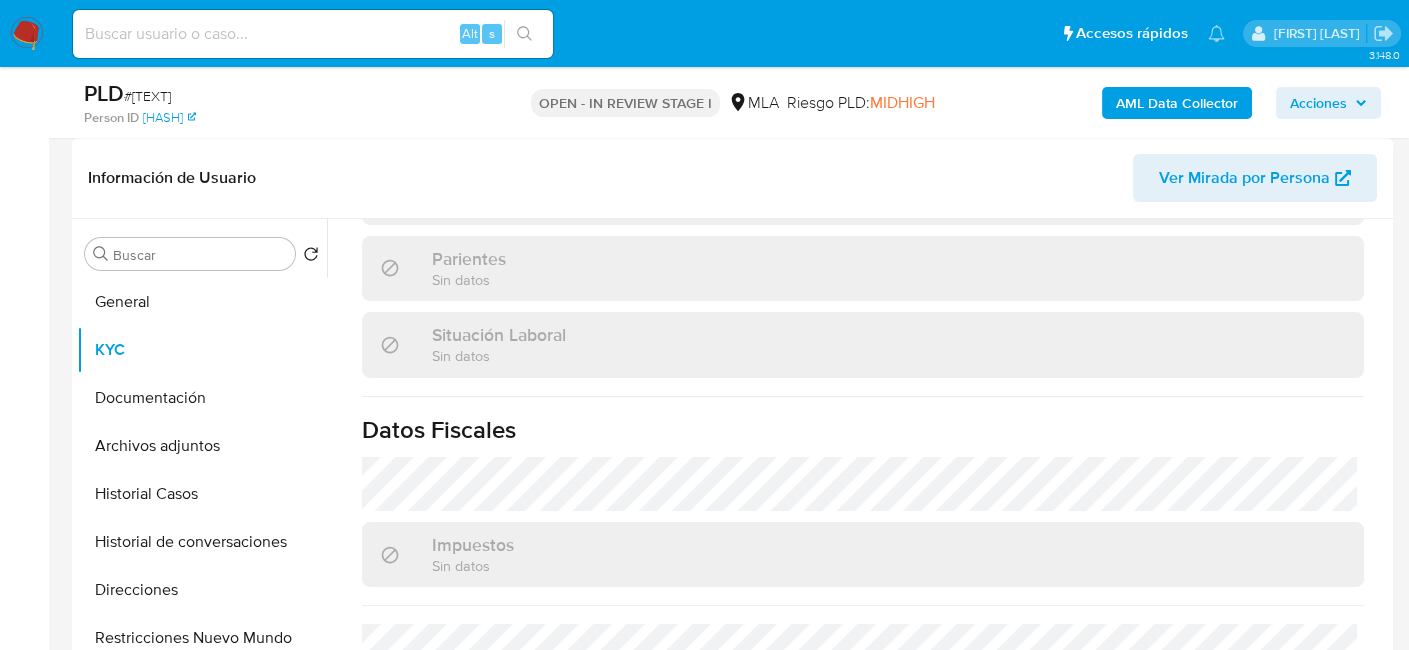 scroll, scrollTop: 1070, scrollLeft: 0, axis: vertical 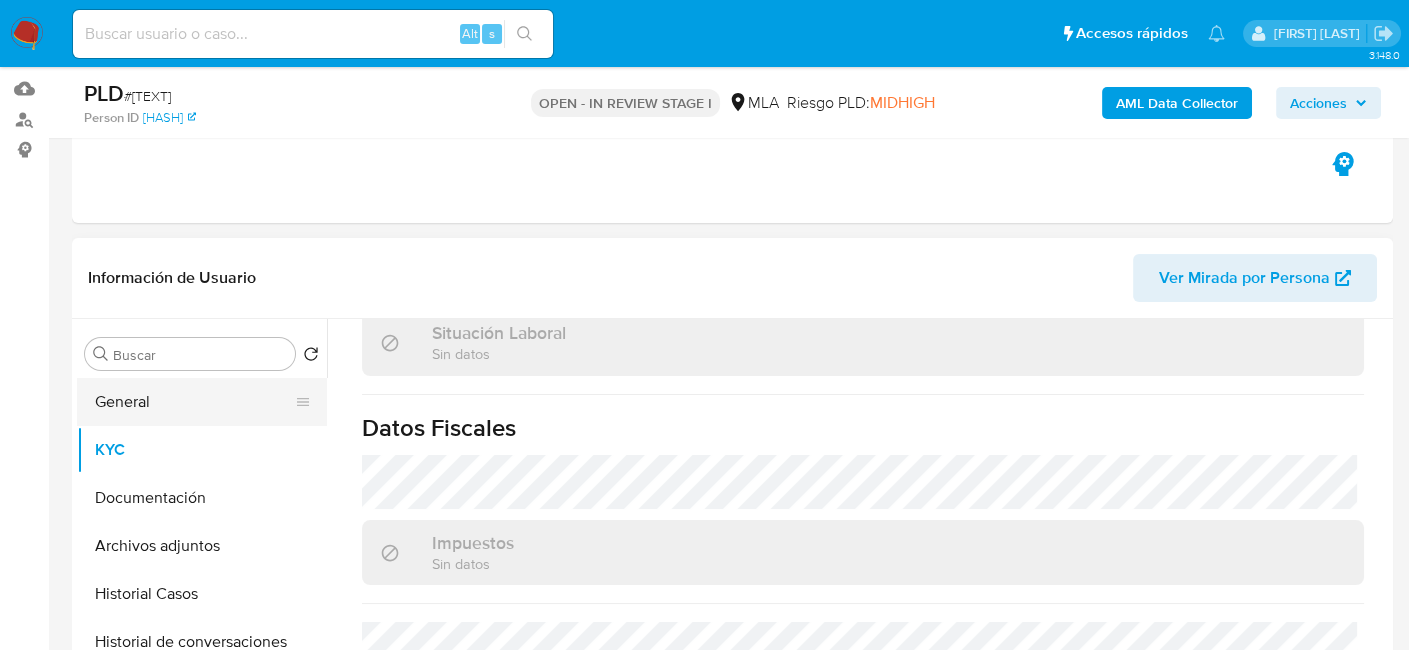 click on "General" at bounding box center (194, 402) 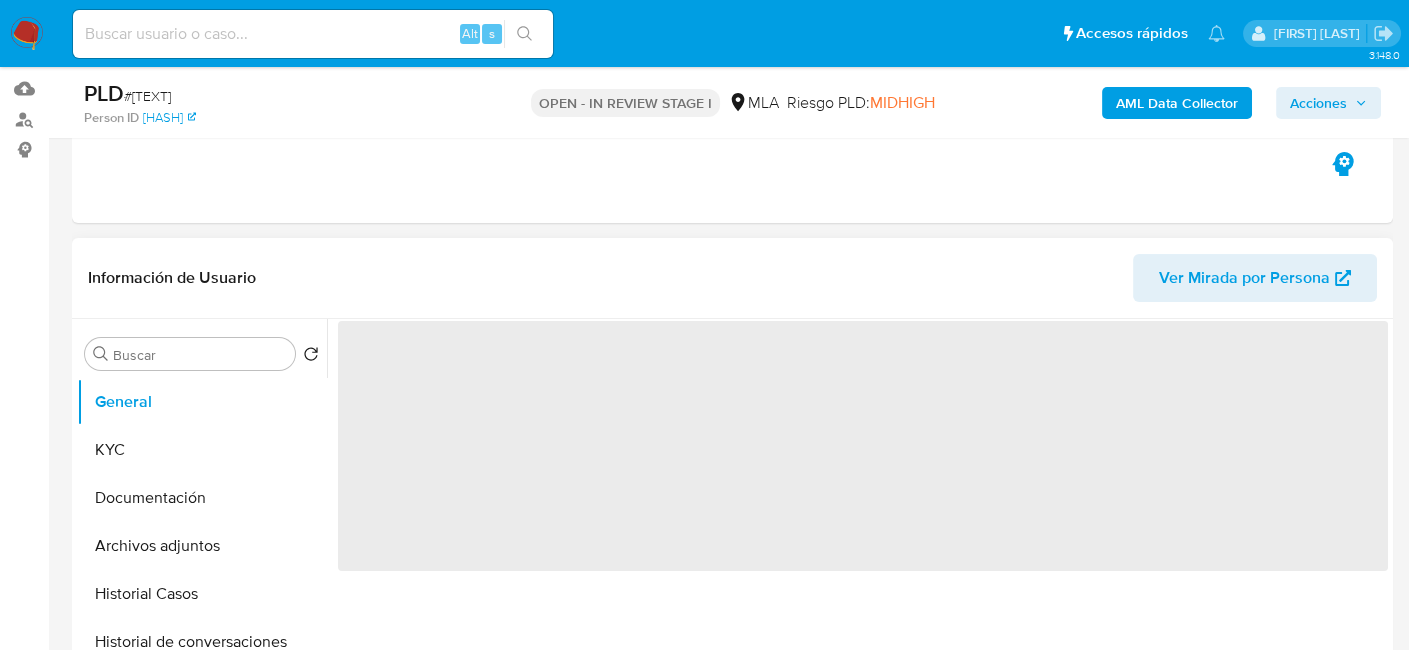 scroll, scrollTop: 0, scrollLeft: 0, axis: both 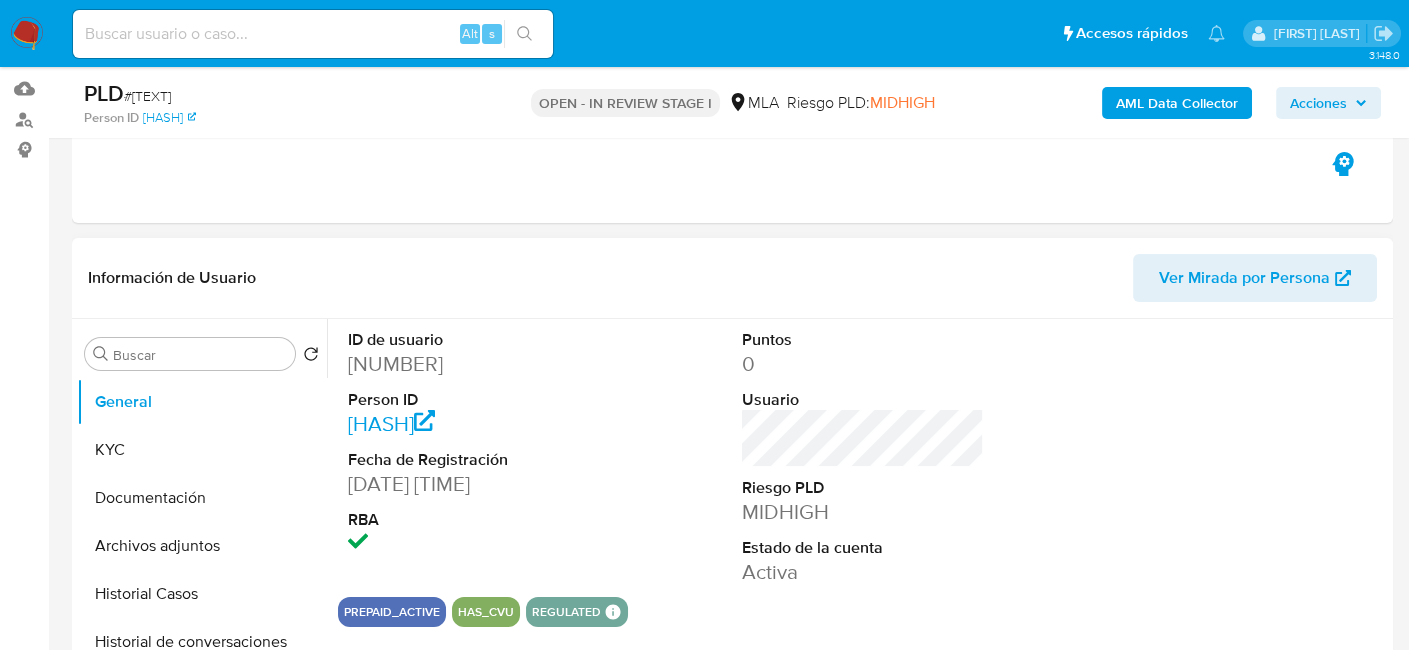 click on "[NUMBER]" at bounding box center (469, 364) 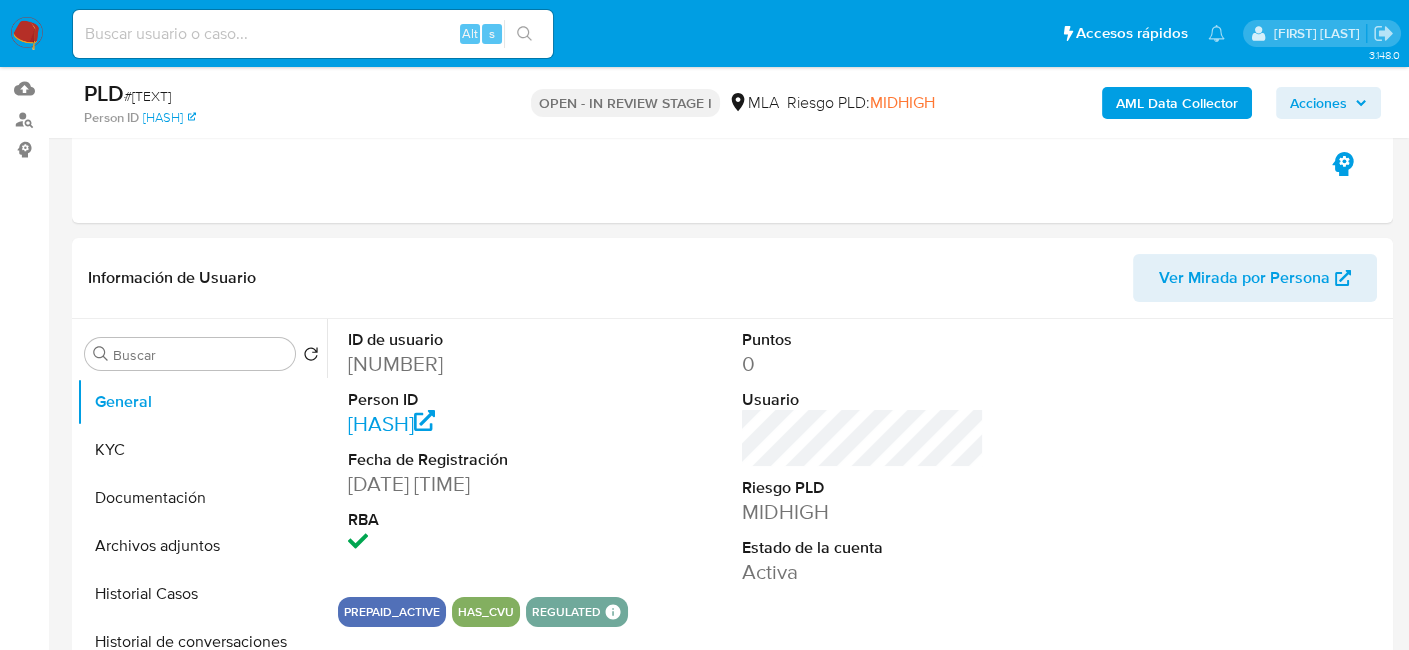copy on "[NUMBER]" 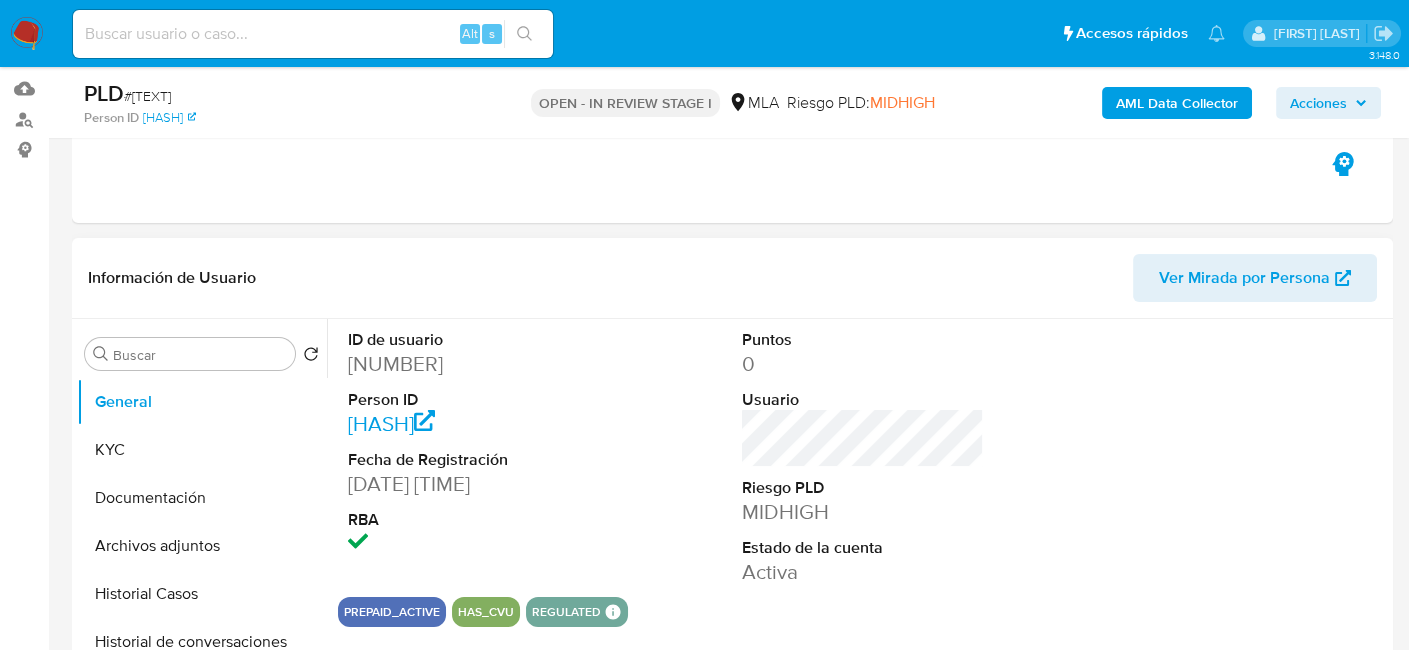 click on "[NUMBER]" at bounding box center (469, 364) 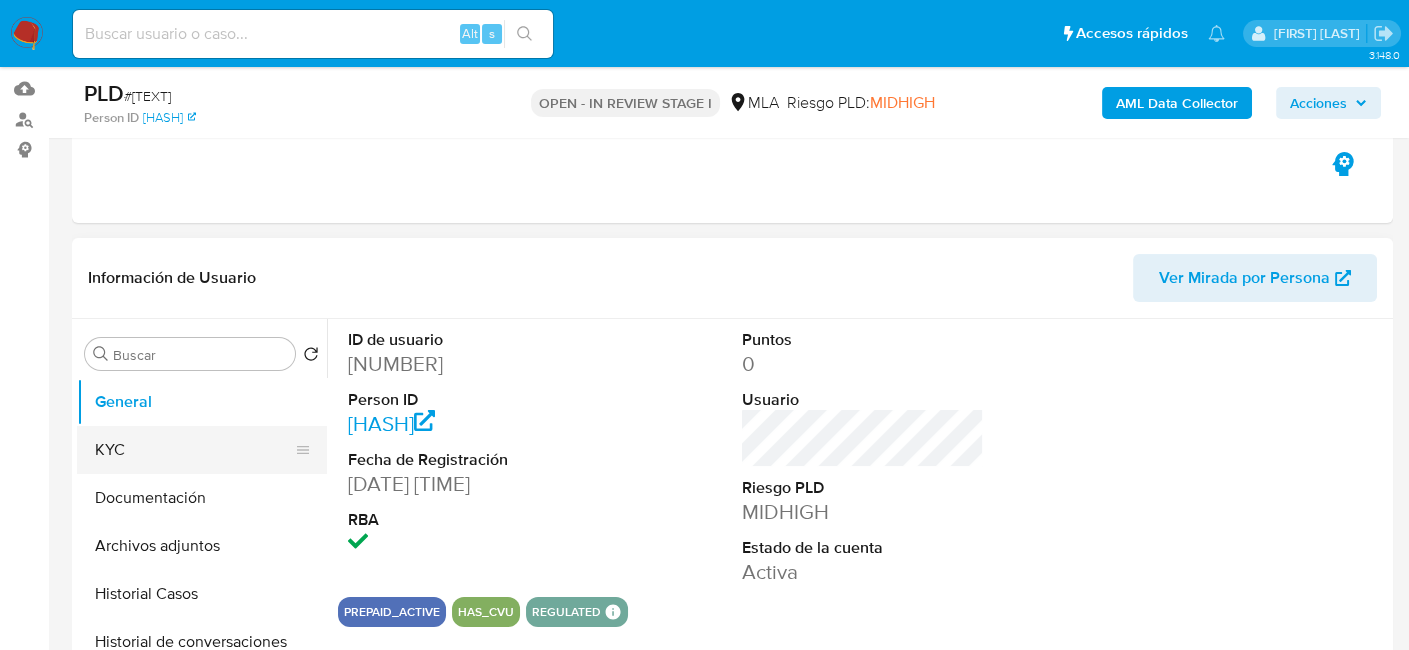 click on "KYC" at bounding box center [194, 450] 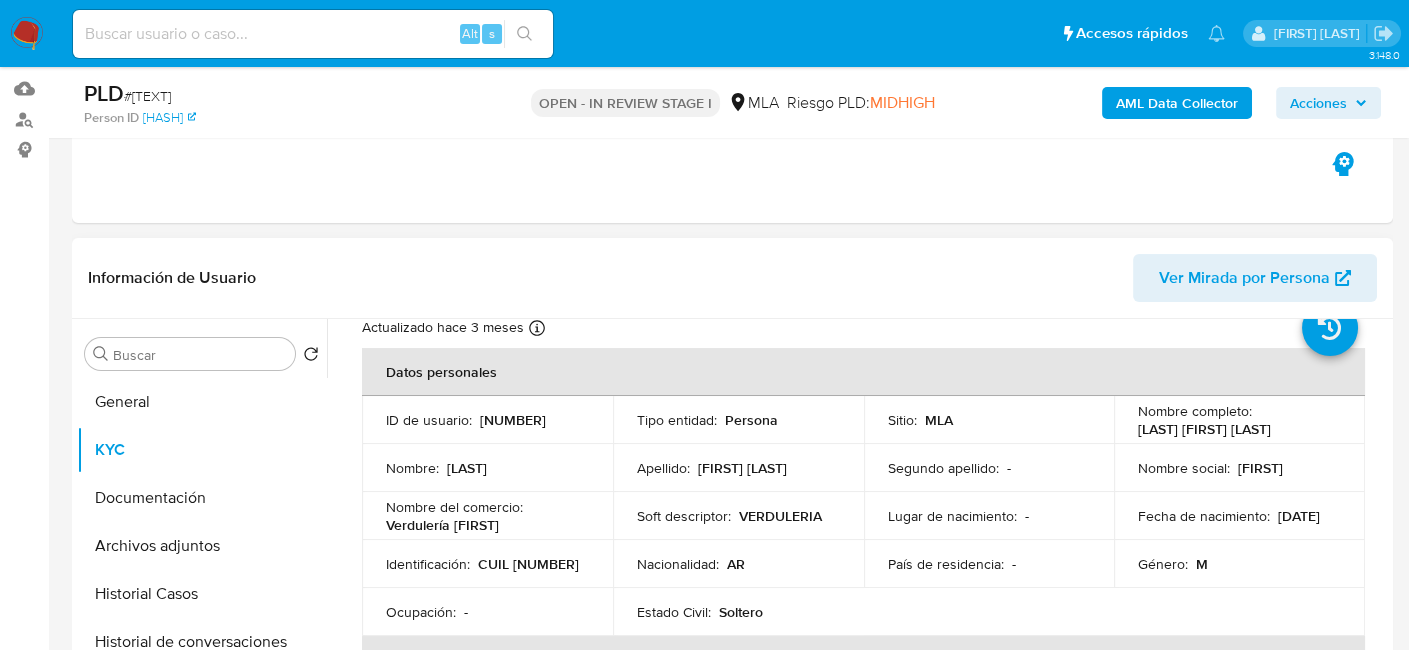 scroll, scrollTop: 100, scrollLeft: 0, axis: vertical 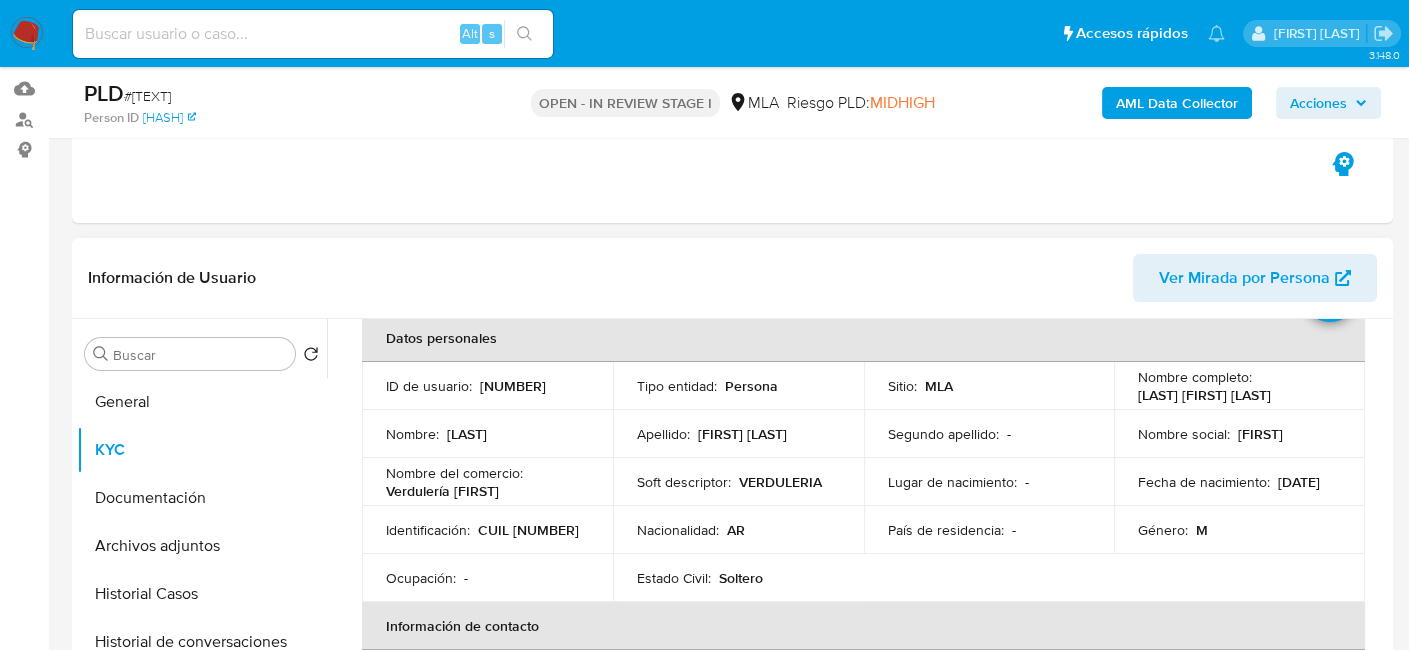 click on "CUIL [NUMBER]" at bounding box center (528, 530) 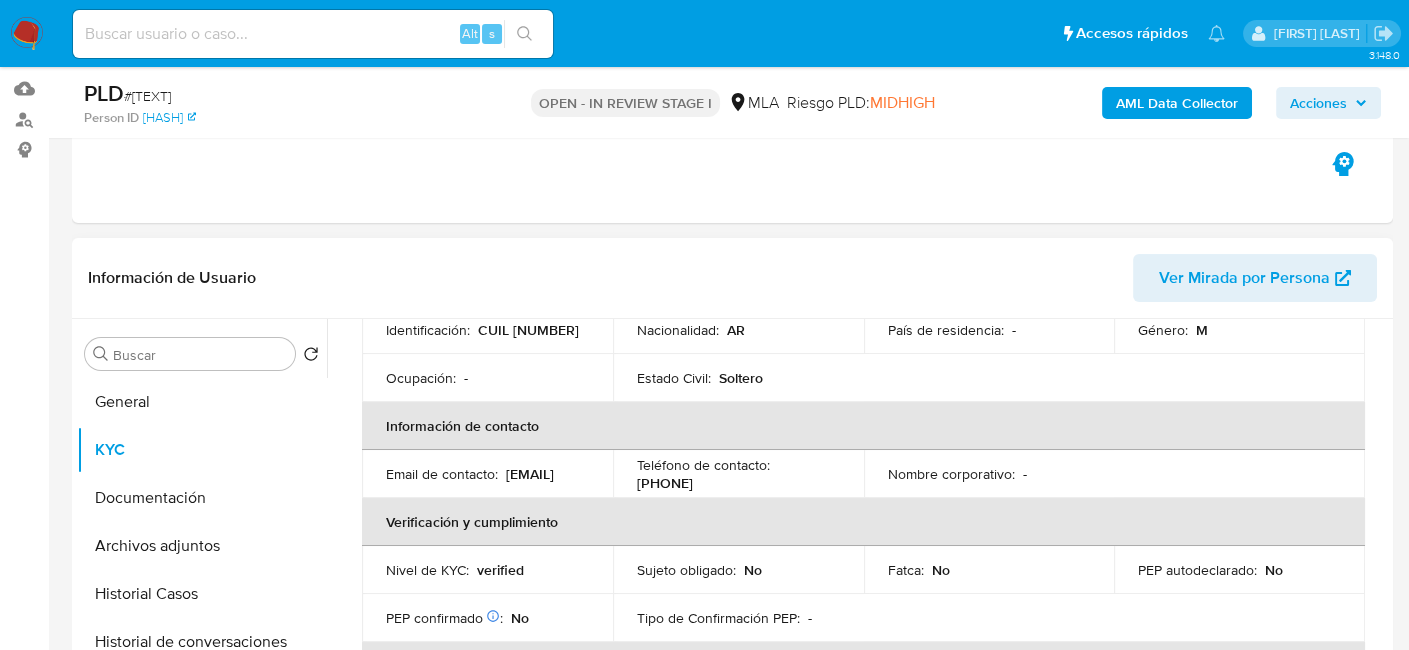 drag, startPoint x: 750, startPoint y: 486, endPoint x: 622, endPoint y: 485, distance: 128.0039 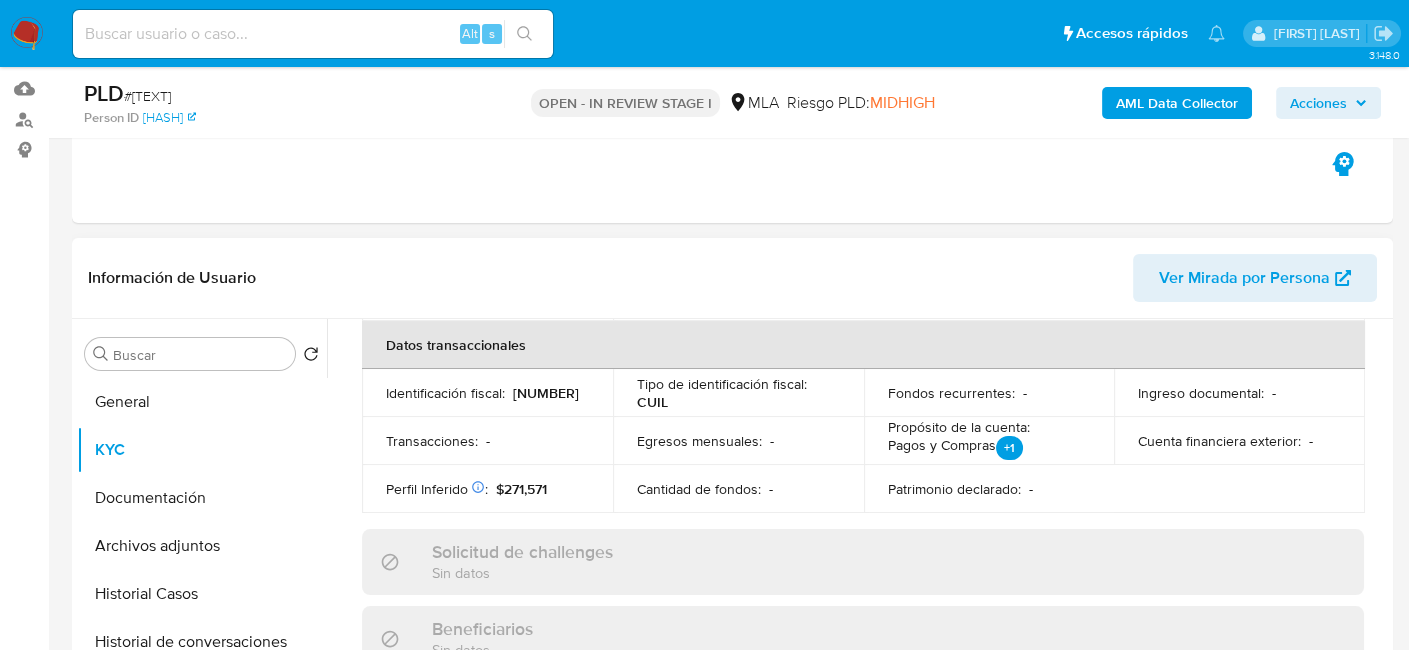 scroll, scrollTop: 800, scrollLeft: 0, axis: vertical 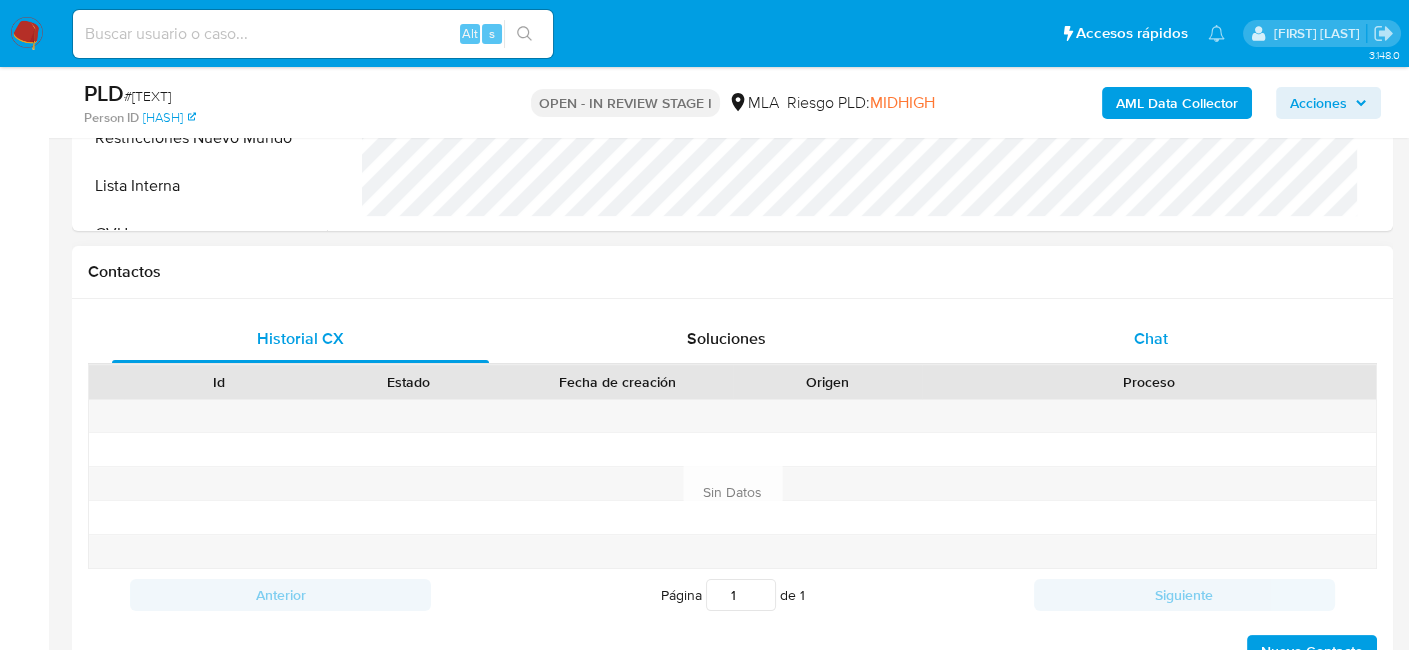 drag, startPoint x: 1170, startPoint y: 323, endPoint x: 1155, endPoint y: 327, distance: 15.524175 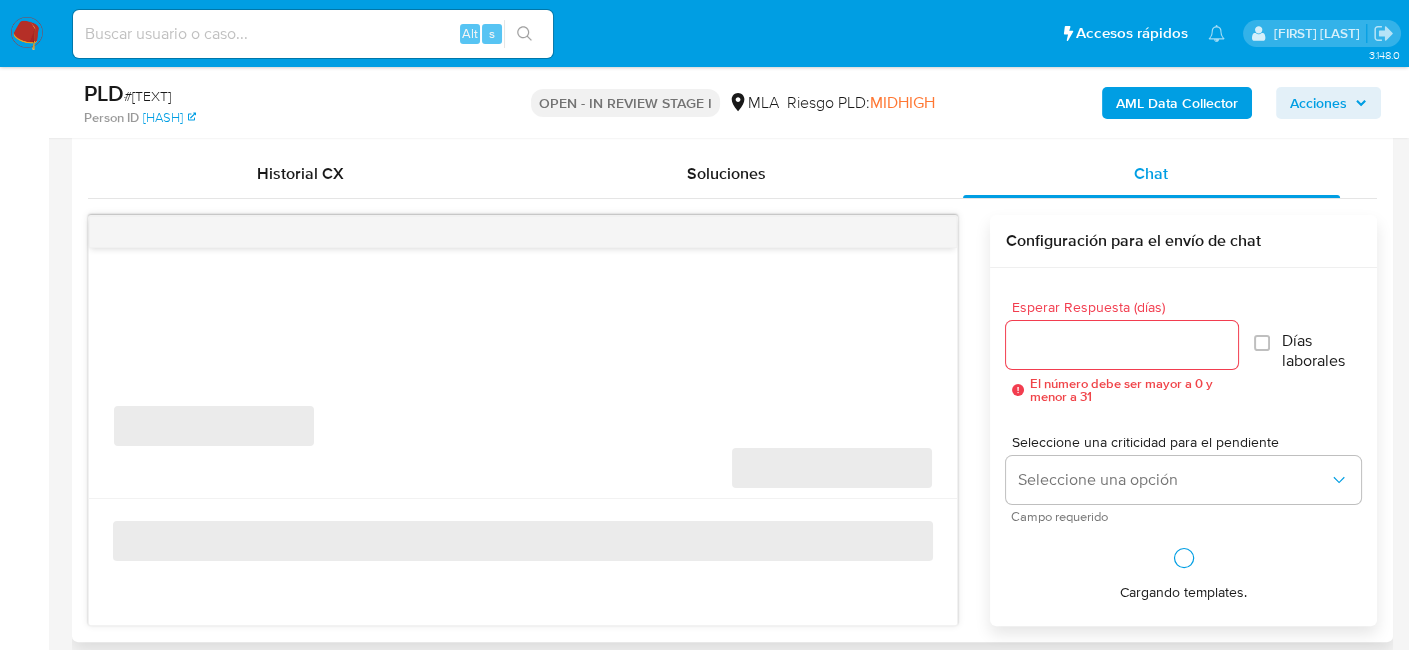 scroll, scrollTop: 1000, scrollLeft: 0, axis: vertical 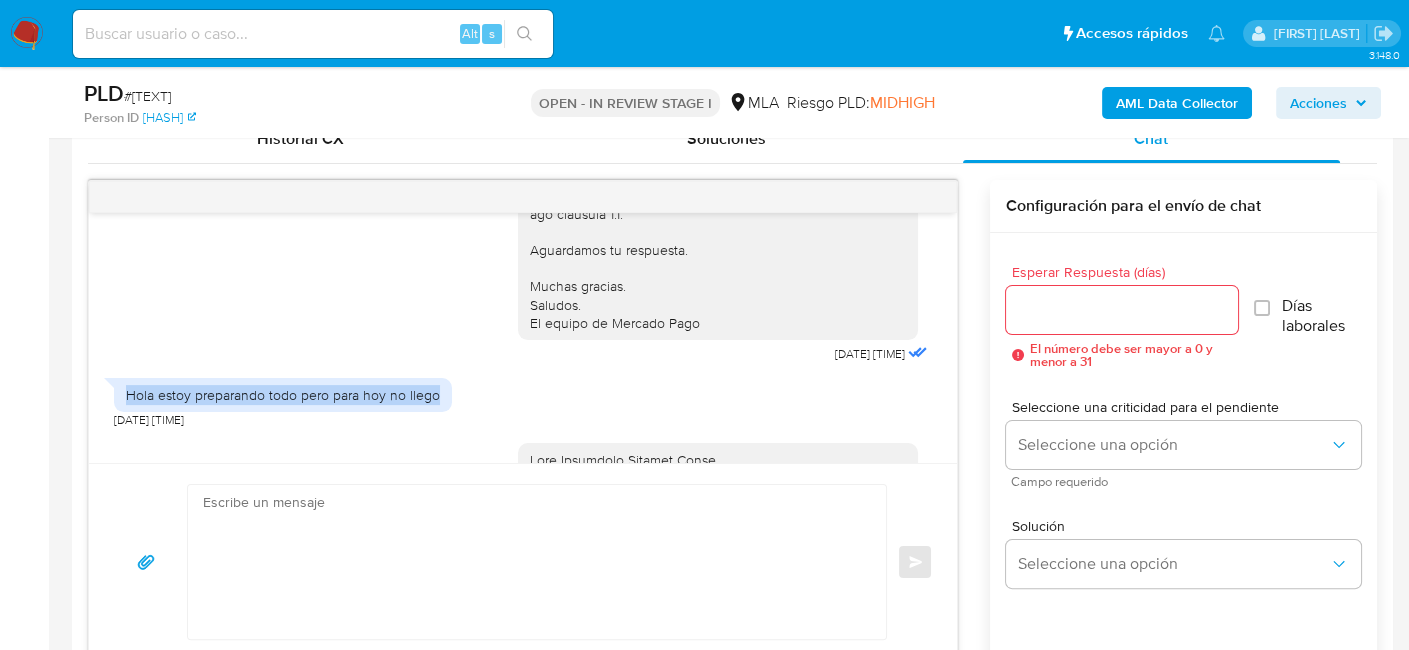 drag, startPoint x: 128, startPoint y: 432, endPoint x: 440, endPoint y: 430, distance: 312.0064 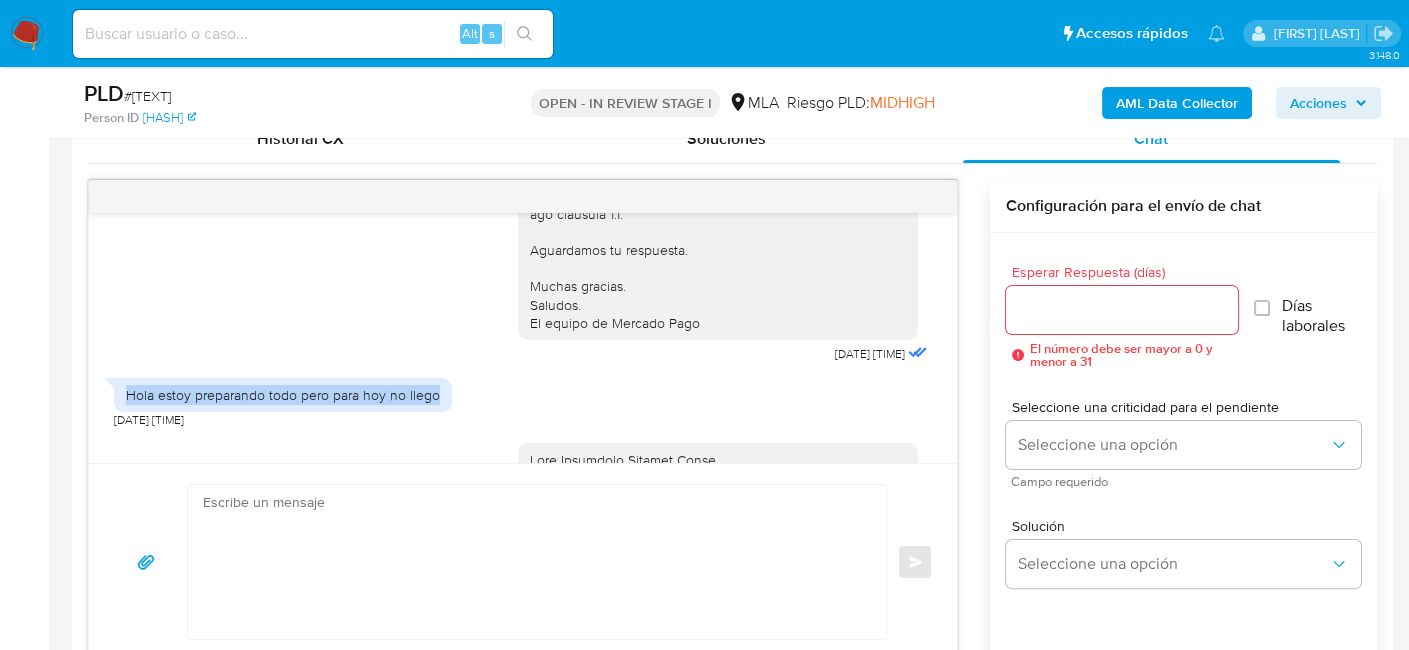 copy on "Hola estoy preparando todo pero para hoy no llego" 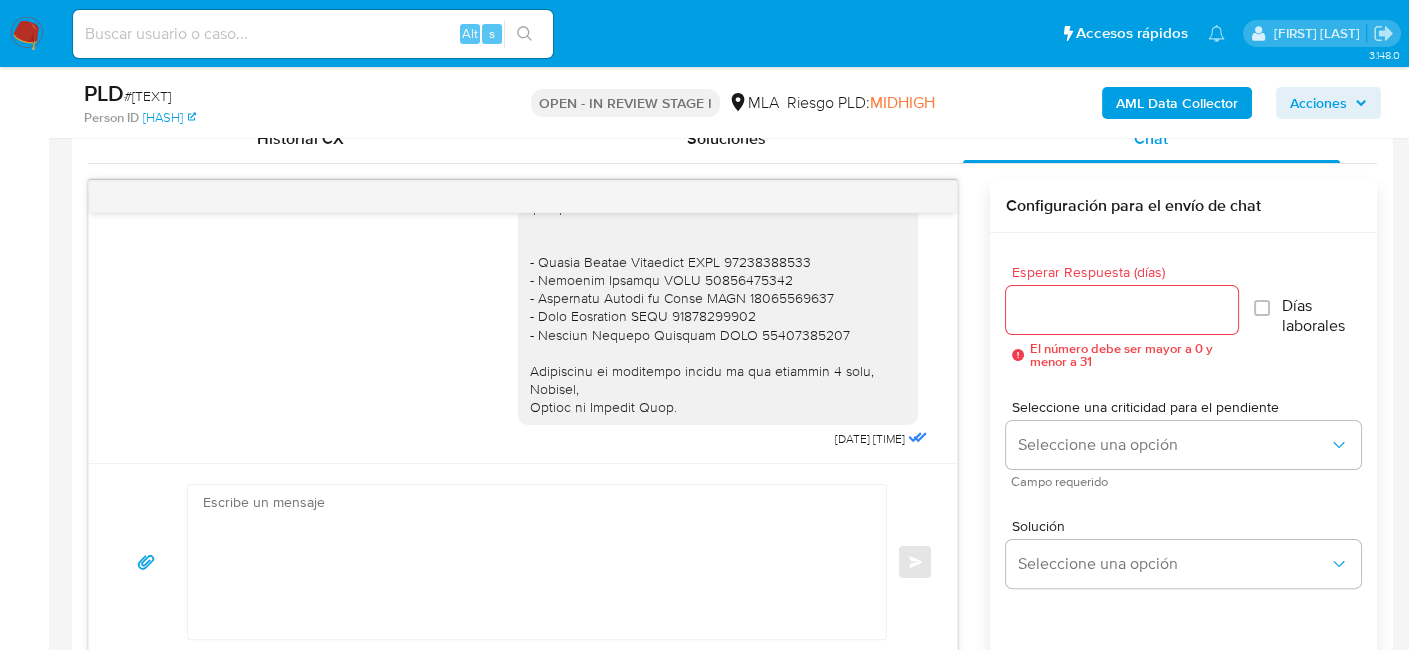 scroll, scrollTop: 2153, scrollLeft: 0, axis: vertical 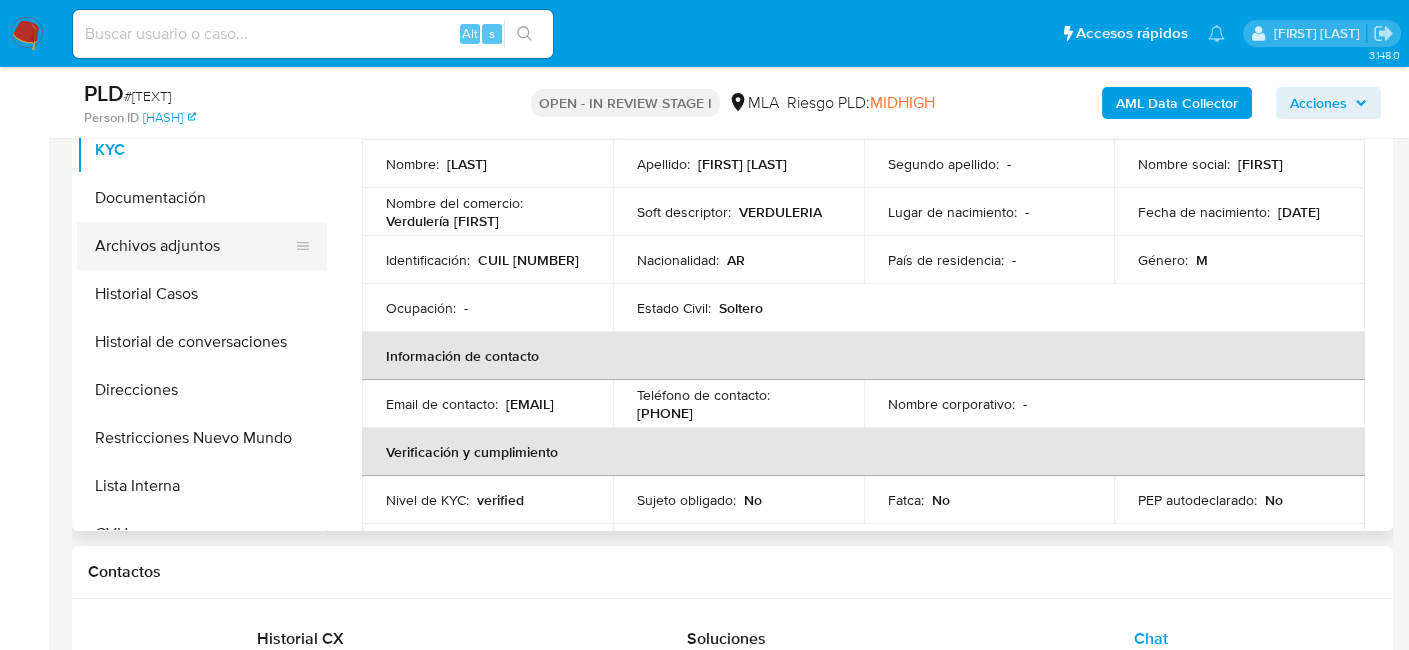 click on "Archivos adjuntos" at bounding box center [194, 246] 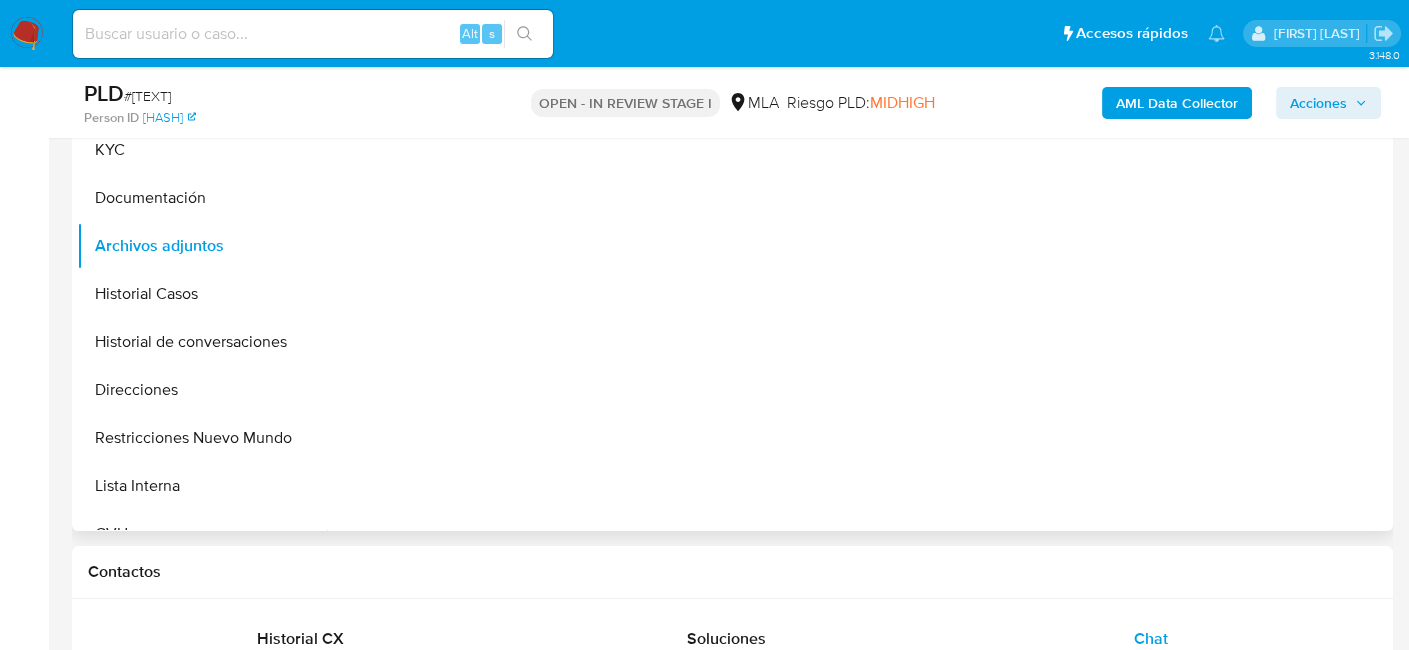 scroll, scrollTop: 0, scrollLeft: 0, axis: both 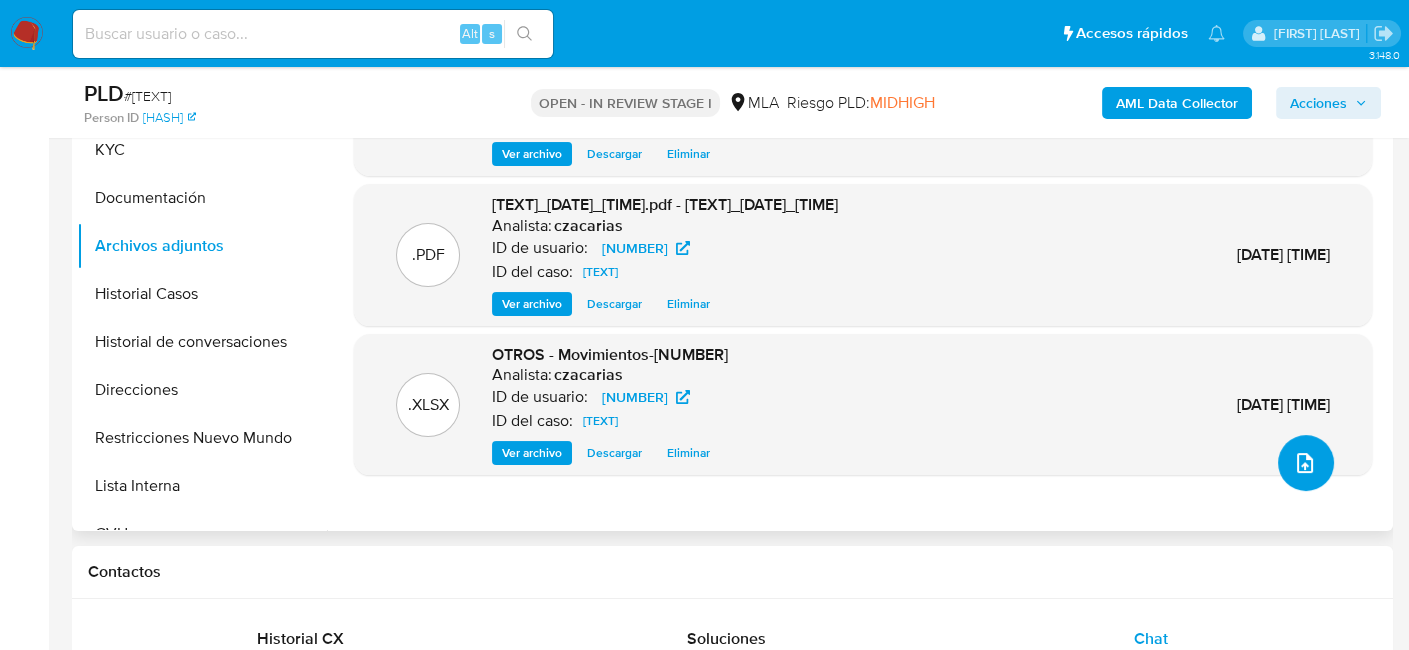 click 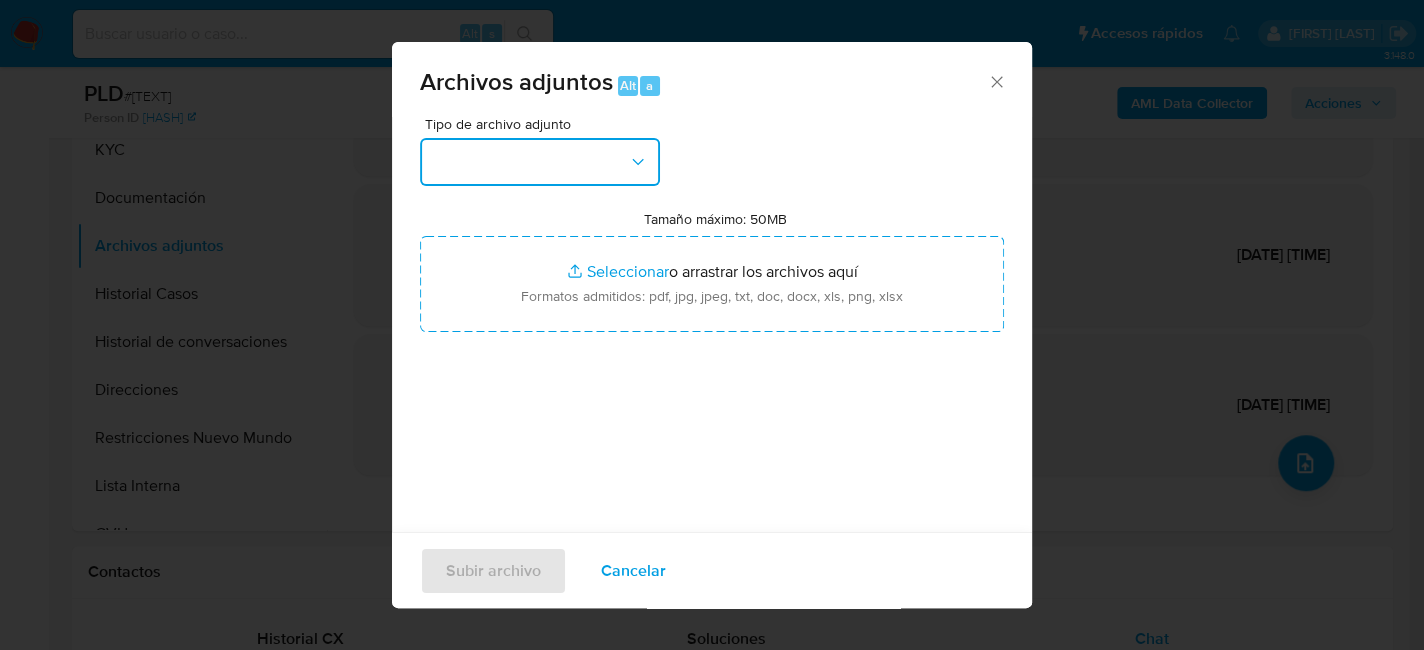 click at bounding box center (540, 162) 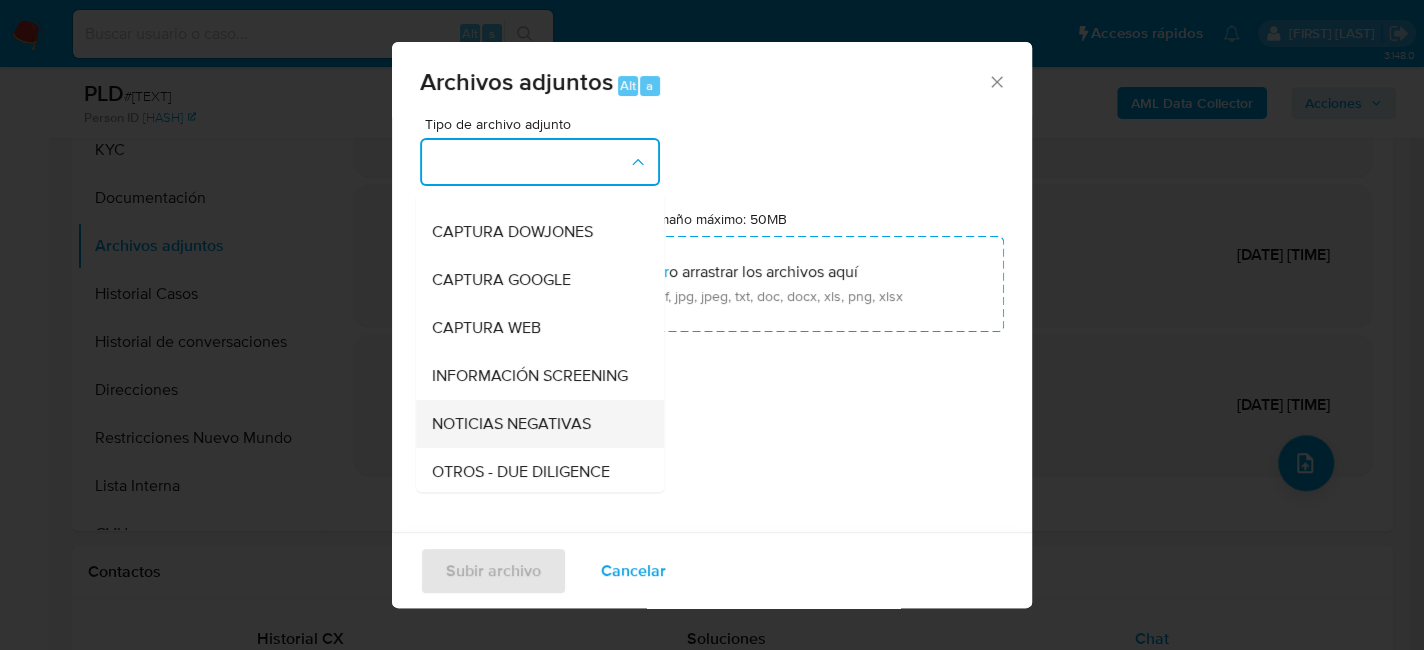 scroll, scrollTop: 200, scrollLeft: 0, axis: vertical 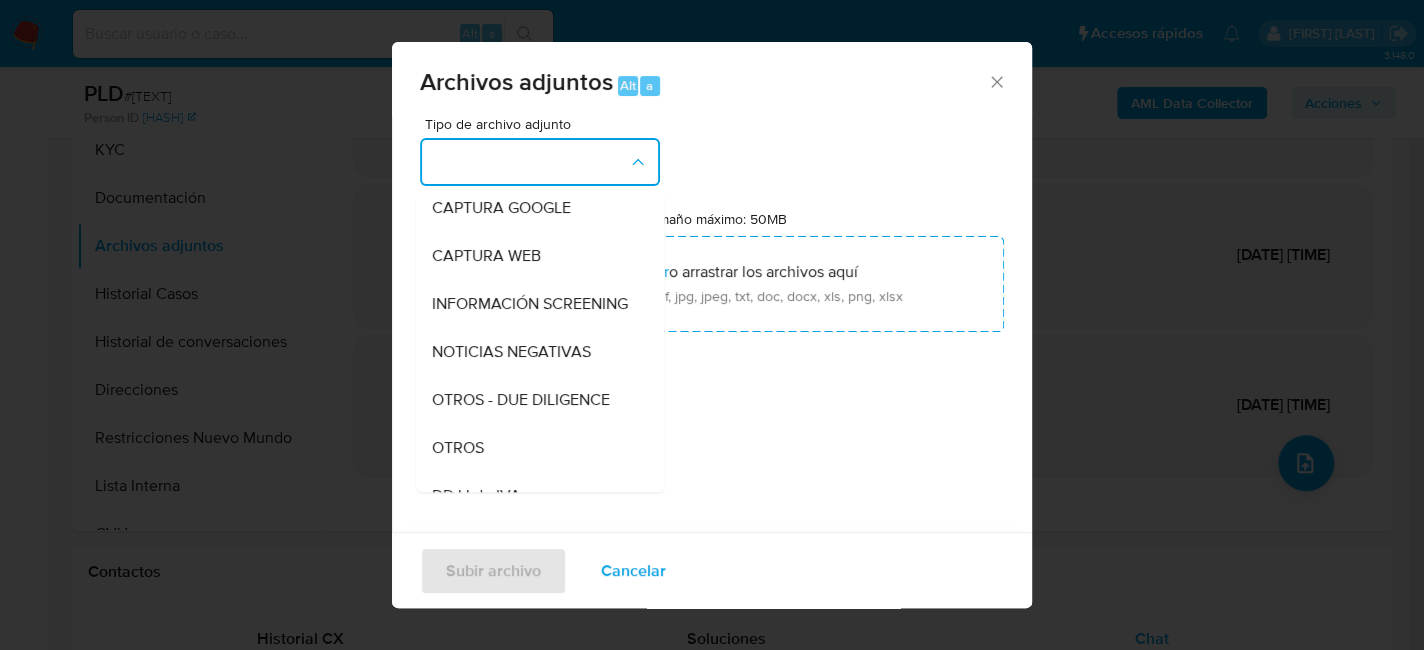 drag, startPoint x: 497, startPoint y: 459, endPoint x: 506, endPoint y: 449, distance: 13.453624 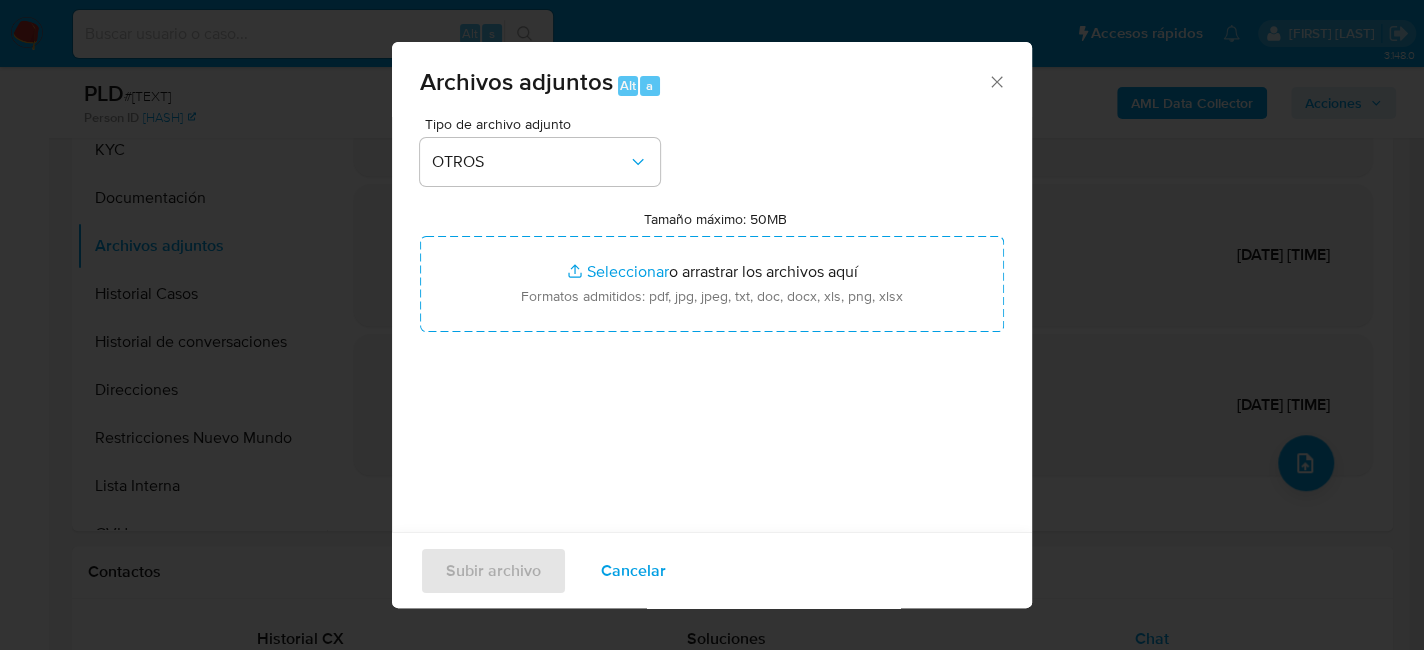 click on "Cancelar" at bounding box center (633, 570) 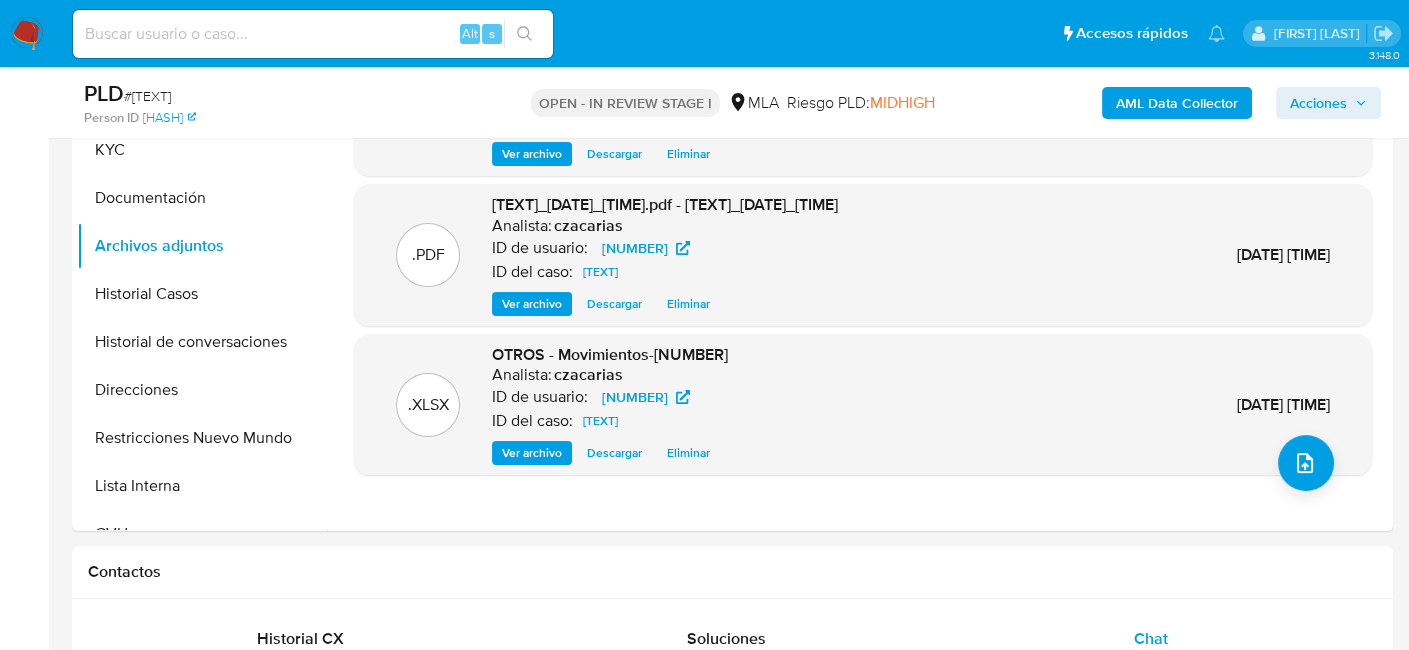 click on "# [ALPHANUMERIC]" at bounding box center [147, 96] 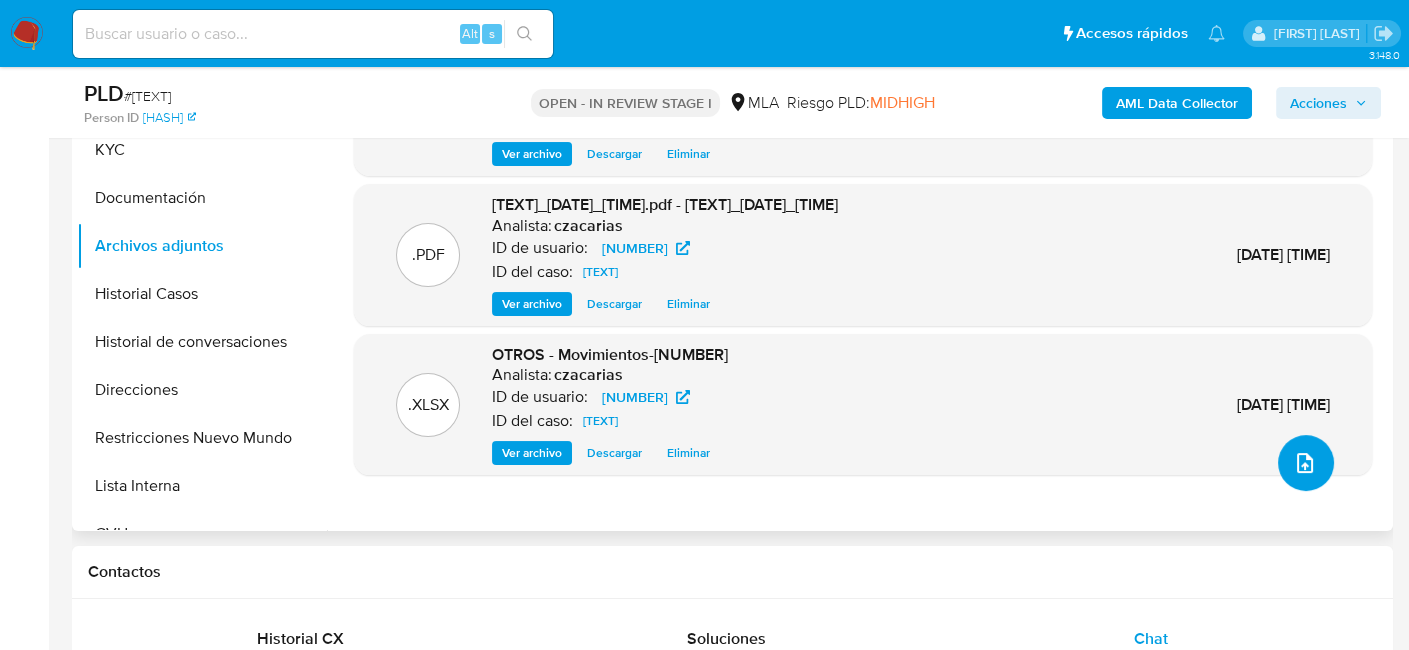 click 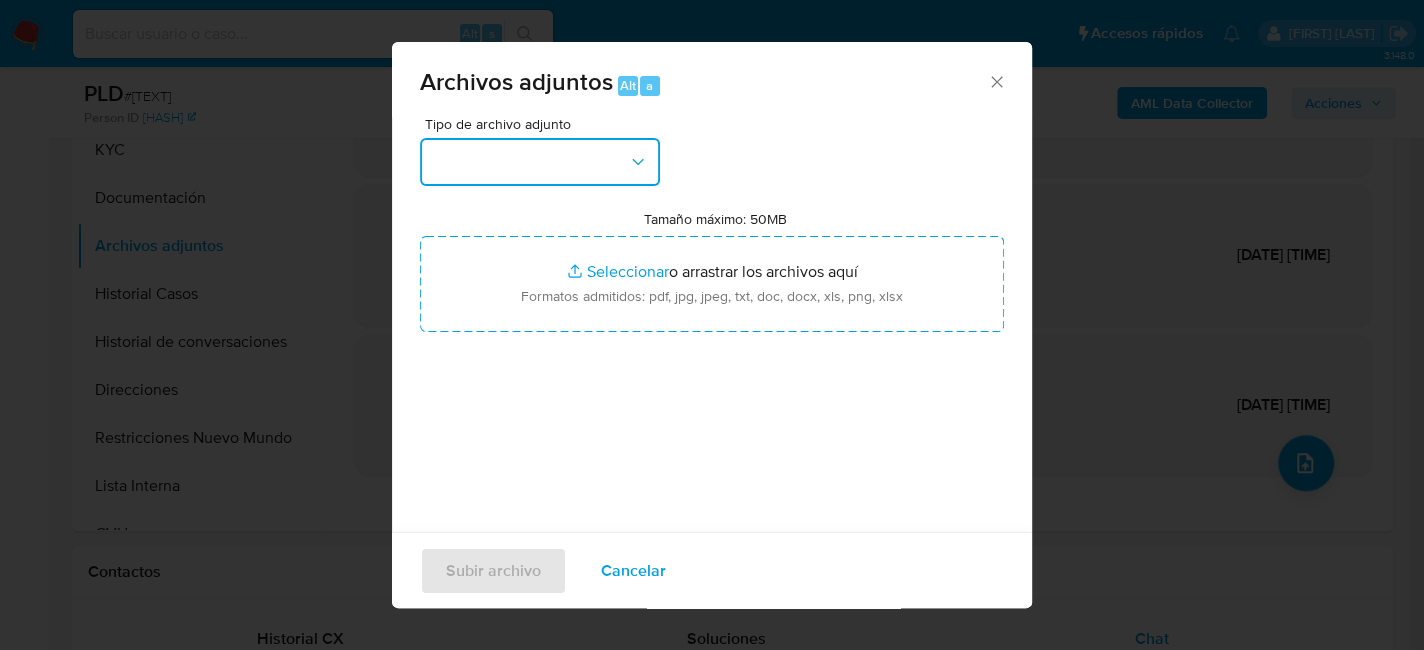 click at bounding box center [540, 162] 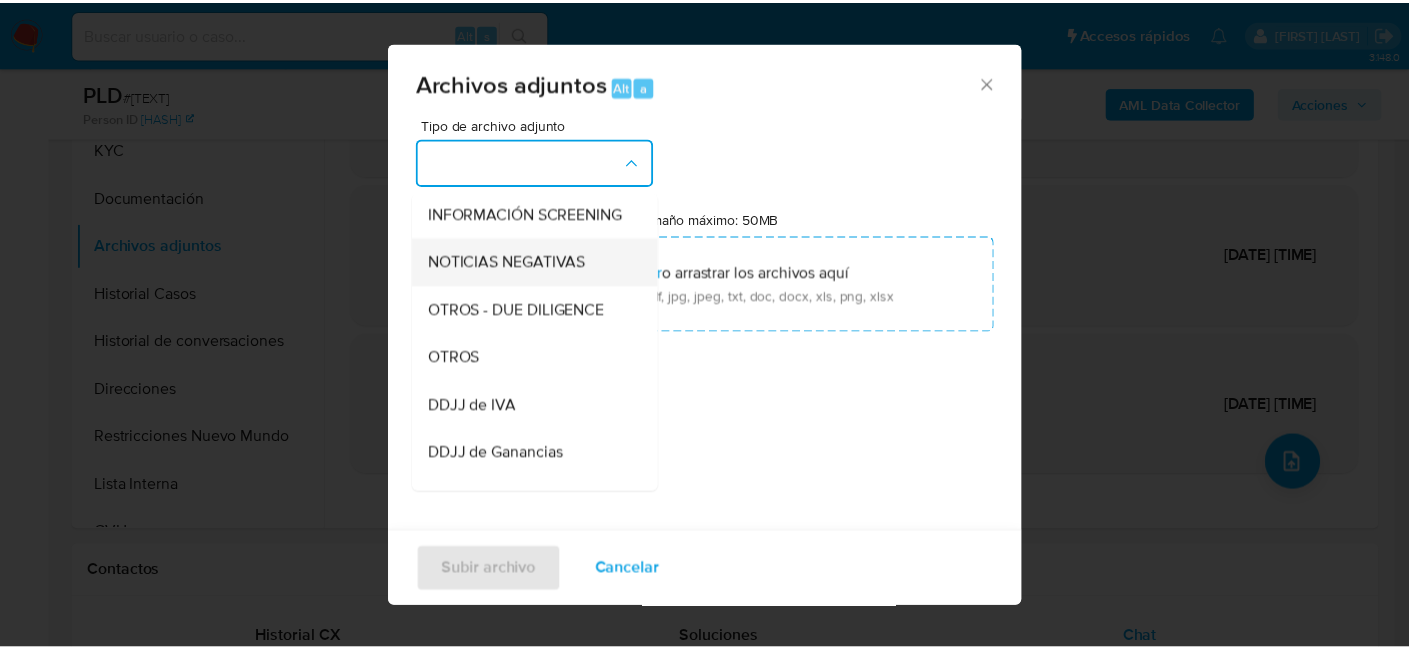 scroll, scrollTop: 300, scrollLeft: 0, axis: vertical 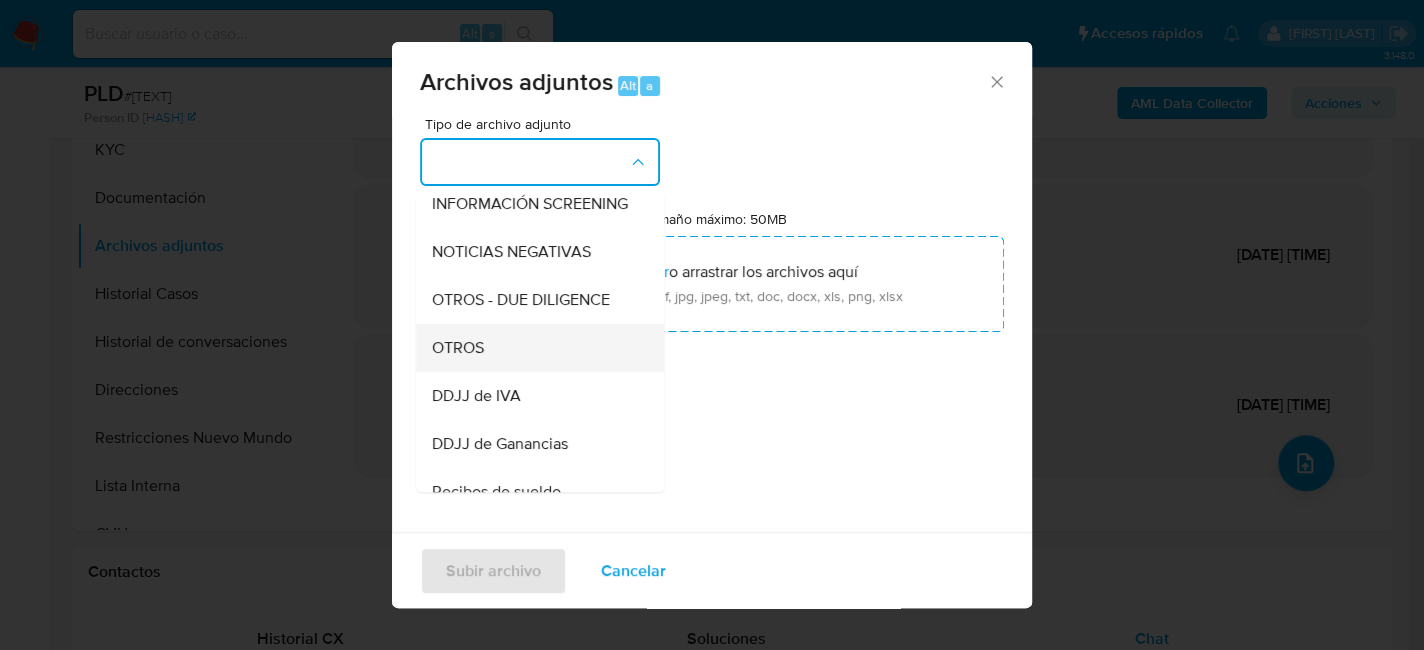 click on "OTROS" at bounding box center (534, 348) 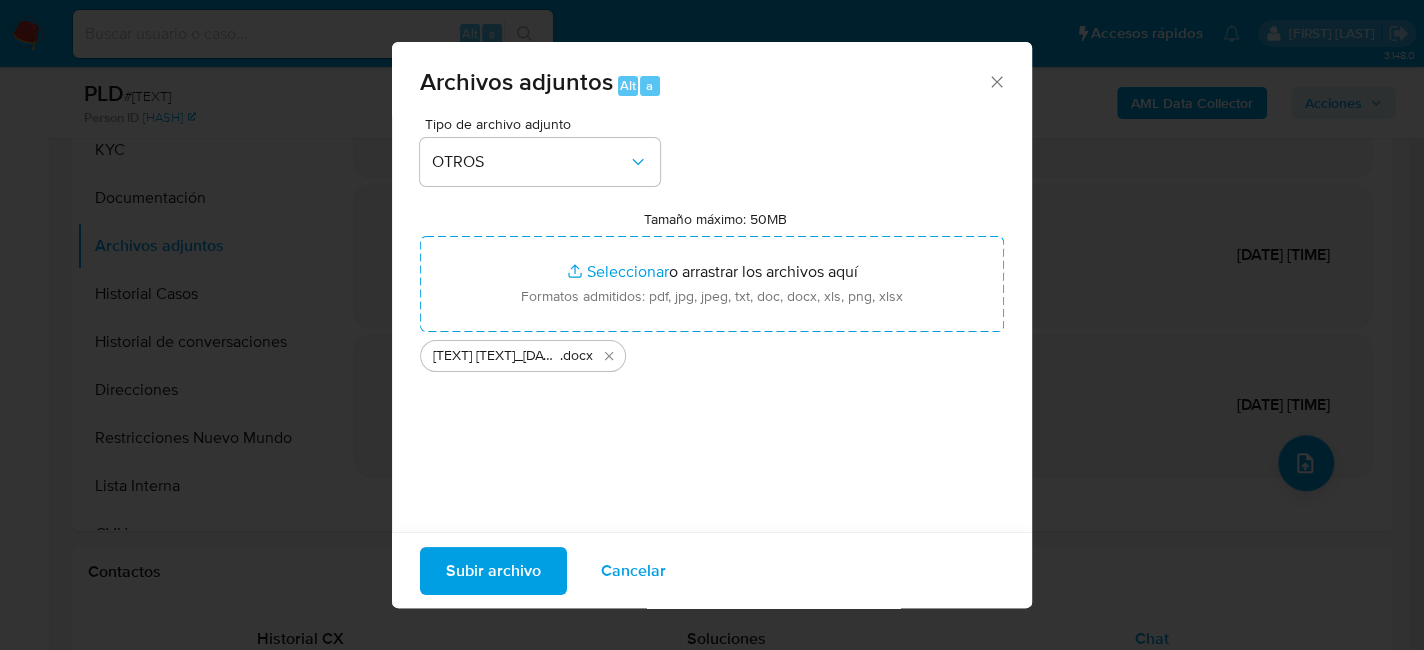 click on "Subir archivo" at bounding box center [493, 570] 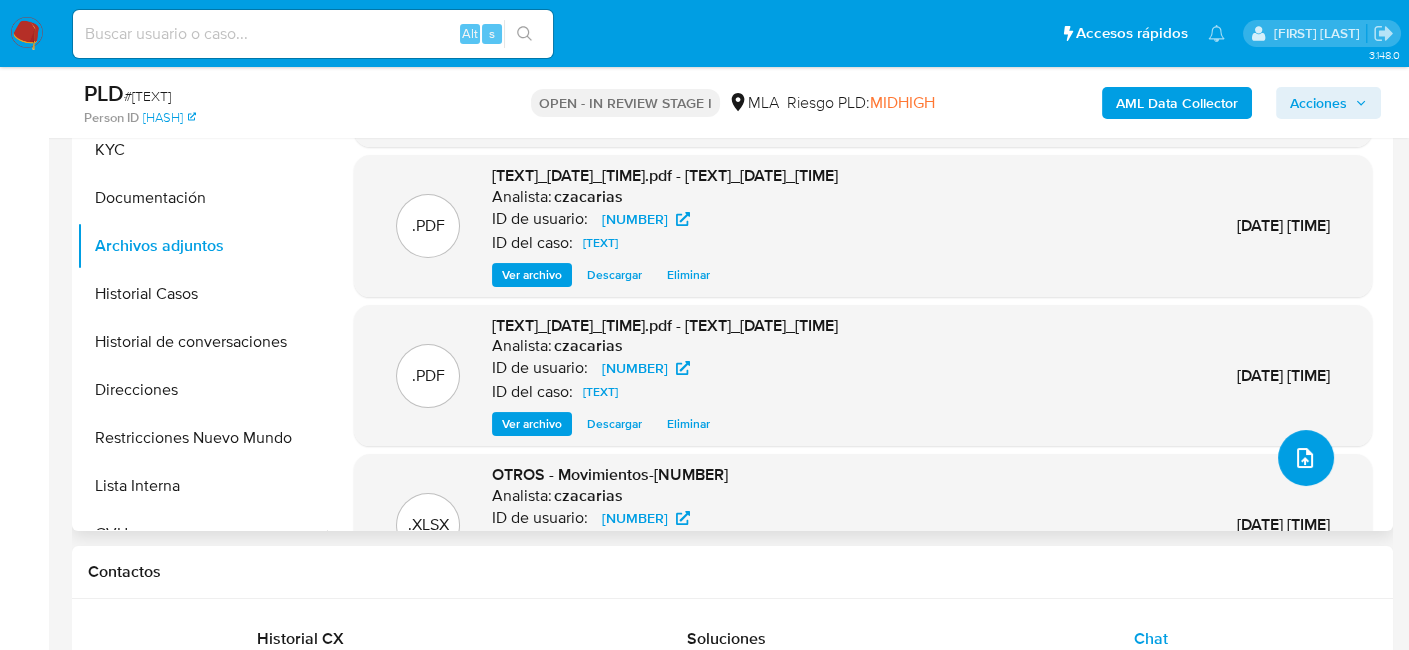 scroll, scrollTop: 0, scrollLeft: 0, axis: both 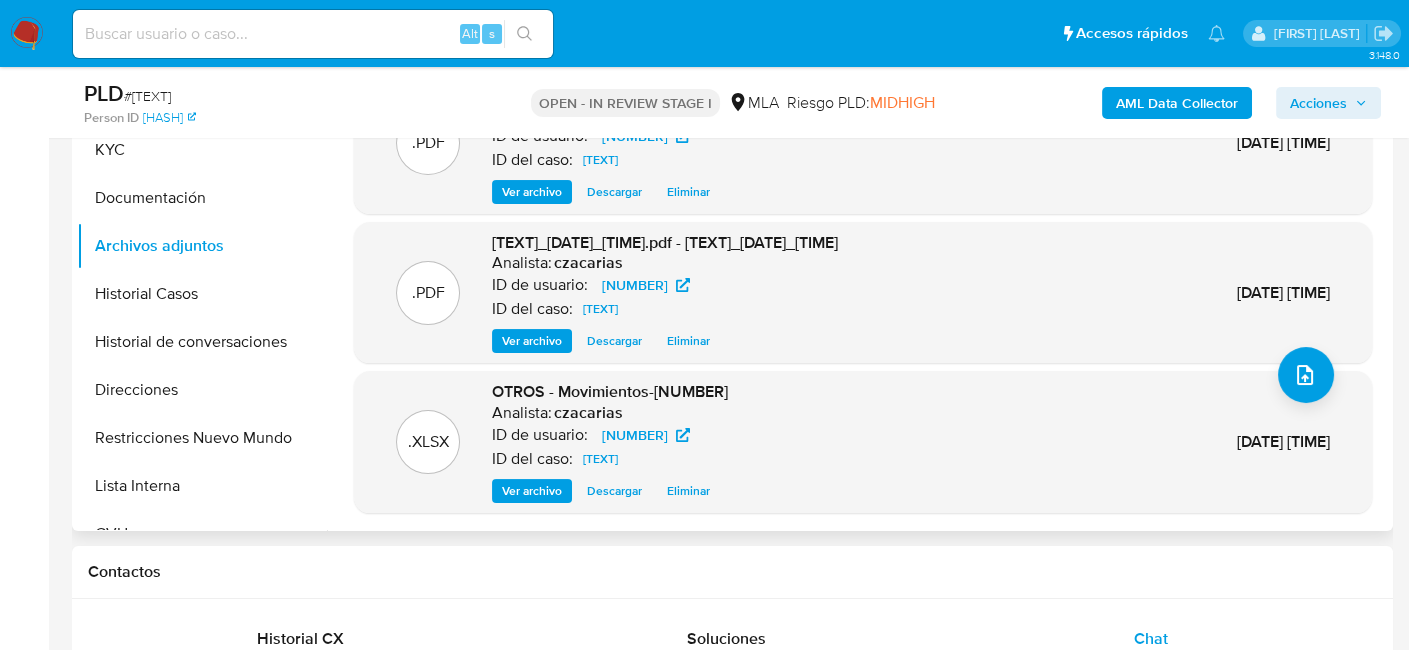 click on "Eliminar" at bounding box center (688, 491) 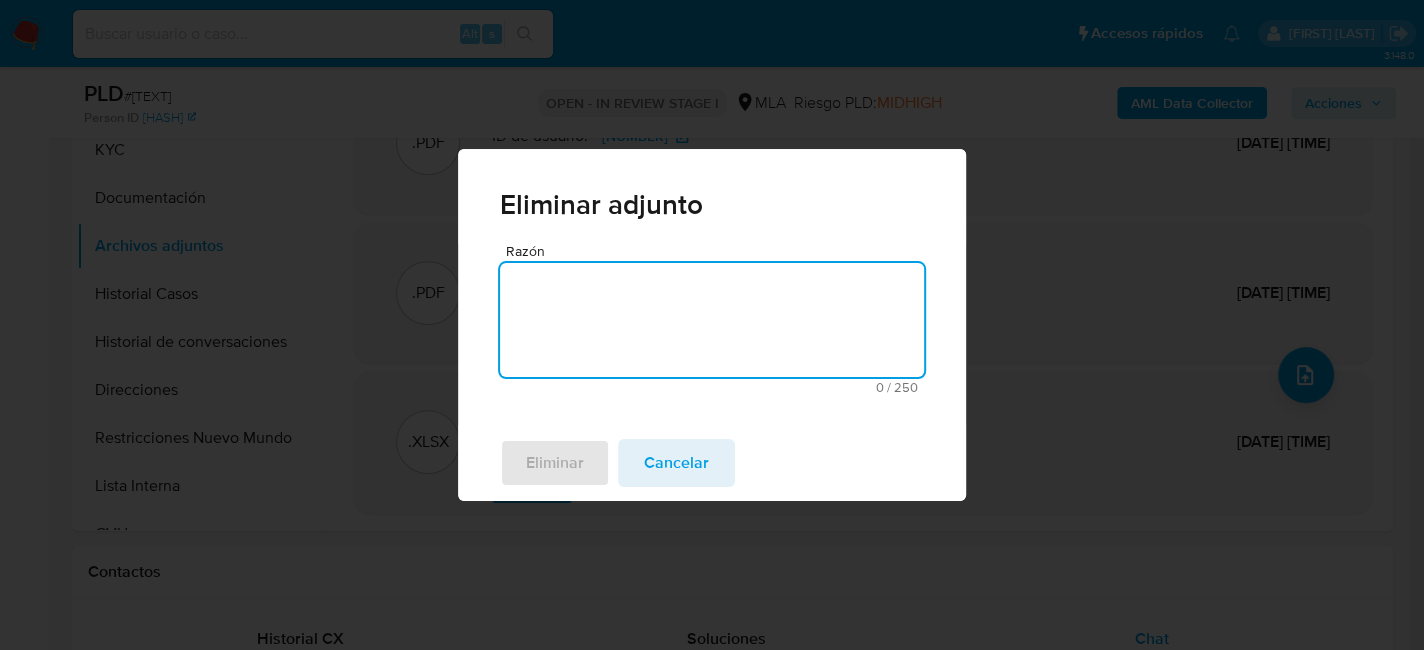 click on "Razón" at bounding box center (712, 320) 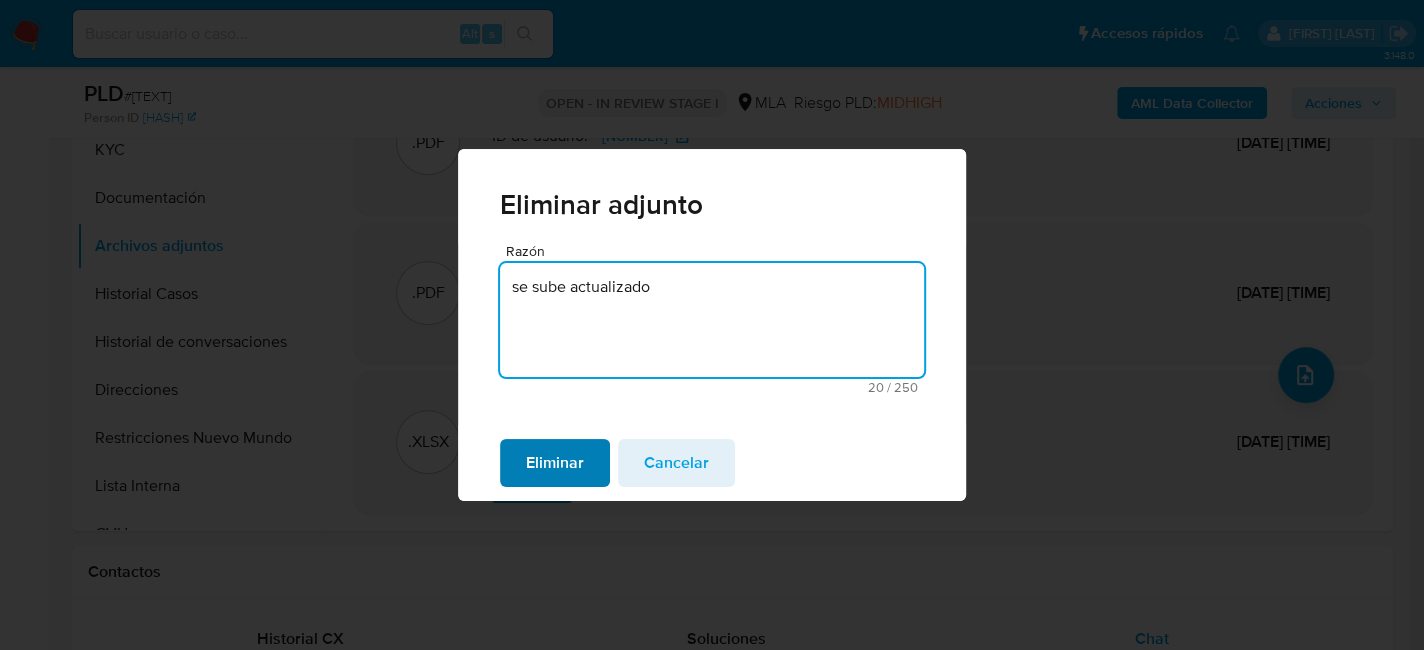type on "se sube actualizado" 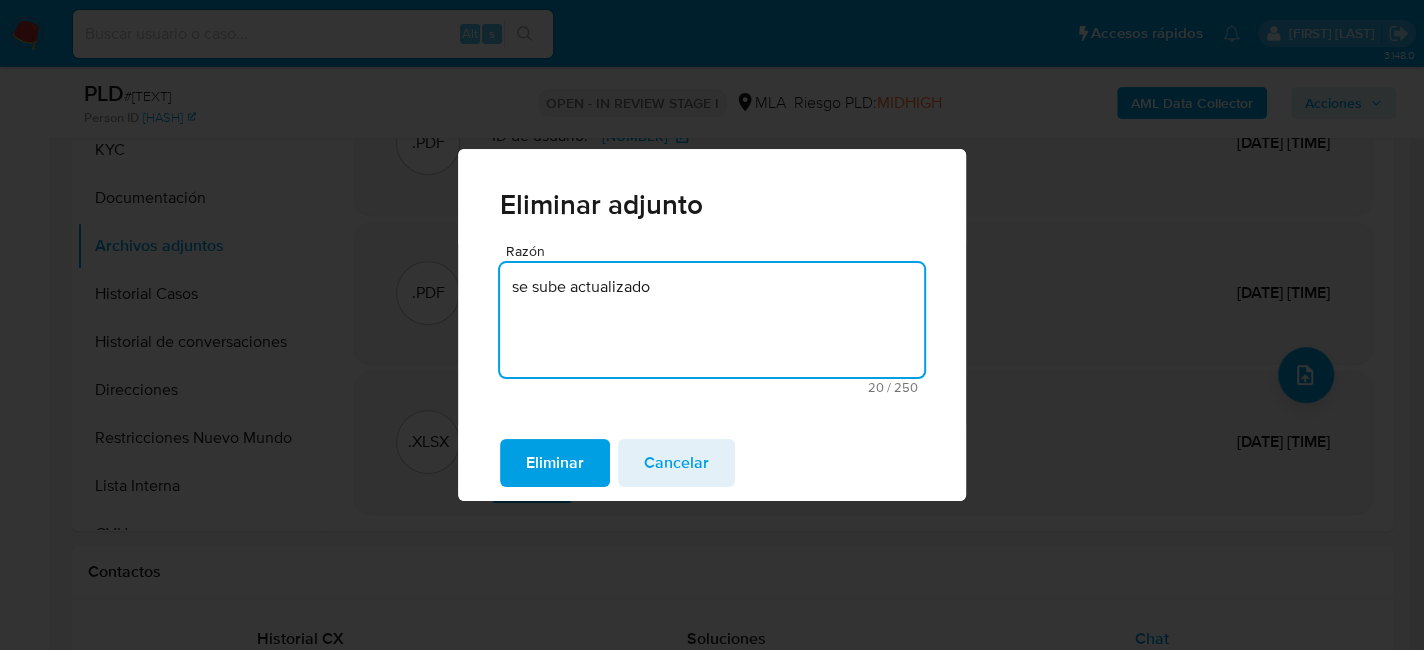 click on "Eliminar" at bounding box center [555, 463] 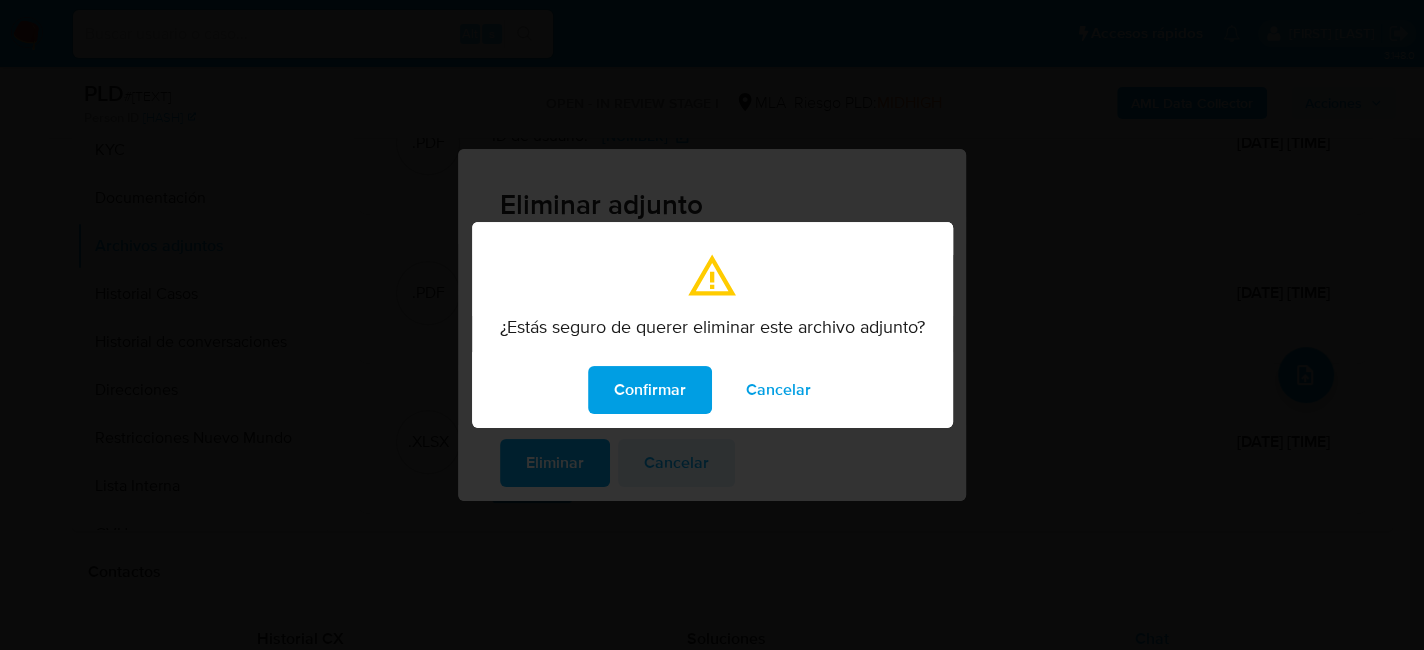 click on "Confirmar" at bounding box center [650, 390] 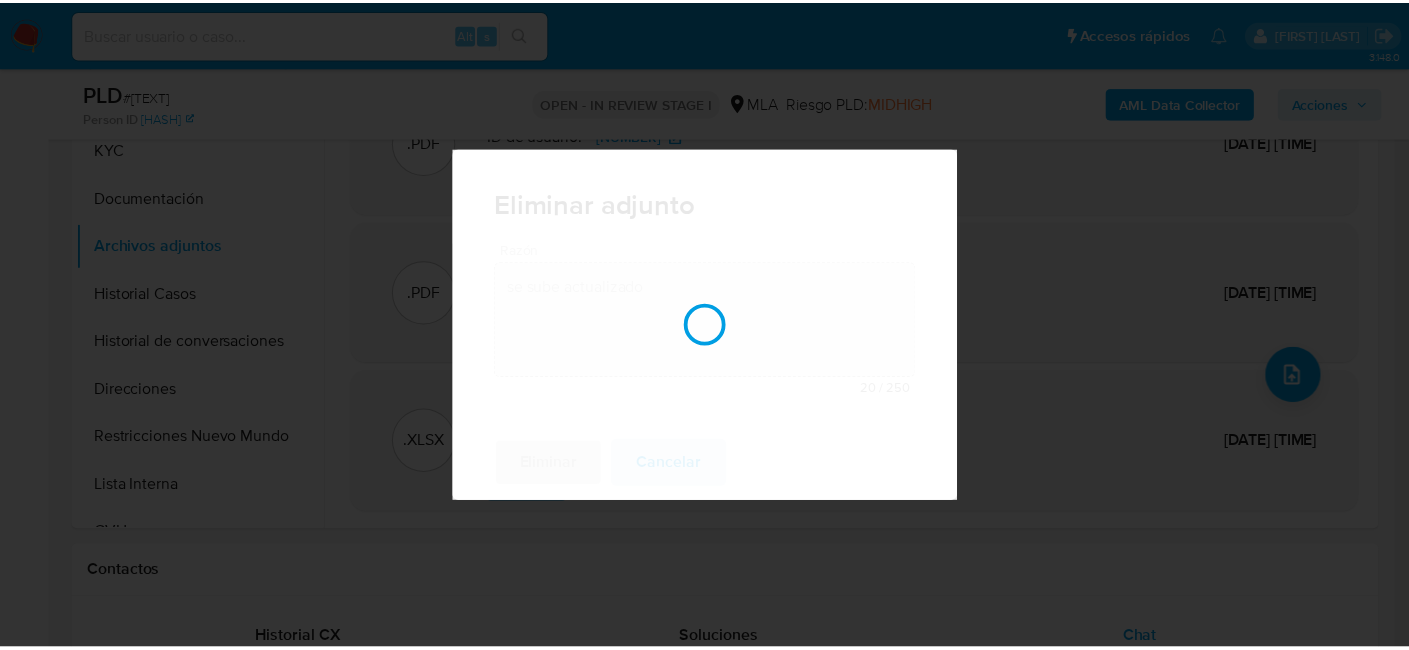 scroll, scrollTop: 128, scrollLeft: 0, axis: vertical 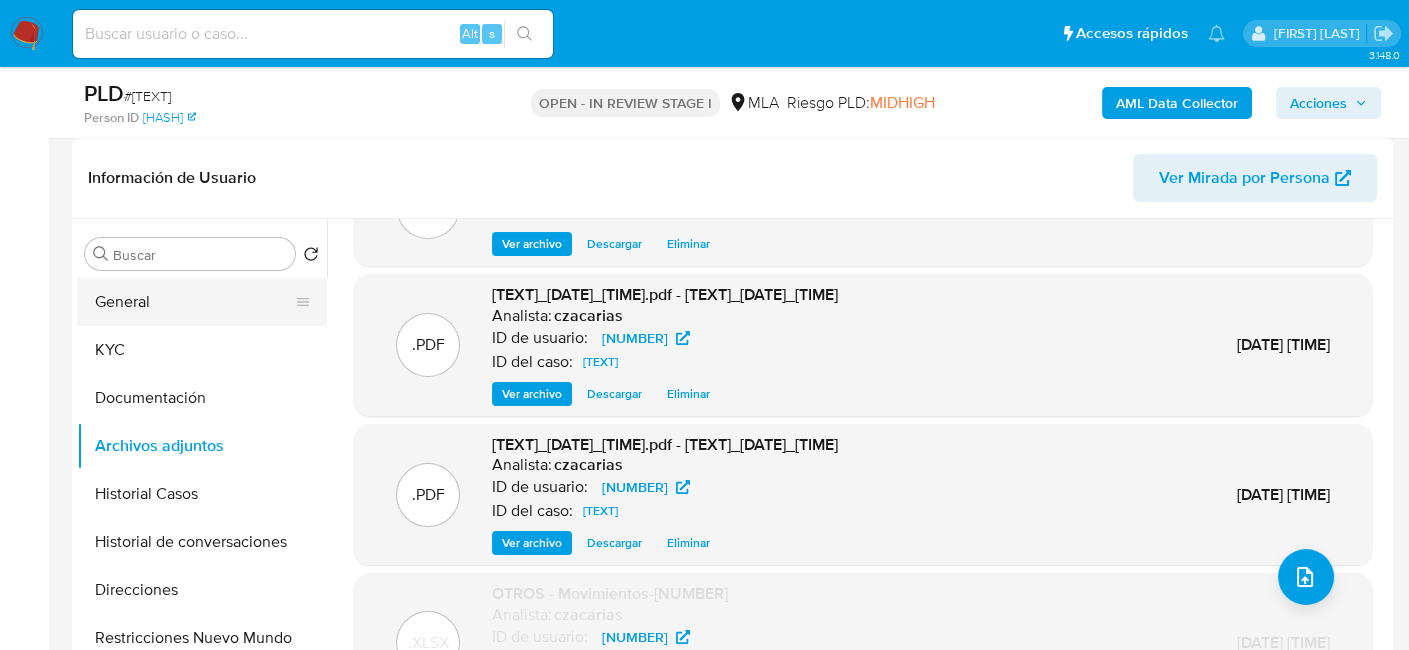 click on "General" at bounding box center (194, 302) 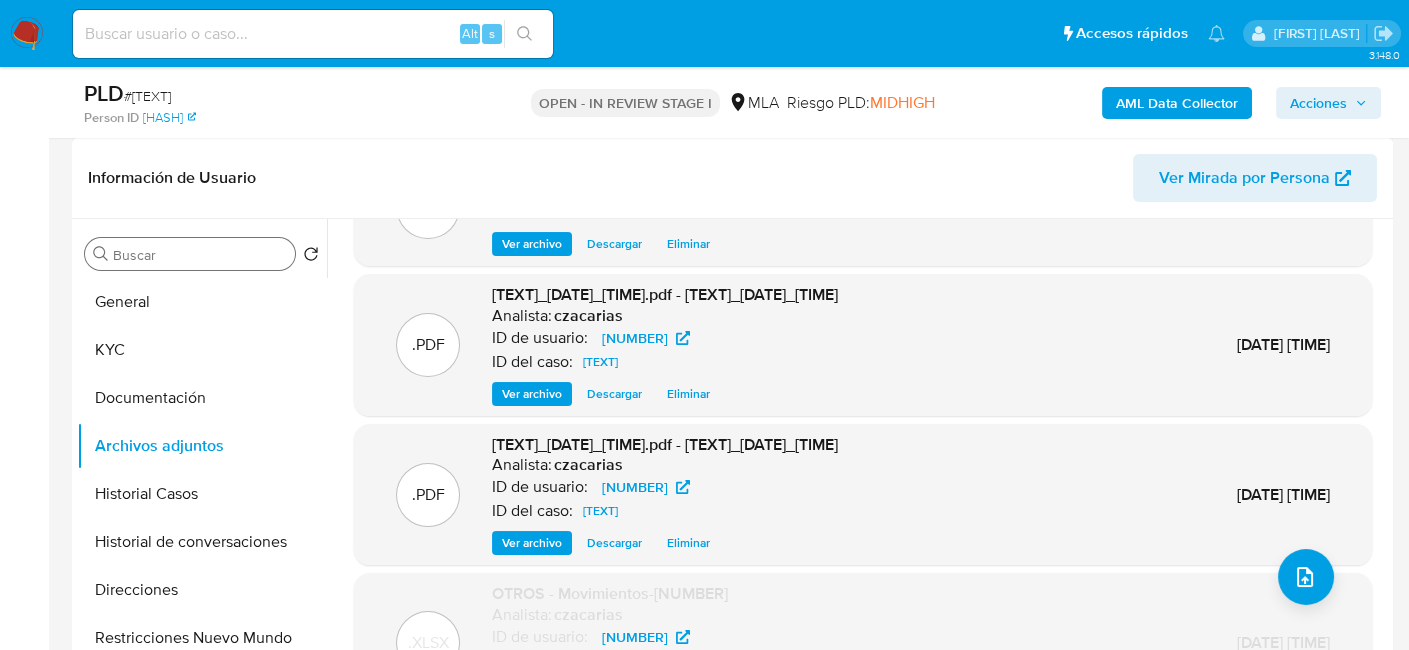 scroll, scrollTop: 0, scrollLeft: 0, axis: both 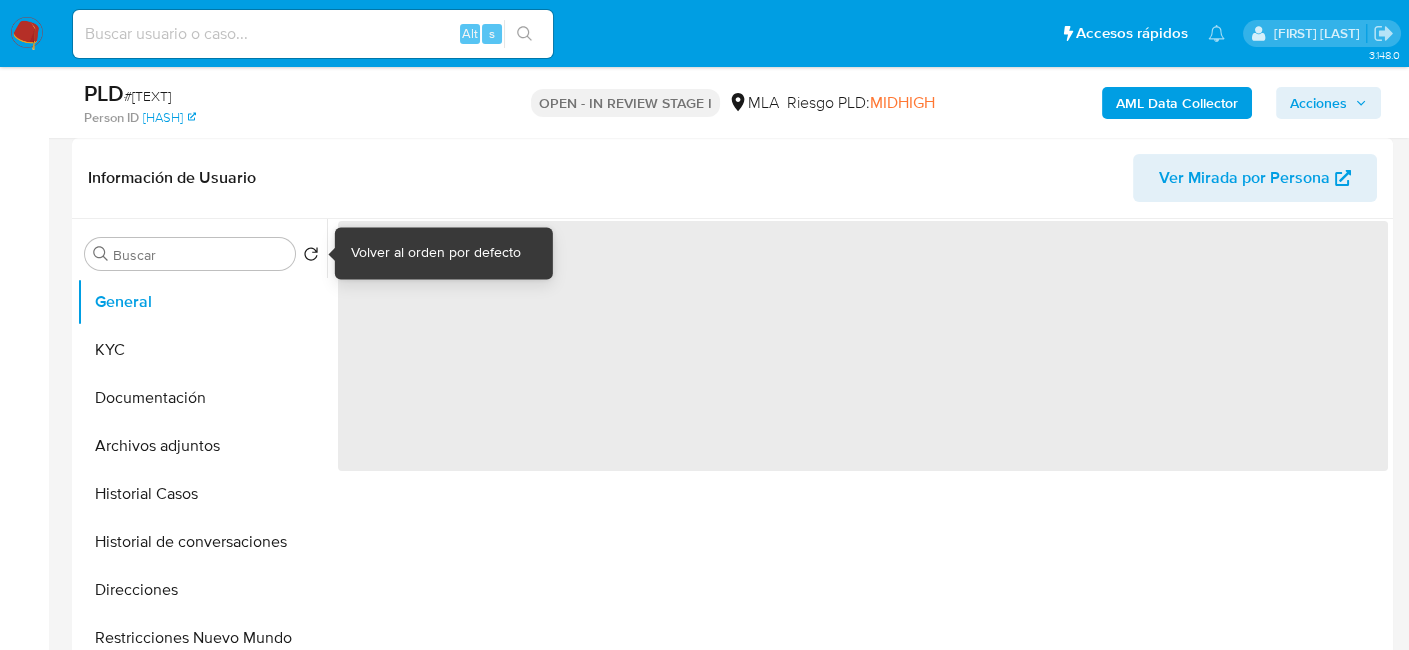 click on "Volver al orden por defecto" at bounding box center (436, 253) 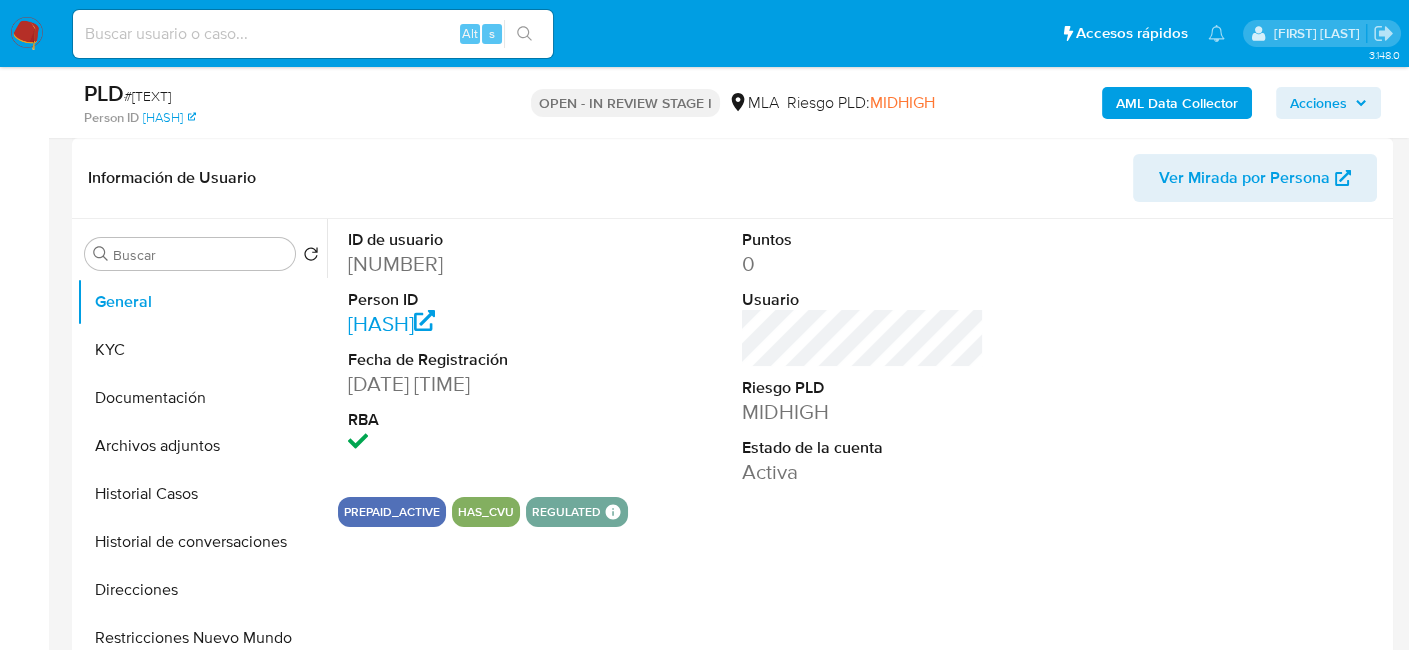 click on "1465748426" at bounding box center (469, 264) 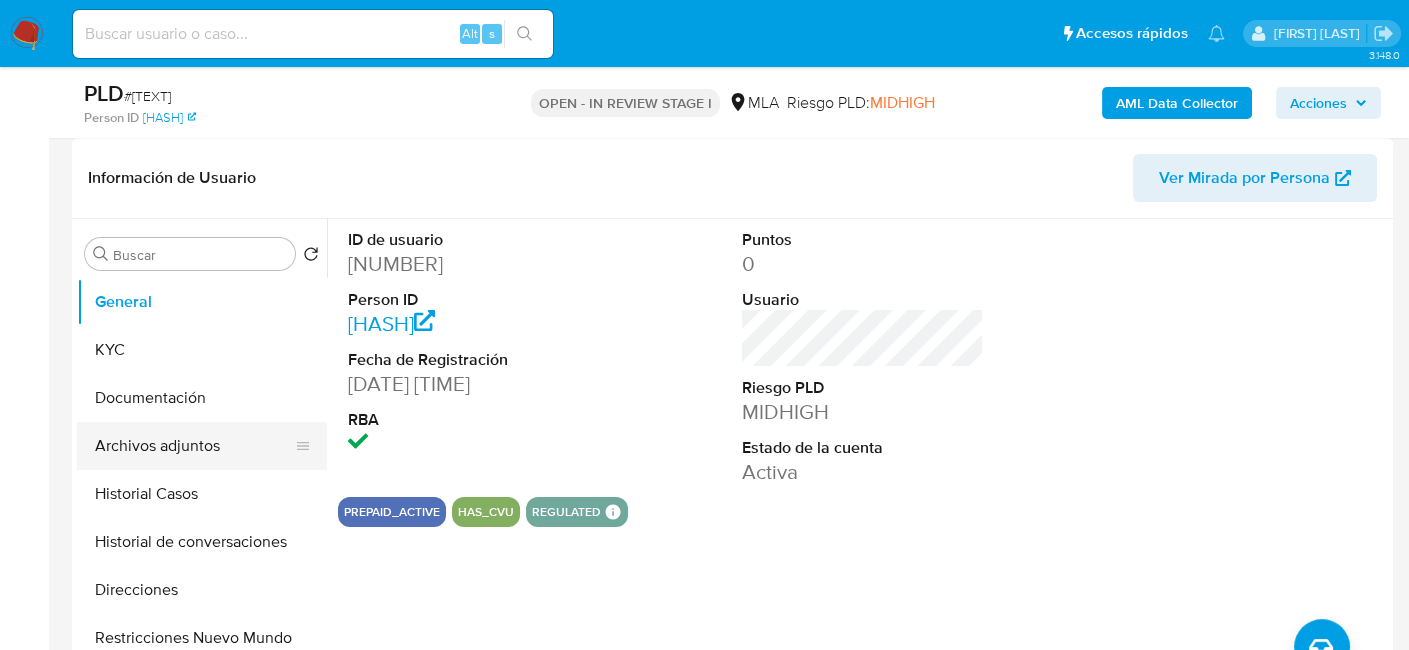 click on "Archivos adjuntos" at bounding box center [194, 446] 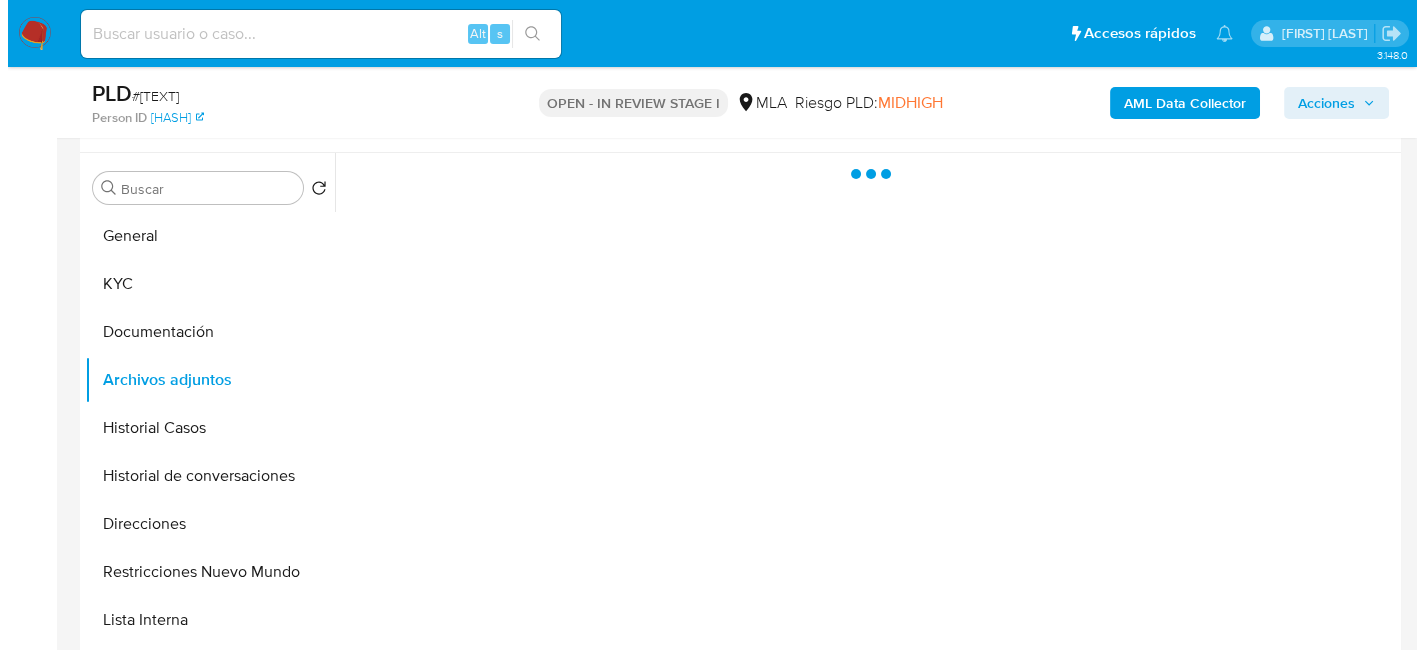 scroll, scrollTop: 400, scrollLeft: 0, axis: vertical 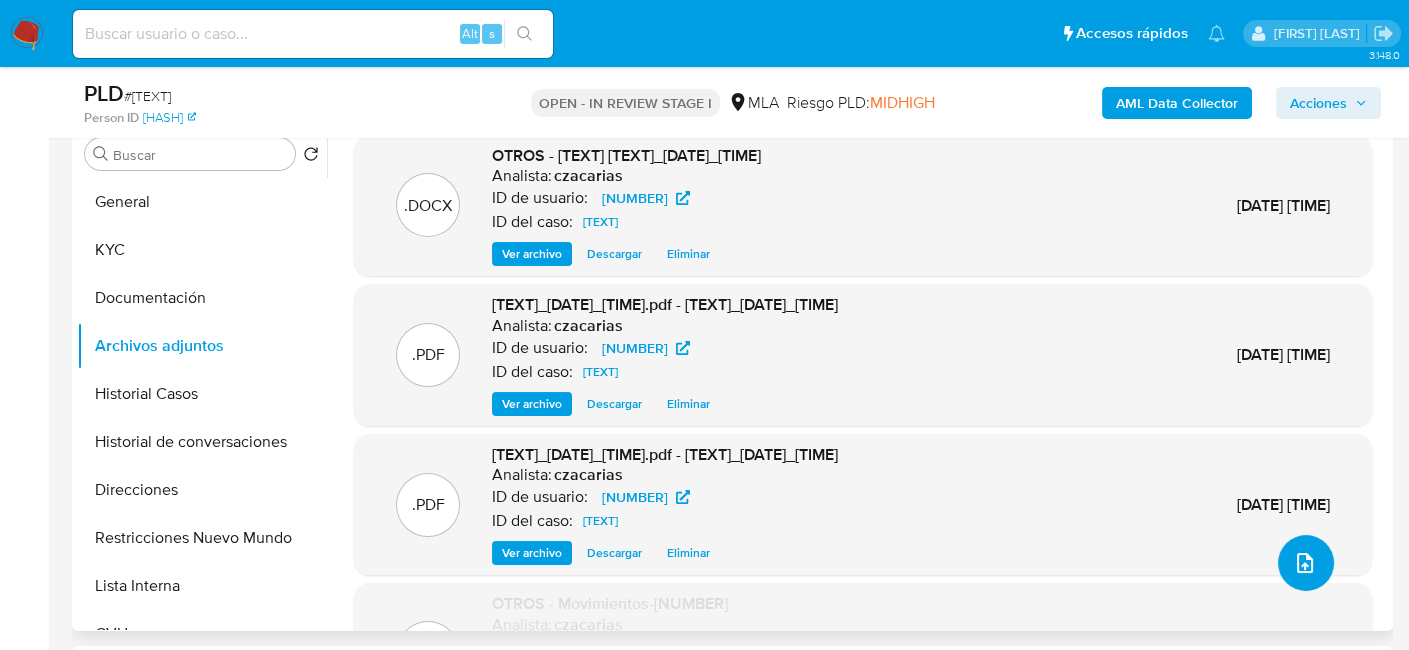 click at bounding box center [1306, 563] 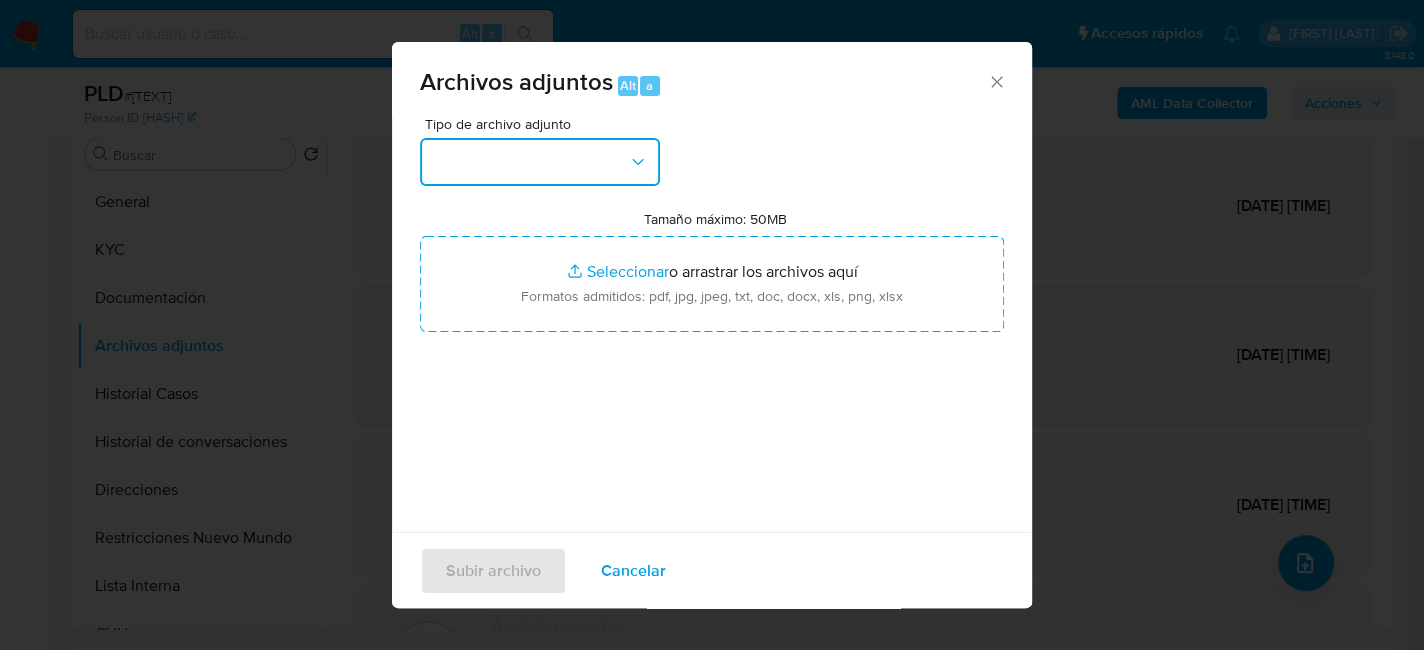 click at bounding box center [540, 162] 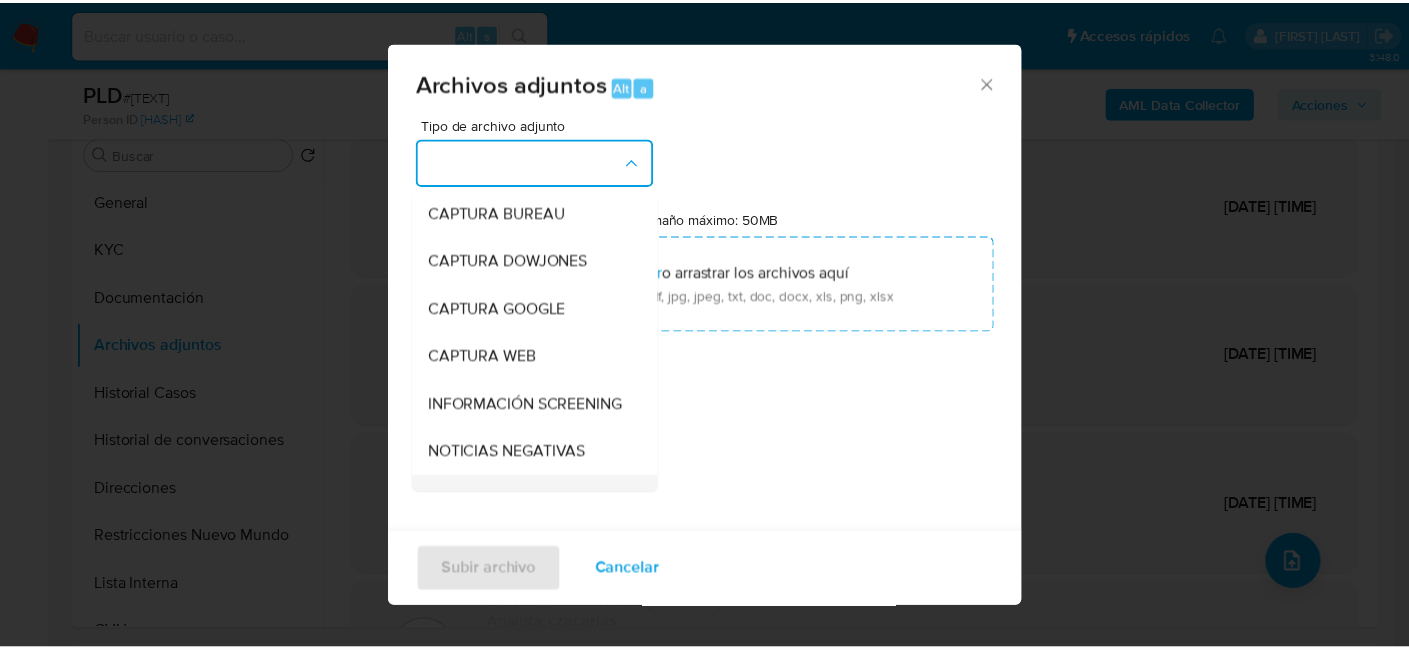scroll, scrollTop: 200, scrollLeft: 0, axis: vertical 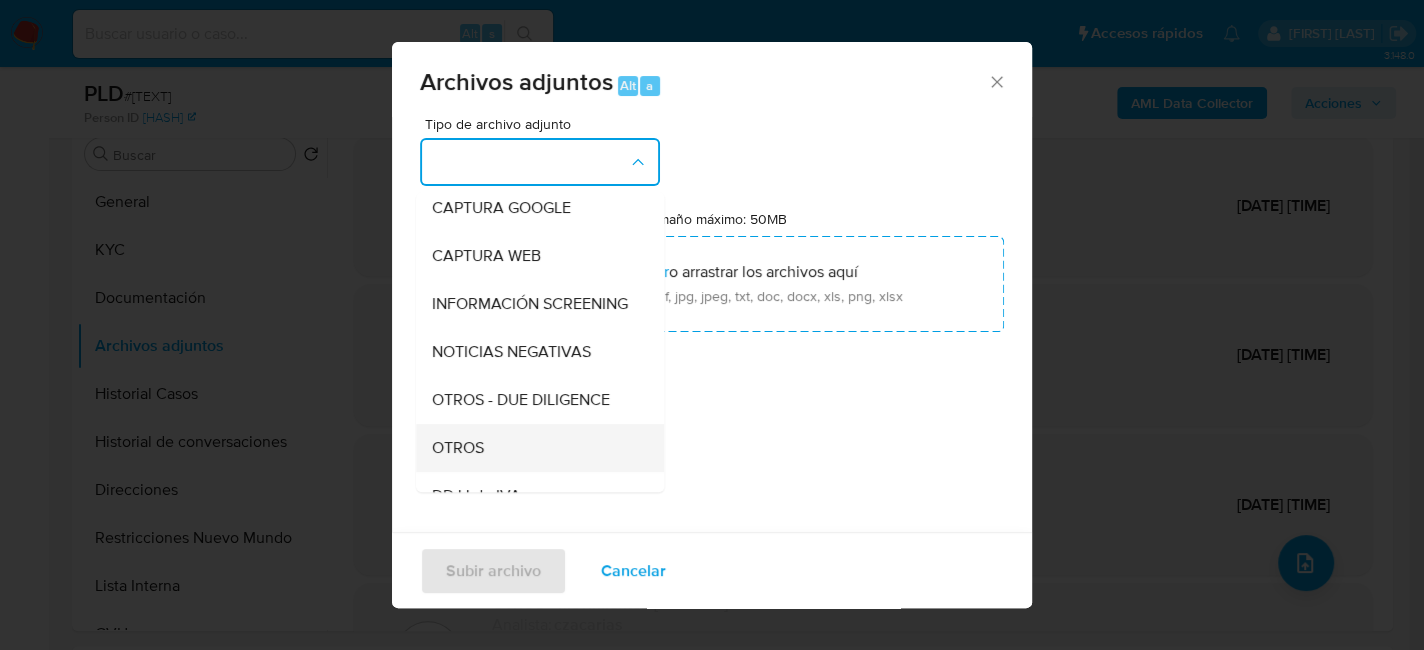 click on "OTROS" at bounding box center [534, 448] 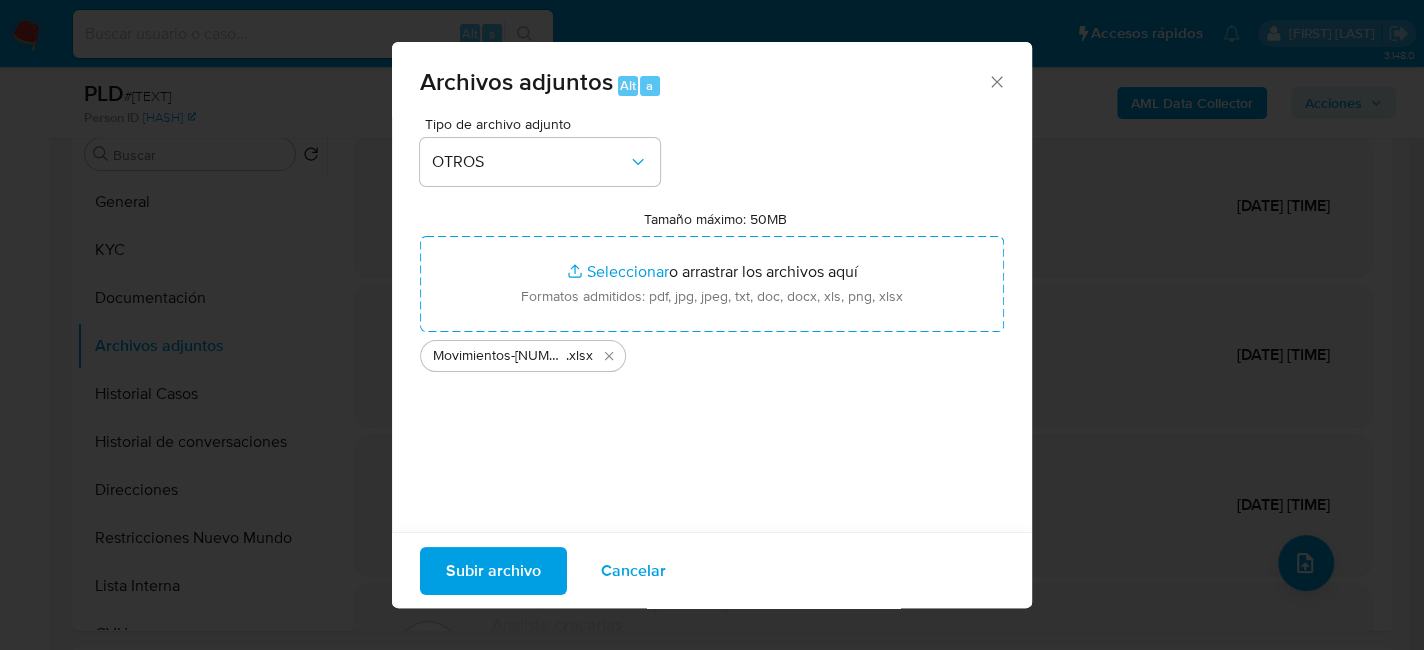 click on "Subir archivo" at bounding box center (493, 570) 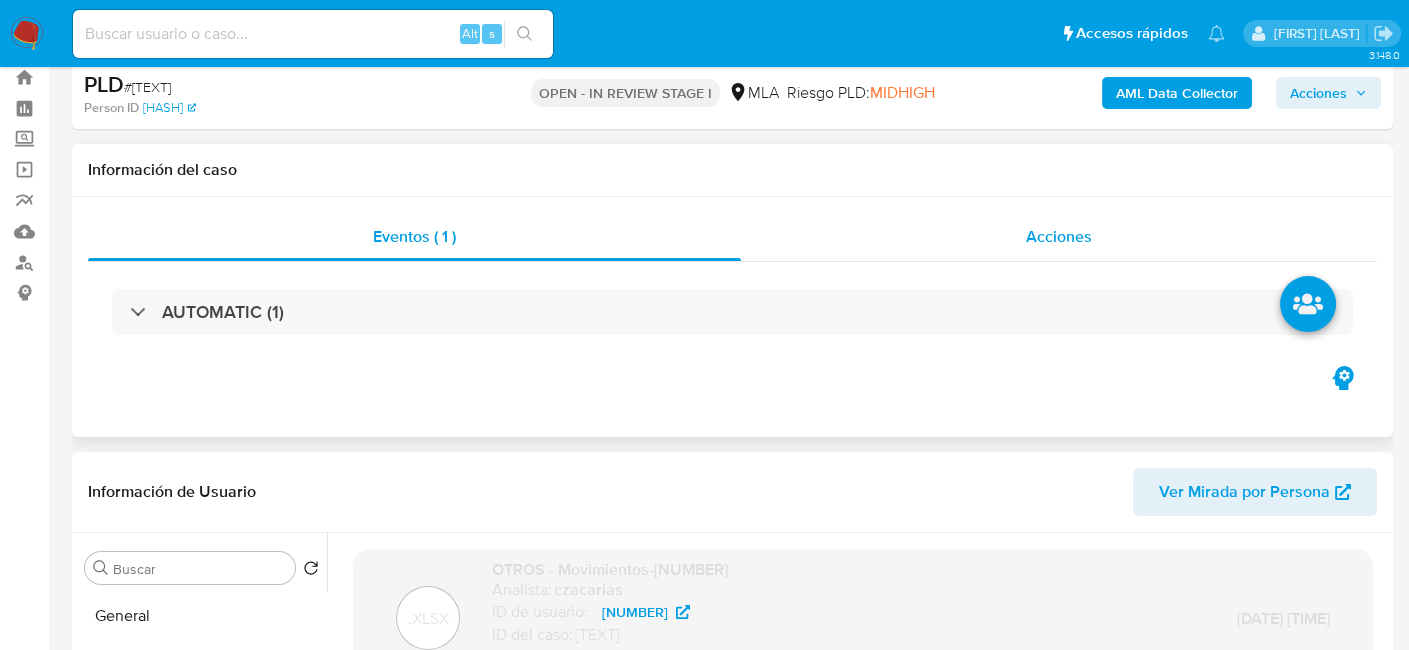 scroll, scrollTop: 0, scrollLeft: 0, axis: both 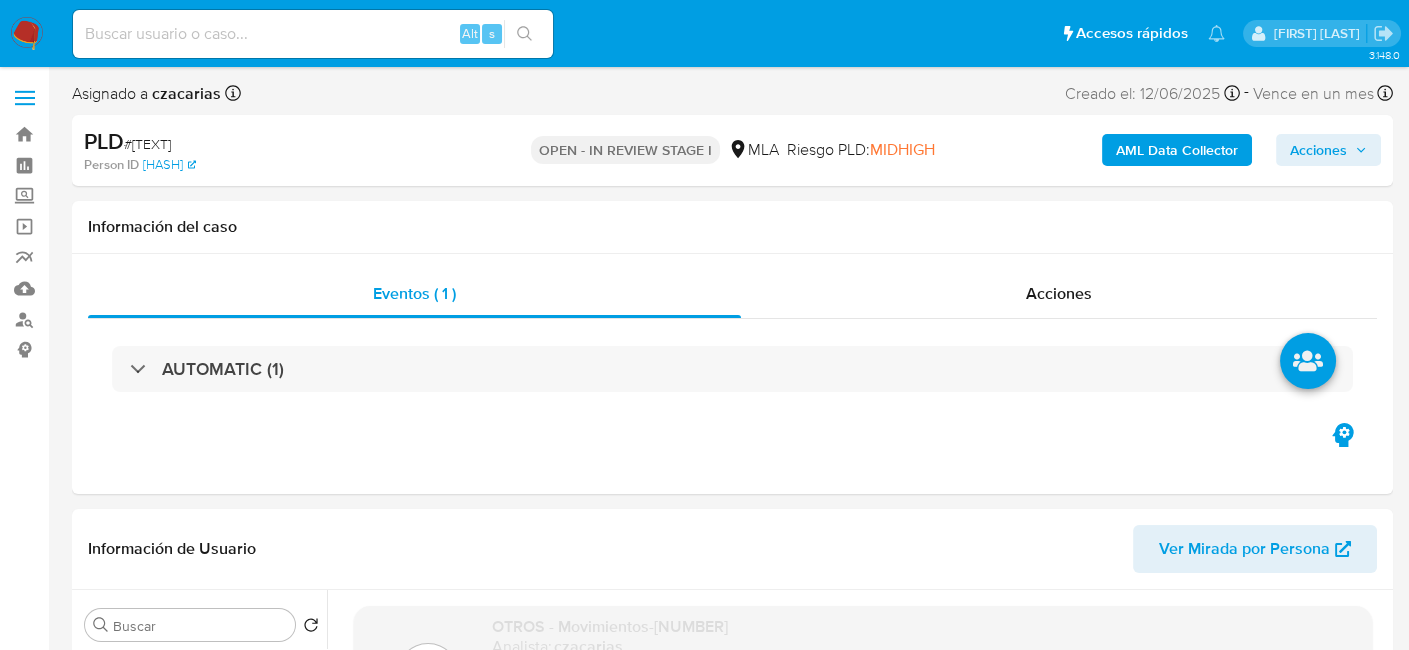 click on "Acciones" at bounding box center [1318, 150] 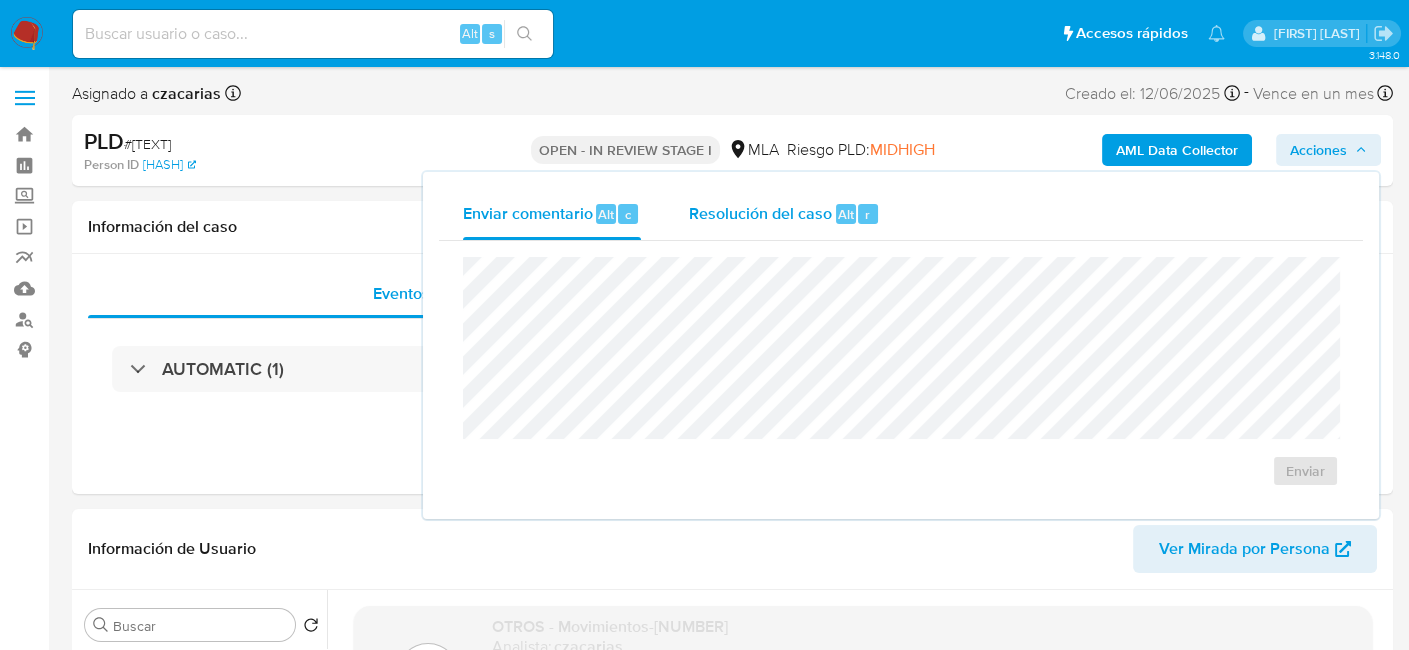 click on "Resolución del caso" at bounding box center [760, 213] 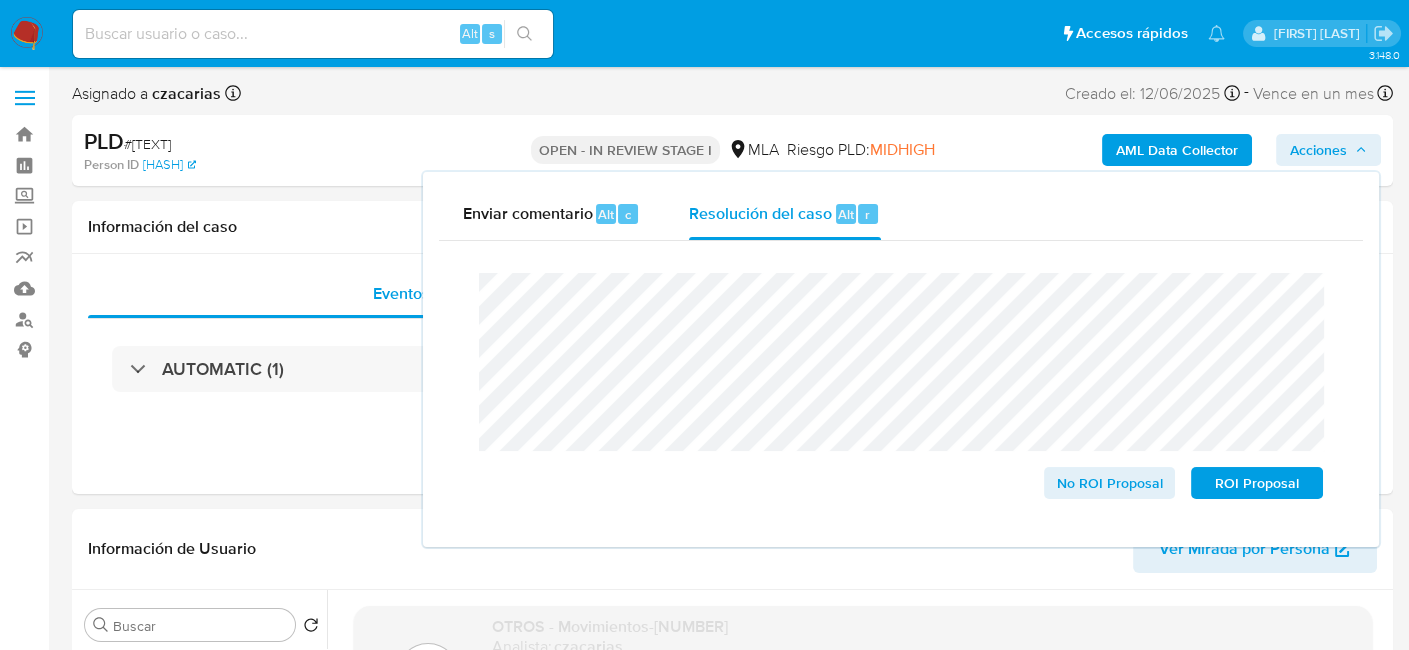 click on "# saSOneRhza53WhzeY2gfYugc" at bounding box center (147, 144) 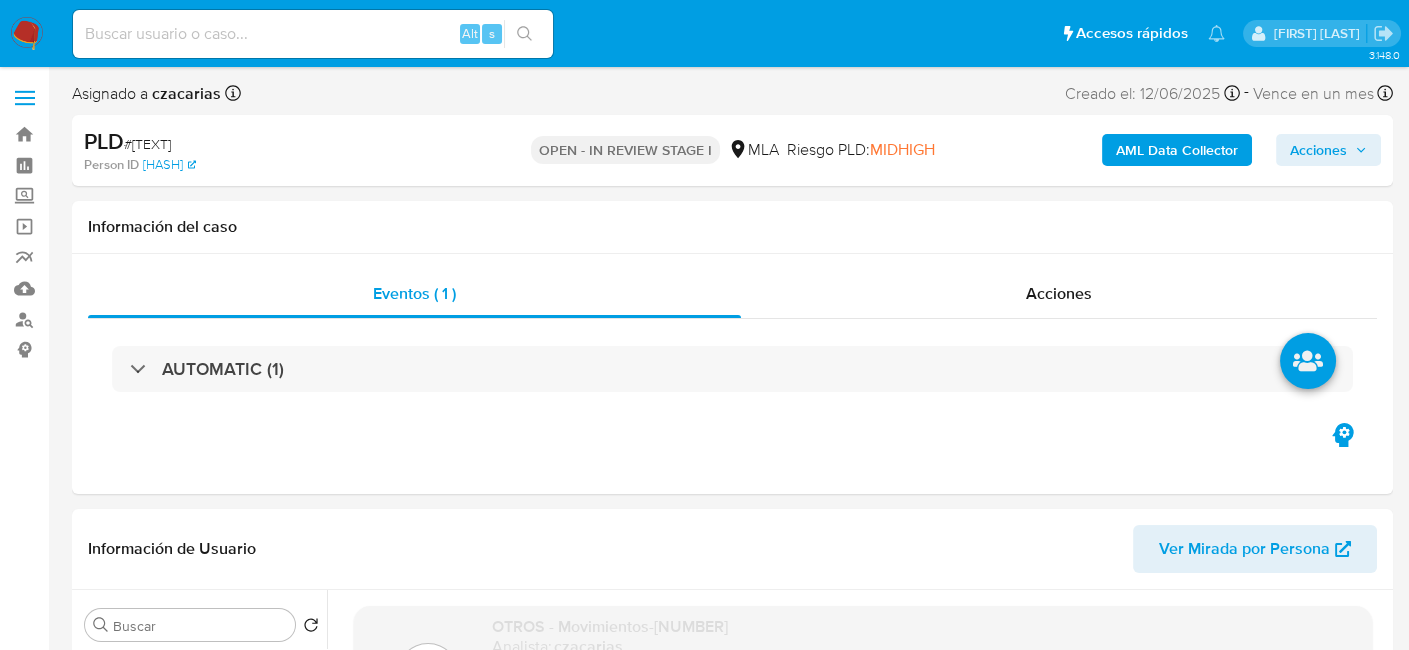 click on "# saSOneRhza53WhzeY2gfYugc" at bounding box center [147, 144] 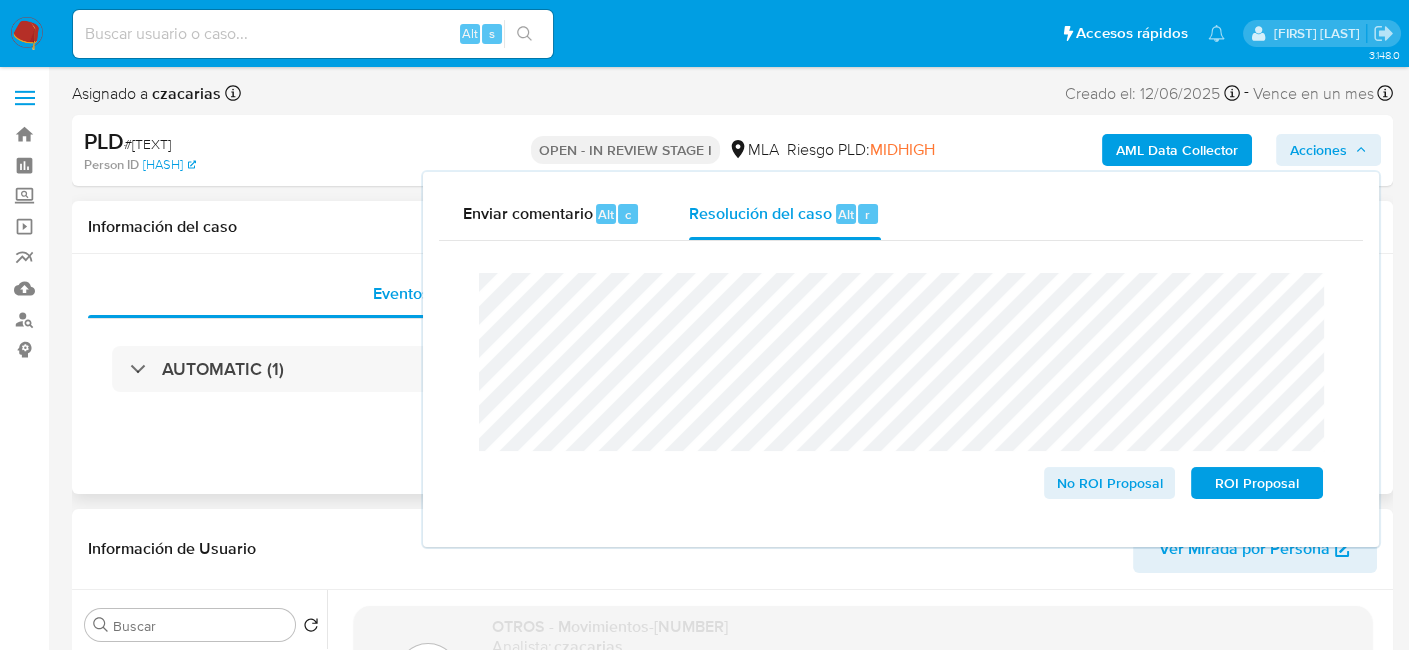 click on "Eventos ( 1 ) Acciones AUTOMATIC (1)" at bounding box center (732, 374) 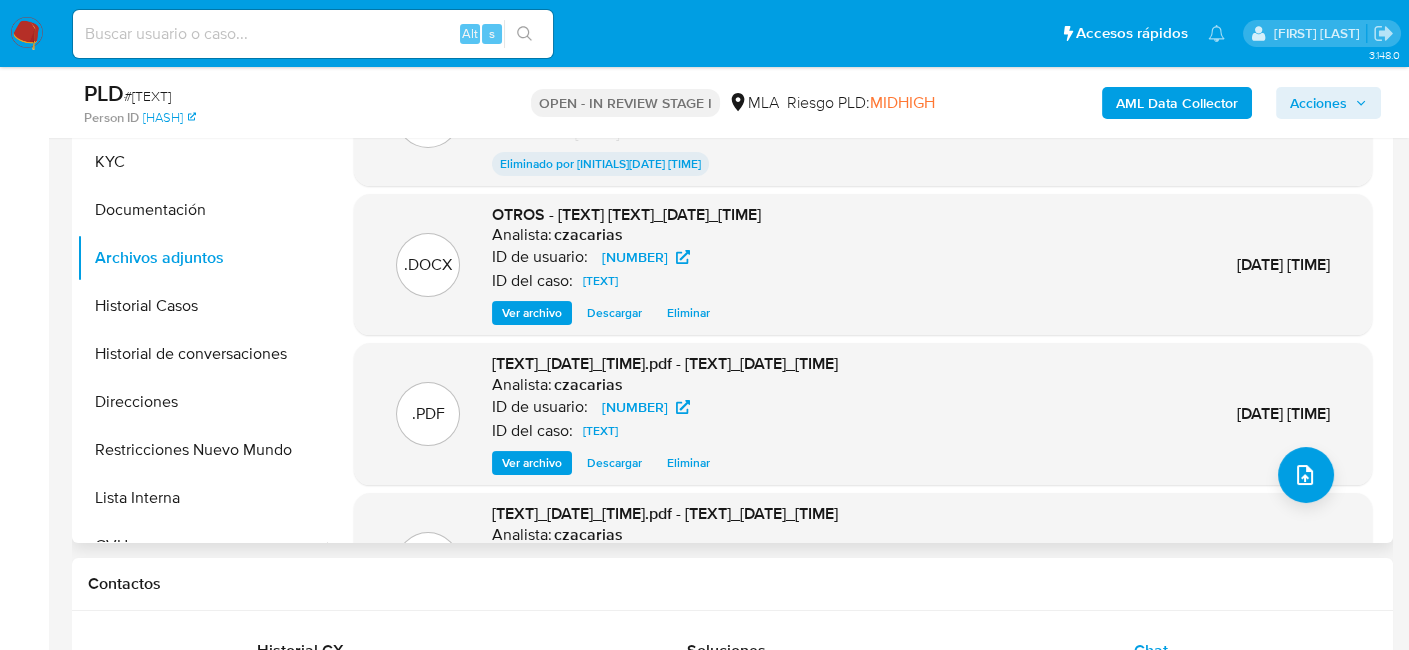 scroll, scrollTop: 500, scrollLeft: 0, axis: vertical 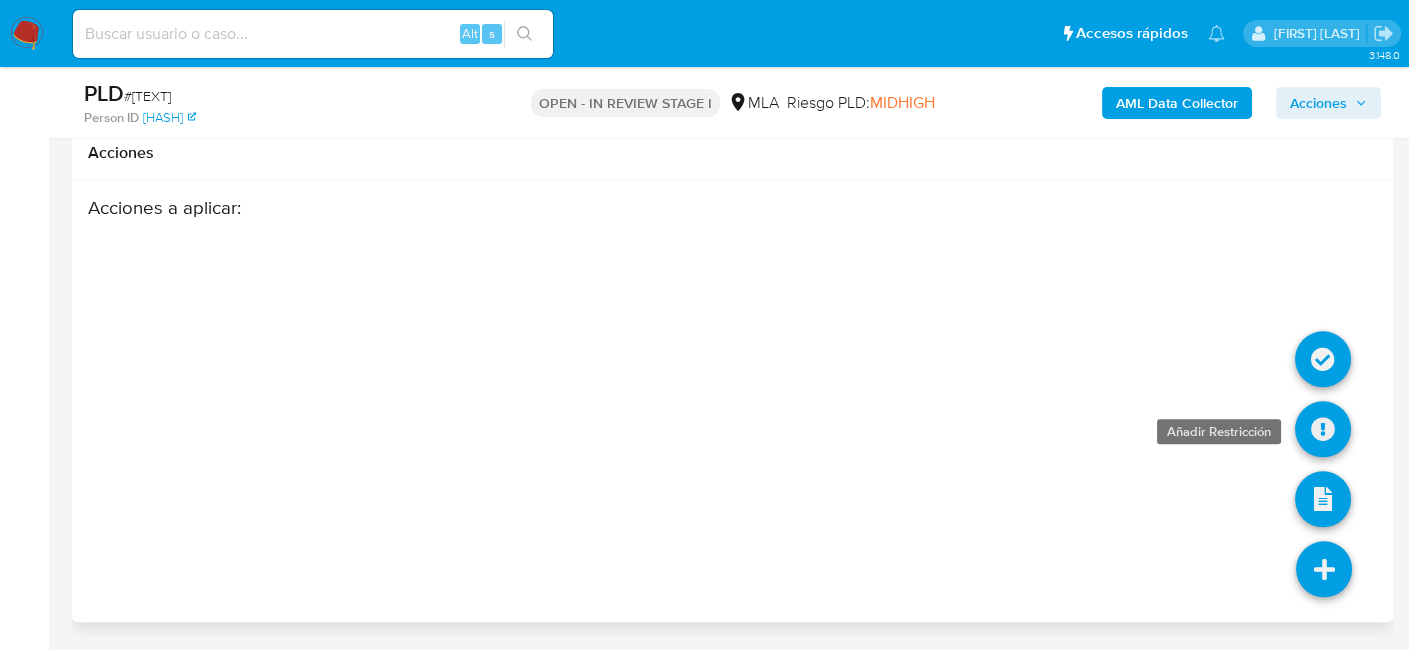 click at bounding box center [1323, 429] 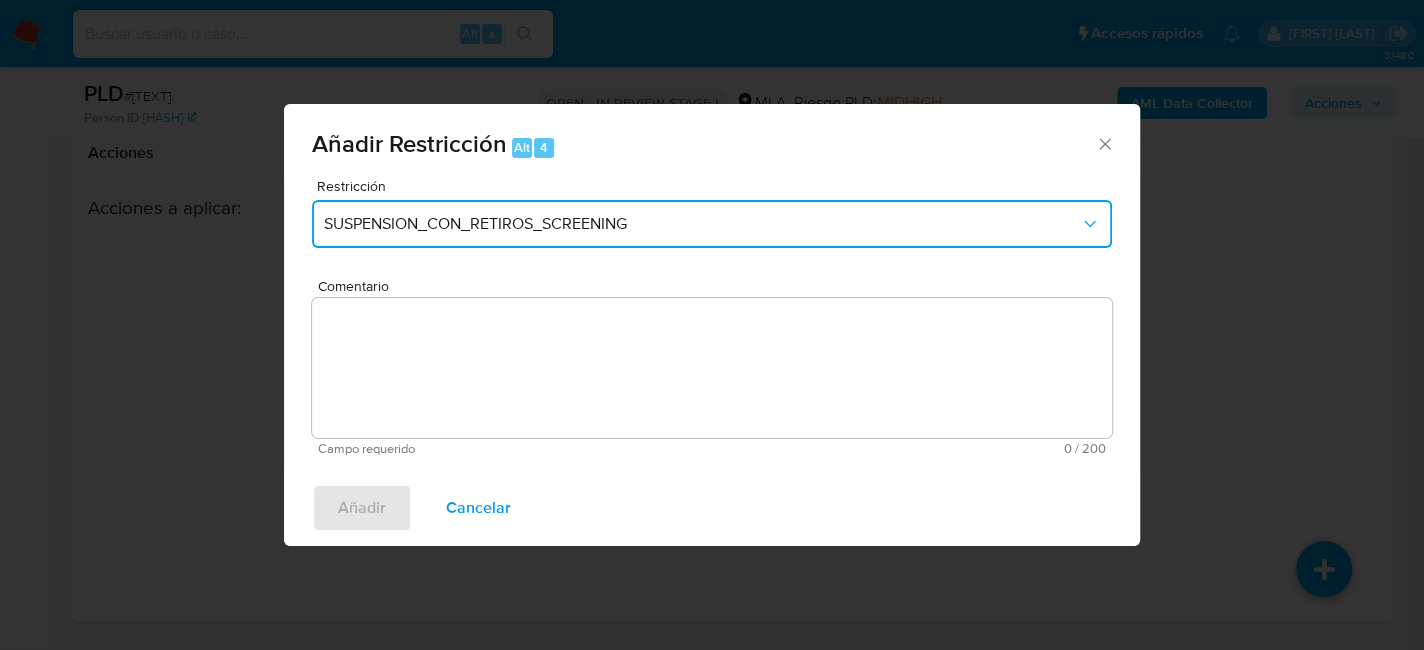click on "SUSPENSION_CON_RETIROS_SCREENING" at bounding box center [702, 224] 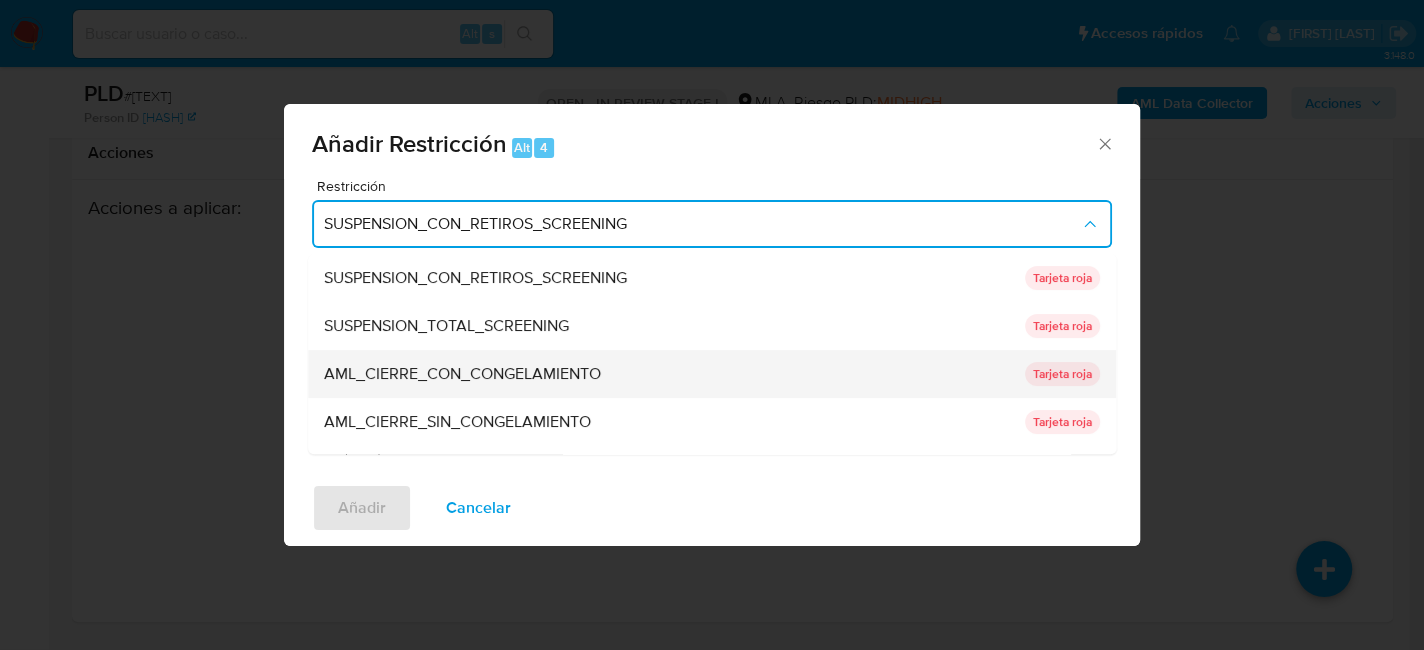 scroll, scrollTop: 100, scrollLeft: 0, axis: vertical 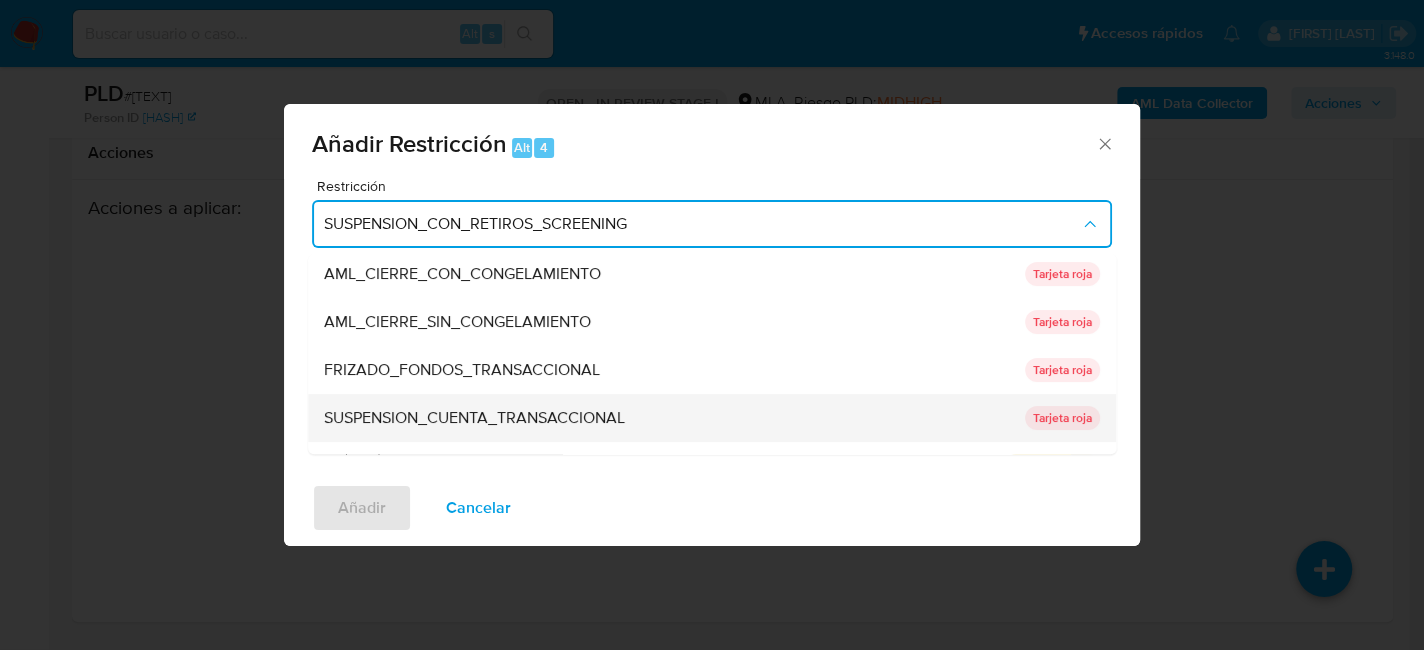 click on "SUSPENSION_CUENTA_TRANSACCIONAL" at bounding box center [474, 418] 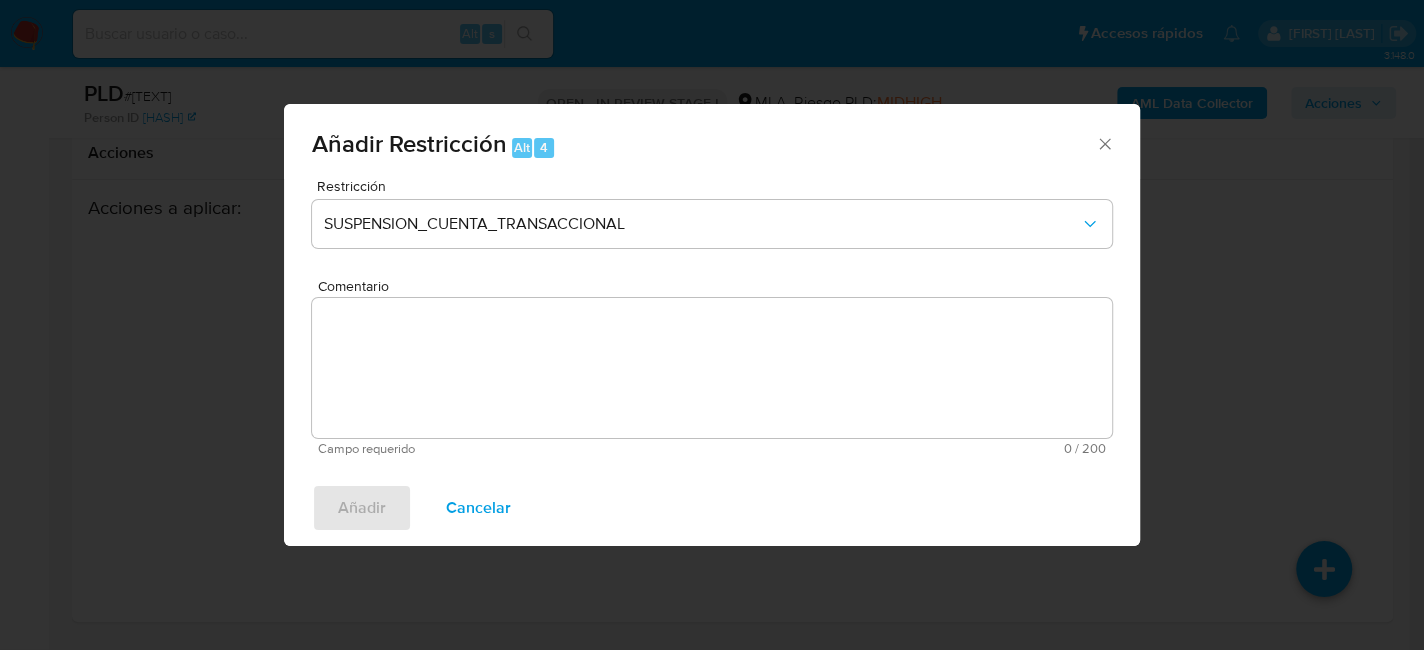 click on "Comentario" at bounding box center [712, 368] 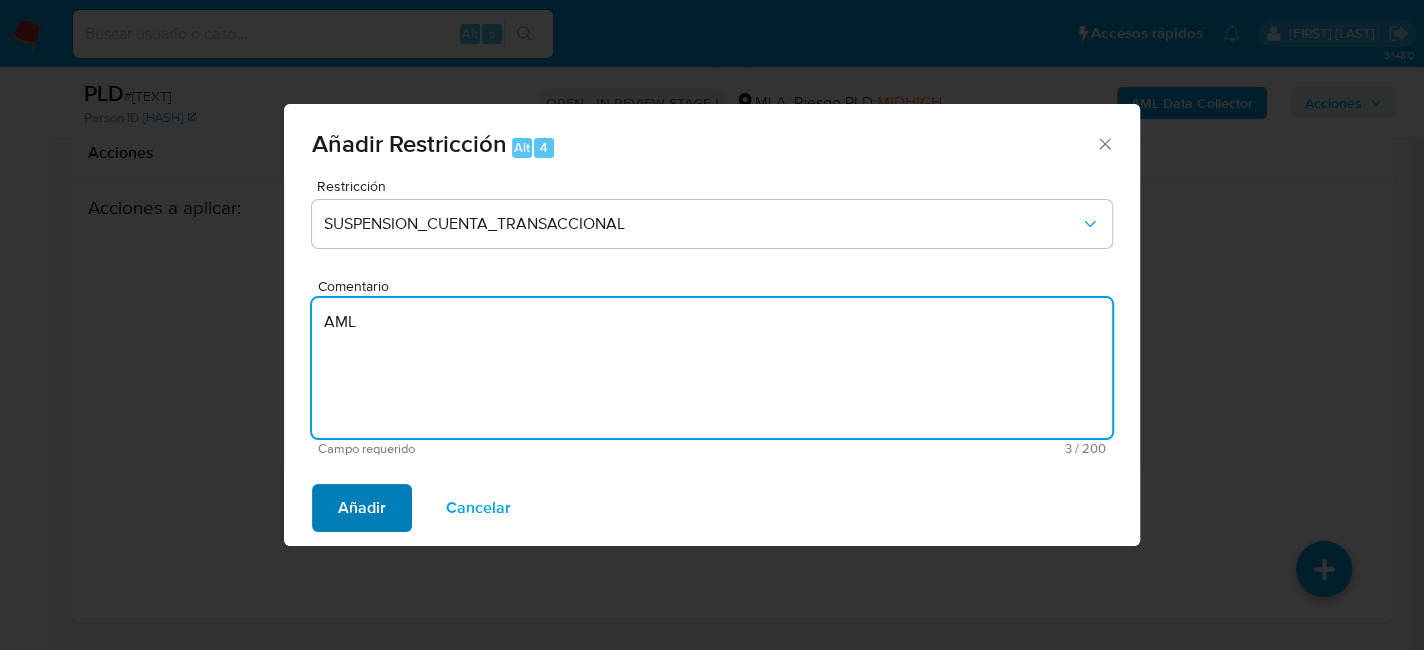 type on "AML" 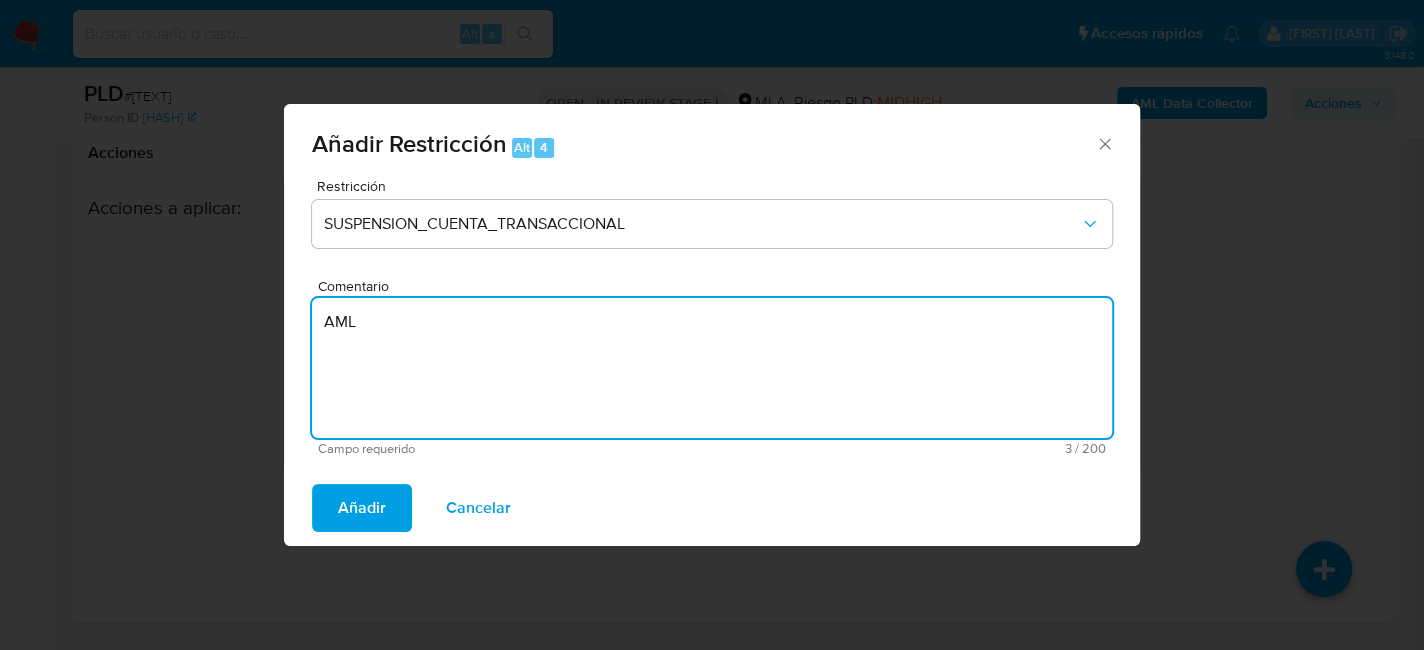 click on "Añadir" at bounding box center (362, 508) 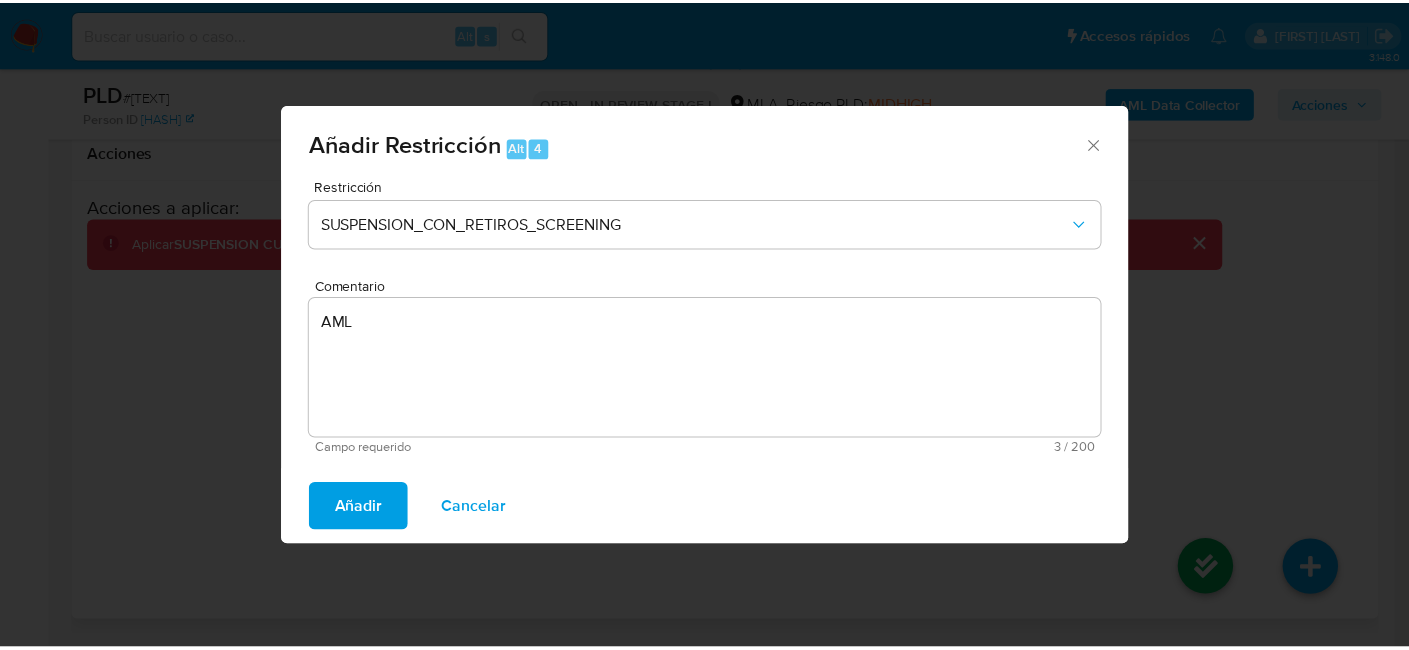 scroll, scrollTop: 3704, scrollLeft: 0, axis: vertical 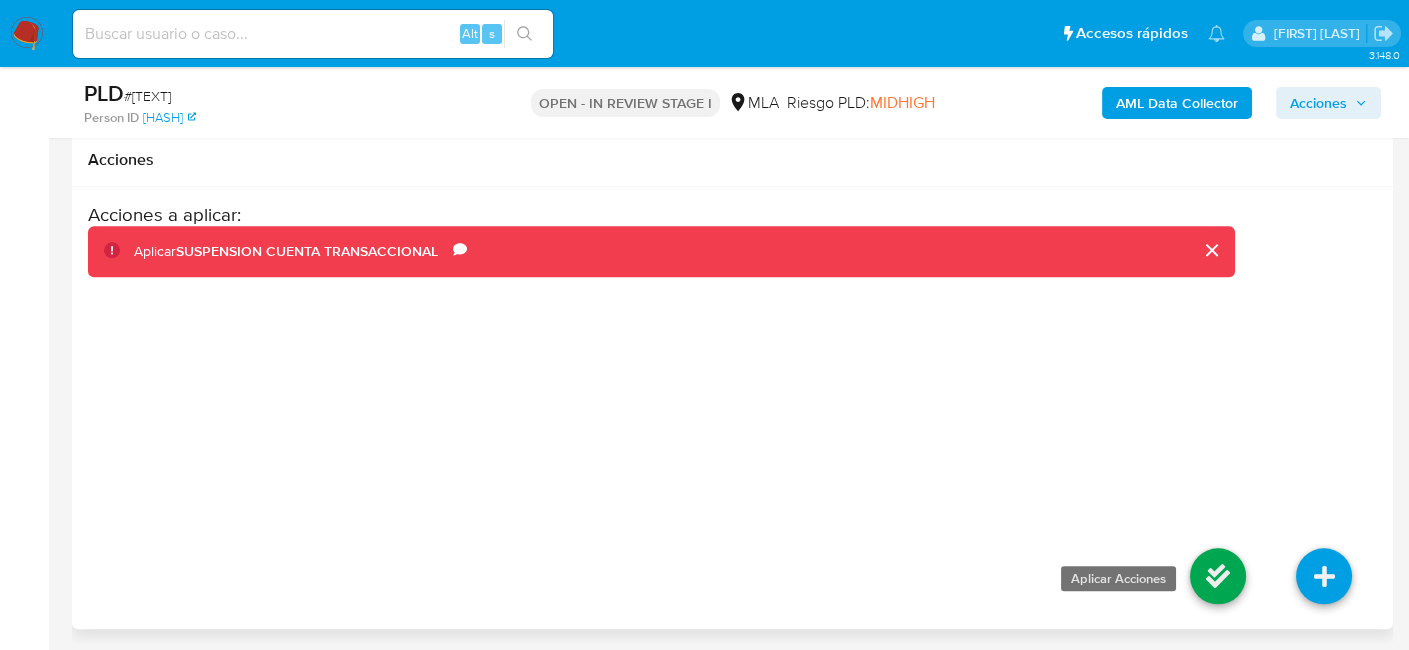 click at bounding box center (1218, 576) 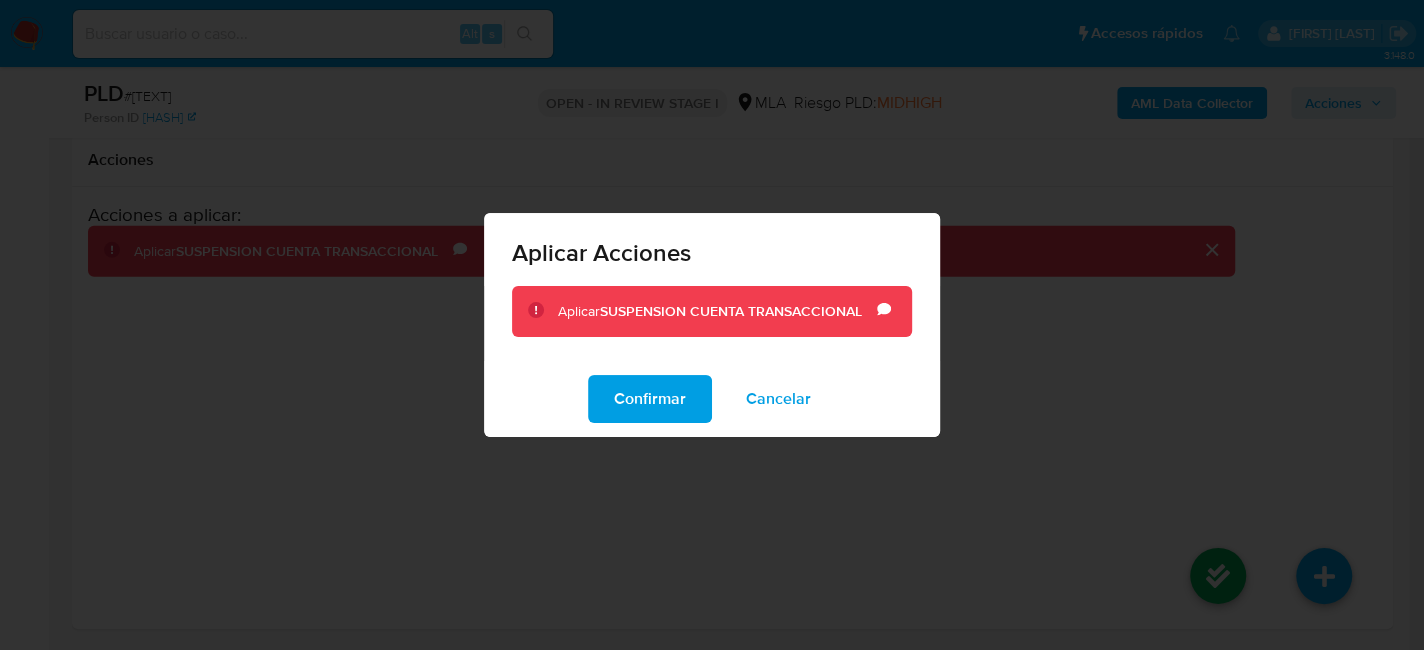 click on "Confirmar" at bounding box center [650, 399] 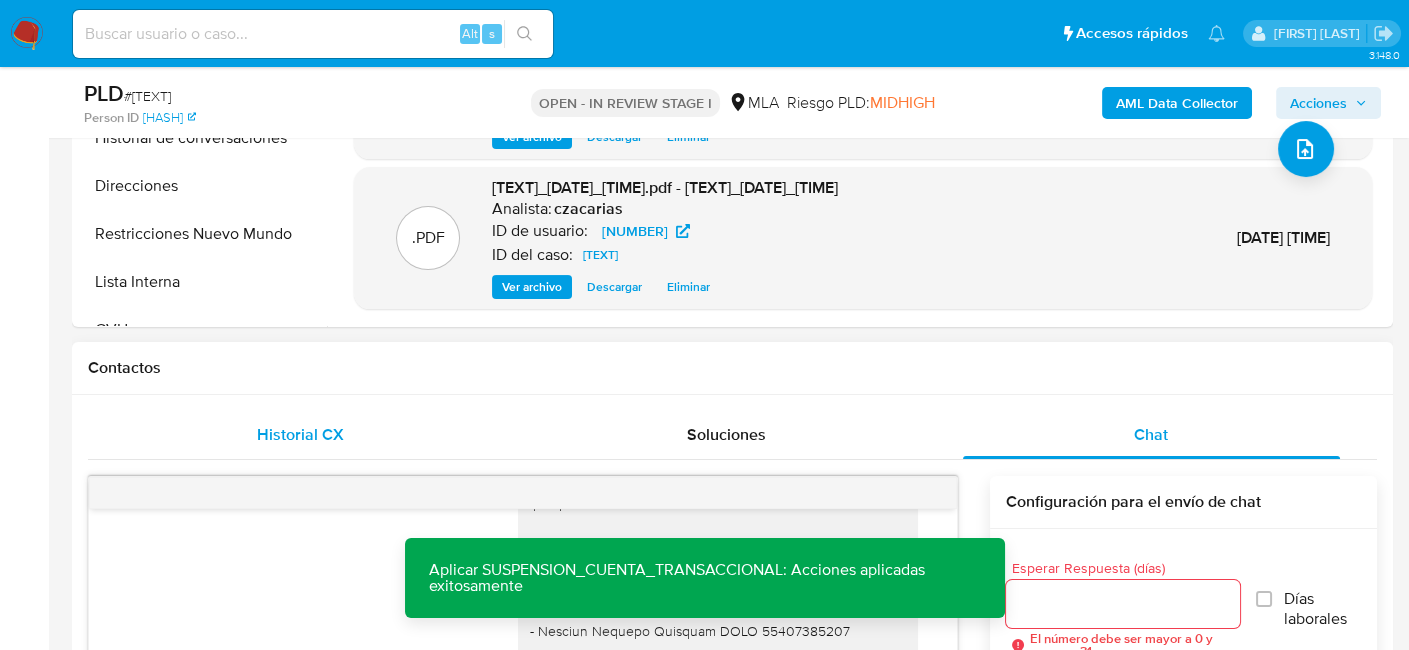 scroll, scrollTop: 604, scrollLeft: 0, axis: vertical 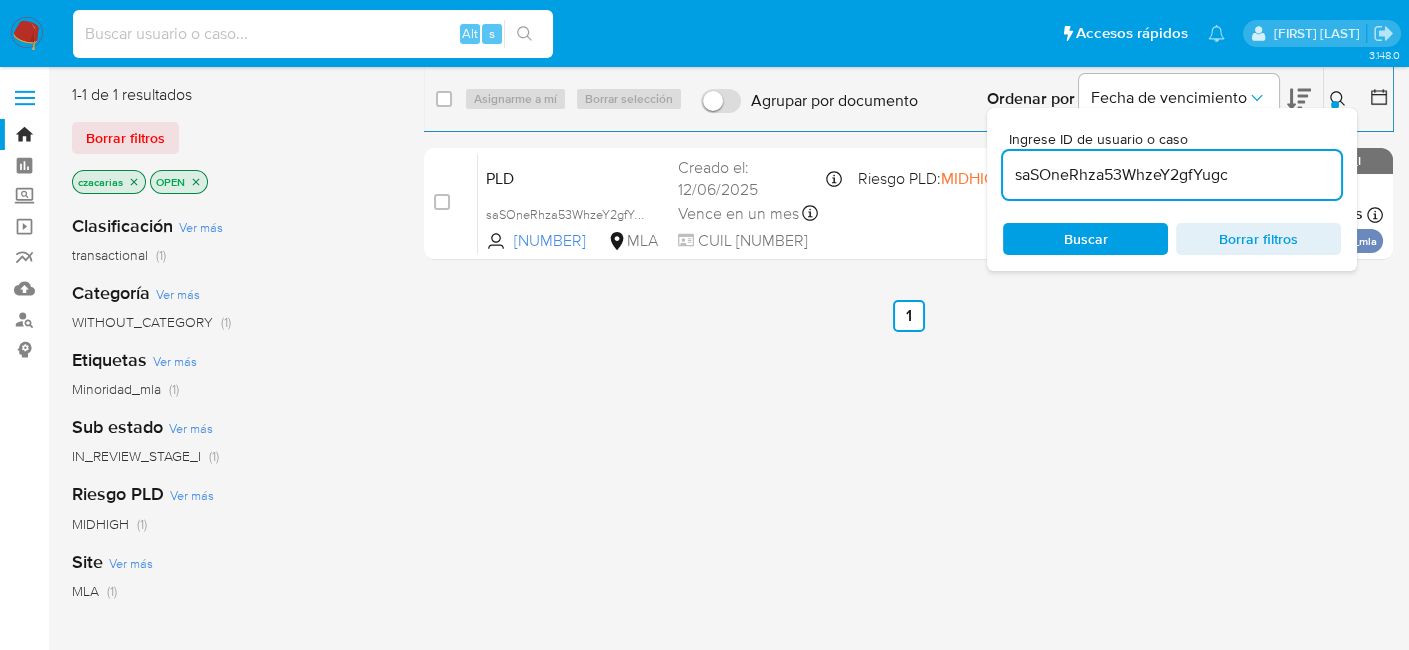 click at bounding box center (313, 34) 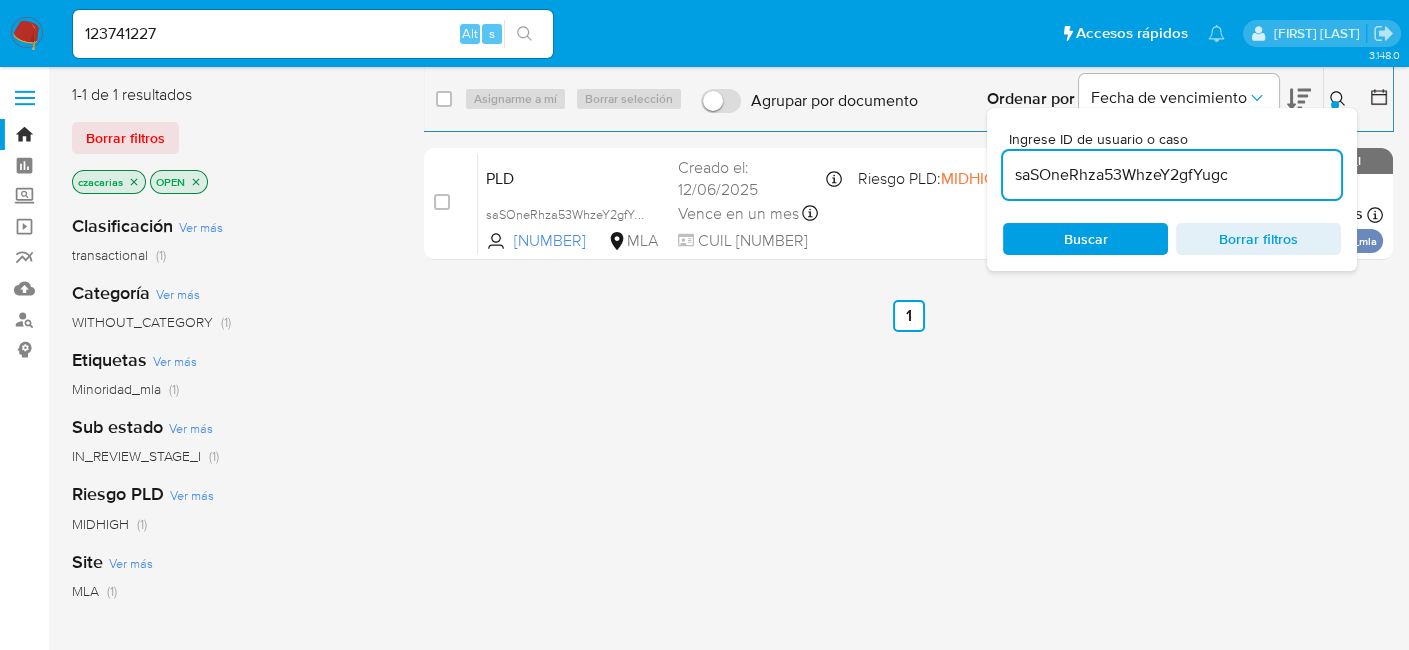 click 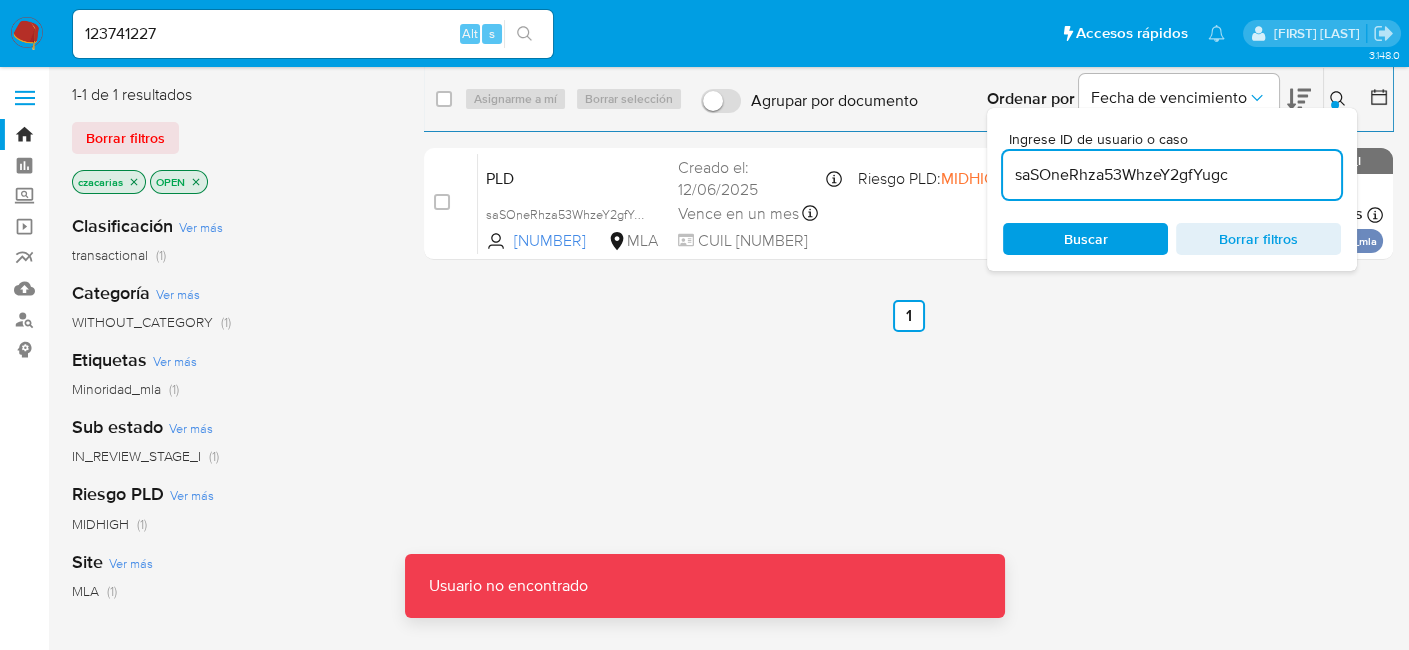 click on "123741227" at bounding box center (313, 34) 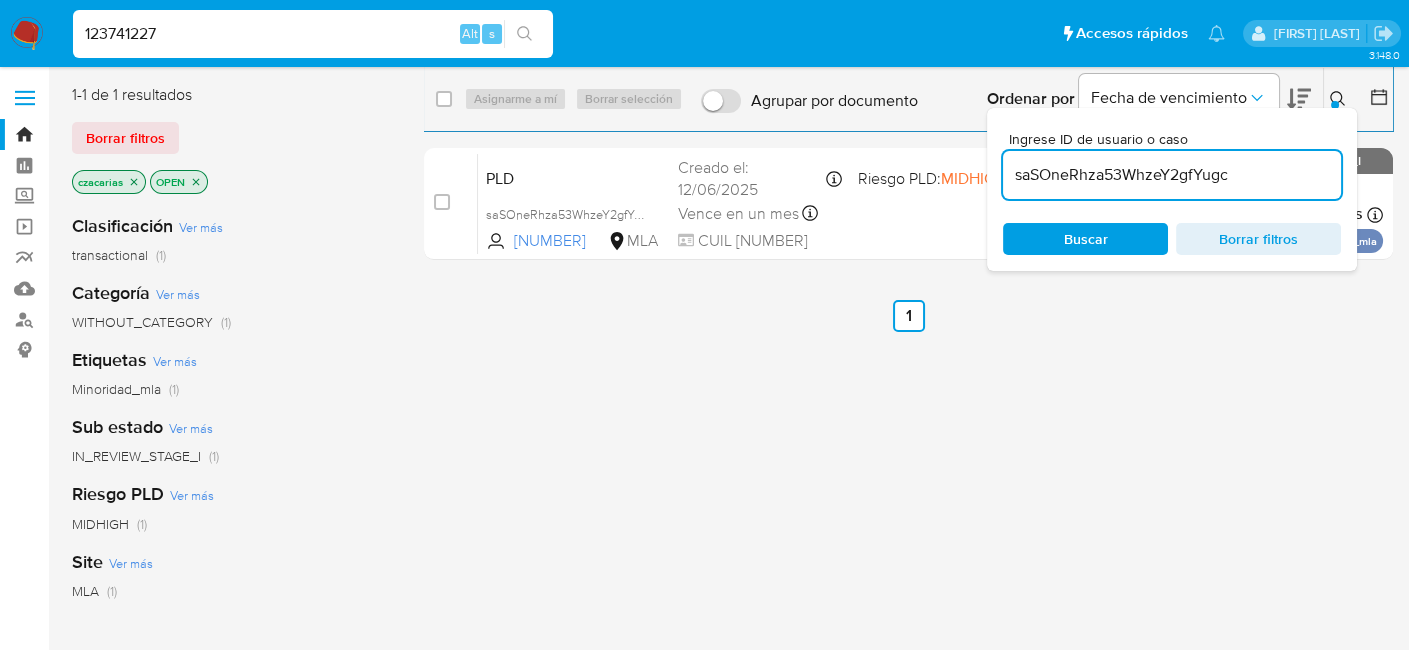 type on "123741227" 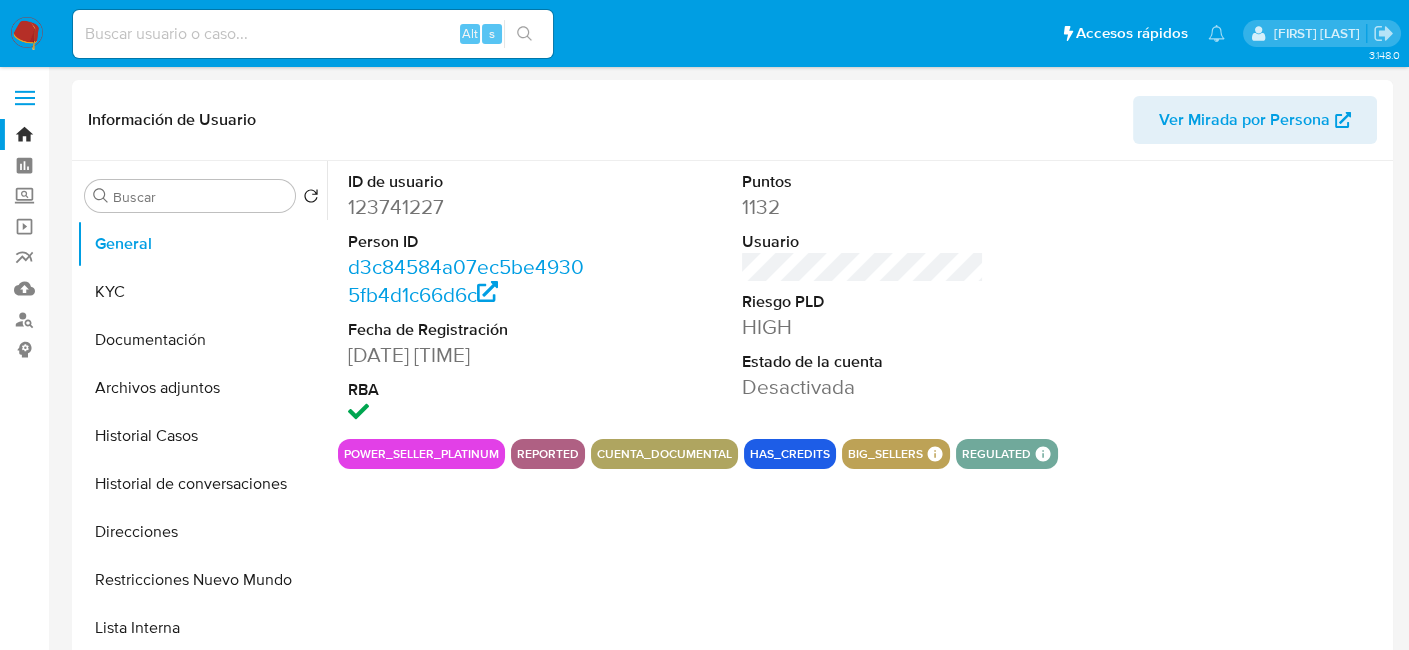 select on "10" 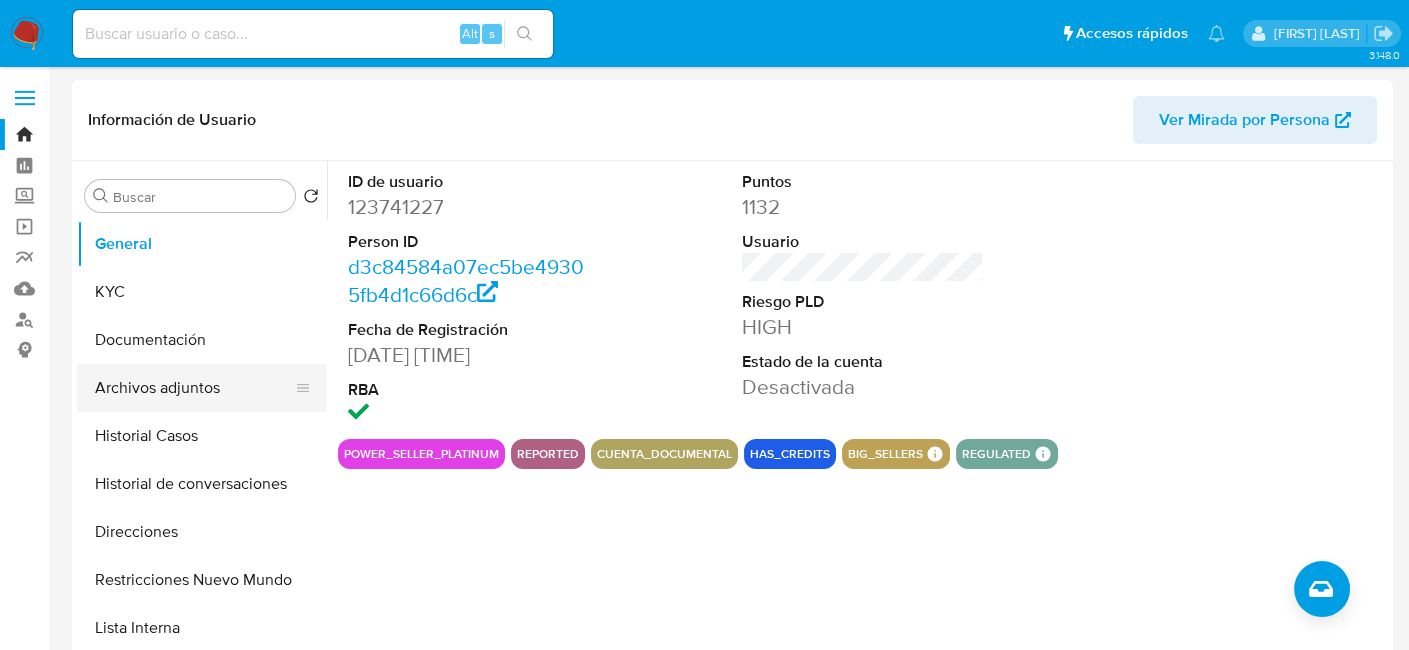 click on "Archivos adjuntos" at bounding box center (194, 388) 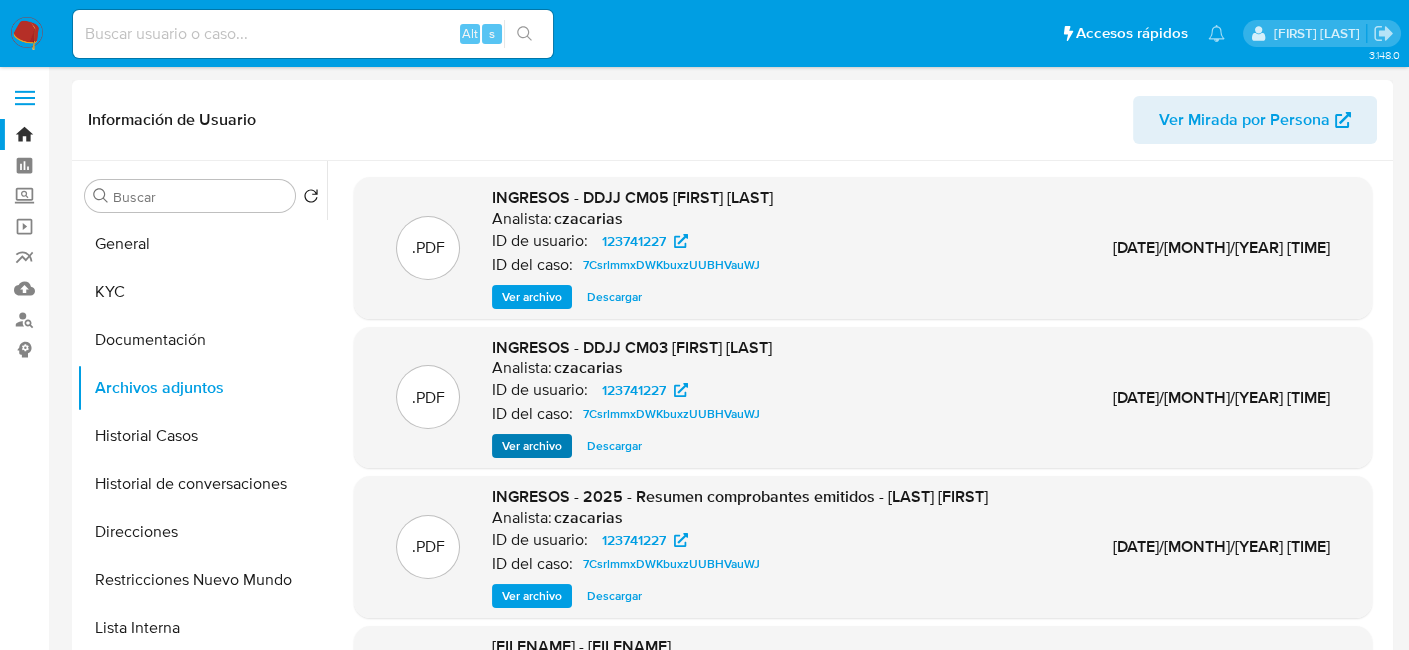 scroll, scrollTop: 100, scrollLeft: 0, axis: vertical 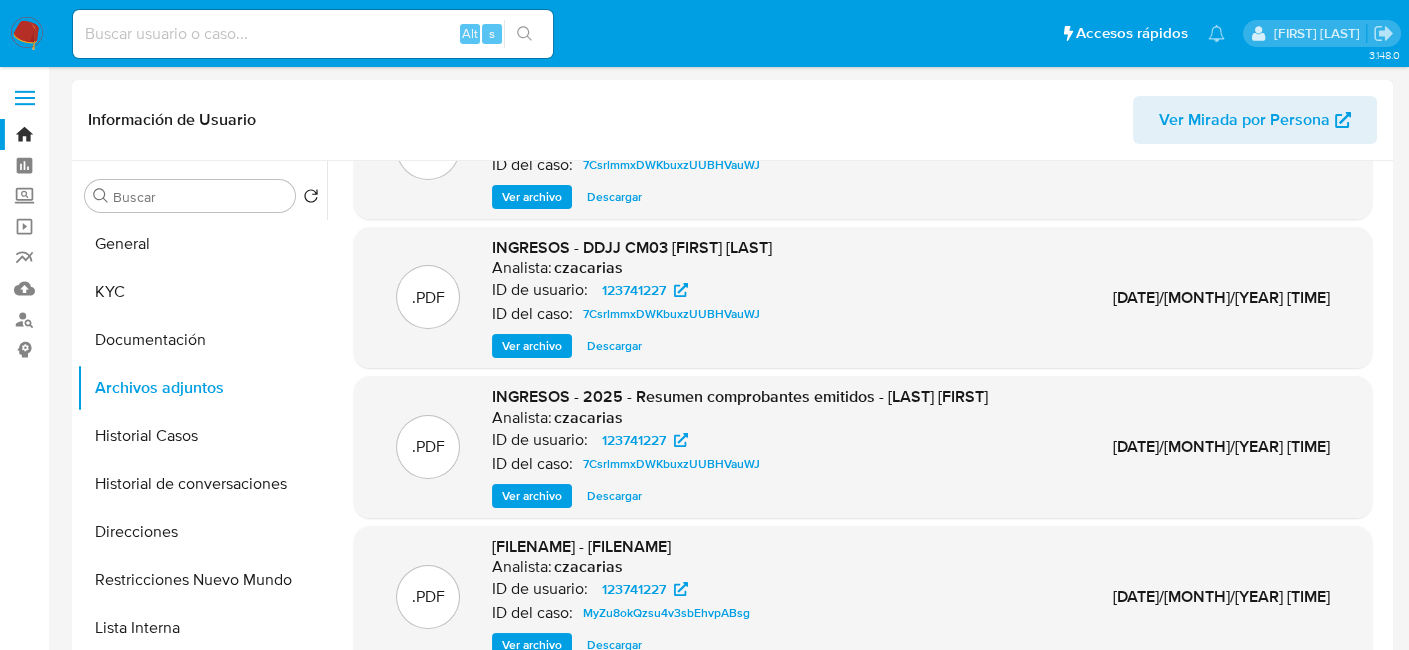 click on "Ver archivo" at bounding box center [532, 496] 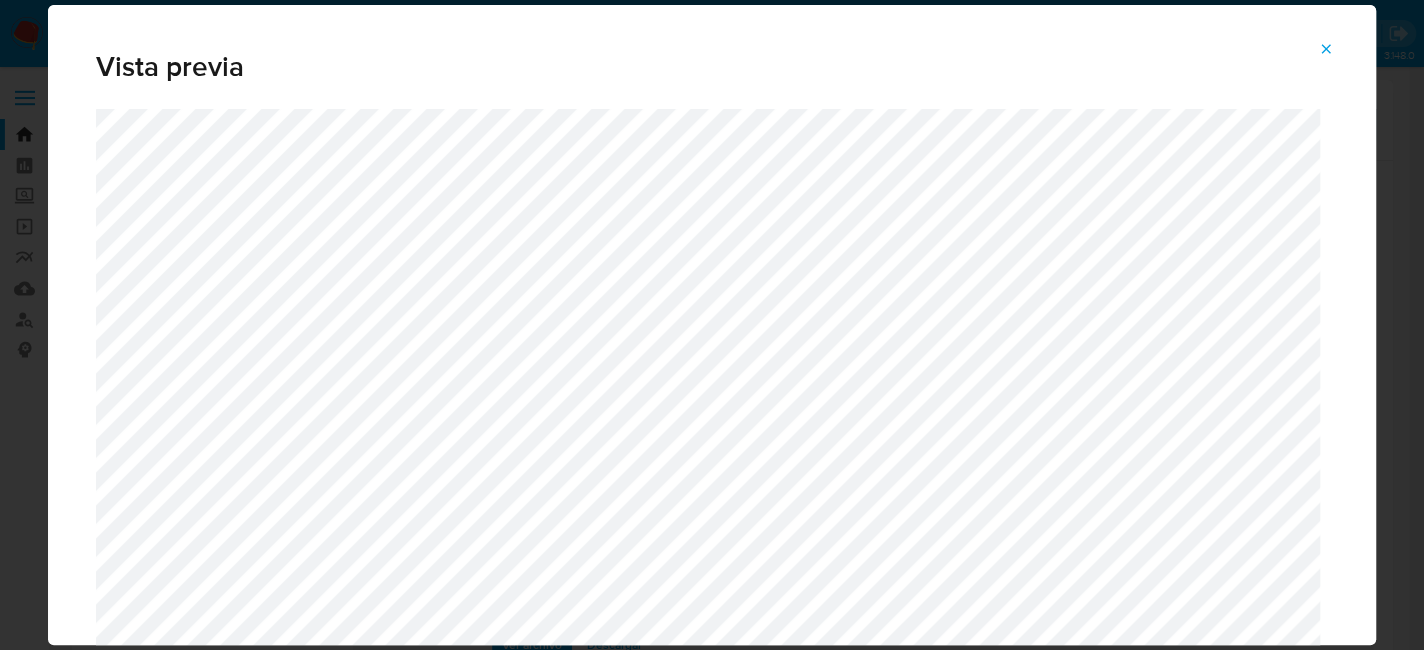 click at bounding box center (1326, 49) 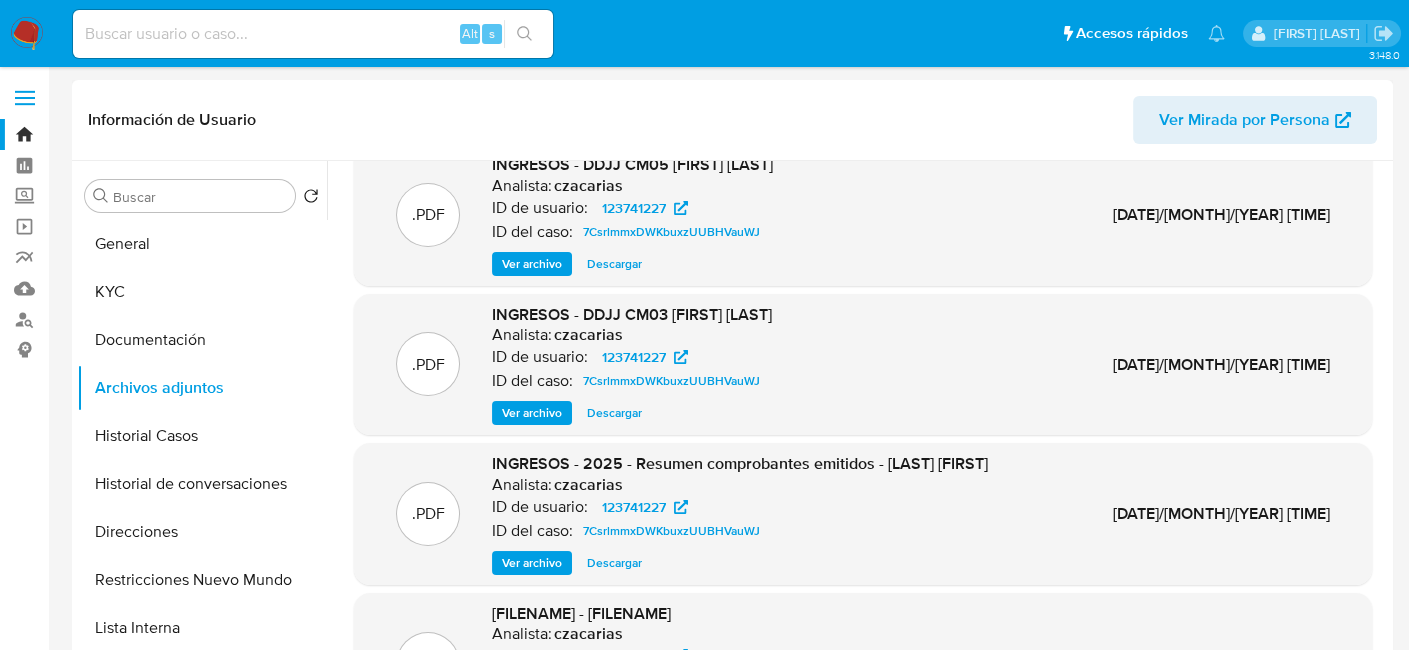 scroll, scrollTop: 0, scrollLeft: 0, axis: both 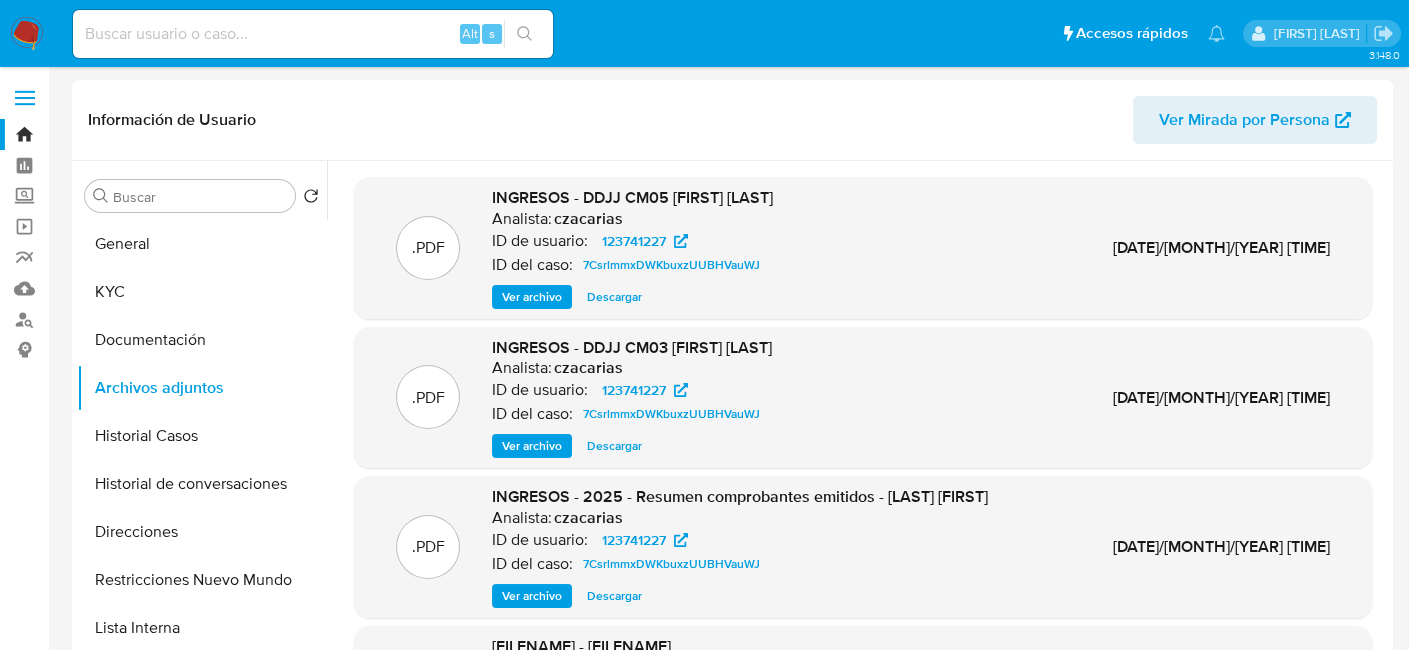 click on "Ver archivo" at bounding box center [532, 297] 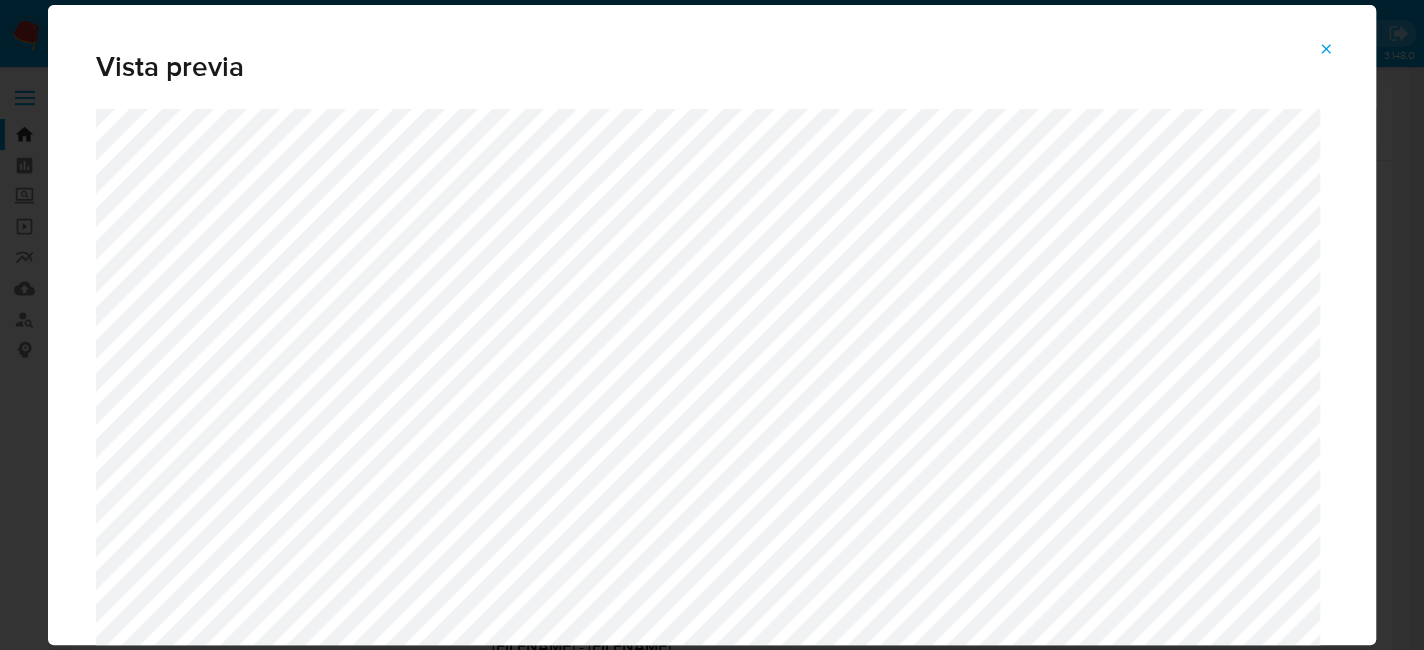 click 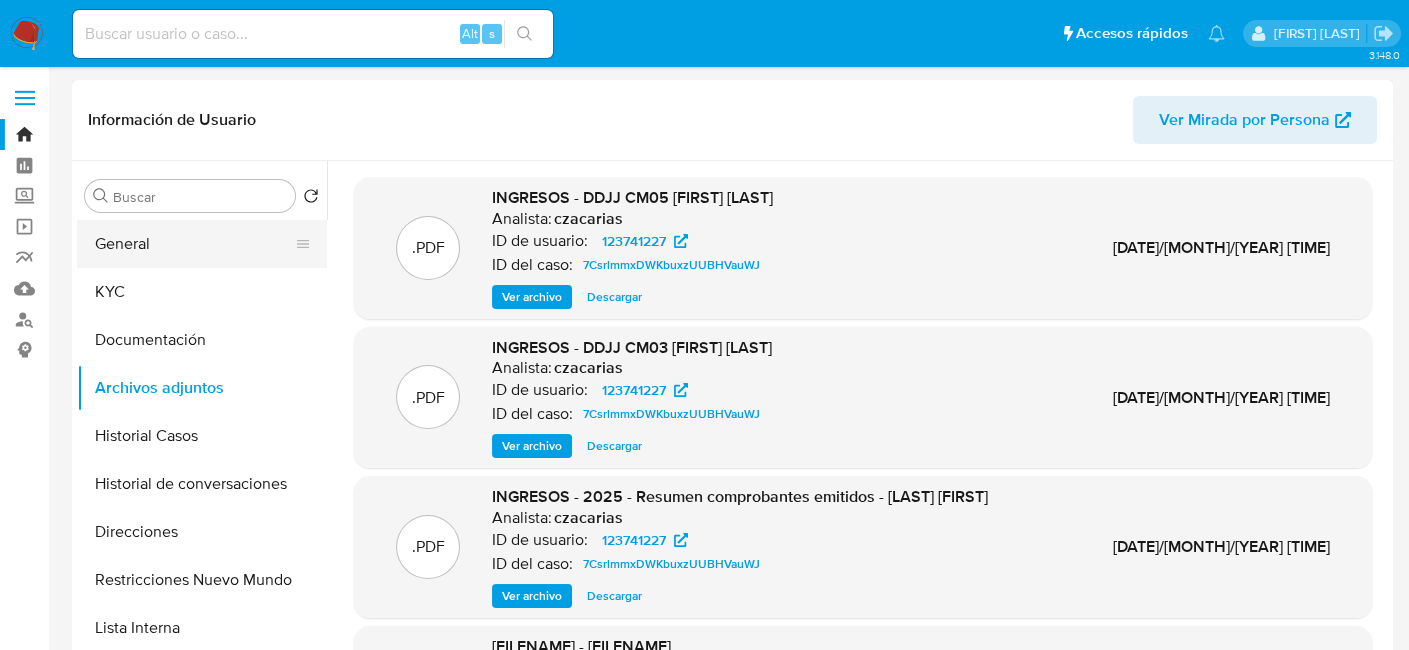 click on "General" at bounding box center [194, 244] 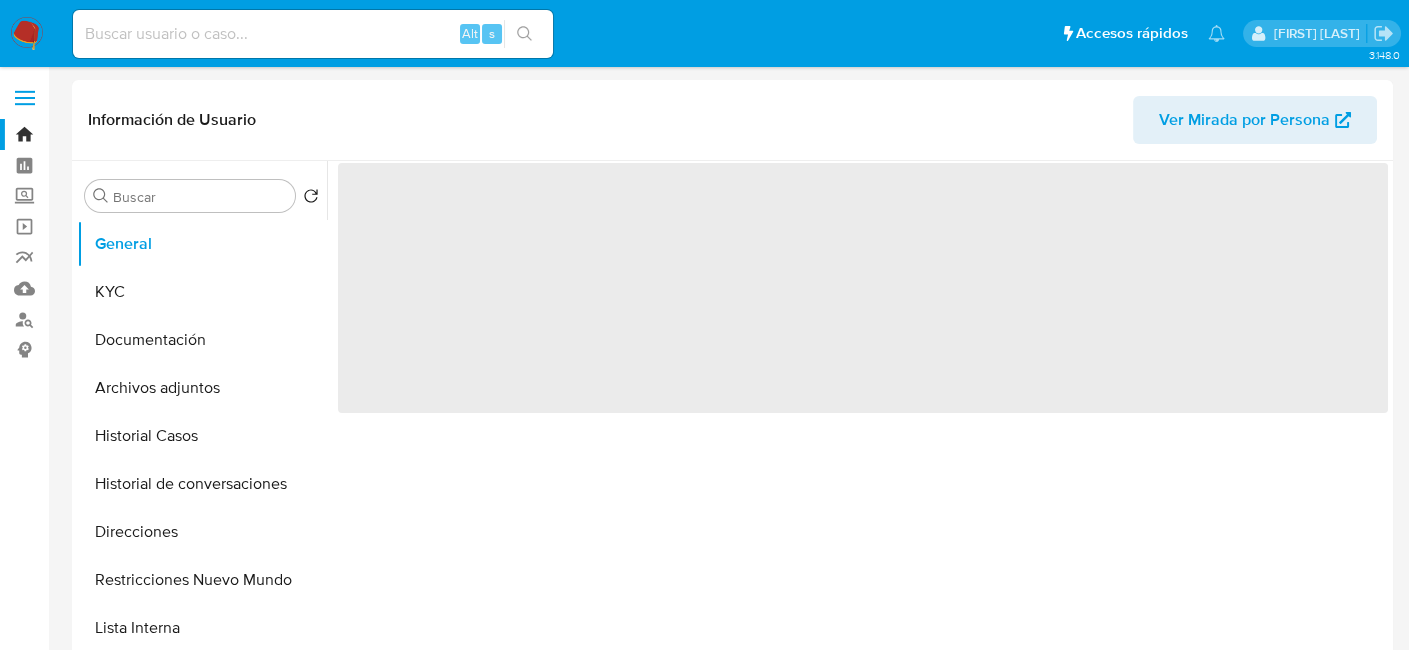 click on "‌" at bounding box center (863, 288) 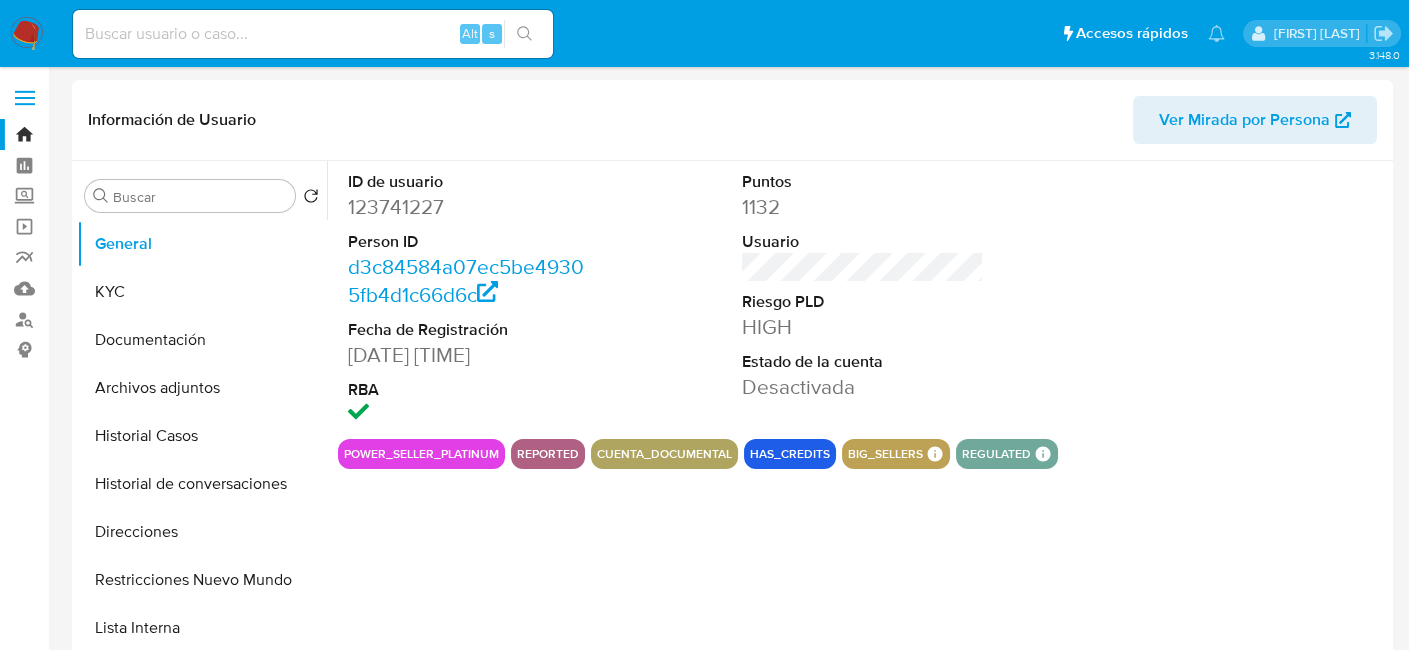click on "123741227" at bounding box center (469, 207) 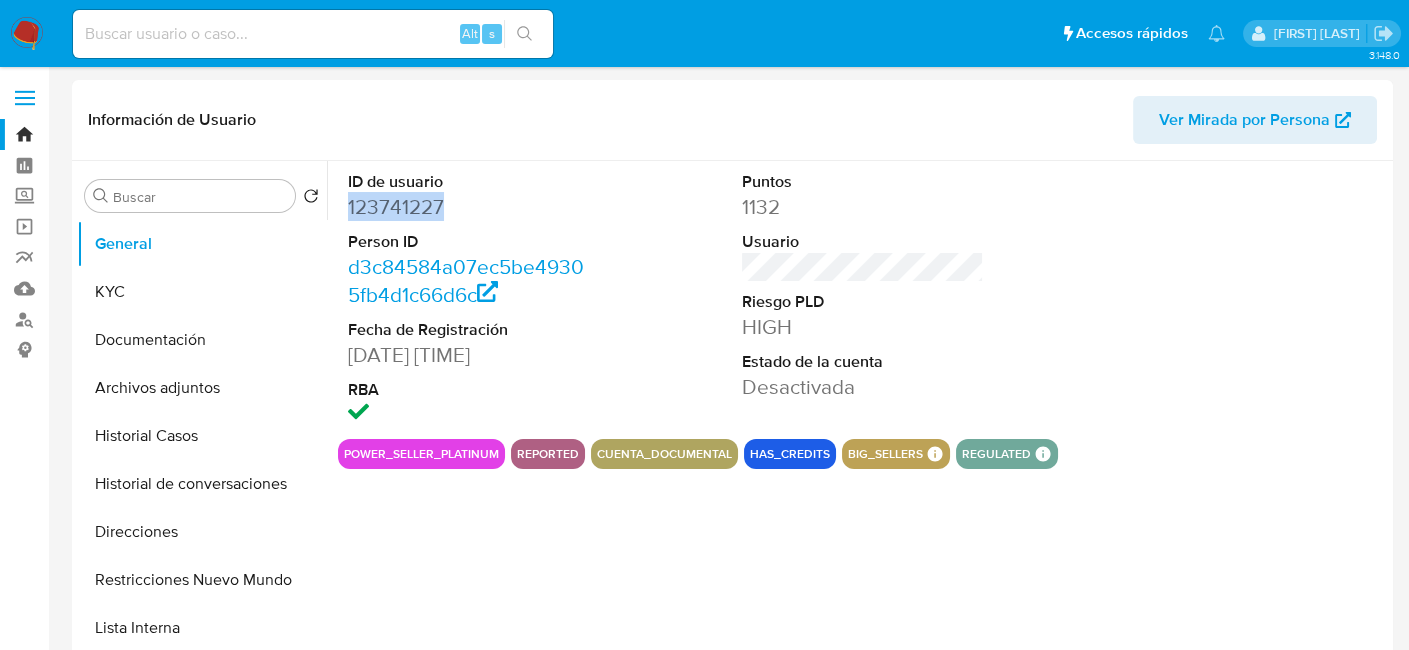 click on "123741227" at bounding box center (469, 207) 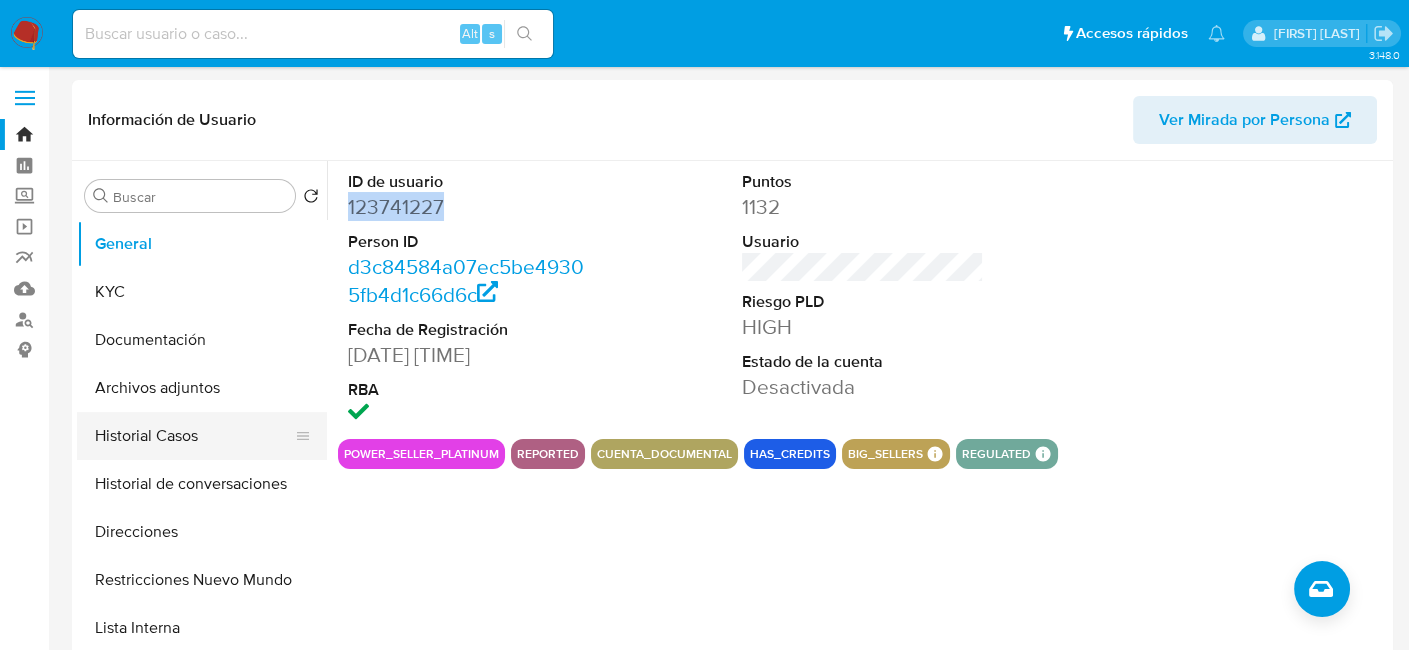 click on "Historial Casos" at bounding box center (194, 436) 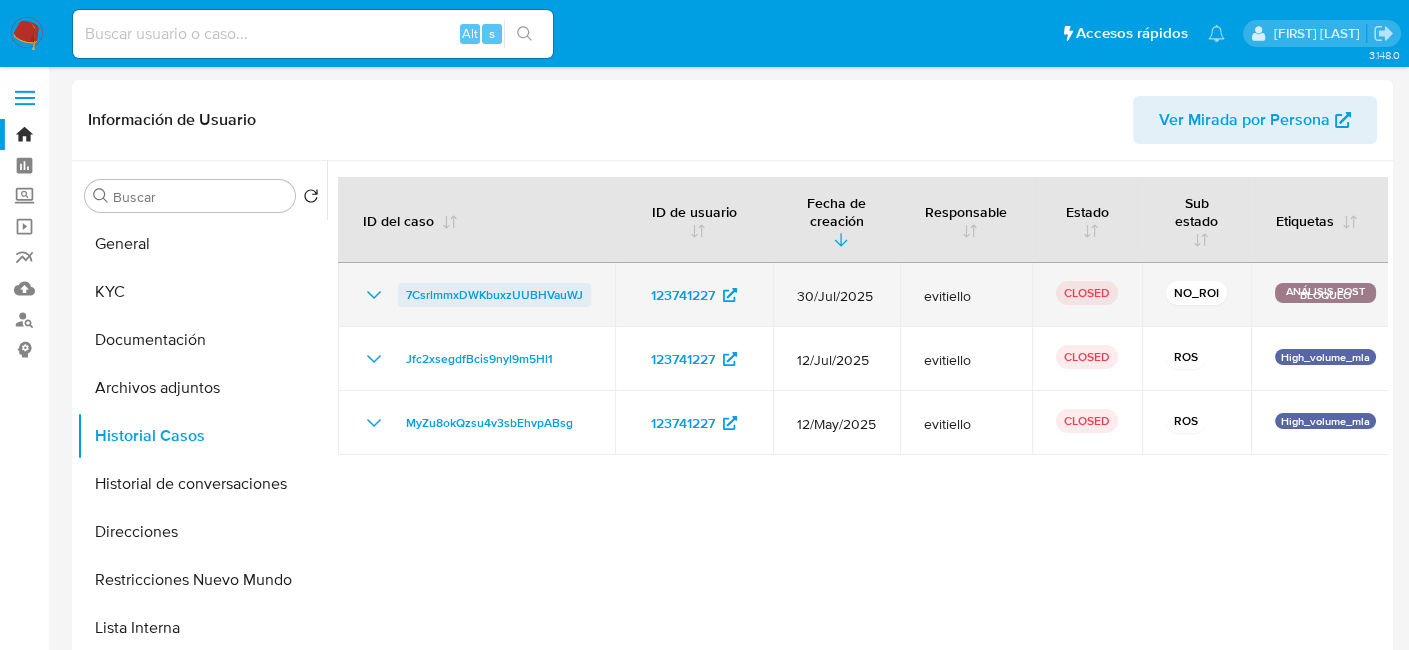 click on "7CsrlmmxDWKbuxzUUBHVauWJ" at bounding box center (494, 295) 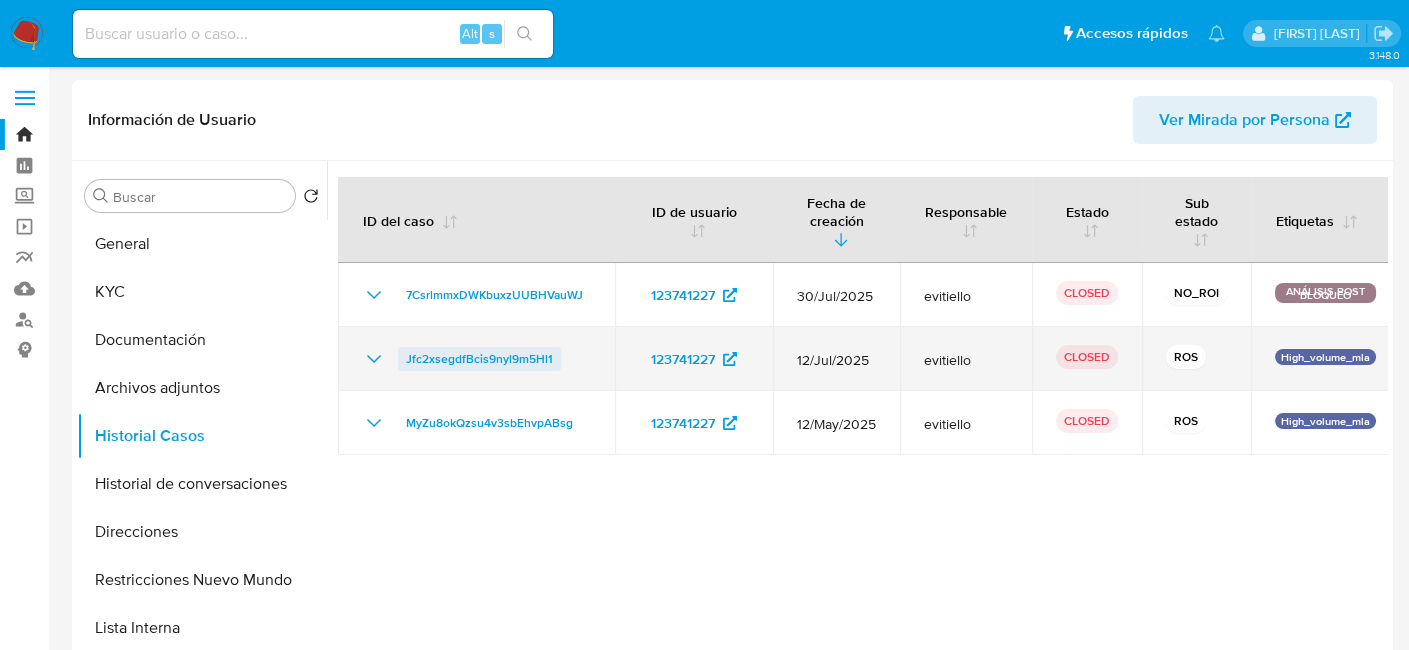 drag, startPoint x: 572, startPoint y: 370, endPoint x: 400, endPoint y: 356, distance: 172.56883 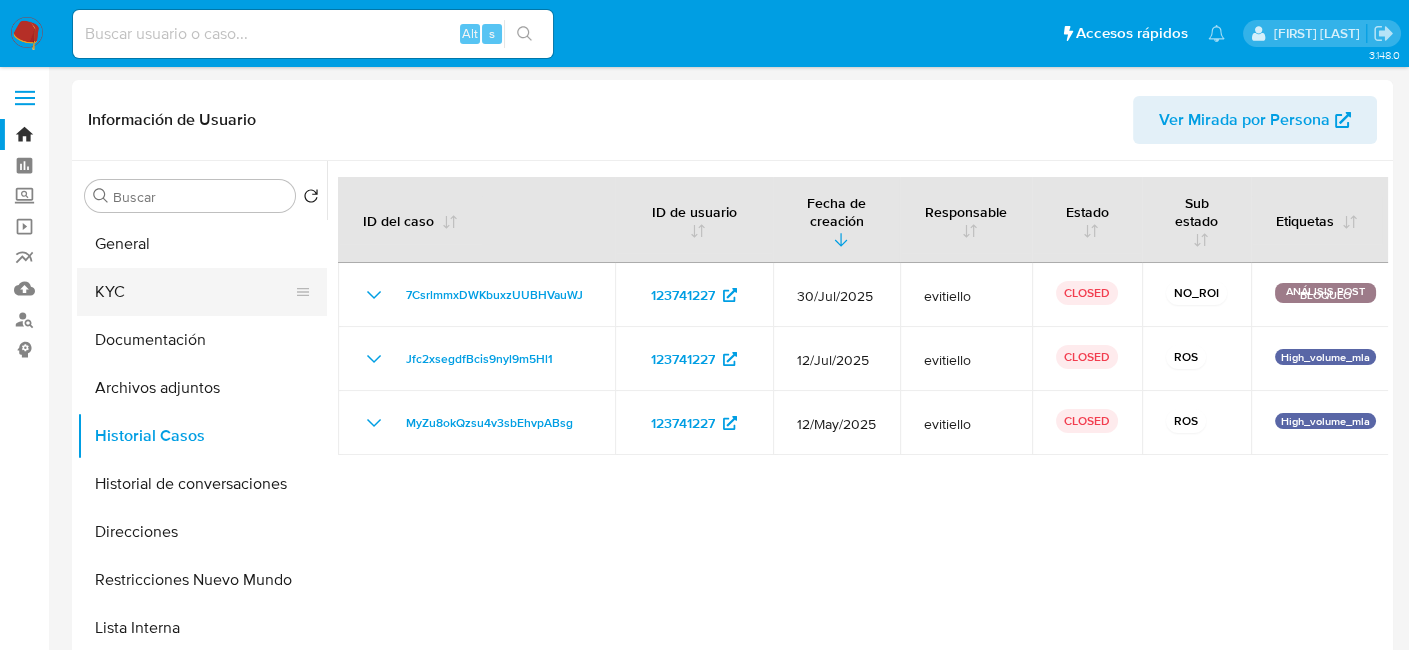click on "KYC" at bounding box center [194, 292] 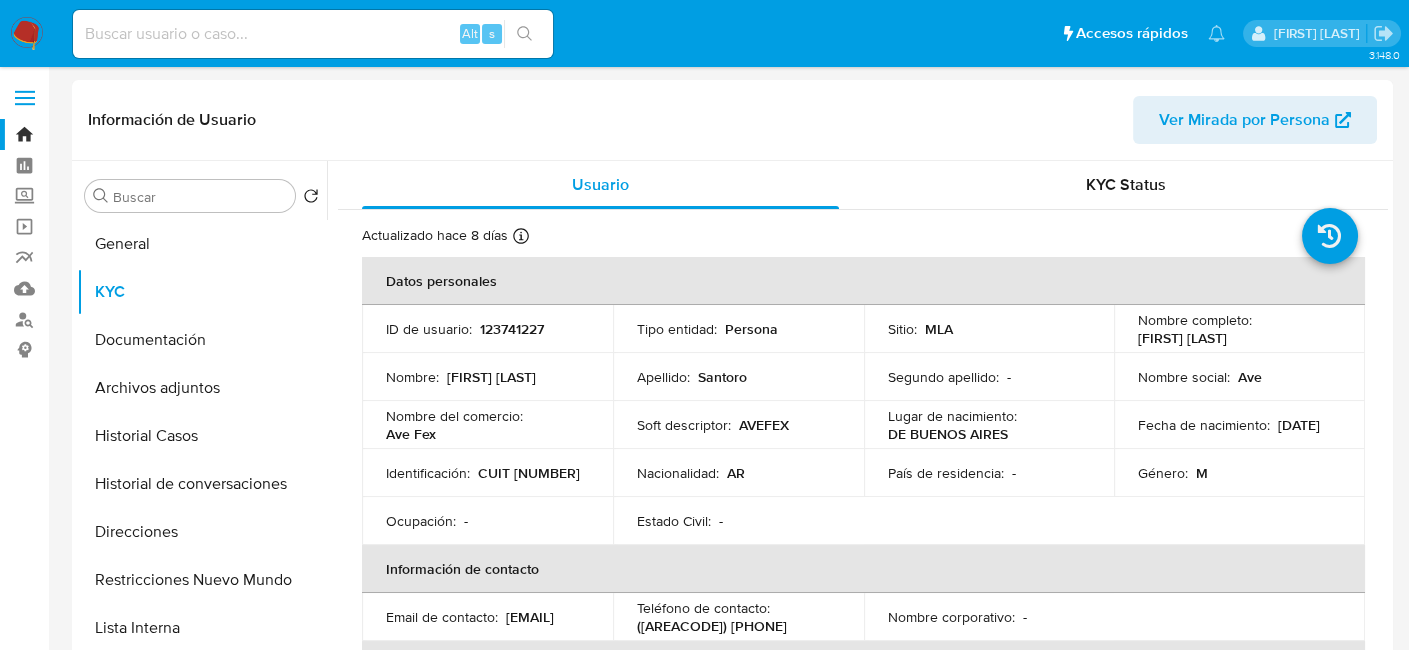 click on "CUIT 20401319930" at bounding box center [529, 473] 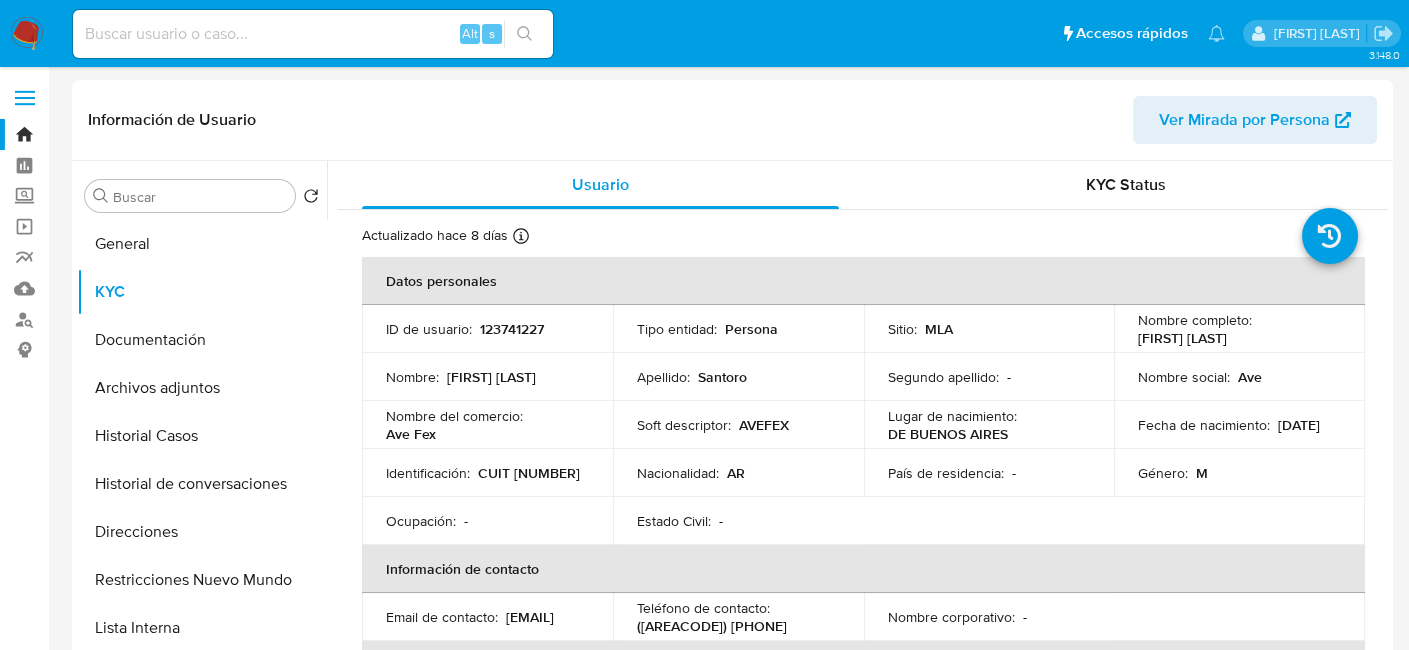 click on "CUIT 20401319930" at bounding box center [529, 473] 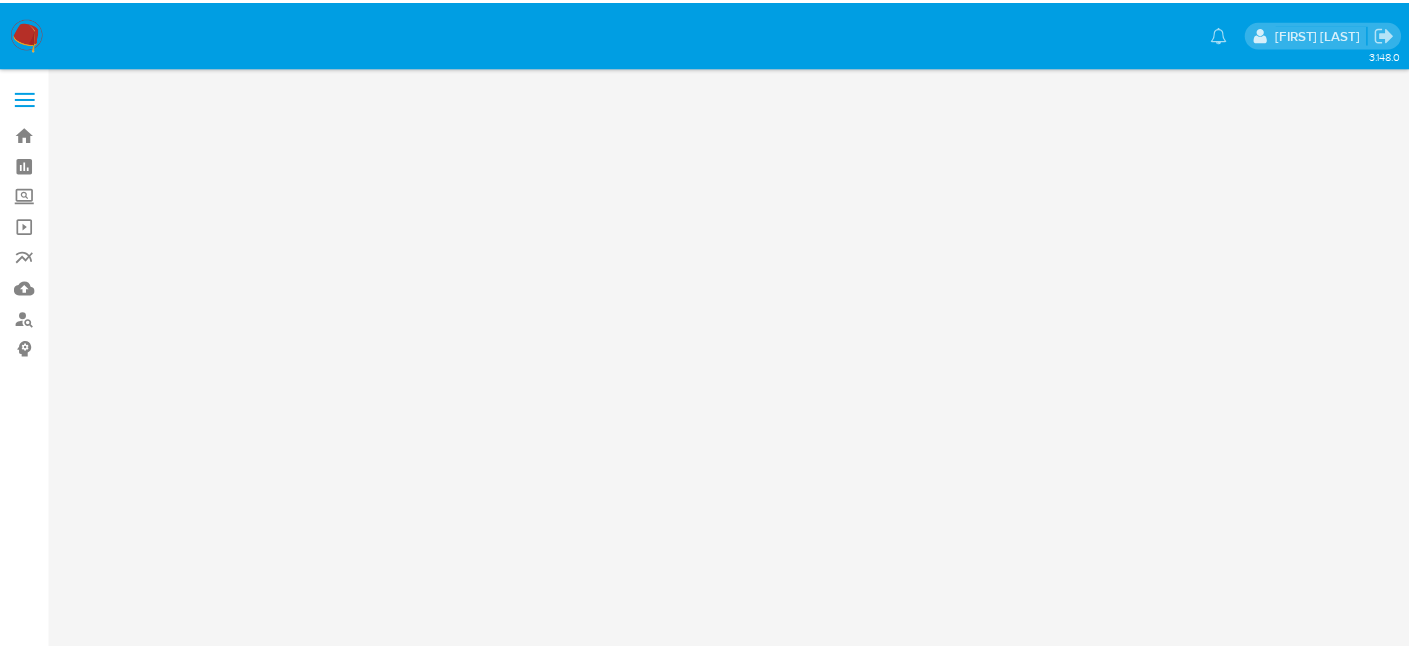 scroll, scrollTop: 0, scrollLeft: 0, axis: both 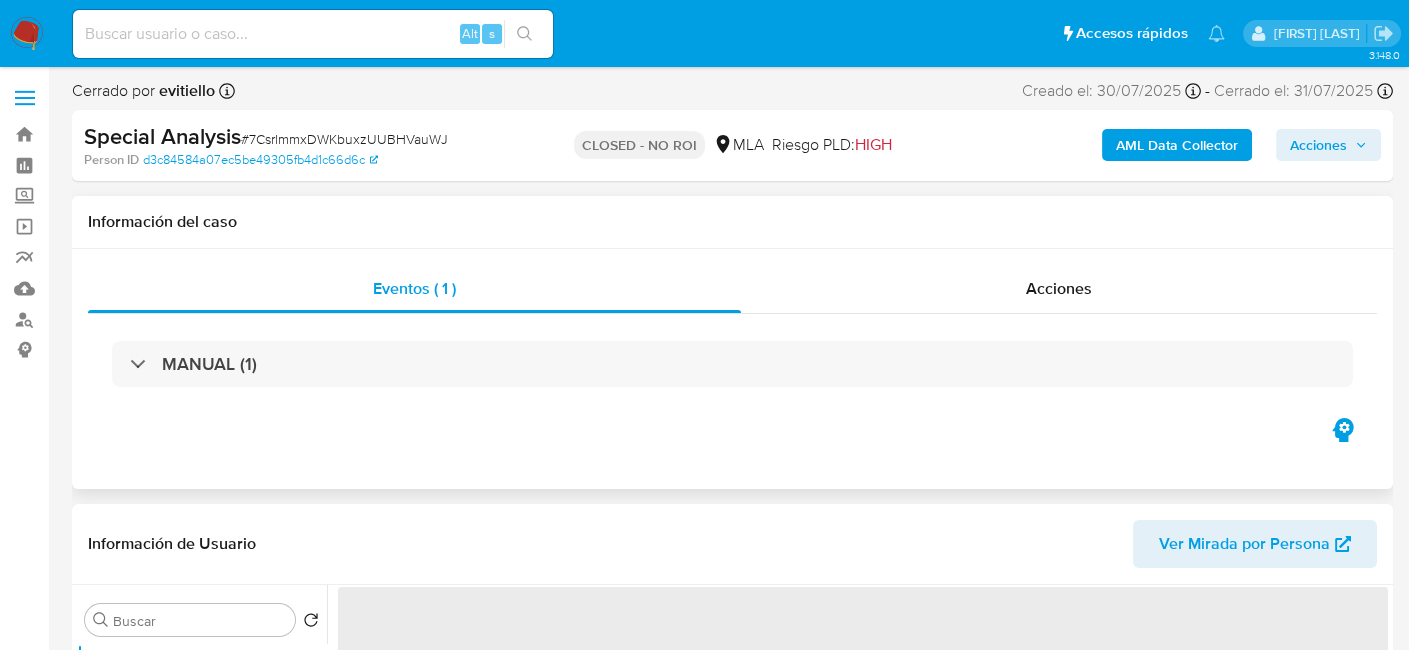 click on "MANUAL (1)" at bounding box center [732, 364] 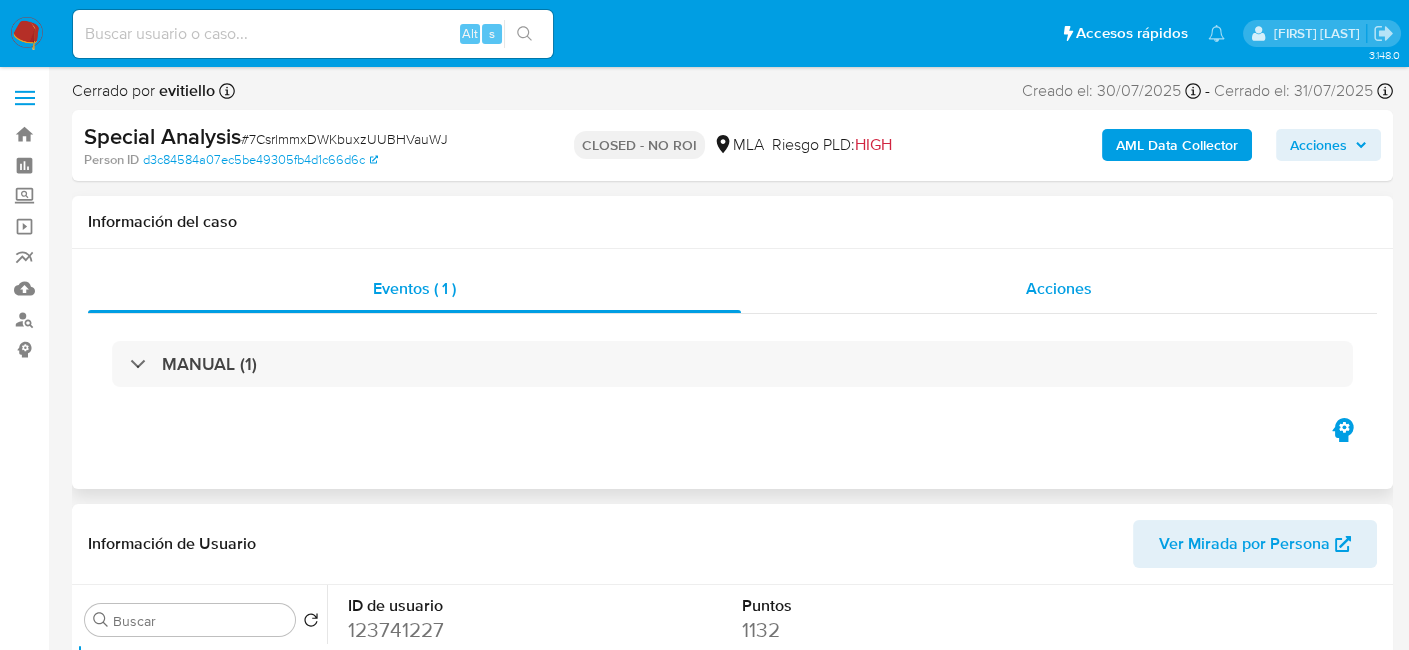click on "Acciones" at bounding box center (1059, 289) 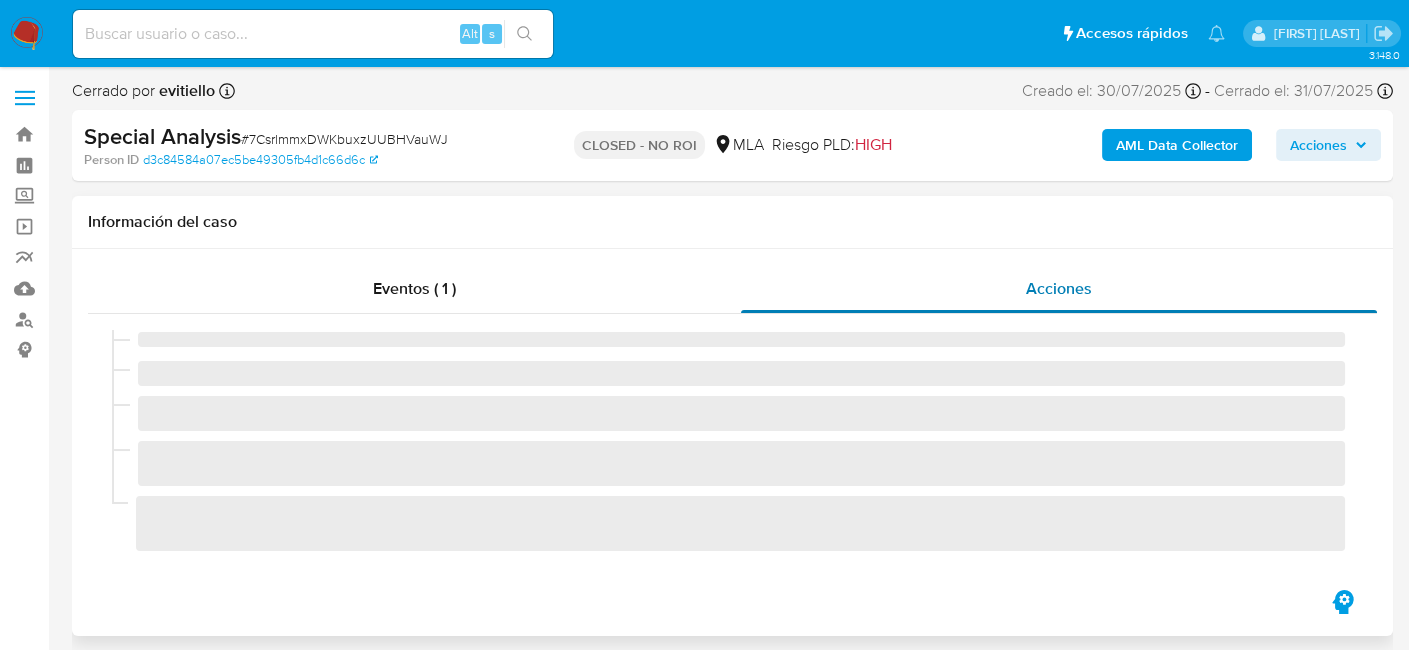 select on "10" 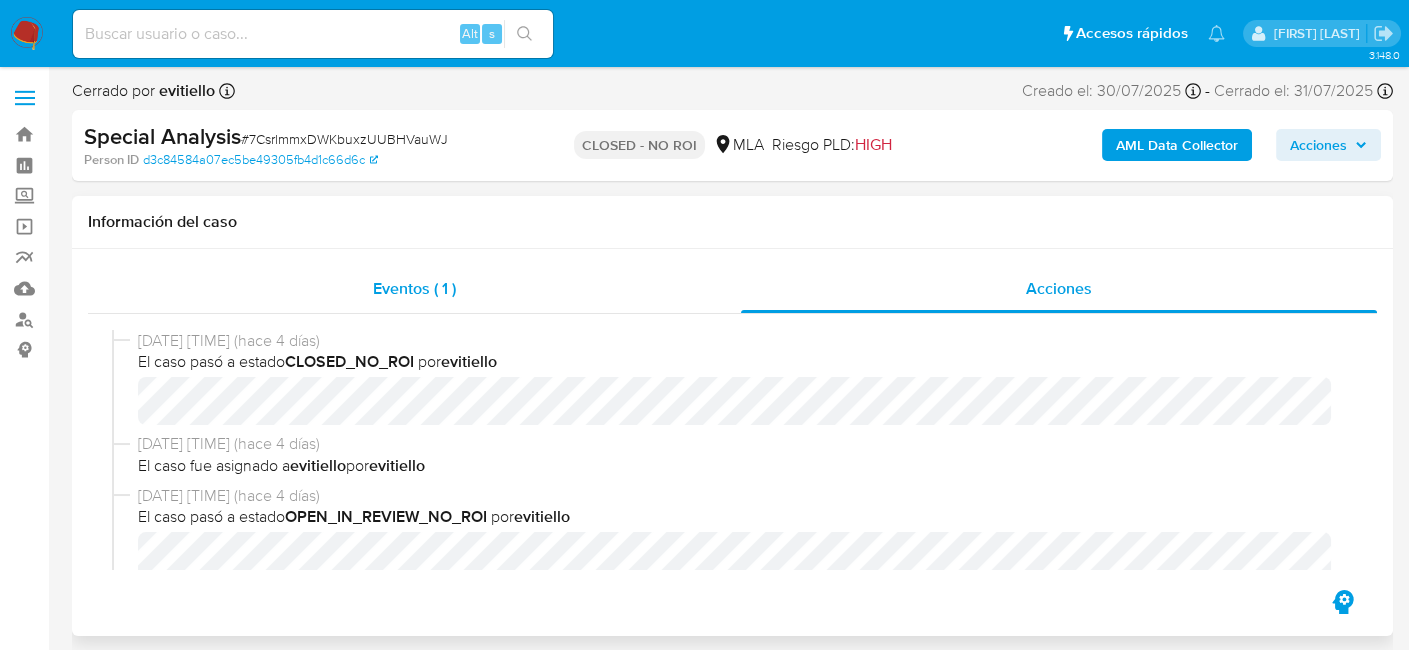 click on "Eventos ( 1 )" at bounding box center [414, 289] 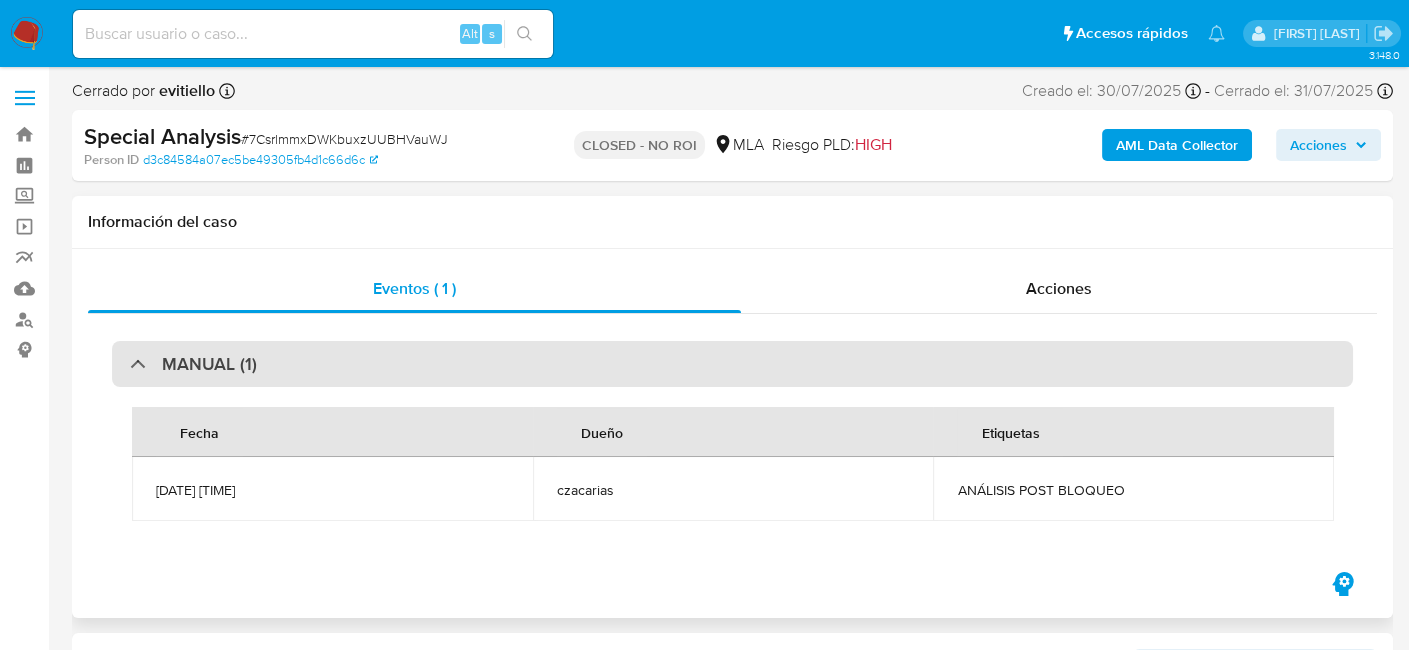 click on "MANUAL (1)" at bounding box center [732, 364] 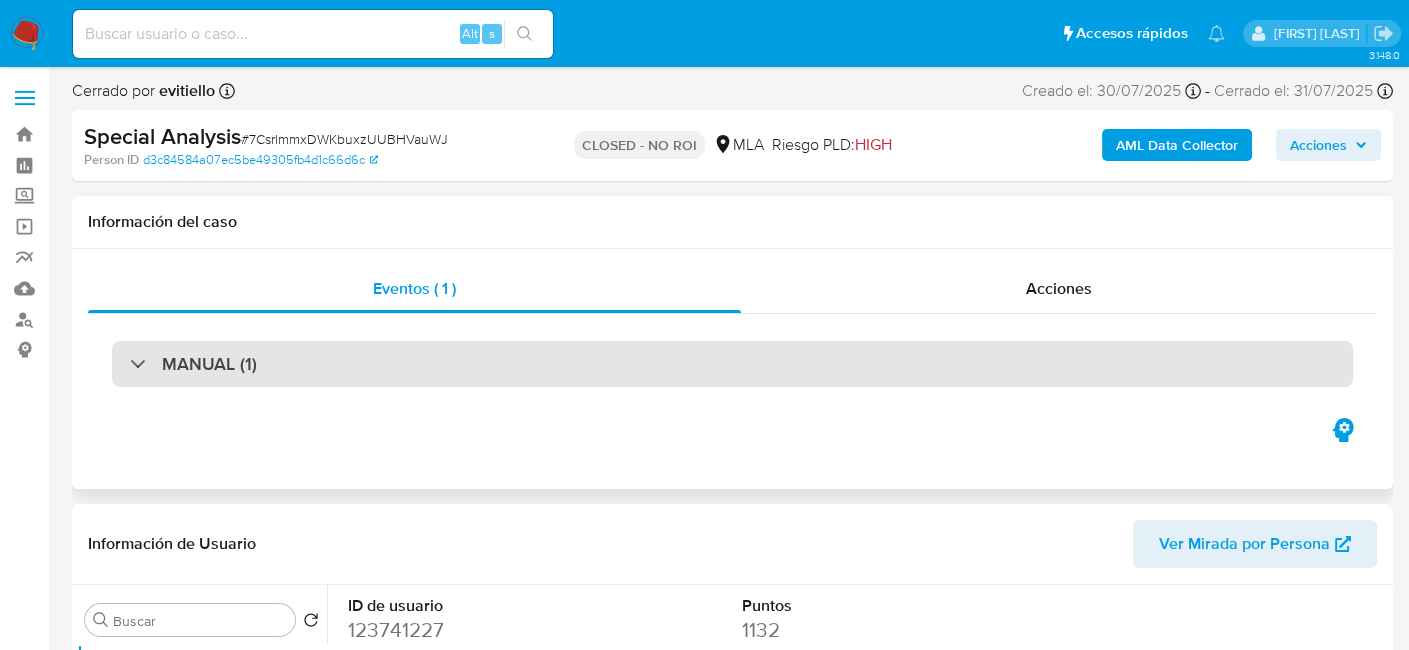 click on "MANUAL (1)" at bounding box center [732, 364] 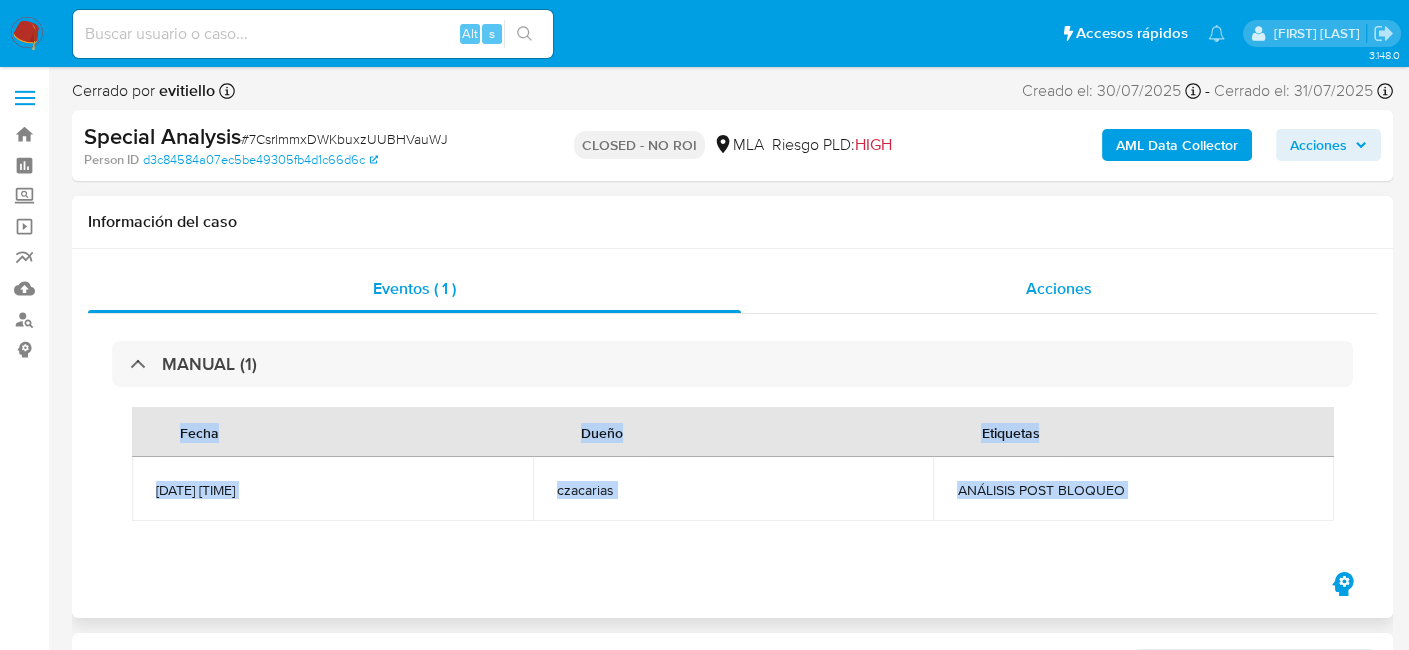 click on "Acciones" at bounding box center (1059, 289) 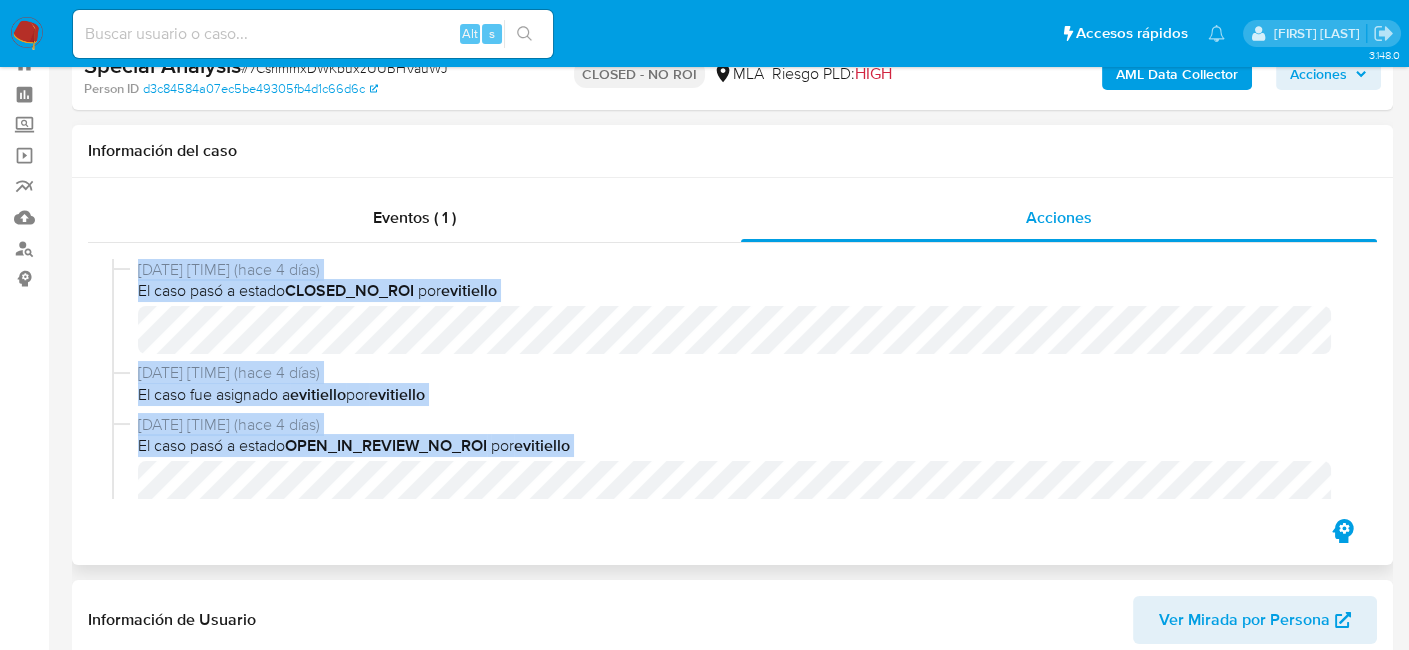 scroll, scrollTop: 100, scrollLeft: 0, axis: vertical 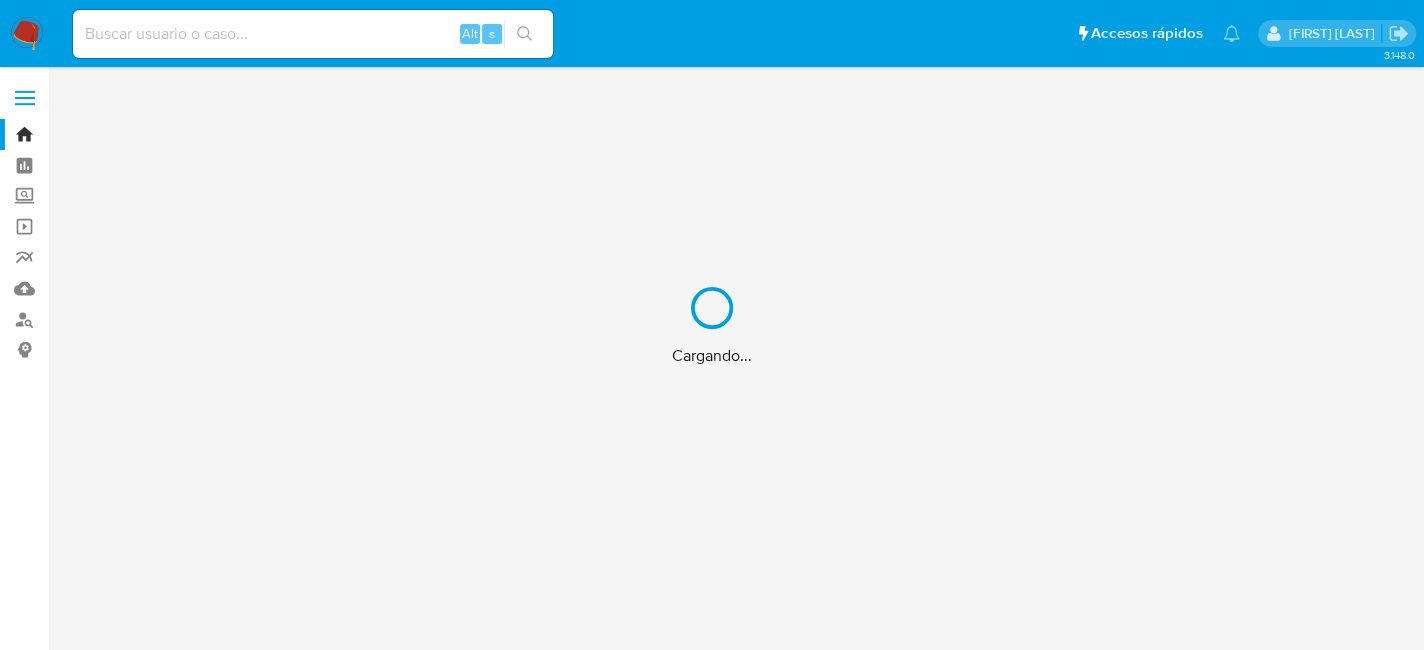 click on "Cargando..." at bounding box center (712, 325) 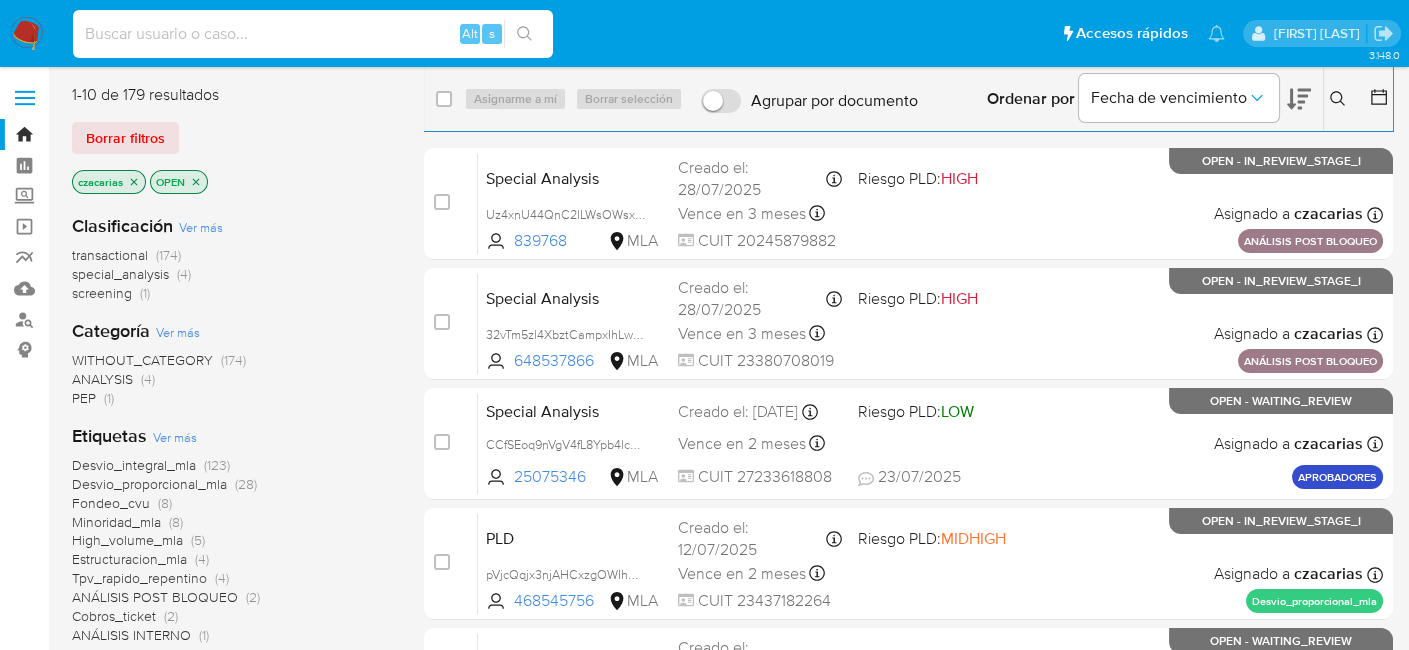 click at bounding box center (313, 34) 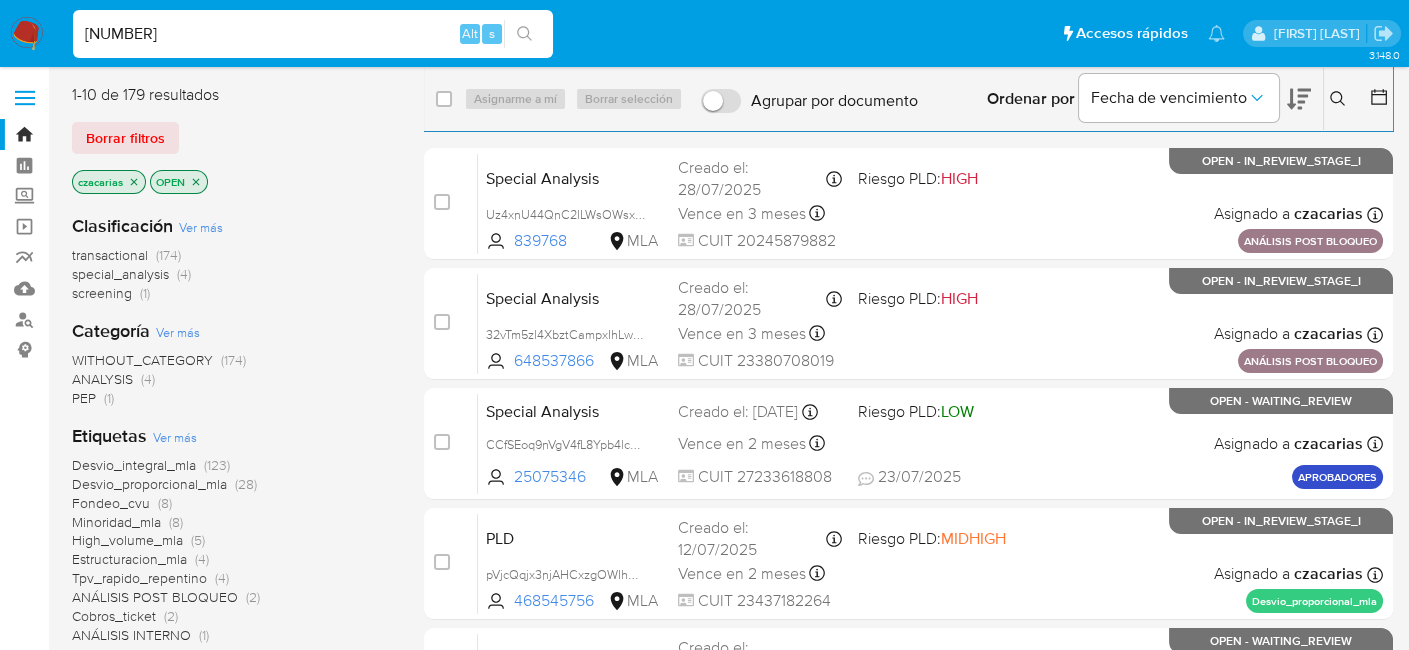 type on "1810931005" 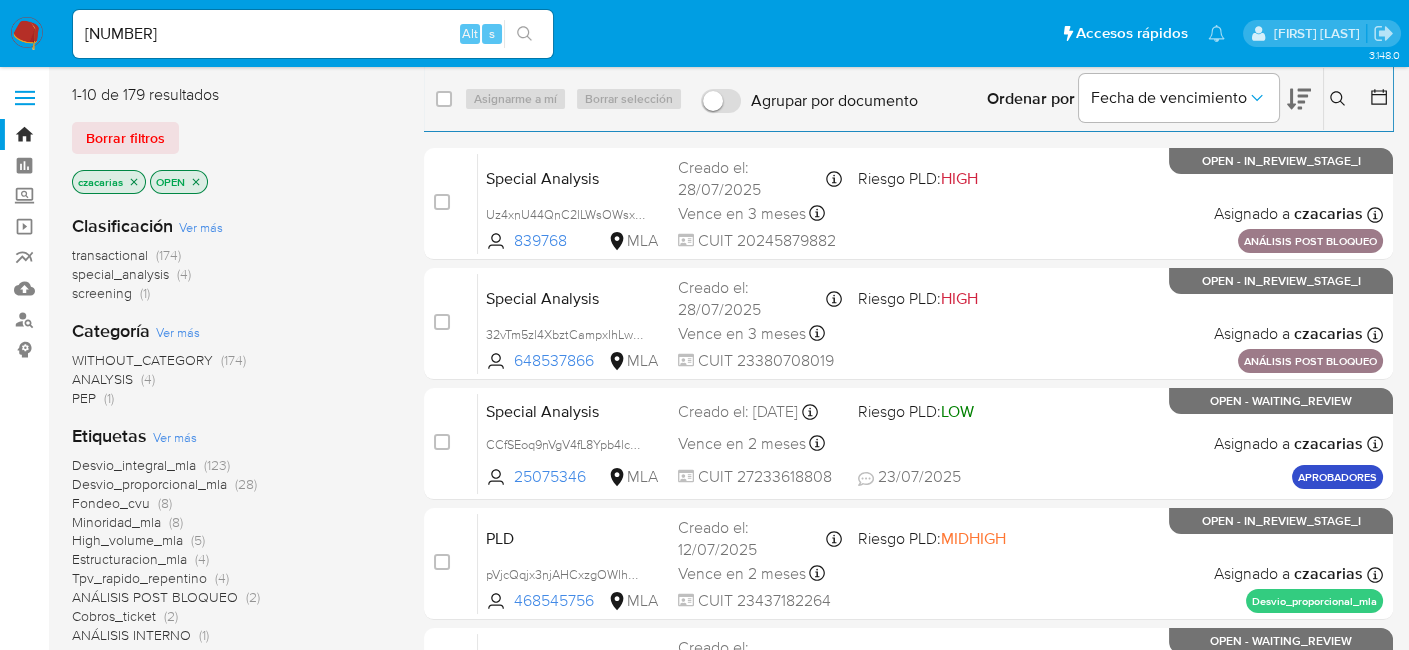 click 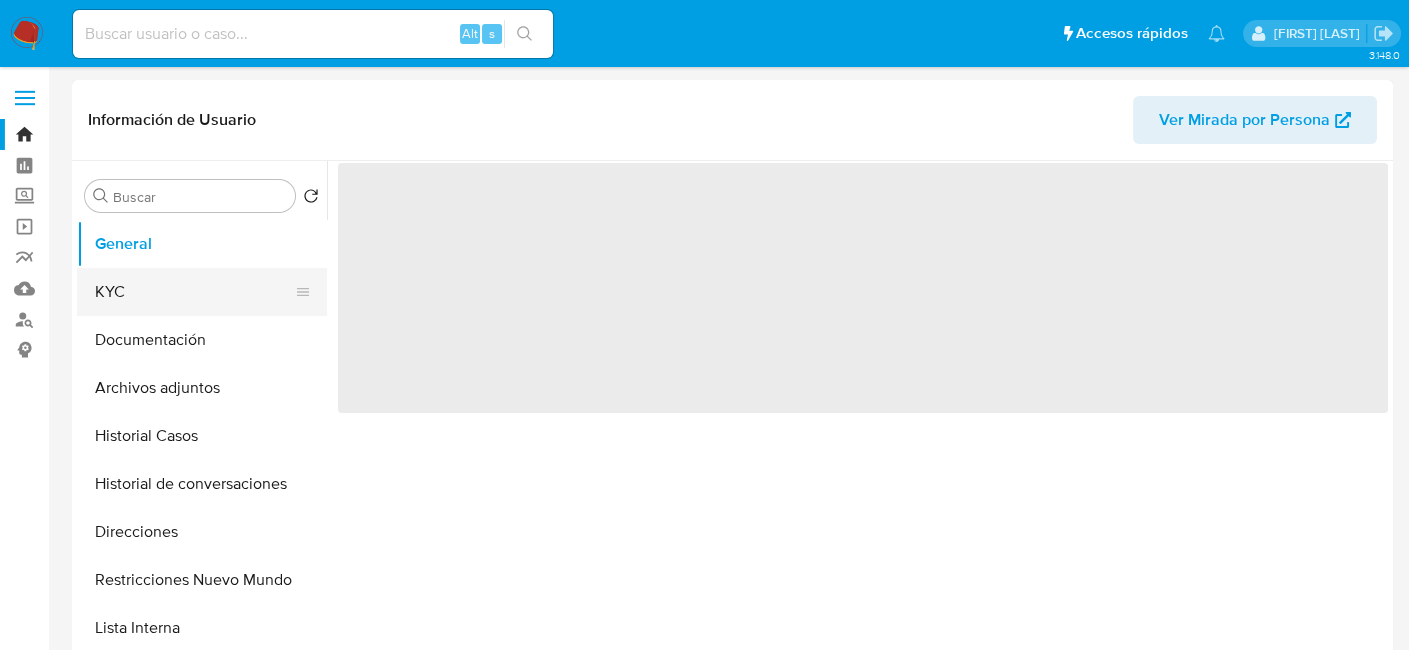click on "KYC" at bounding box center [194, 292] 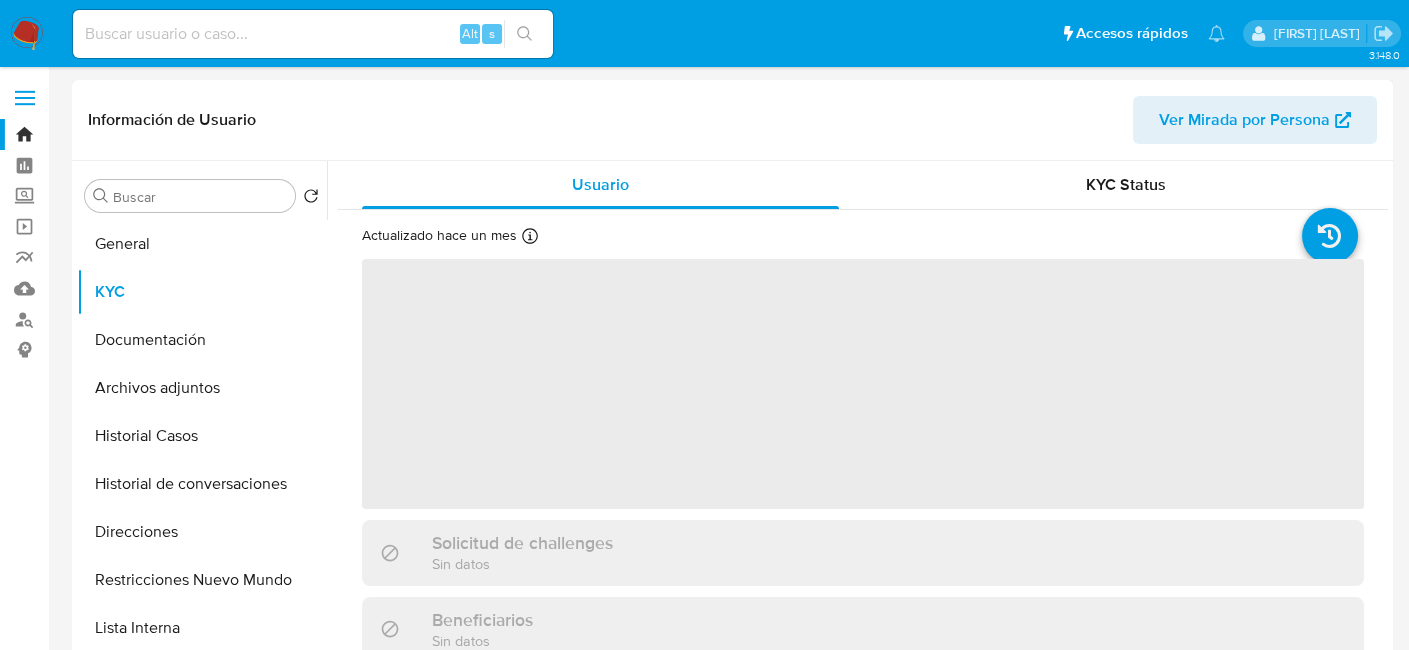 select on "10" 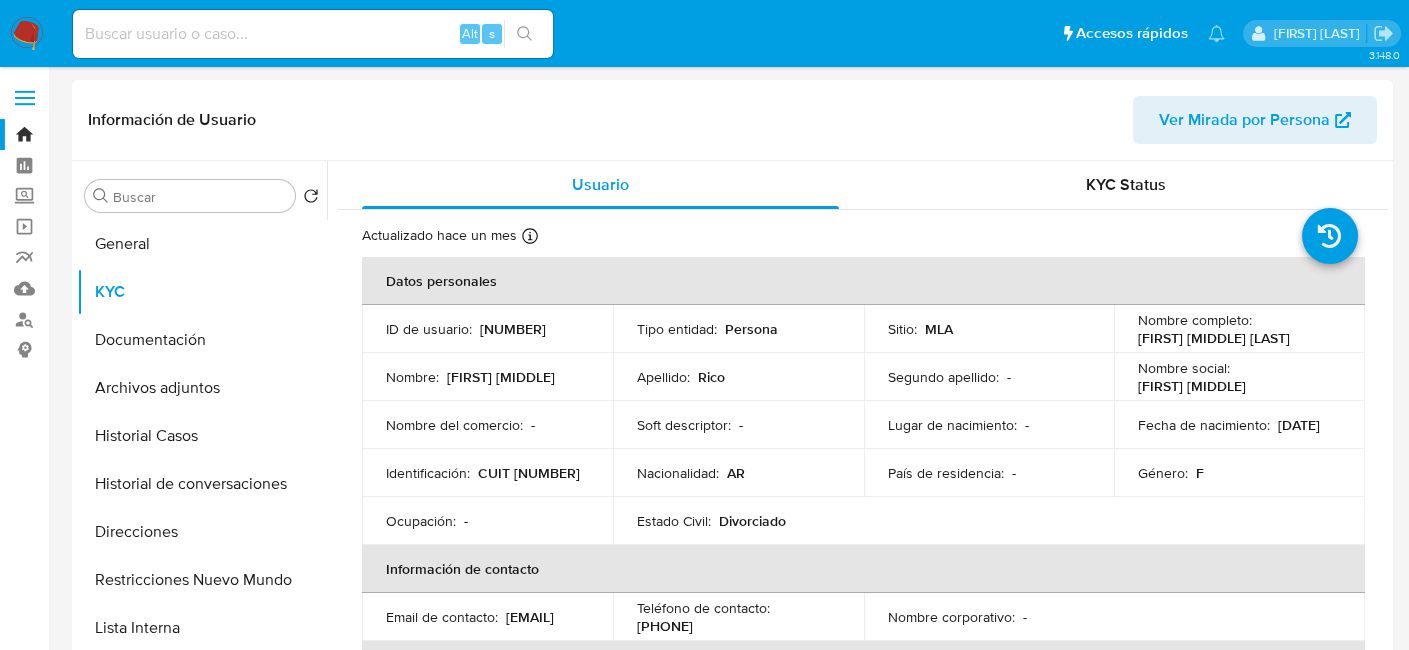 click on "Maria Lourdes Rico" at bounding box center (1214, 338) 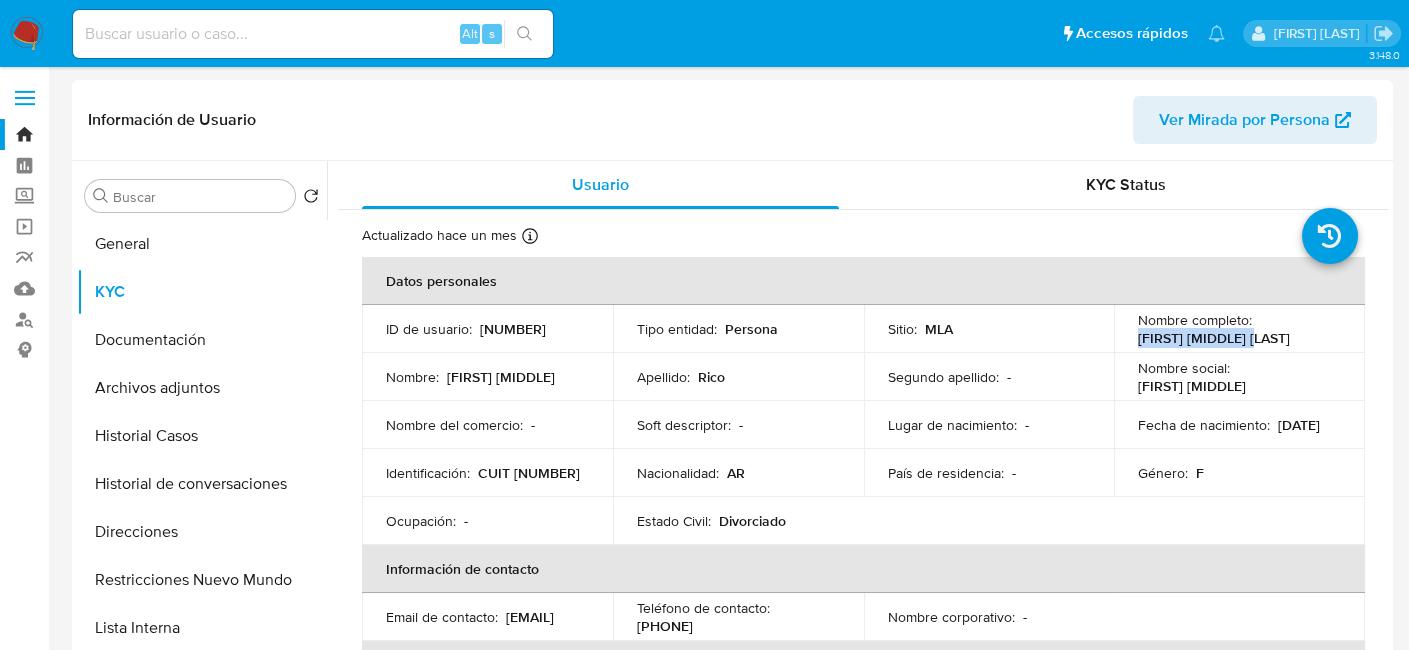 drag, startPoint x: 1131, startPoint y: 339, endPoint x: 1256, endPoint y: 342, distance: 125.035995 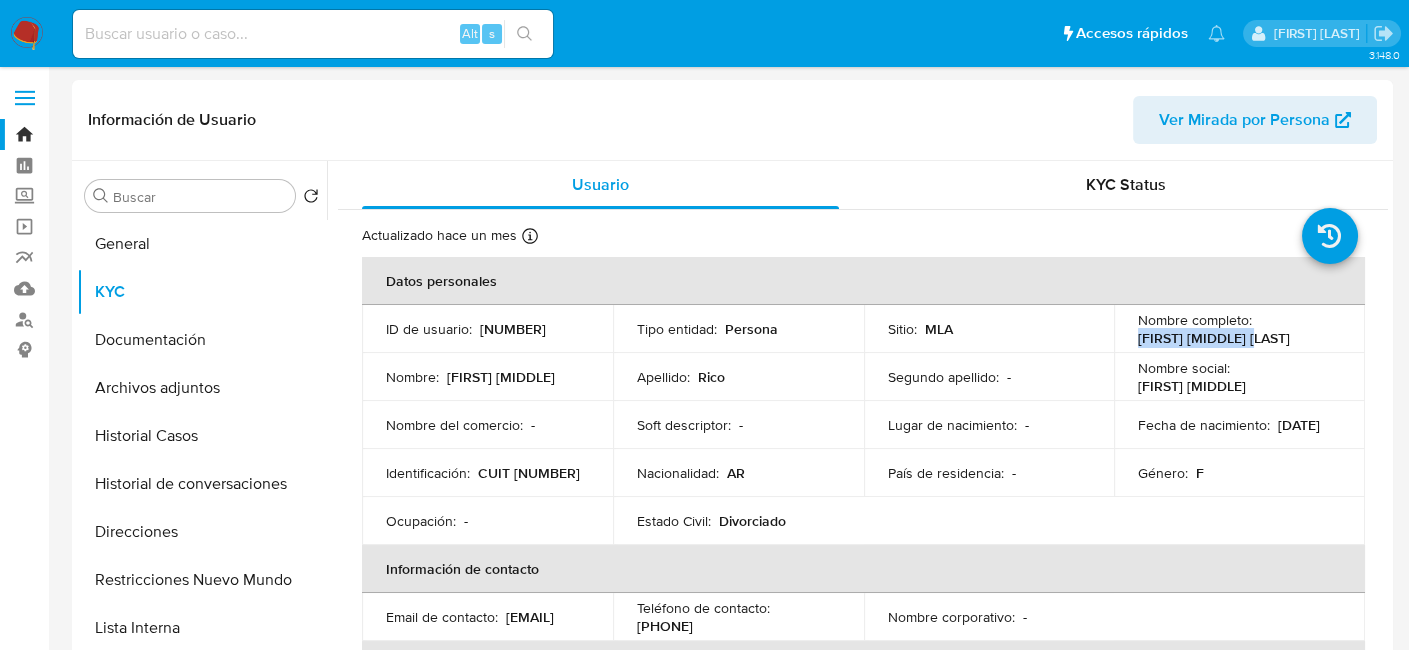 copy on "Maria Lourdes Rico" 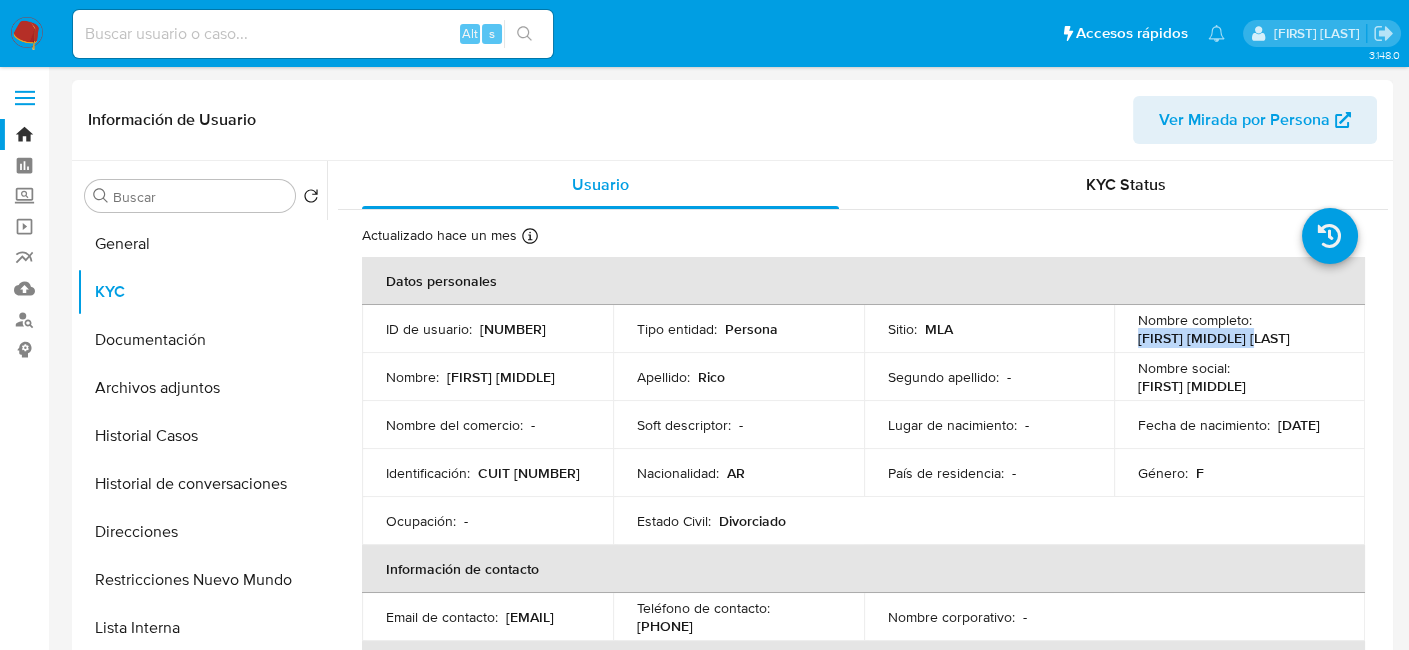 click on "Maria Lourdes Rico" at bounding box center [1214, 338] 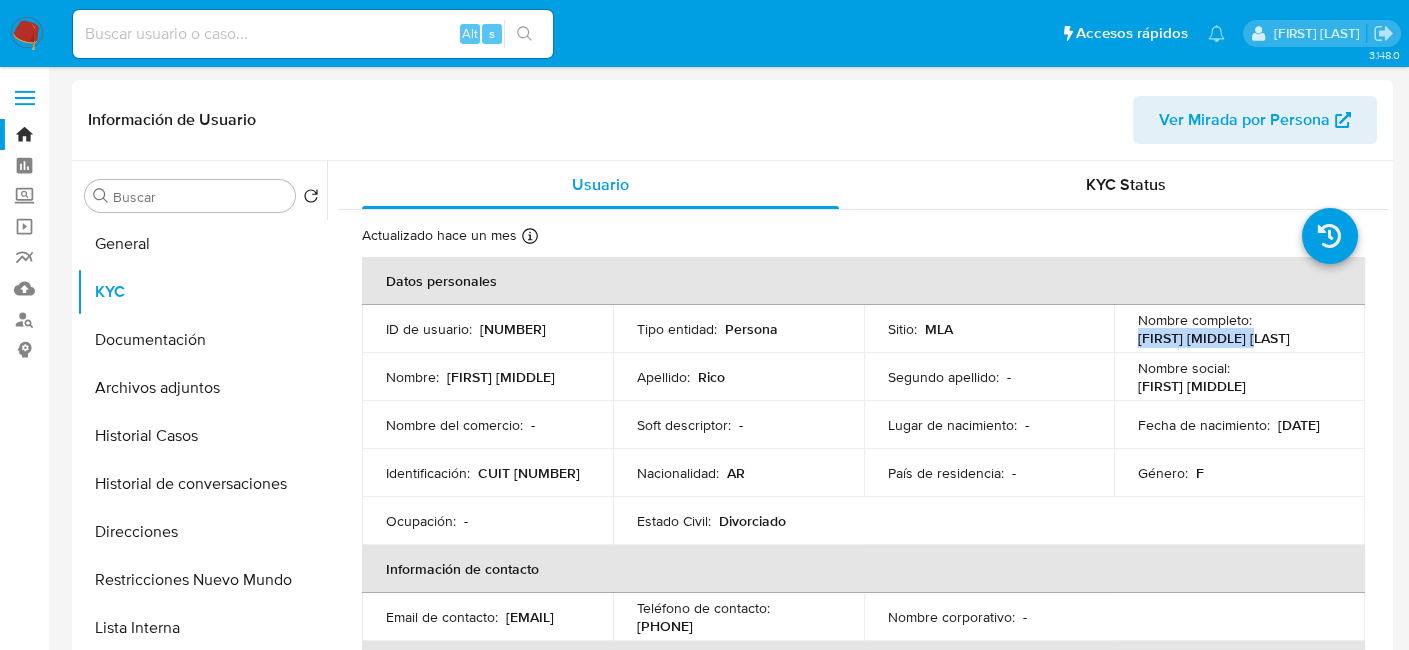 copy on "Maria Lourdes Rico" 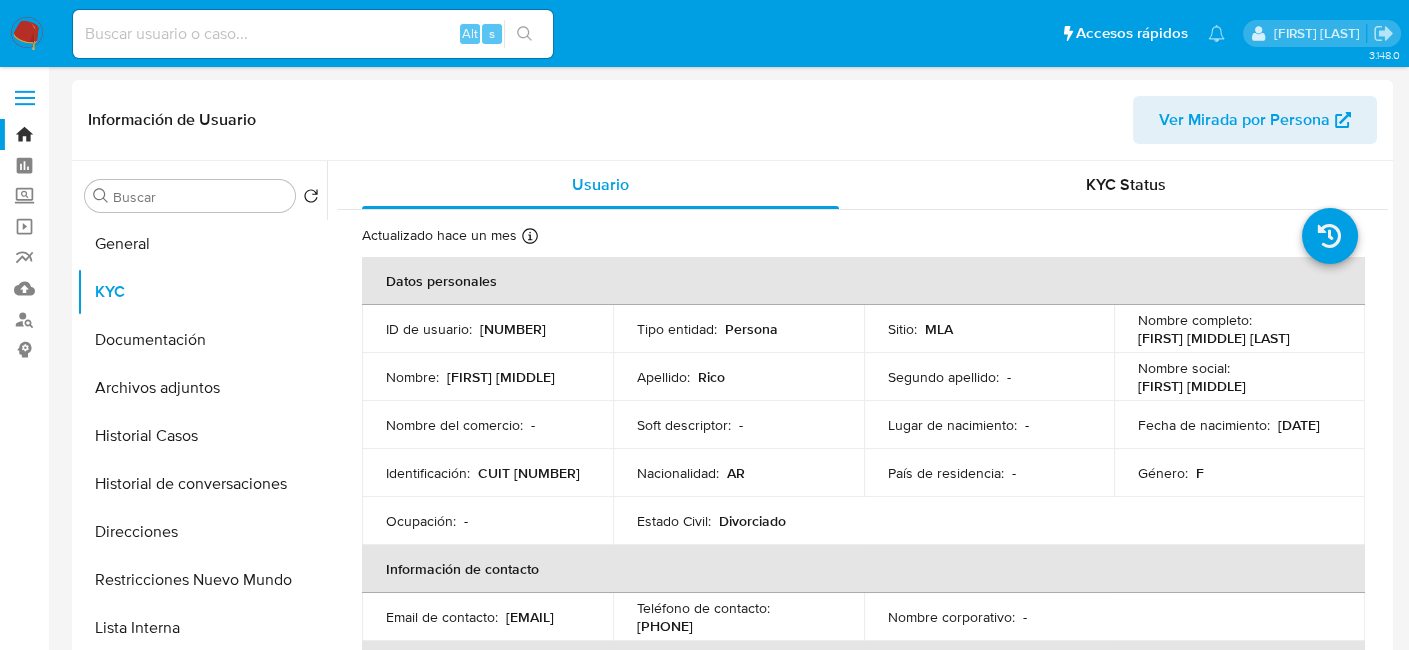 click on "CUIT 27303442672" at bounding box center [529, 473] 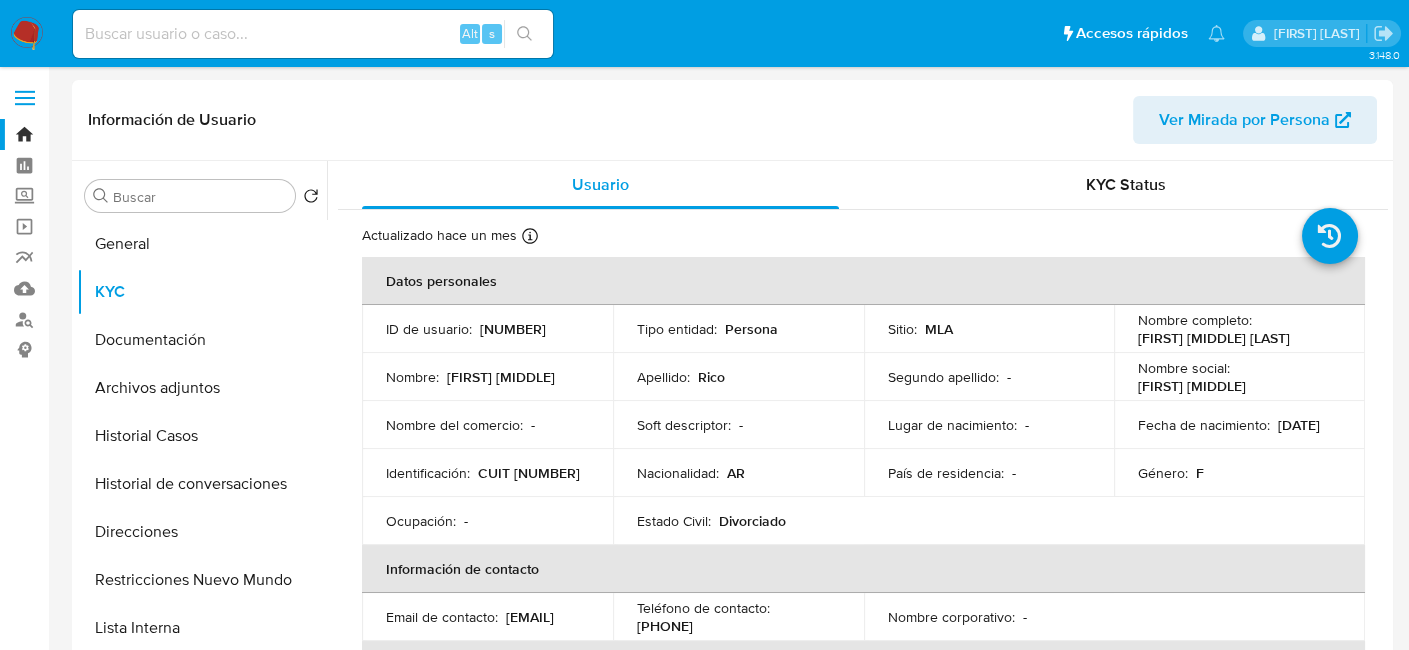 copy on "27303442672" 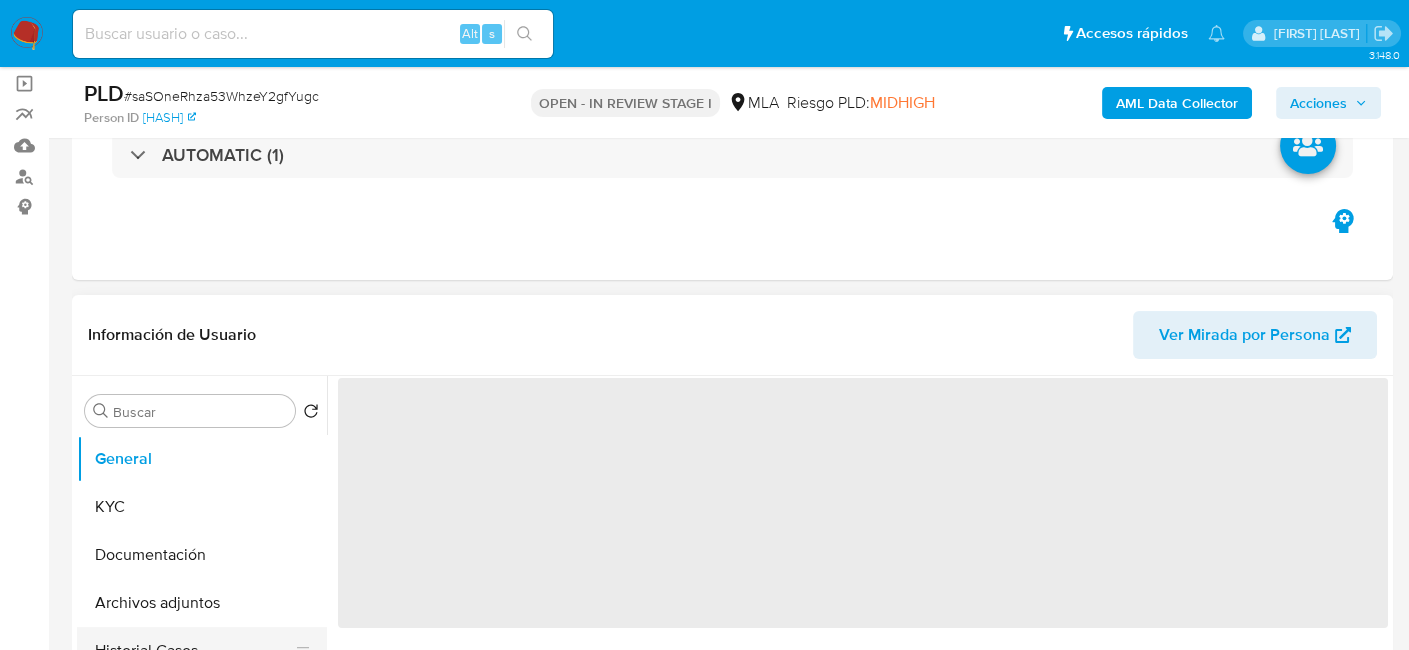 scroll, scrollTop: 400, scrollLeft: 0, axis: vertical 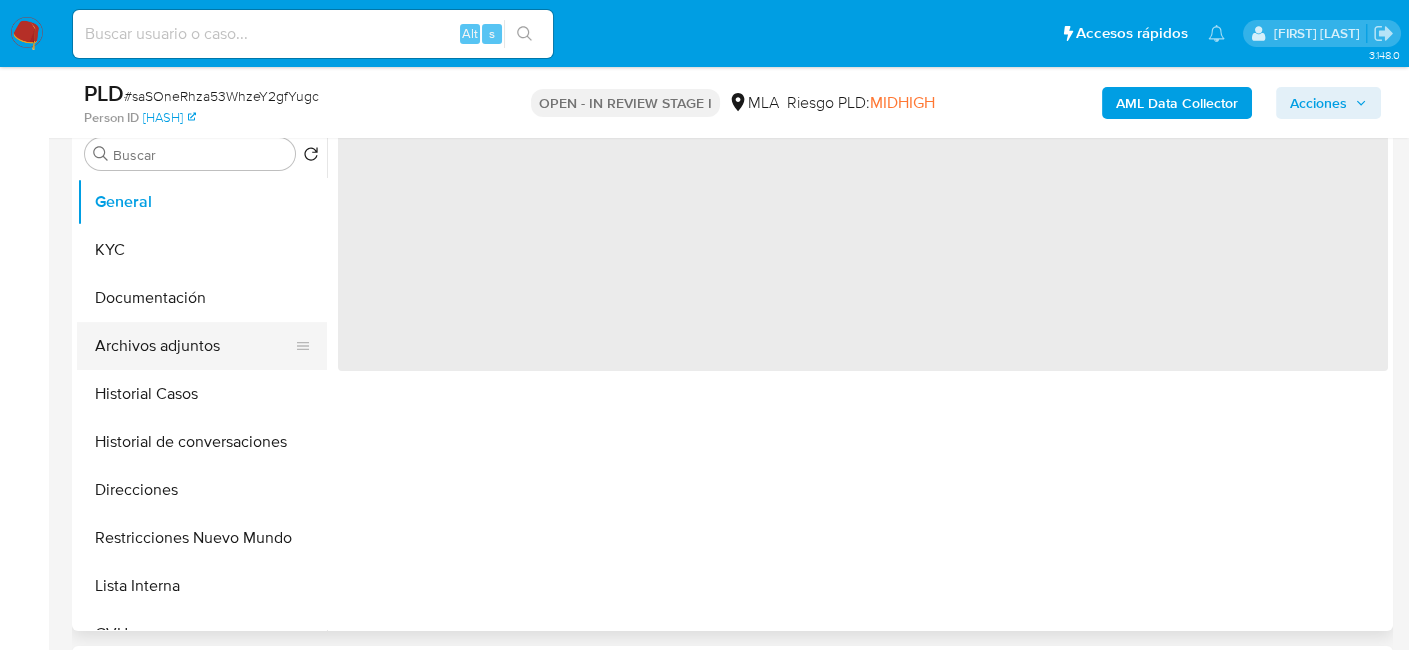 drag, startPoint x: 183, startPoint y: 301, endPoint x: 182, endPoint y: 334, distance: 33.01515 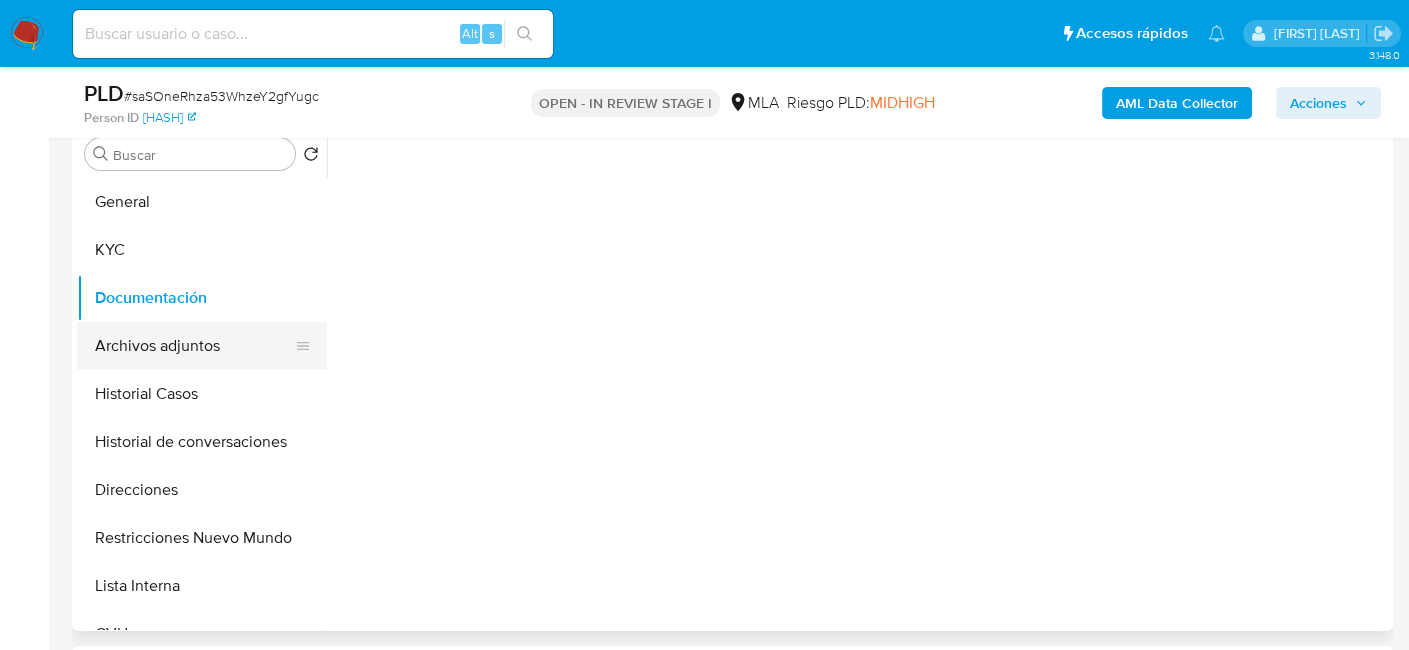 click on "Archivos adjuntos" at bounding box center (194, 346) 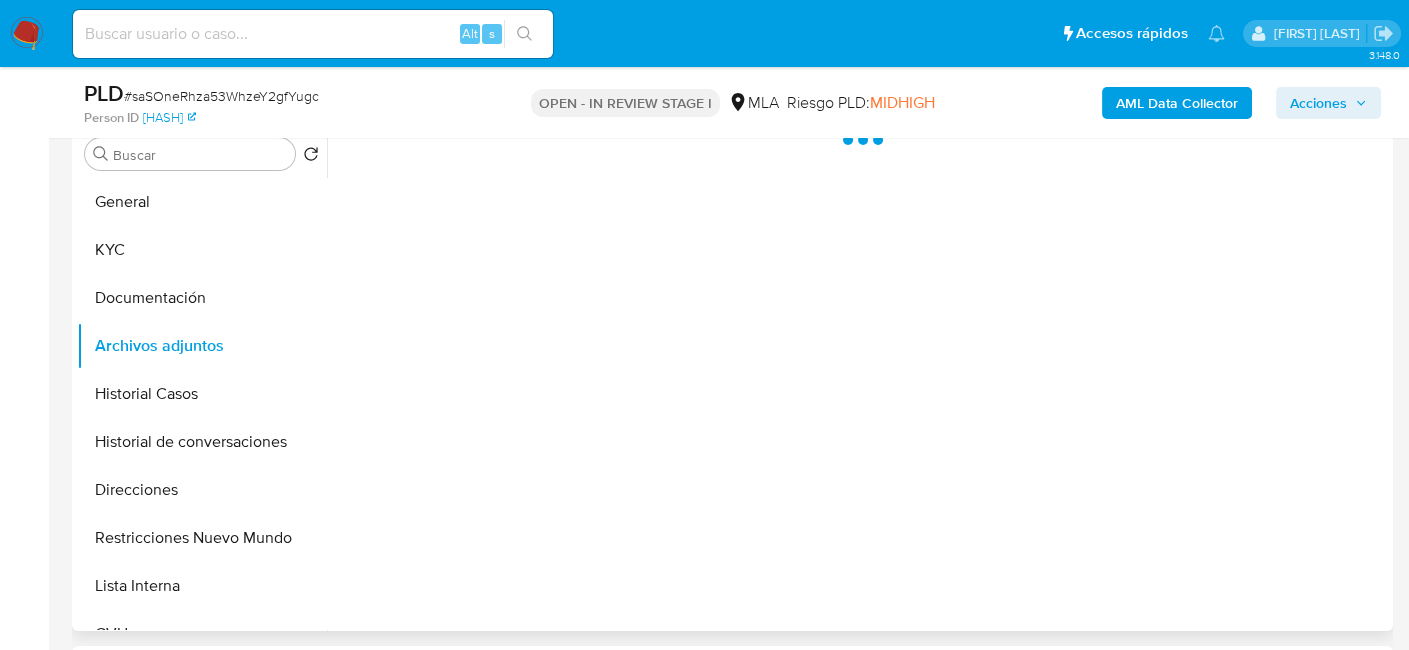 select on "10" 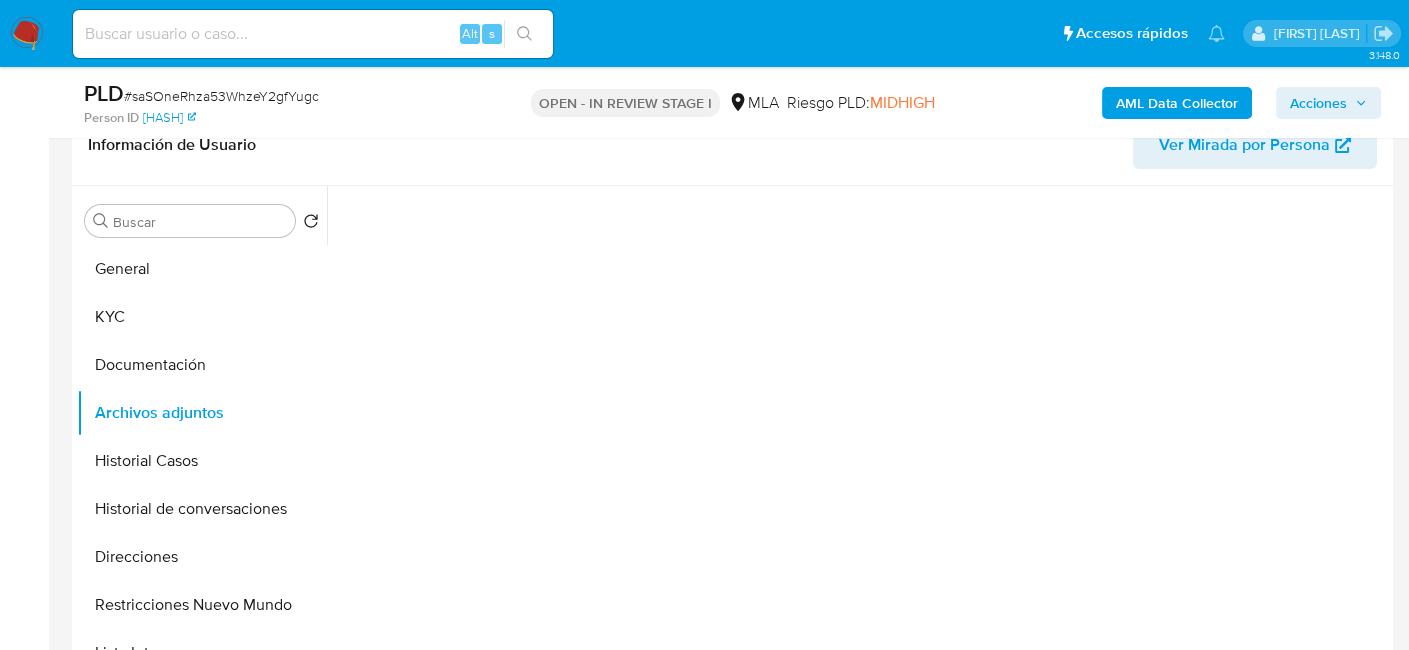 scroll, scrollTop: 300, scrollLeft: 0, axis: vertical 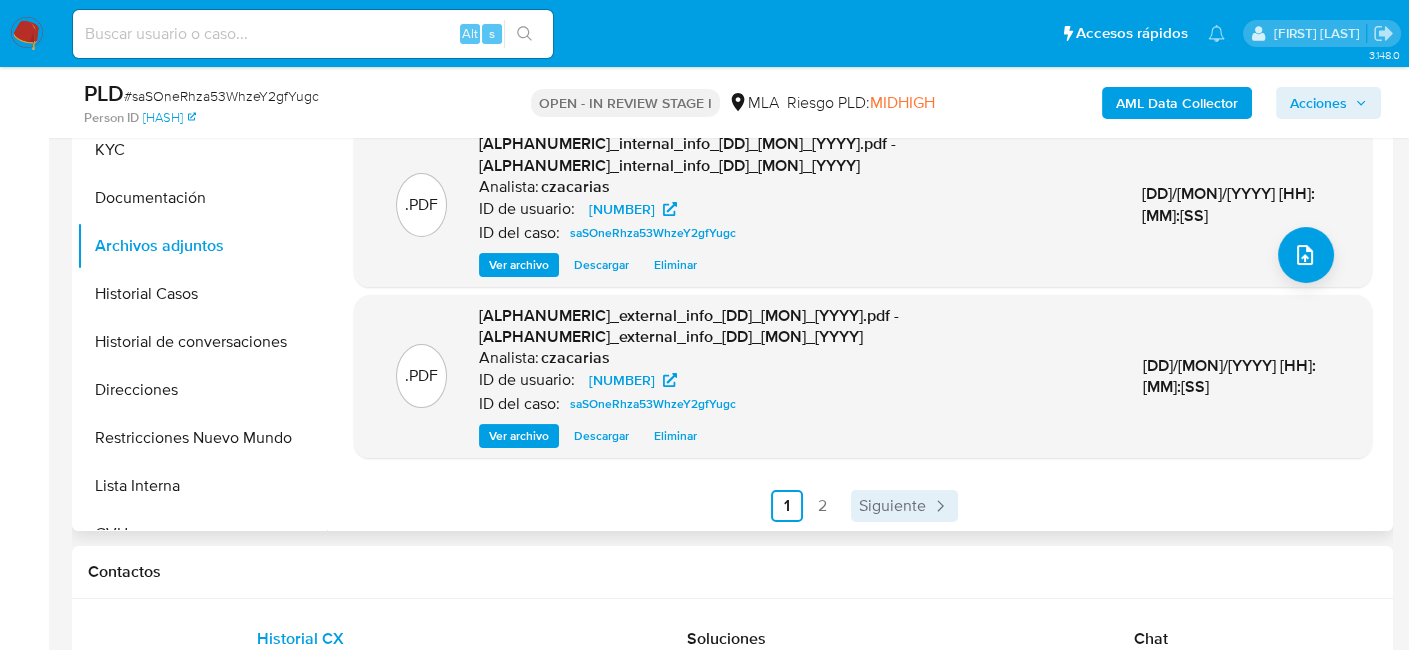 click on "Siguiente" at bounding box center [892, 506] 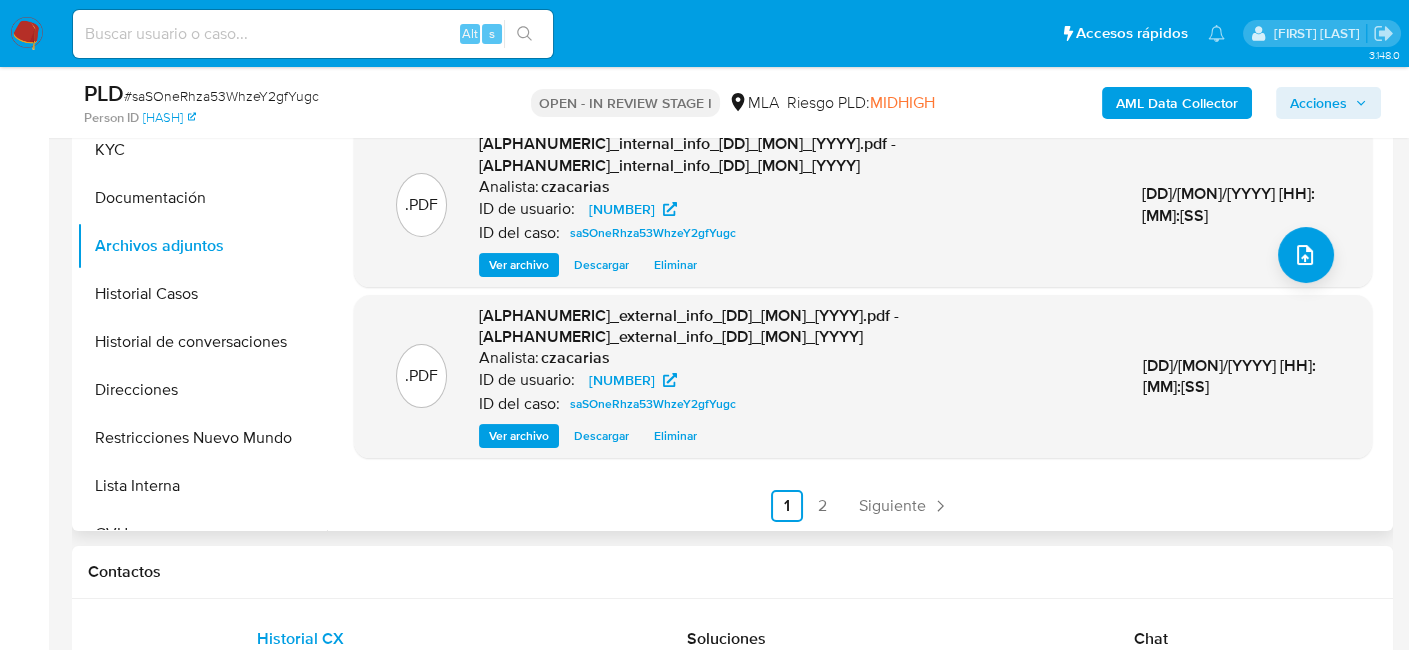 scroll, scrollTop: 0, scrollLeft: 0, axis: both 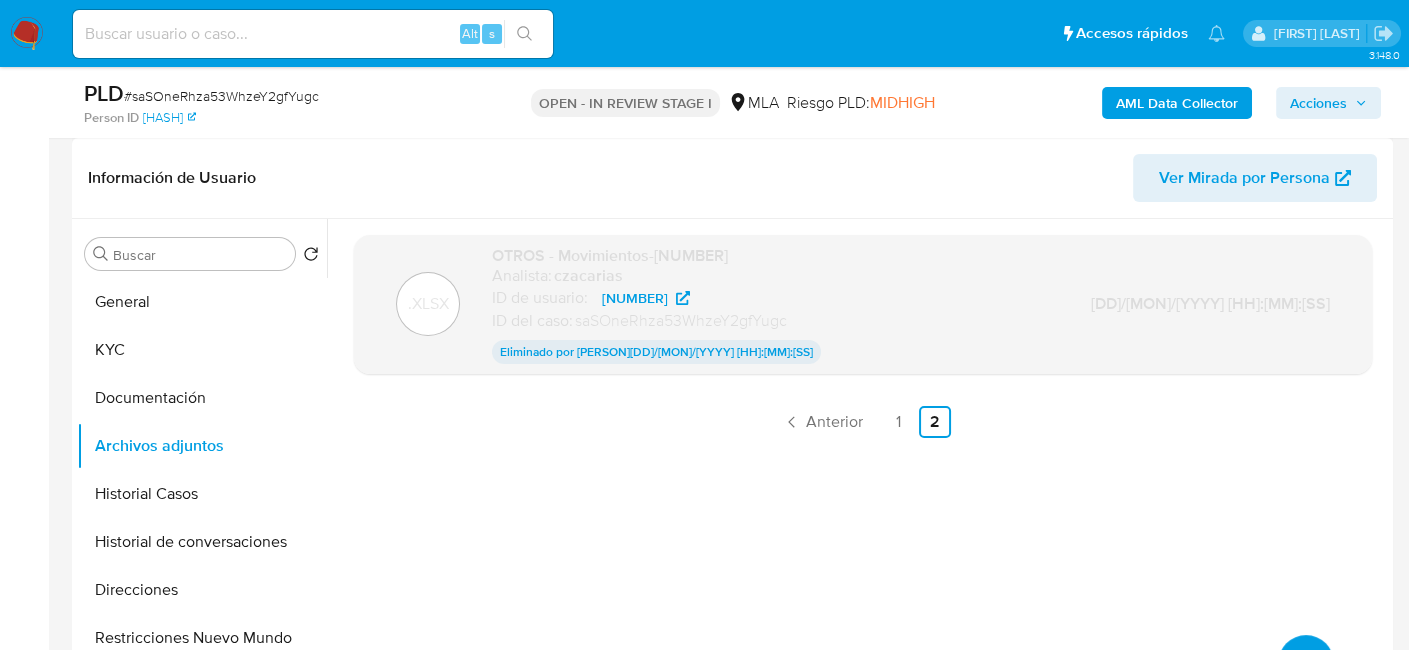 click at bounding box center (1306, 663) 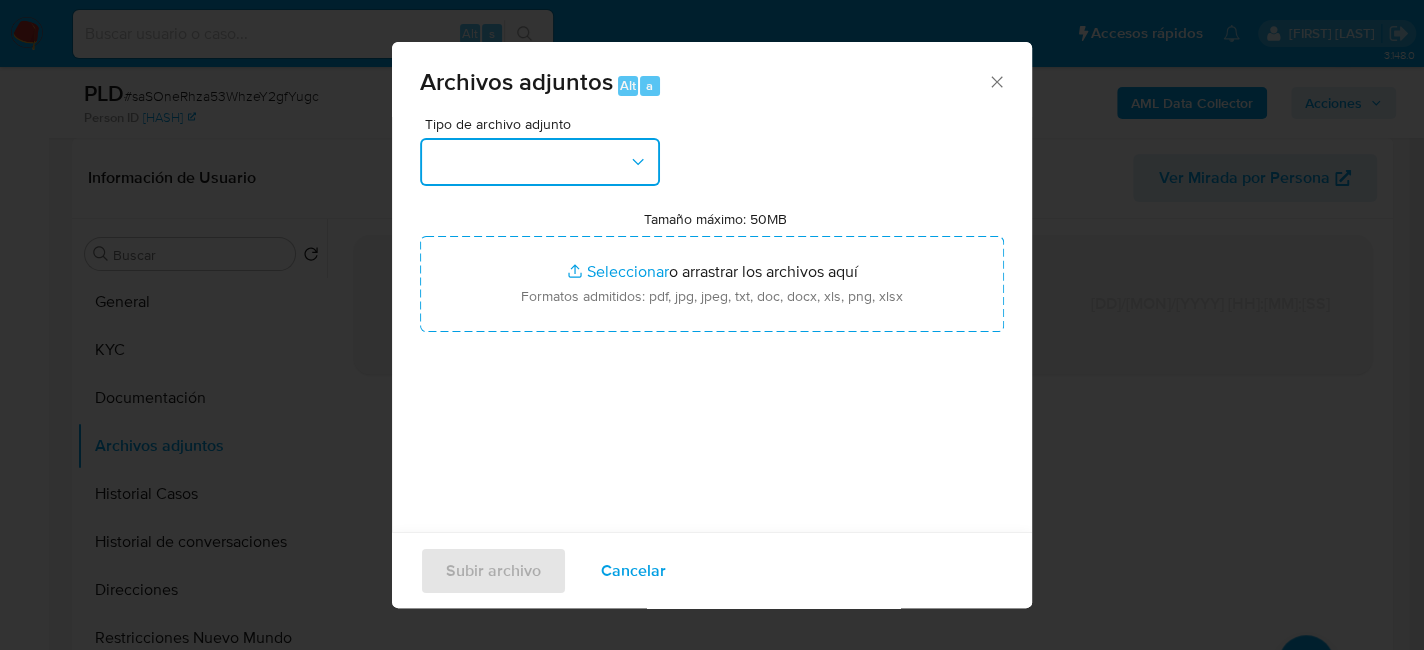 click at bounding box center [540, 162] 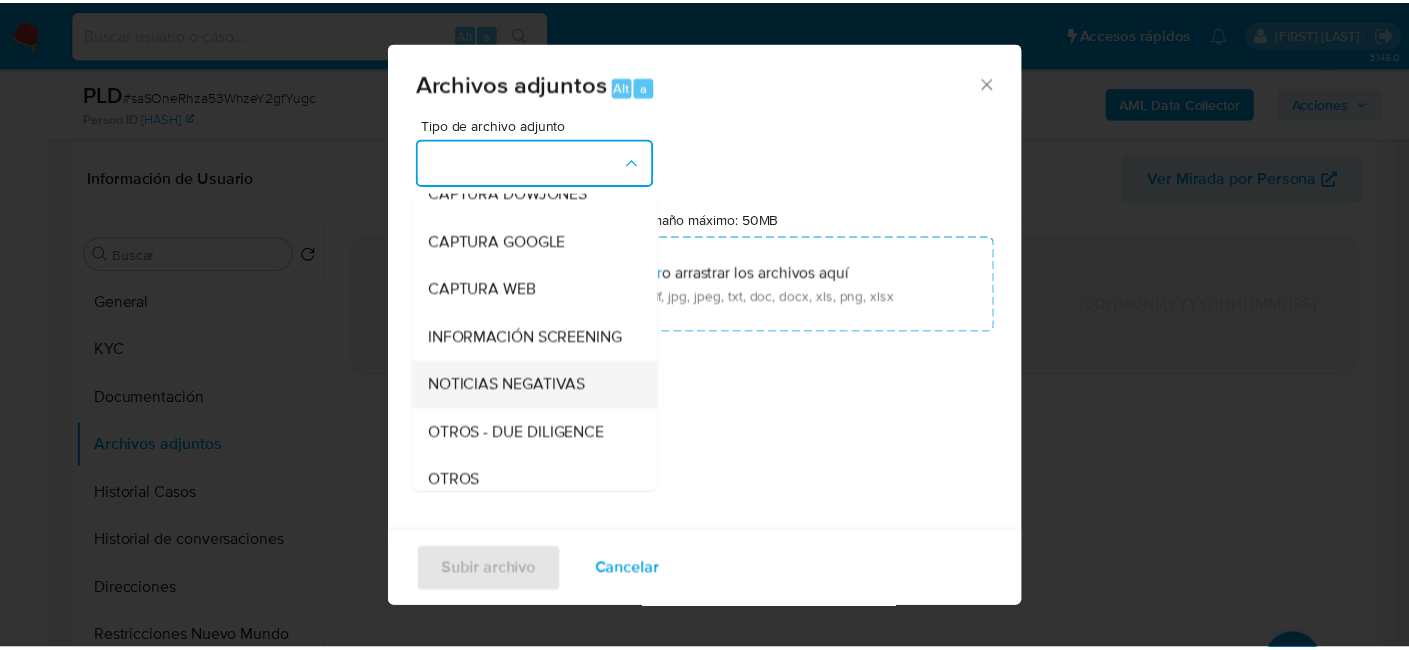 scroll, scrollTop: 200, scrollLeft: 0, axis: vertical 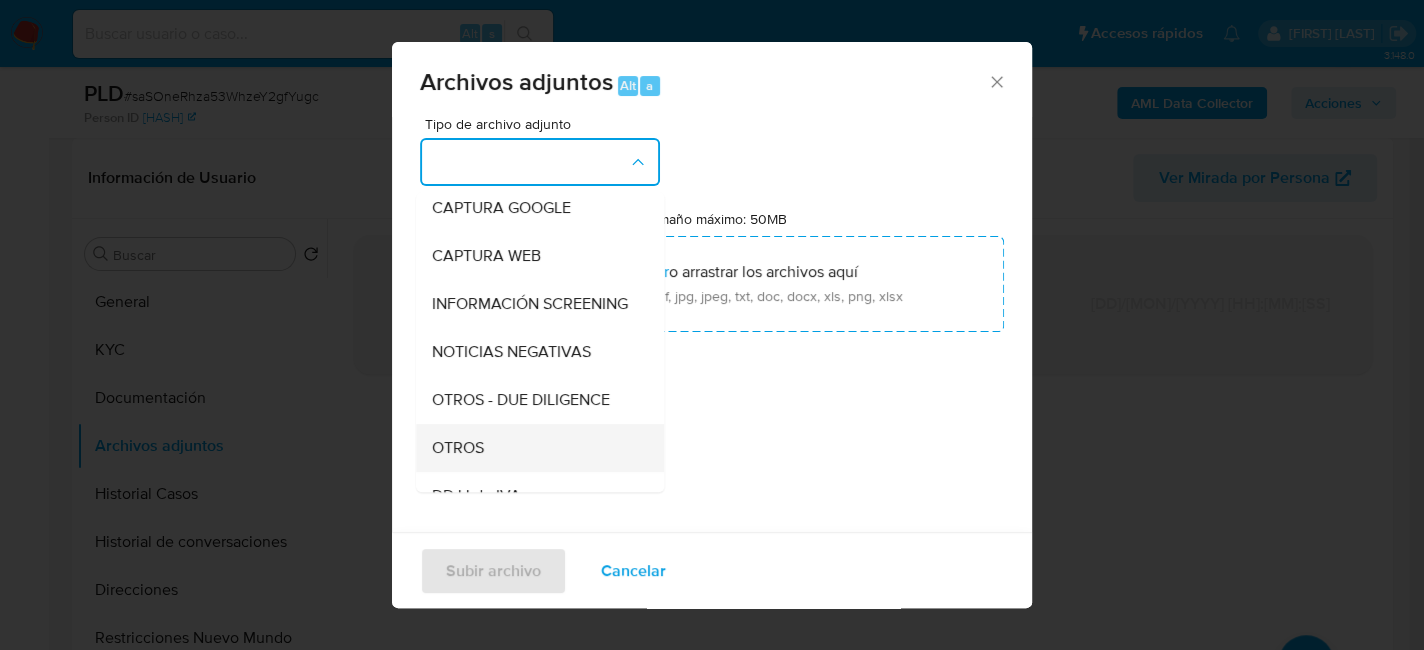 click on "OTROS" at bounding box center (458, 448) 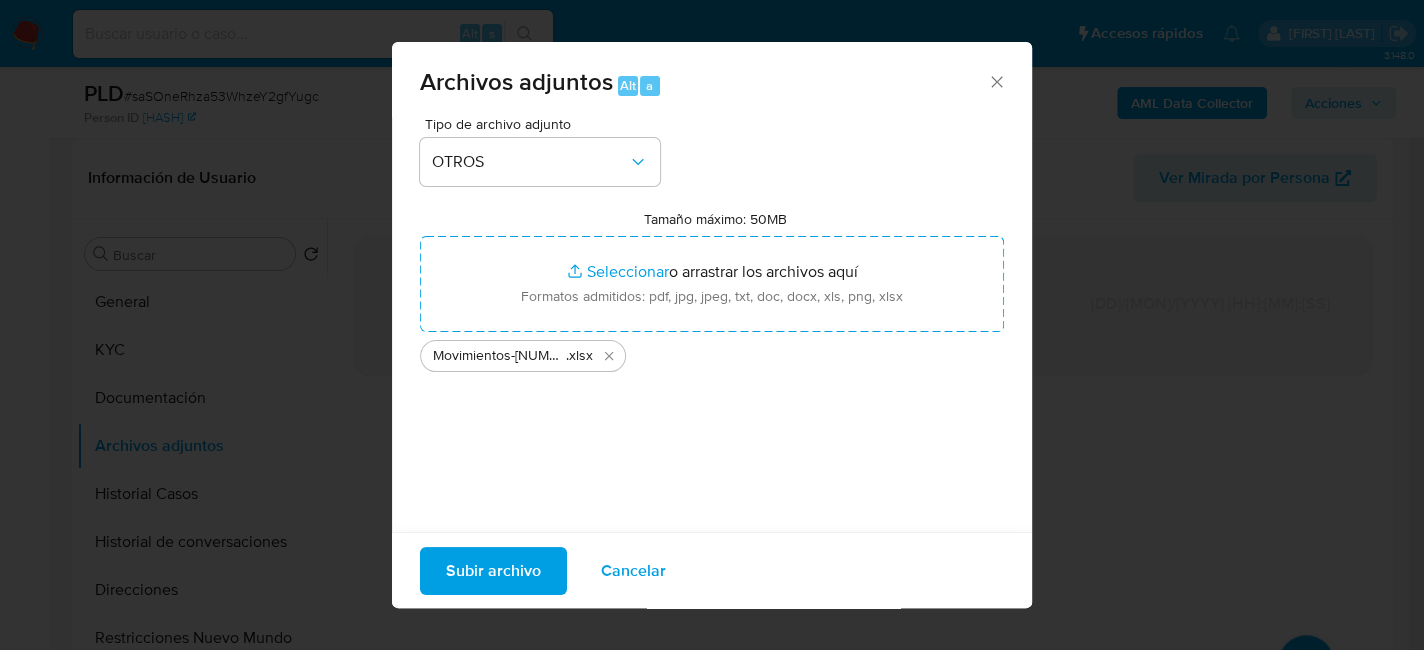 click on "Subir archivo" at bounding box center (493, 570) 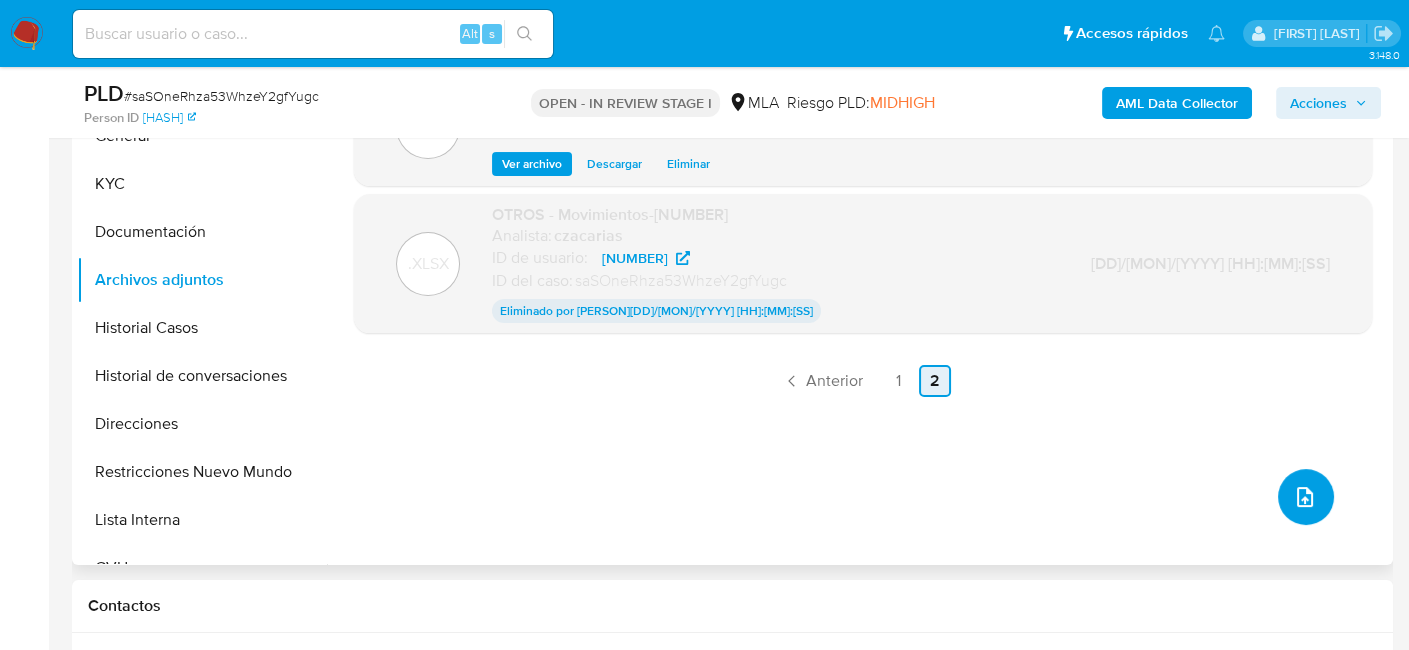 scroll, scrollTop: 500, scrollLeft: 0, axis: vertical 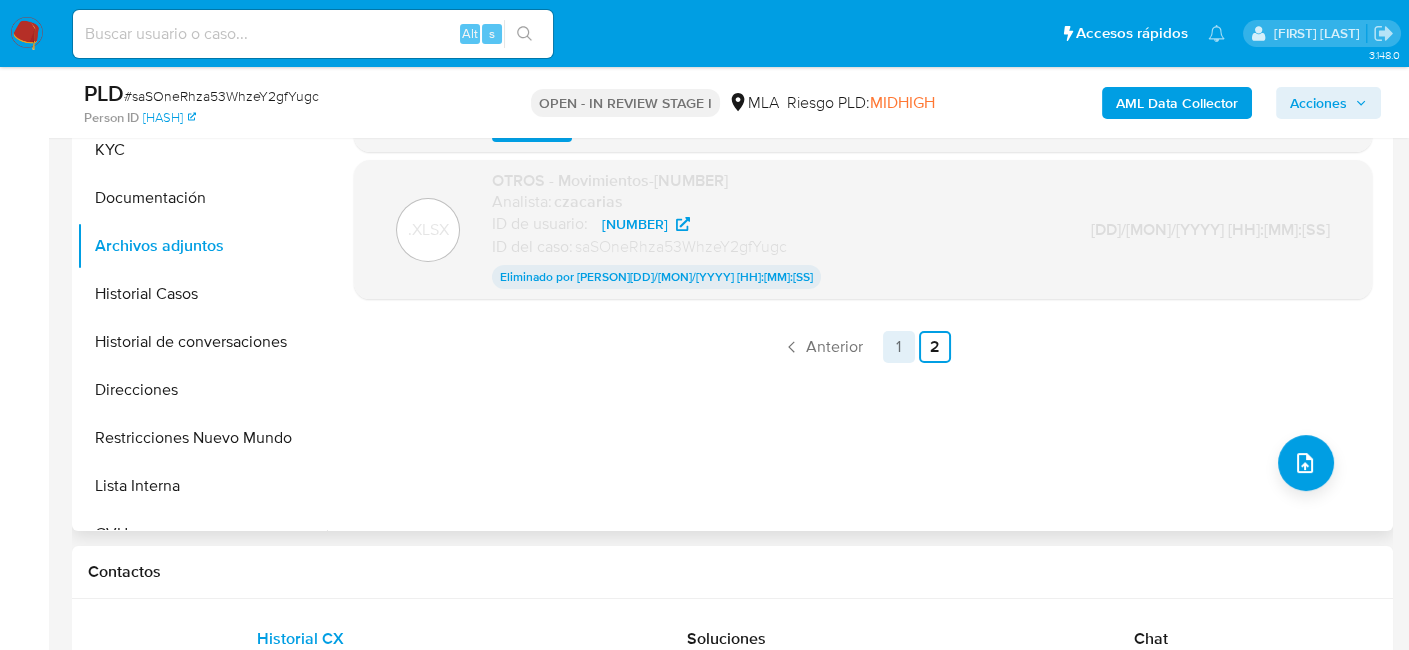 click on "1" at bounding box center [899, 347] 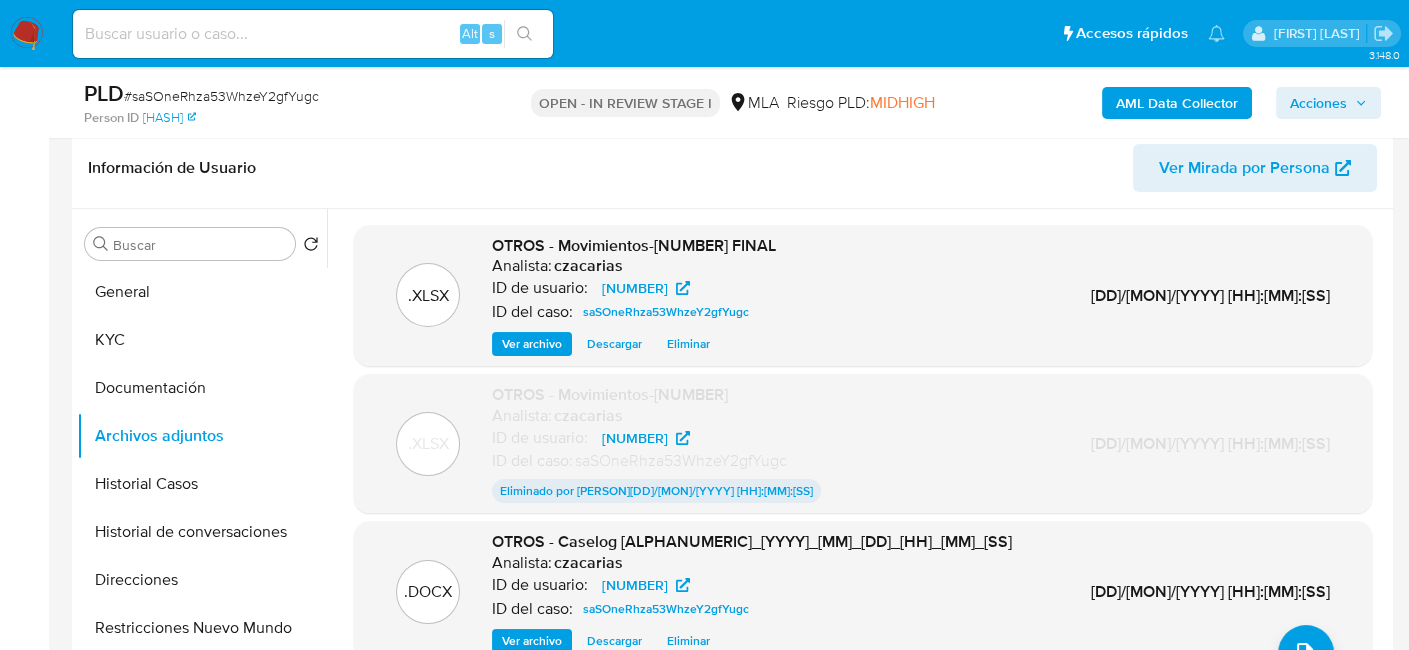scroll, scrollTop: 300, scrollLeft: 0, axis: vertical 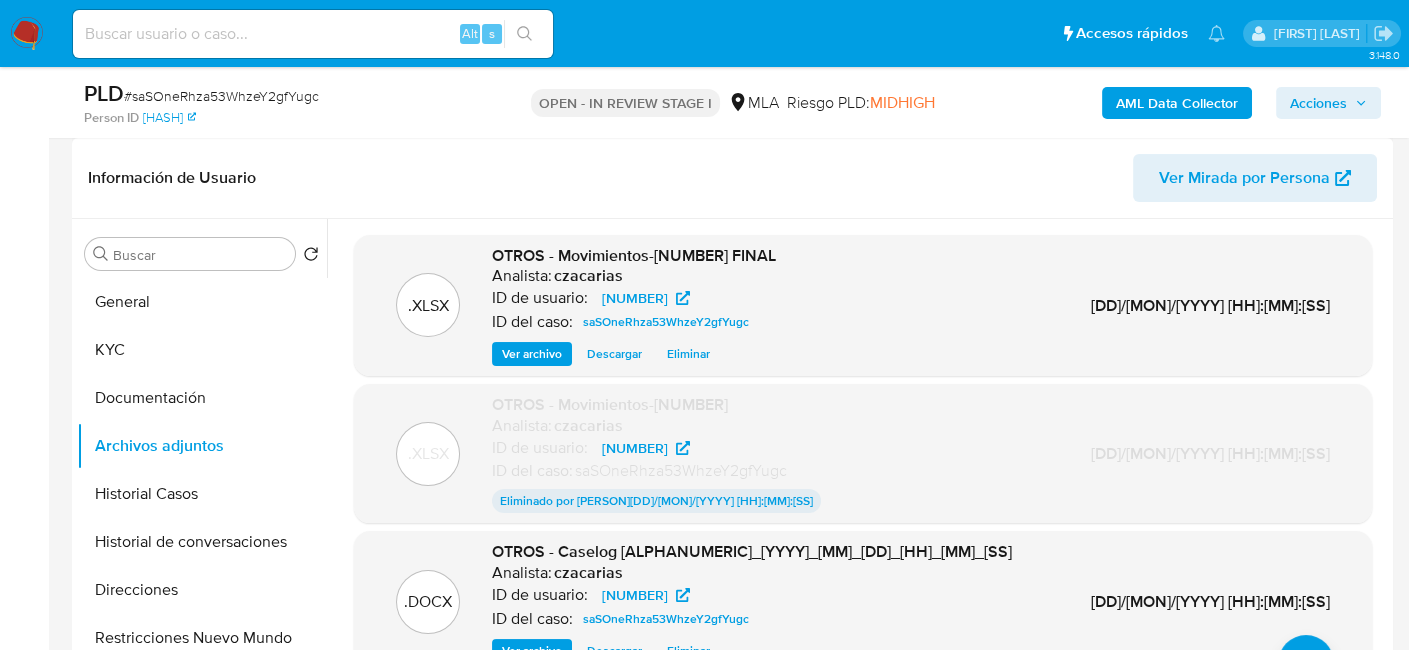 click 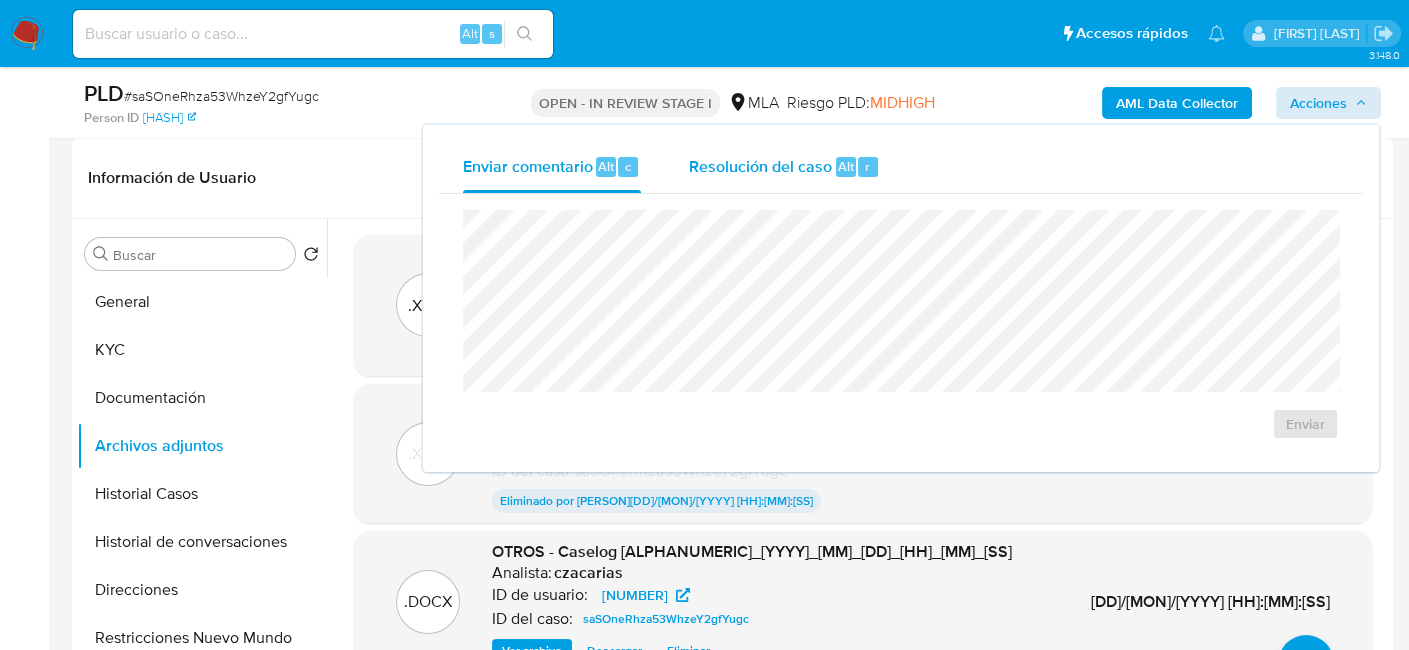 click on "Resolución del caso Alt r" at bounding box center [784, 167] 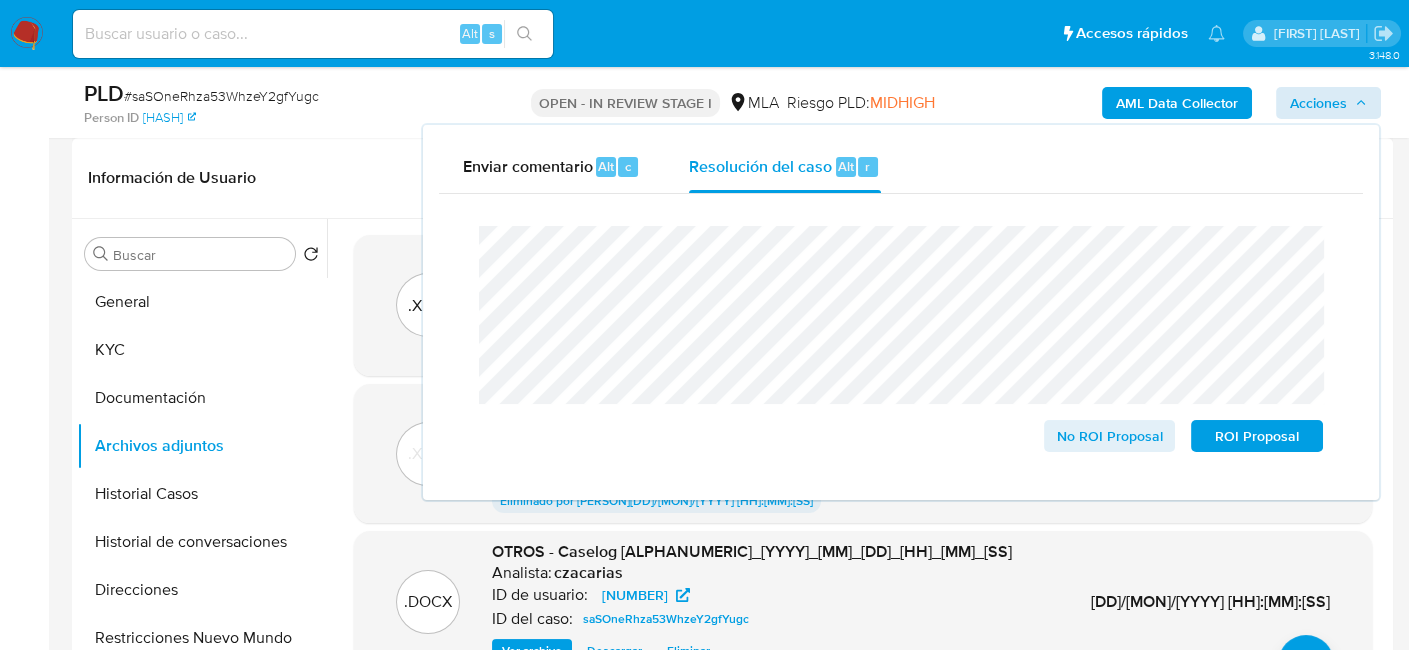 click on "# saSOneRhza53WhzeY2gfYugc" at bounding box center (221, 96) 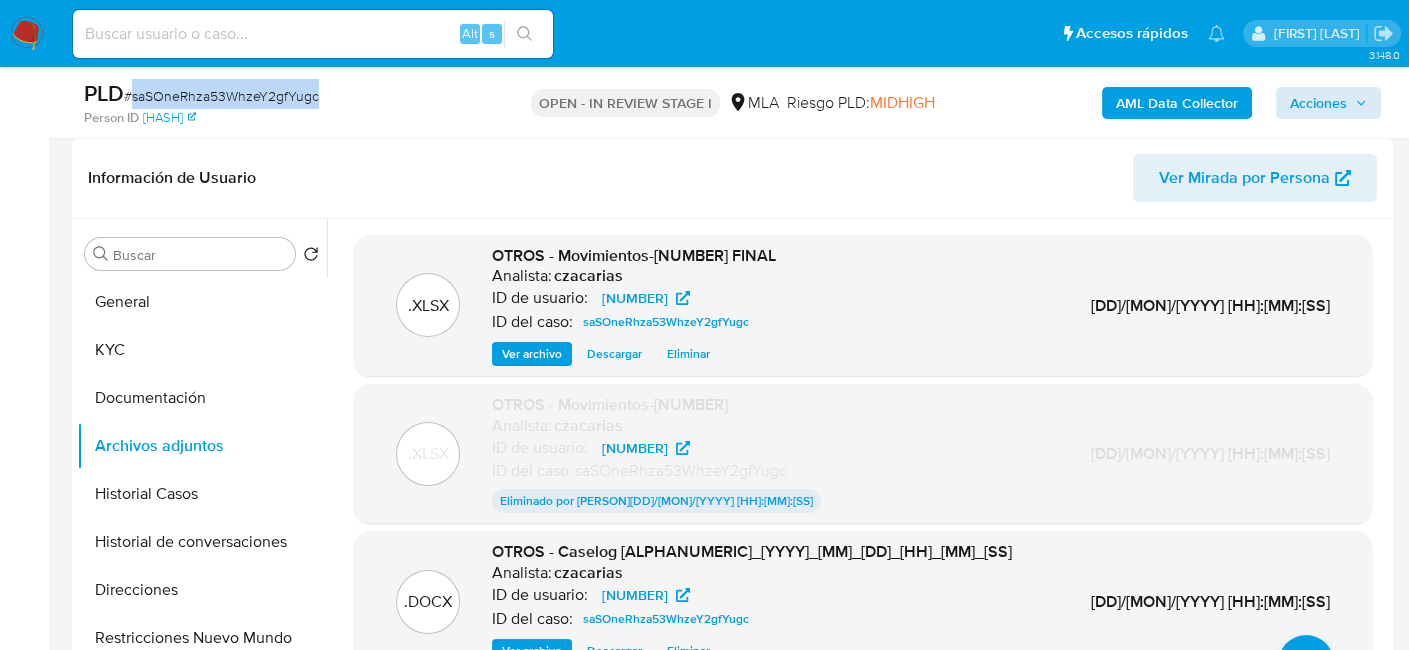 click on "# saSOneRhza53WhzeY2gfYugc" at bounding box center (221, 96) 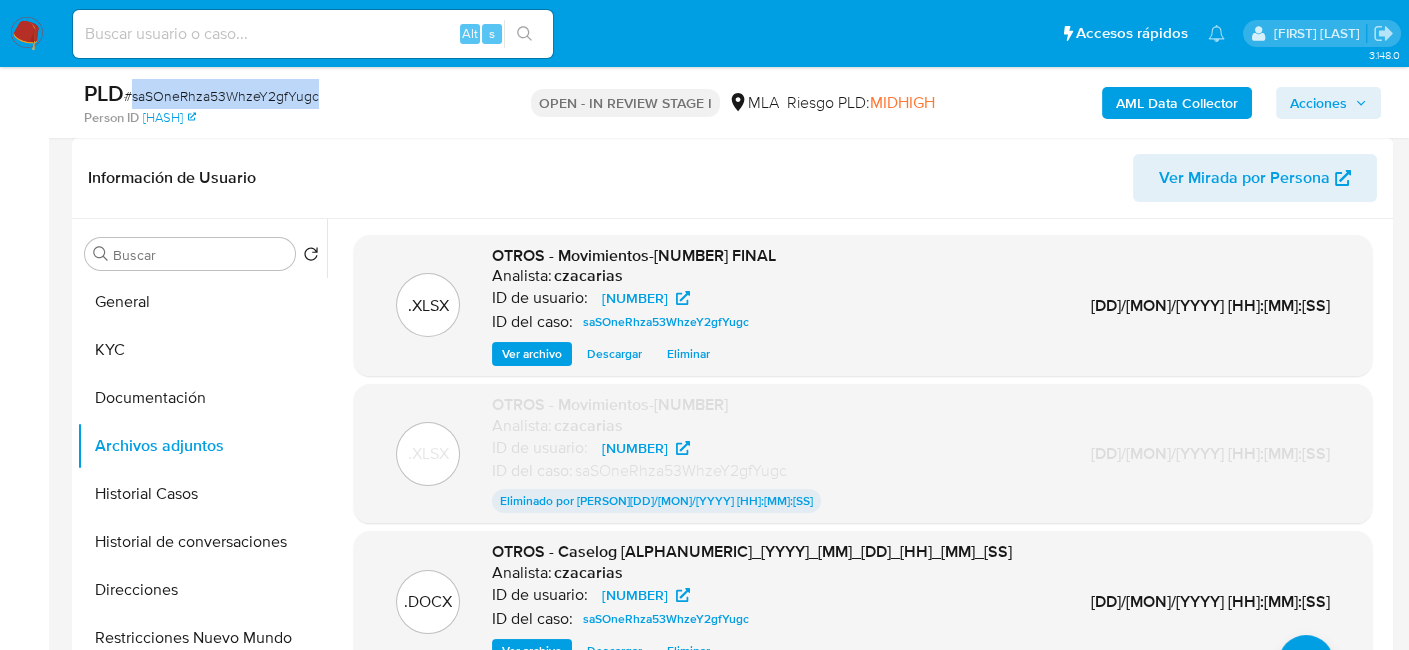 click on "Acciones" at bounding box center [1318, 103] 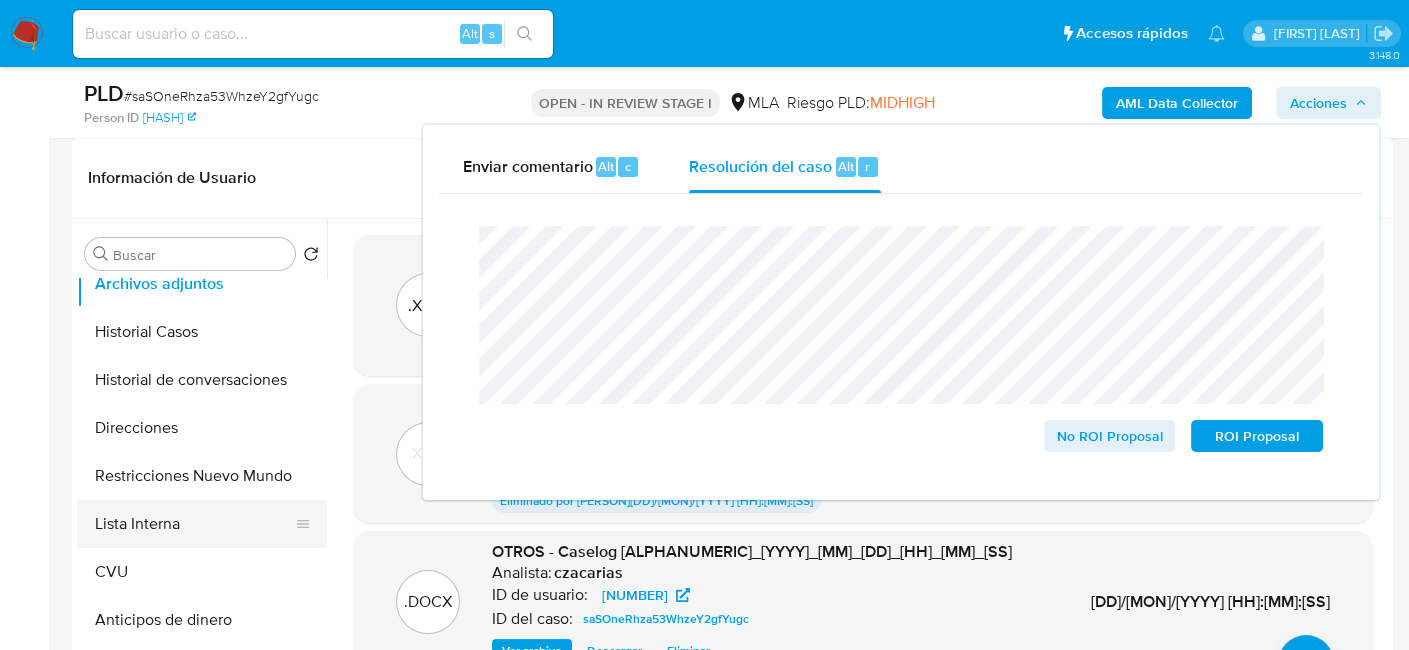 scroll, scrollTop: 200, scrollLeft: 0, axis: vertical 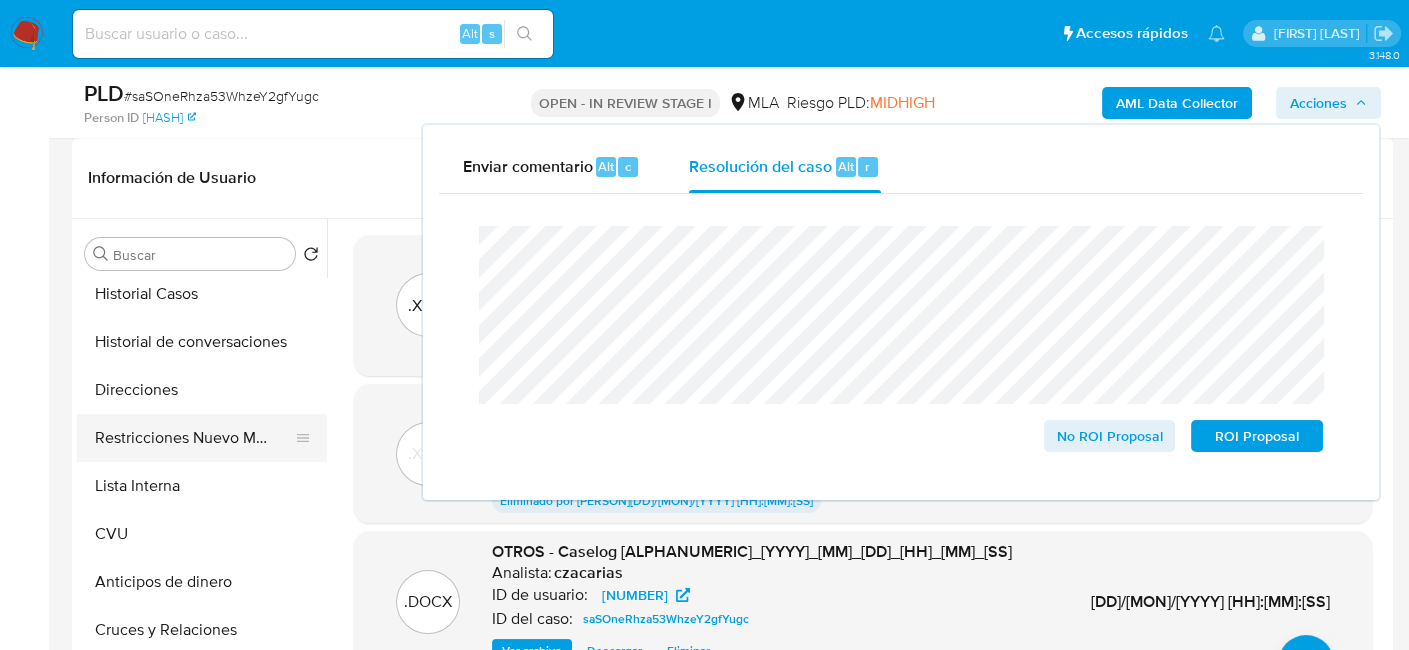 click on "Restricciones Nuevo Mundo" at bounding box center (194, 438) 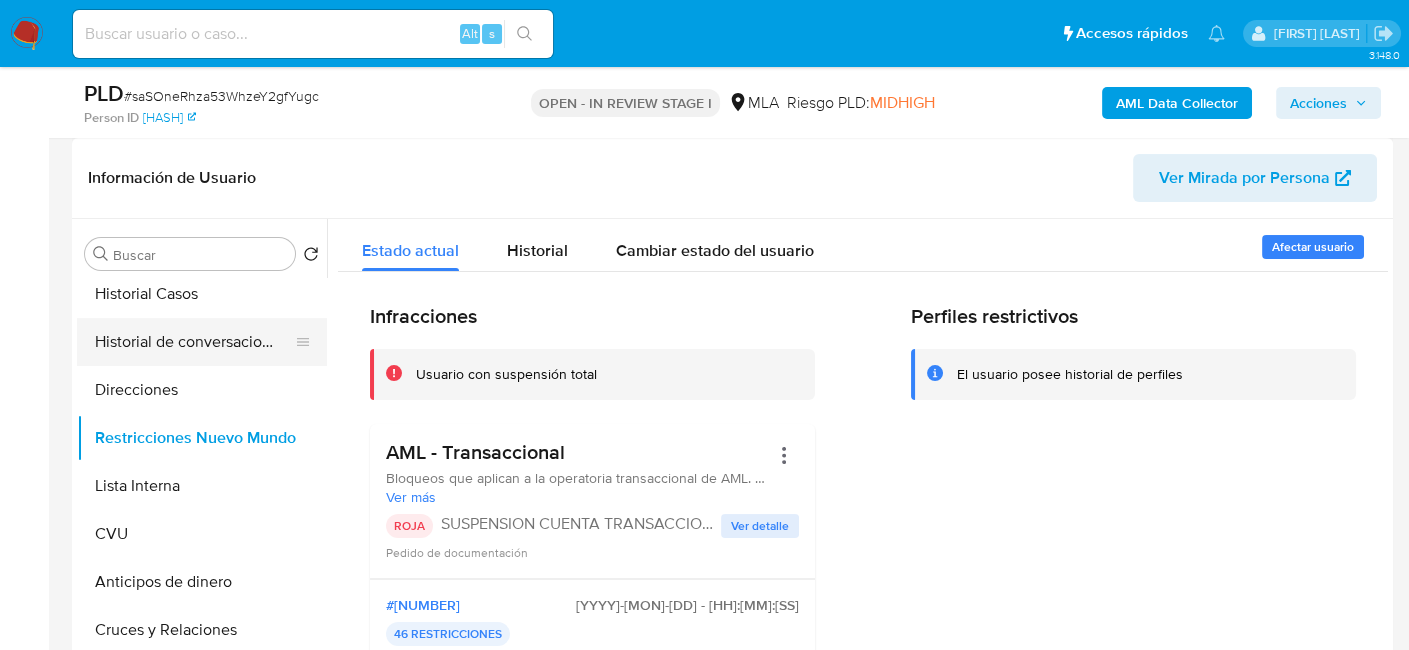 click on "Historial de conversaciones" at bounding box center [194, 342] 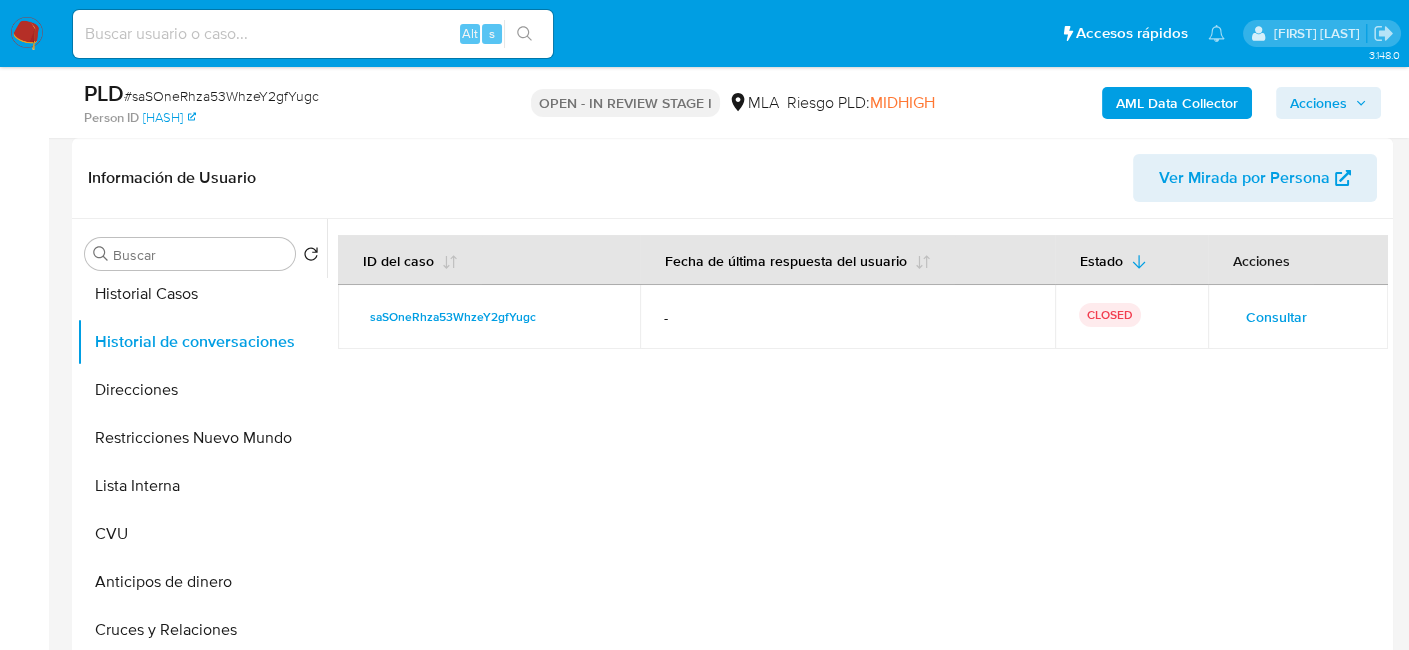 click on "Acciones" at bounding box center (1318, 103) 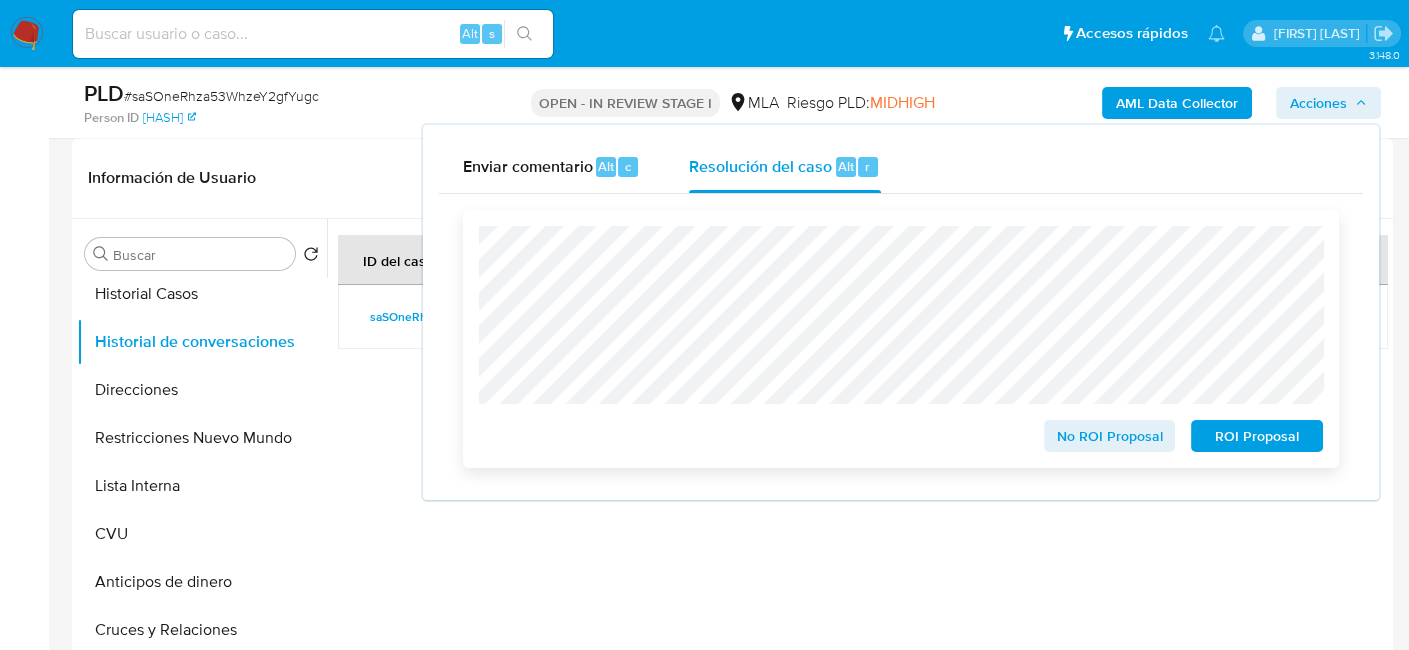 click on "ROI Proposal" at bounding box center (1257, 436) 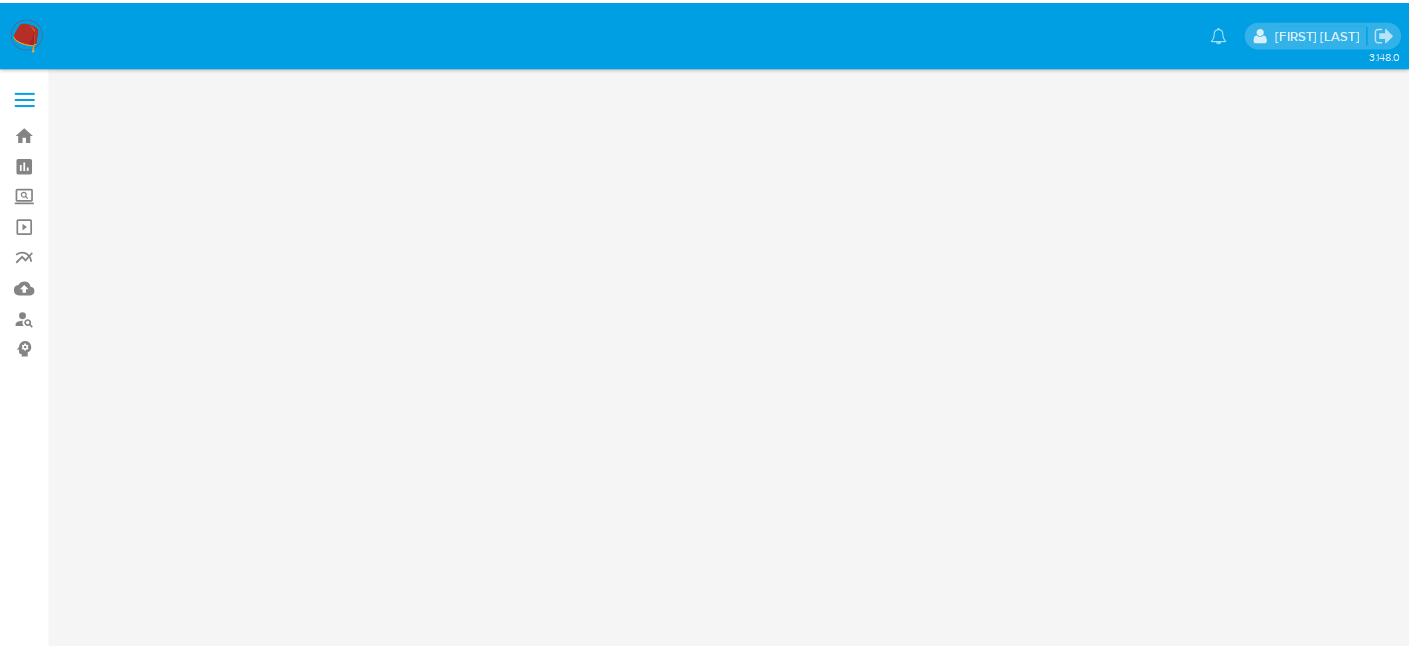 scroll, scrollTop: 0, scrollLeft: 0, axis: both 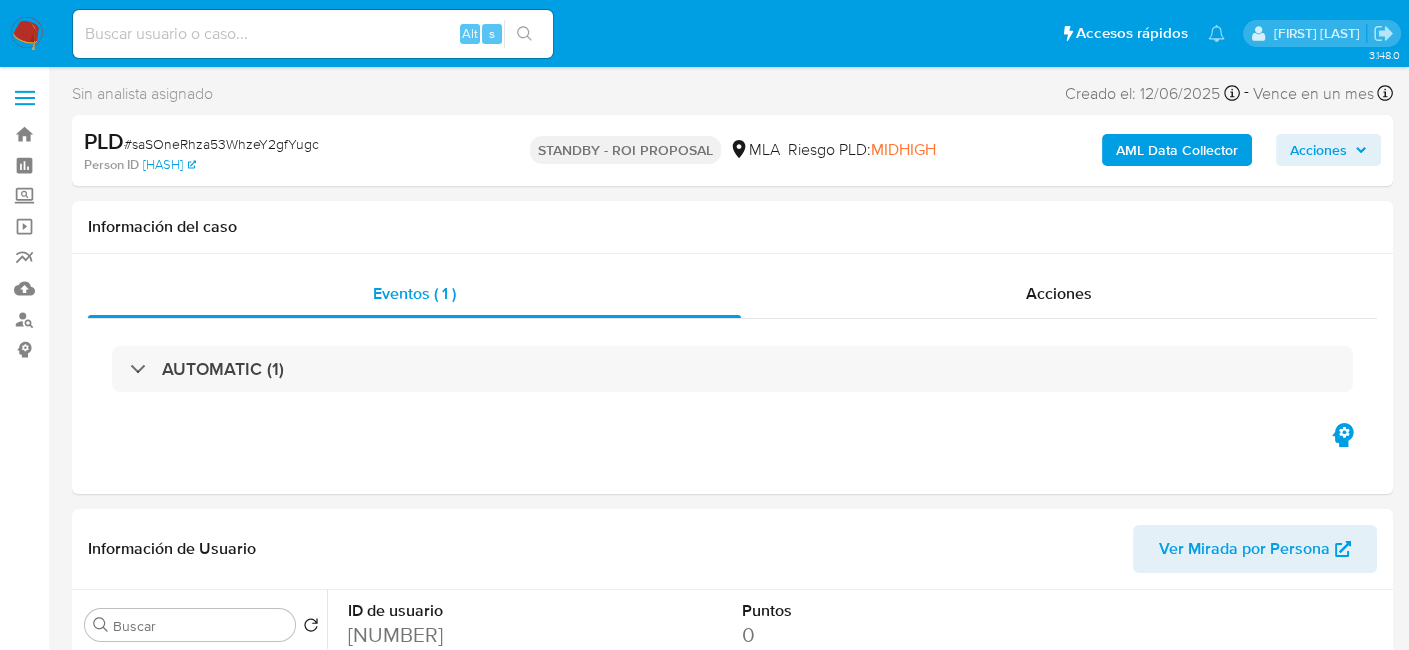select on "10" 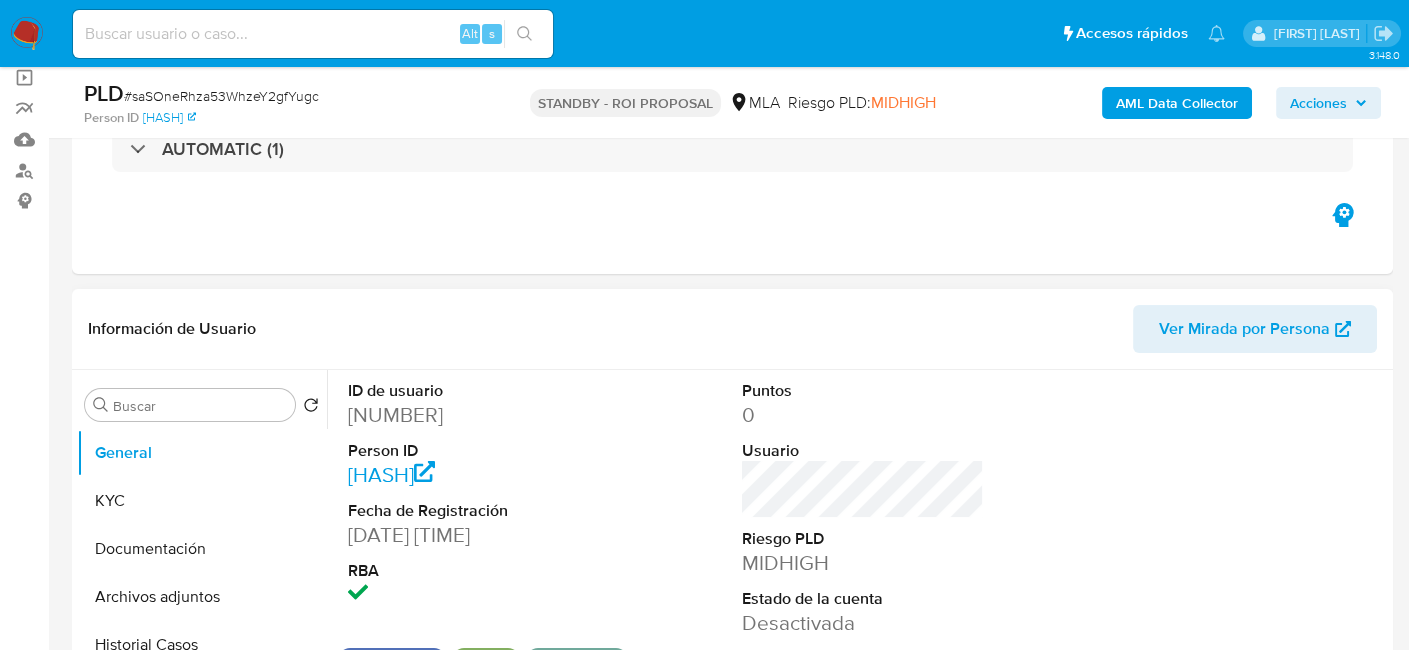 scroll, scrollTop: 200, scrollLeft: 0, axis: vertical 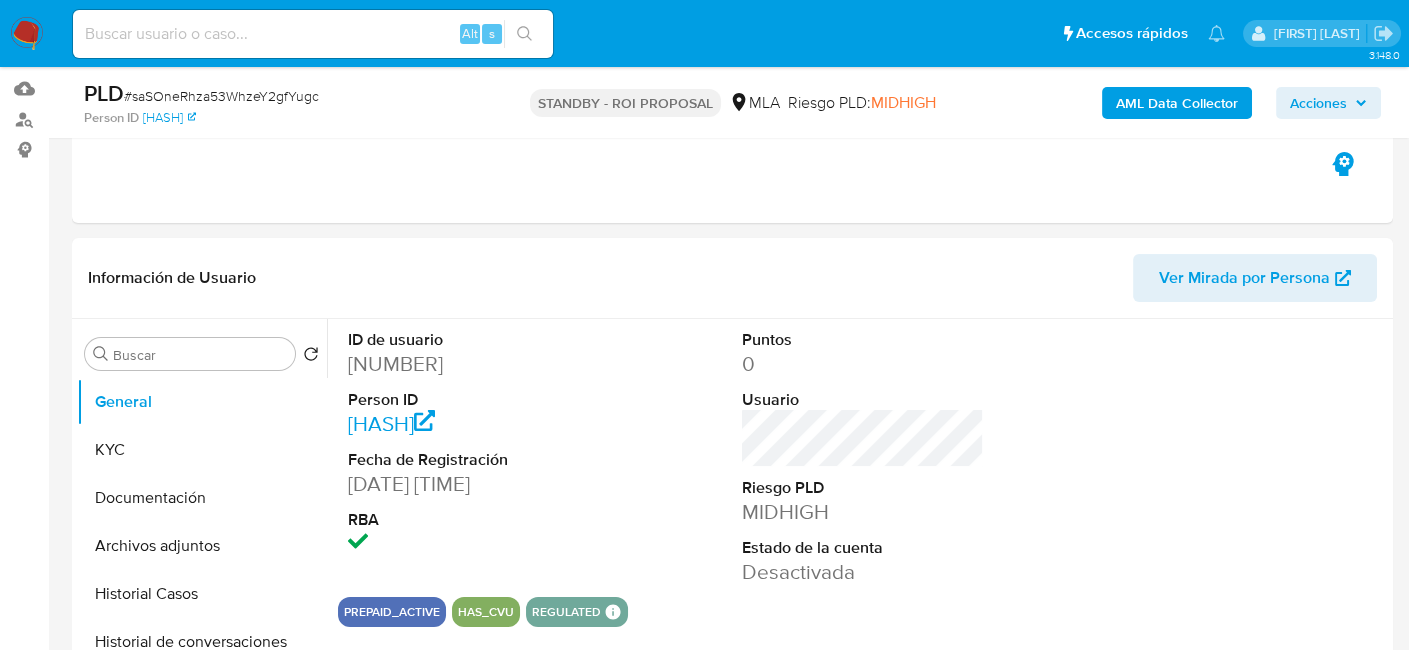 click at bounding box center [27, 34] 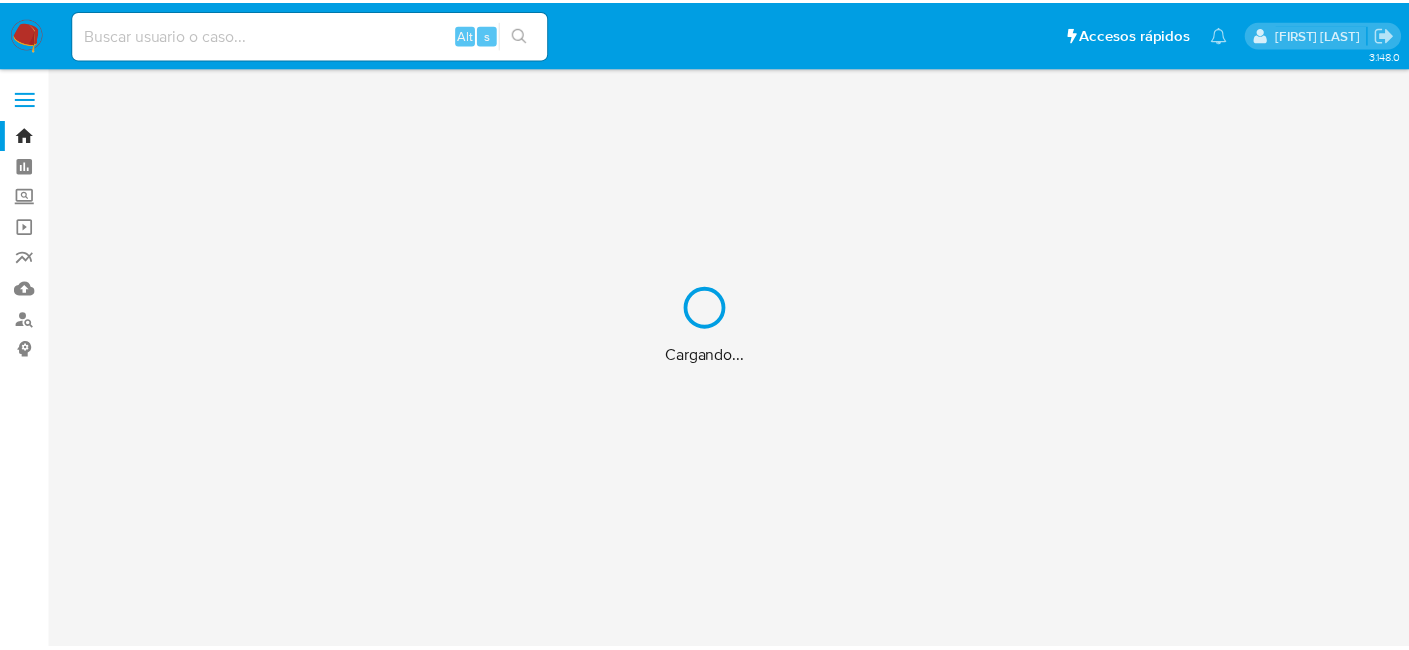 scroll, scrollTop: 0, scrollLeft: 0, axis: both 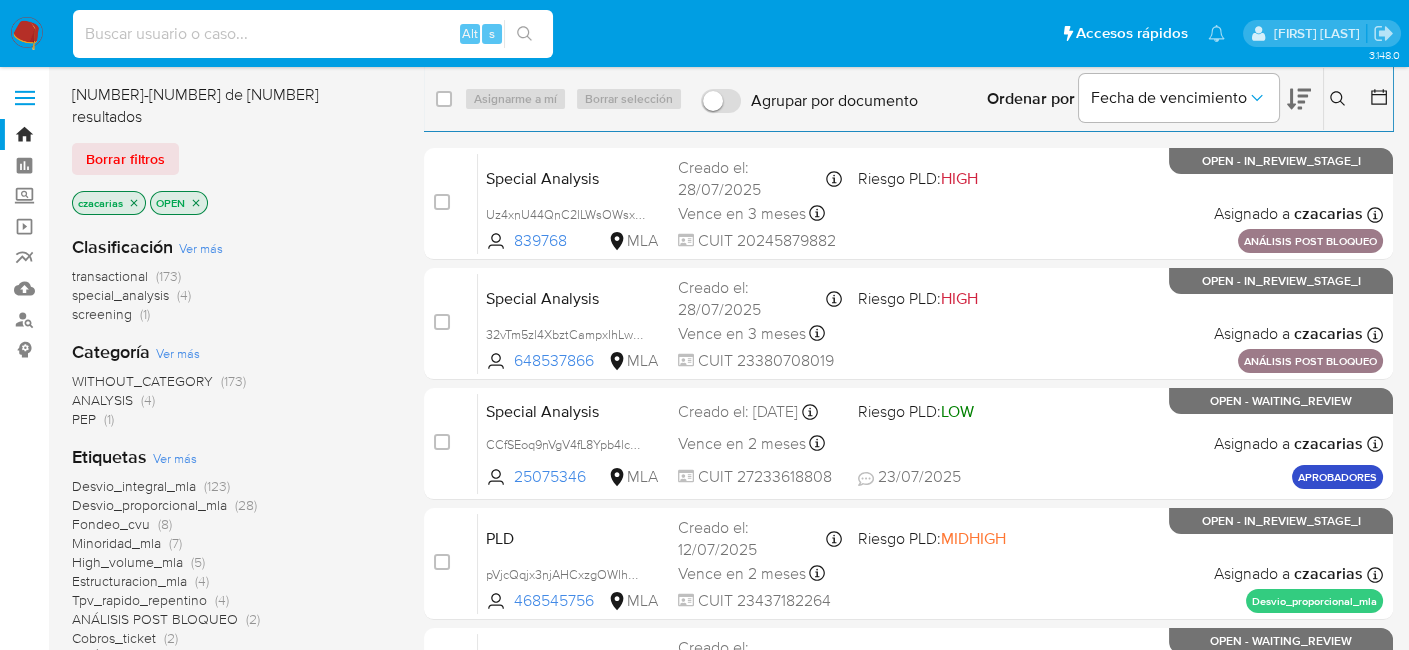 click at bounding box center [313, 34] 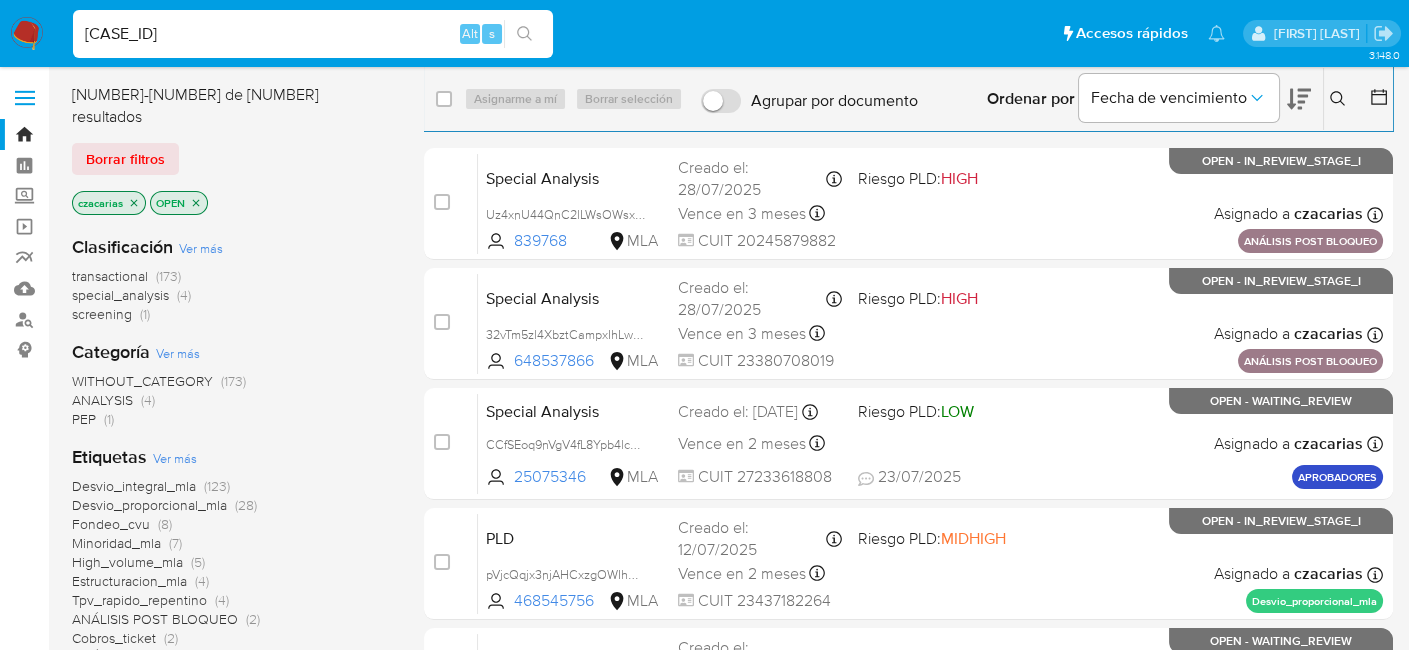 type on "[CASE_ID]" 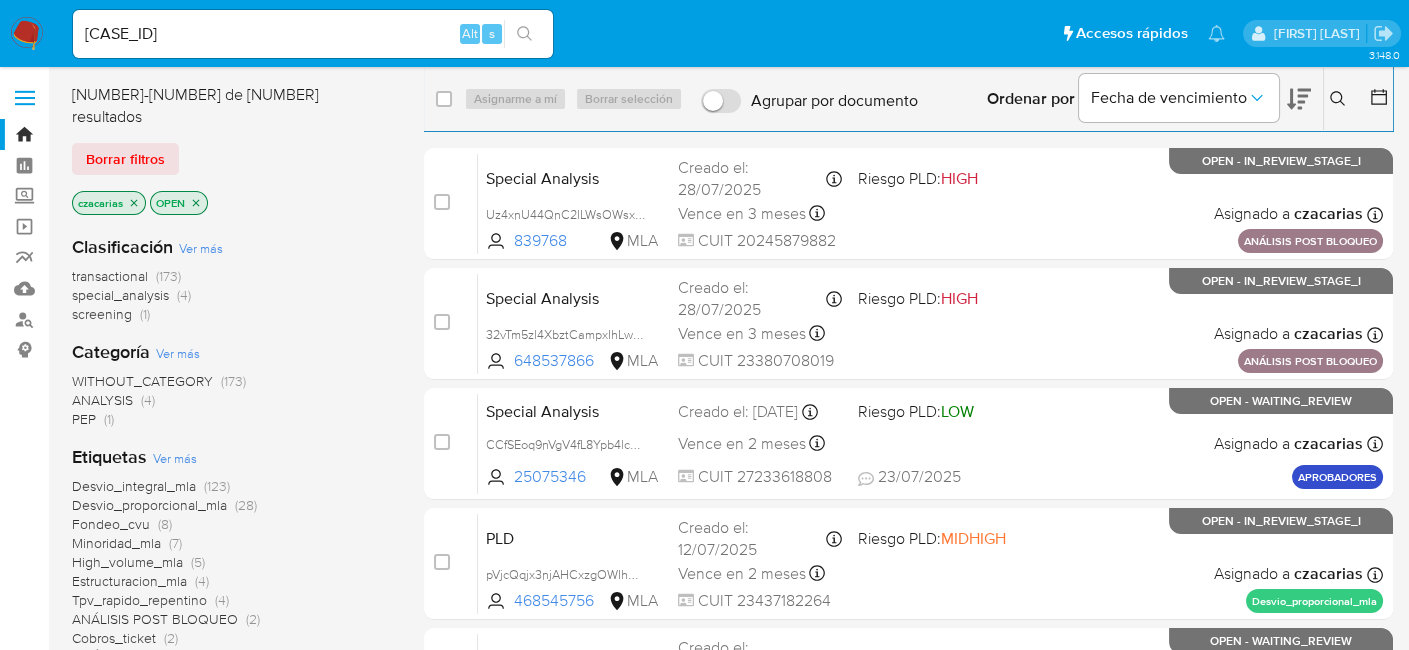 click at bounding box center (524, 34) 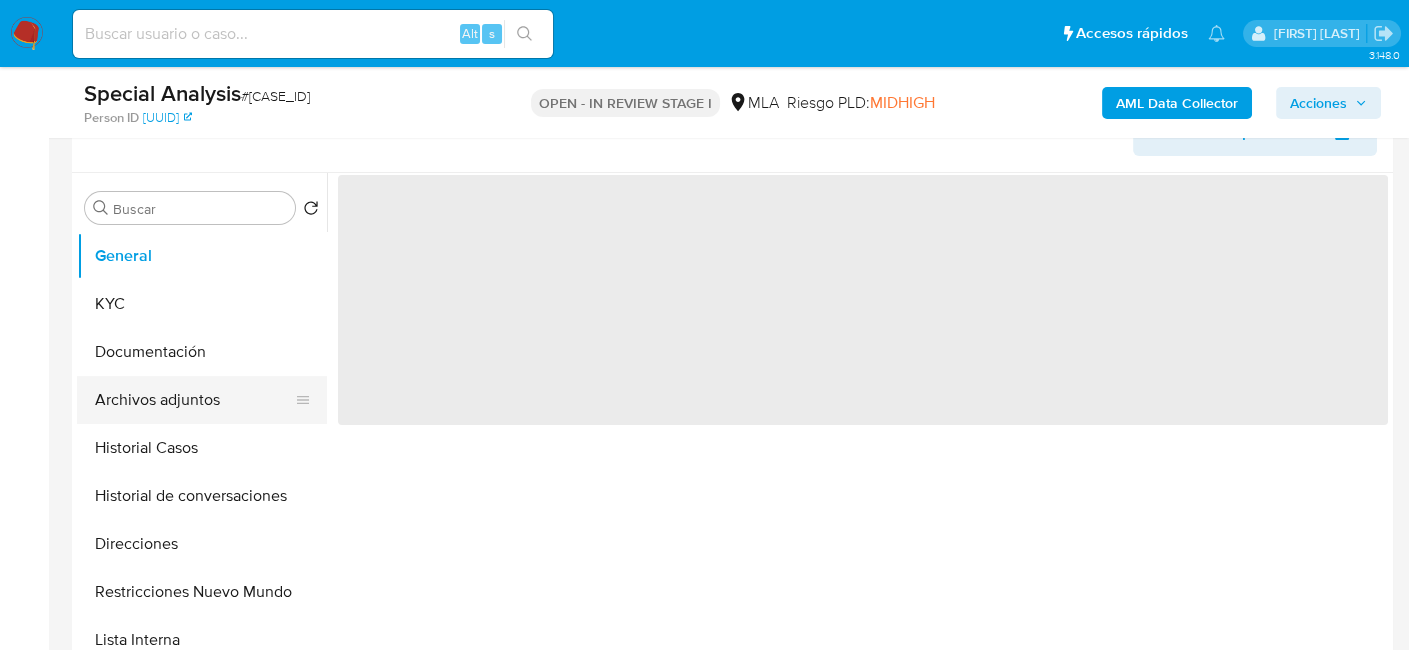 scroll, scrollTop: 400, scrollLeft: 0, axis: vertical 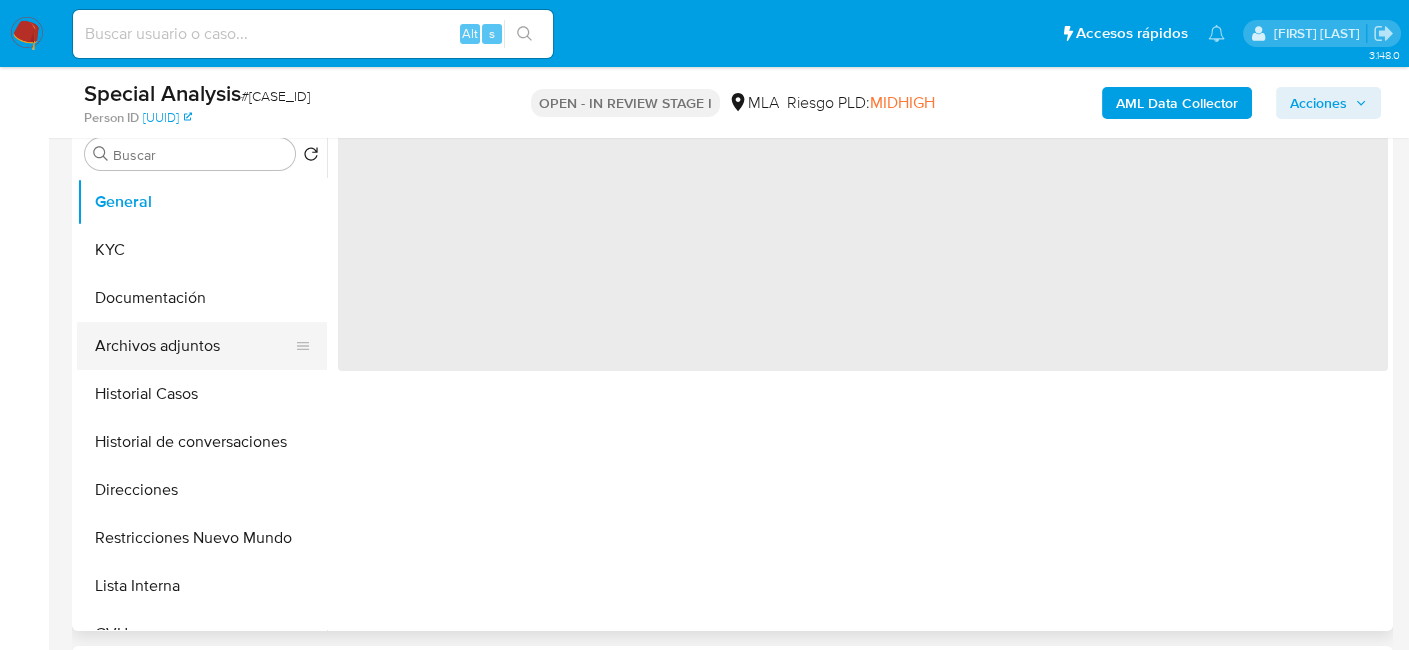 click on "Archivos adjuntos" at bounding box center (194, 346) 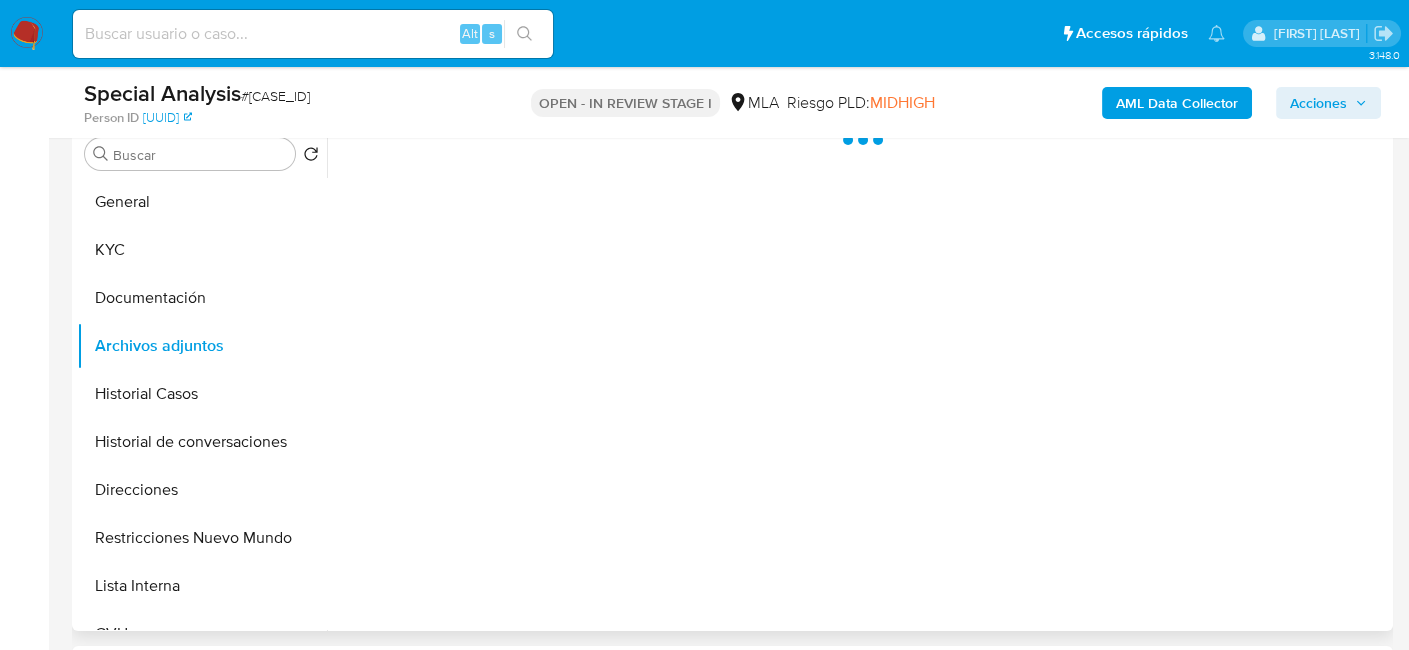select on "10" 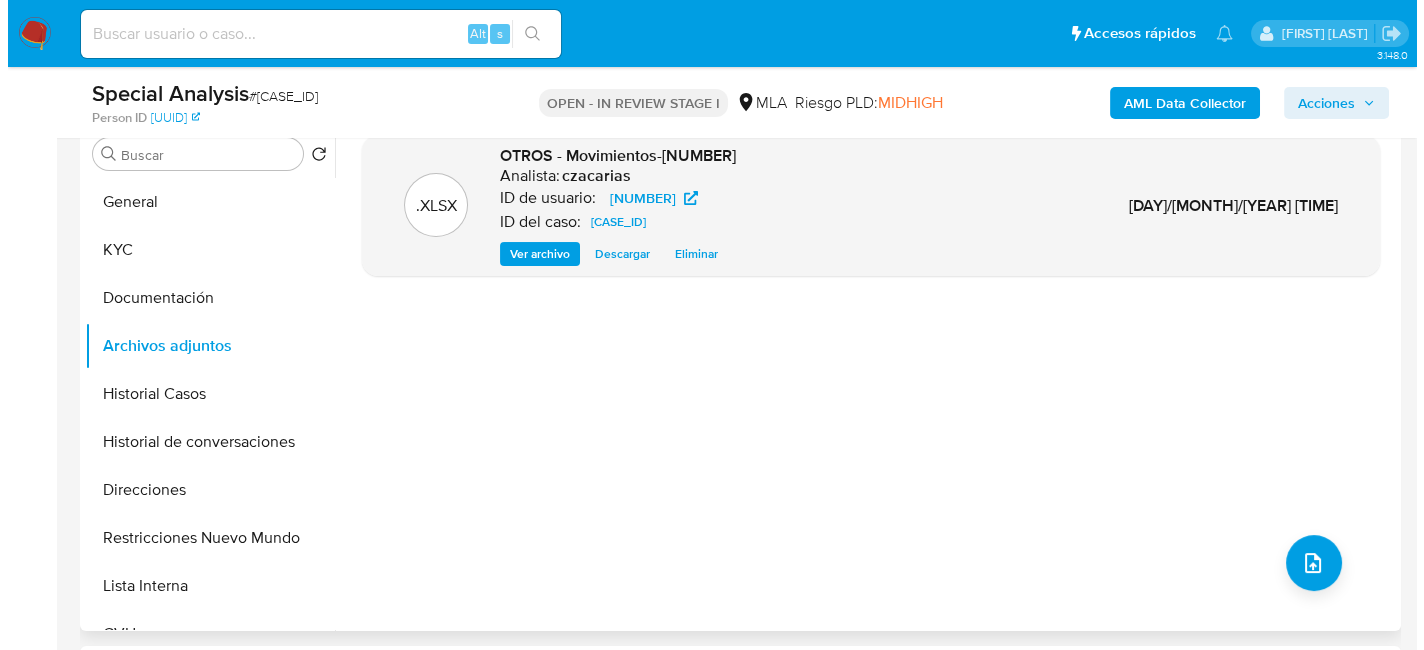 scroll, scrollTop: 300, scrollLeft: 0, axis: vertical 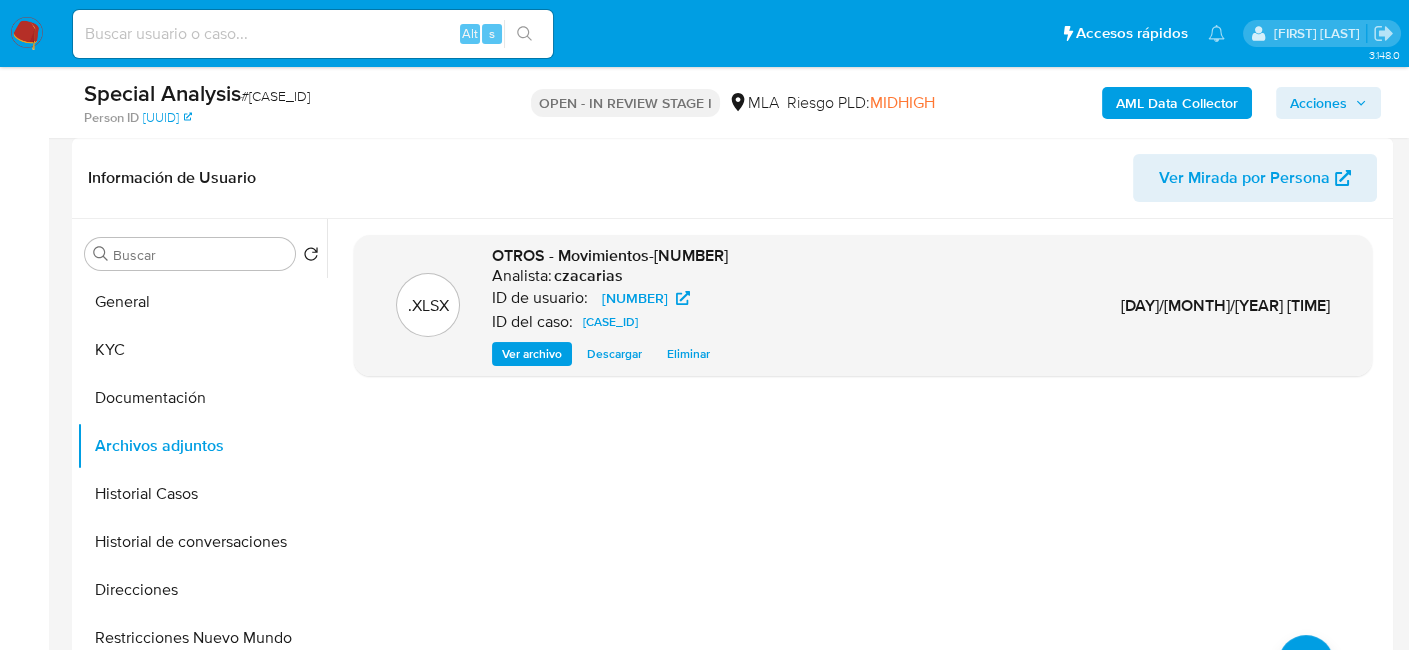 click on "AML Data Collector" at bounding box center [1177, 103] 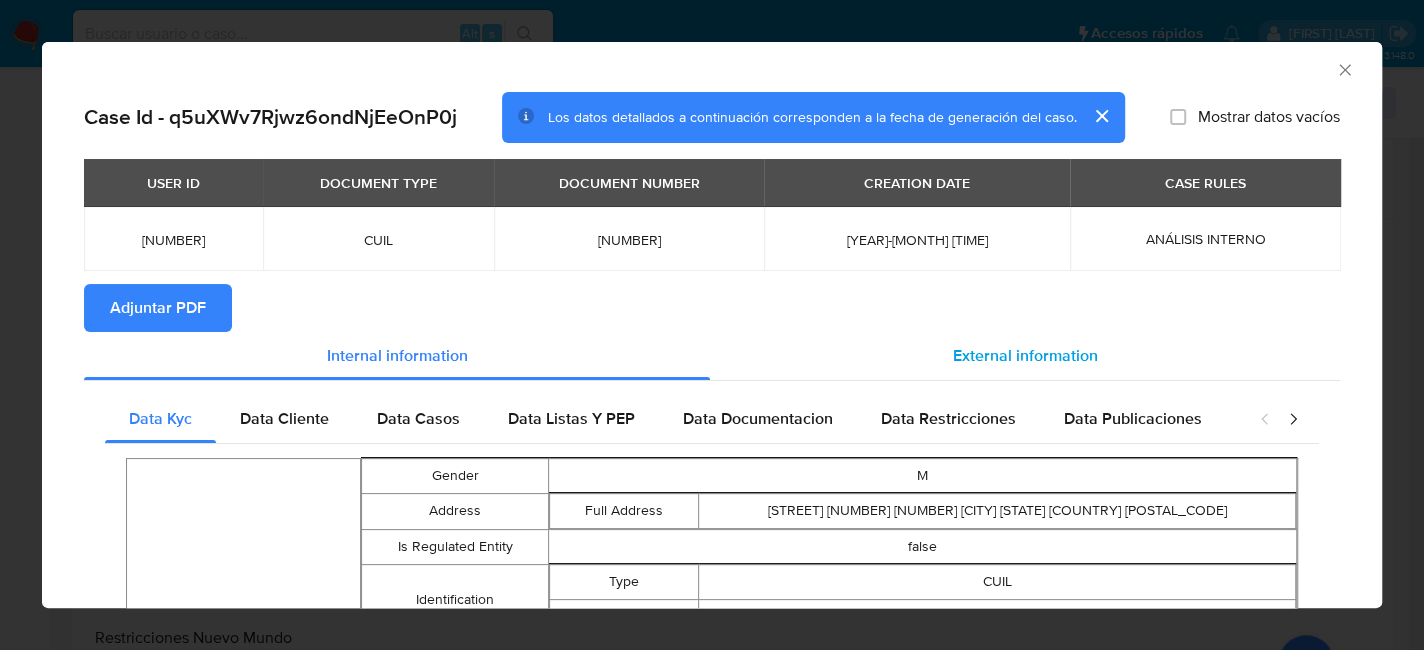 click on "External information" at bounding box center [1025, 356] 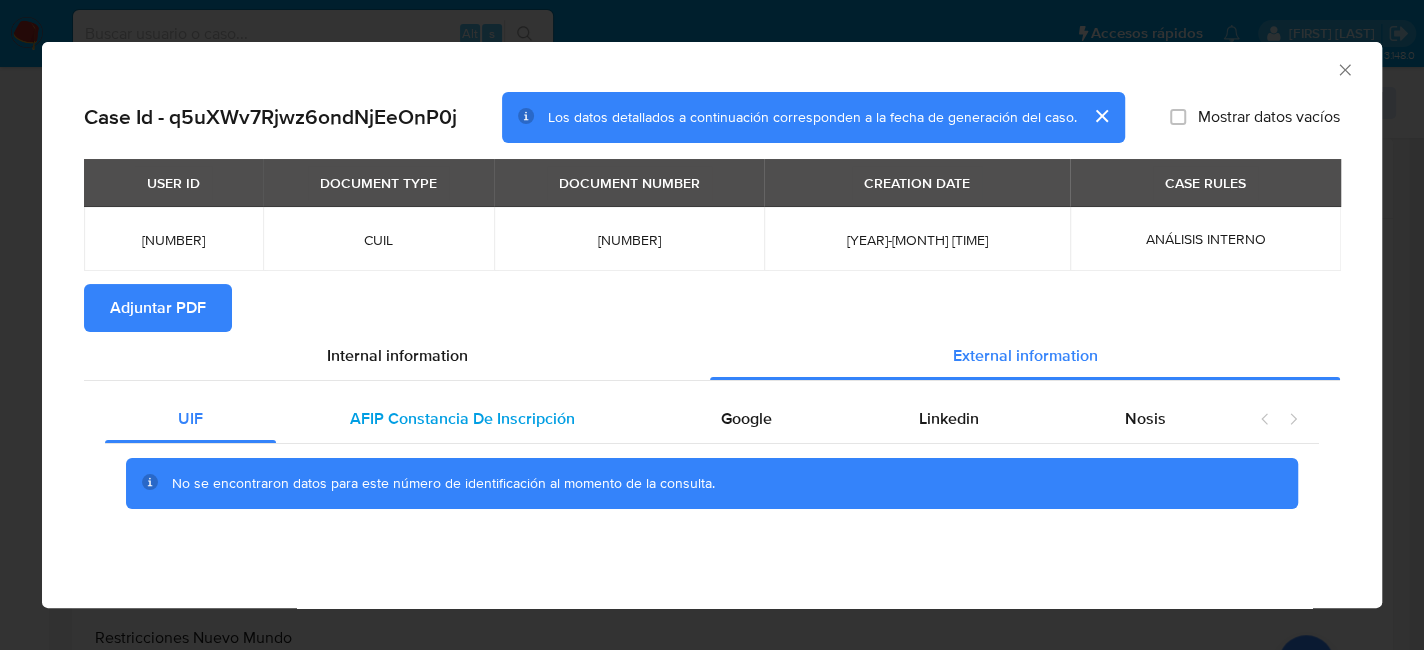 click on "AFIP Constancia De Inscripción" at bounding box center (462, 418) 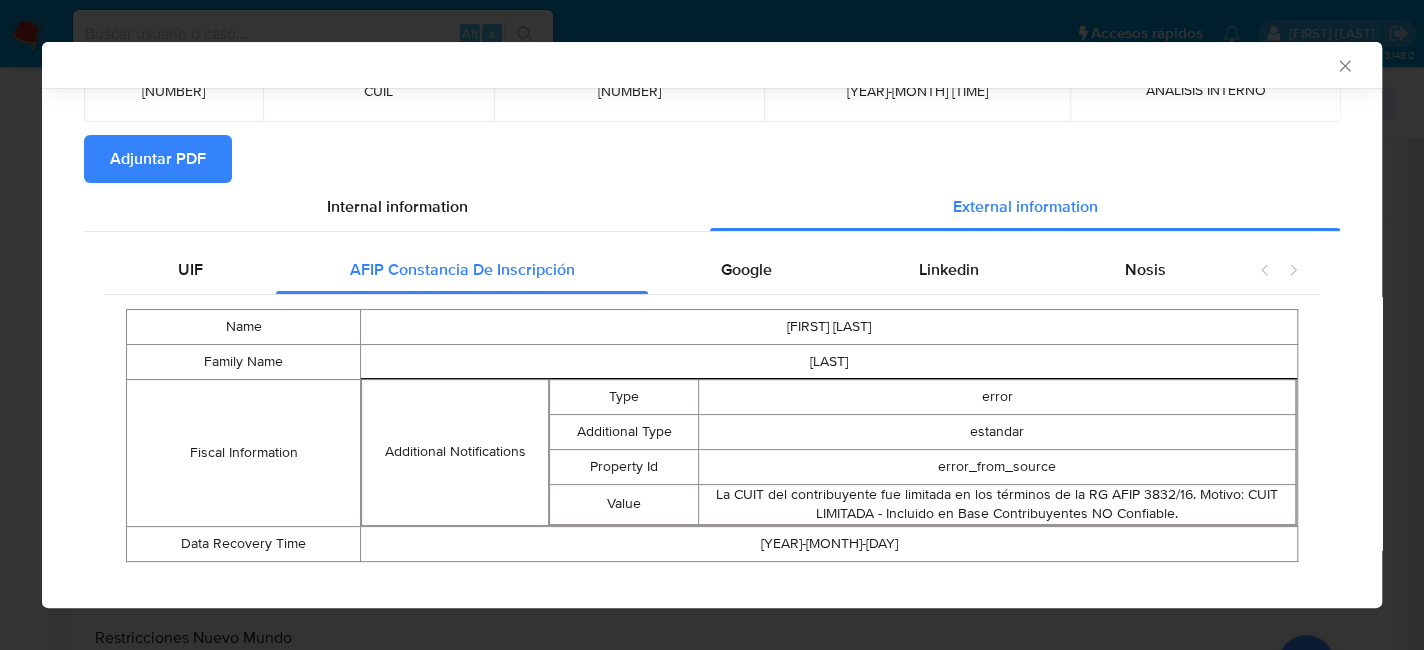 scroll, scrollTop: 168, scrollLeft: 0, axis: vertical 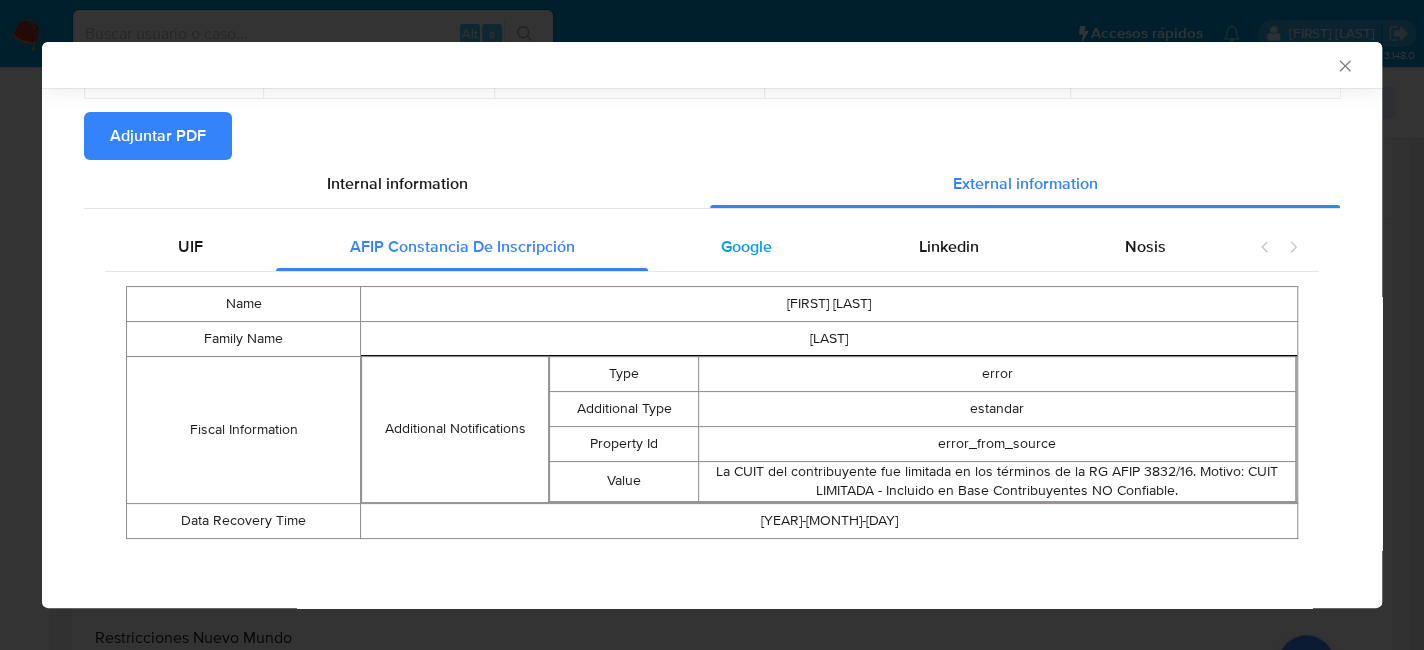 click on "Google" at bounding box center [746, 247] 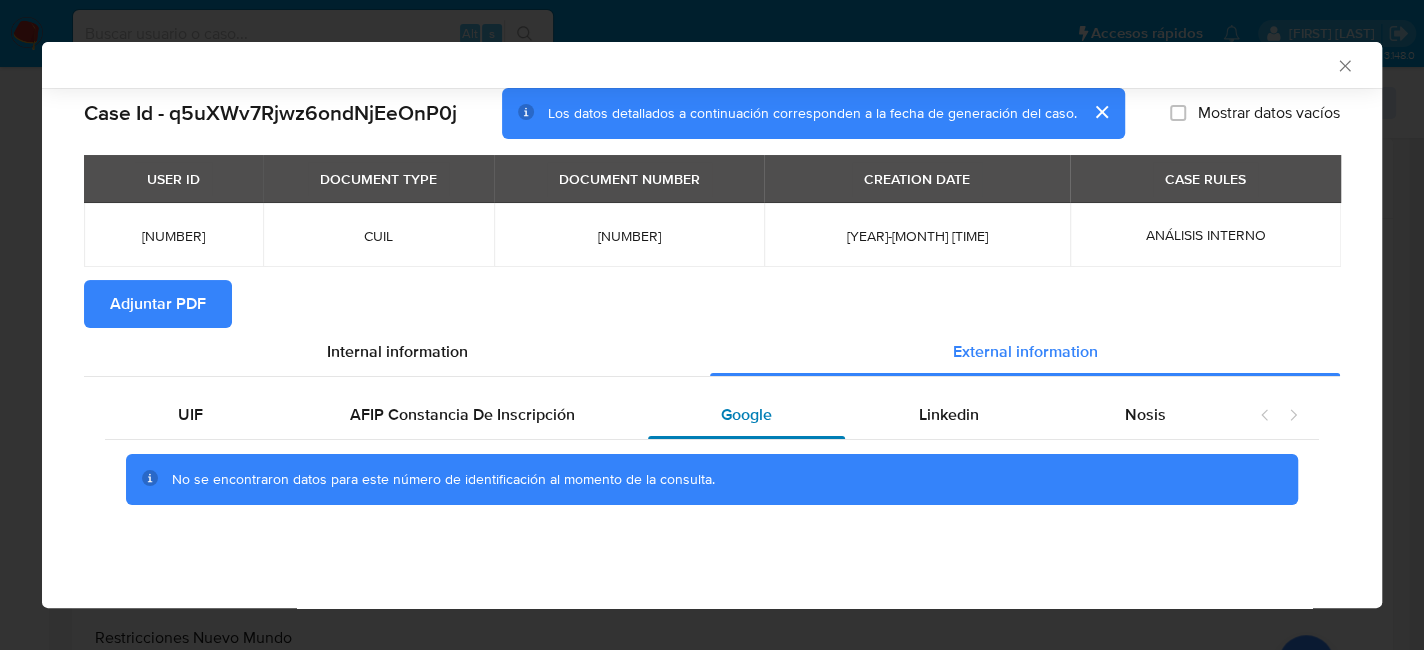 scroll, scrollTop: 0, scrollLeft: 0, axis: both 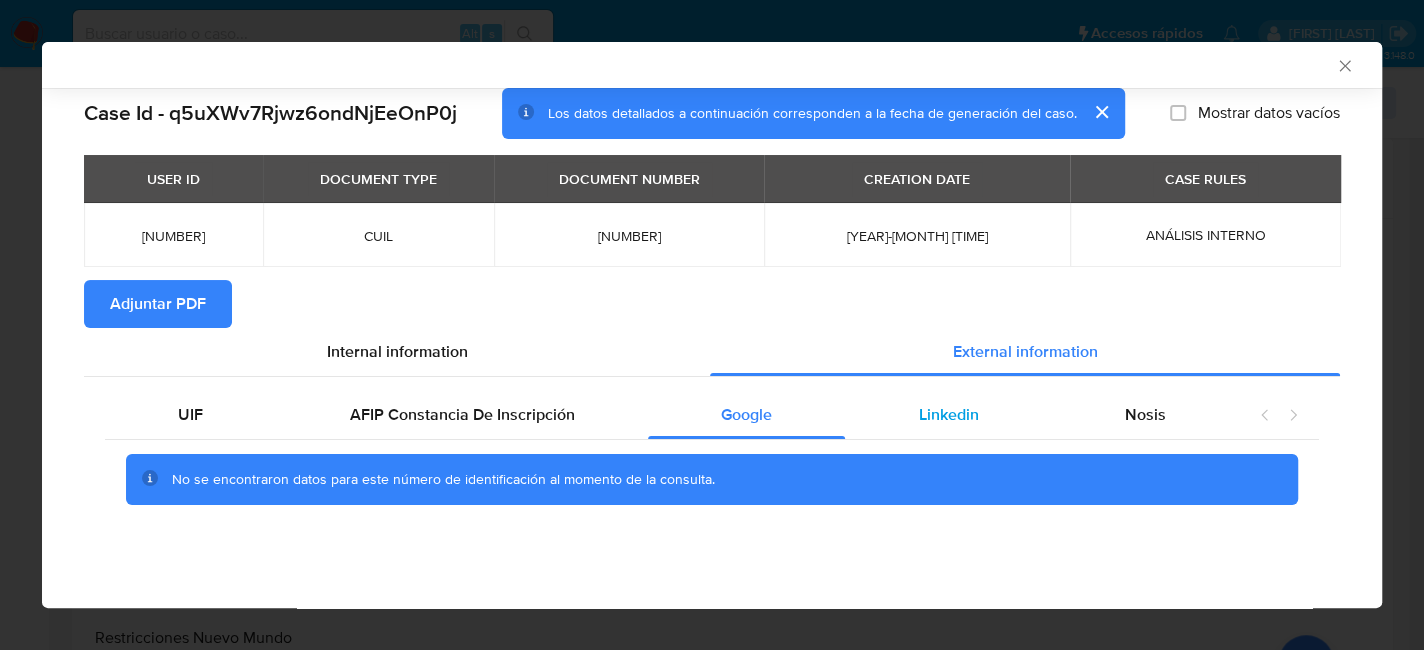 click on "Linkedin" at bounding box center (948, 415) 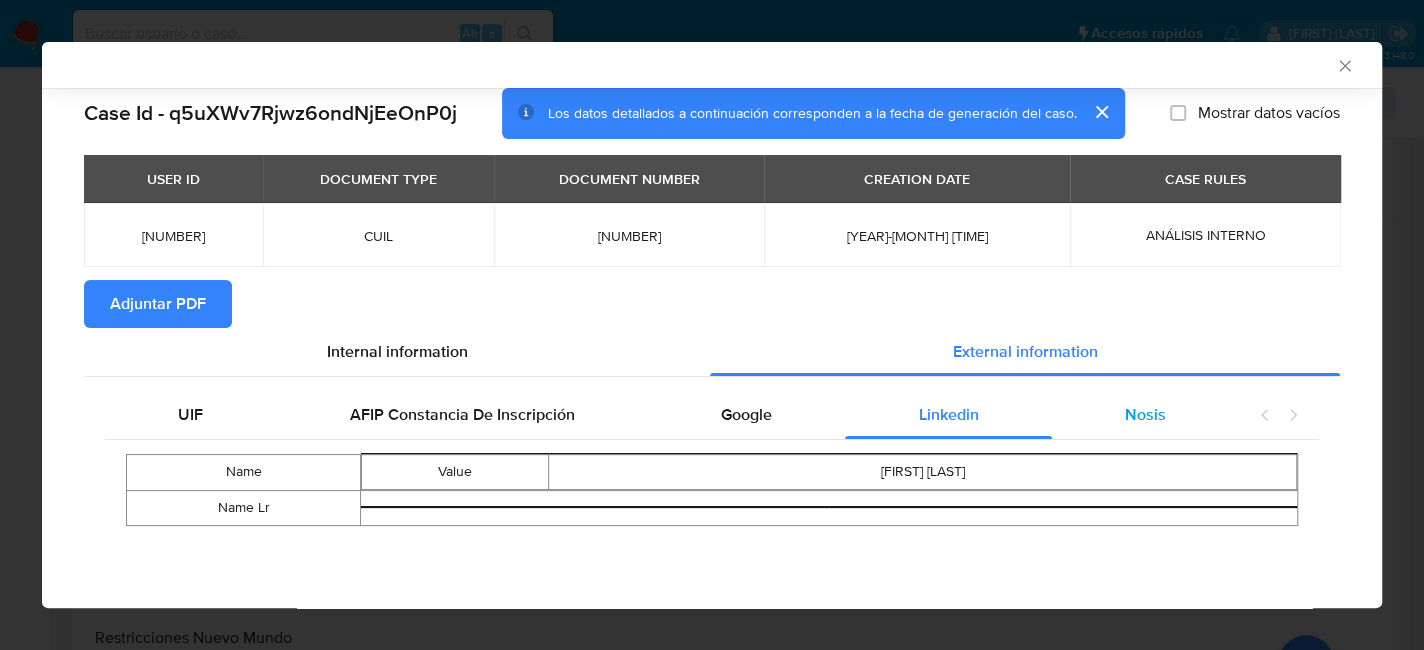 click on "Nosis" at bounding box center (1145, 415) 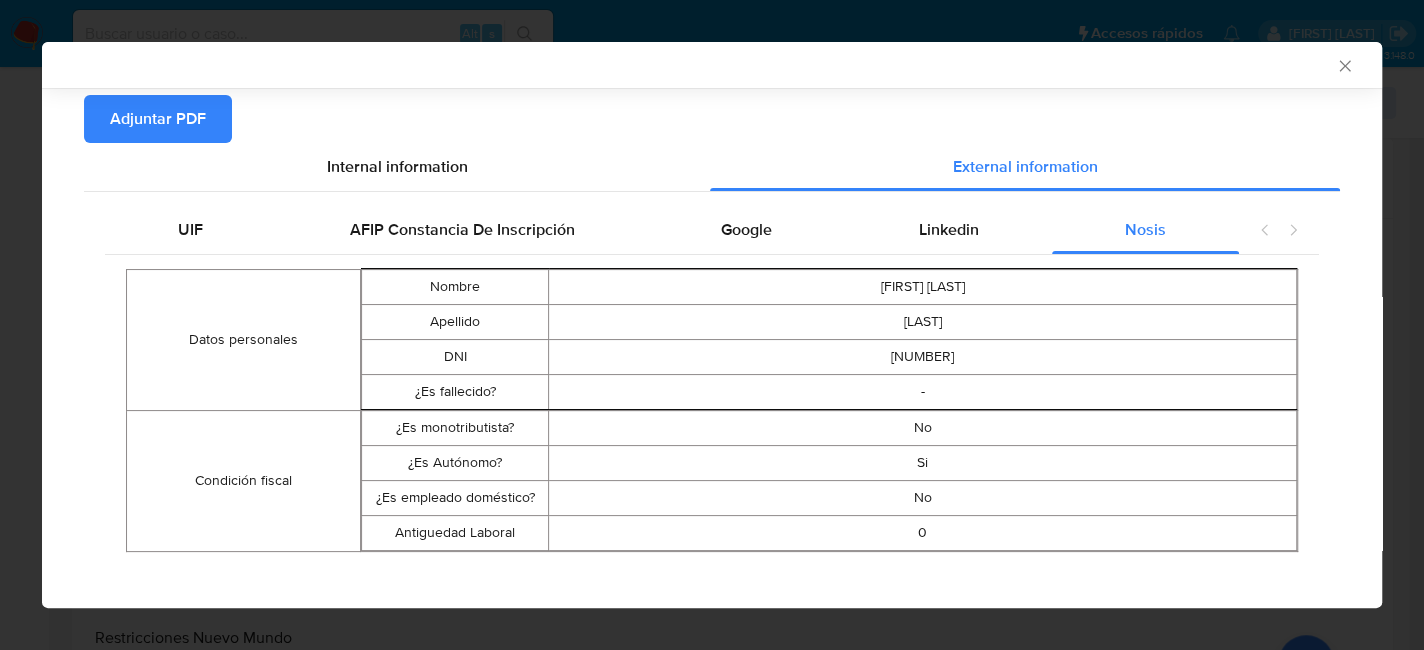 scroll, scrollTop: 196, scrollLeft: 0, axis: vertical 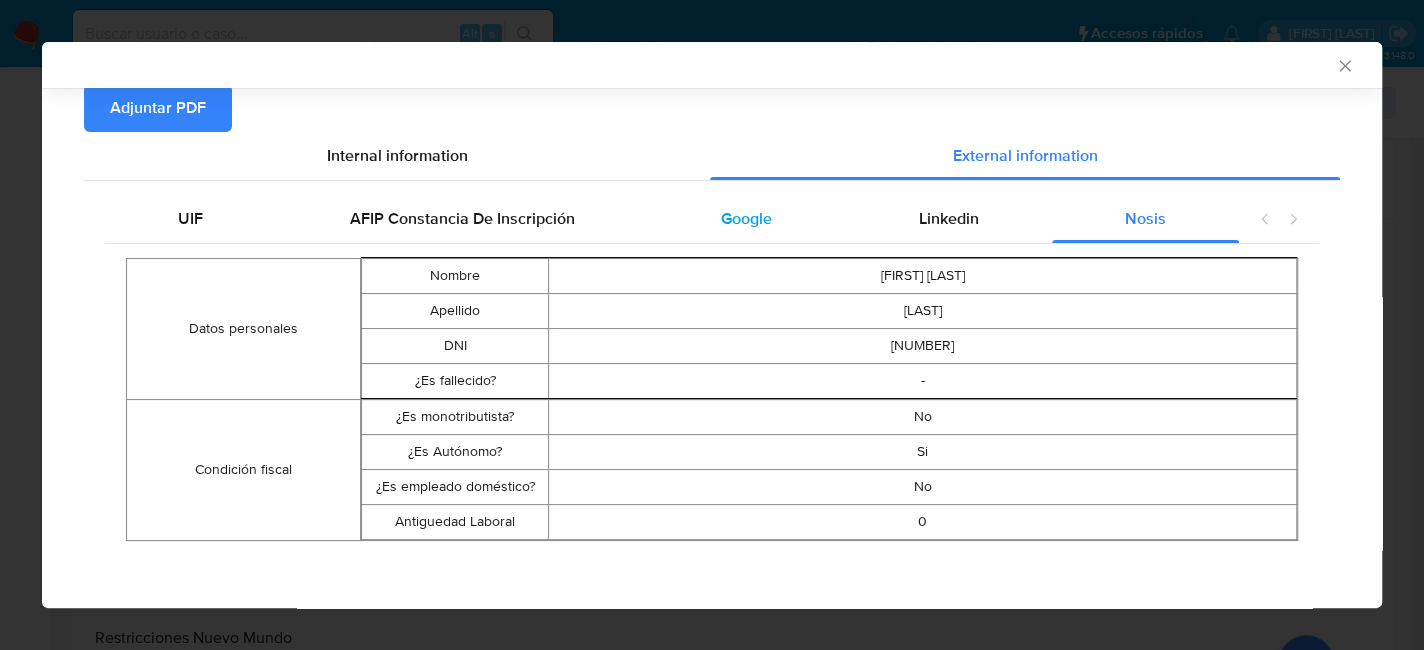 click on "Google" at bounding box center [746, 218] 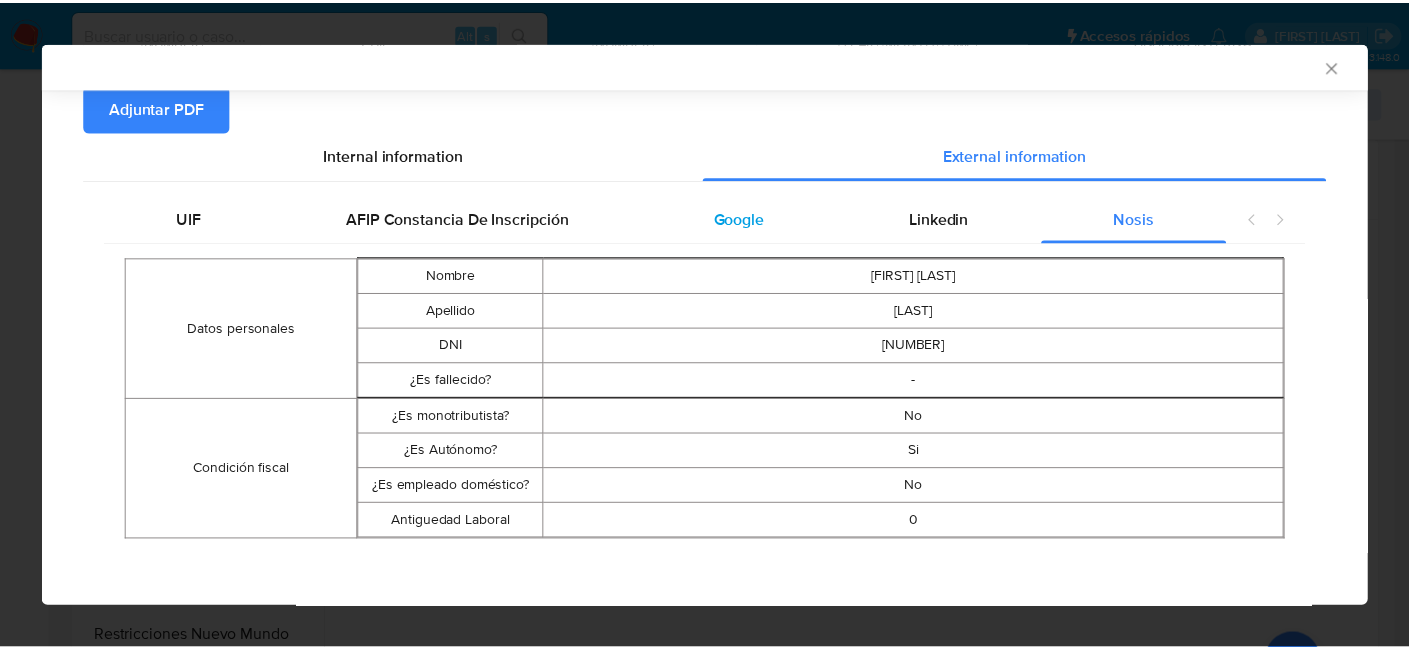 scroll, scrollTop: 0, scrollLeft: 0, axis: both 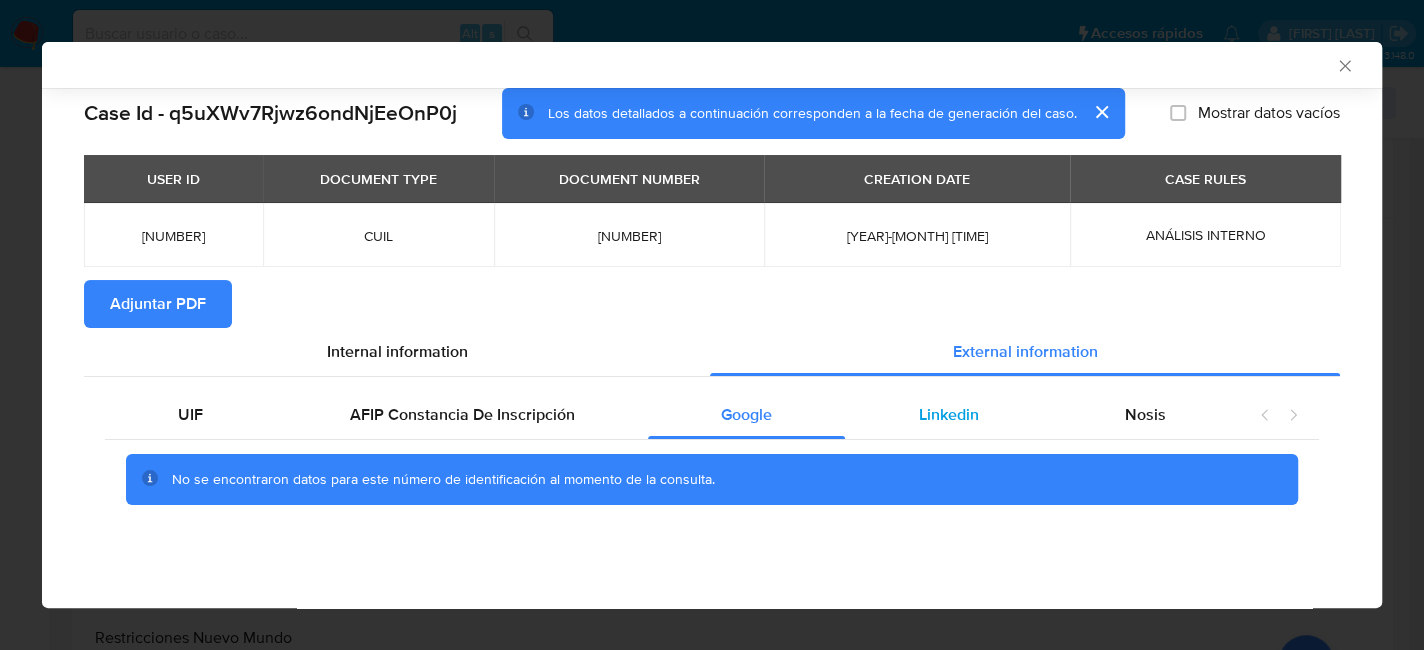 click on "Linkedin" at bounding box center (948, 414) 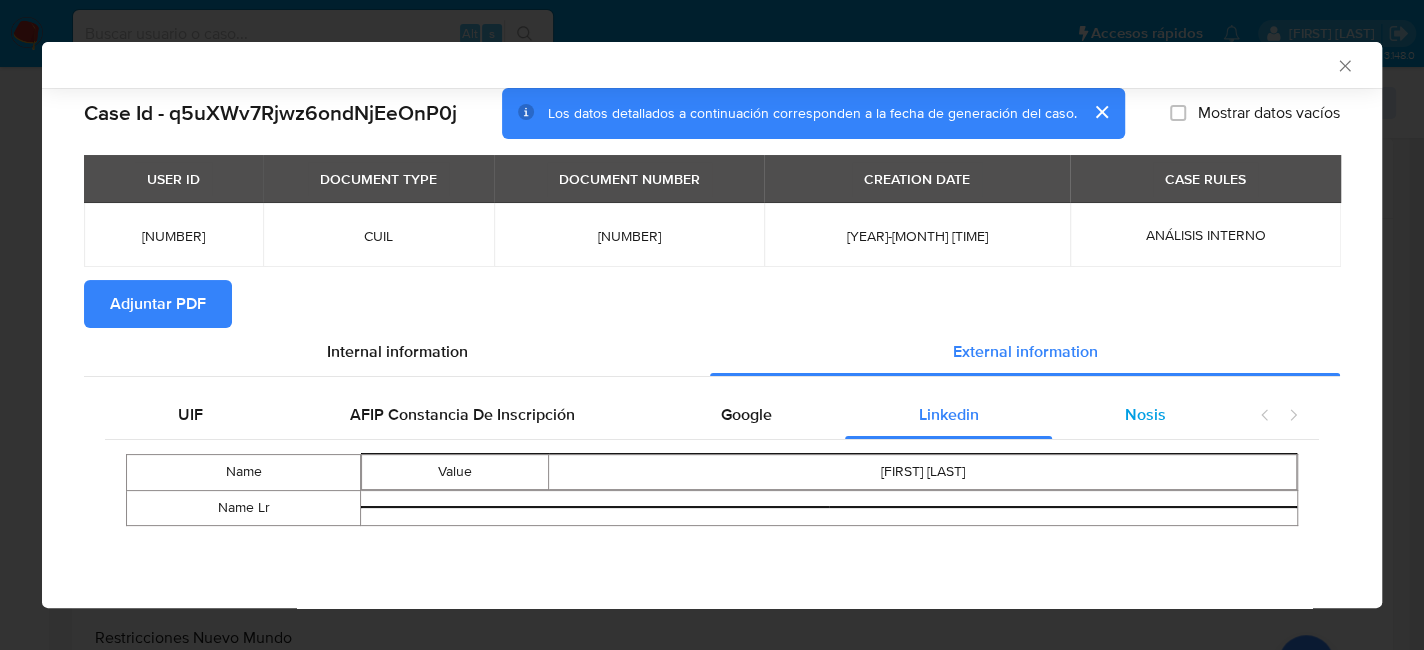 click on "Nosis" at bounding box center (1145, 414) 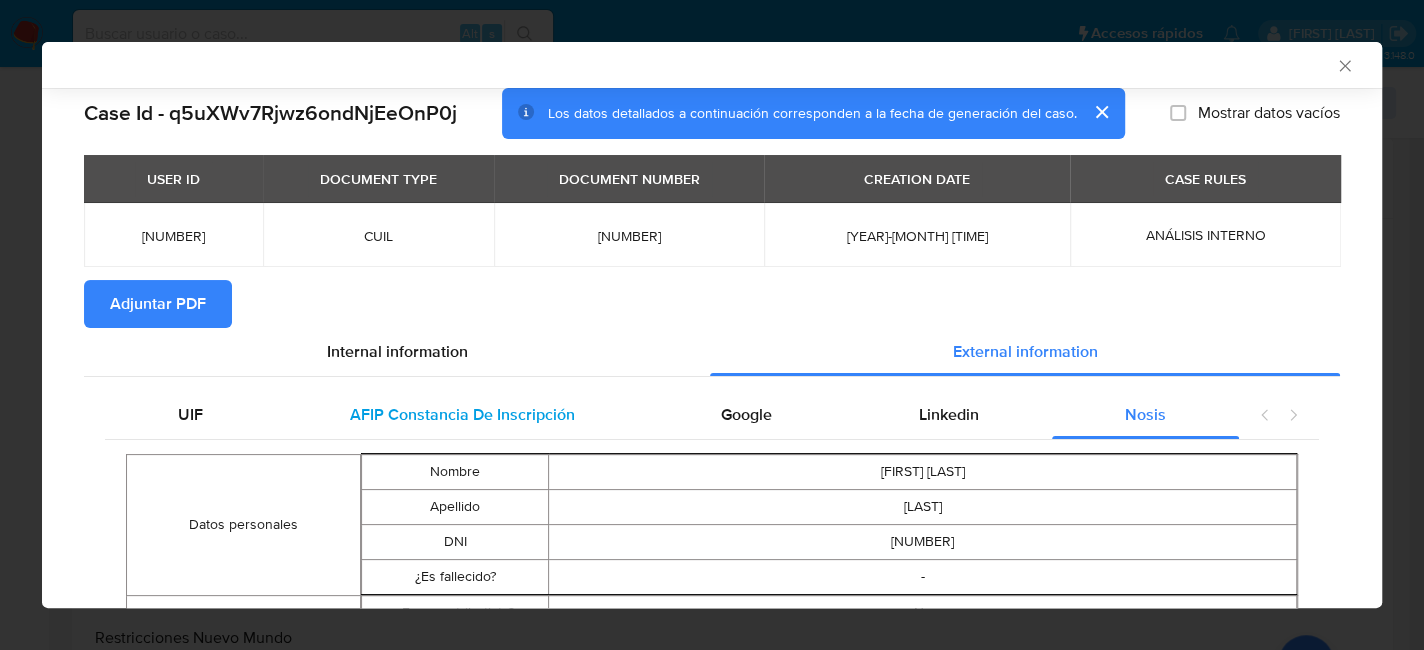 click on "AFIP Constancia De Inscripción" at bounding box center (462, 414) 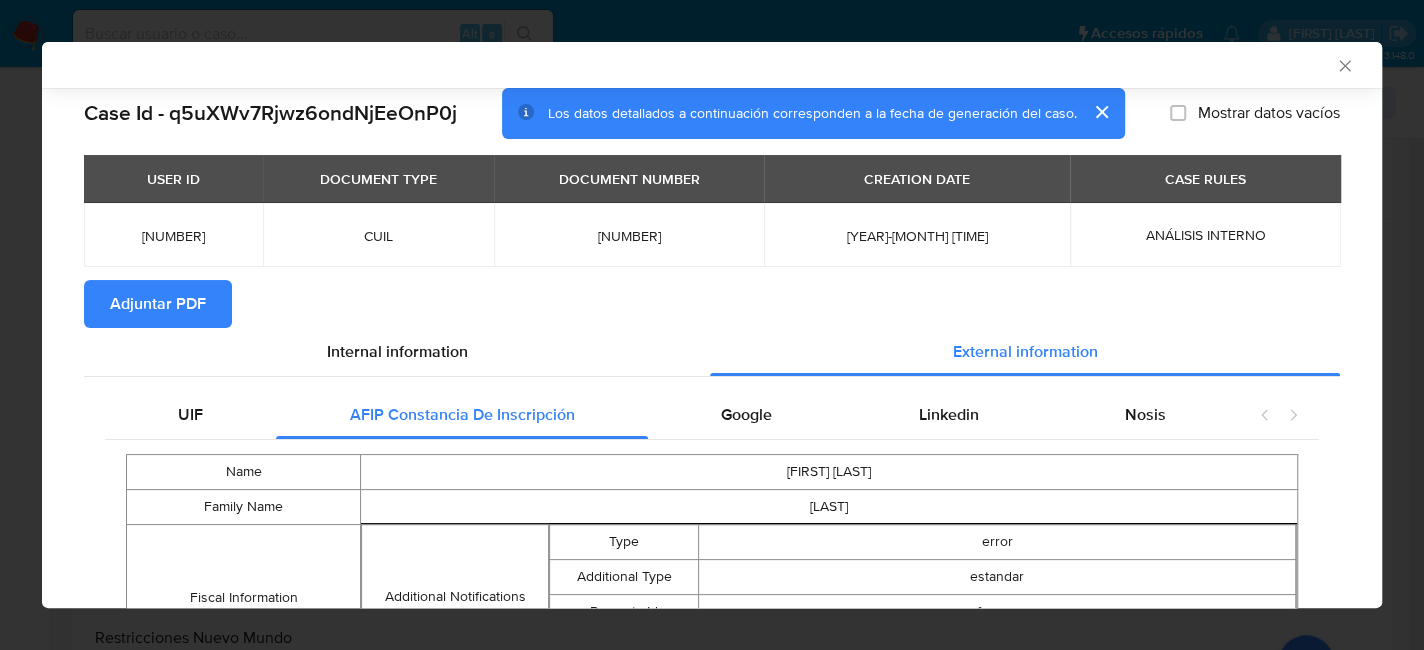click on "Adjuntar PDF" at bounding box center [158, 304] 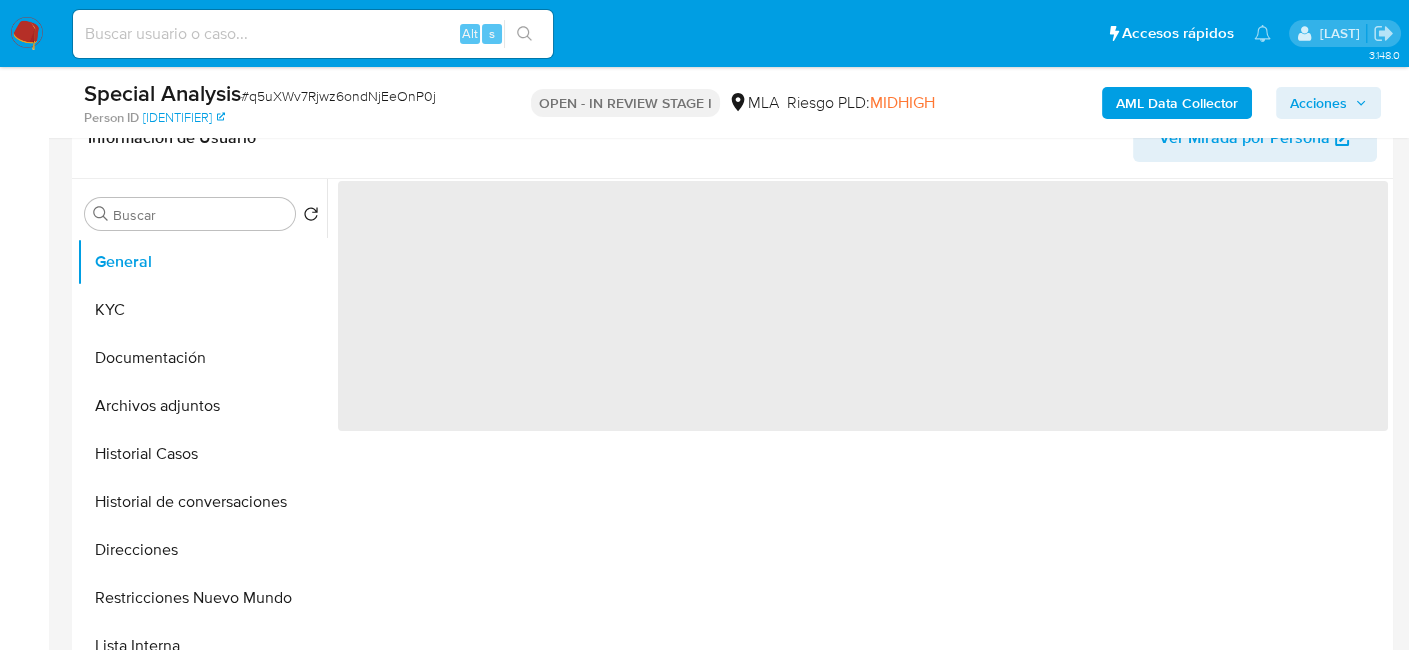 scroll, scrollTop: 400, scrollLeft: 0, axis: vertical 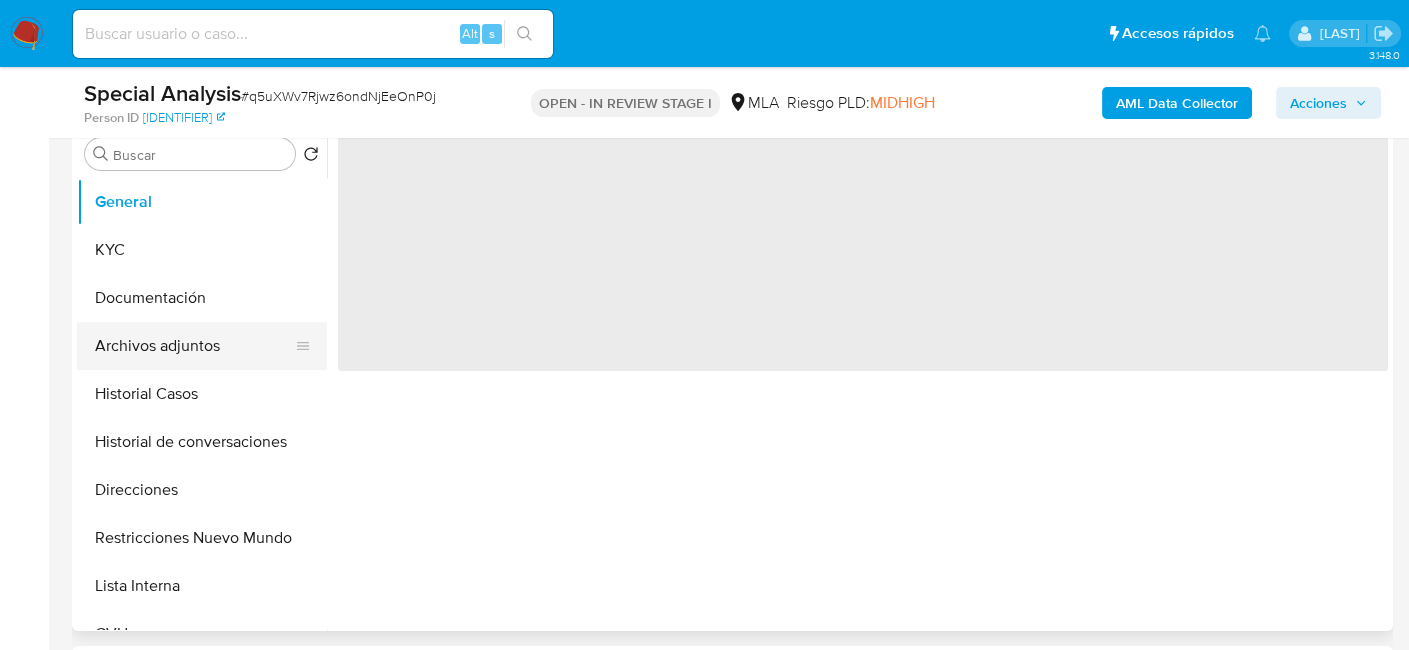 click on "Archivos adjuntos" at bounding box center (194, 346) 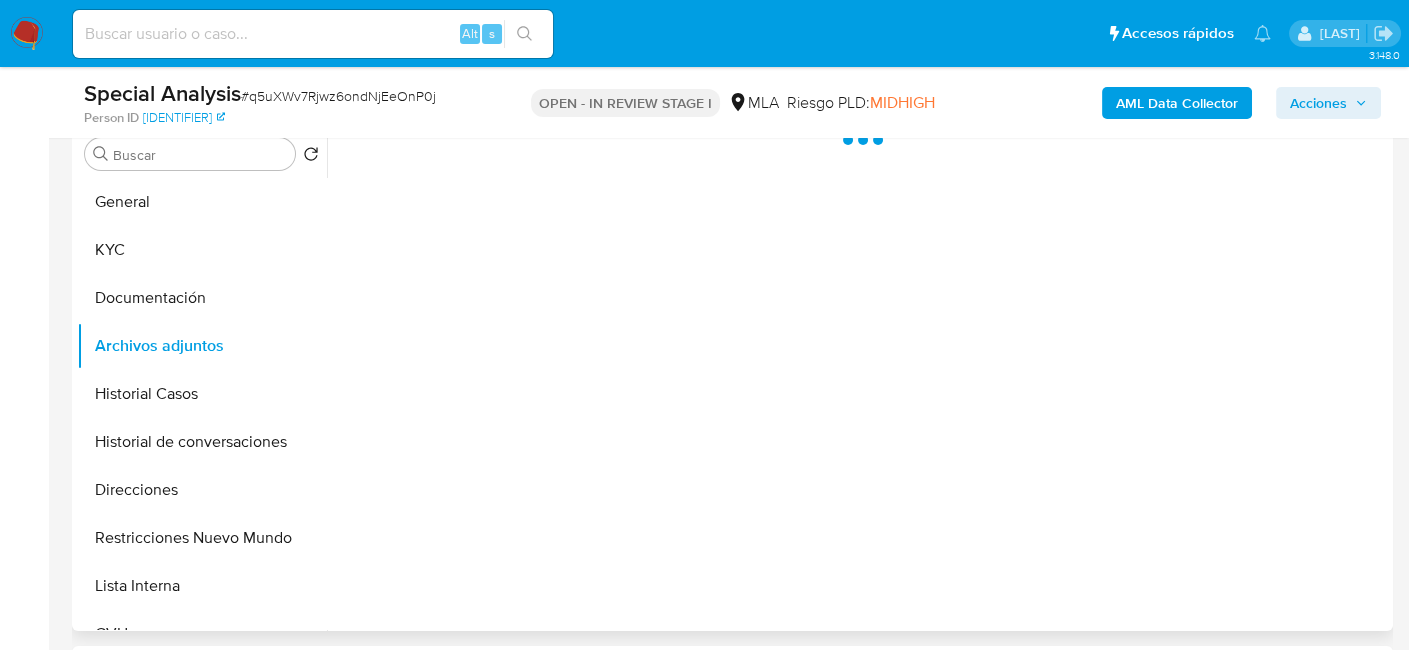 select on "10" 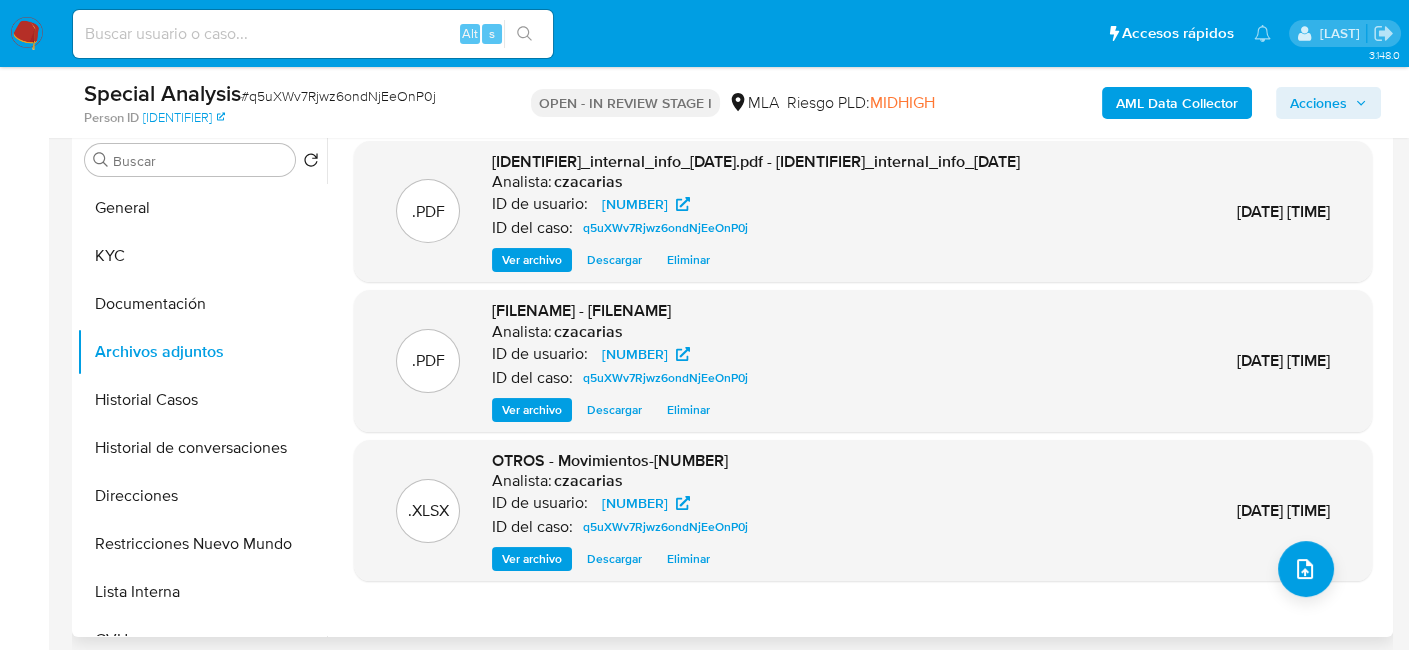 scroll, scrollTop: 300, scrollLeft: 0, axis: vertical 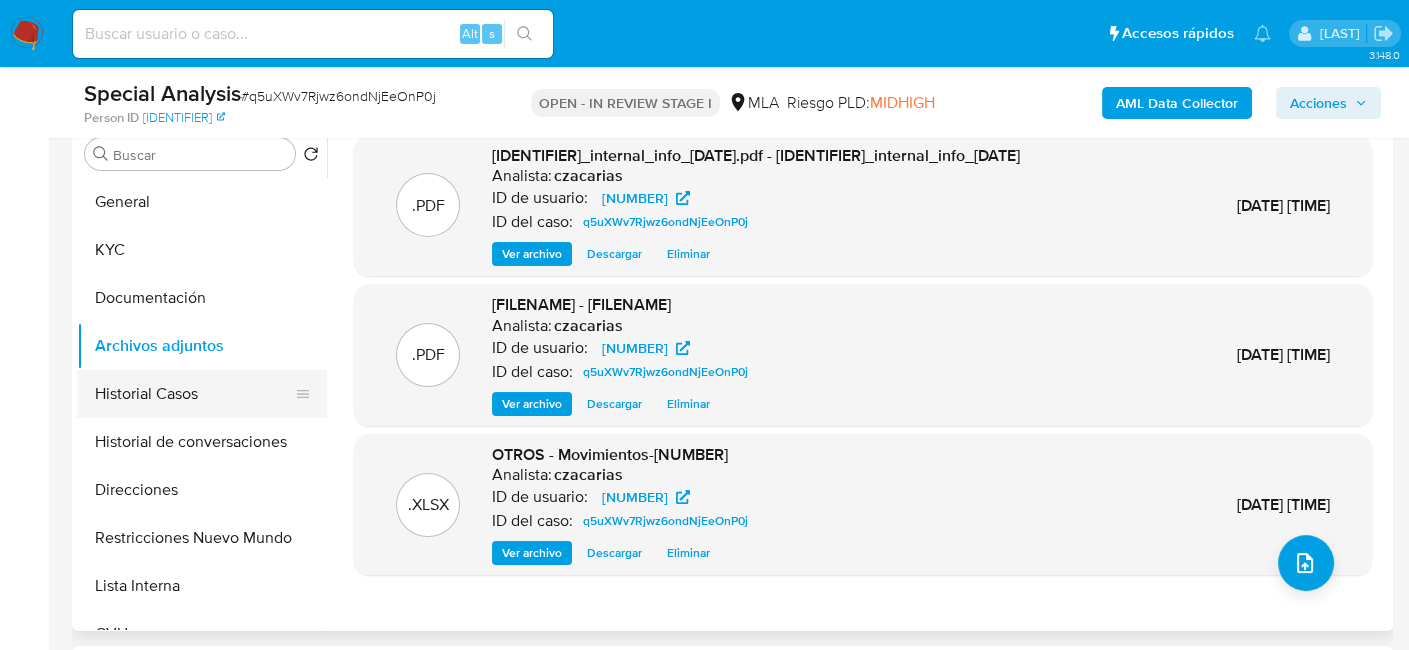 click on "Historial Casos" at bounding box center (194, 394) 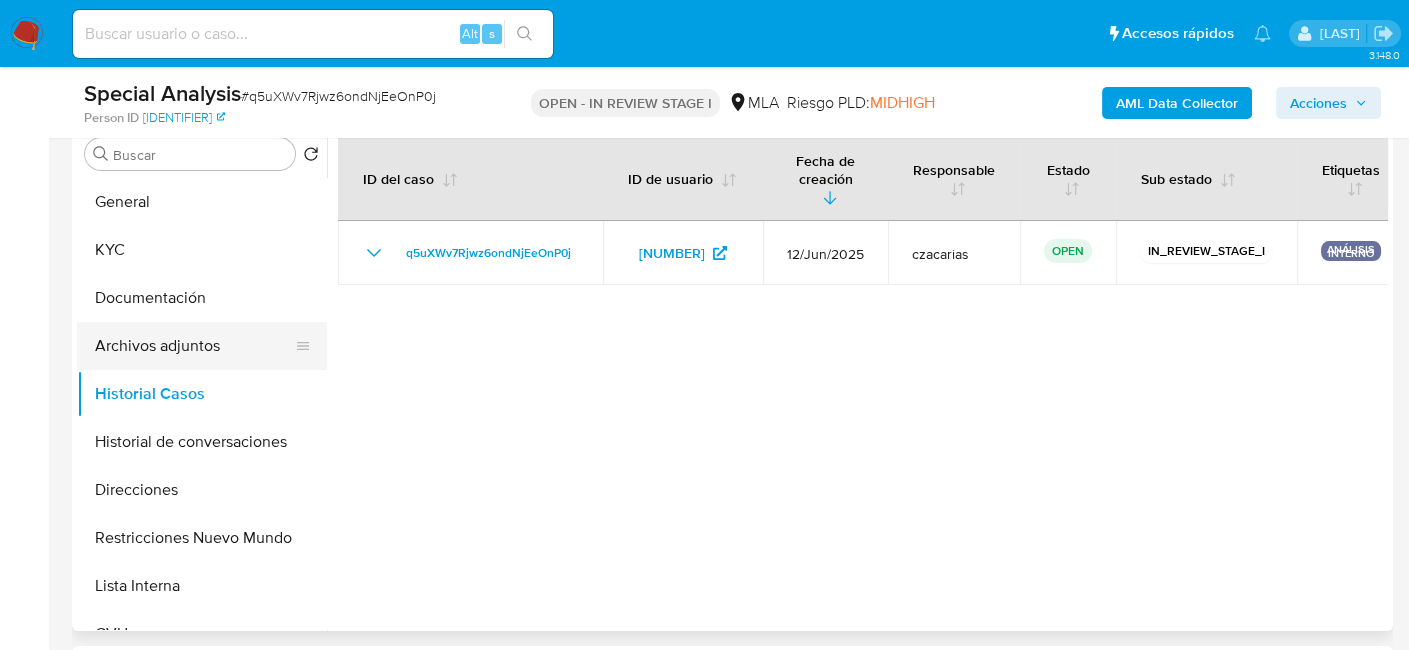 click on "Archivos adjuntos" at bounding box center [194, 346] 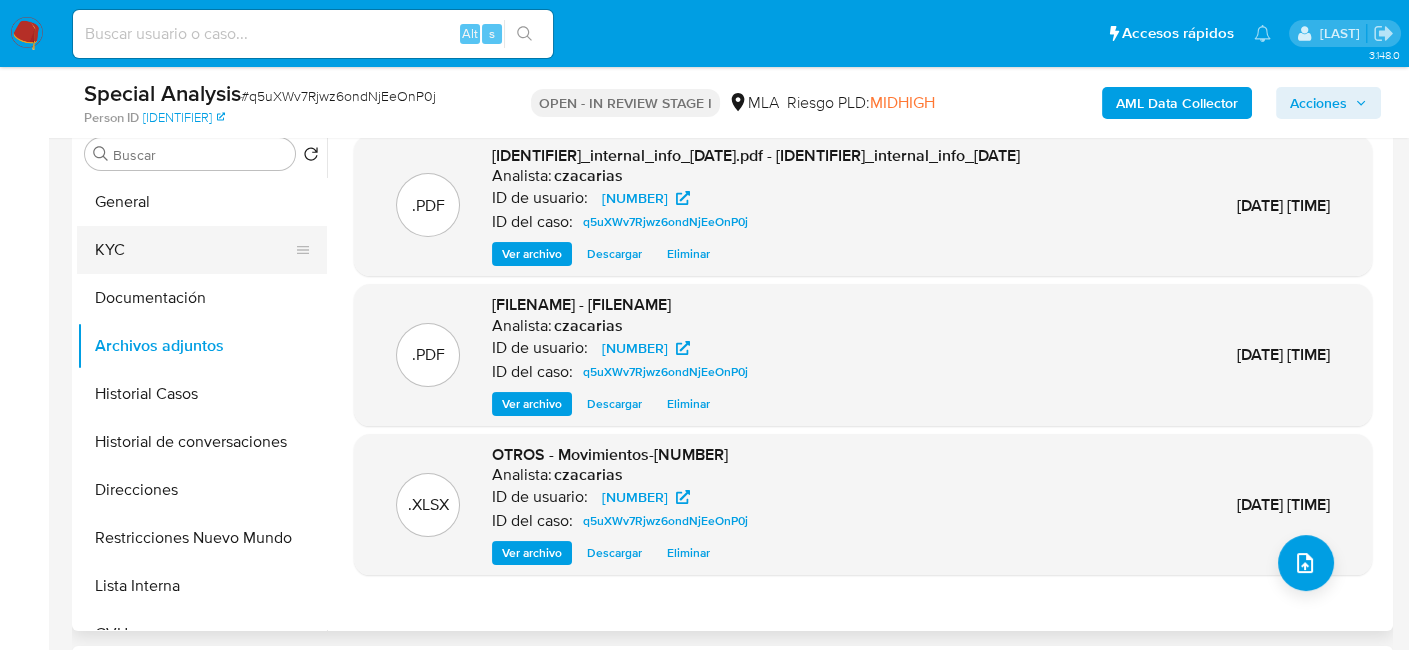 click on "KYC" at bounding box center [194, 250] 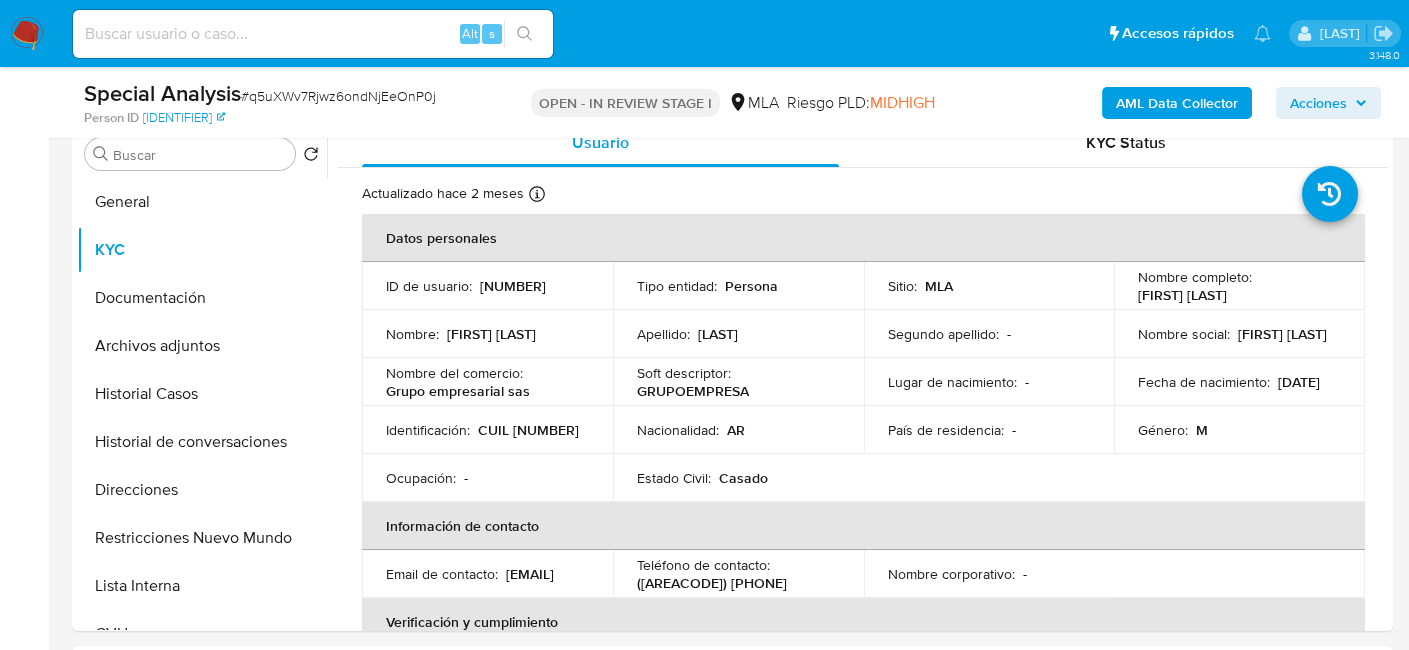 click on "# [IDENTIFIER]" at bounding box center (338, 96) 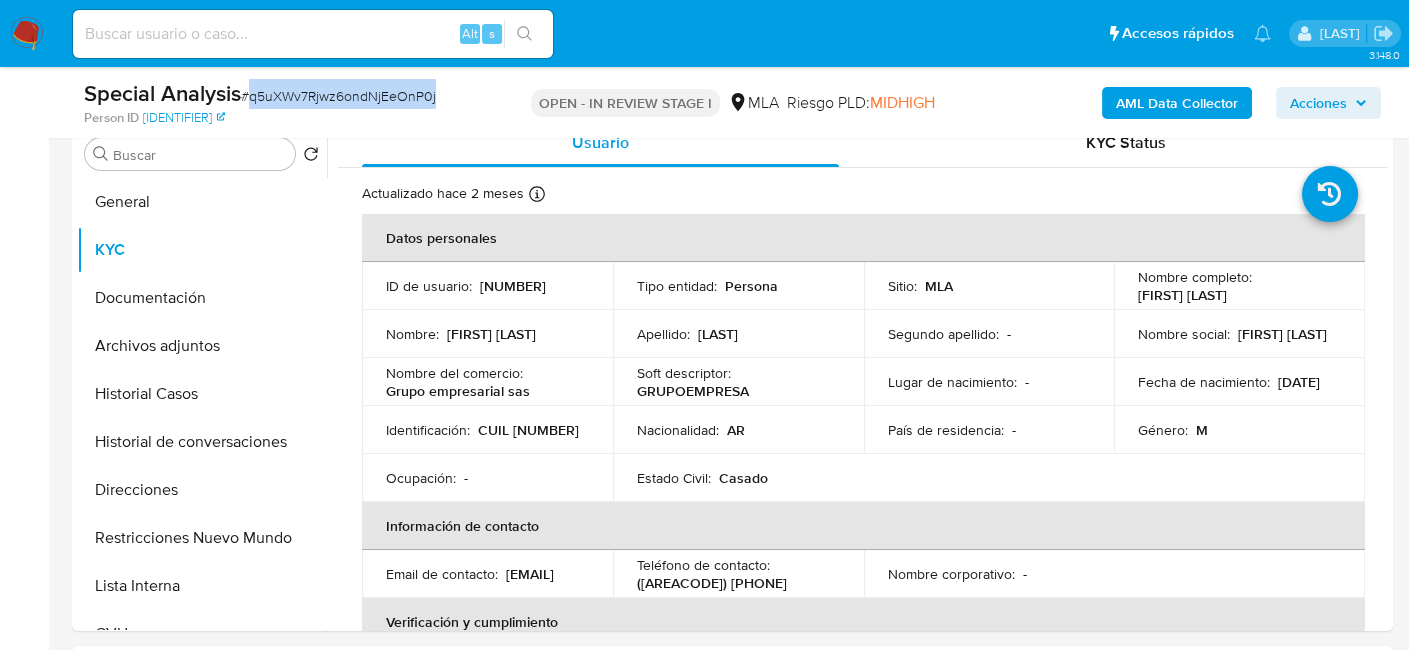 click on "# [IDENTIFIER]" at bounding box center [338, 96] 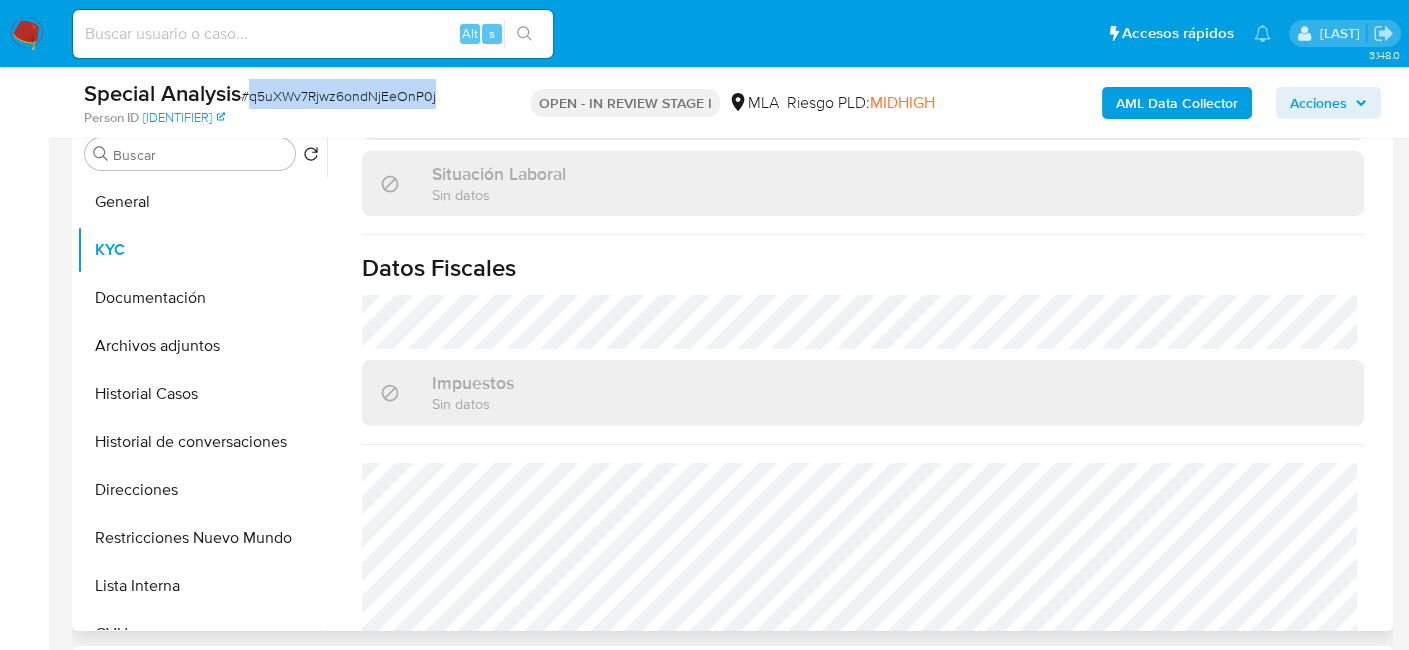 scroll, scrollTop: 1051, scrollLeft: 0, axis: vertical 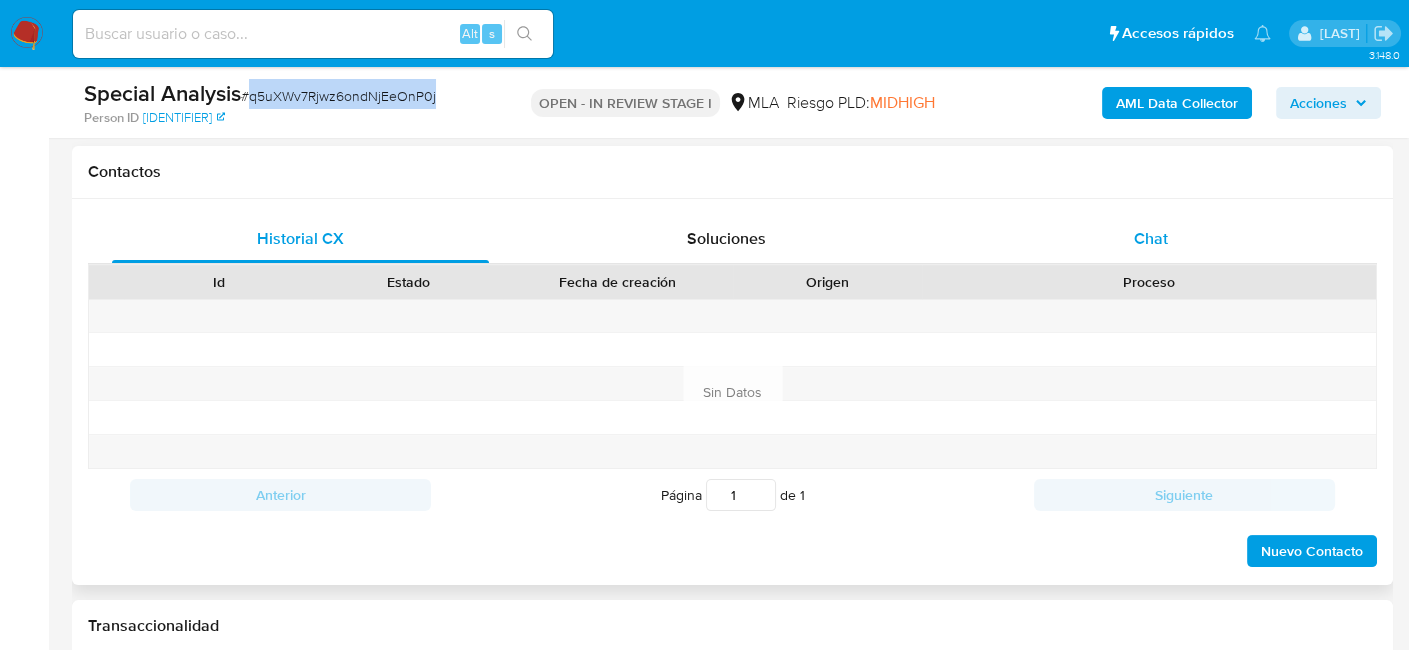 click on "Chat" at bounding box center (1151, 239) 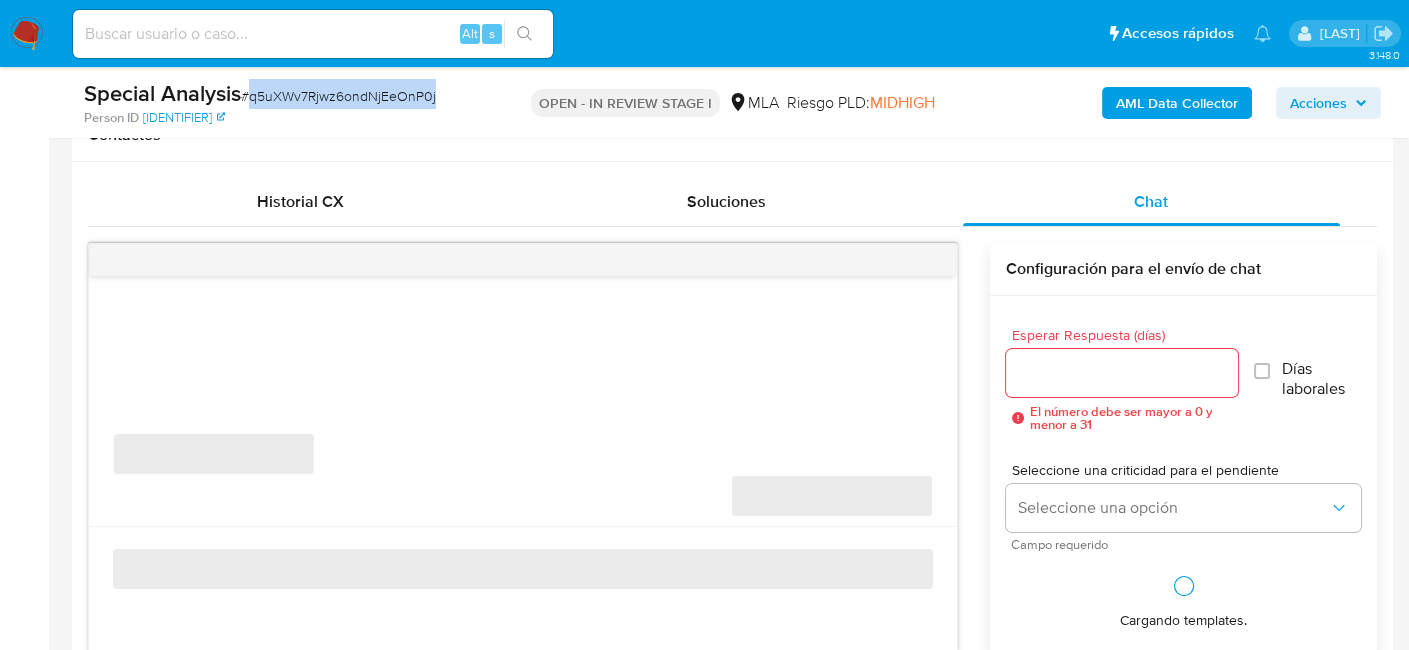 scroll, scrollTop: 1000, scrollLeft: 0, axis: vertical 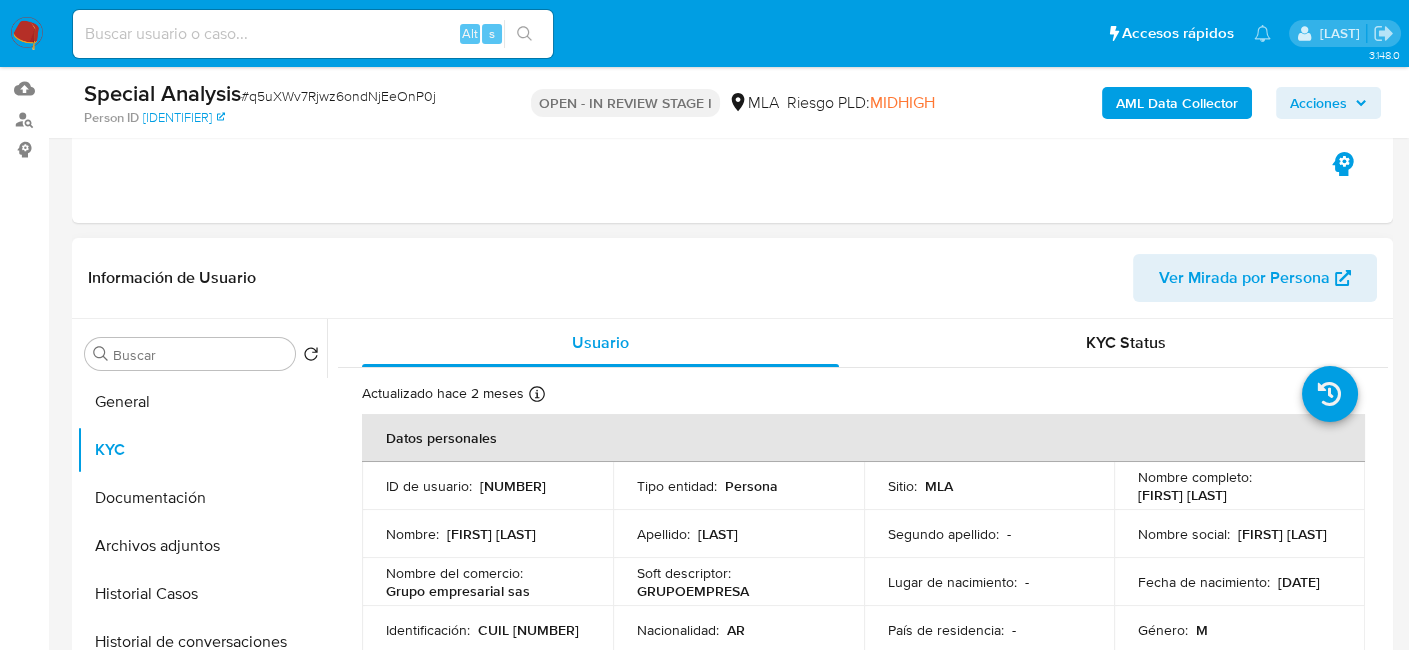 click on "[NUMBER]" at bounding box center [513, 486] 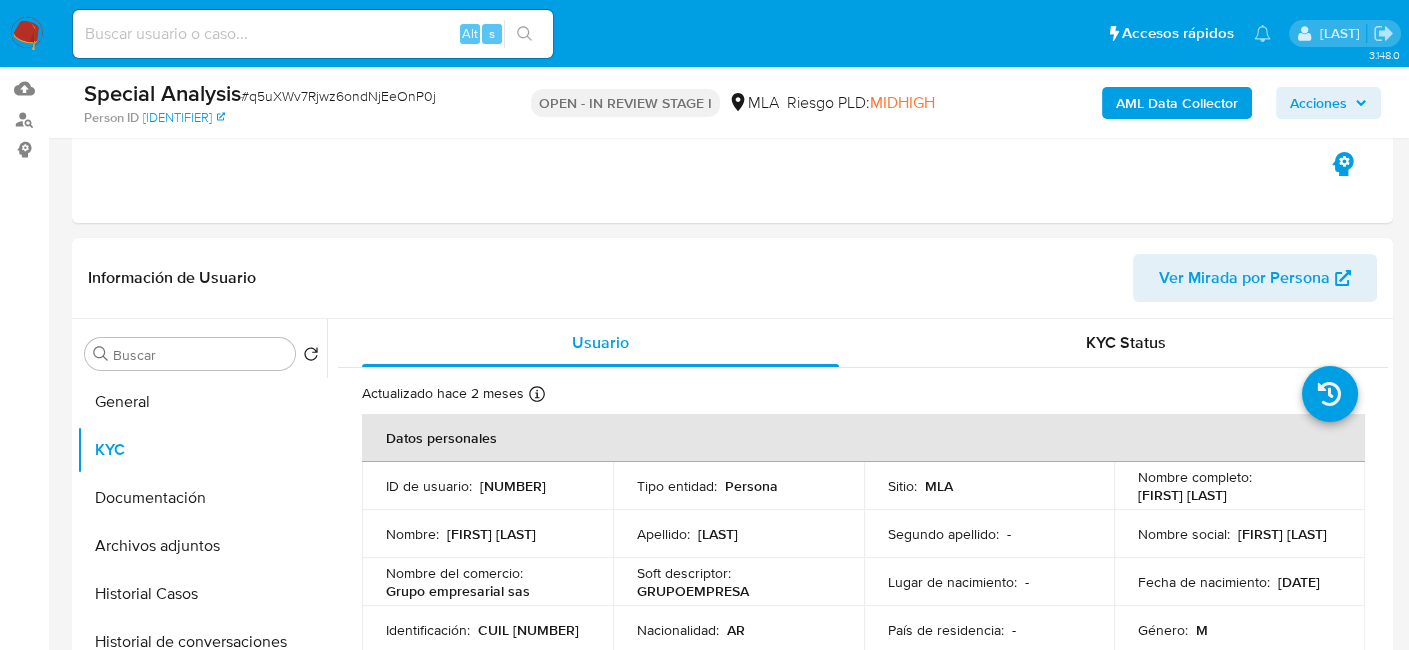 copy on "[NUMBER]" 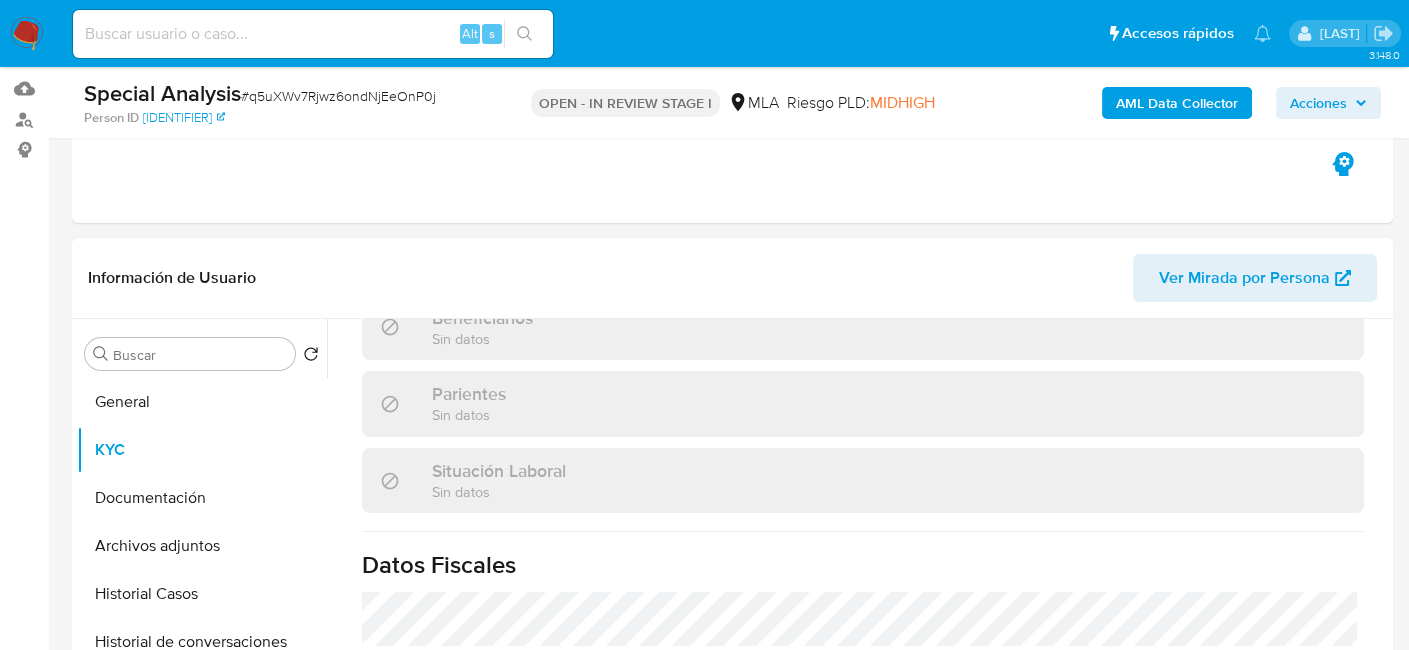 scroll, scrollTop: 1051, scrollLeft: 0, axis: vertical 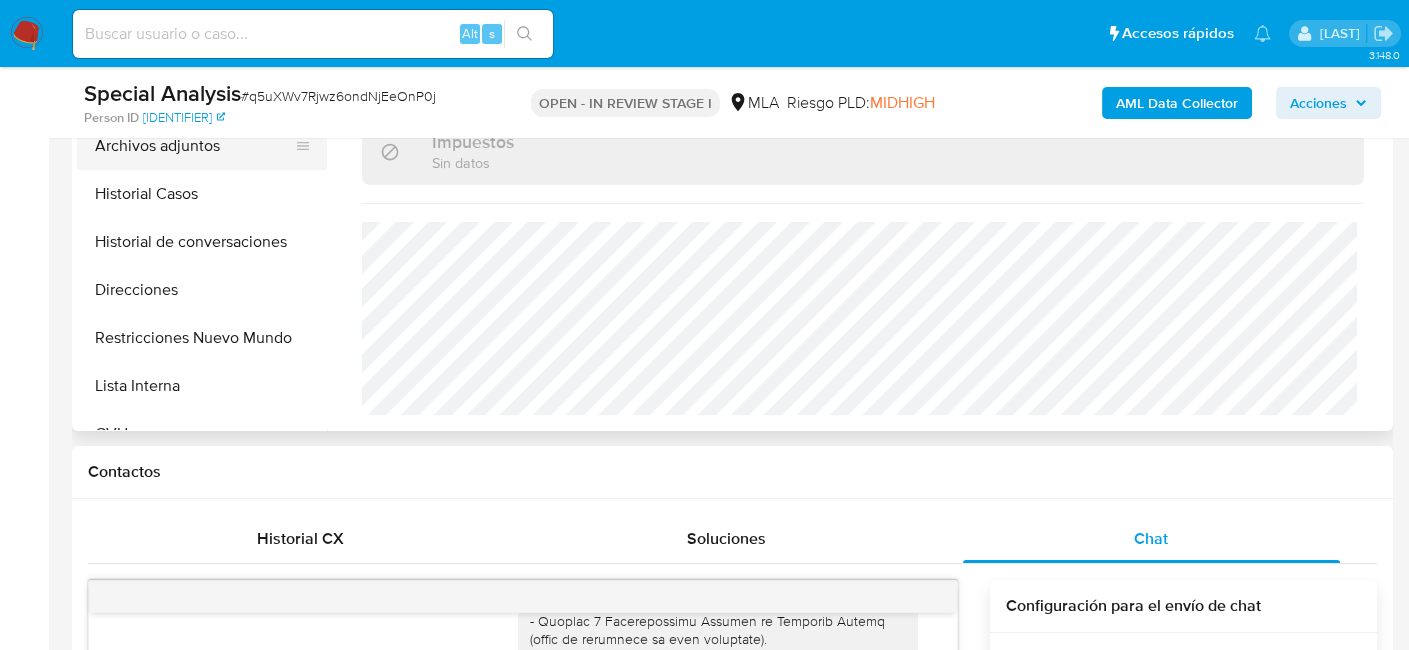 click on "Archivos adjuntos" at bounding box center [194, 146] 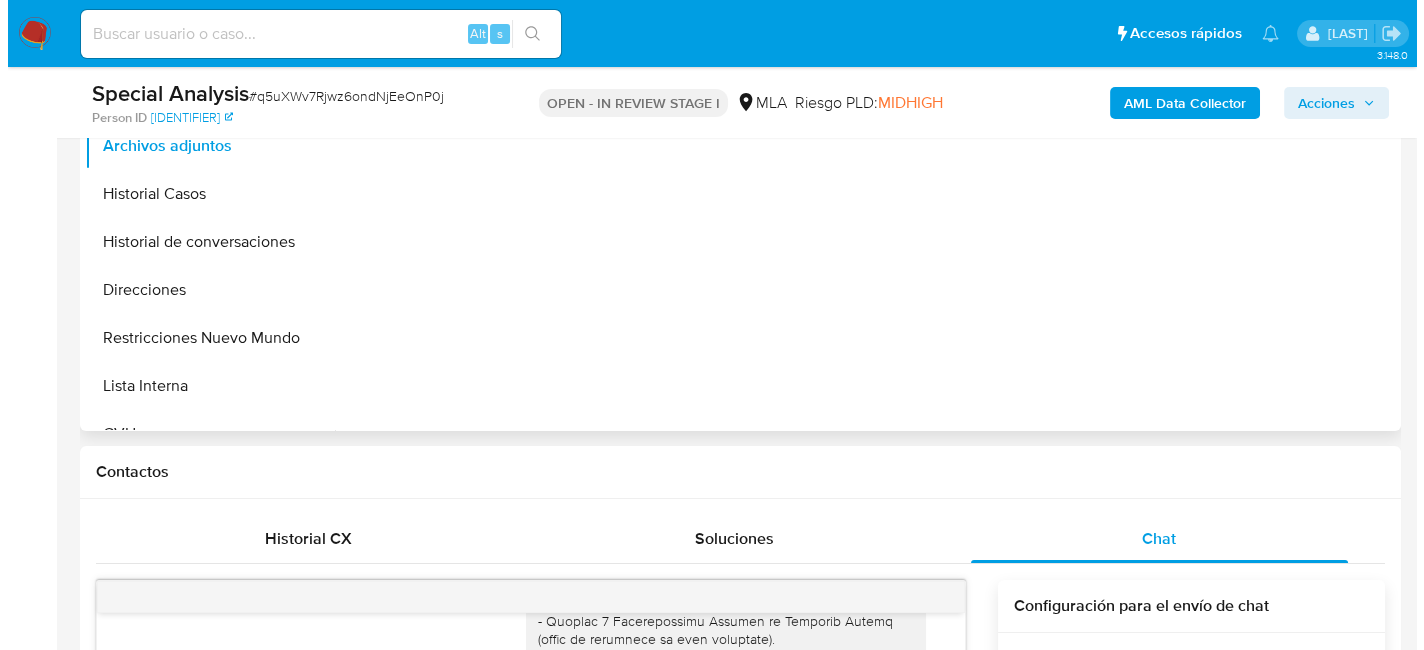 scroll, scrollTop: 500, scrollLeft: 0, axis: vertical 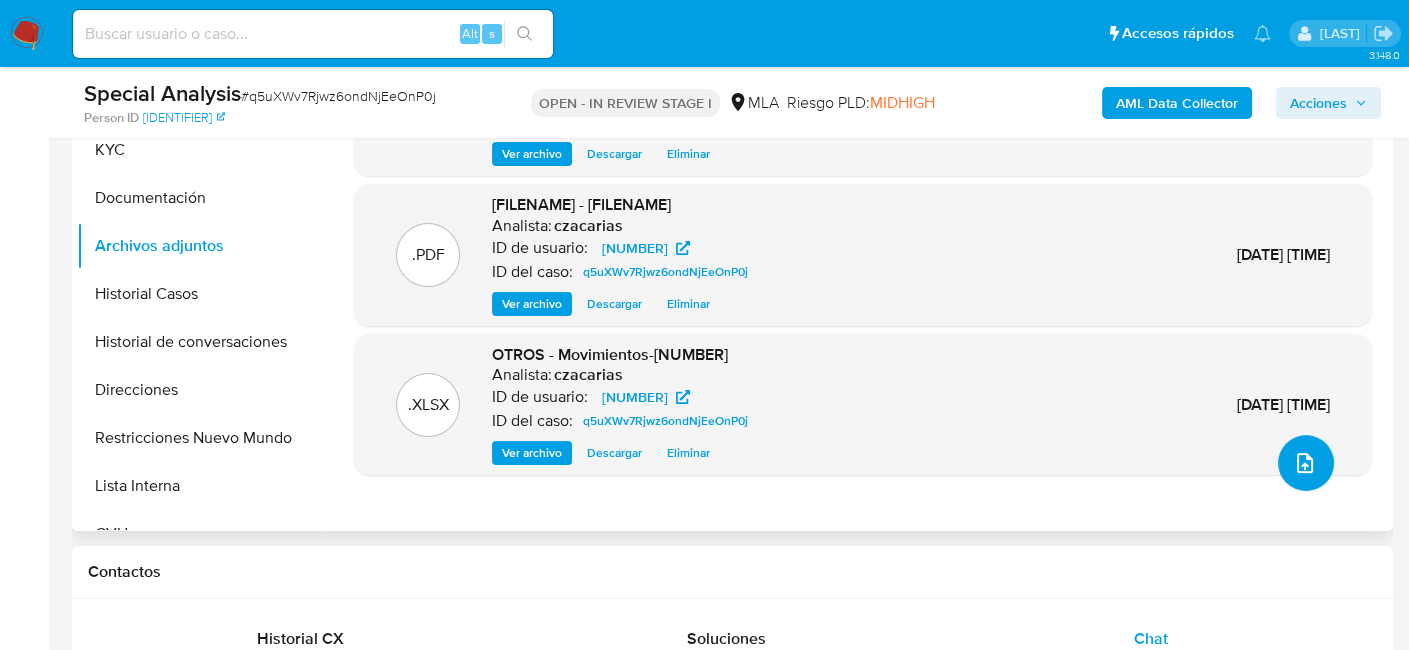 click at bounding box center (1306, 463) 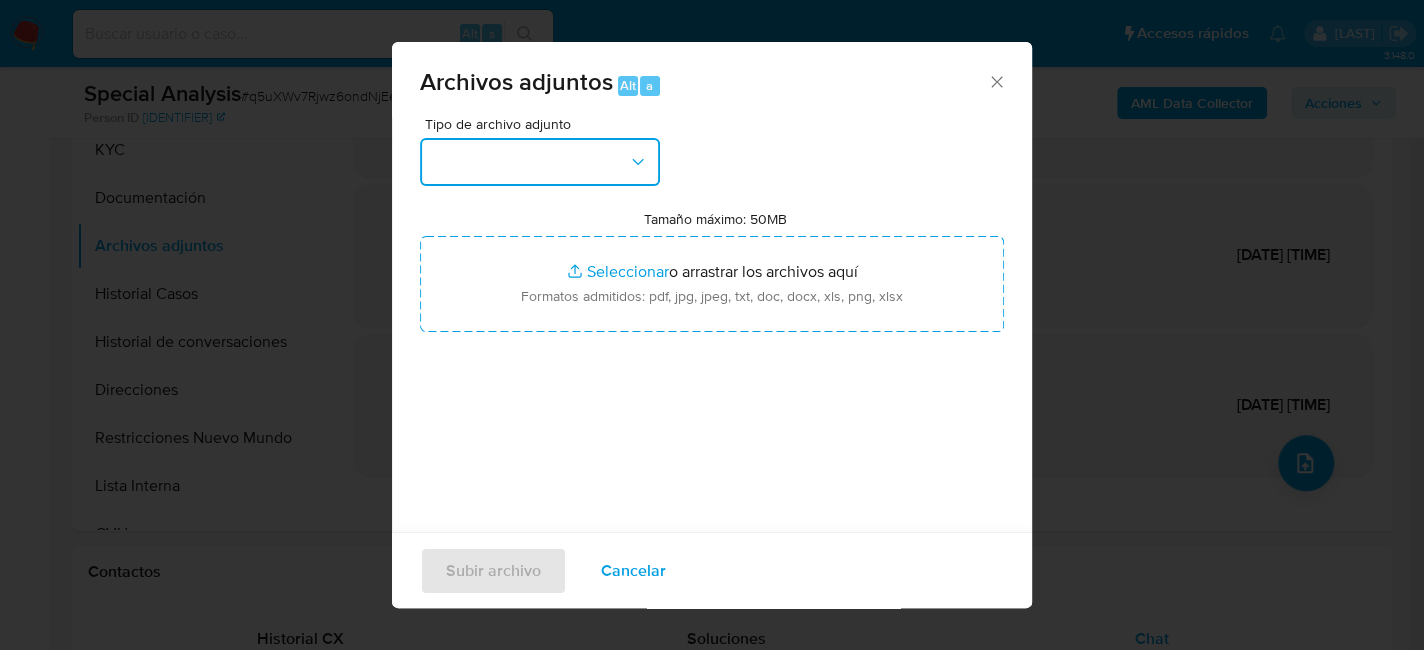 click at bounding box center (540, 162) 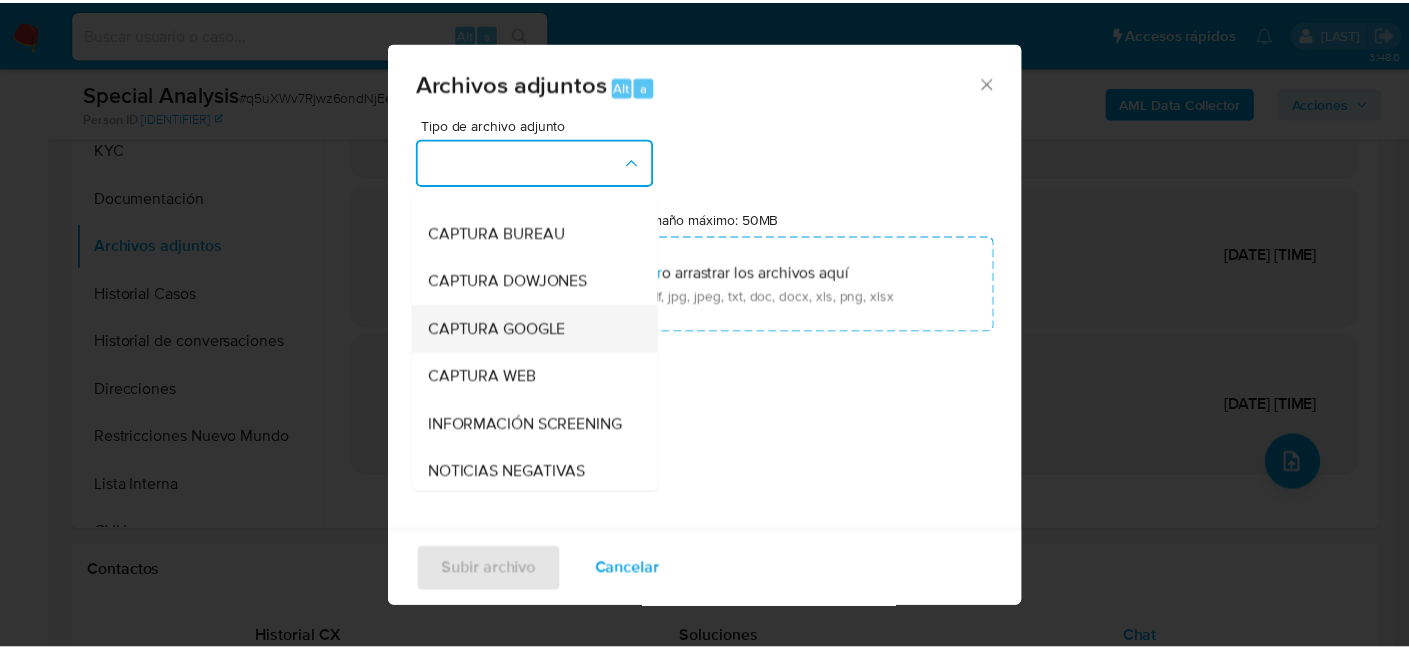 scroll, scrollTop: 200, scrollLeft: 0, axis: vertical 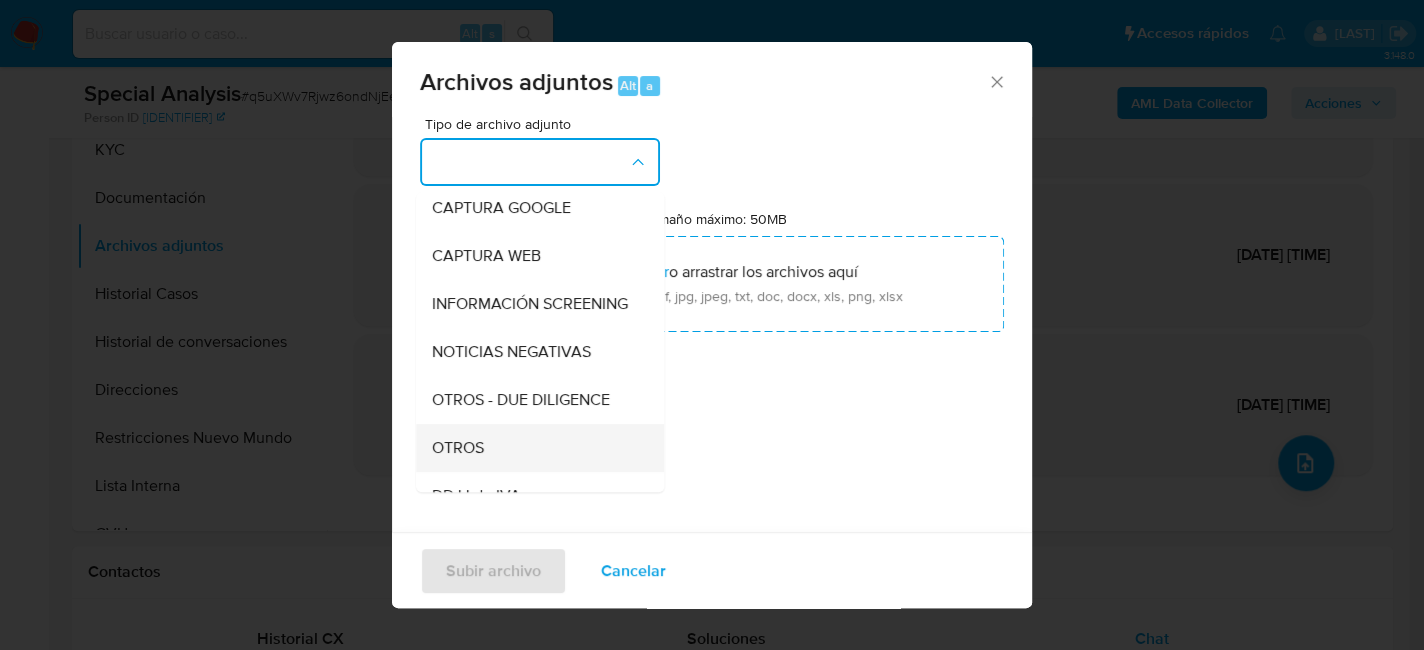 click on "OTROS" at bounding box center (534, 448) 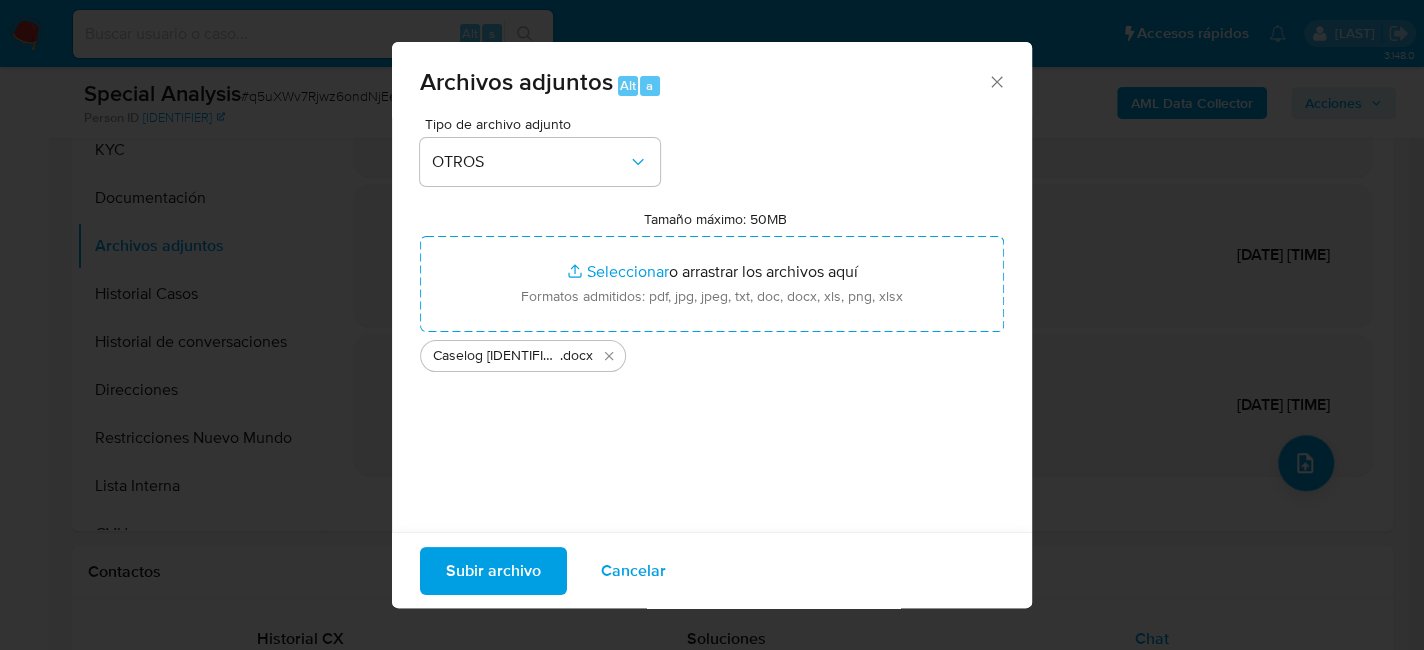click on "Subir archivo" at bounding box center (493, 570) 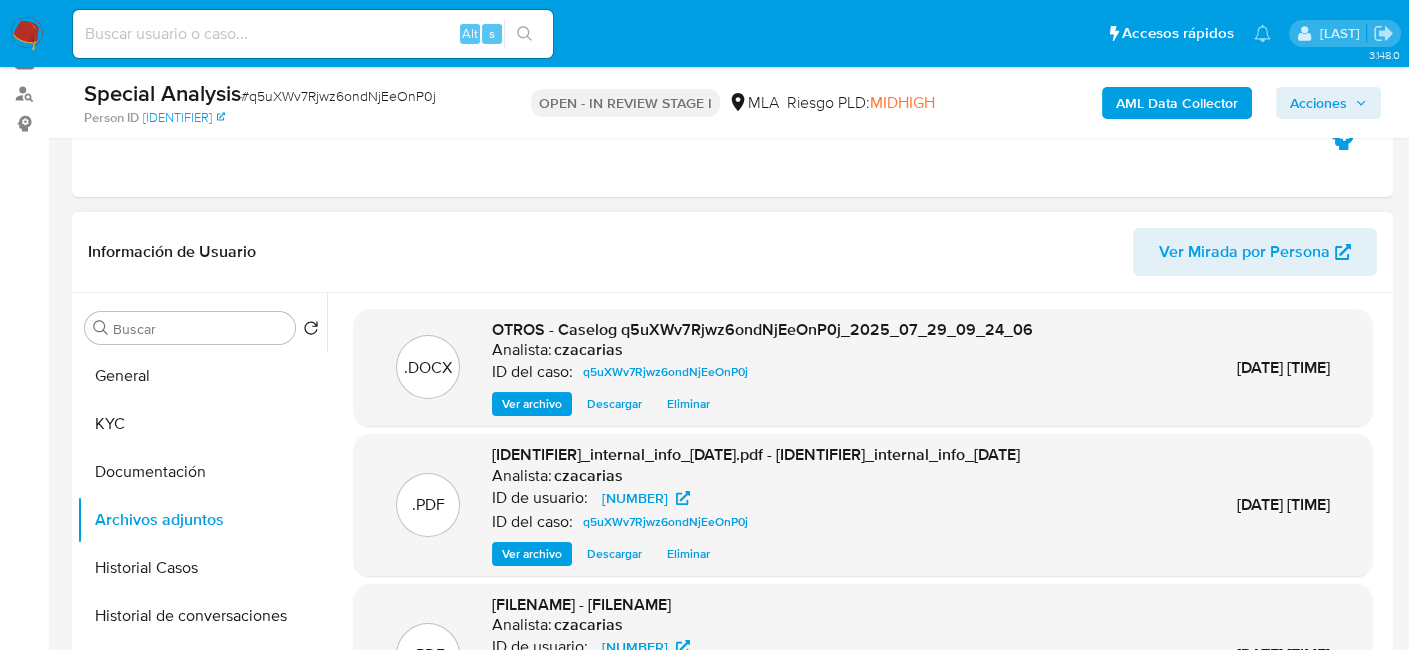 scroll, scrollTop: 200, scrollLeft: 0, axis: vertical 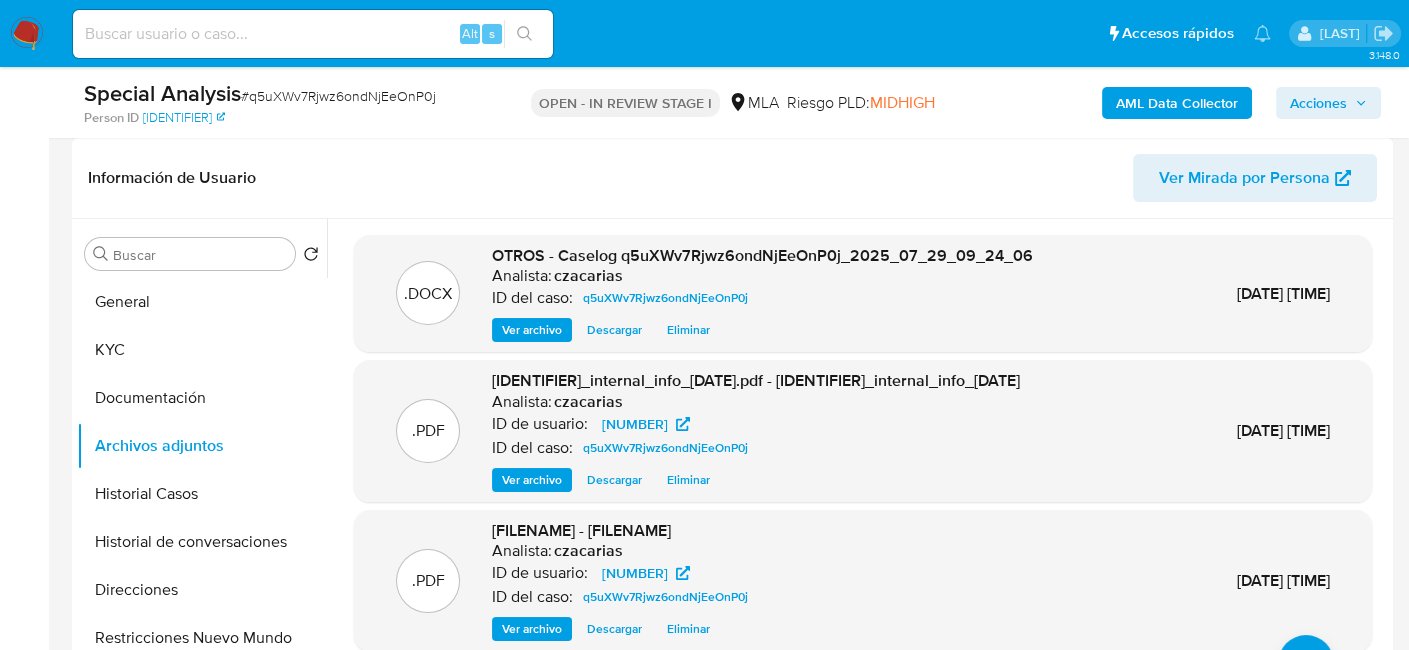 click on "Ver archivo" at bounding box center [532, 330] 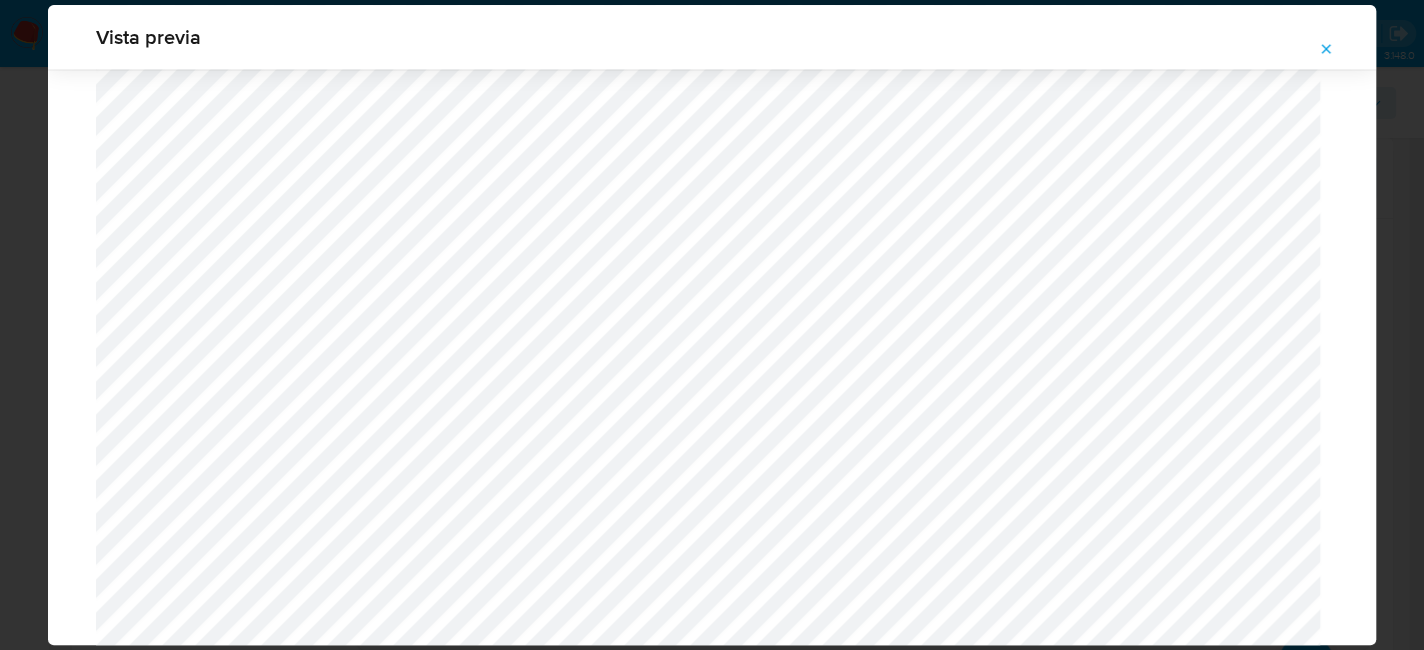 scroll, scrollTop: 1600, scrollLeft: 0, axis: vertical 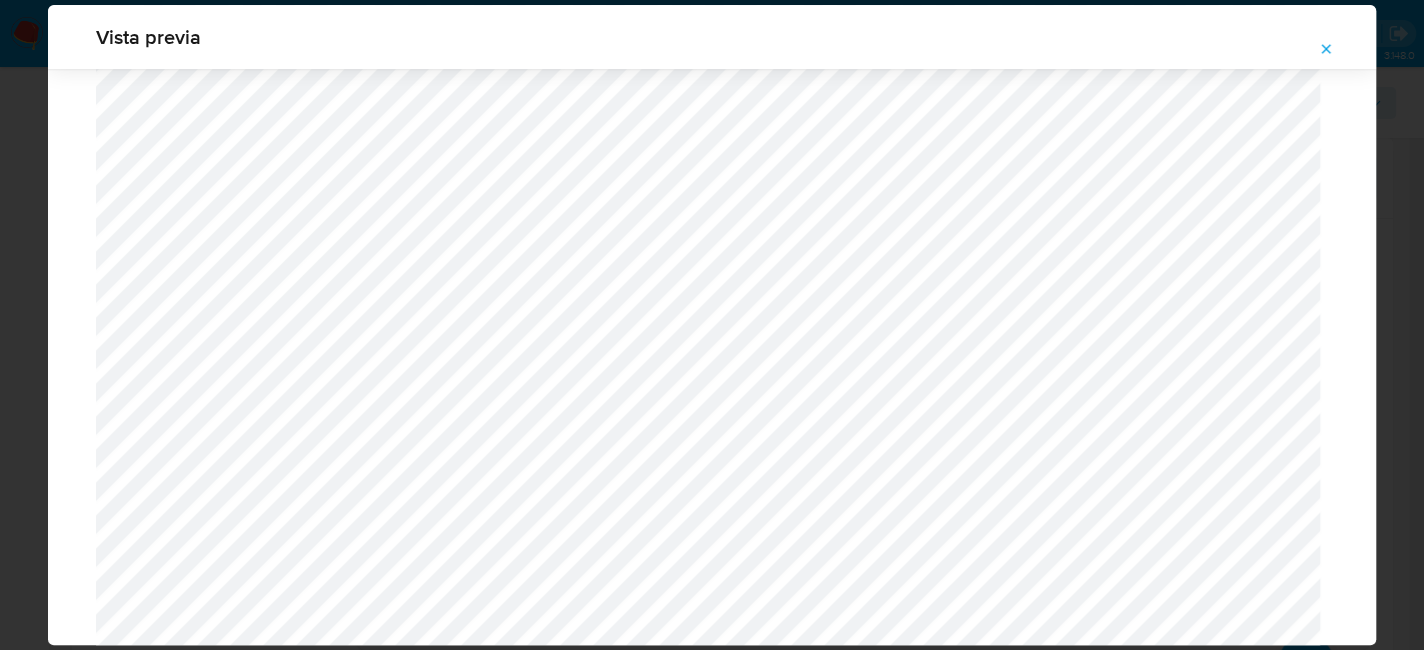 click at bounding box center [1326, 49] 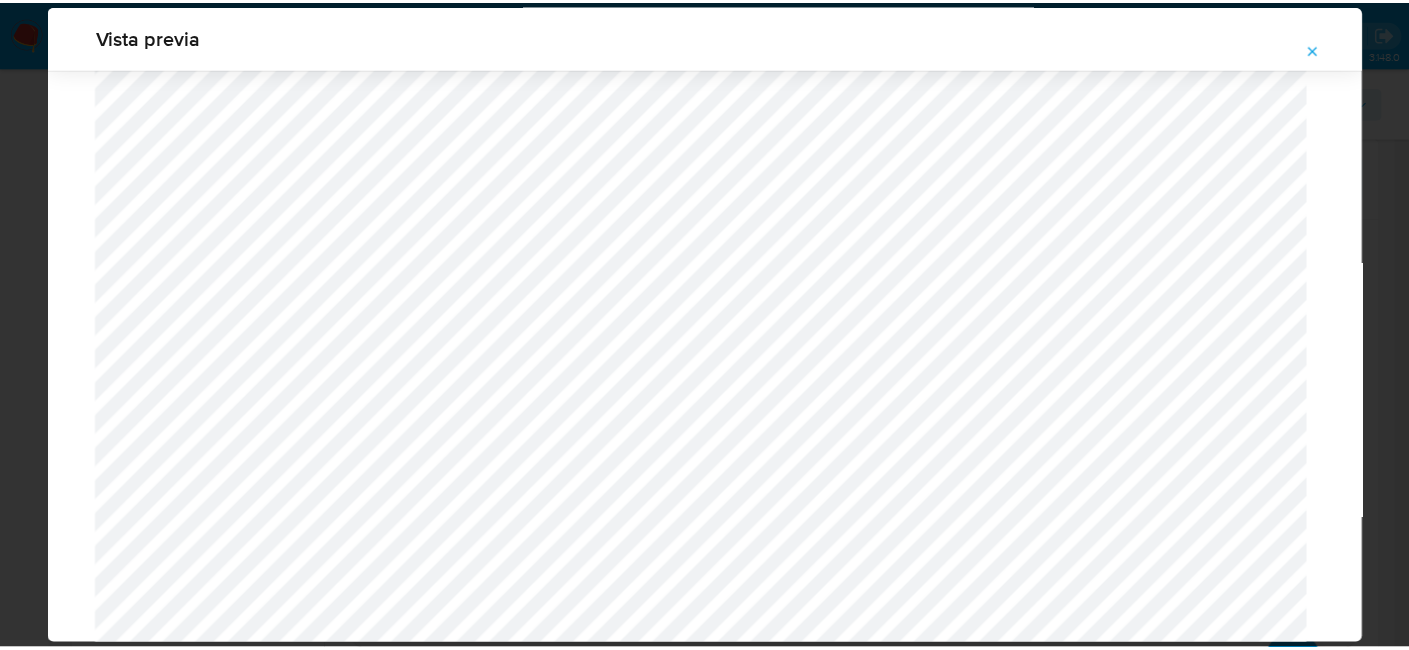 scroll, scrollTop: 103, scrollLeft: 0, axis: vertical 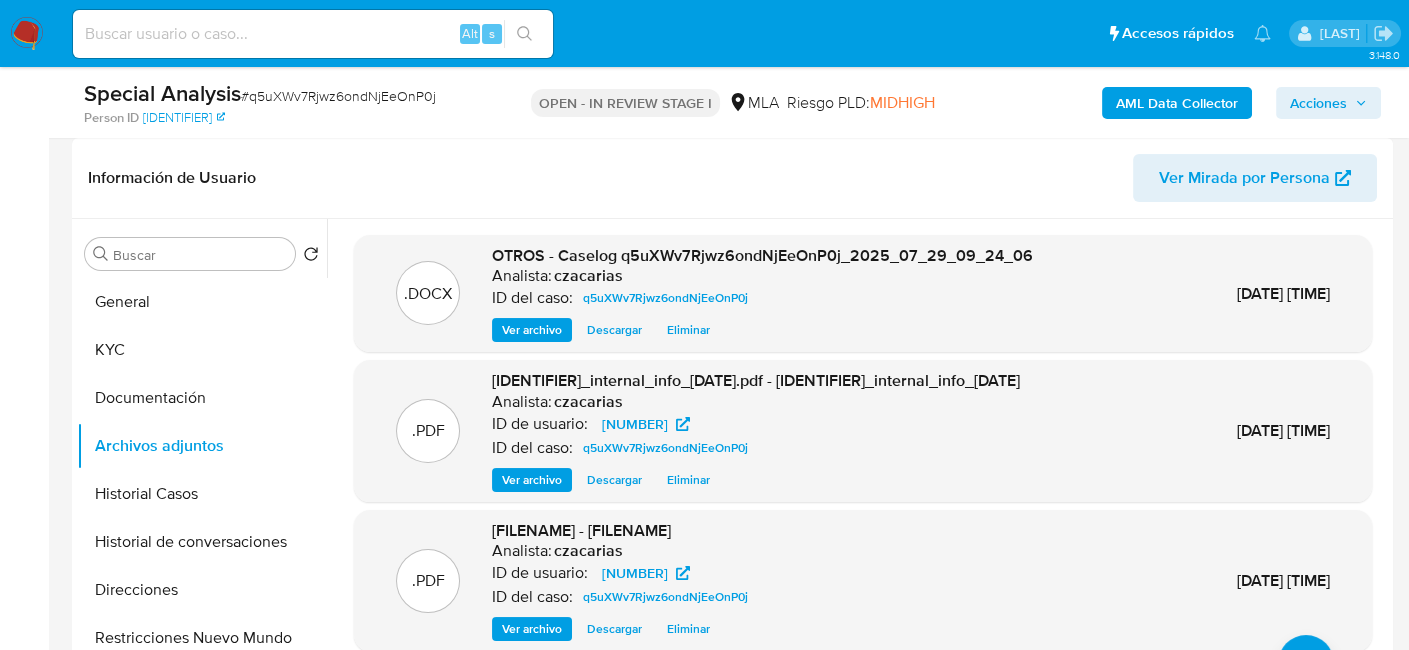 drag, startPoint x: 1340, startPoint y: 109, endPoint x: 1284, endPoint y: 115, distance: 56.32051 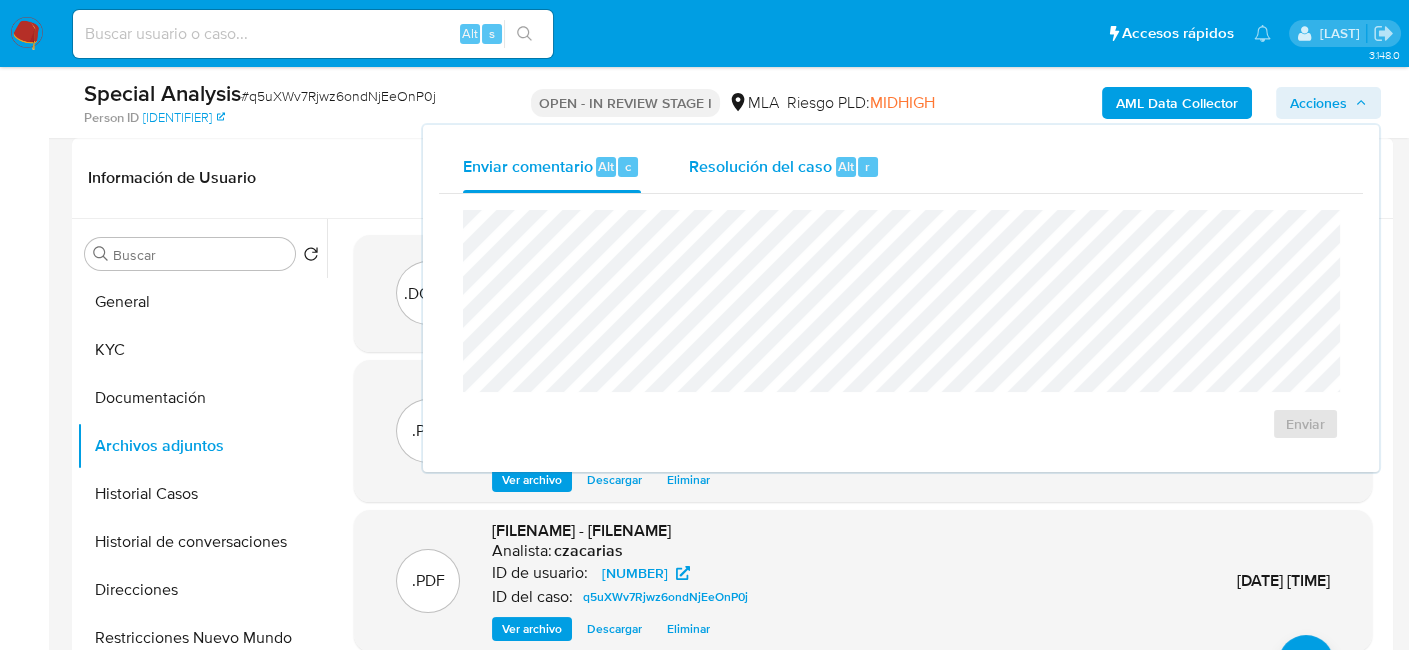 click on "Resolución del caso" at bounding box center (760, 165) 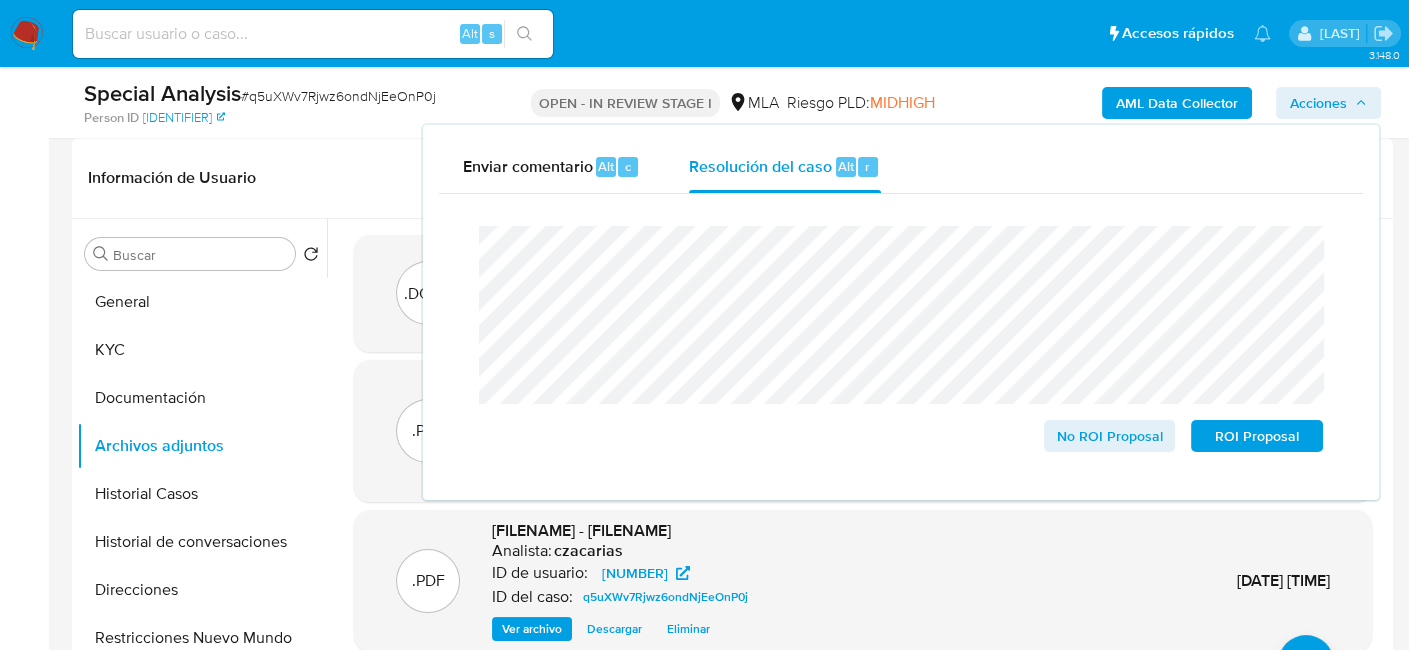 click on "# q5uXWv7Rjwz6ondNjEeOnP0j" at bounding box center [338, 96] 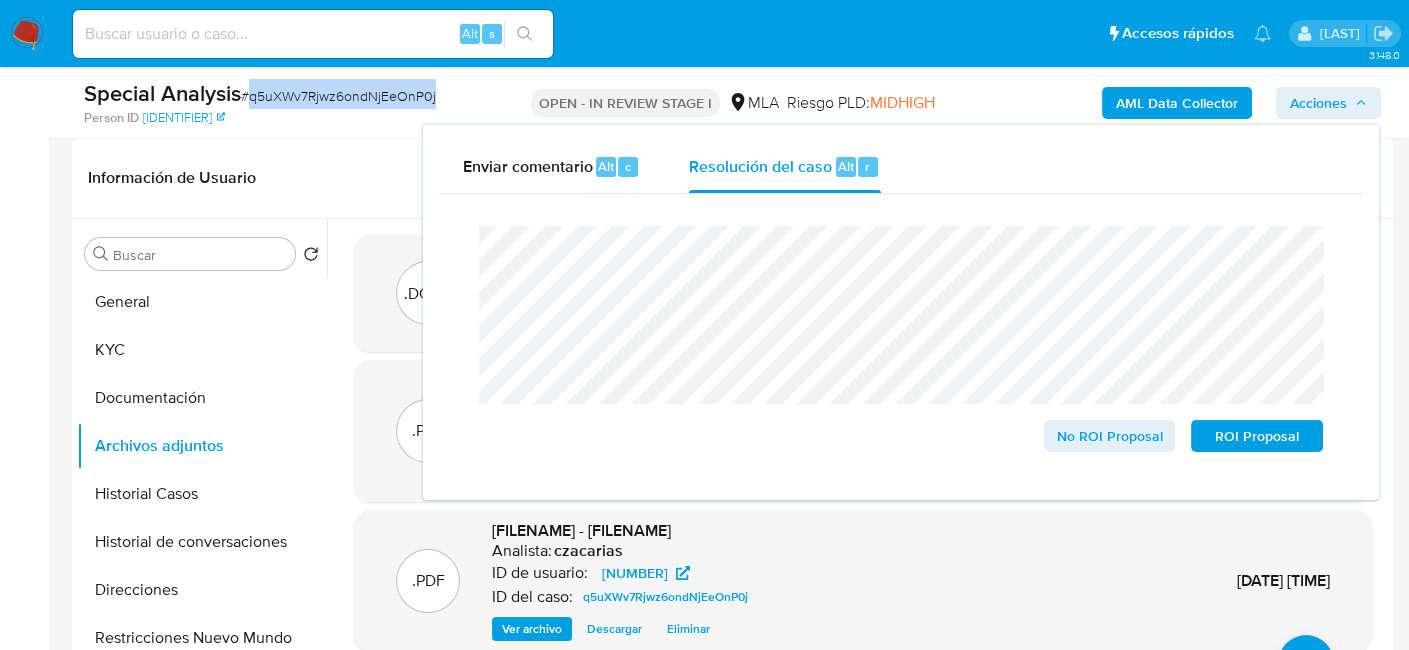 click on "# q5uXWv7Rjwz6ondNjEeOnP0j" at bounding box center [338, 96] 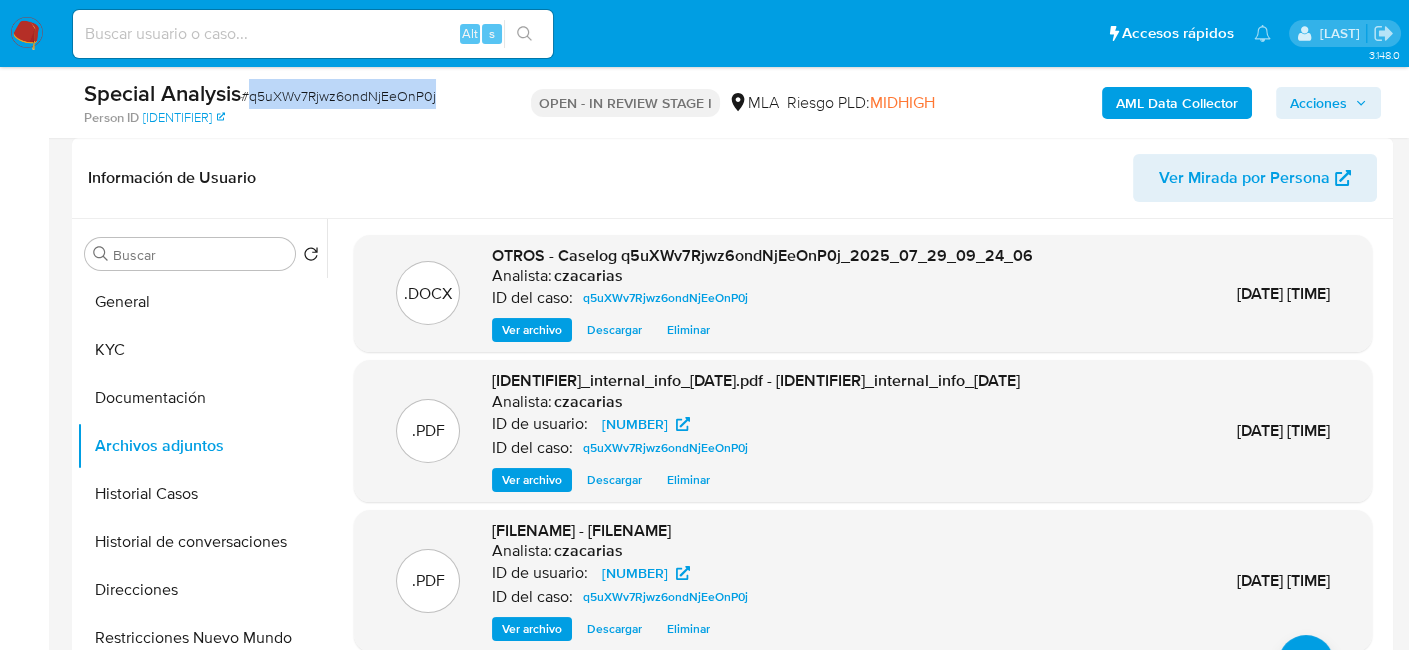 copy on "q5uXWv7Rjwz6ondNjEeOnP0j" 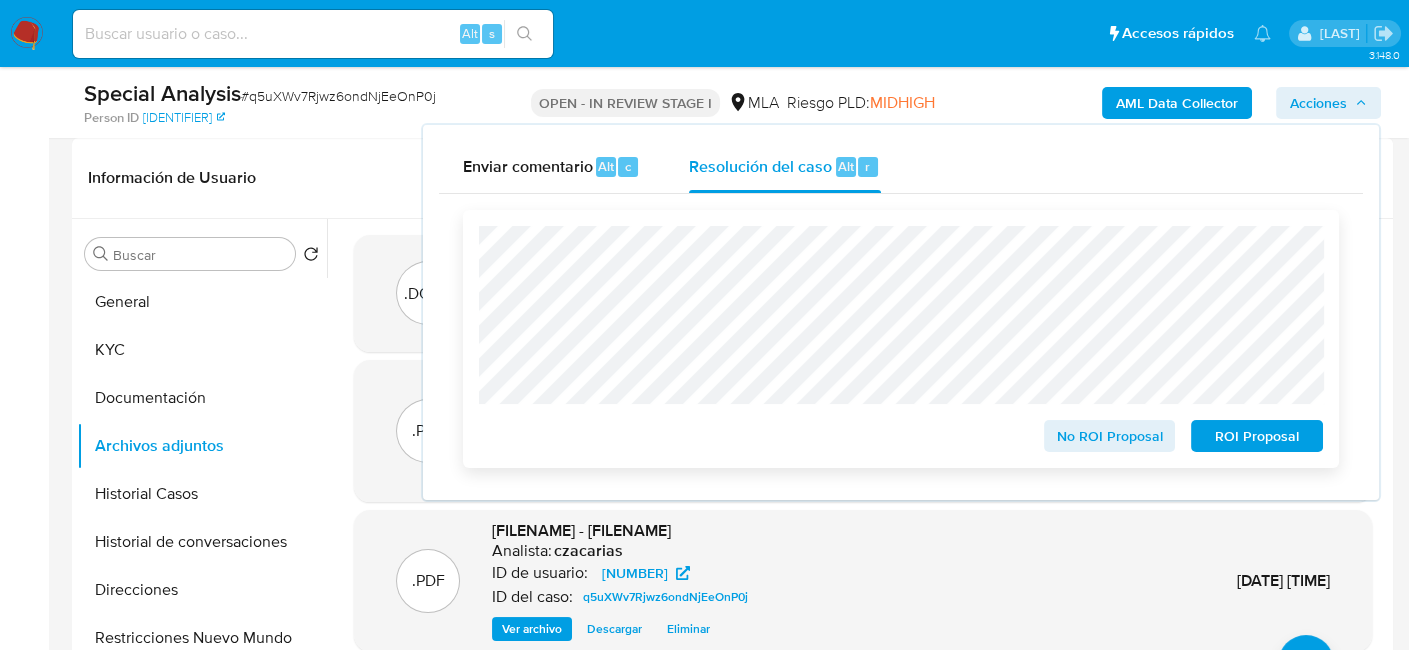 click on "No ROI Proposal" at bounding box center (1110, 436) 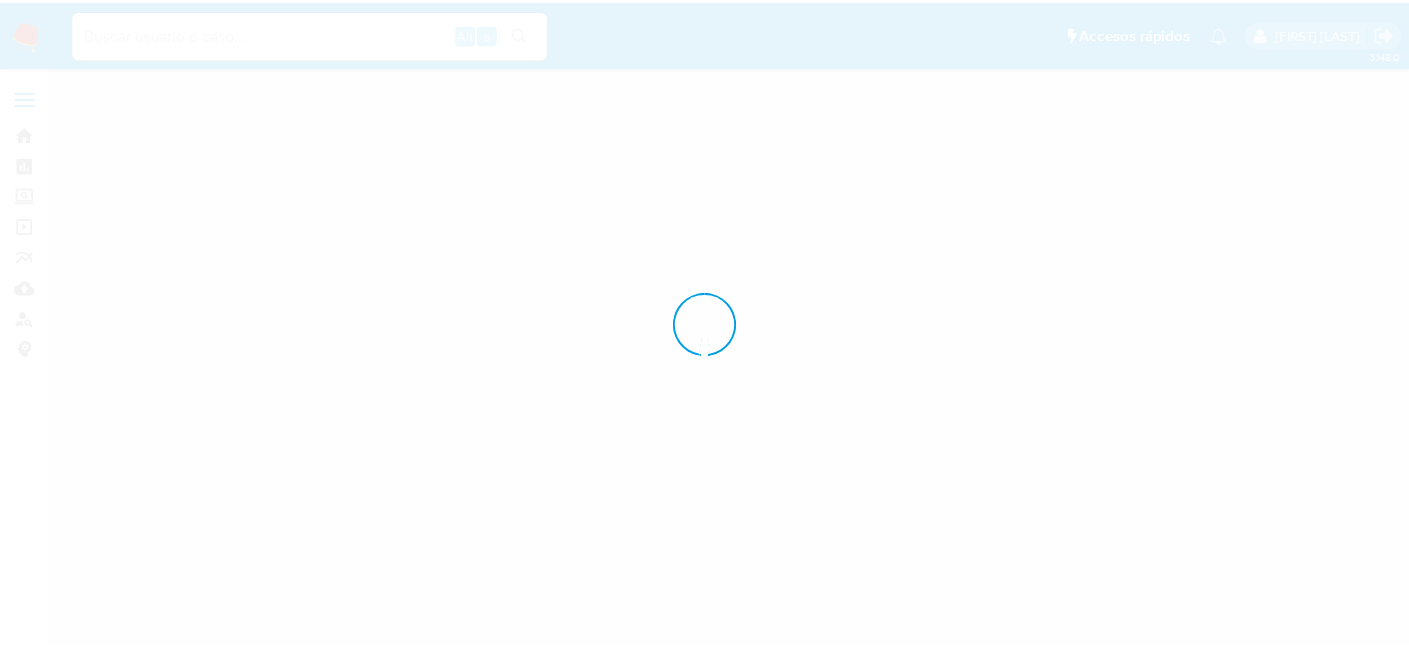 scroll, scrollTop: 0, scrollLeft: 0, axis: both 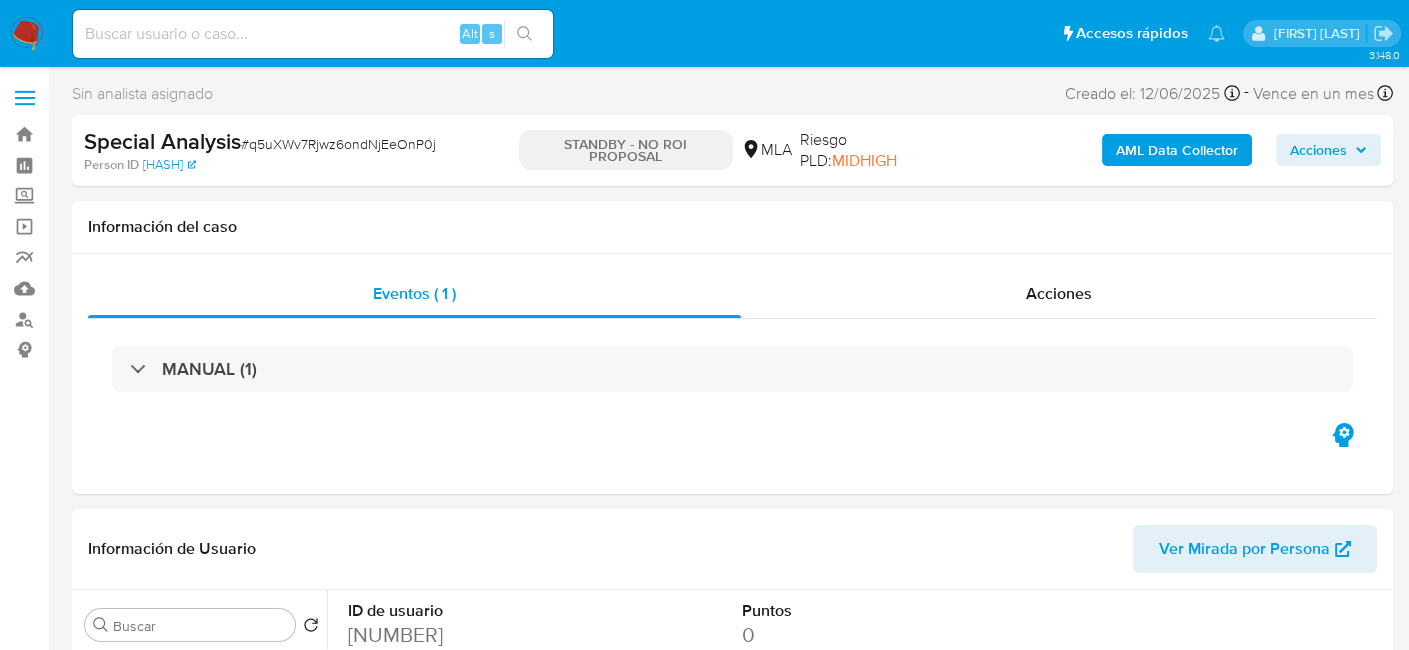 select on "10" 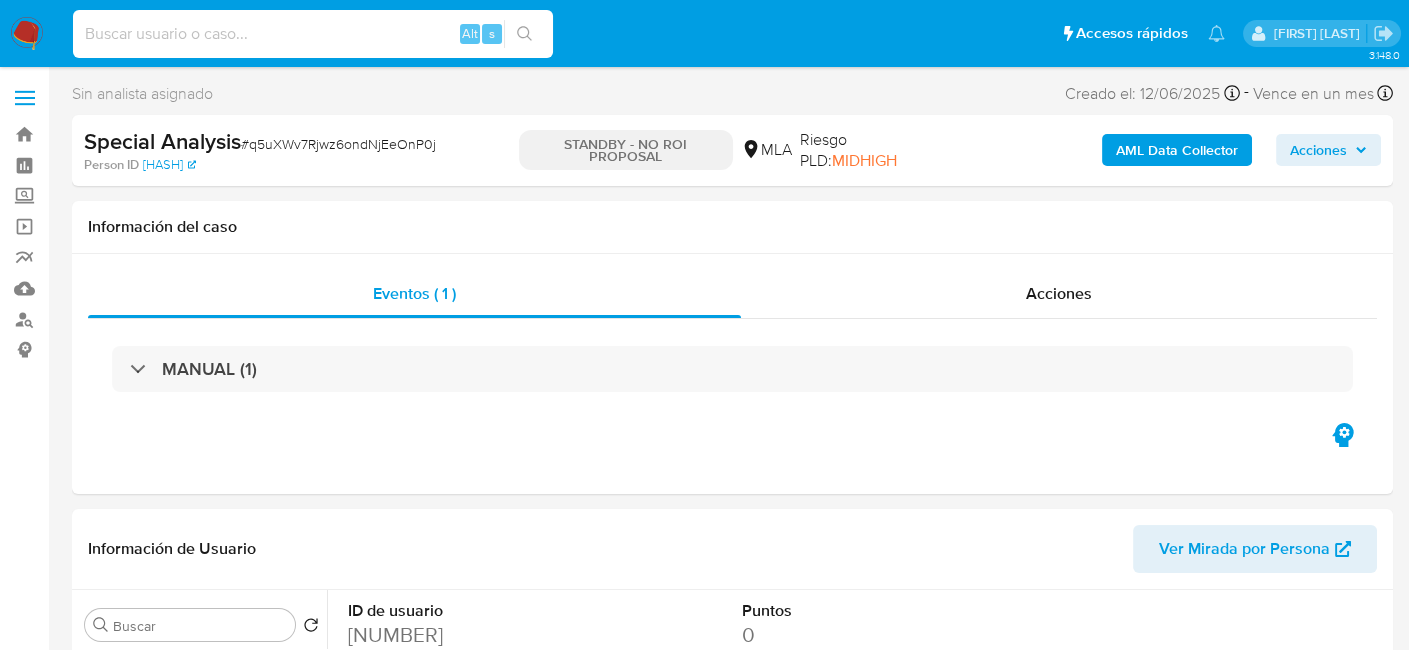 click at bounding box center [313, 34] 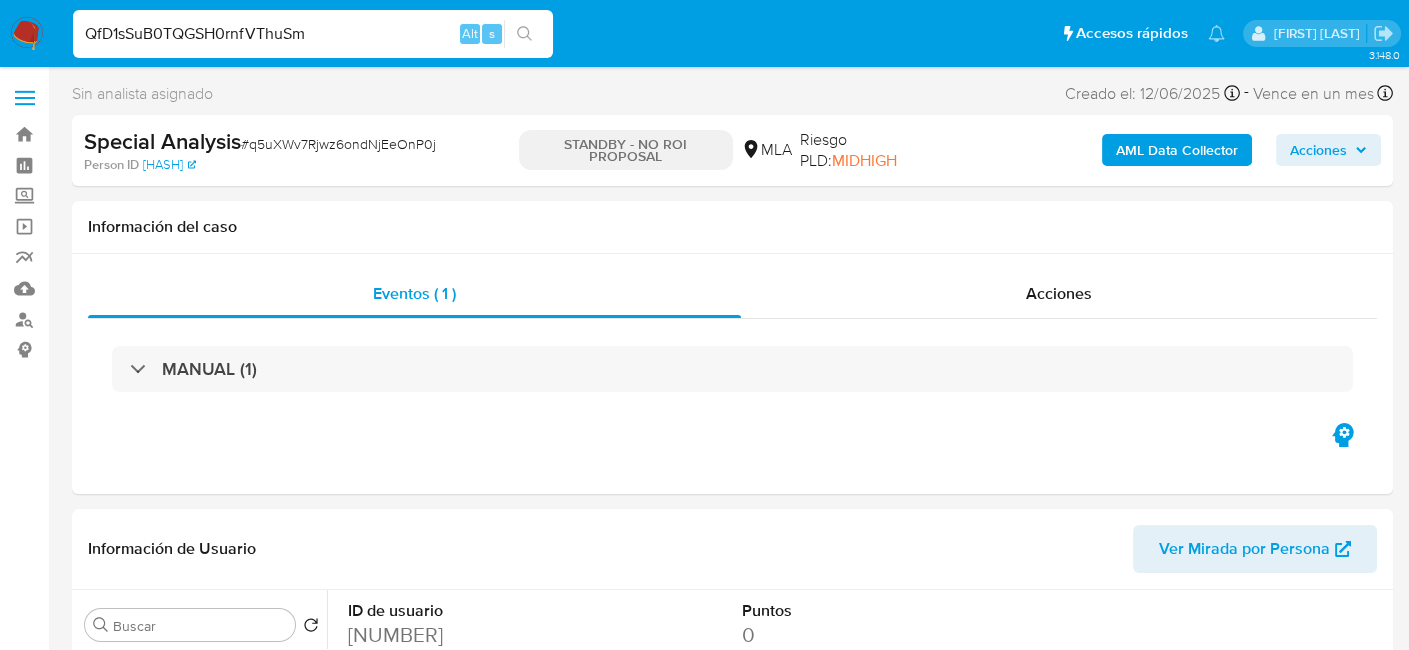 type on "QfD1sSuB0TQGSH0rnfVThuSm" 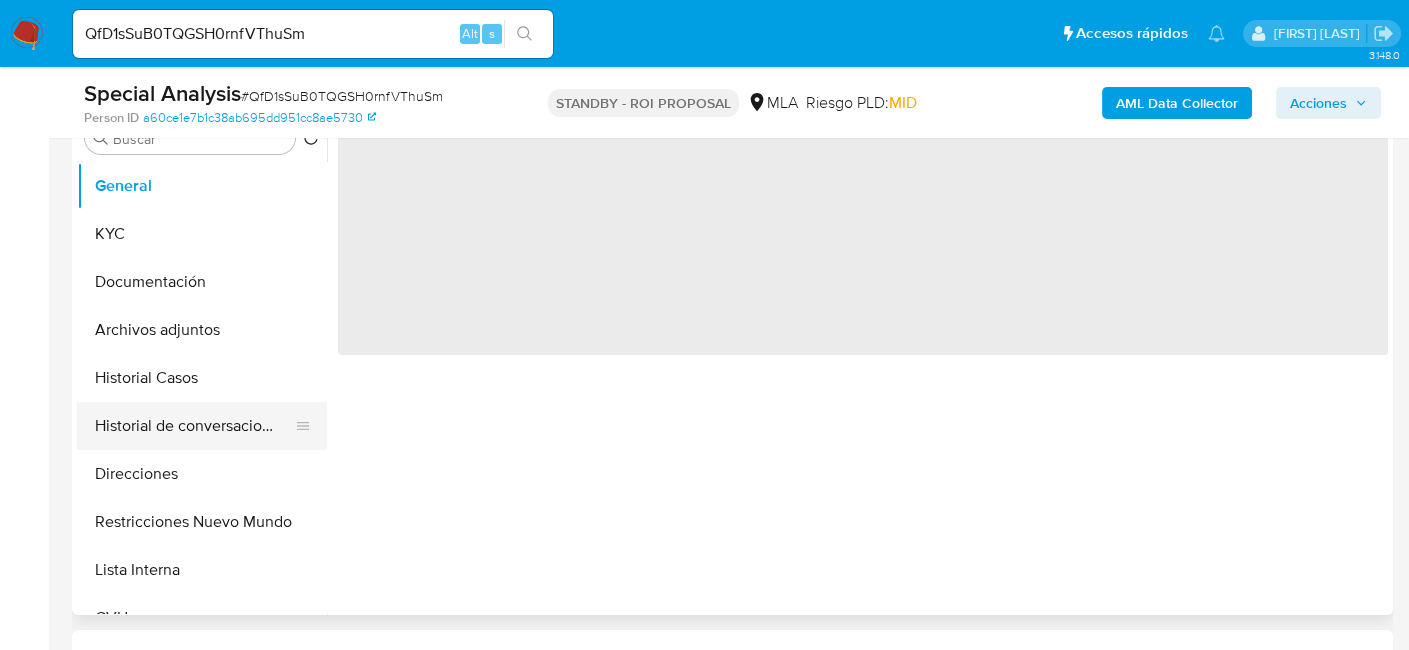 scroll, scrollTop: 500, scrollLeft: 0, axis: vertical 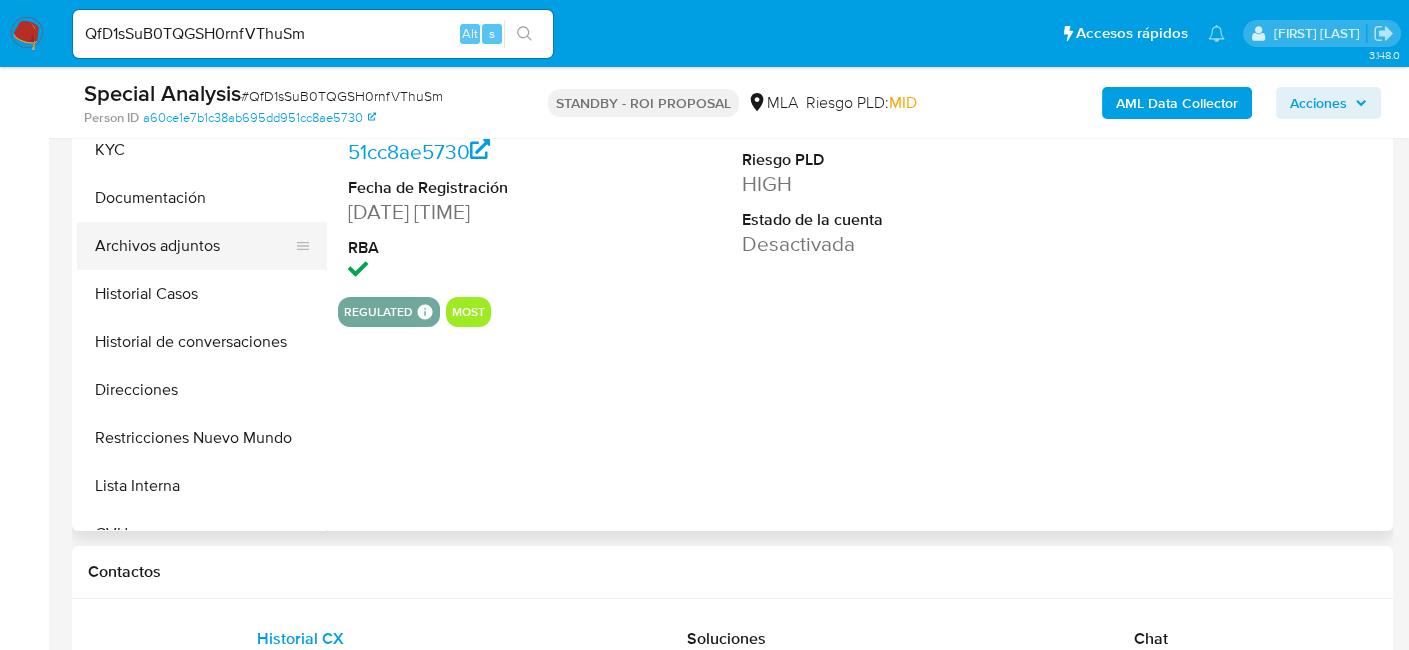 click on "Archivos adjuntos" at bounding box center [194, 246] 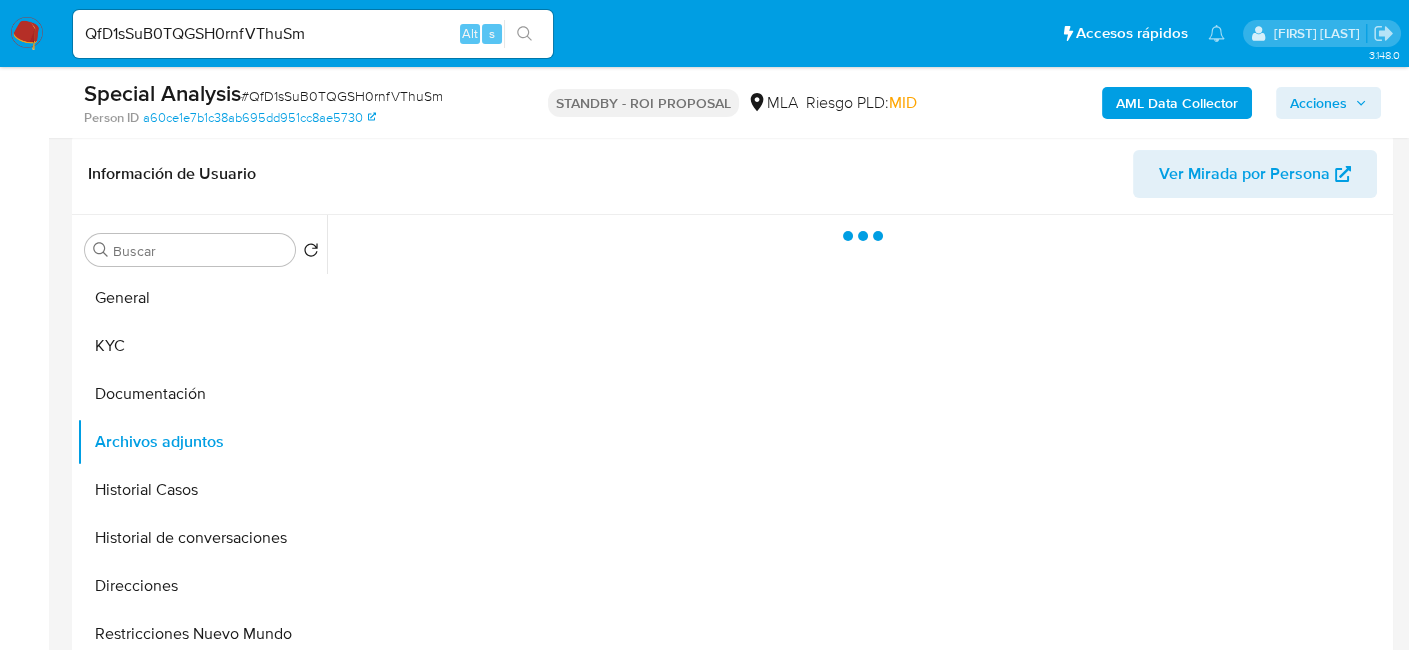 select on "10" 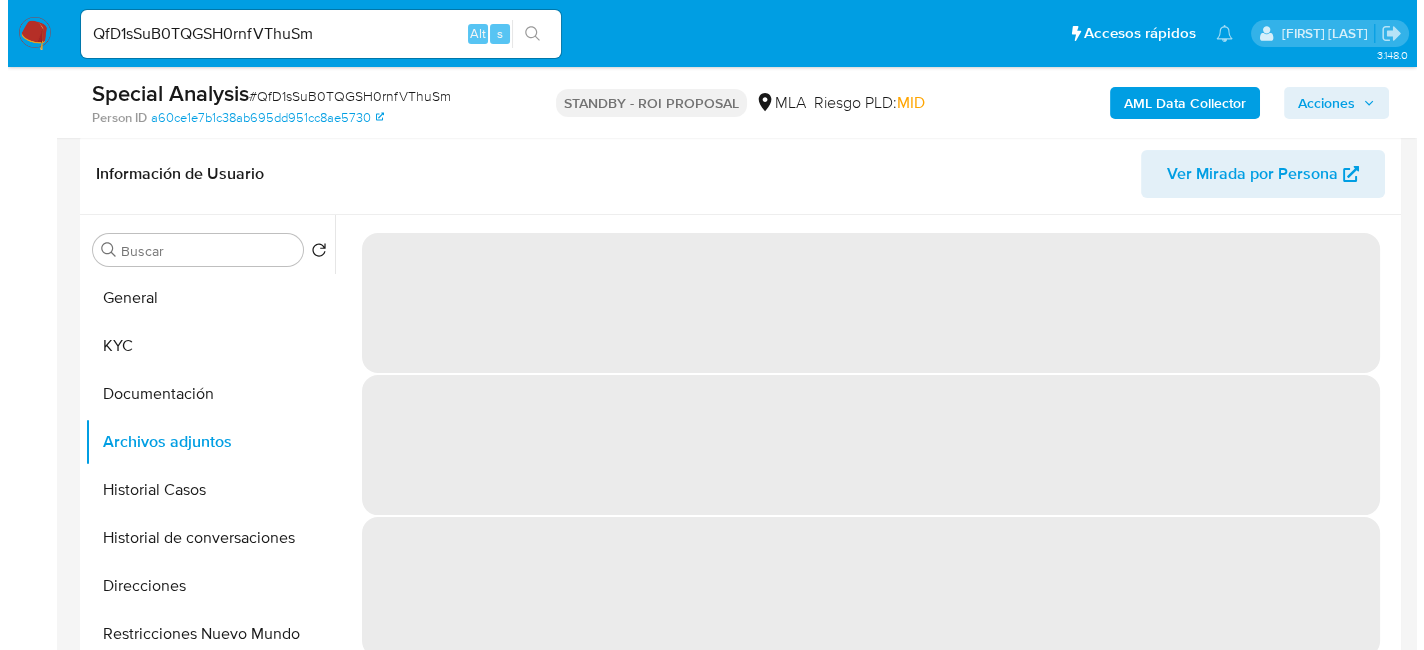 scroll, scrollTop: 300, scrollLeft: 0, axis: vertical 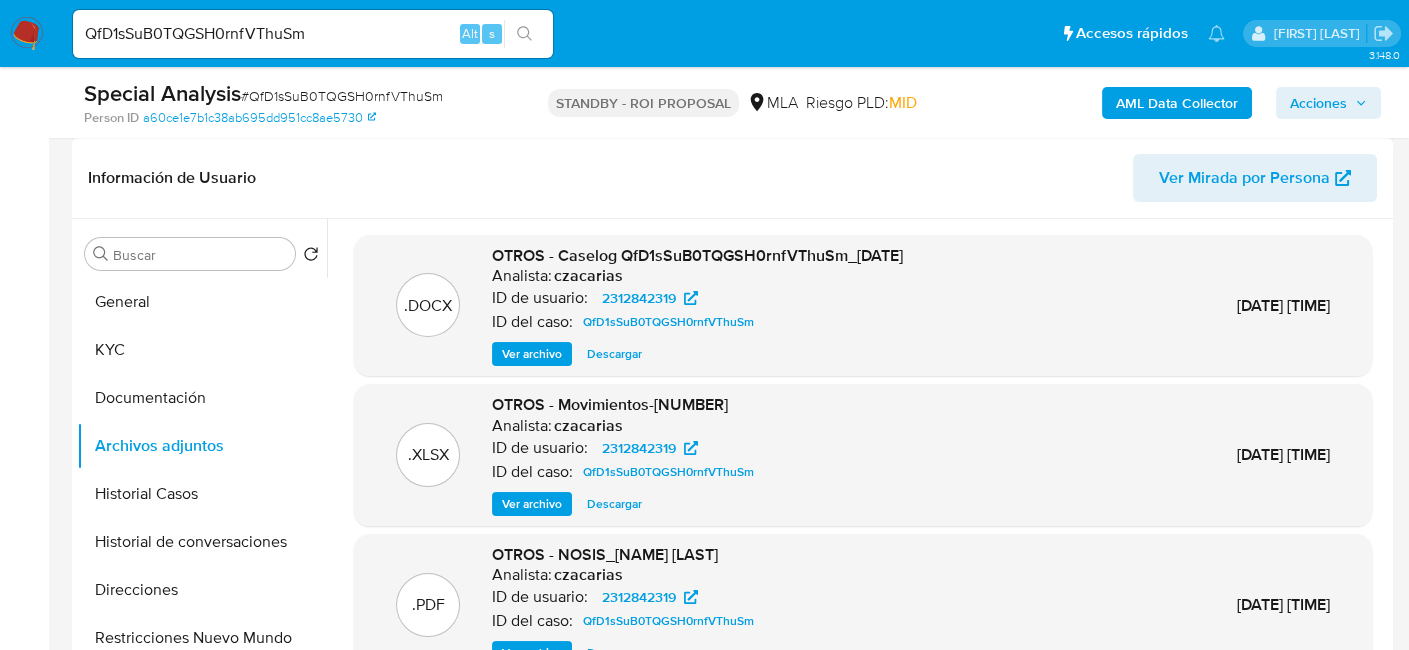 click on "Ver archivo" at bounding box center [532, 354] 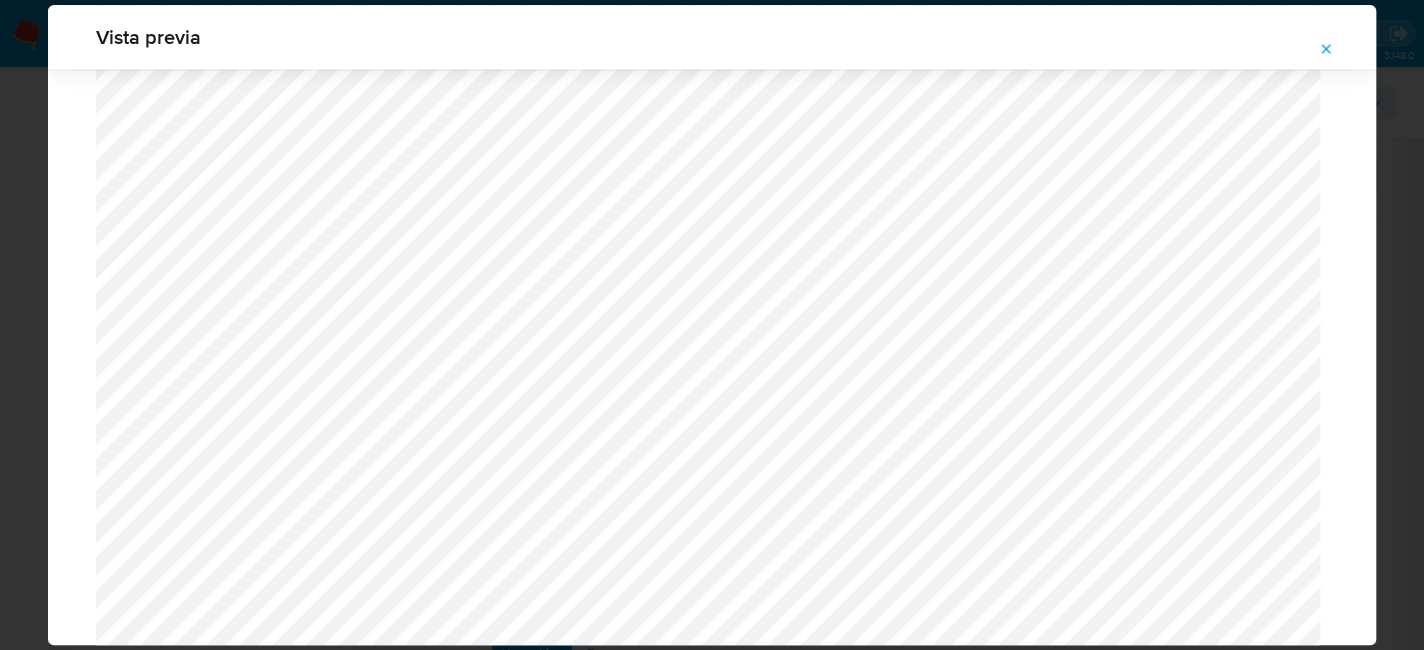 scroll, scrollTop: 2260, scrollLeft: 0, axis: vertical 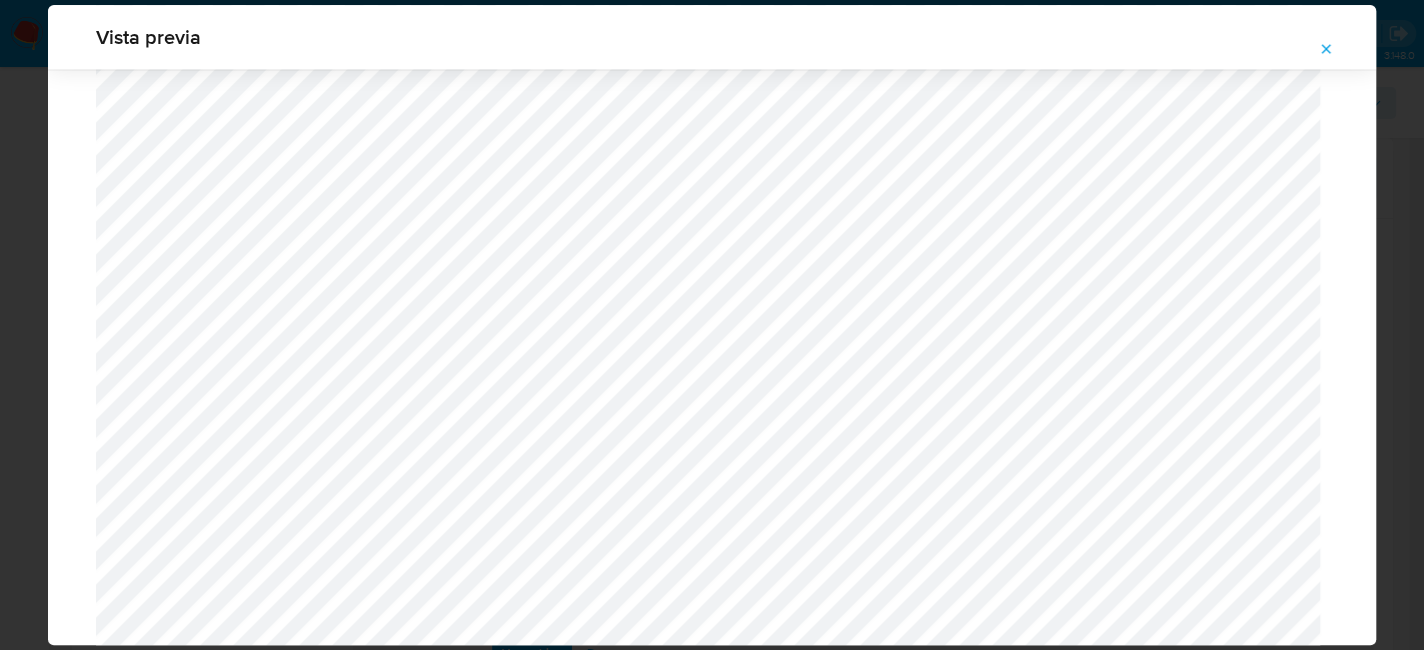 click 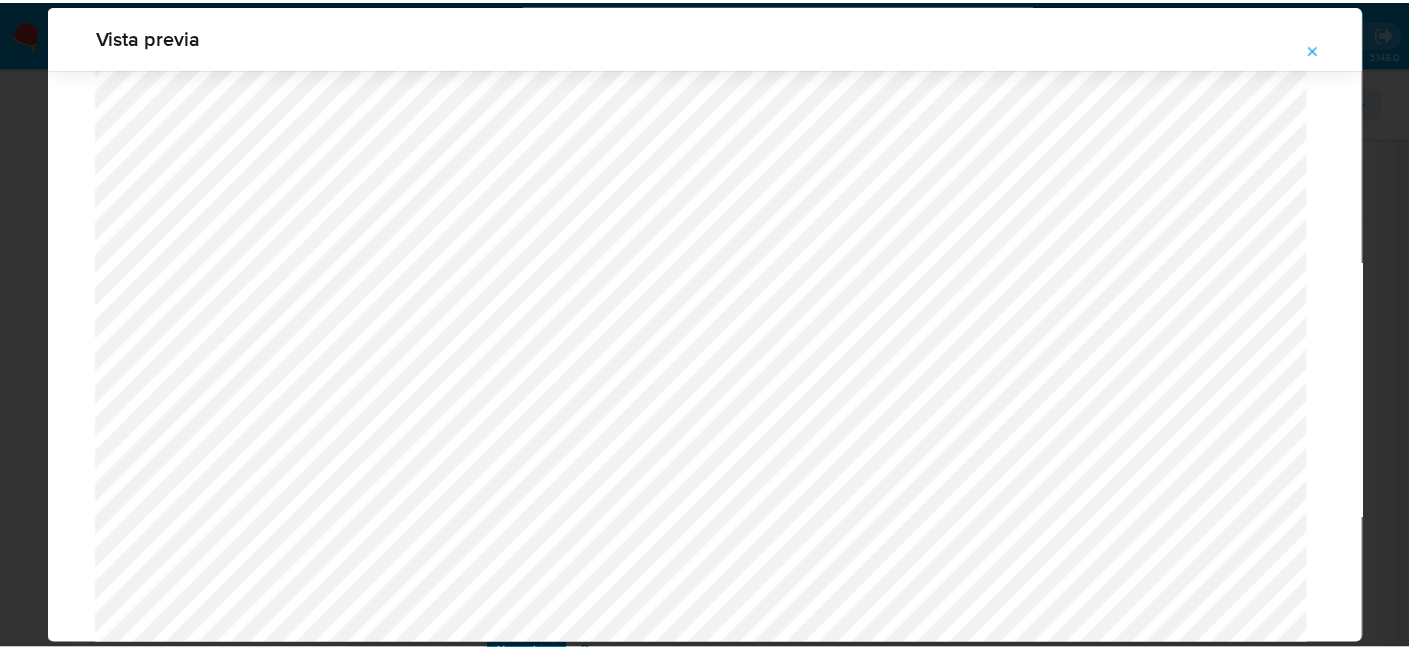 scroll, scrollTop: 103, scrollLeft: 0, axis: vertical 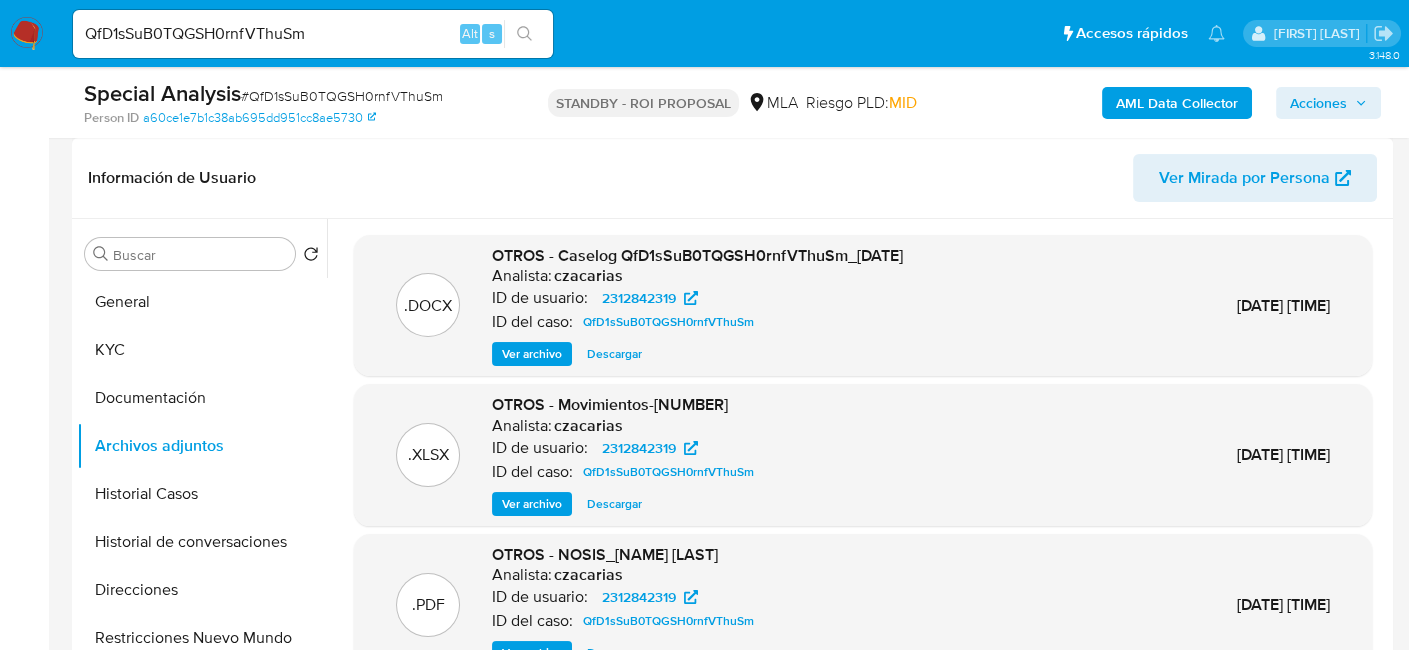 click on "QfD1sSuB0TQGSH0rnfVThuSm" at bounding box center (313, 34) 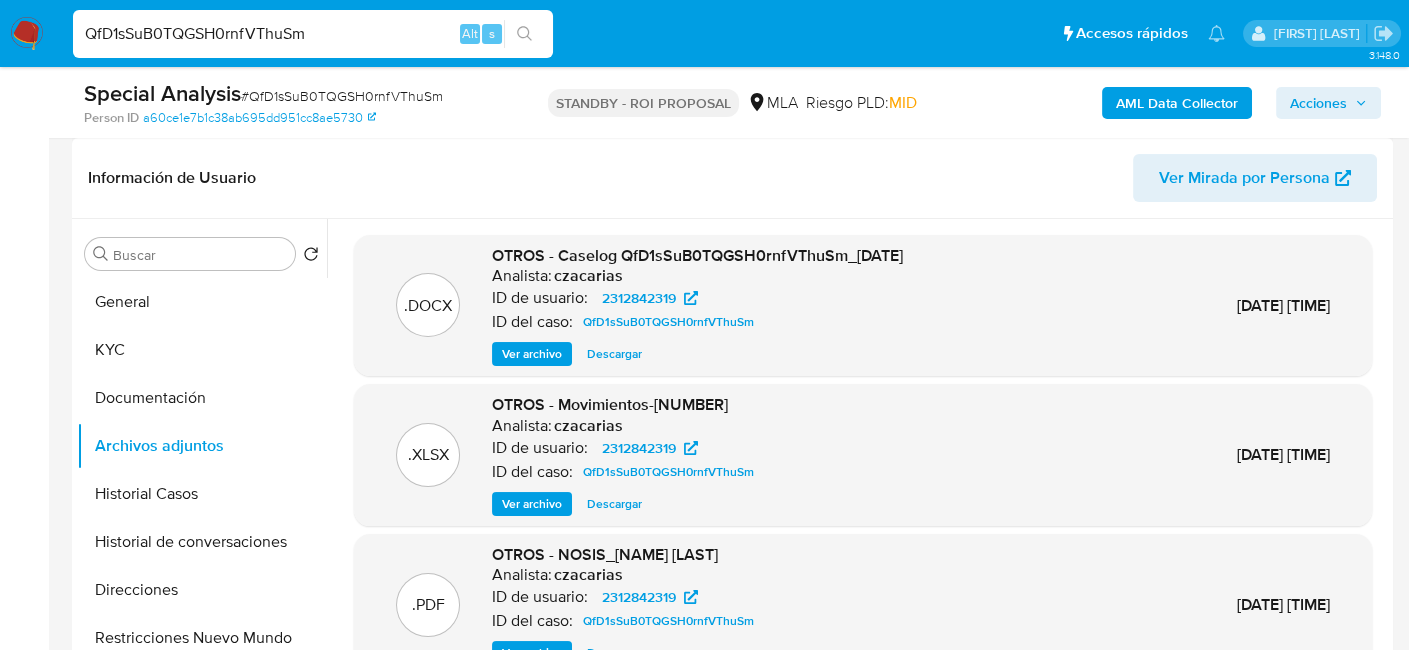 click on "QfD1sSuB0TQGSH0rnfVThuSm" at bounding box center (313, 34) 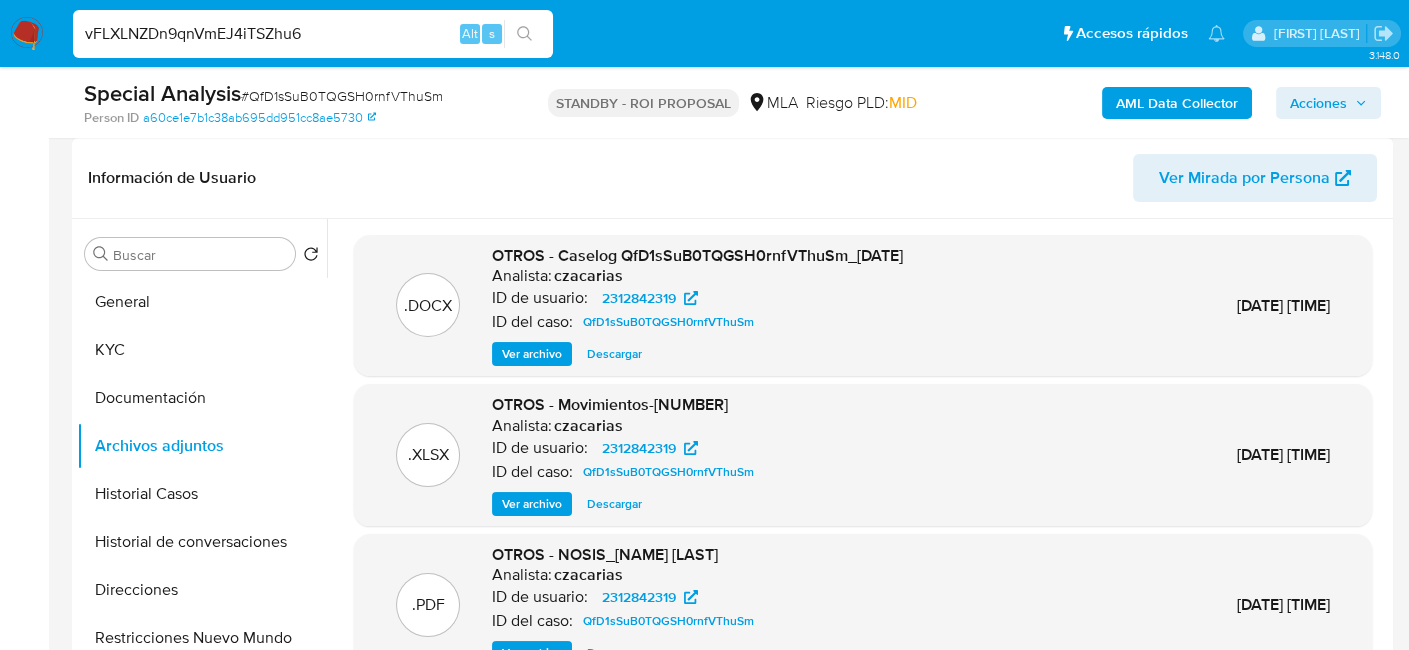 type on "vFLXLNZDn9qnVmEJ4iTSZhu6" 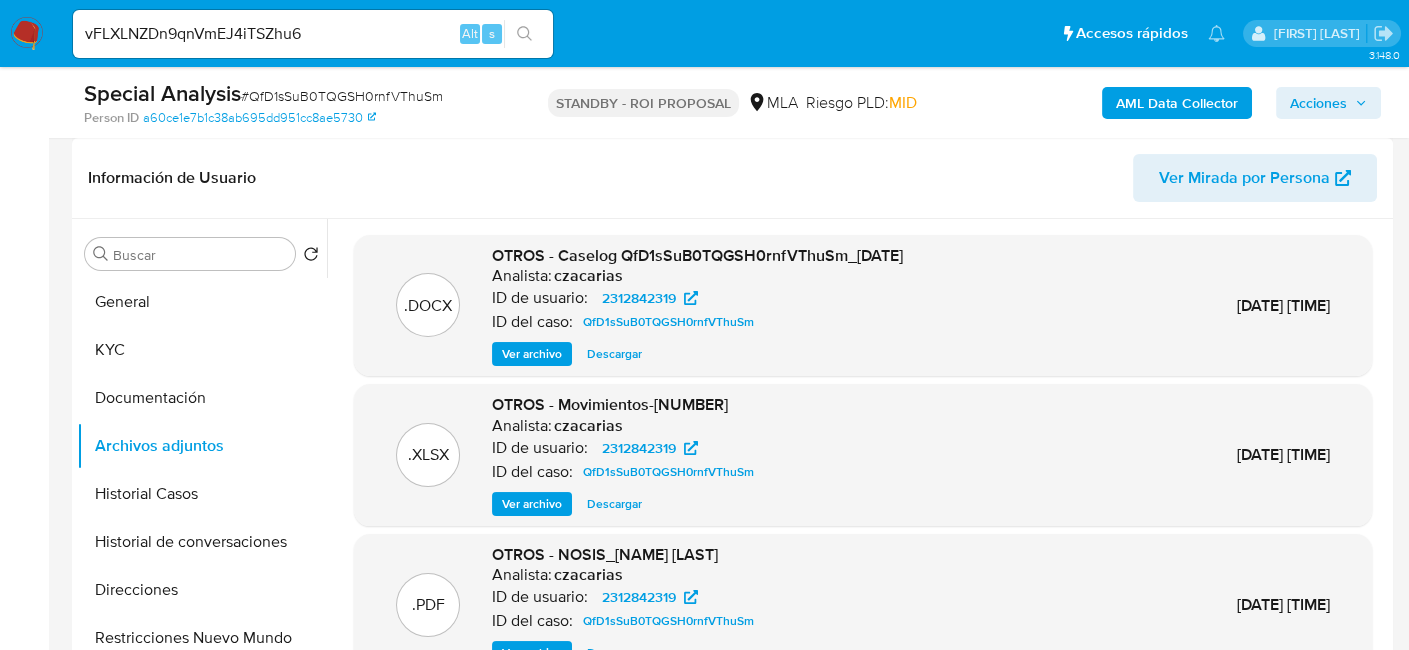 click on "vFLXLNZDn9qnVmEJ4iTSZhu6 Alt s" at bounding box center (313, 34) 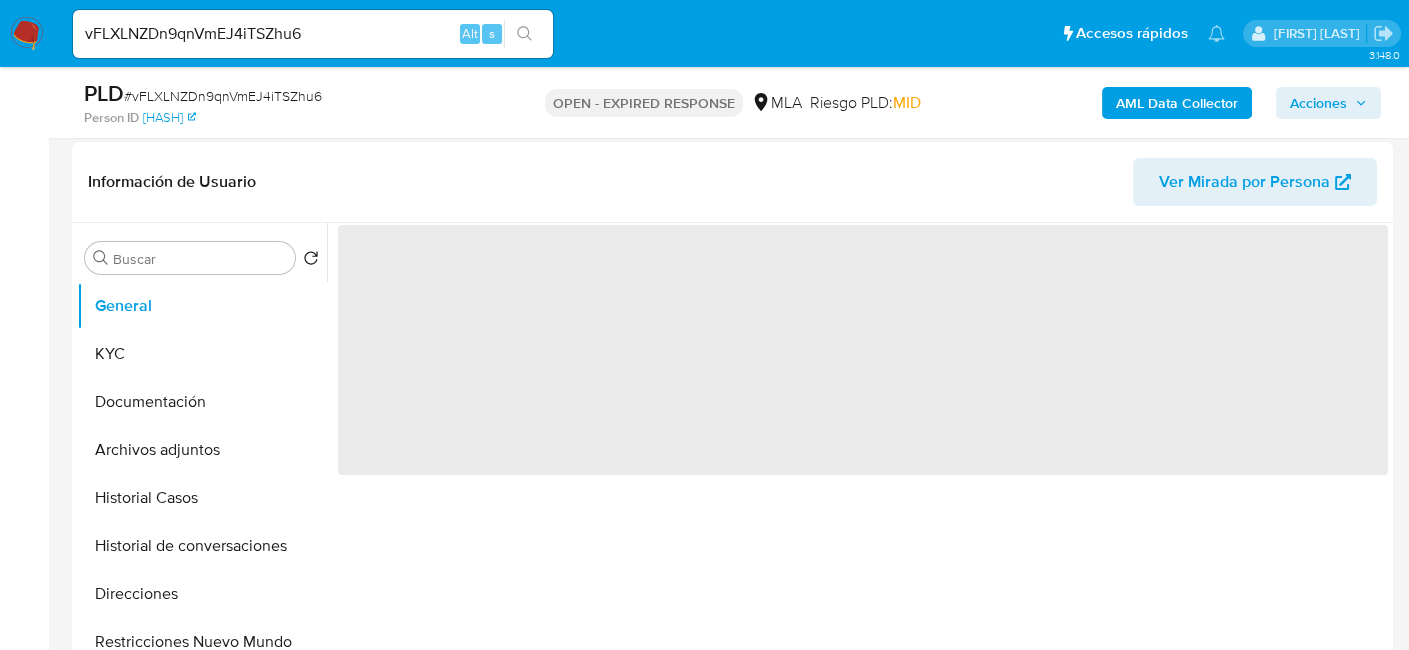 scroll, scrollTop: 300, scrollLeft: 0, axis: vertical 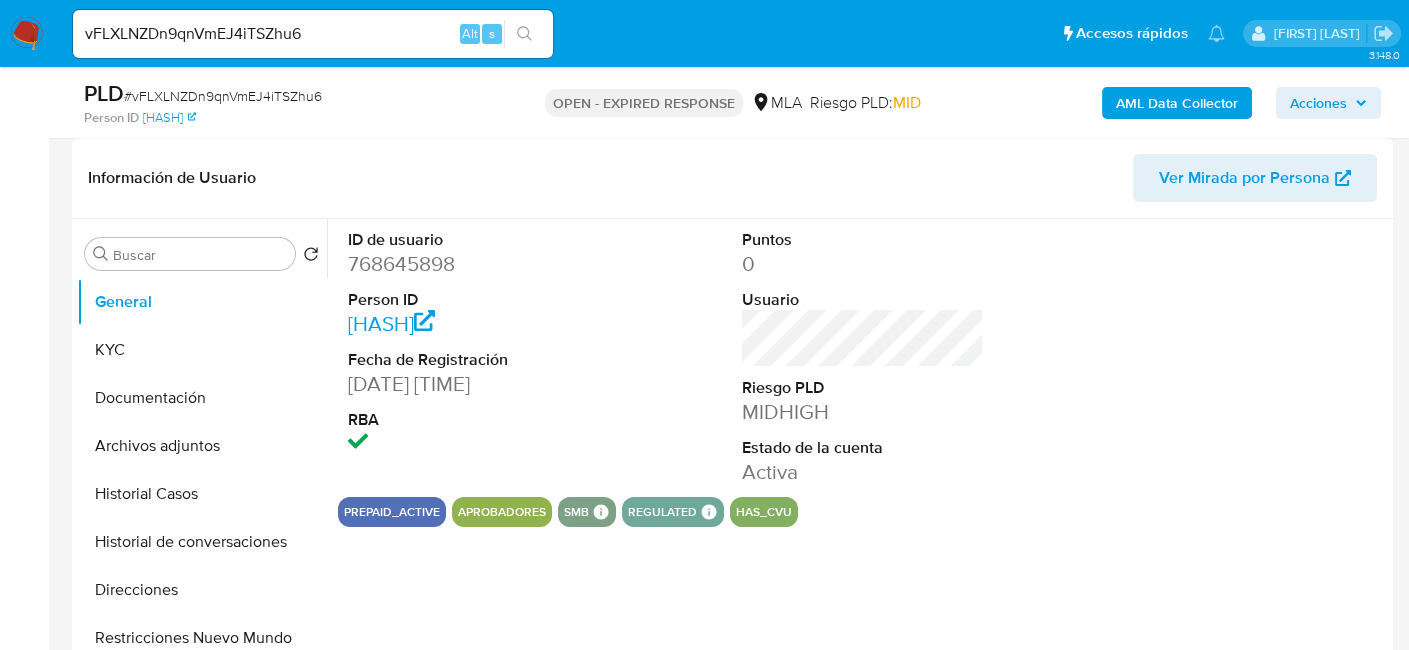 select on "10" 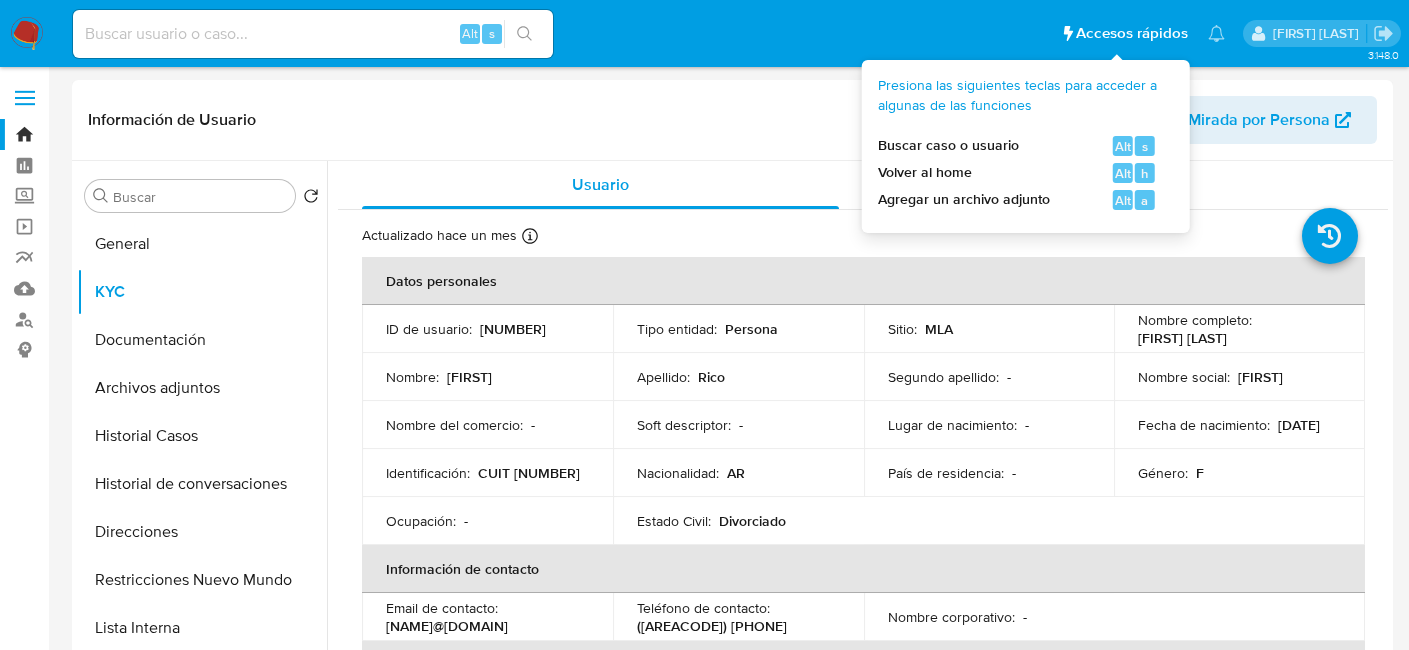 select on "10" 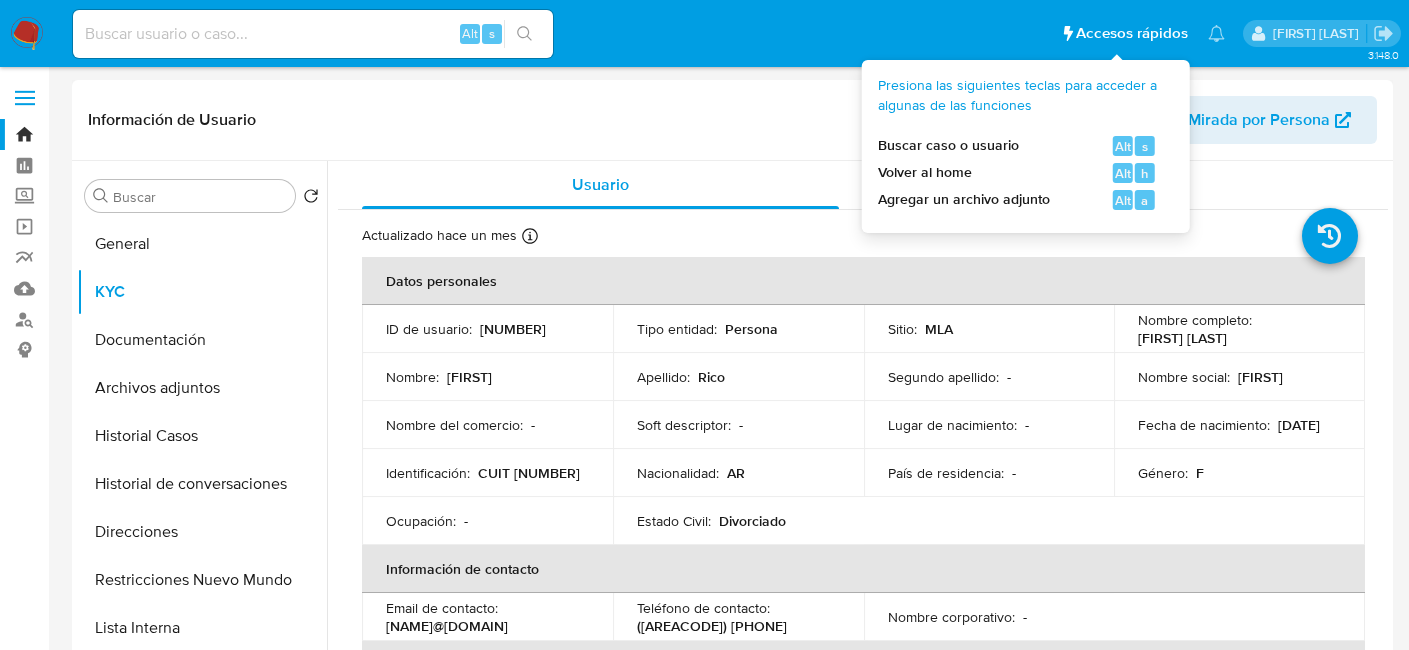 scroll, scrollTop: 0, scrollLeft: 0, axis: both 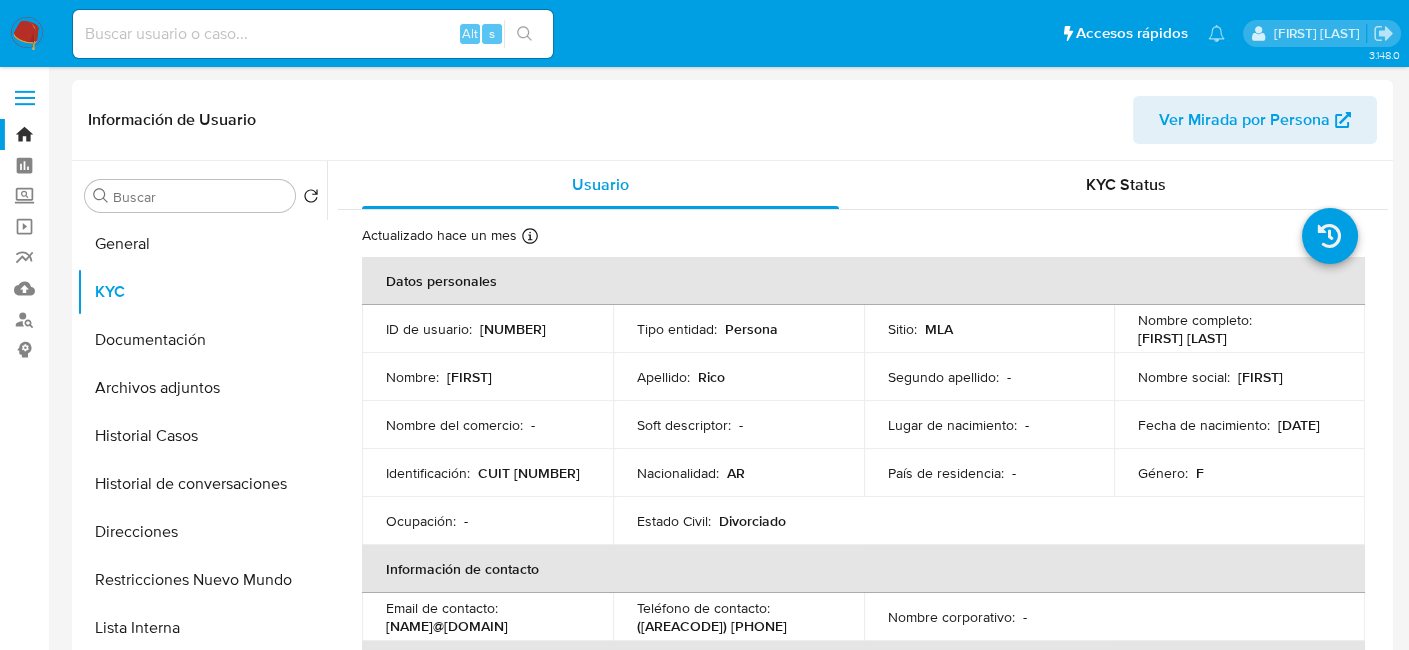 click at bounding box center [27, 34] 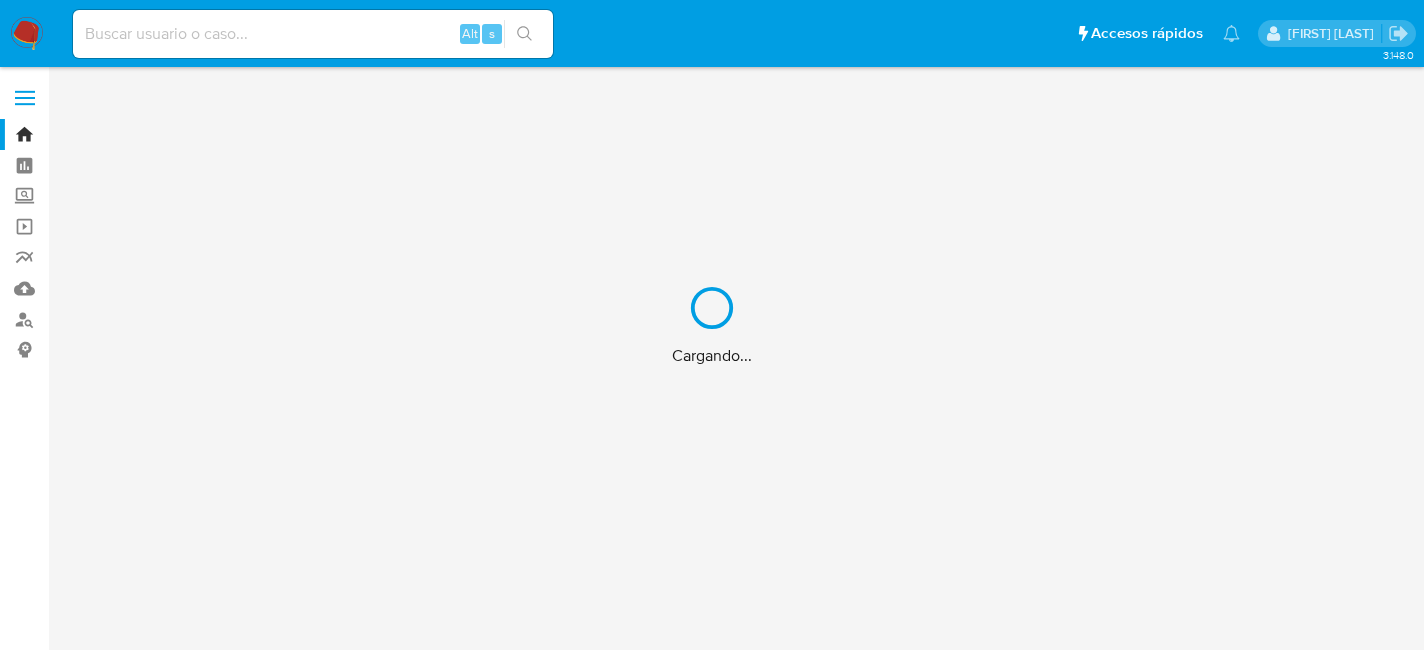 scroll, scrollTop: 0, scrollLeft: 0, axis: both 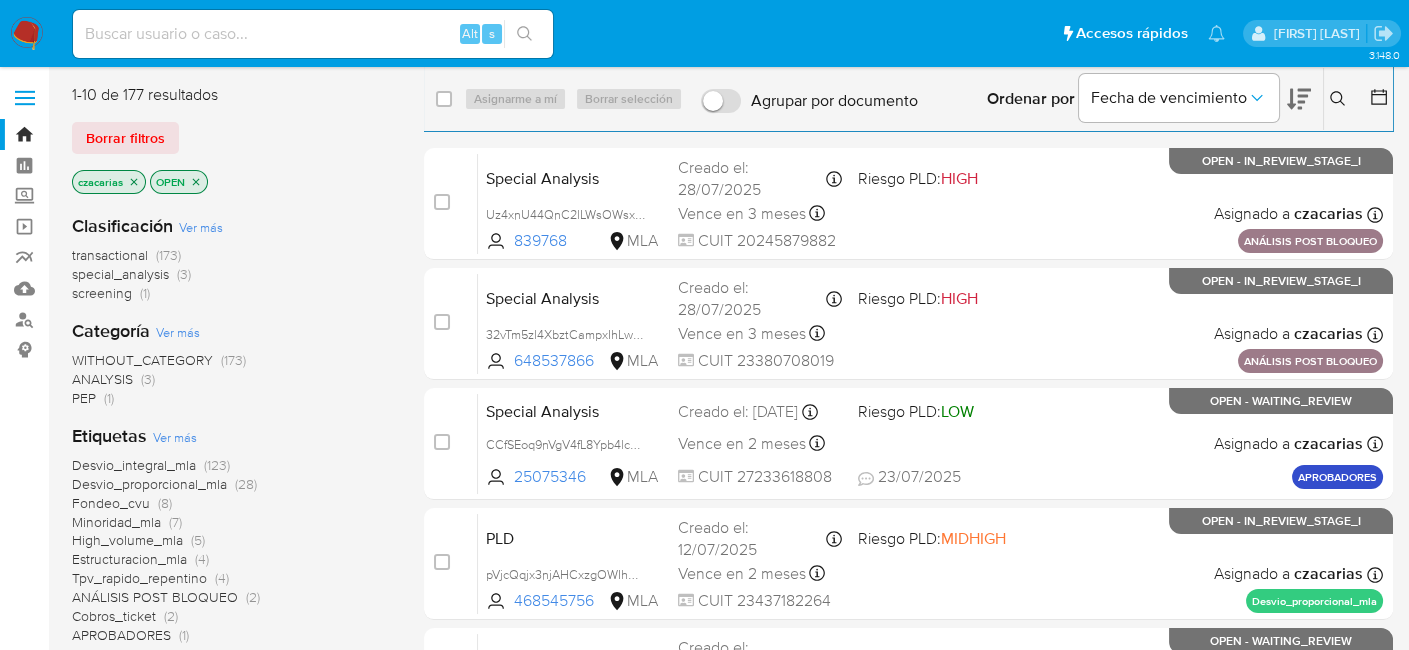 click 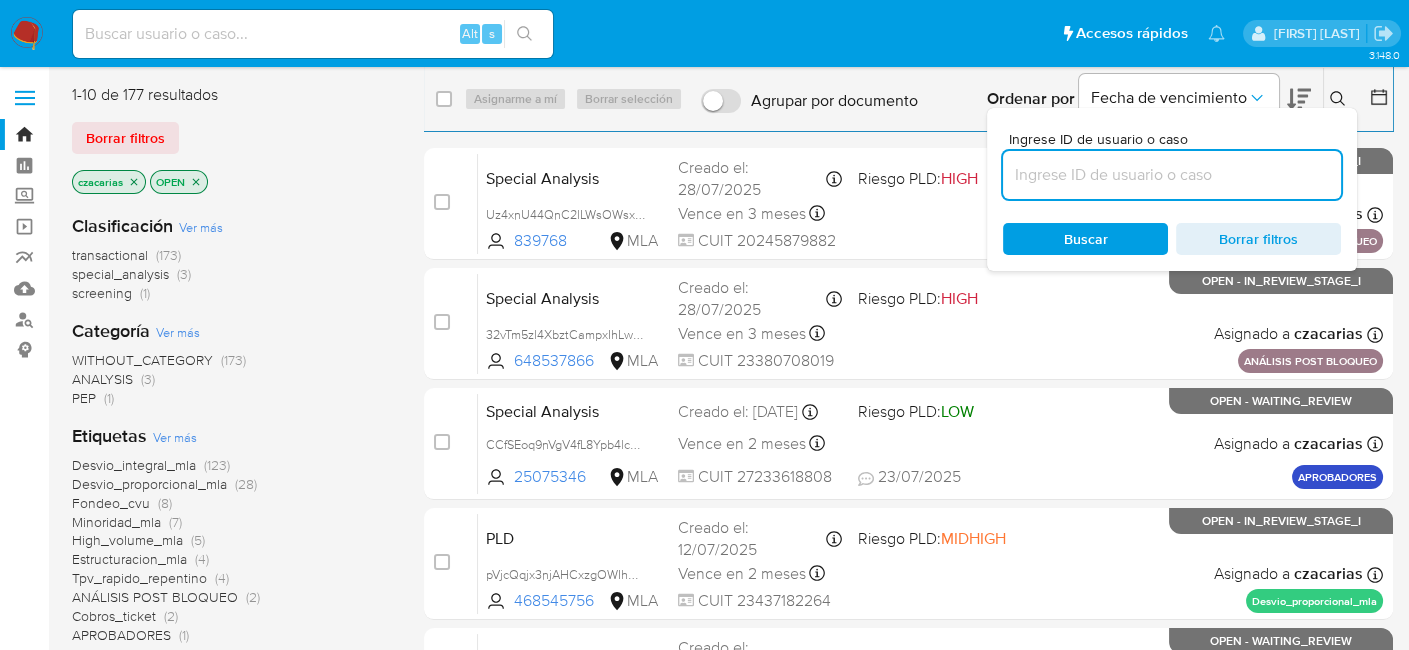 click at bounding box center (1172, 175) 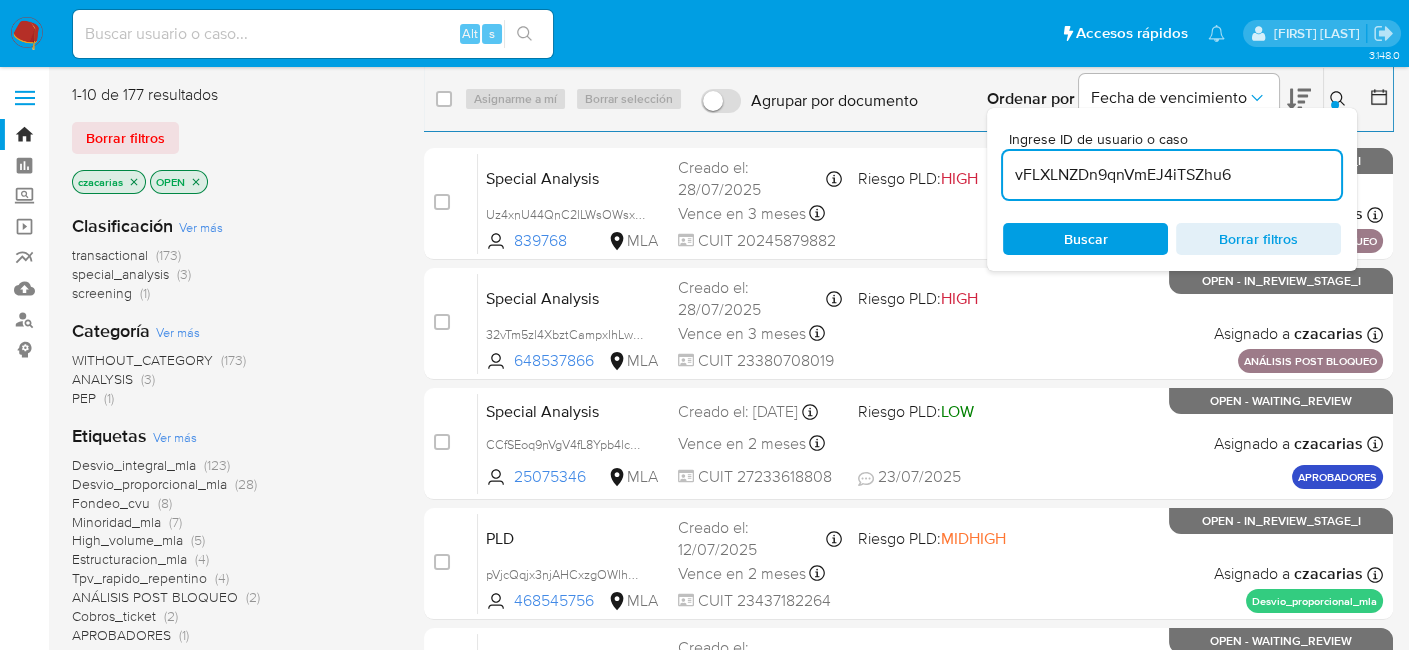 type on "vFLXLNZDn9qnVmEJ4iTSZhu6" 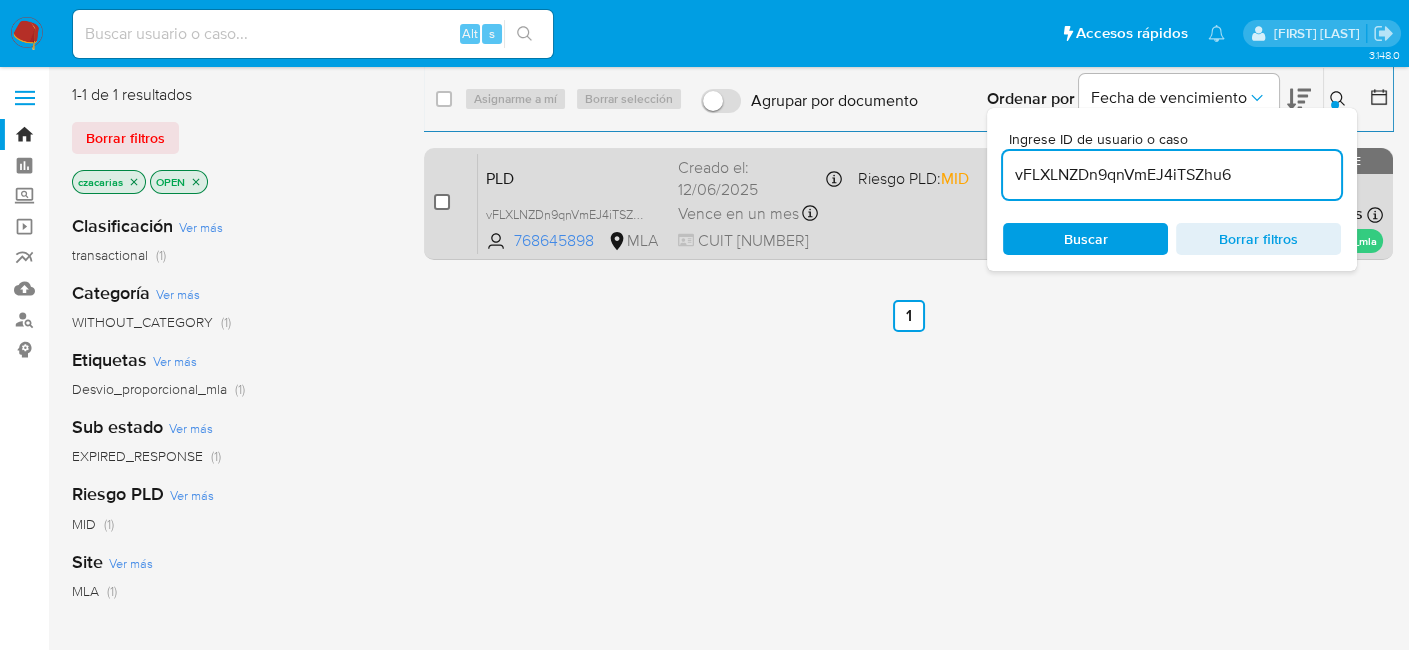 click at bounding box center [442, 202] 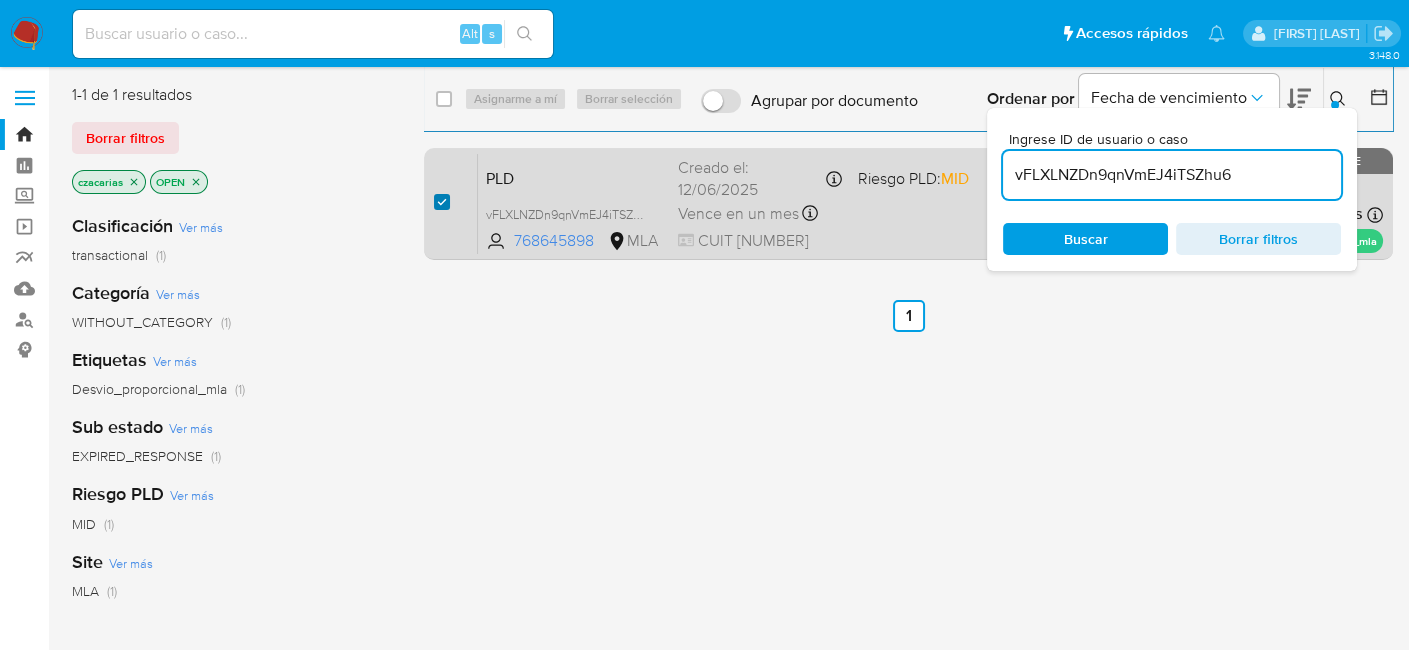 checkbox on "true" 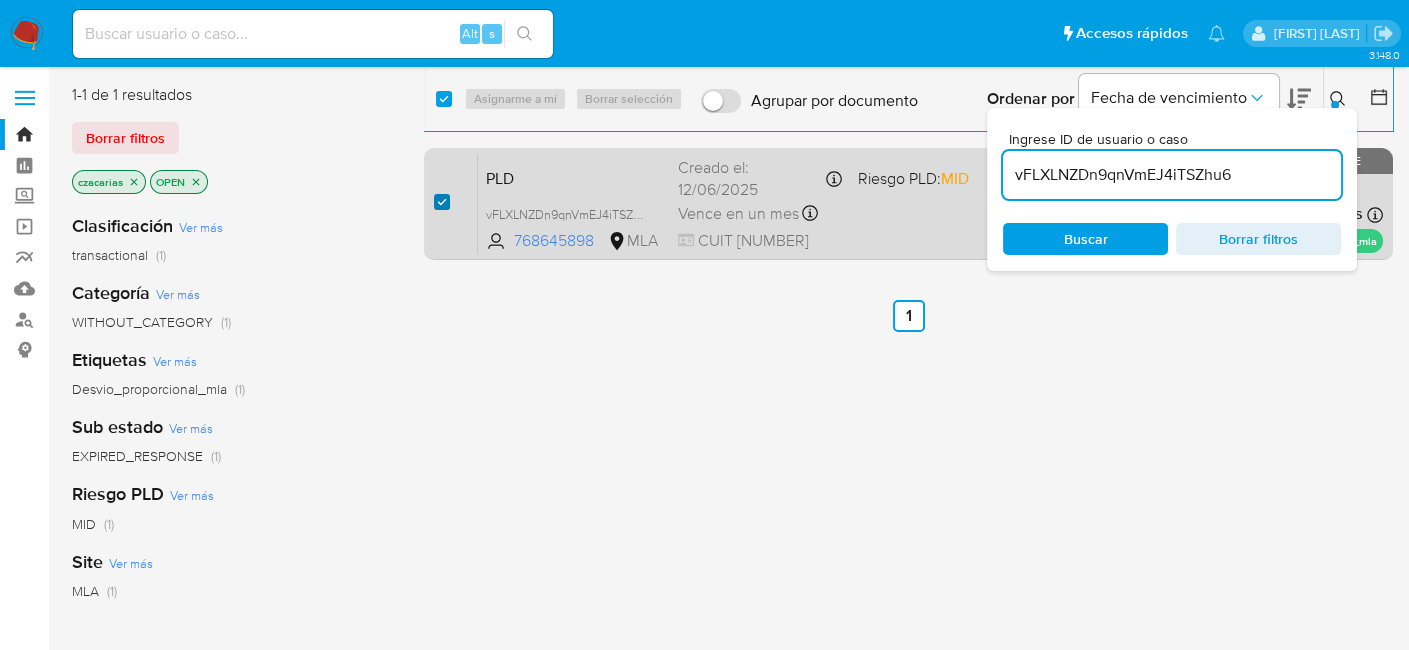 checkbox on "true" 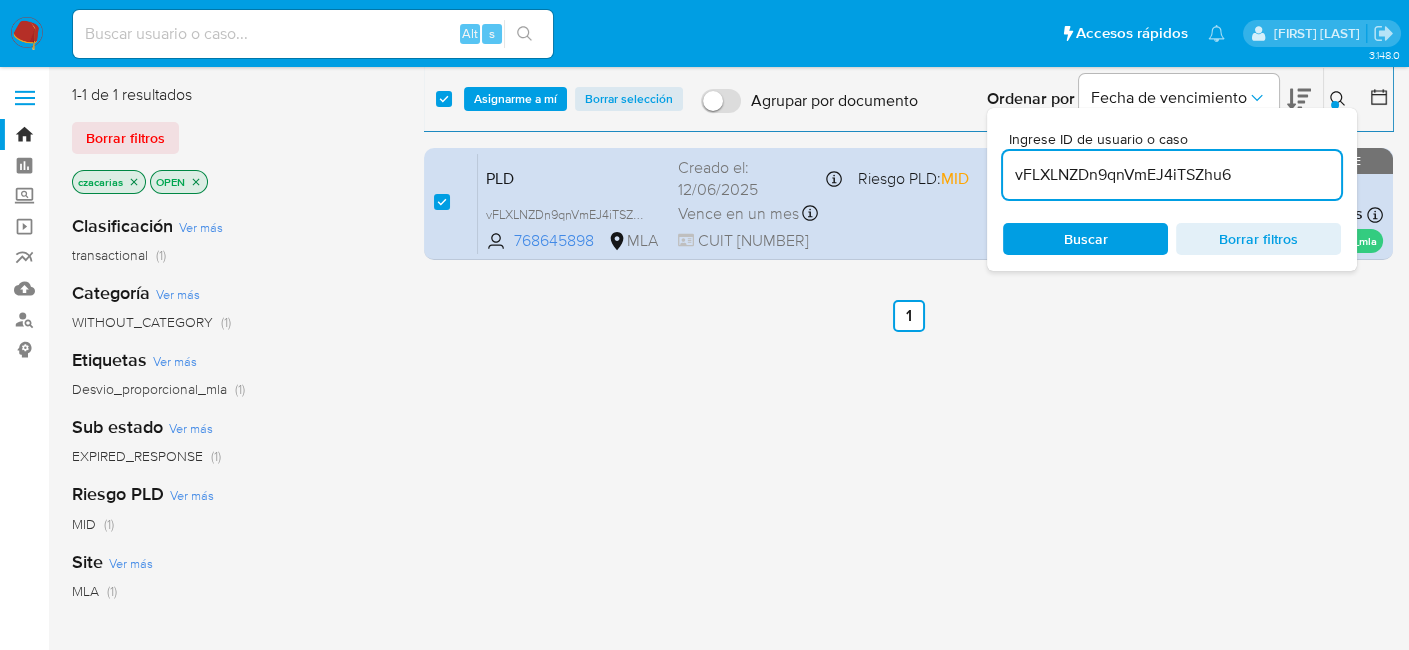 click on "select-all-cases-checkbox Asignarme a mí Borrar selección Agrupar por documento Ordenar por Fecha de vencimiento   No es posible ordenar los resultados mientras se encuentren agrupados. Ingrese ID de usuario o caso [ID] Buscar Borrar filtros" at bounding box center [908, 99] 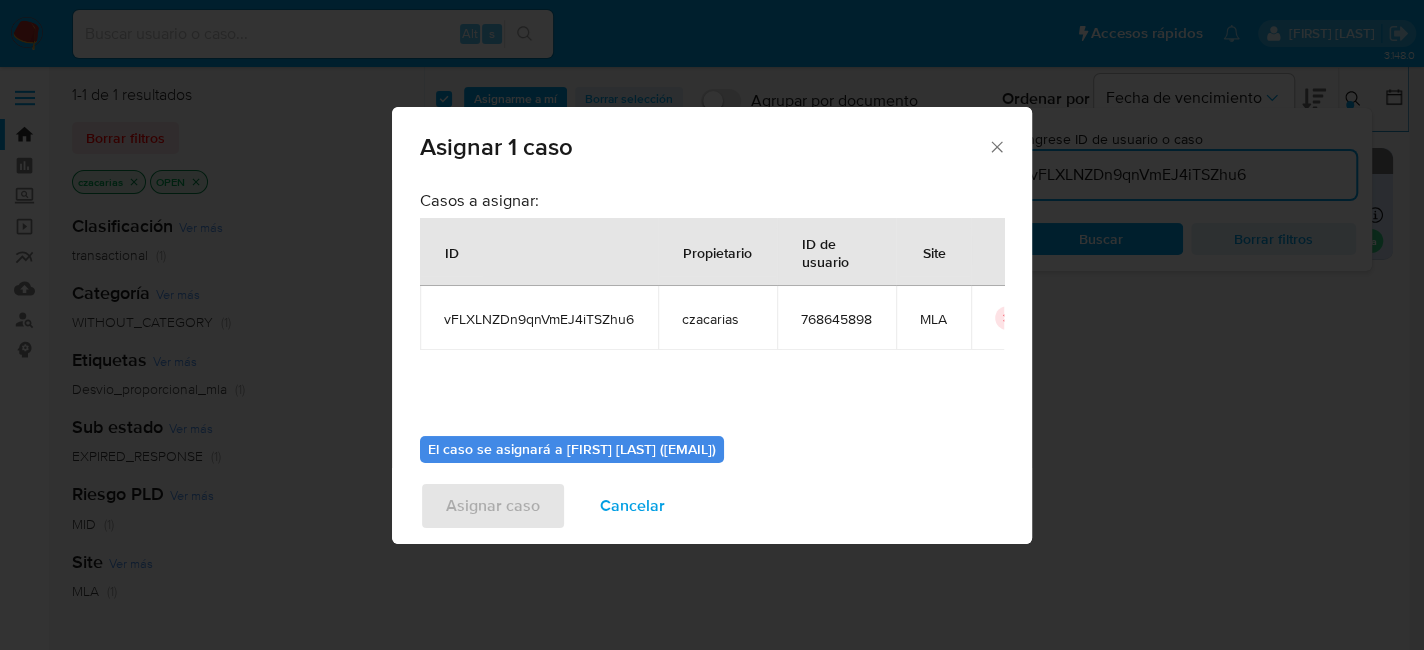 scroll, scrollTop: 102, scrollLeft: 0, axis: vertical 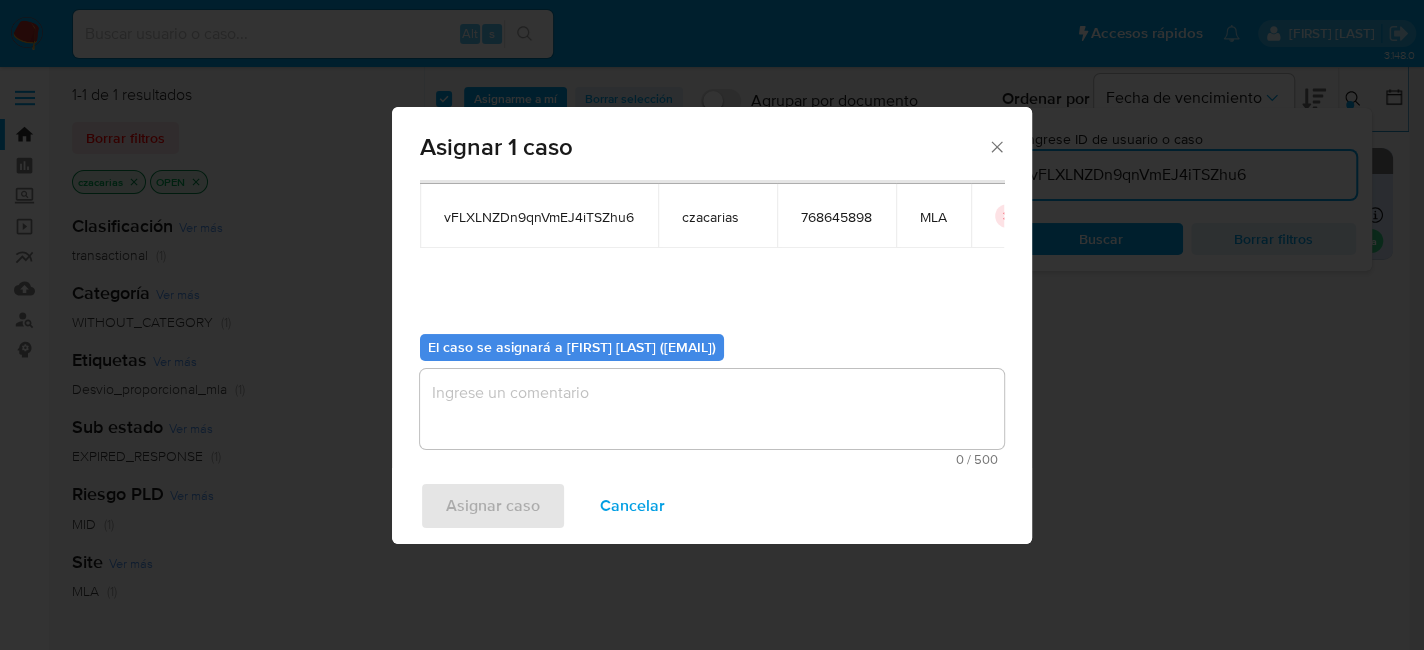 click at bounding box center [712, 409] 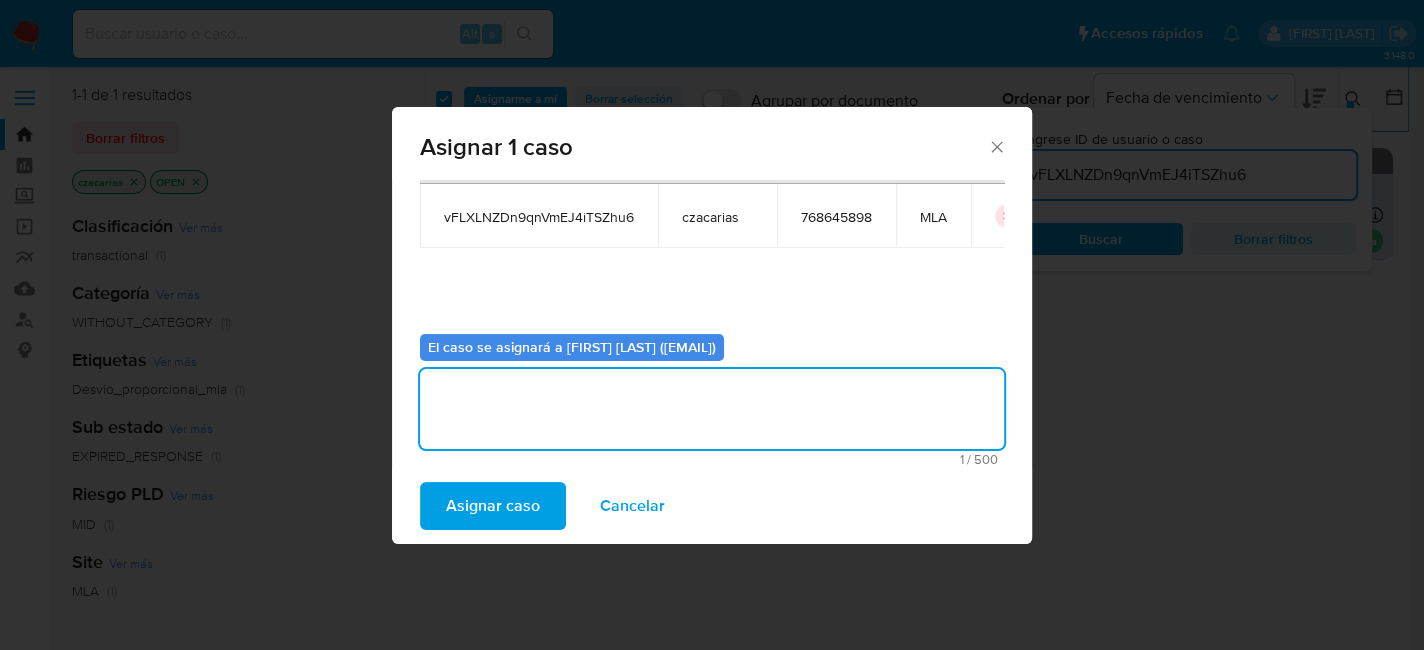 click on "Asignar caso" at bounding box center (493, 506) 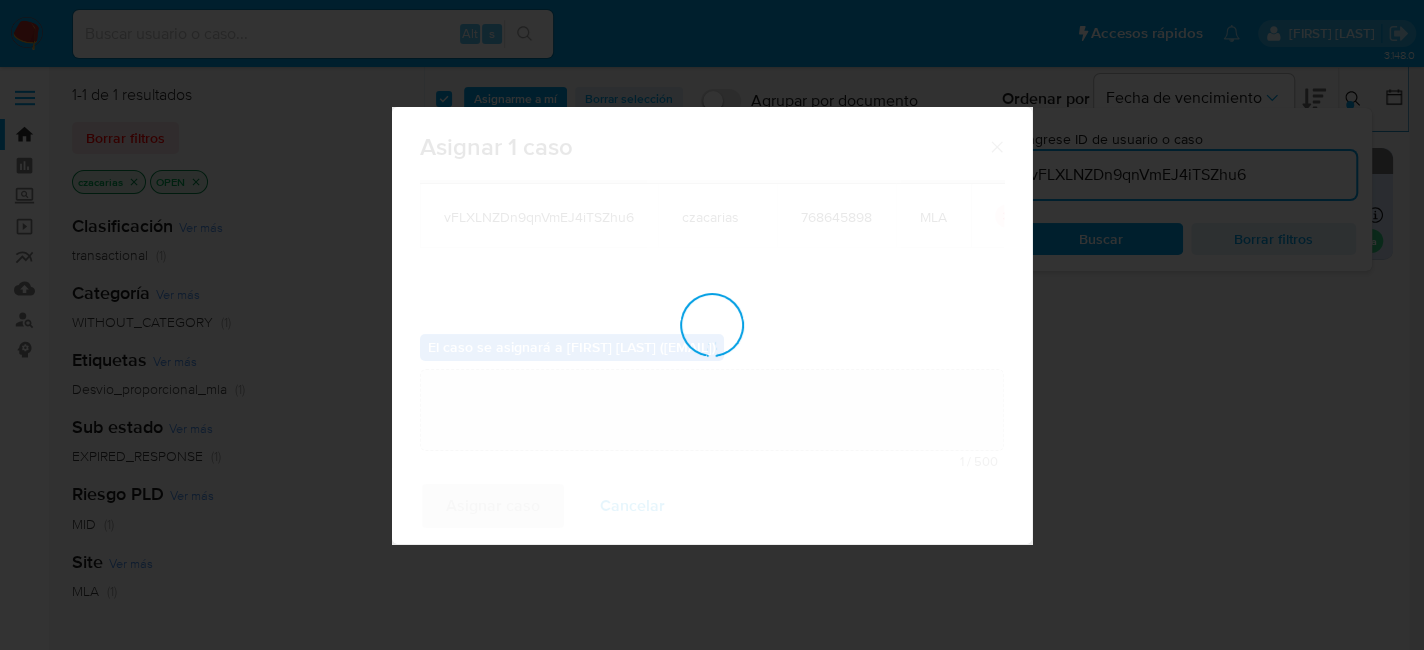 type 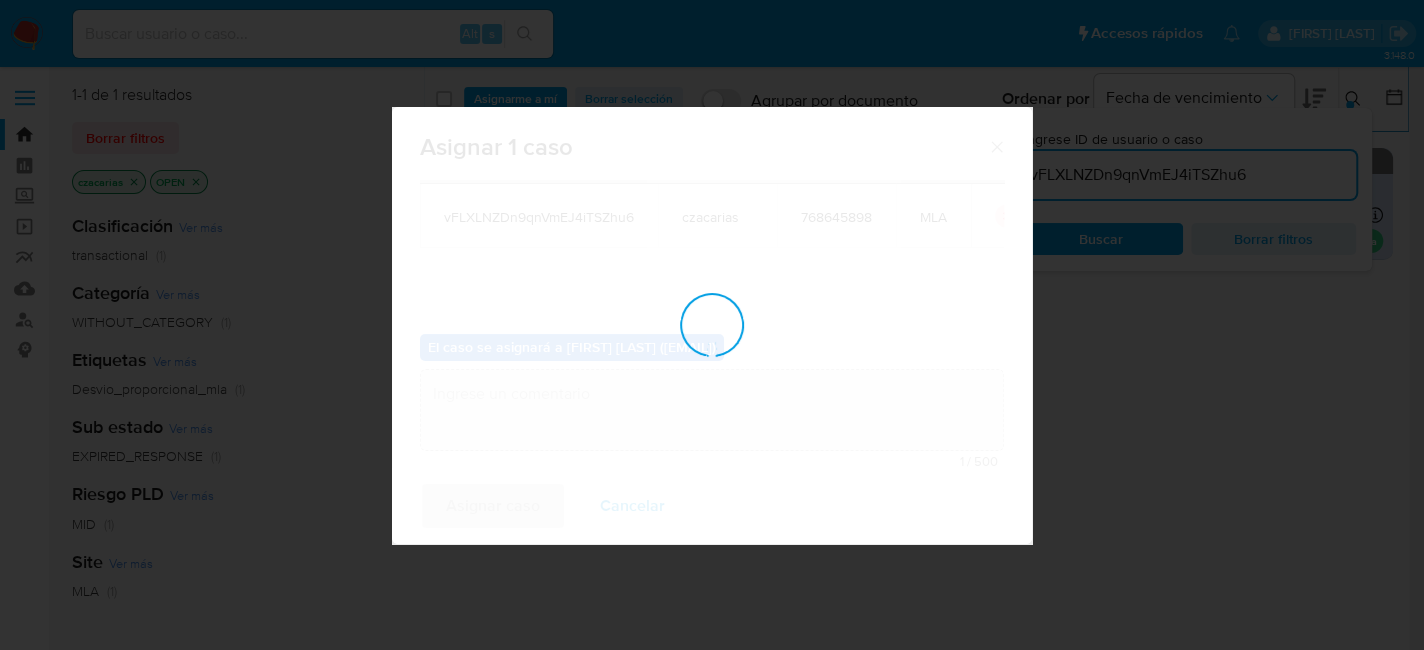 checkbox on "false" 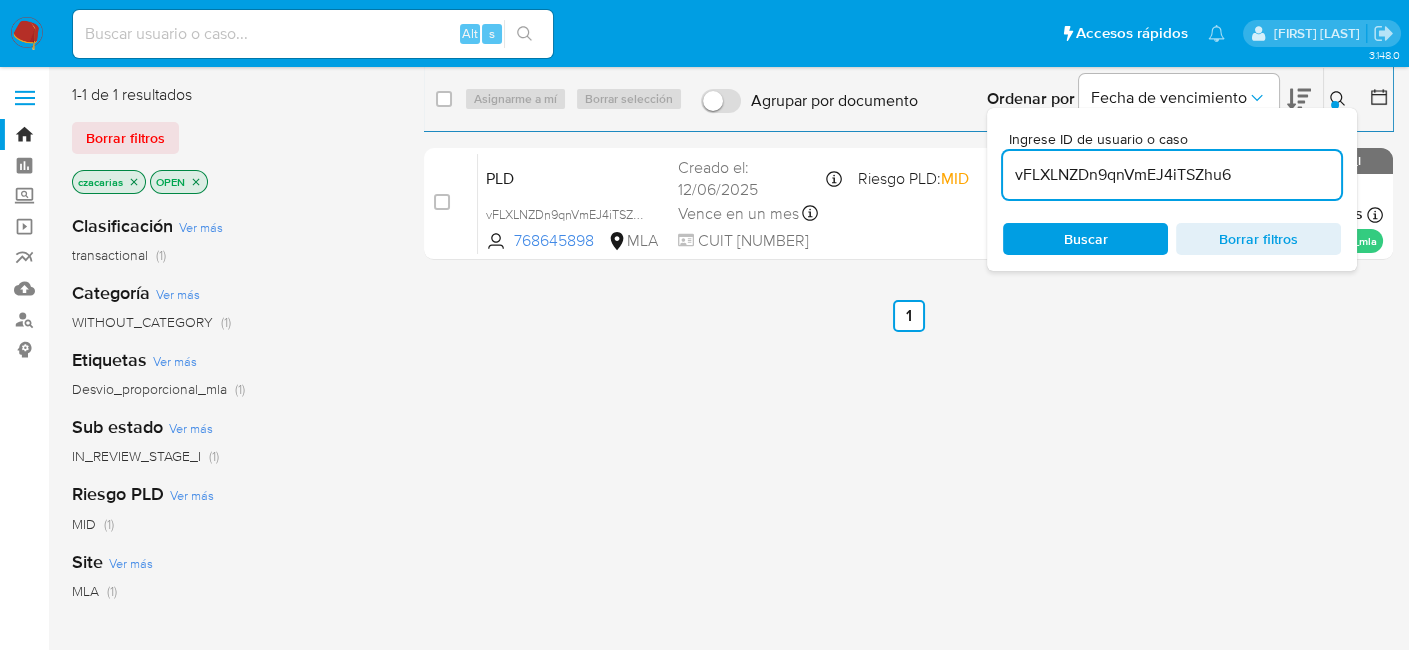 click on "vFLXLNZDn9qnVmEJ4iTSZhu6" at bounding box center [1172, 175] 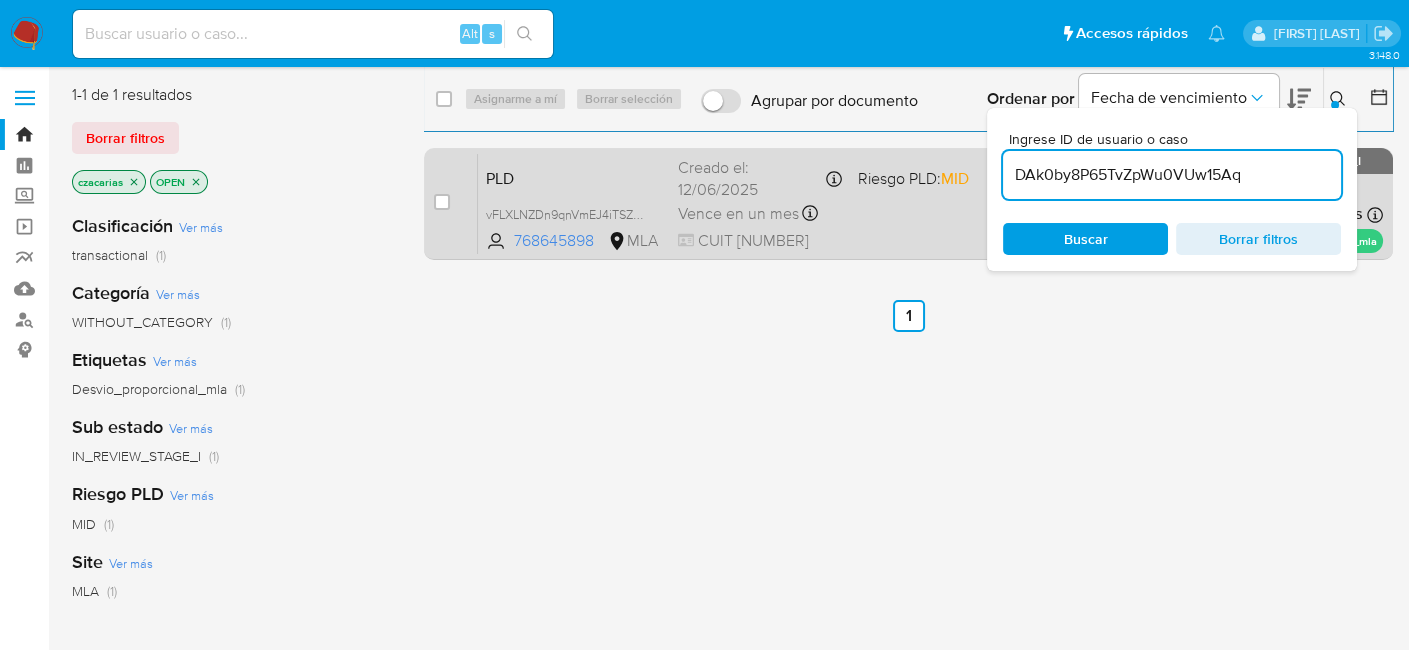 type on "DAk0by8P65TvZpWu0VUw15Aq" 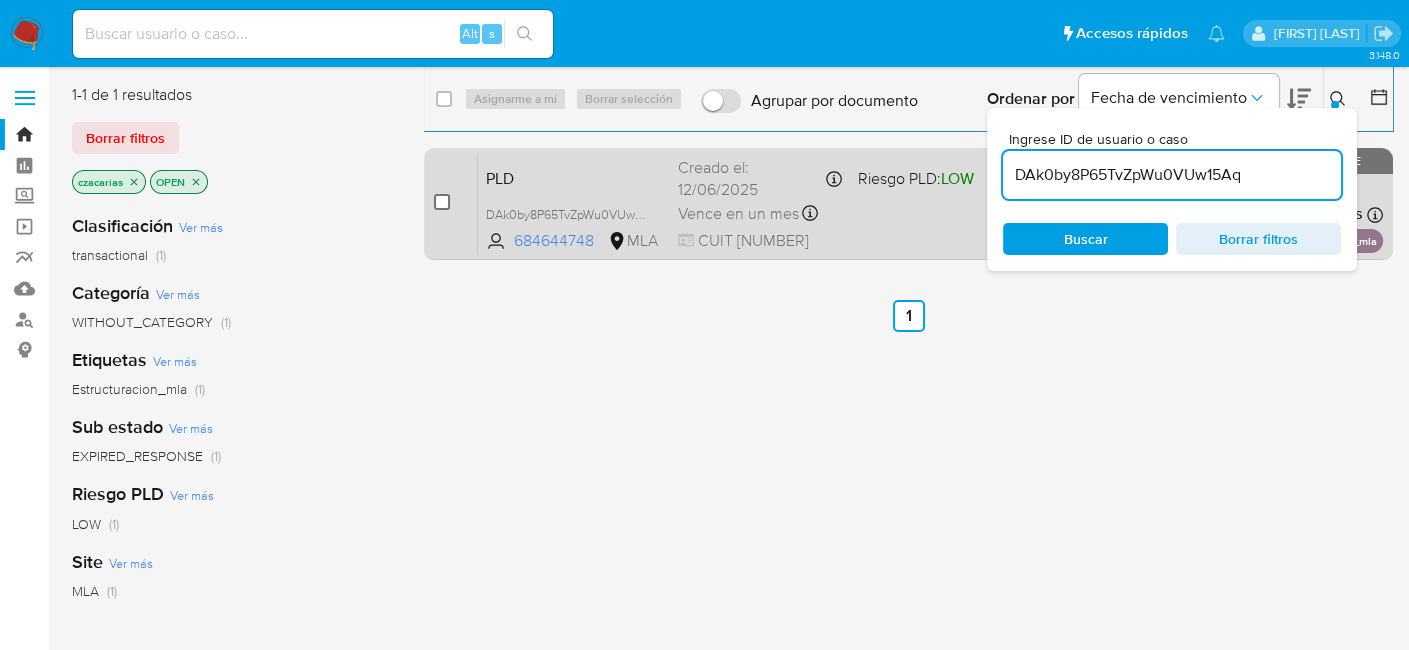 click at bounding box center [442, 202] 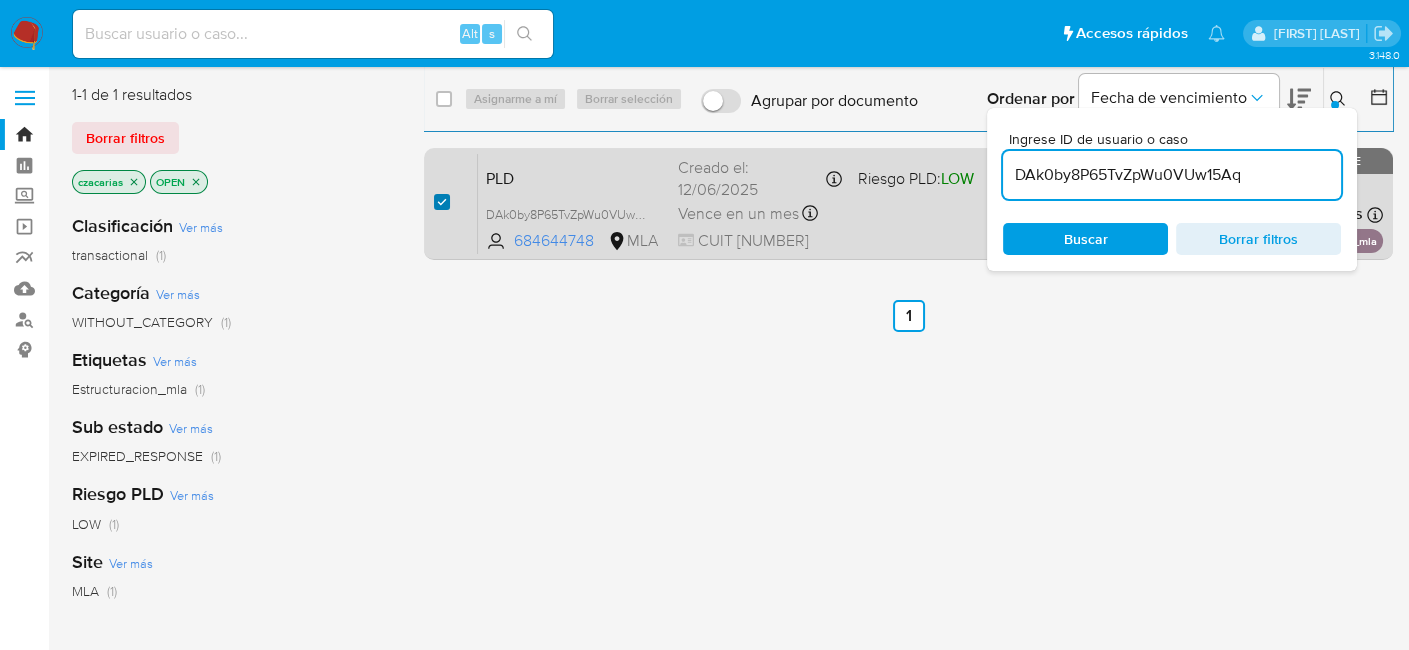 checkbox on "true" 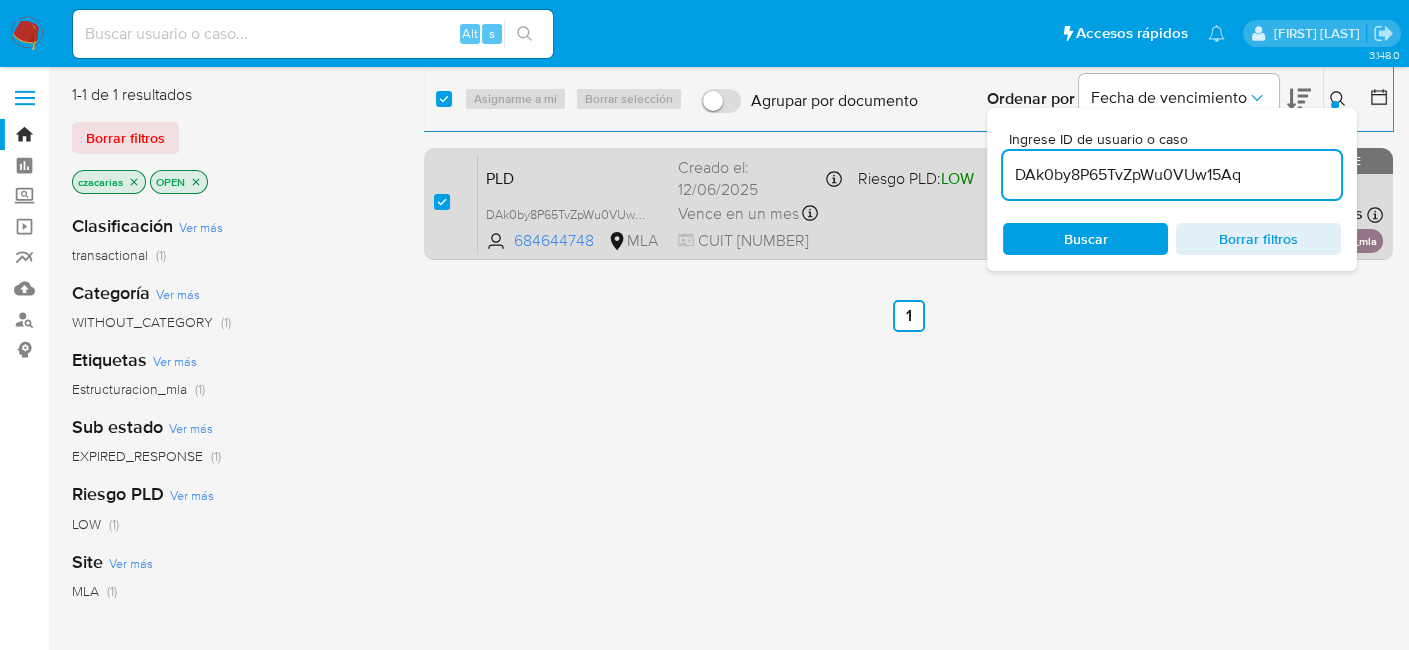 checkbox on "true" 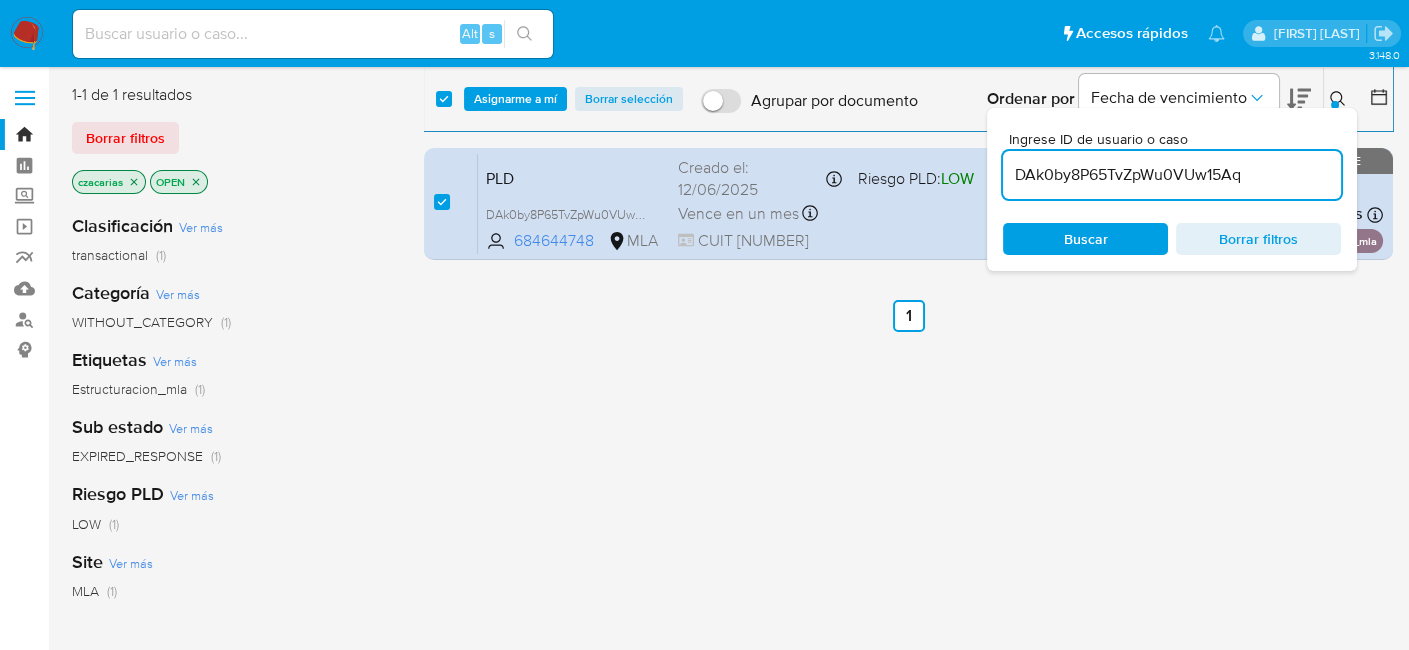 click on "select-all-cases-checkbox Asignarme a mí Borrar selección Agrupar por documento Ordenar por Fecha de vencimiento   No es posible ordenar los resultados mientras se encuentren agrupados. Ingrese ID de usuario o caso DAk0by8P65TvZpWu0VUw15Aq Buscar Borrar filtros" at bounding box center (908, 99) 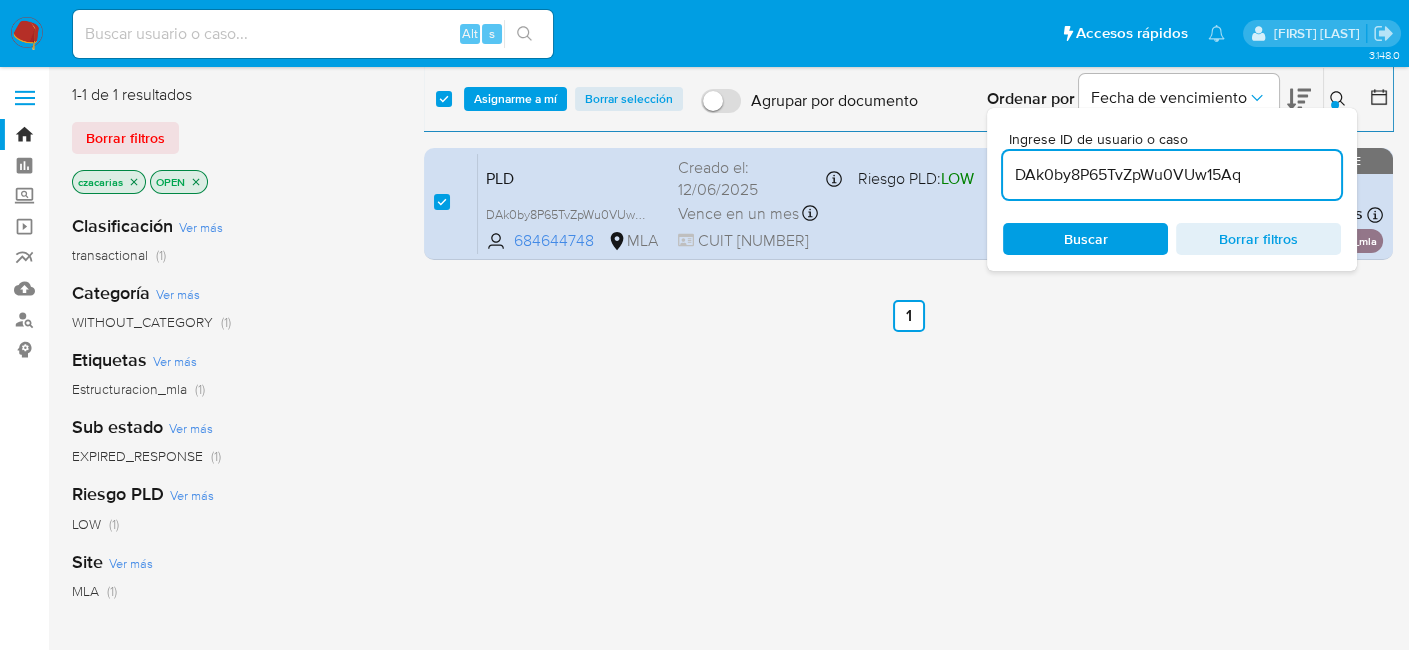 click on "Asignarme a mí" at bounding box center (515, 99) 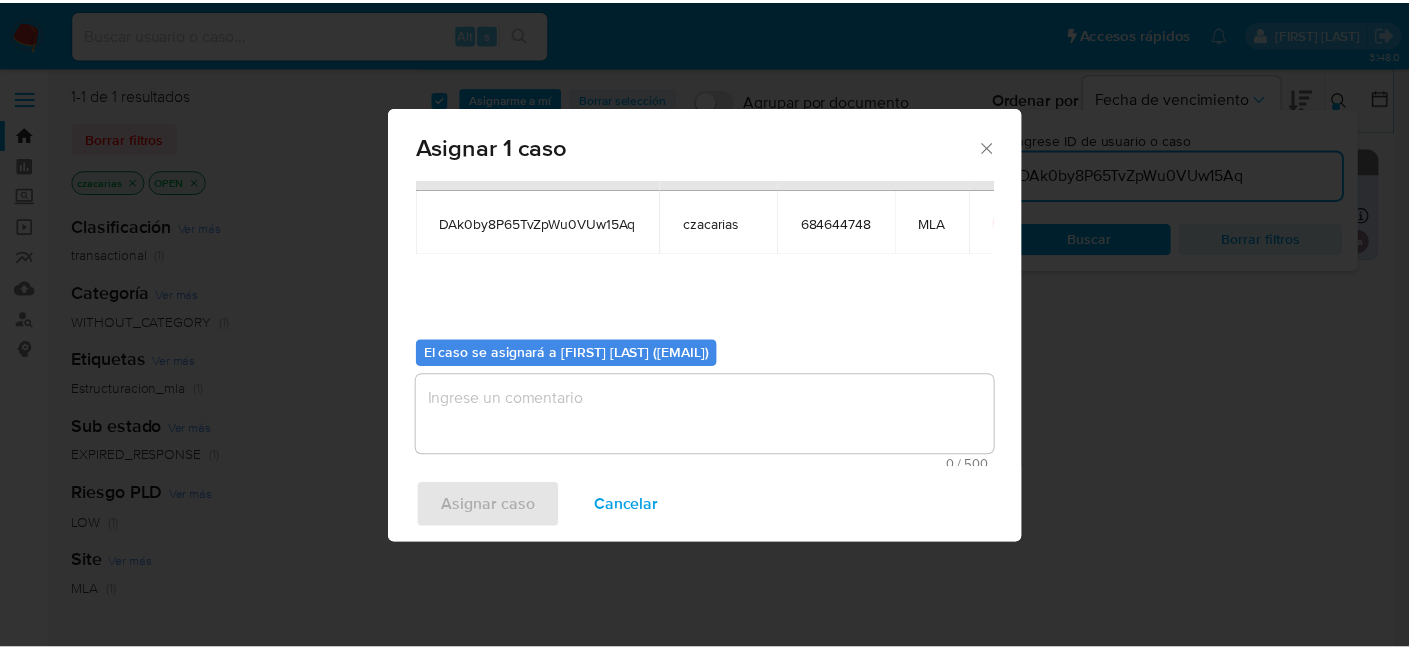 scroll, scrollTop: 102, scrollLeft: 0, axis: vertical 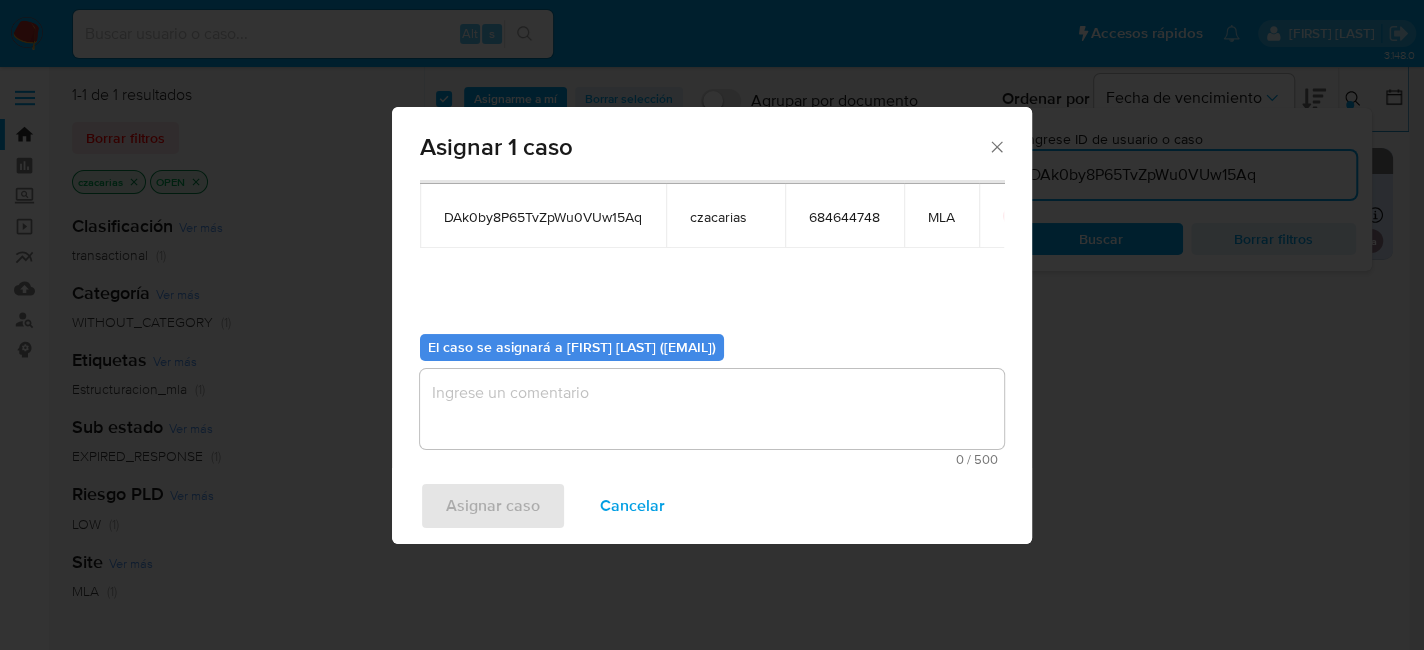 click at bounding box center (712, 409) 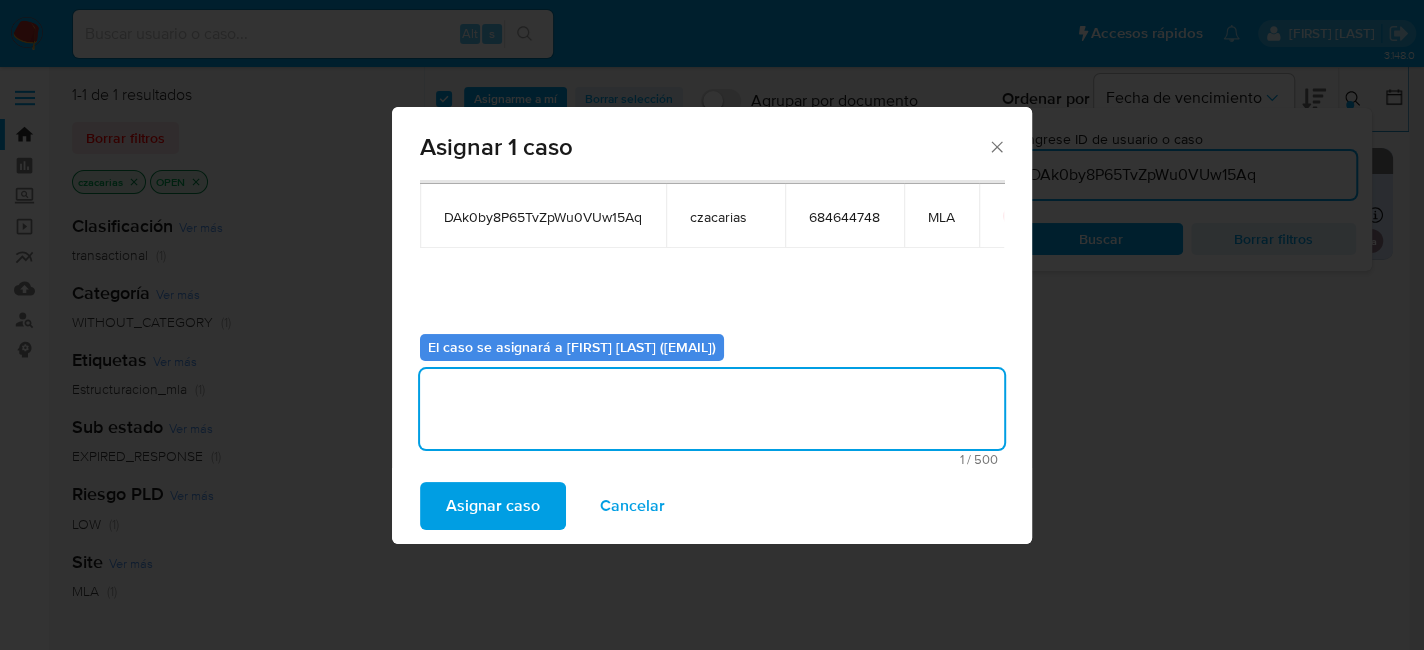 click on "Asignar caso" at bounding box center [493, 506] 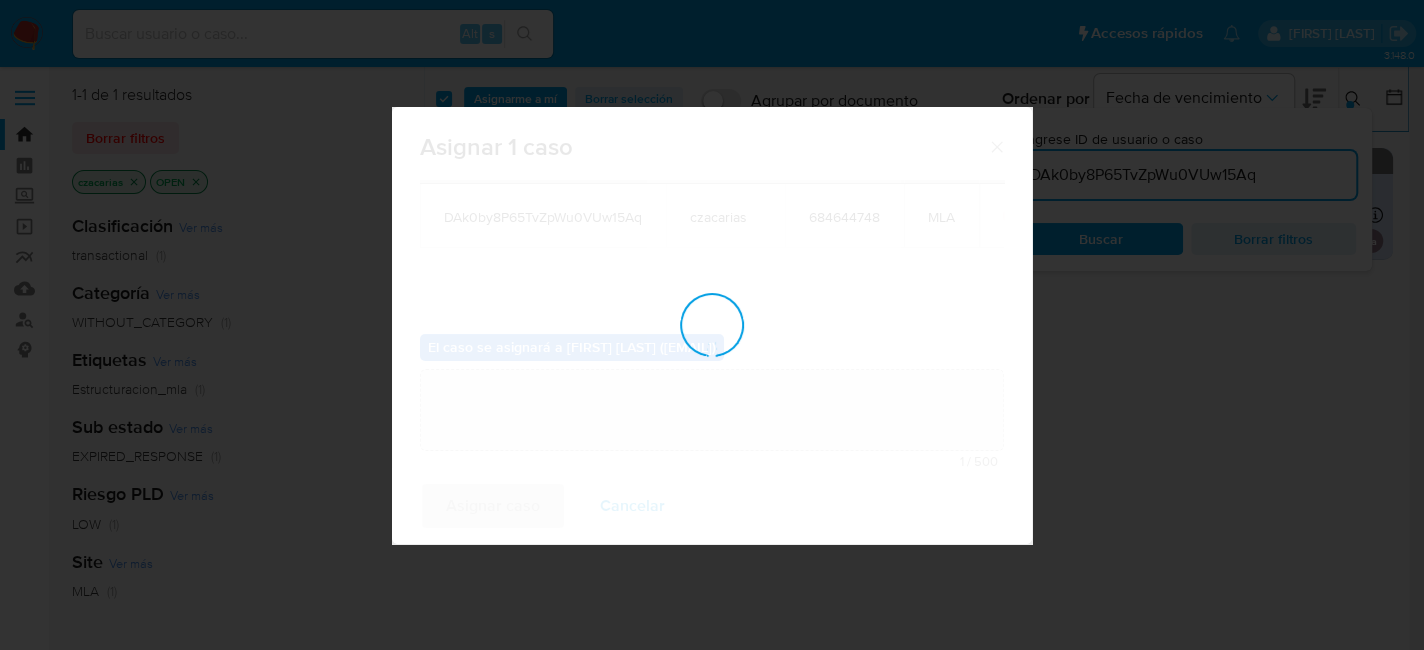type 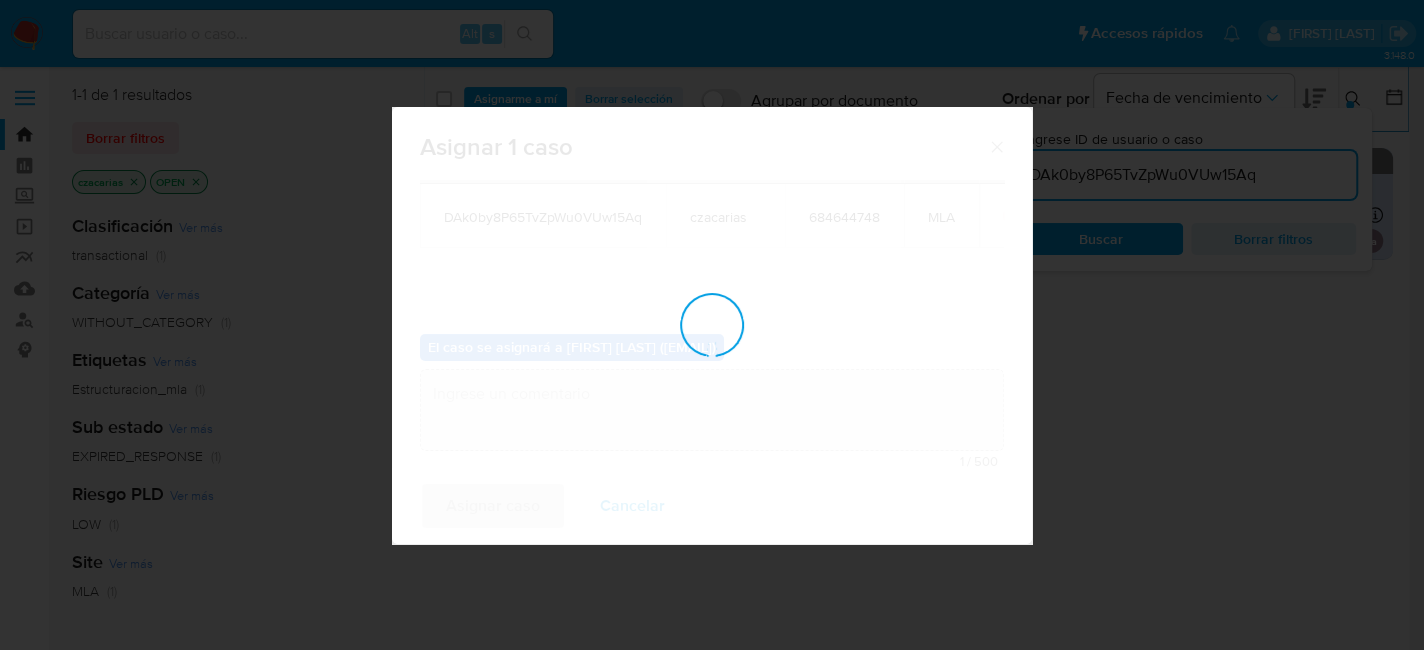 checkbox on "false" 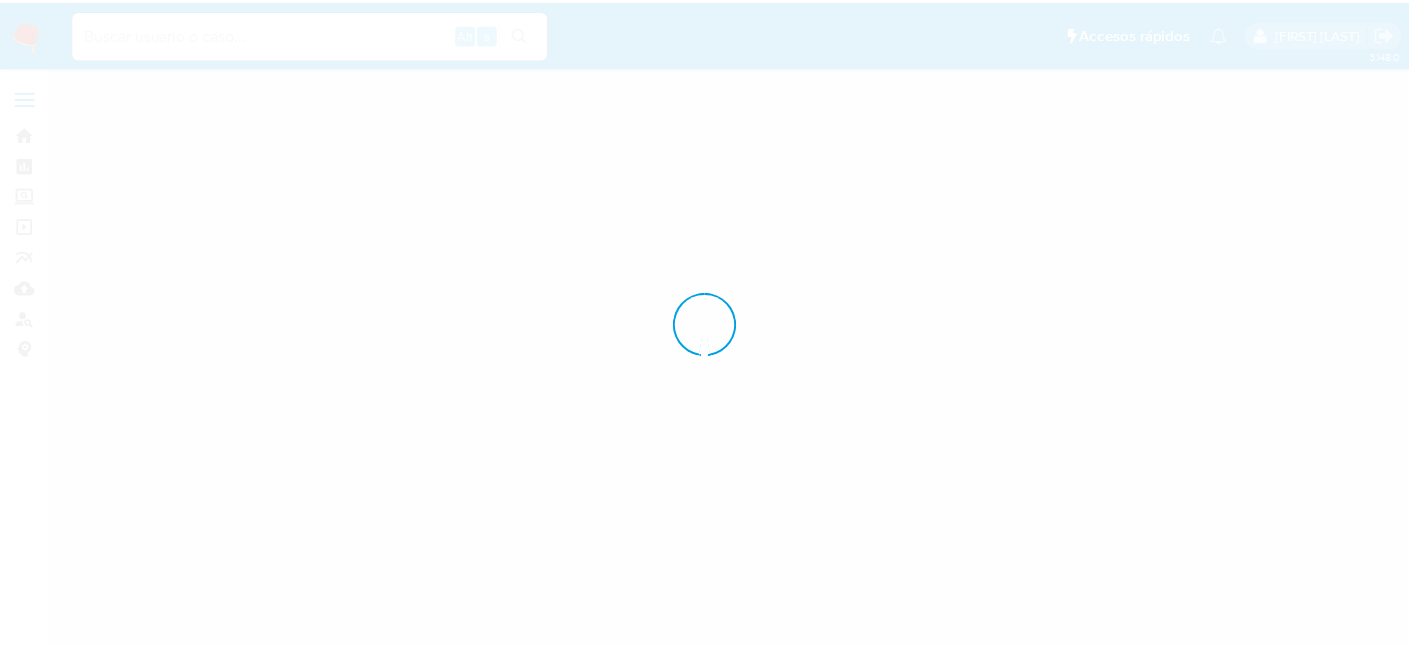 scroll, scrollTop: 0, scrollLeft: 0, axis: both 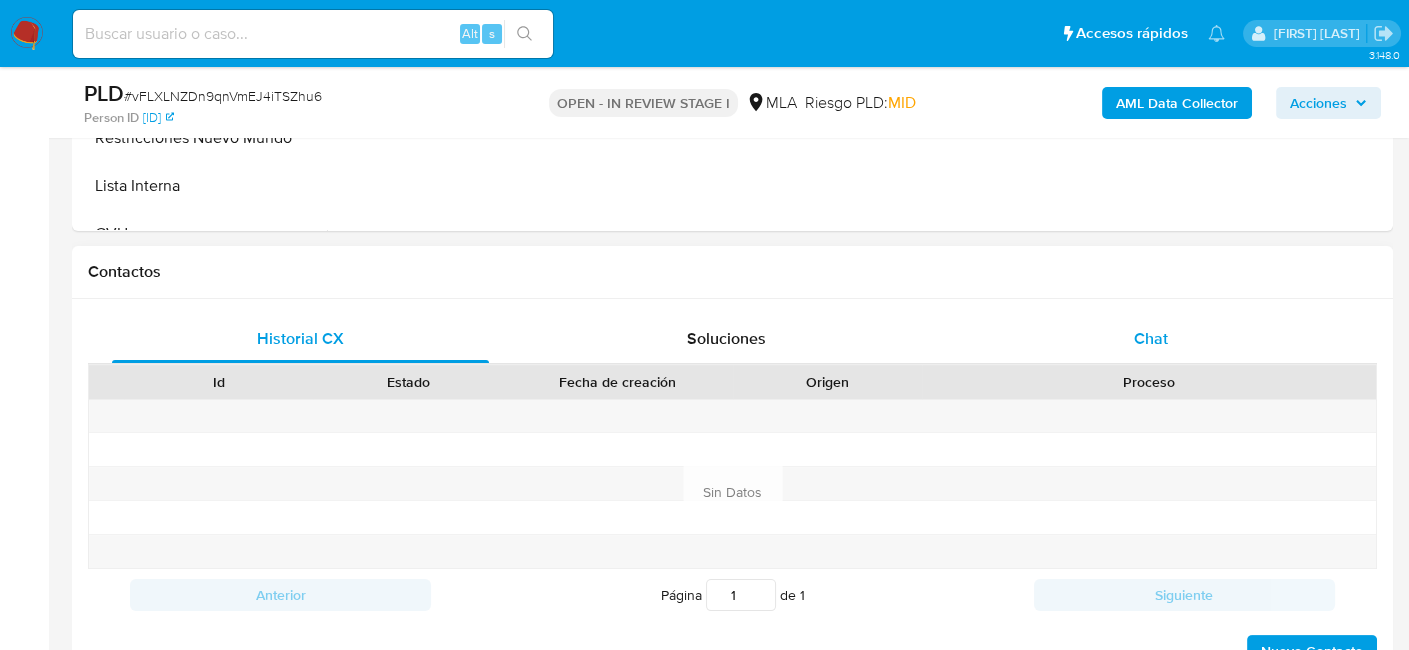 click on "Chat" at bounding box center (1151, 338) 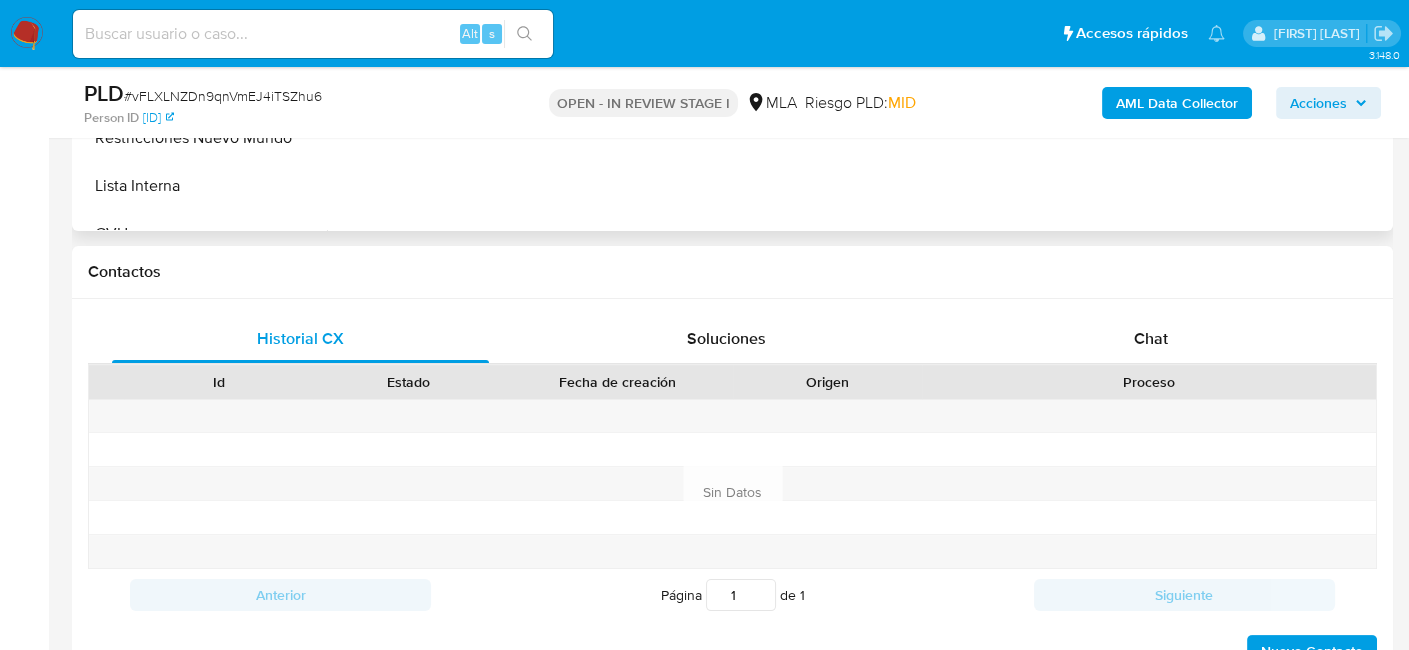 select on "10" 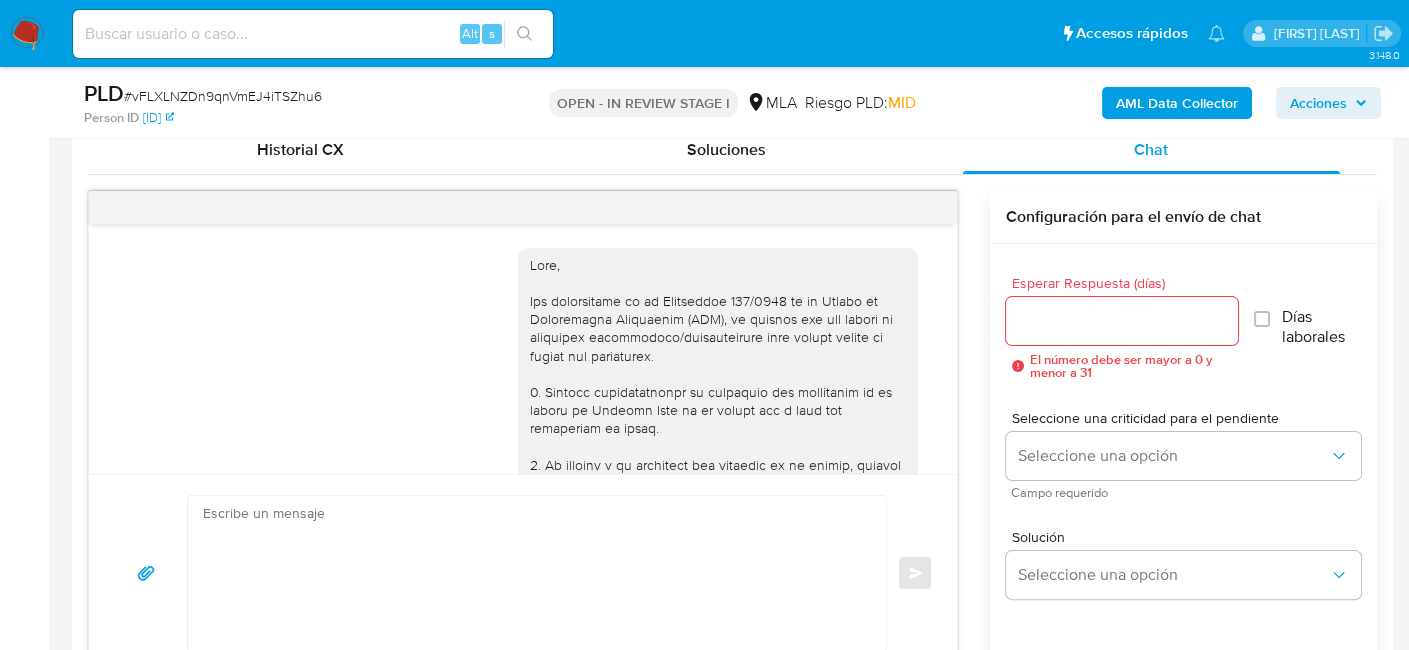 scroll, scrollTop: 1000, scrollLeft: 0, axis: vertical 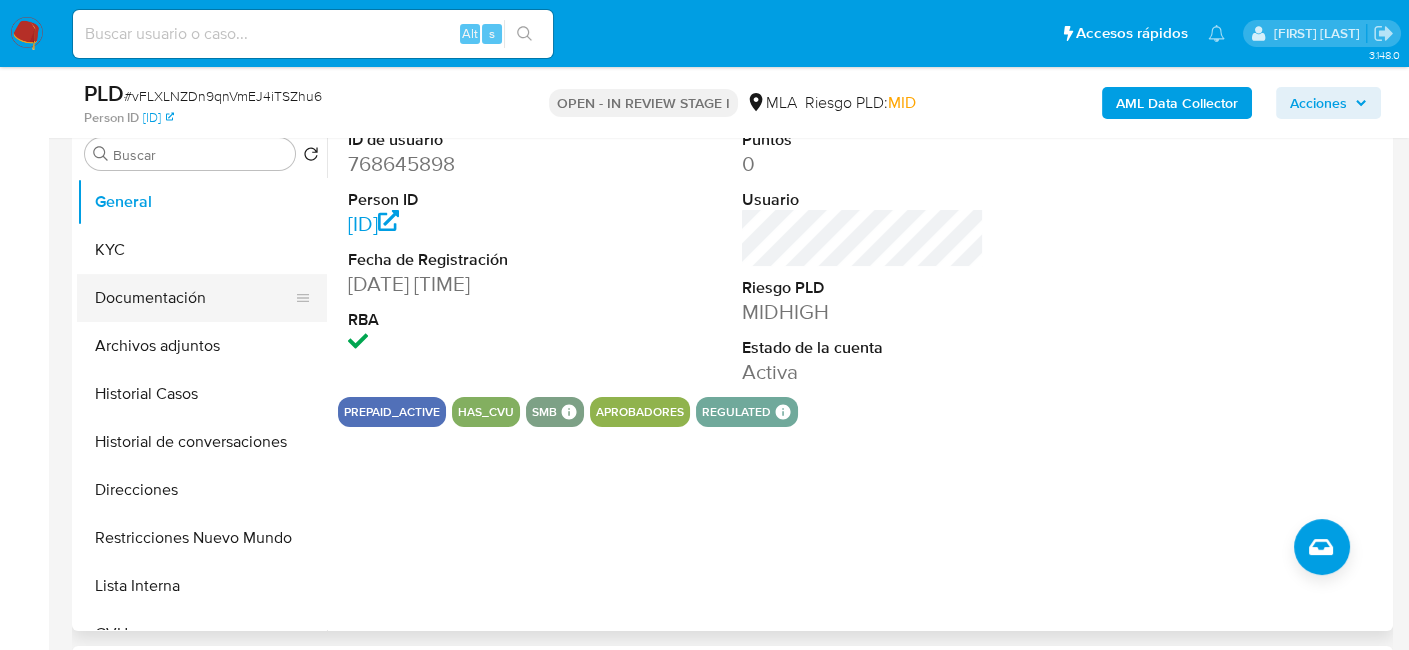 click on "Documentación" at bounding box center [194, 298] 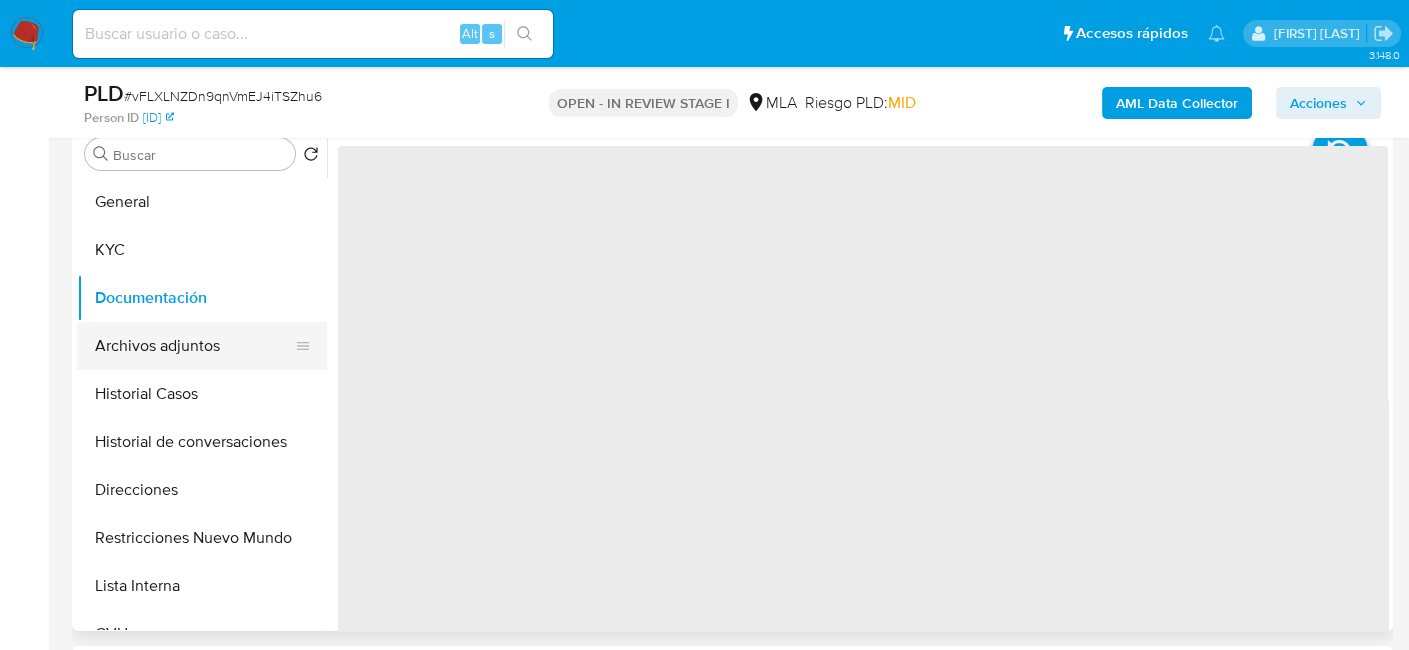 click on "Archivos adjuntos" at bounding box center (194, 346) 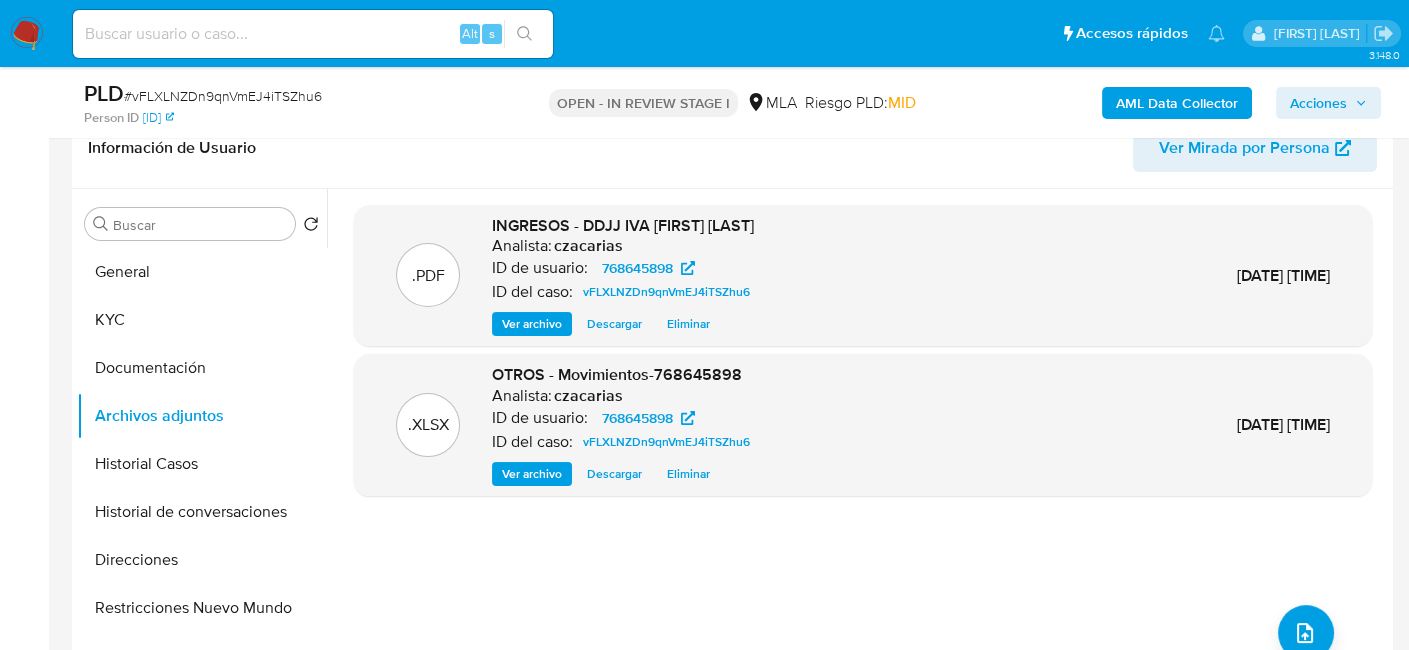 scroll, scrollTop: 300, scrollLeft: 0, axis: vertical 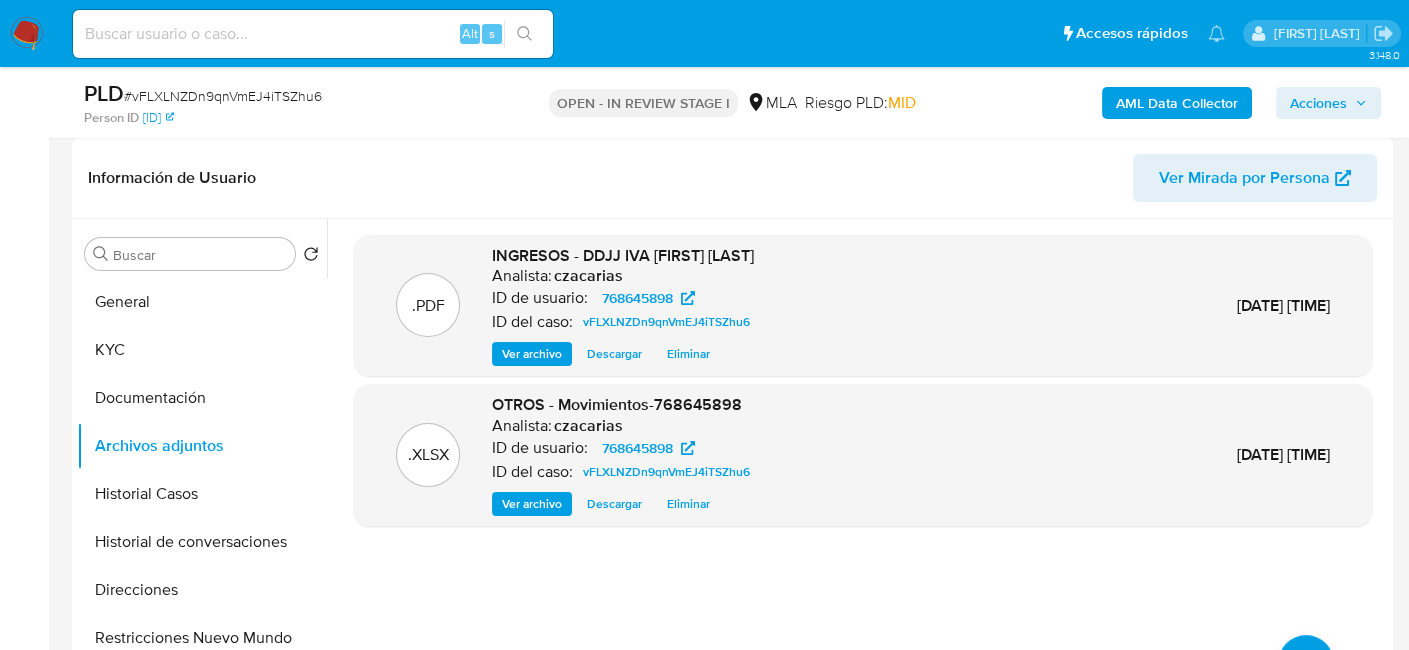click on "Ver archivo" at bounding box center [532, 354] 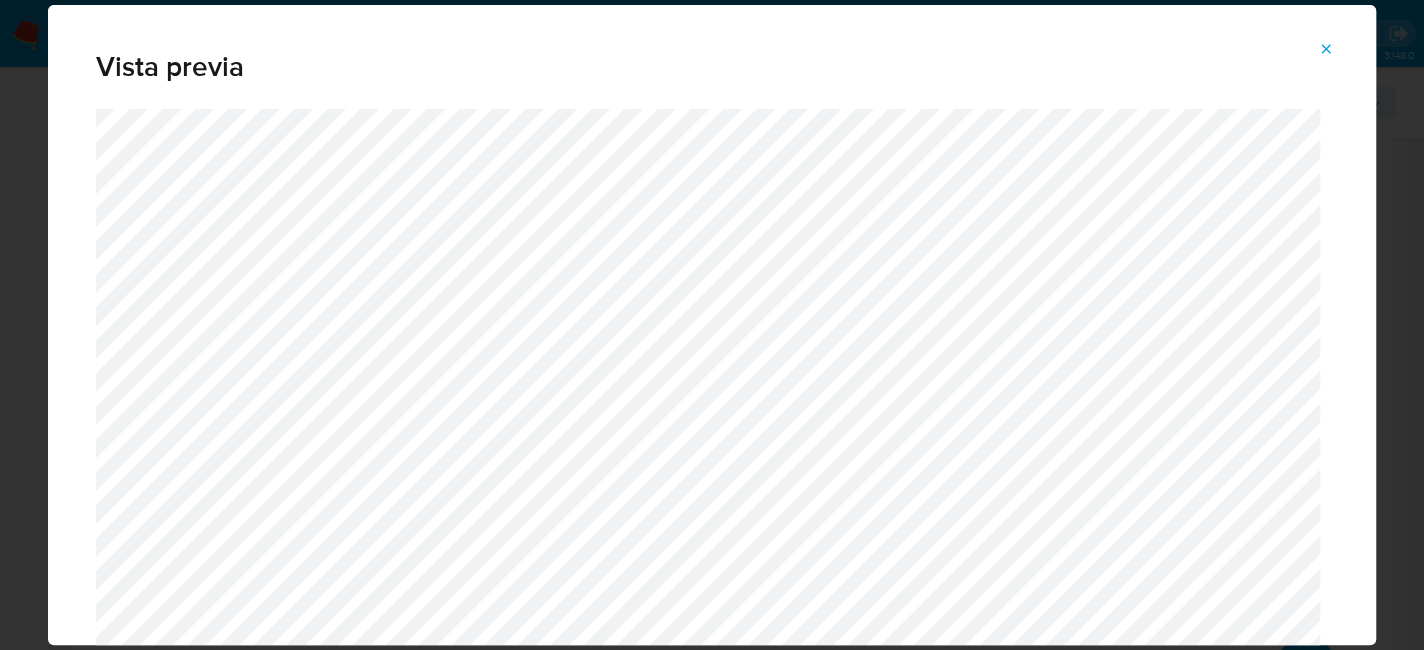 click 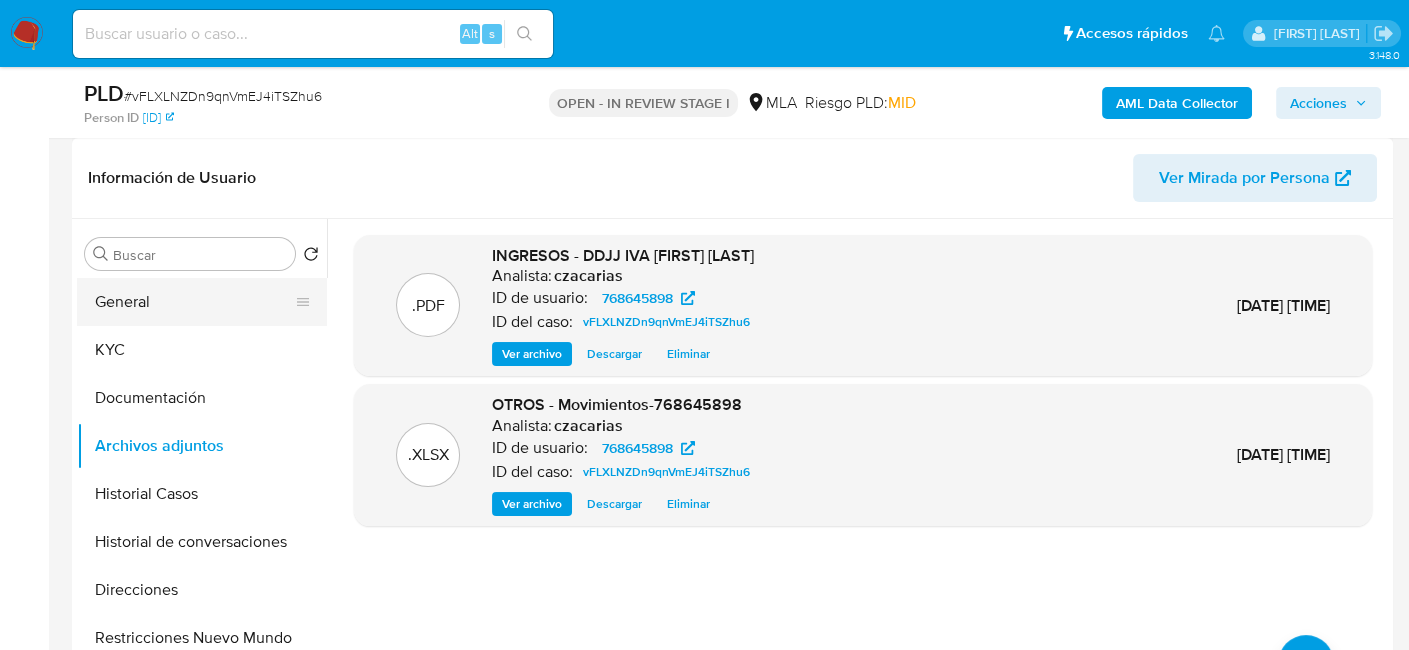 click on "General" at bounding box center [194, 302] 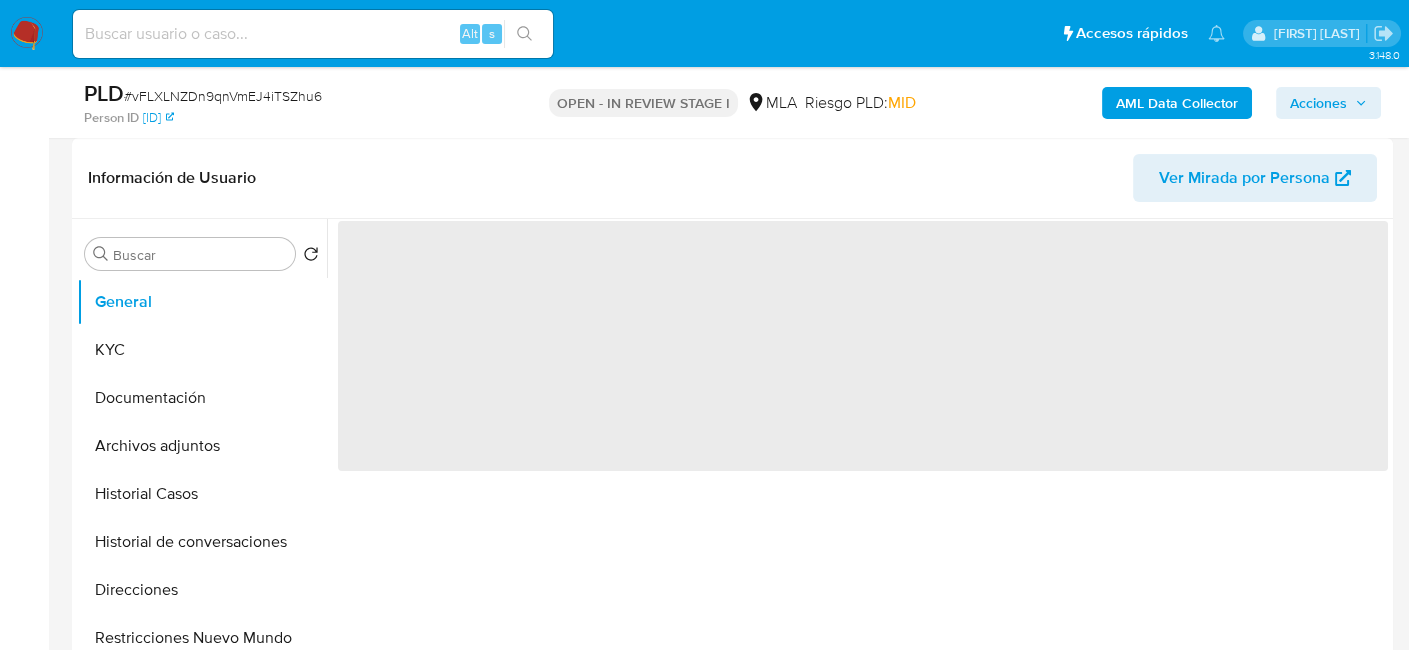 click on "PLD # vFLXLNZDn9qnVmEJ4iTSZhu6" at bounding box center [296, 94] 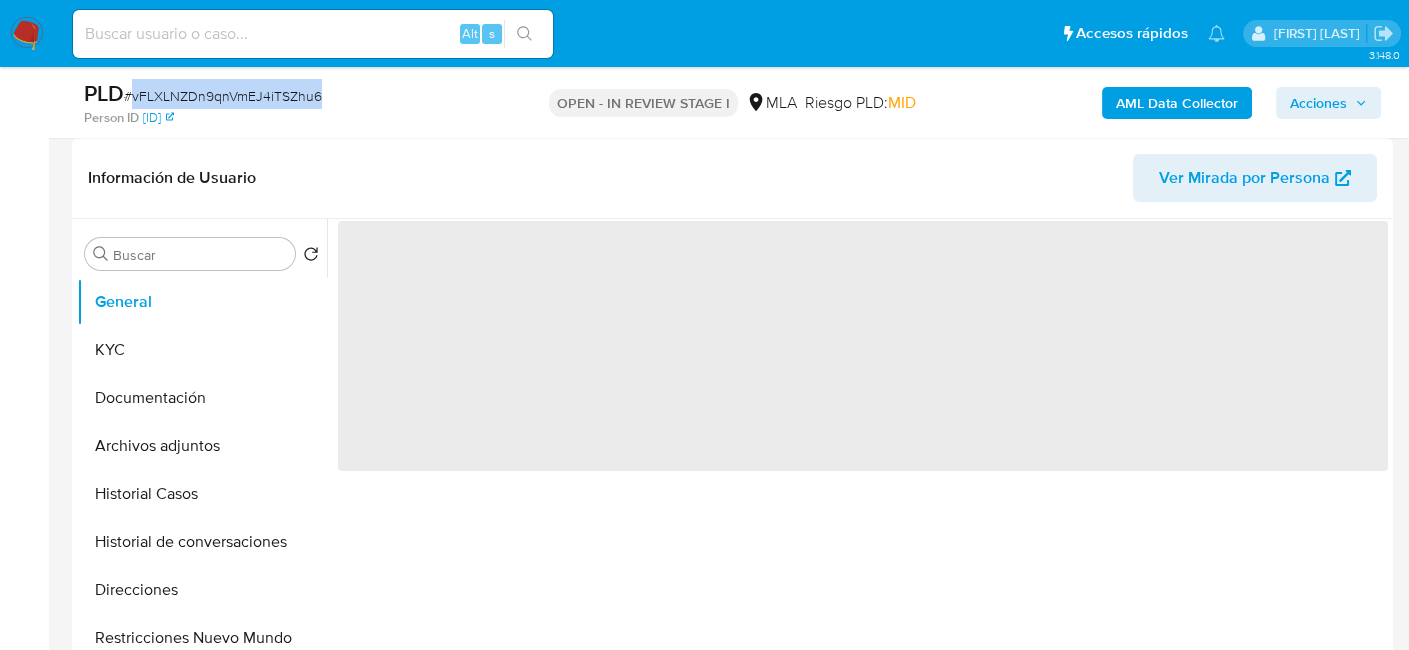 click on "# vFLXLNZDn9qnVmEJ4iTSZhu6" at bounding box center [223, 96] 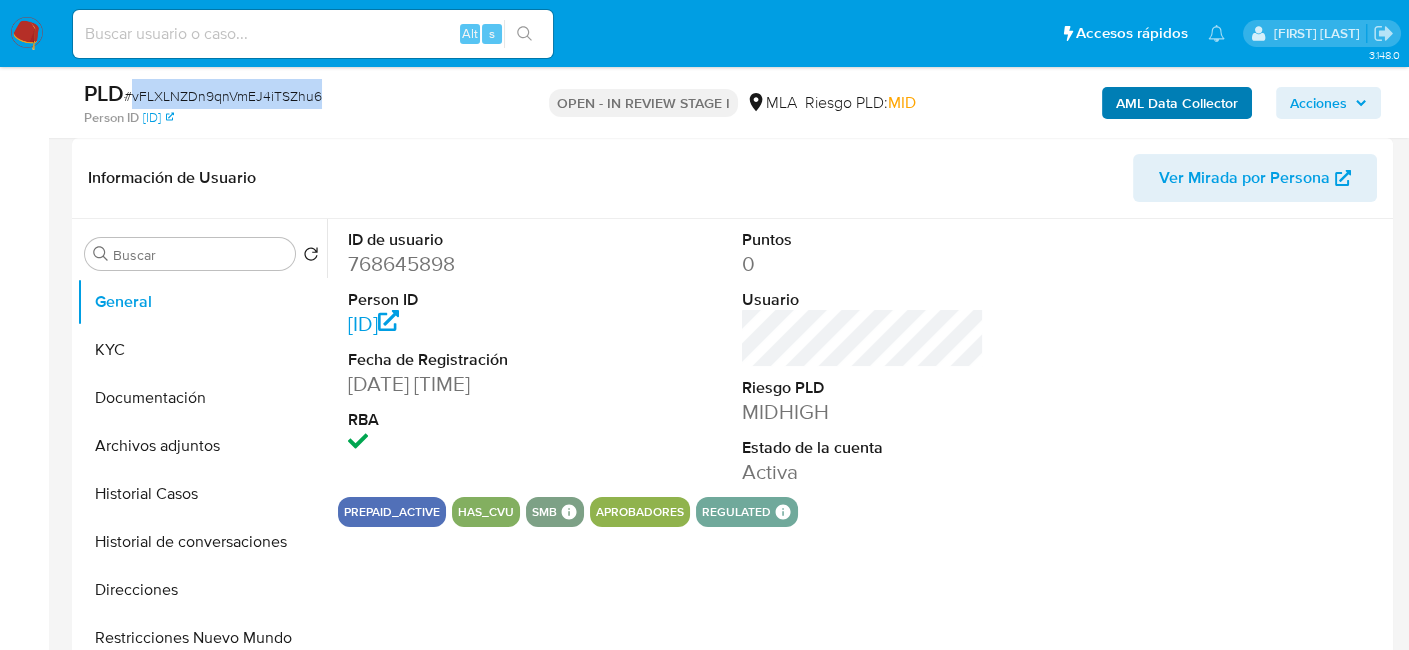copy on "vFLXLNZDn9qnVmEJ4iTSZhu6" 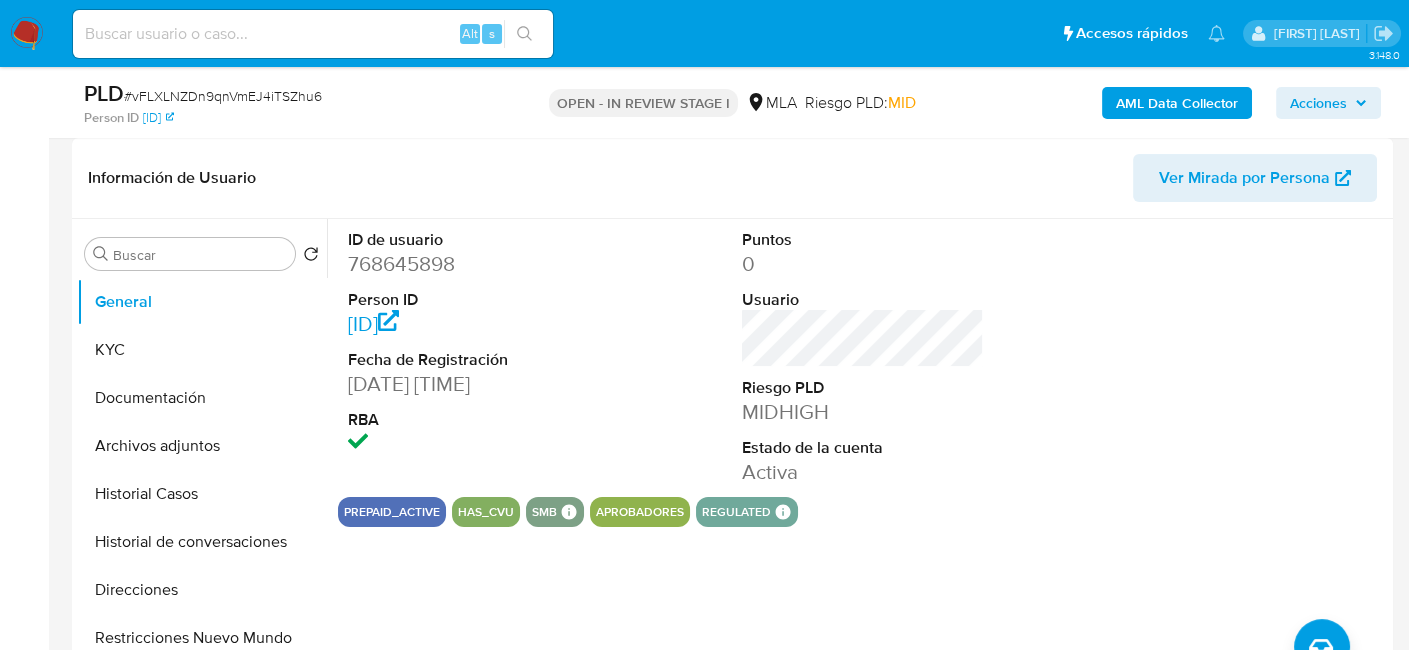 click on "ID de usuario 768645898 Person ID e4381c3b7cf4f0303d8a61142ebb17f1 Fecha de Registración 01/06/2021 11:28:56 RBA" at bounding box center (469, 344) 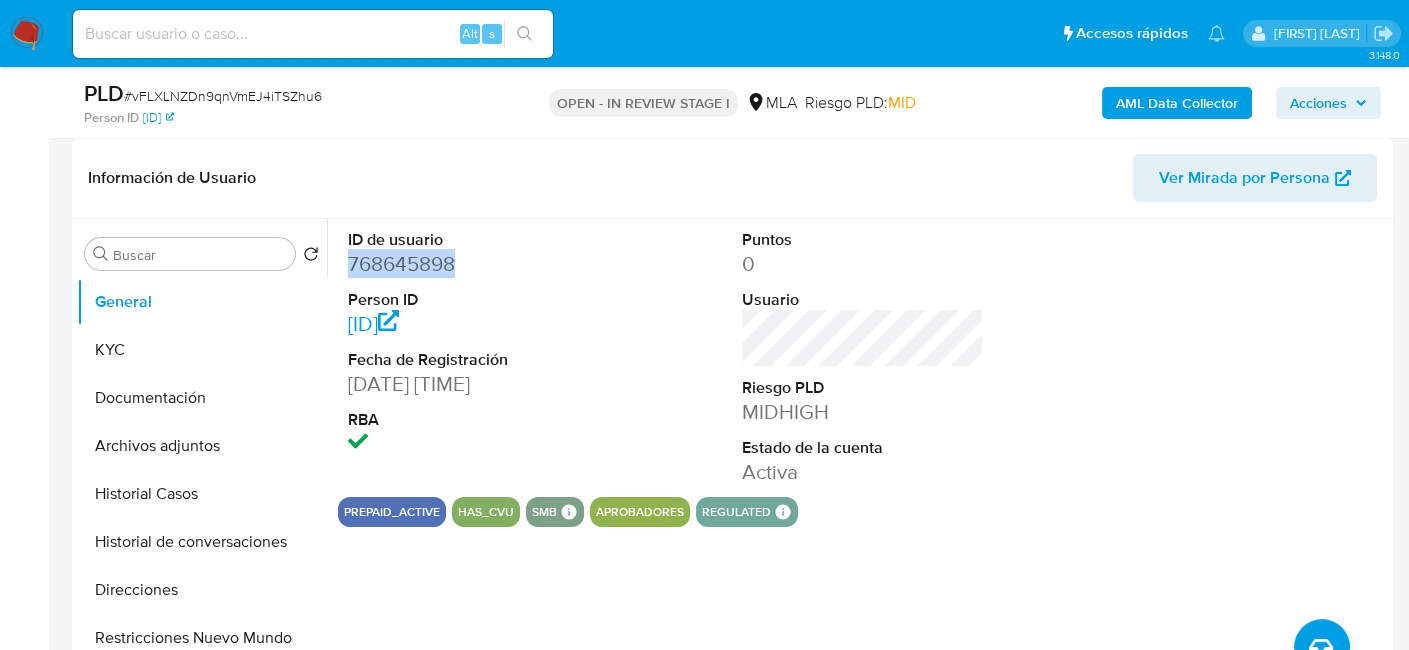 click on "768645898" at bounding box center (469, 264) 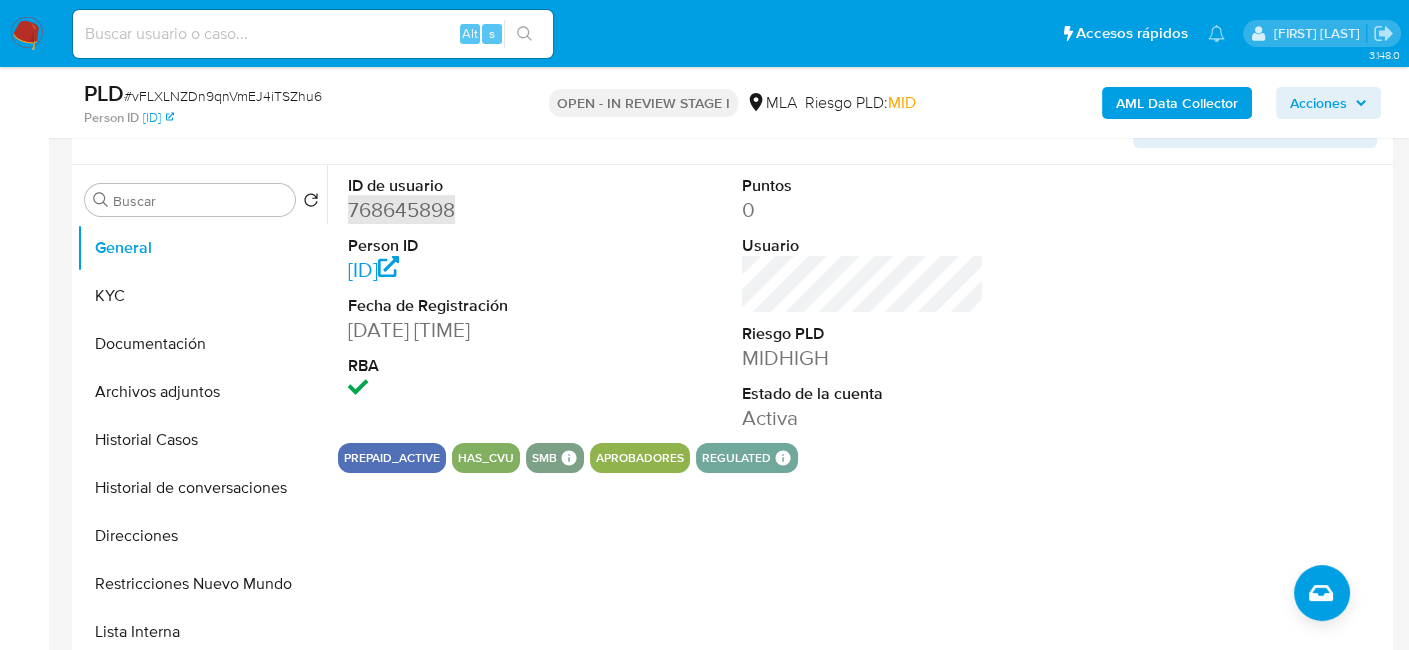 scroll, scrollTop: 400, scrollLeft: 0, axis: vertical 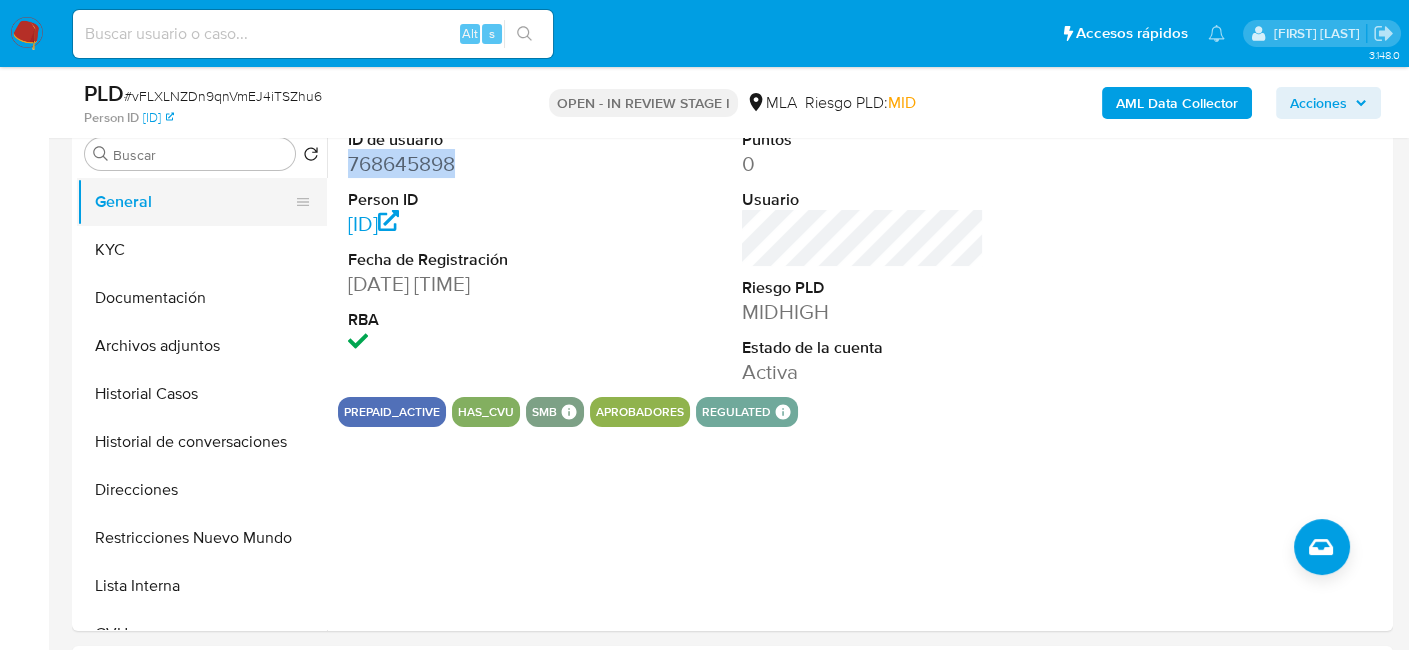 click on "General" at bounding box center (194, 202) 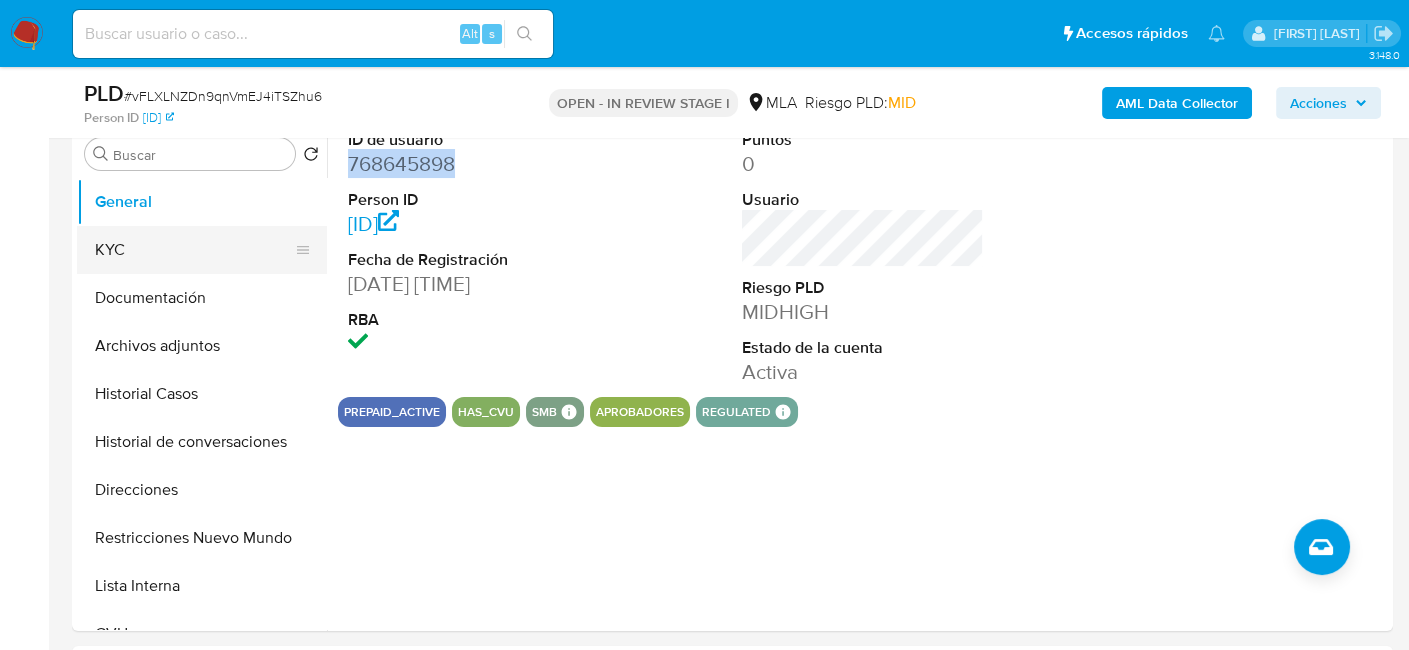 click on "KYC" at bounding box center [194, 250] 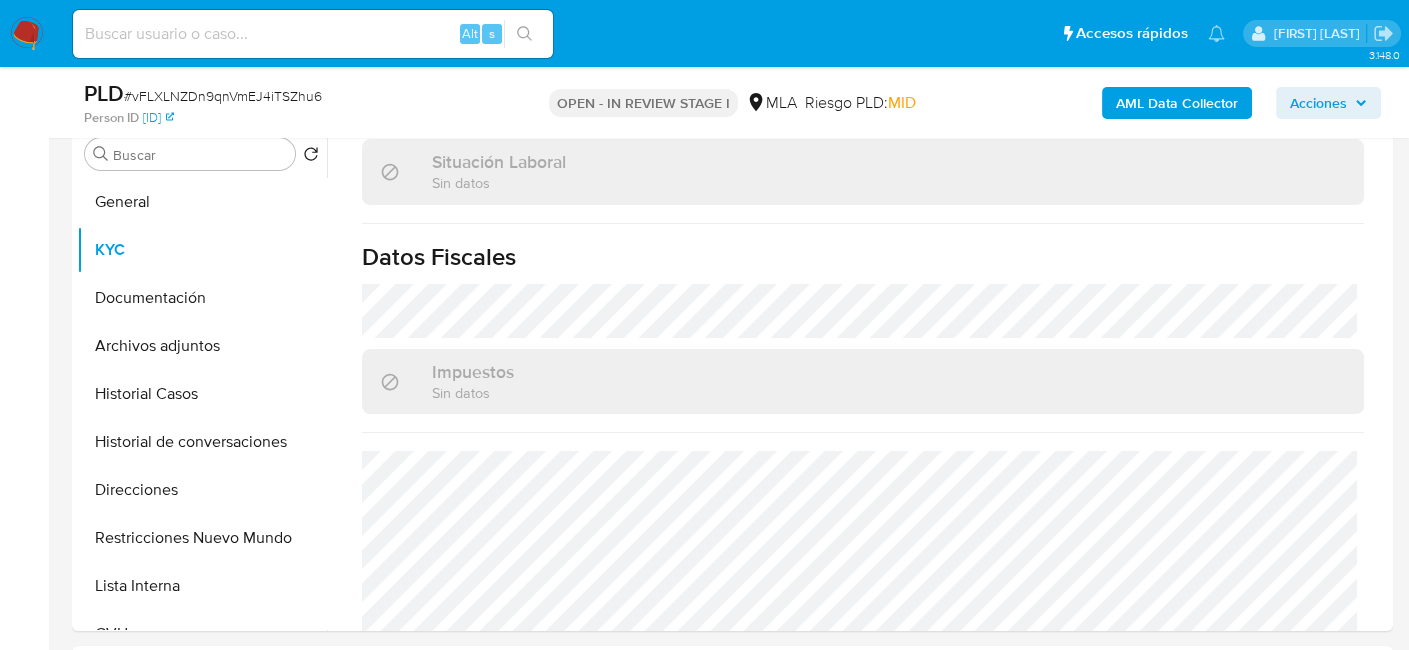 scroll, scrollTop: 1070, scrollLeft: 0, axis: vertical 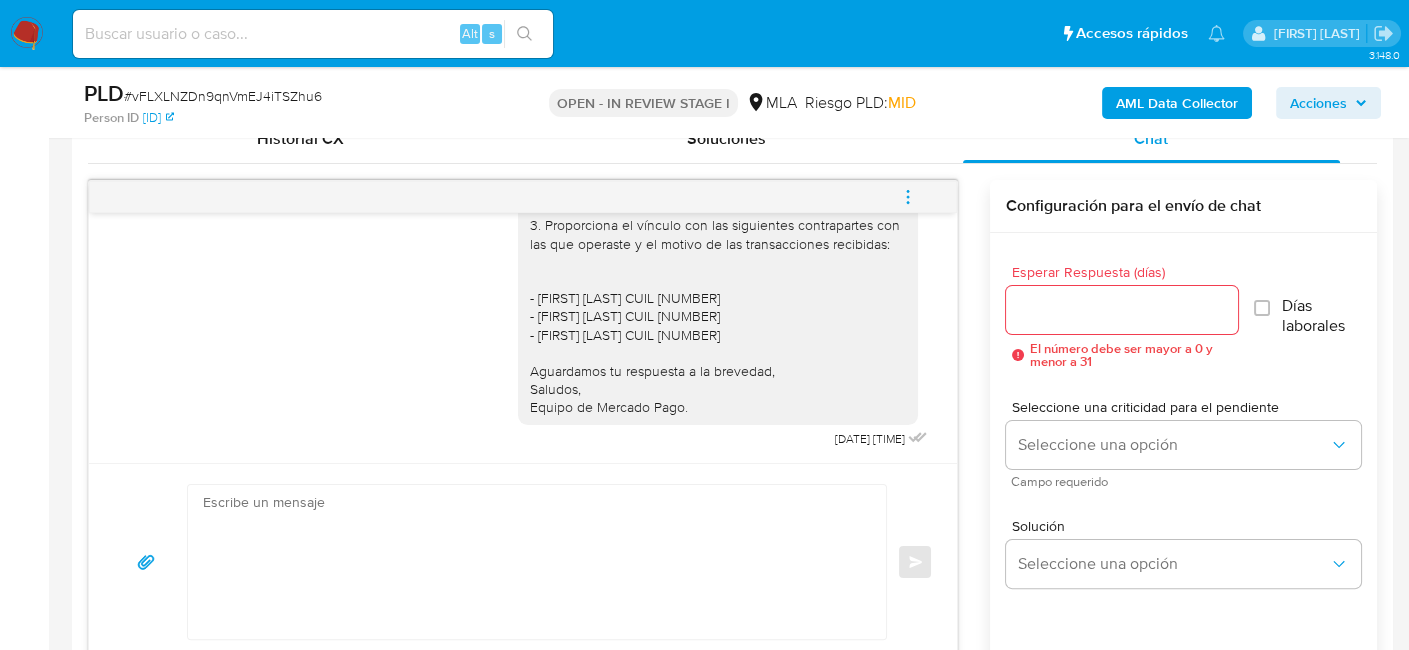 click at bounding box center [532, 562] 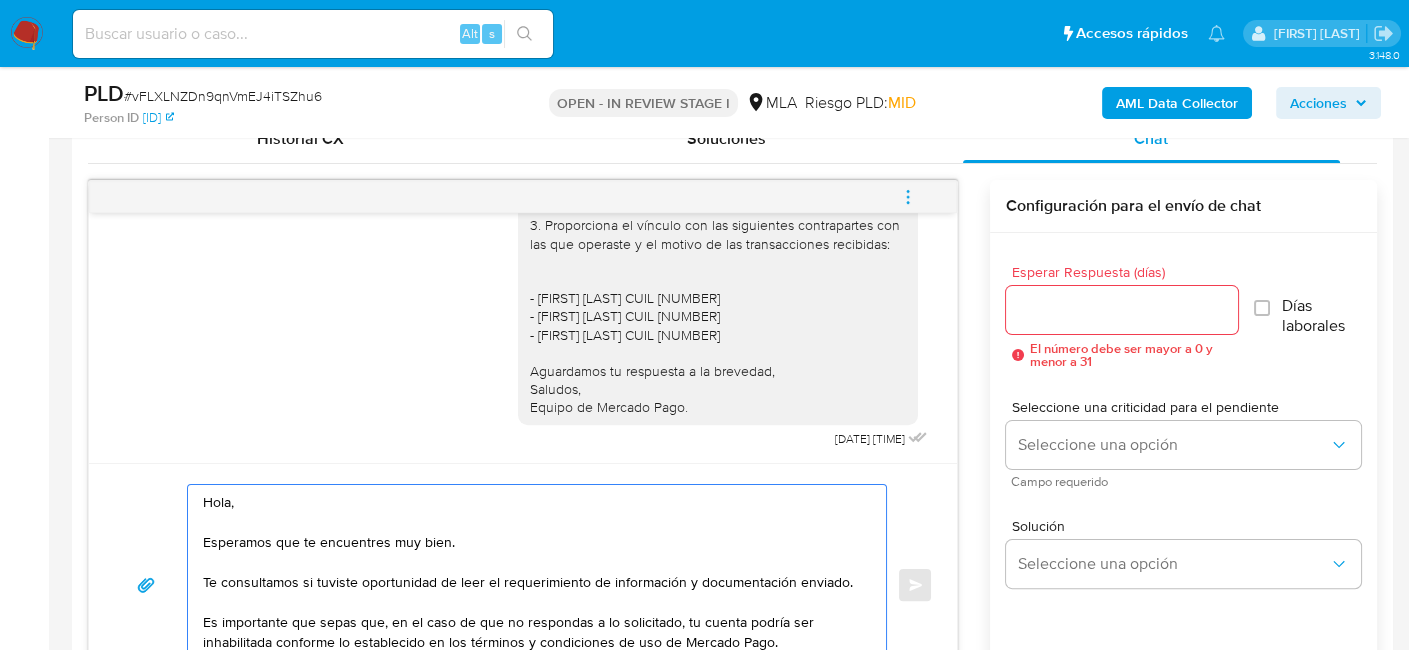 scroll, scrollTop: 1032, scrollLeft: 0, axis: vertical 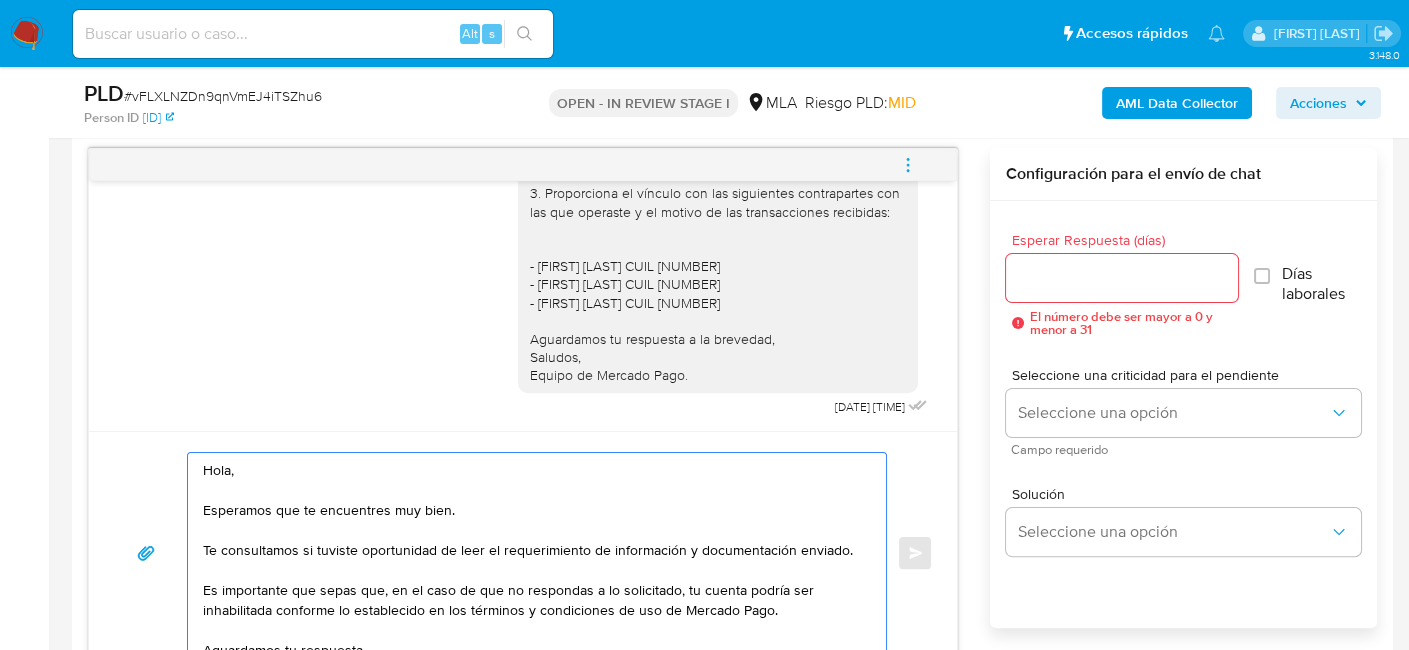 type on "Hola,
Esperamos que te encuentres muy bien.
Te consultamos si tuviste oportunidad de leer el requerimiento de información y documentación enviado.
Es importante que sepas que, en el caso de que no respondas a lo solicitado, tu cuenta podría ser inhabilitada conforme lo establecido en los términos y condiciones de uso de Mercado Pago.
Aguardamos tu respuesta.
Saludos,
Equipo de Mercado Pago." 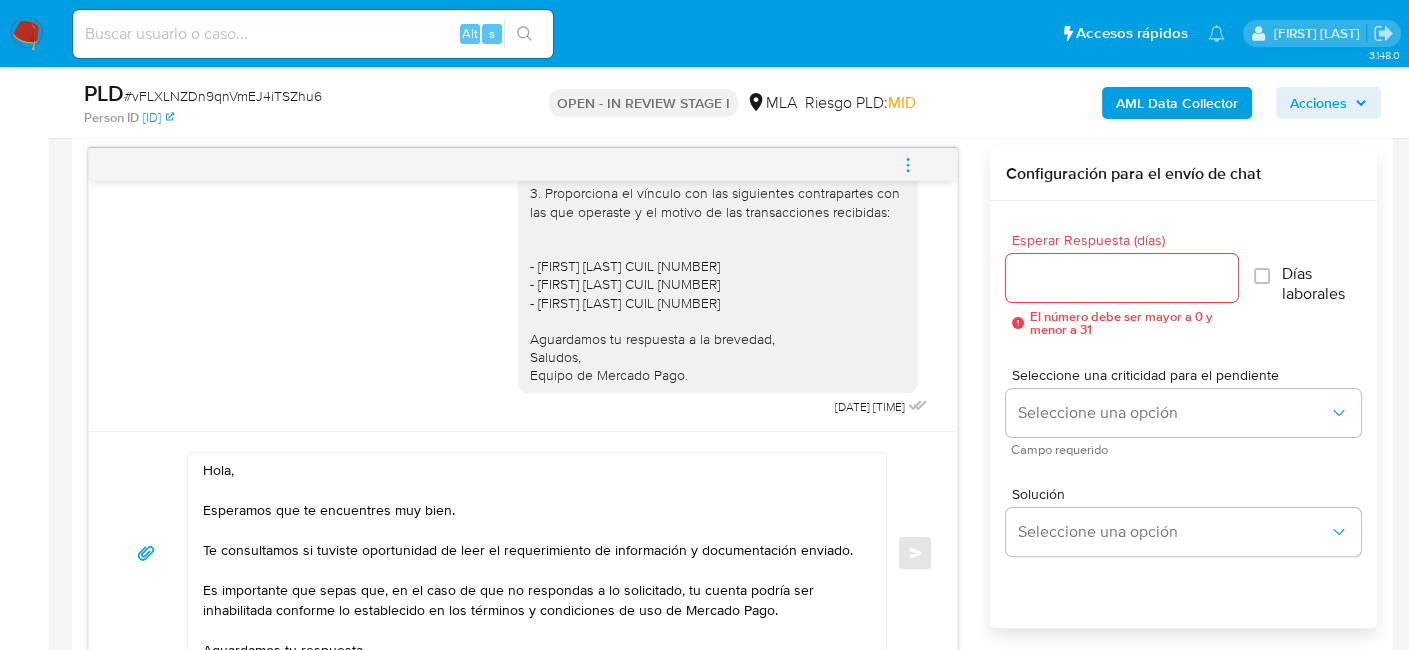 click at bounding box center [1122, 278] 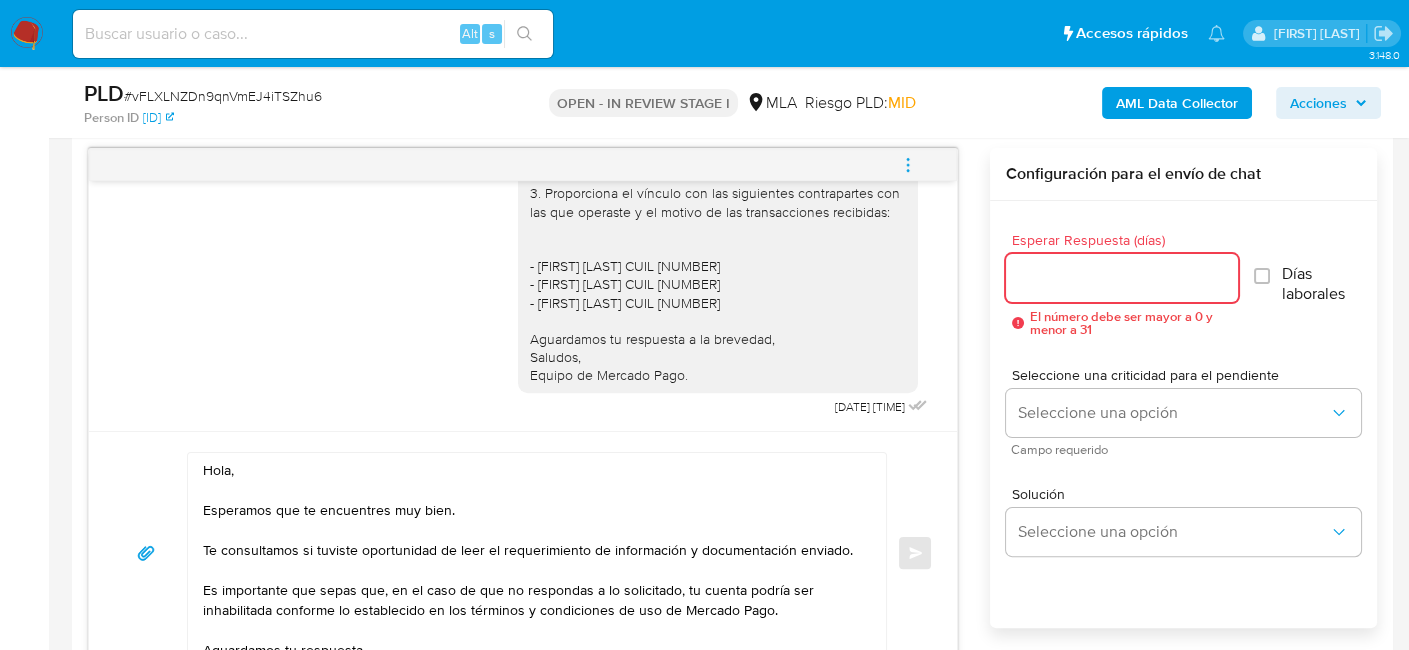click on "Esperar Respuesta (días)" at bounding box center [1122, 278] 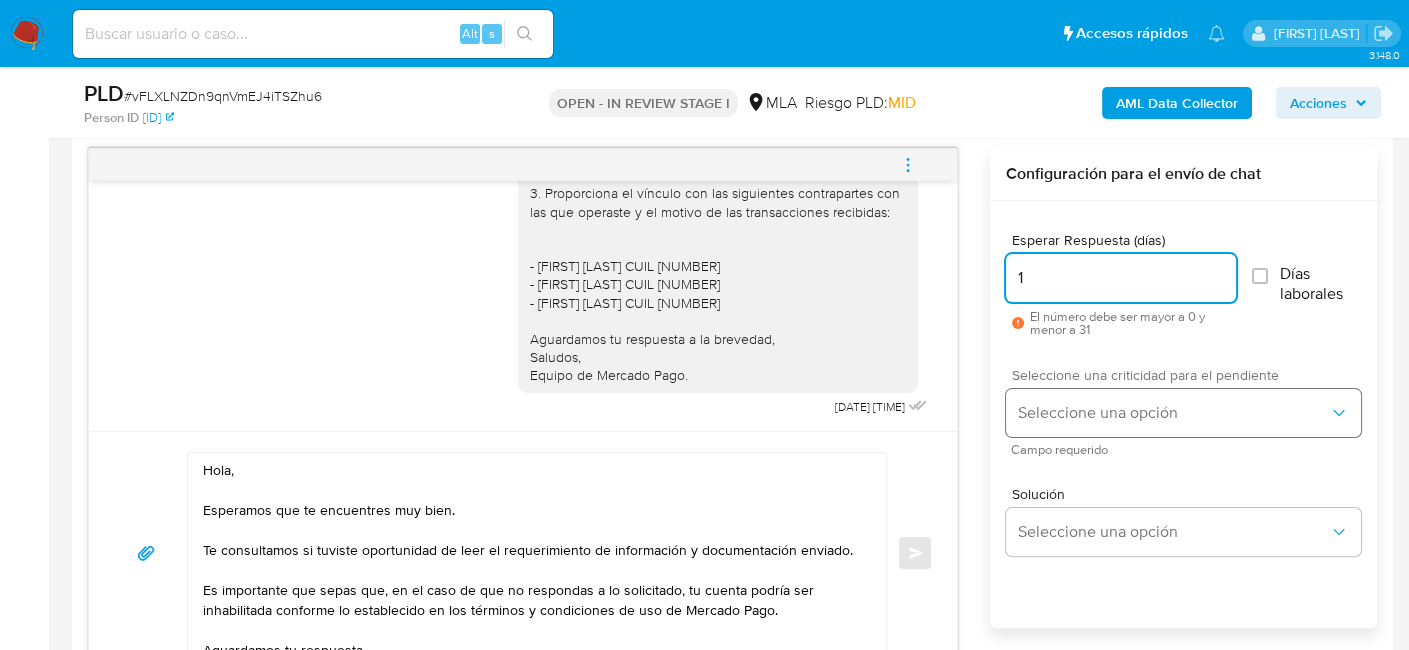 type on "1" 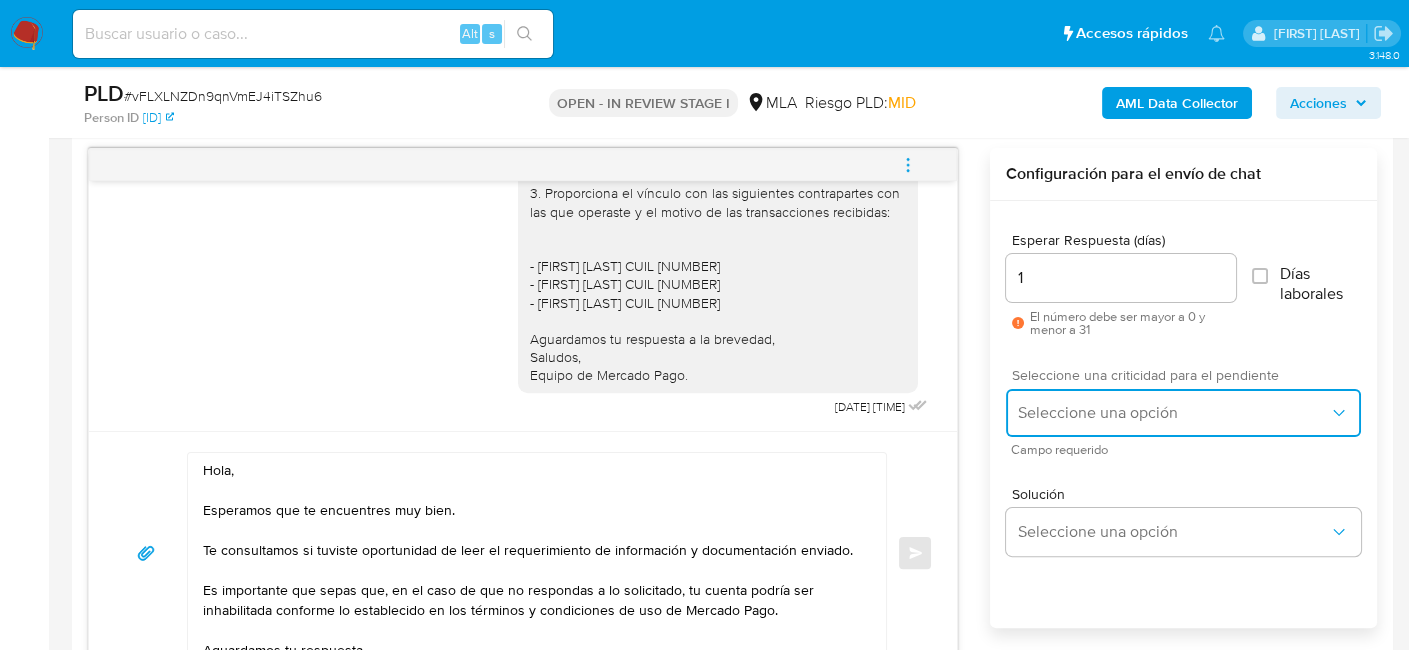 click on "Seleccione una opción" at bounding box center (1173, 413) 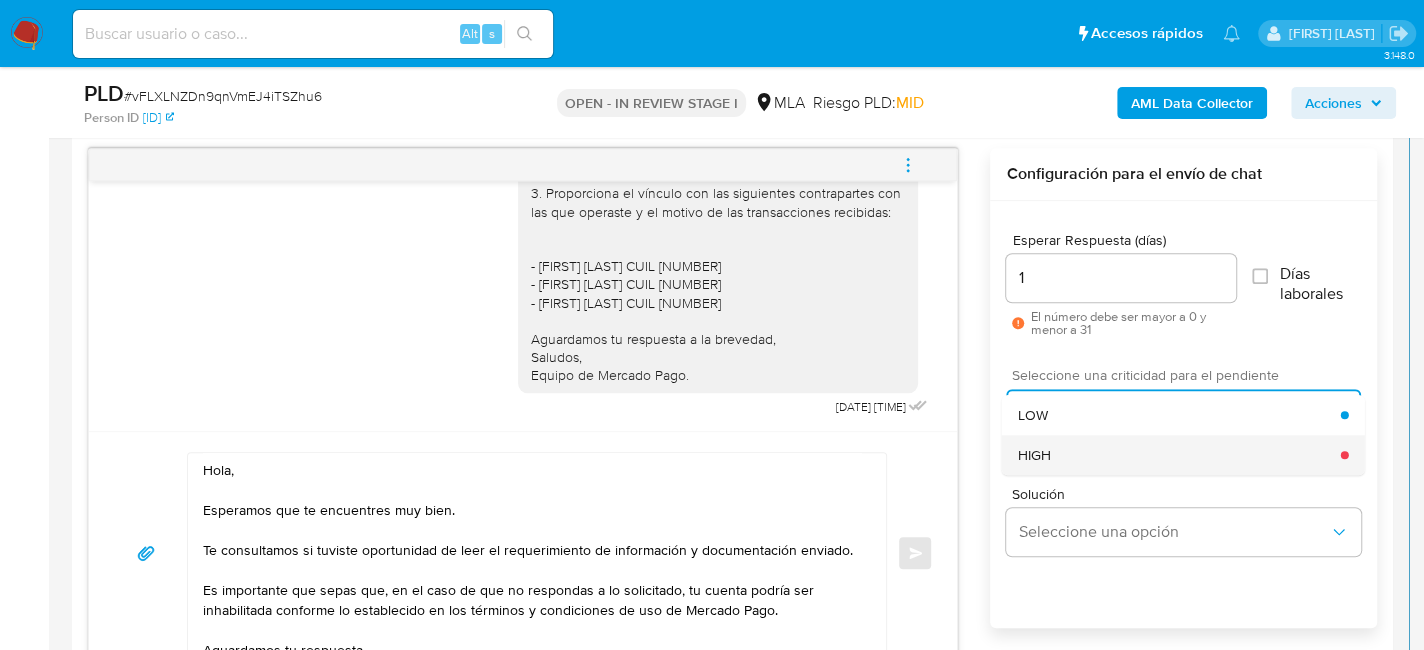 click on "HIGH" at bounding box center [1179, 455] 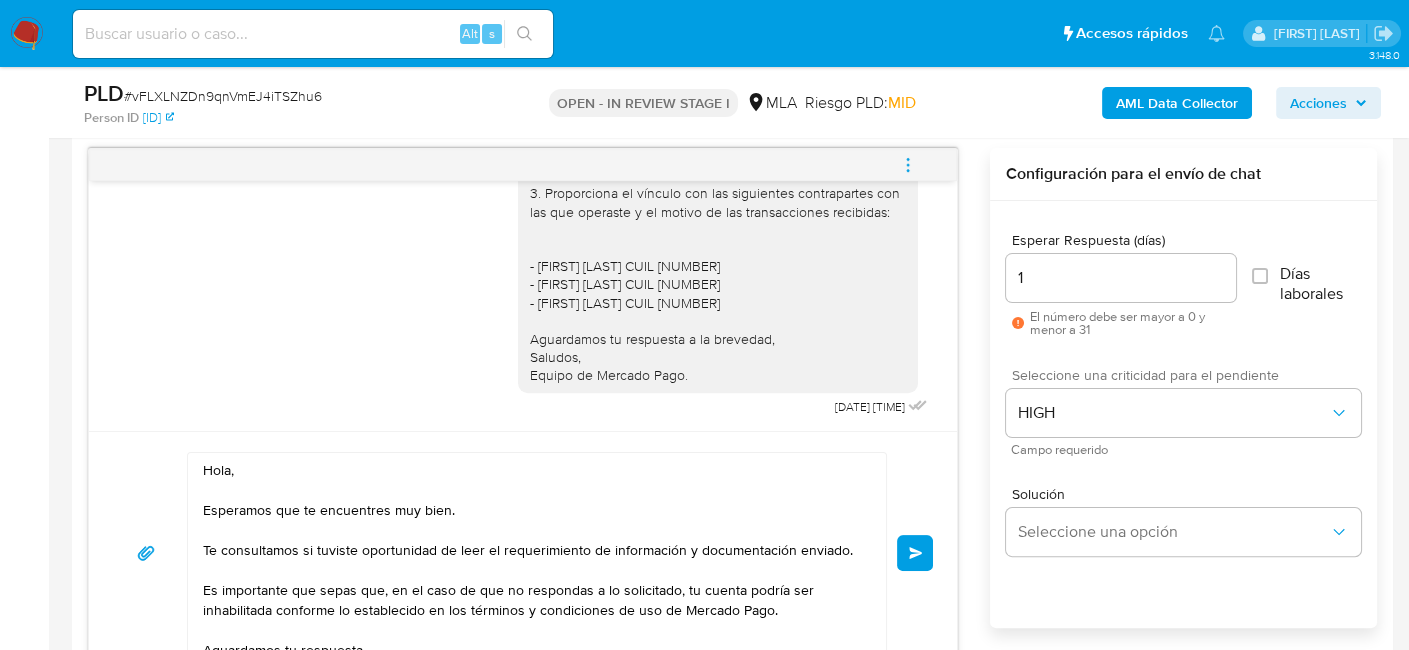 click on "Hola,
Esperamos que te encuentres muy bien.
Te consultamos si tuviste oportunidad de leer el requerimiento de información y documentación enviado.
Es importante que sepas que, en el caso de que no respondas a lo solicitado, tu cuenta podría ser inhabilitada conforme lo establecido en los términos y condiciones de uso de Mercado Pago.
Aguardamos tu respuesta.
Saludos,
Equipo de Mercado Pago.
Enviar" at bounding box center [523, 552] 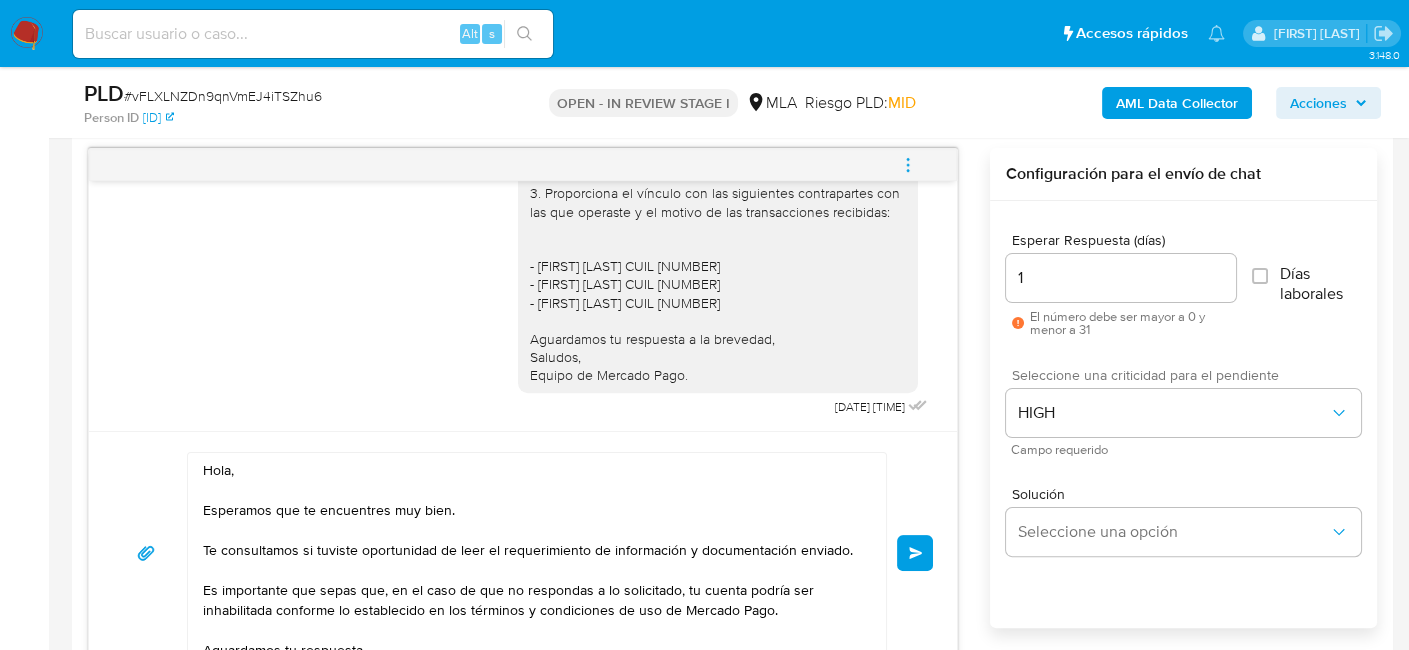 type 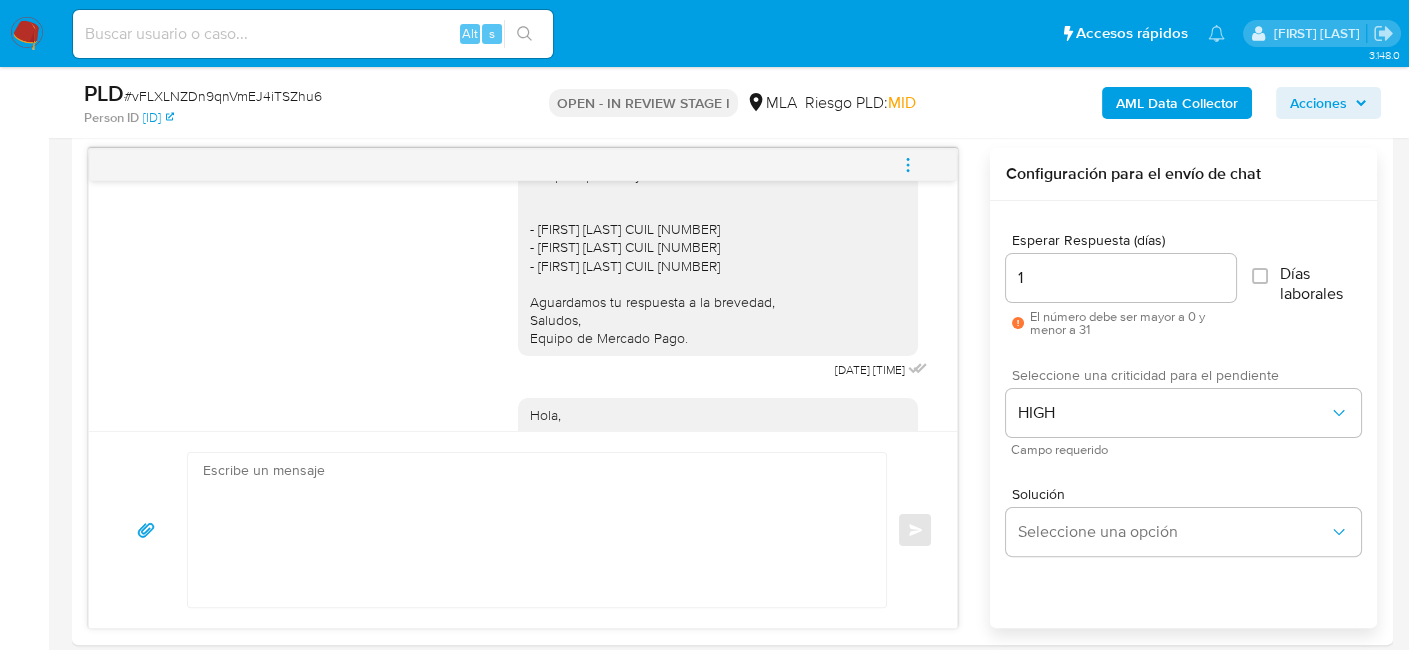 scroll, scrollTop: 1894, scrollLeft: 0, axis: vertical 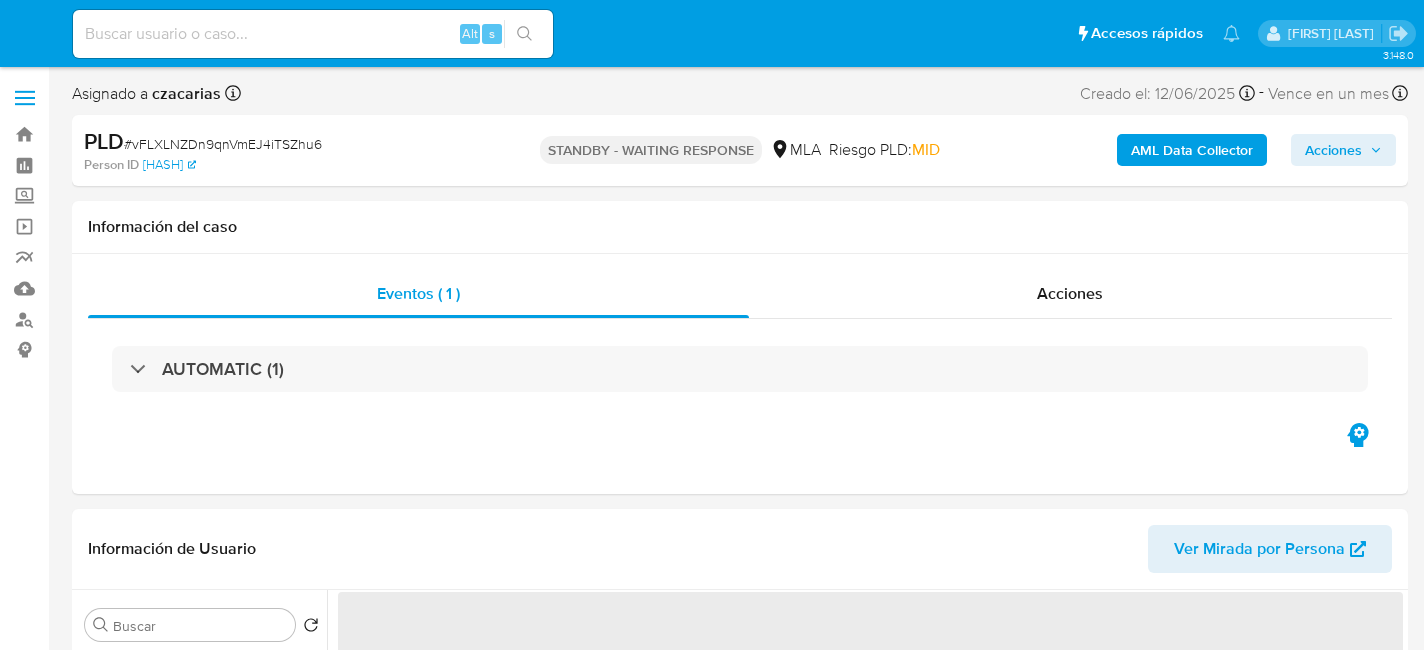 select on "10" 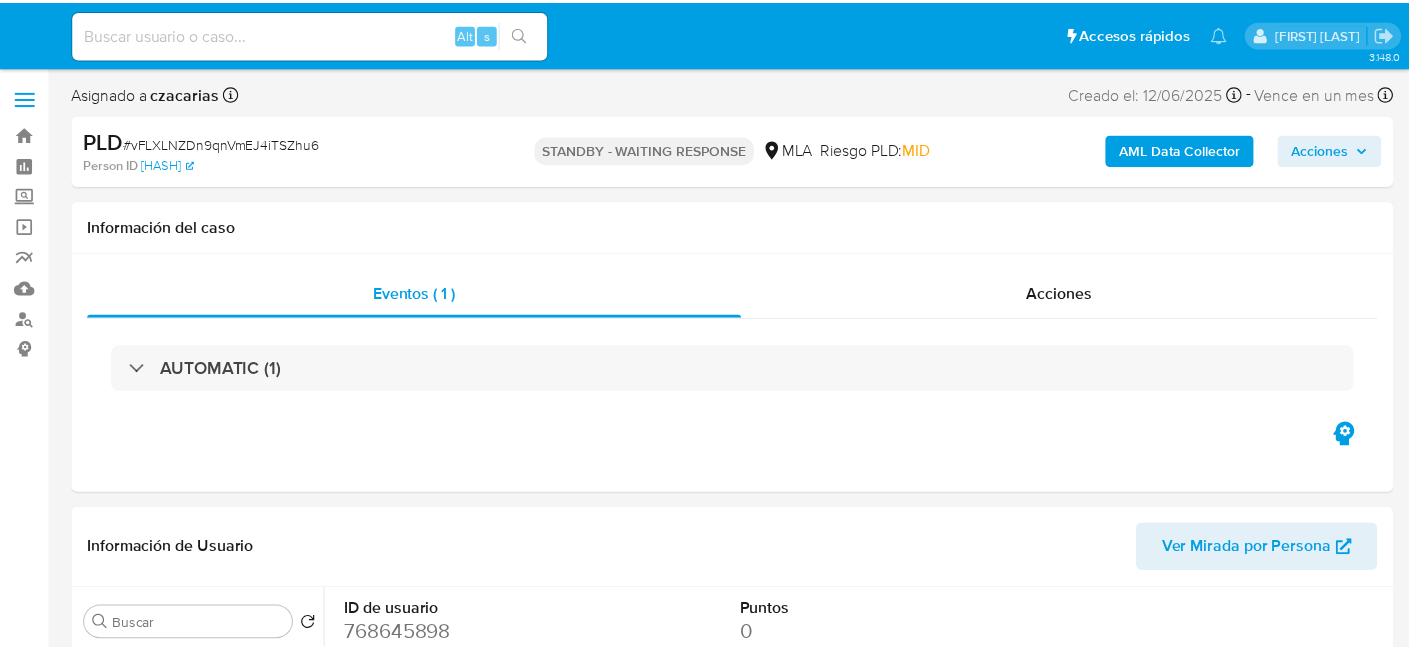 scroll, scrollTop: 0, scrollLeft: 0, axis: both 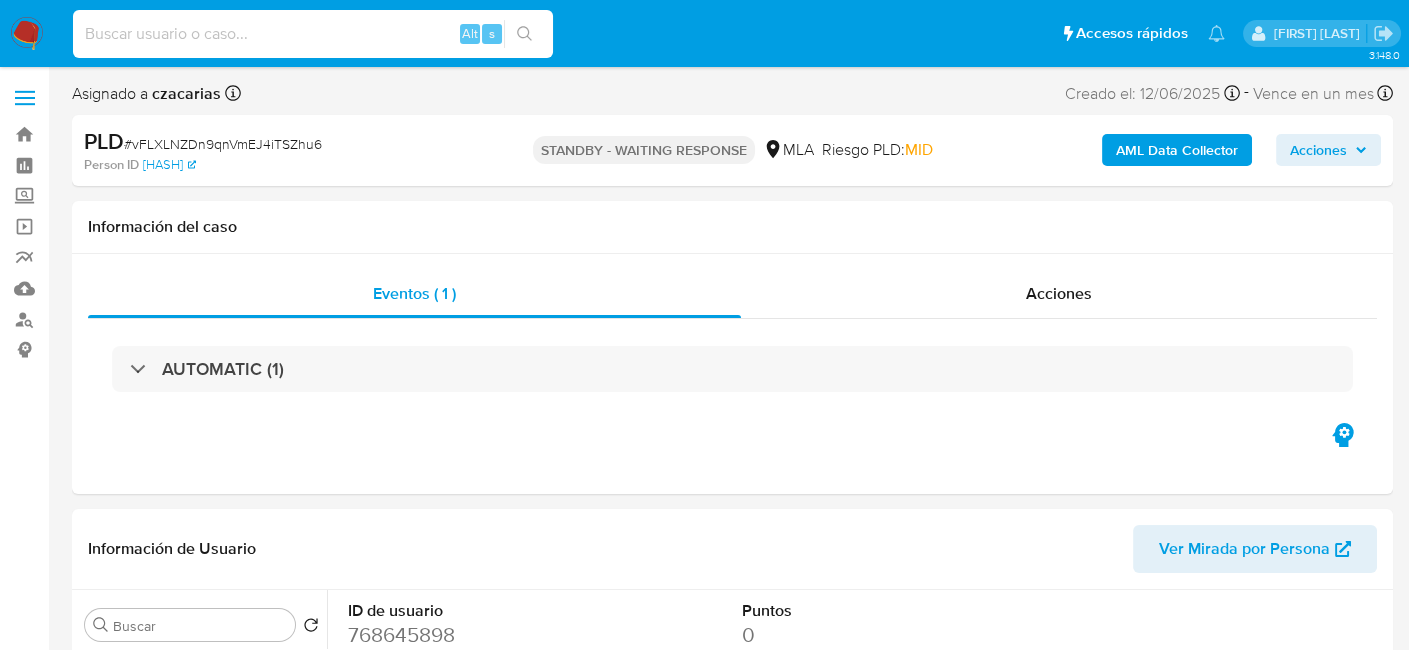 click at bounding box center [313, 34] 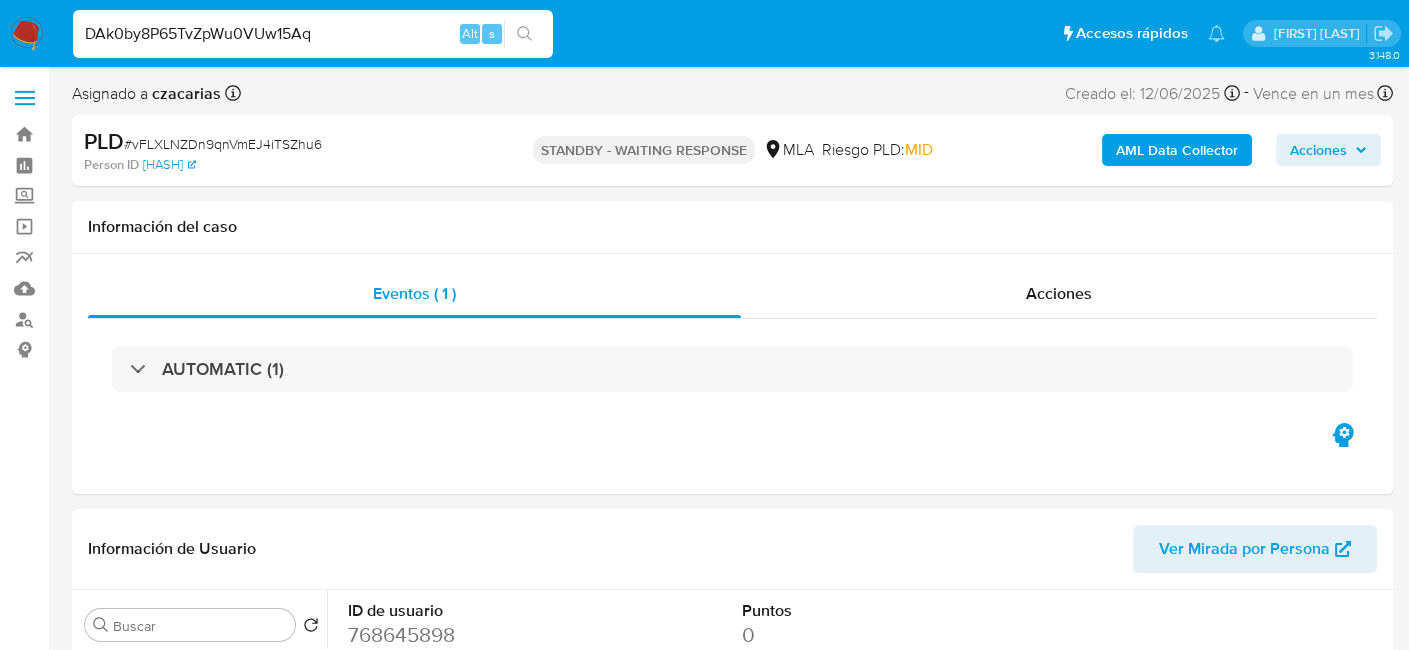 type on "DAk0by8P65TvZpWu0VUw15Aq" 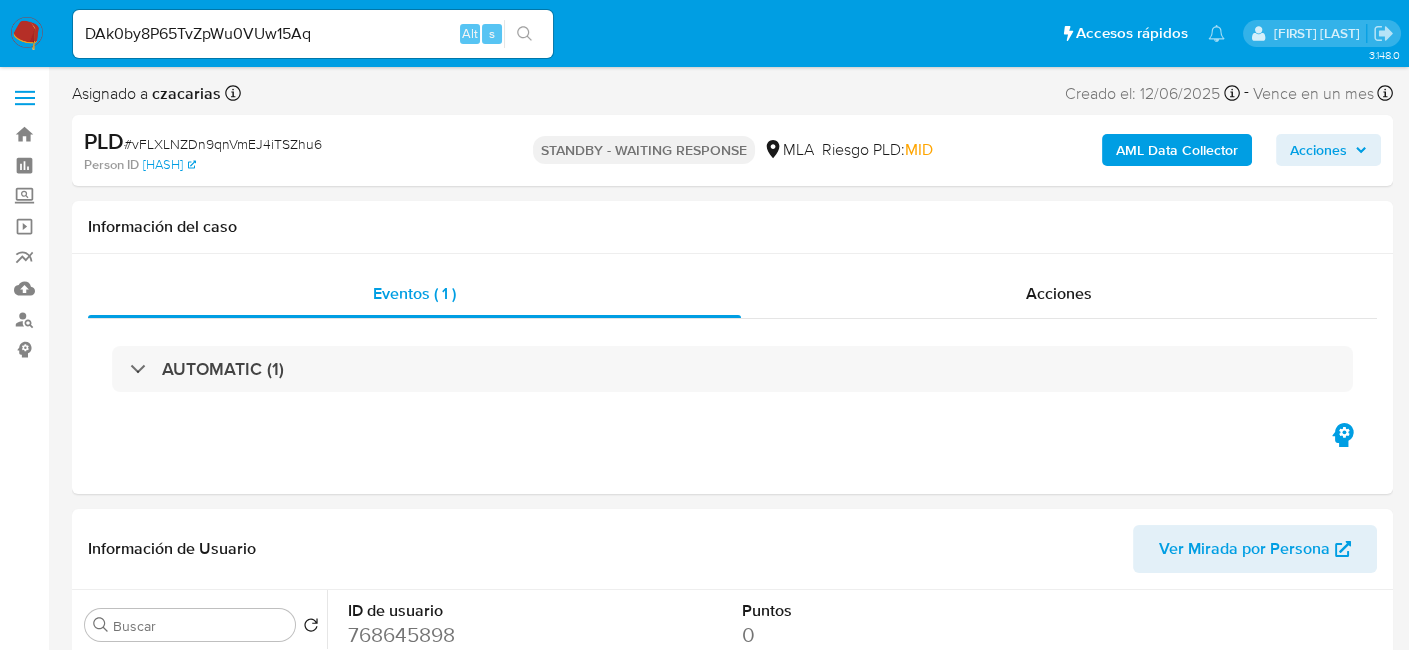 click at bounding box center [524, 34] 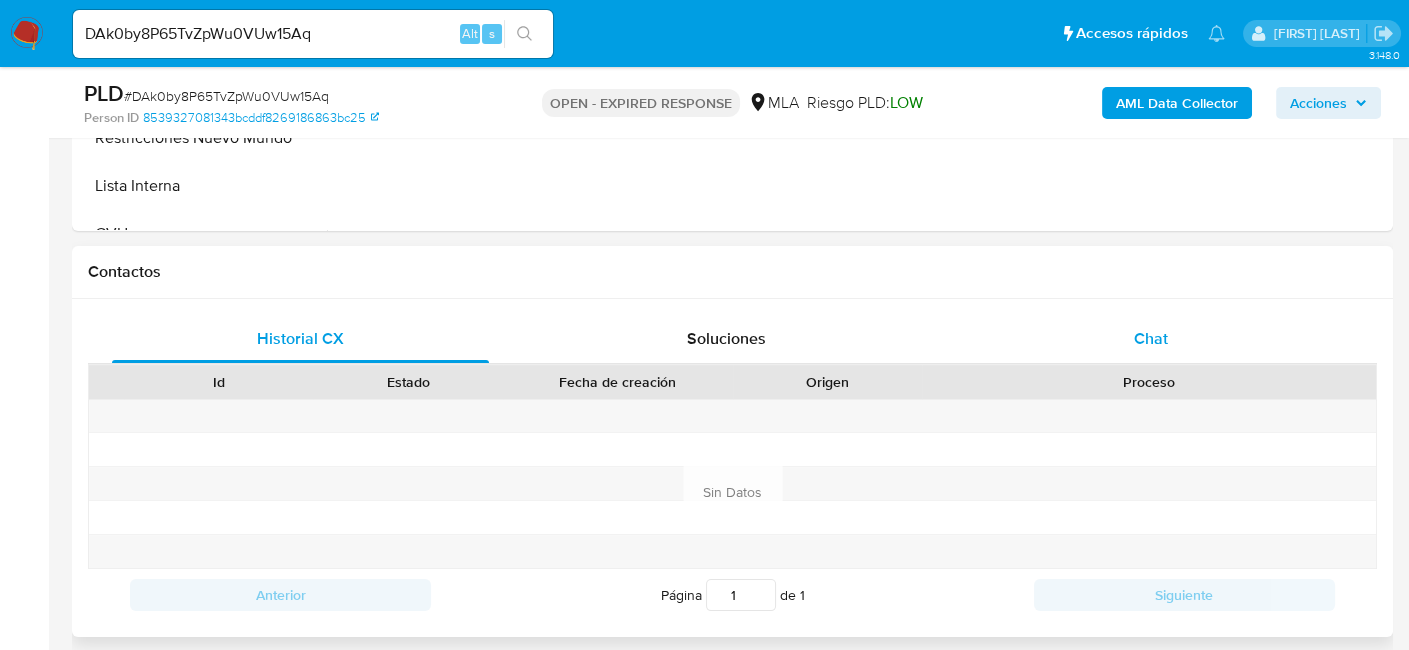 click on "Chat" at bounding box center (1151, 338) 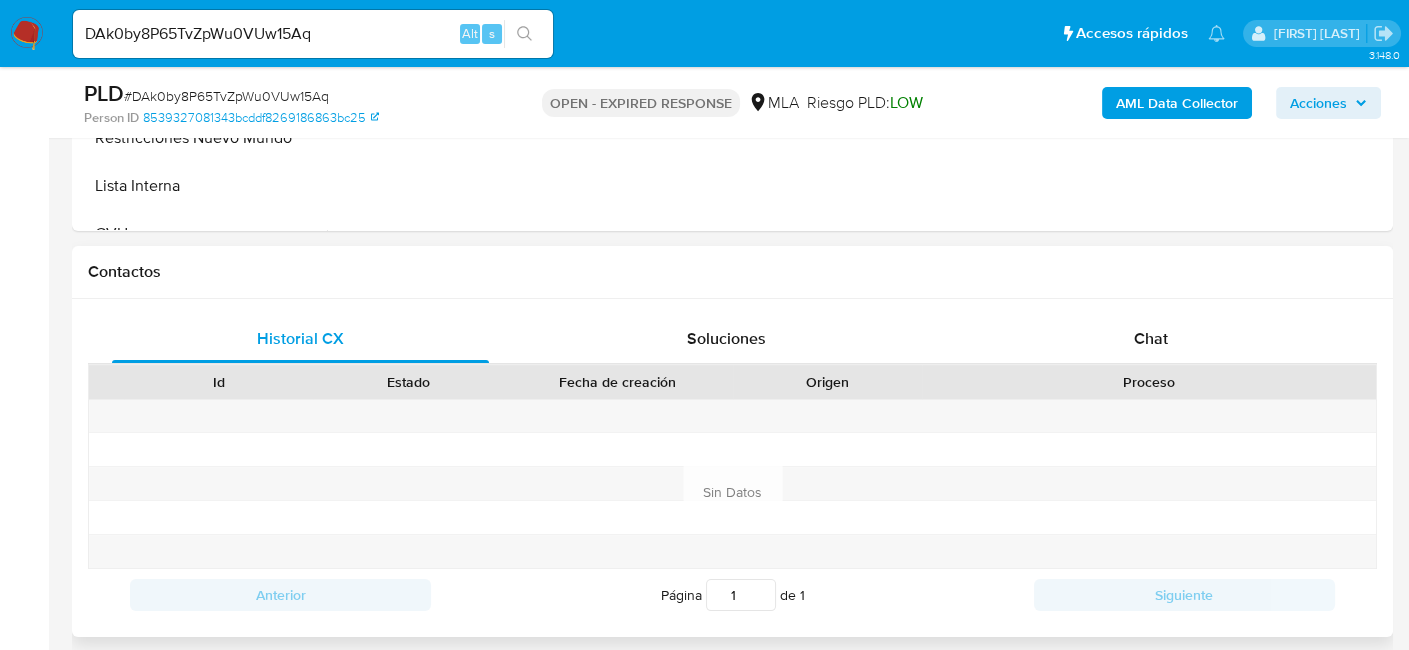 select on "10" 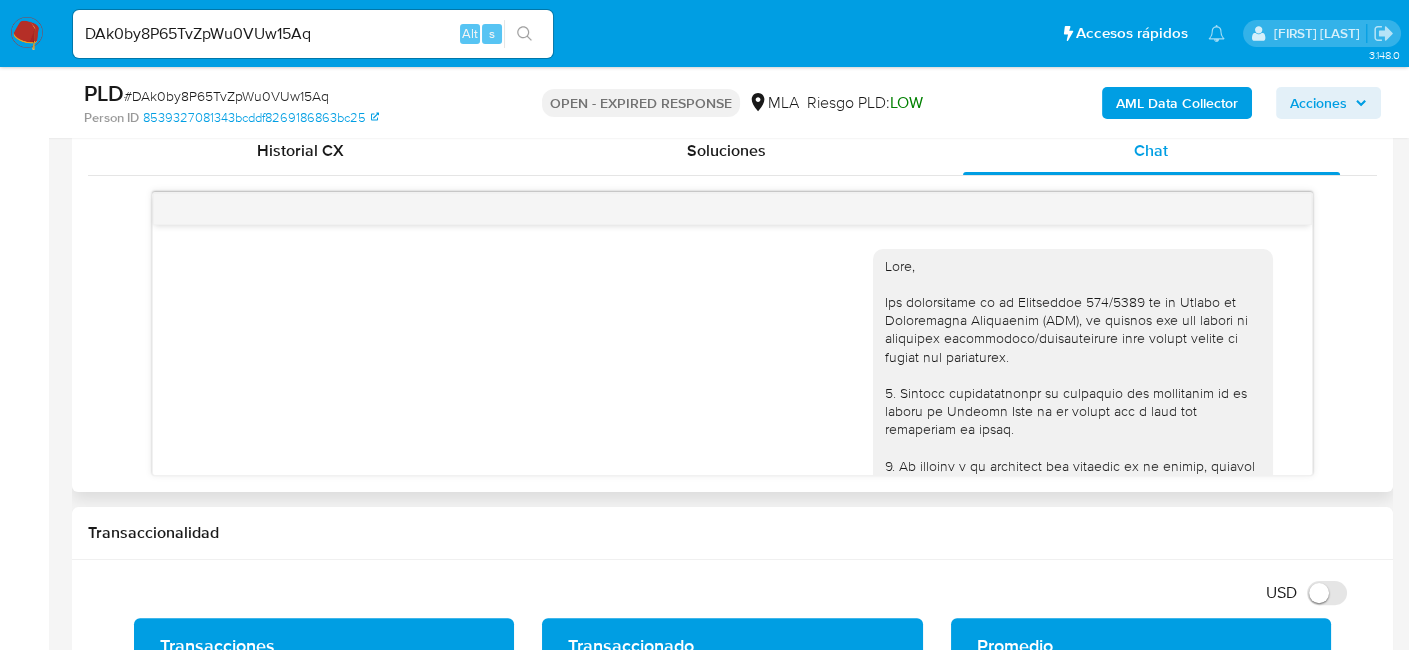 scroll, scrollTop: 1000, scrollLeft: 0, axis: vertical 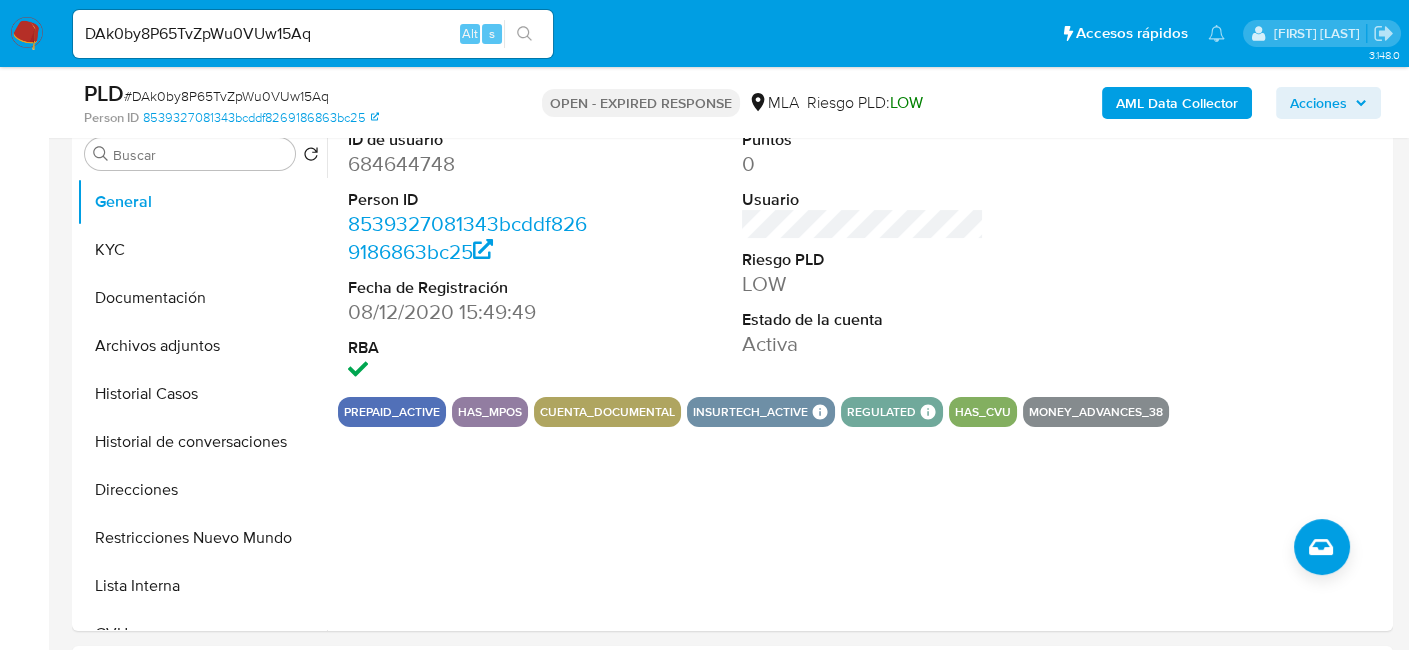 click on "[HASH]" at bounding box center [226, 96] 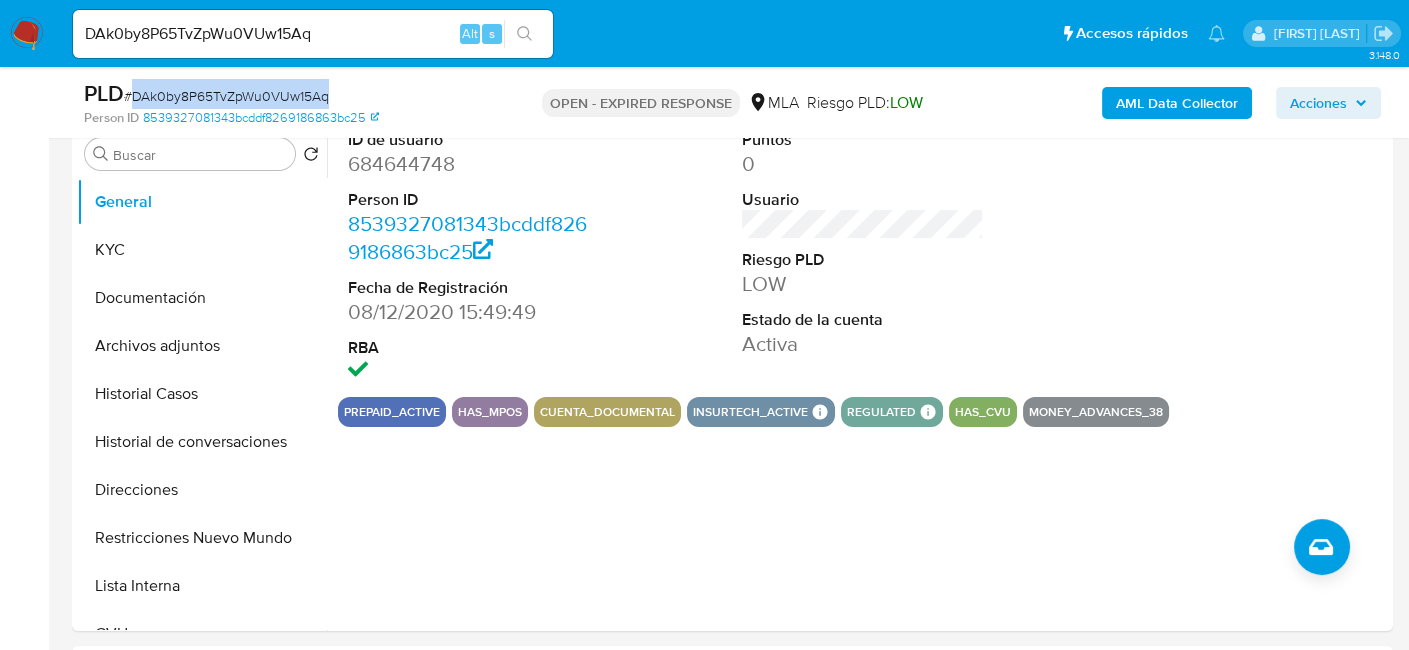 click on "[HASH]" at bounding box center (226, 96) 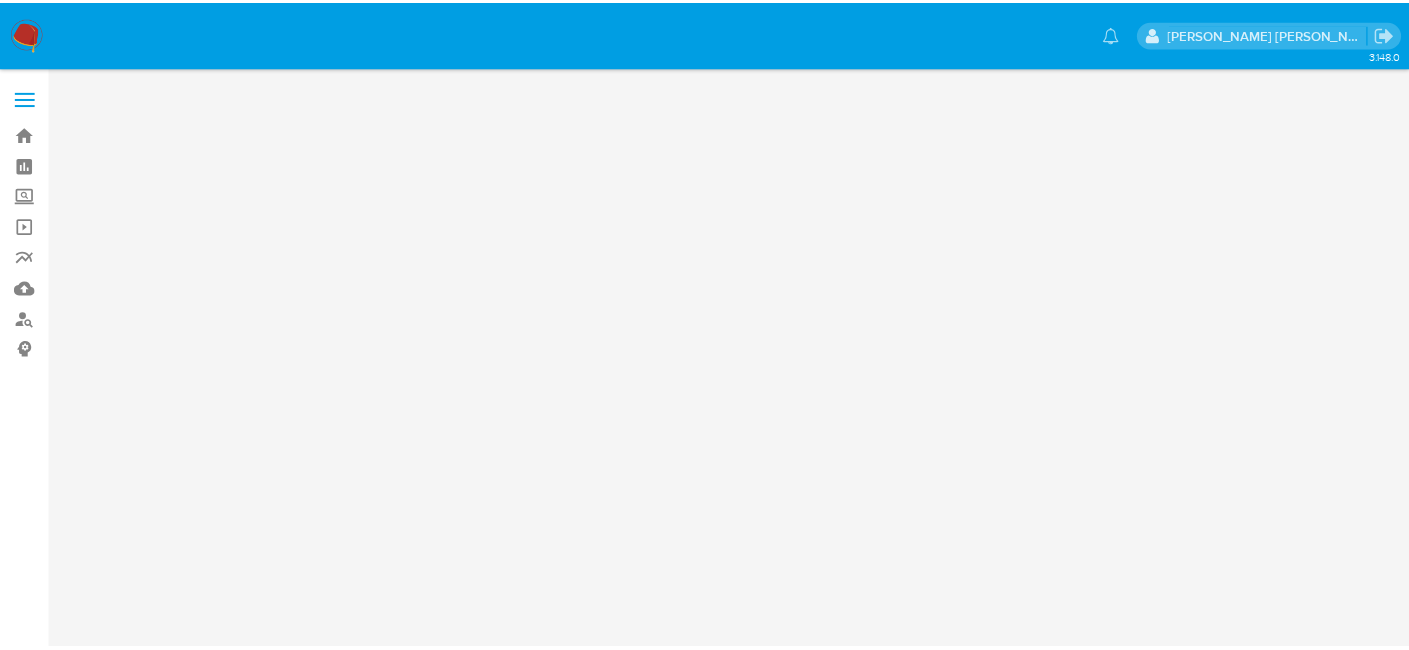 scroll, scrollTop: 0, scrollLeft: 0, axis: both 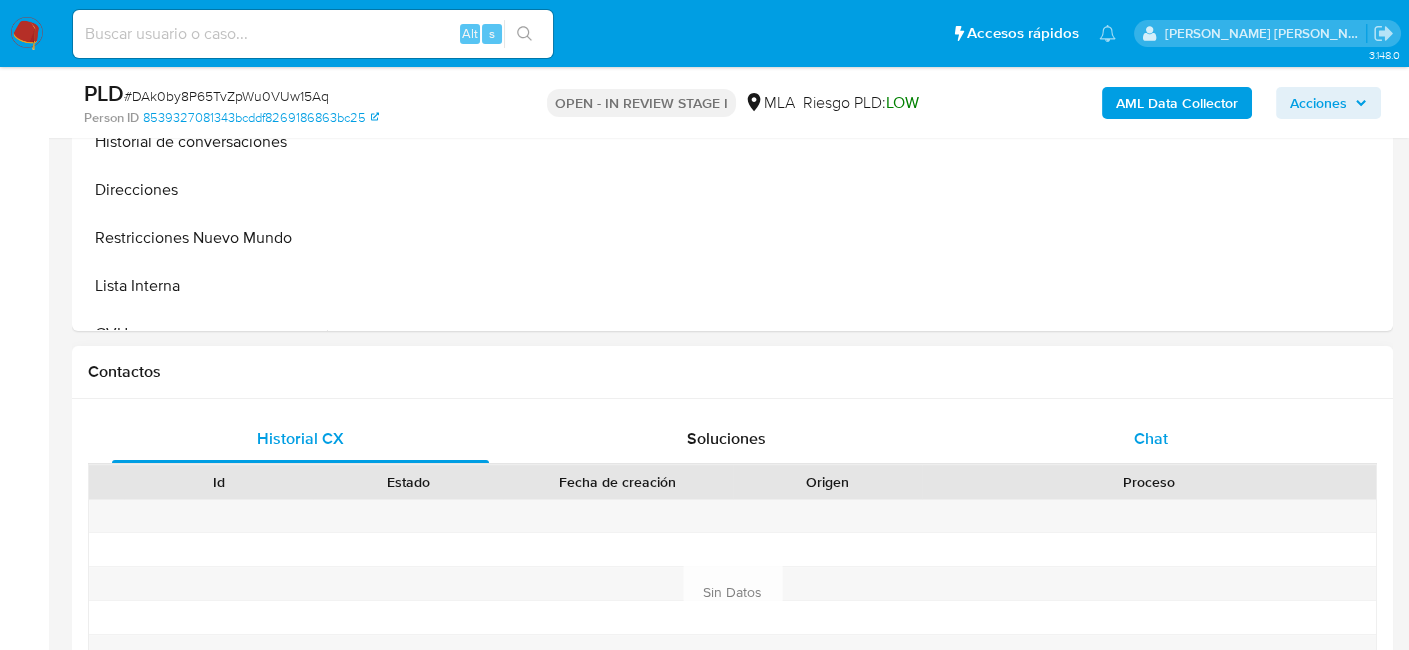 click on "Chat" at bounding box center (1151, 439) 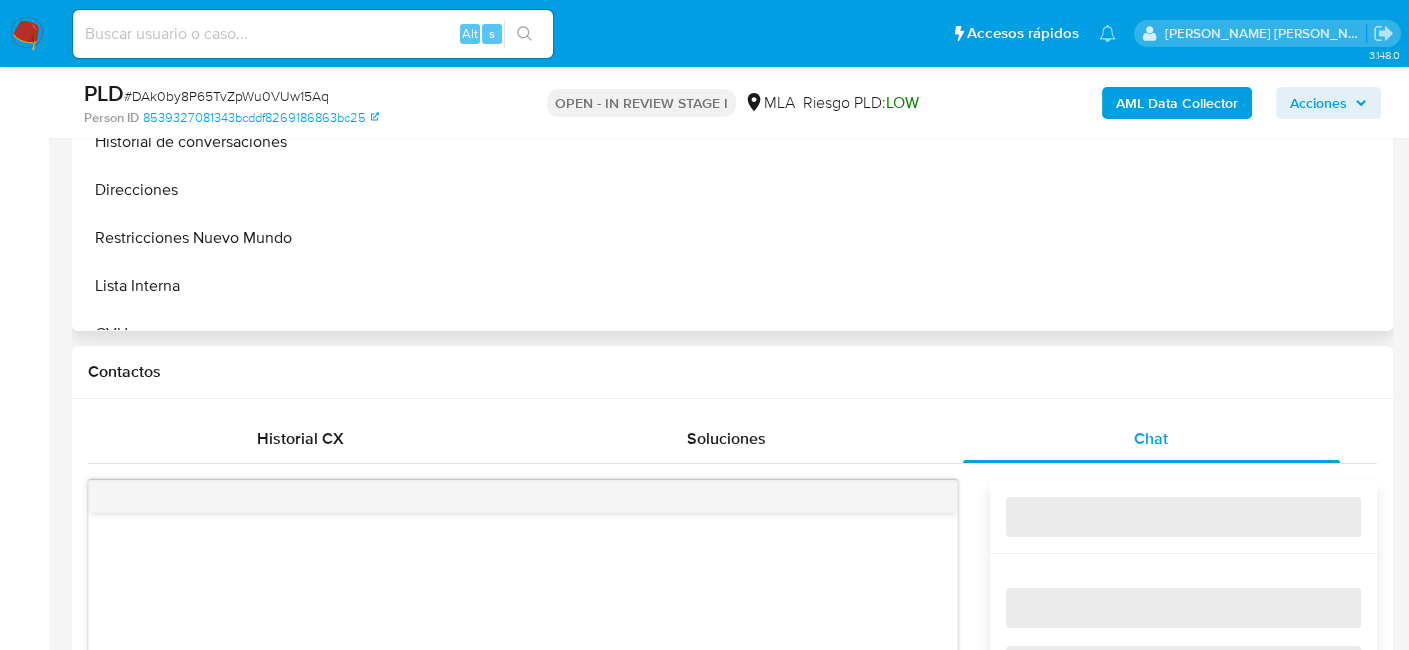 select on "10" 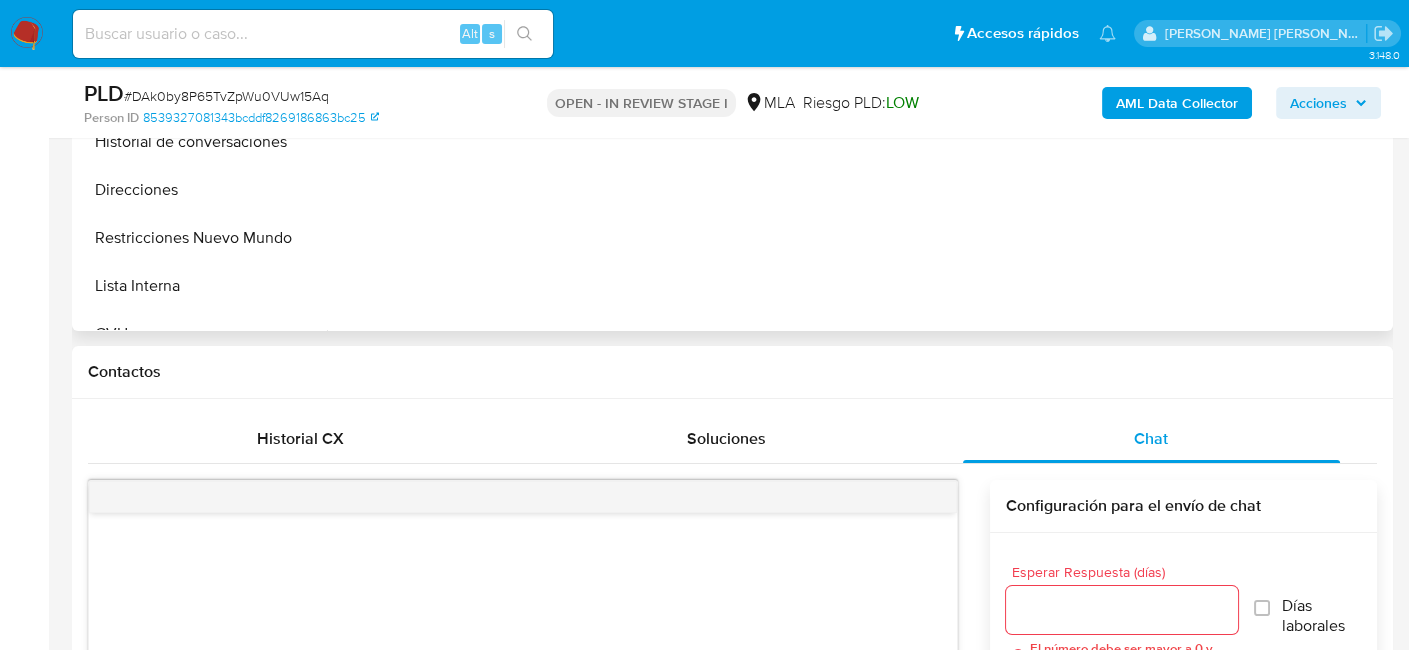 scroll, scrollTop: 900, scrollLeft: 0, axis: vertical 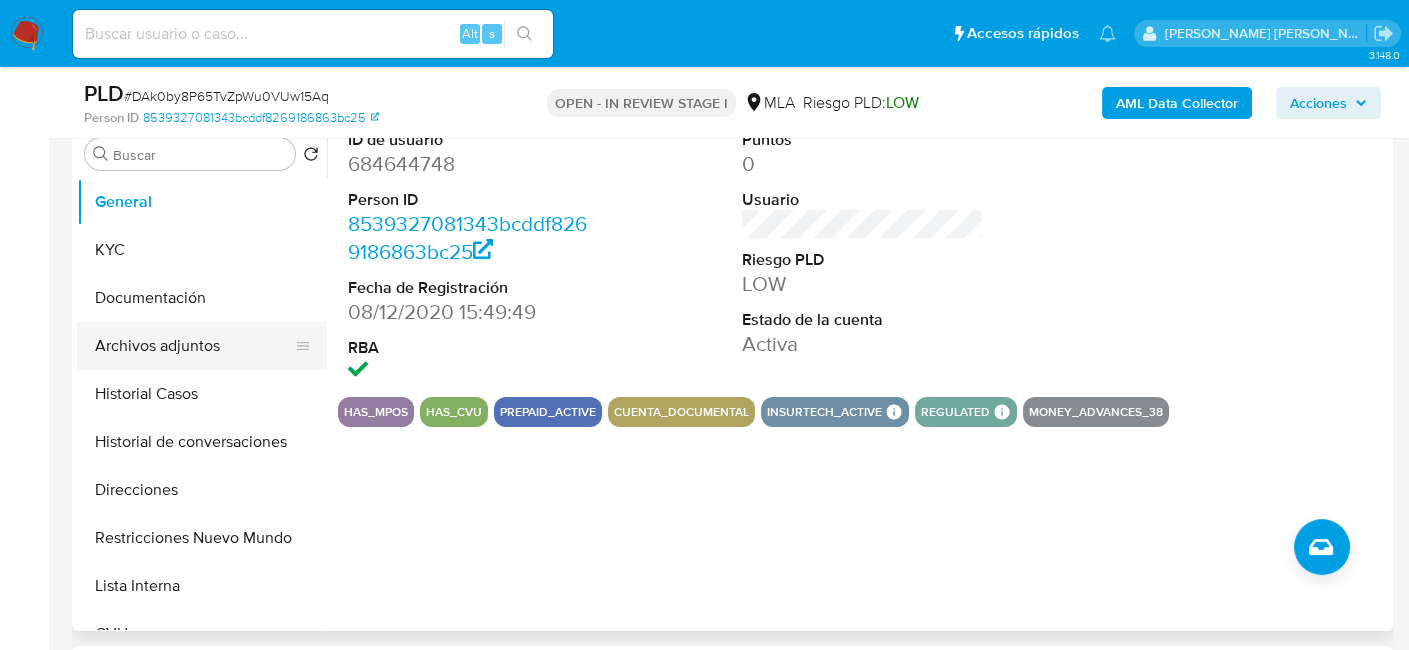 click on "Archivos adjuntos" at bounding box center (194, 346) 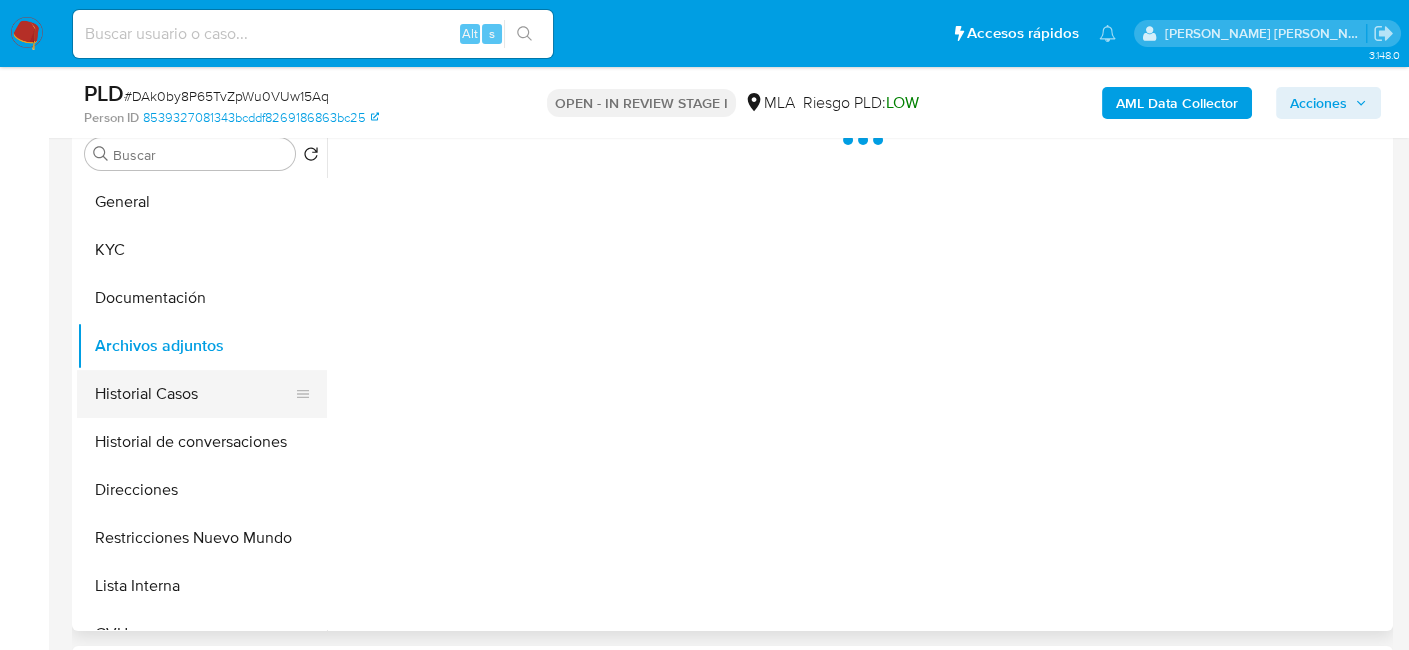 click on "Historial Casos" at bounding box center [194, 394] 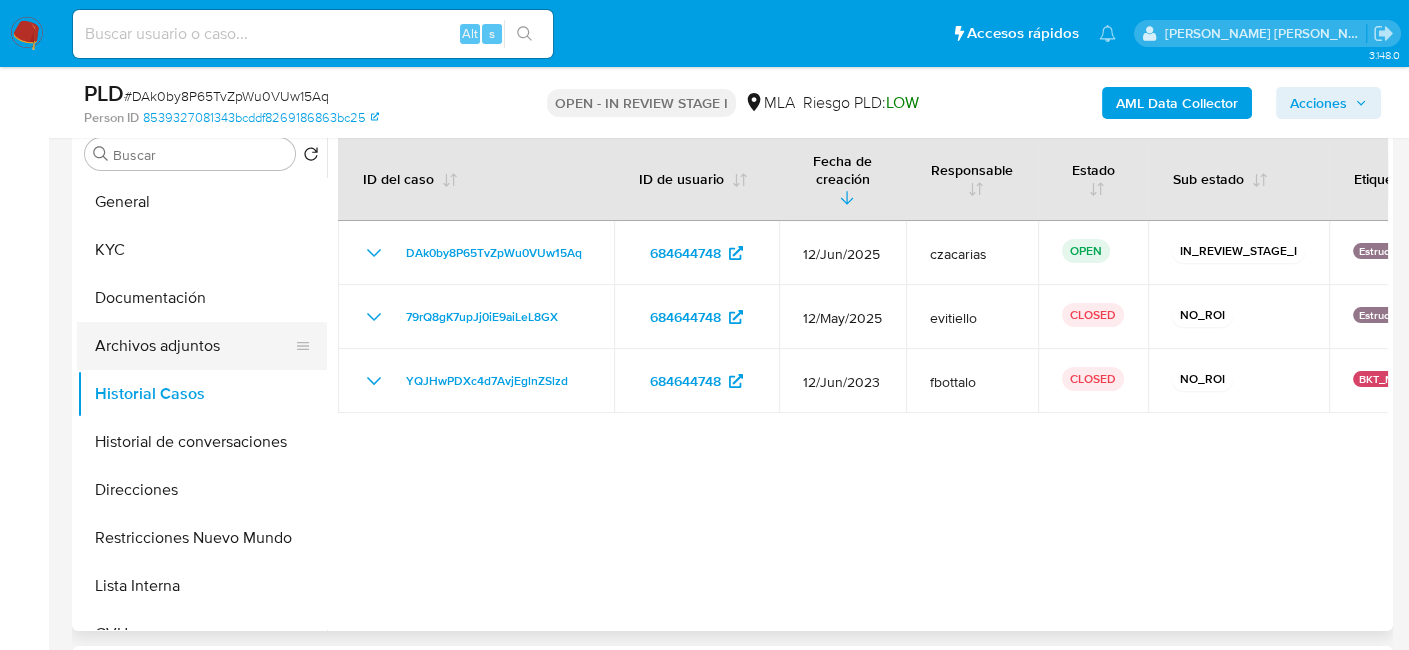 click on "Archivos adjuntos" at bounding box center (194, 346) 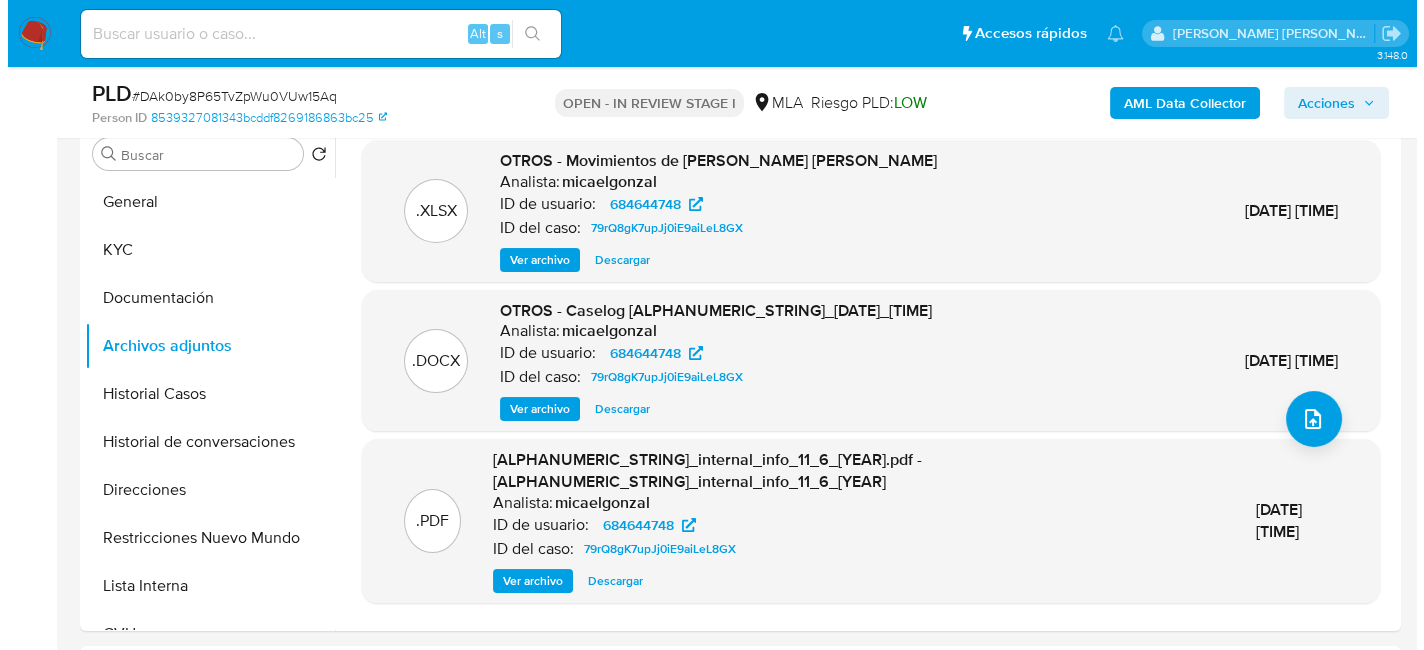 scroll, scrollTop: 189, scrollLeft: 0, axis: vertical 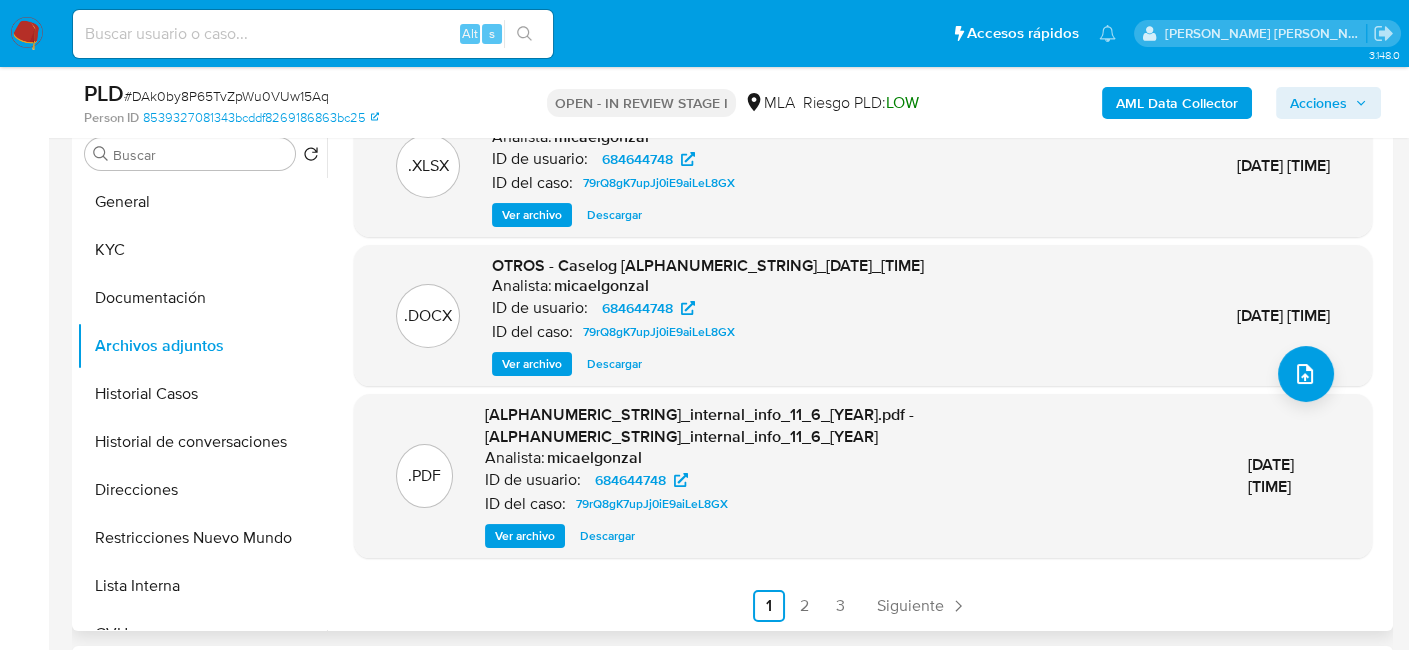 click on "Ver archivo" at bounding box center [532, 364] 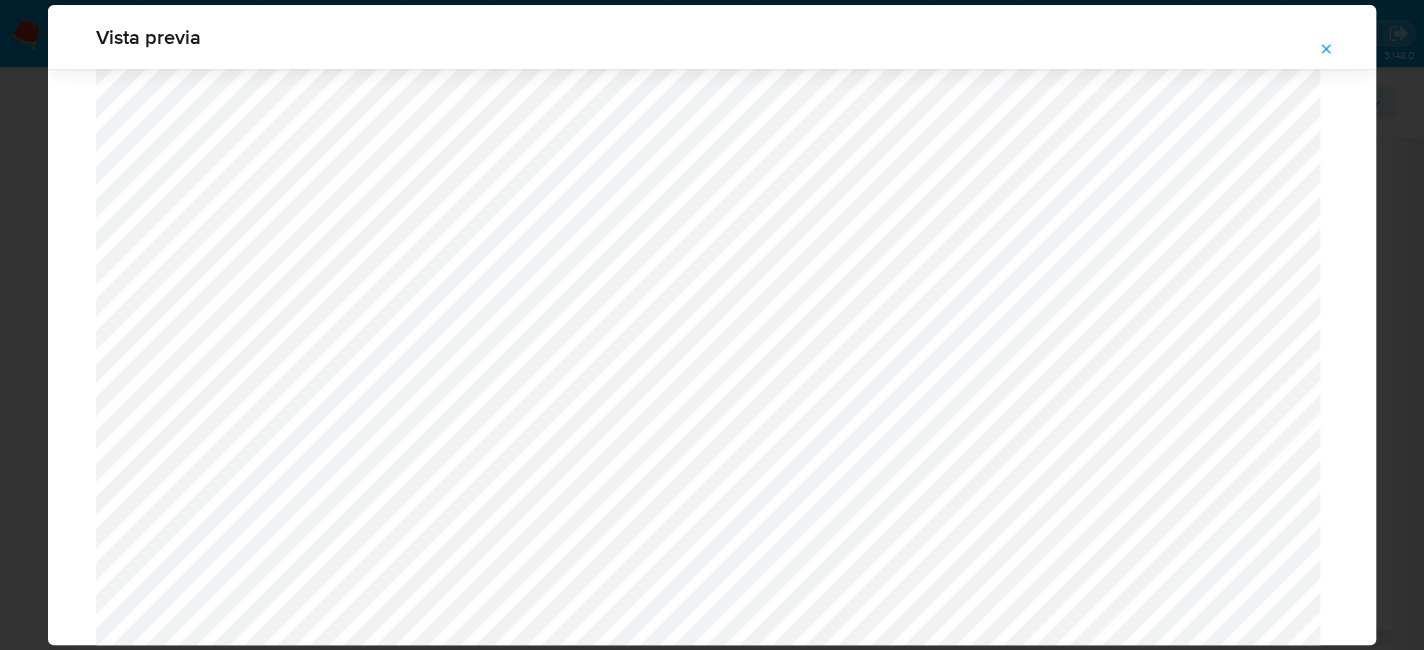 scroll, scrollTop: 960, scrollLeft: 0, axis: vertical 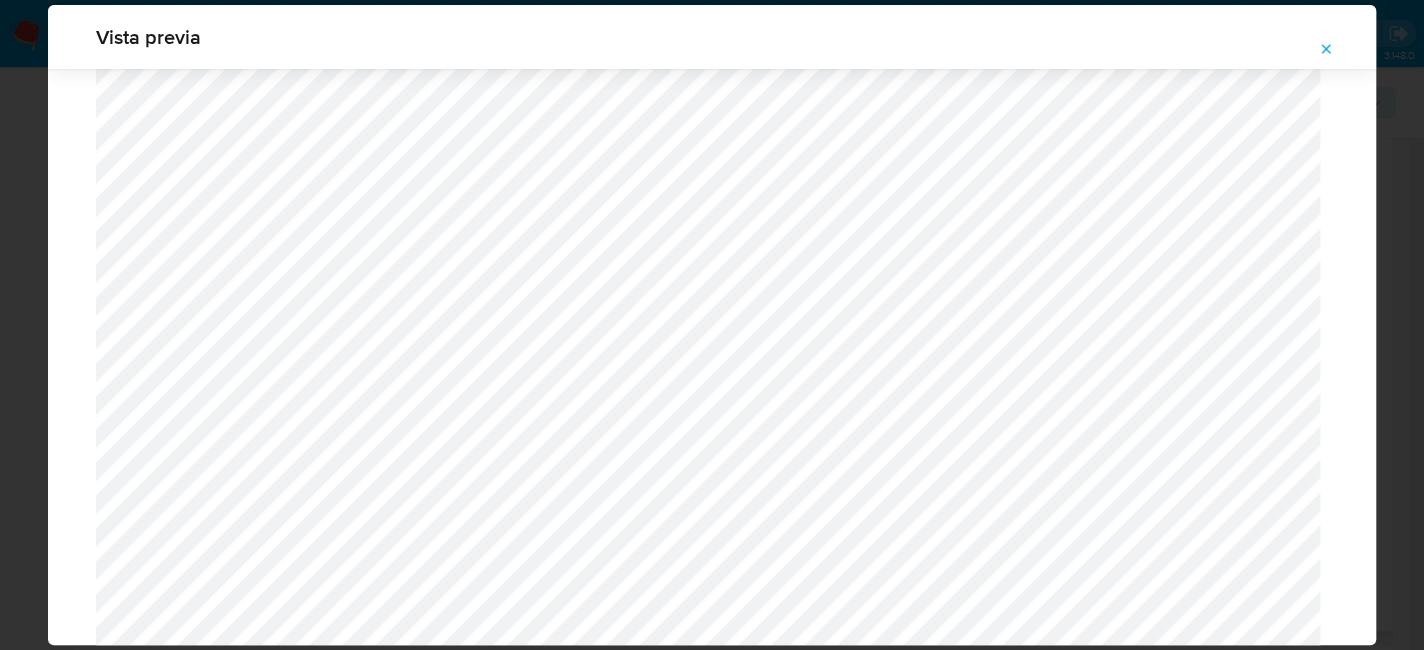 click at bounding box center (1326, 49) 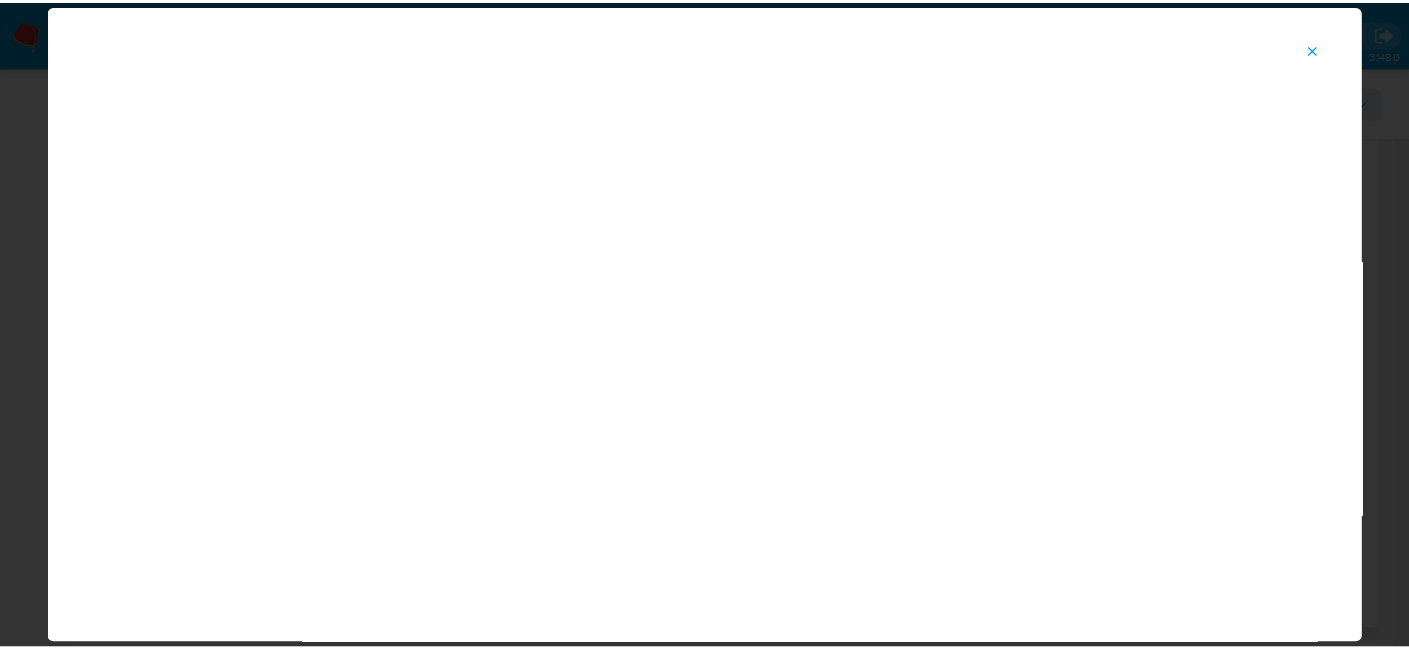 scroll, scrollTop: 103, scrollLeft: 0, axis: vertical 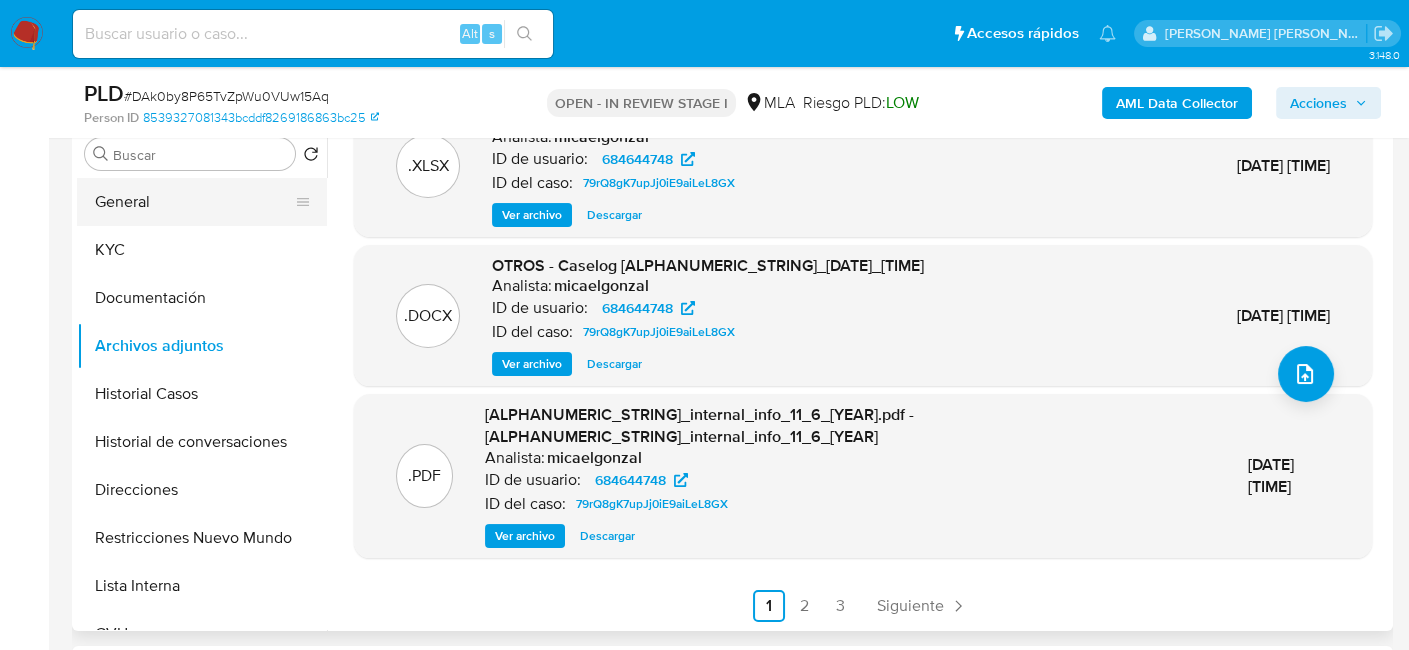 click on "General" at bounding box center [194, 202] 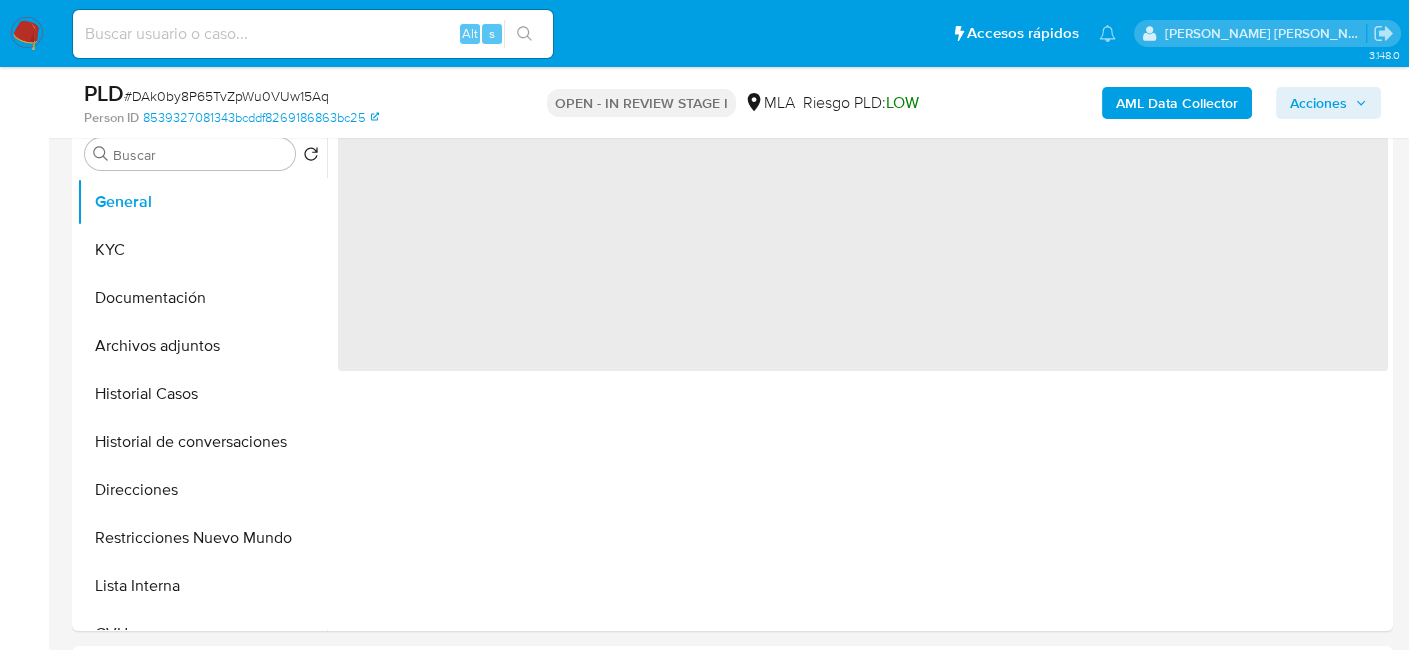 scroll, scrollTop: 0, scrollLeft: 0, axis: both 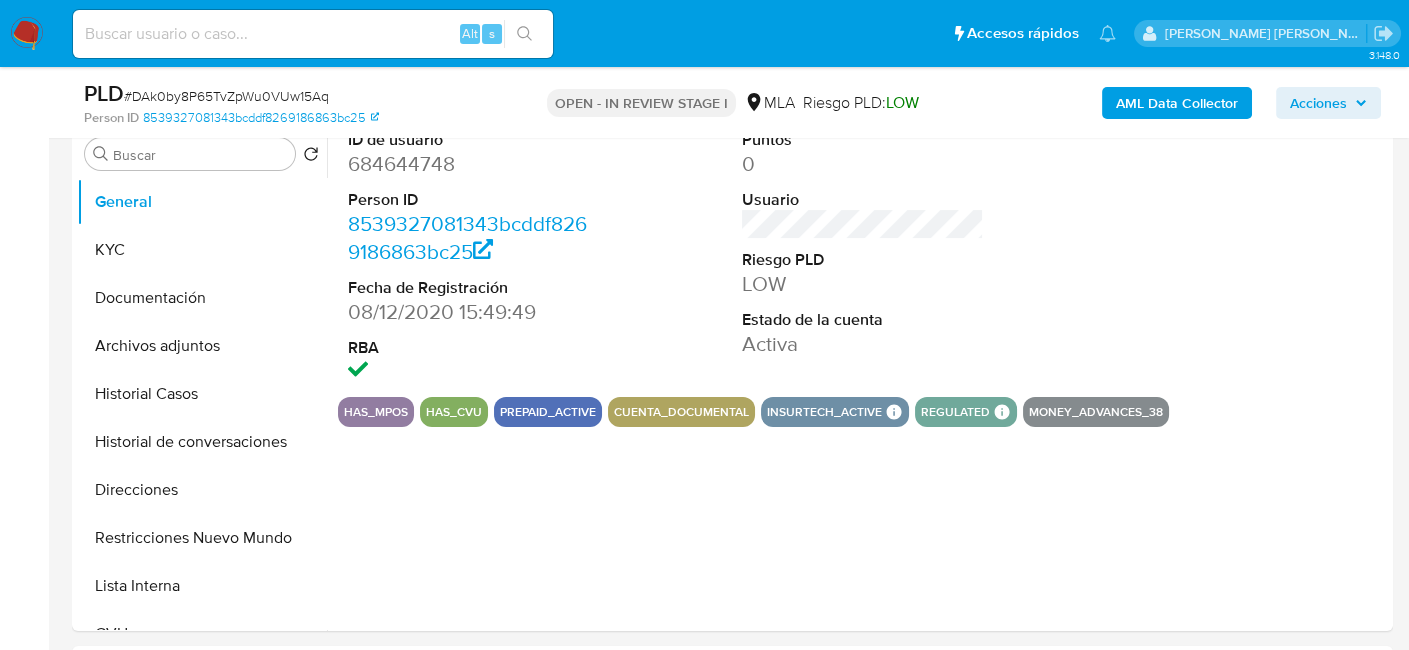 click on "684644748" at bounding box center [469, 164] 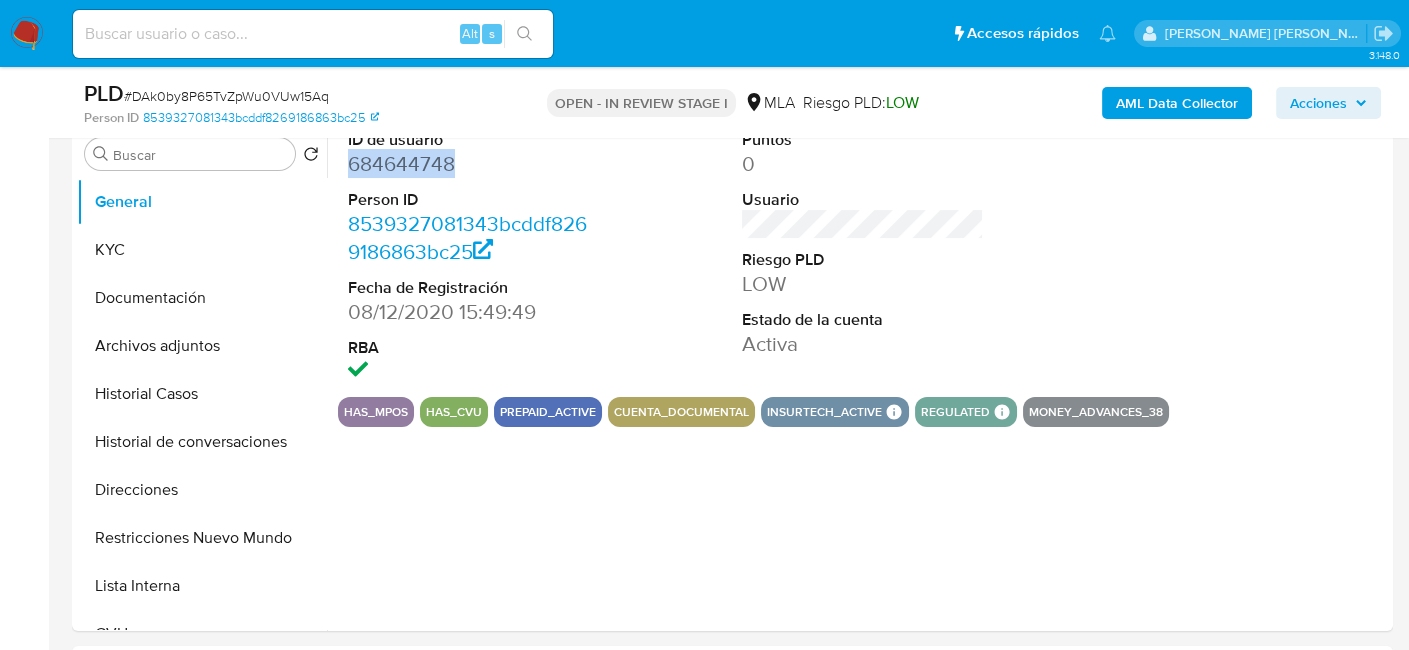 click on "684644748" at bounding box center [469, 164] 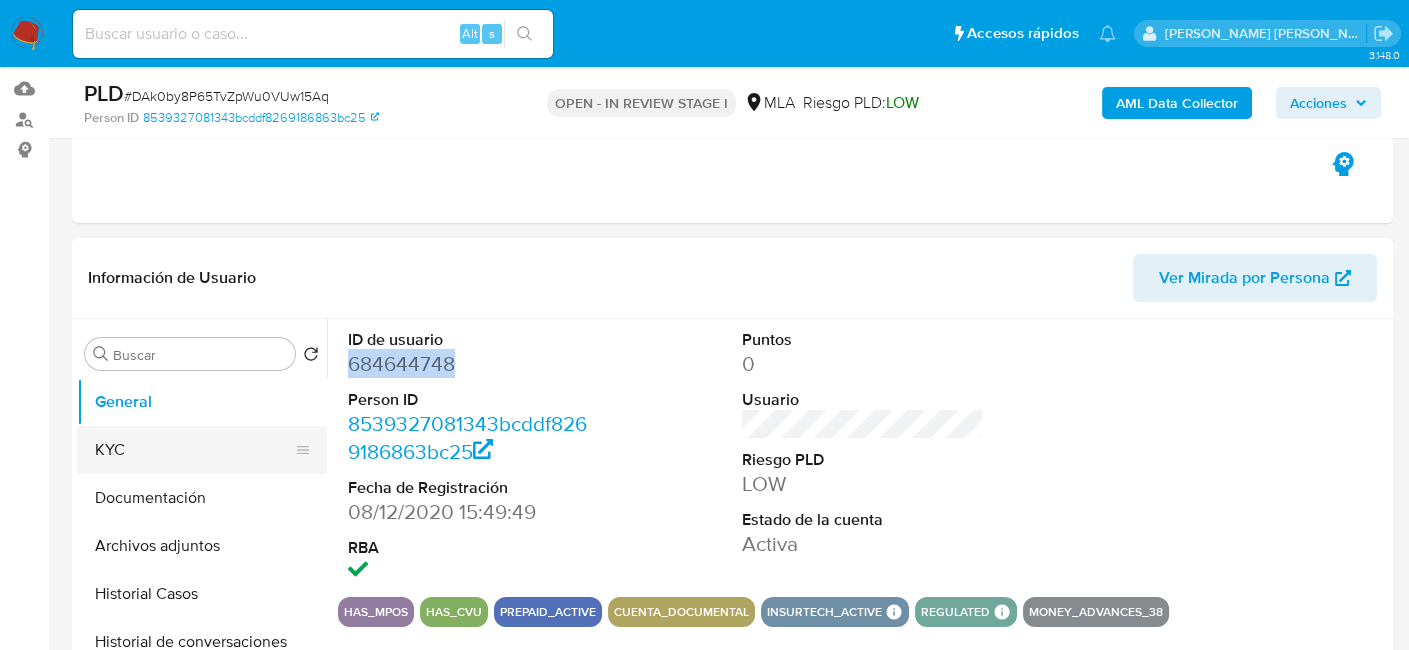 click on "KYC" at bounding box center [194, 450] 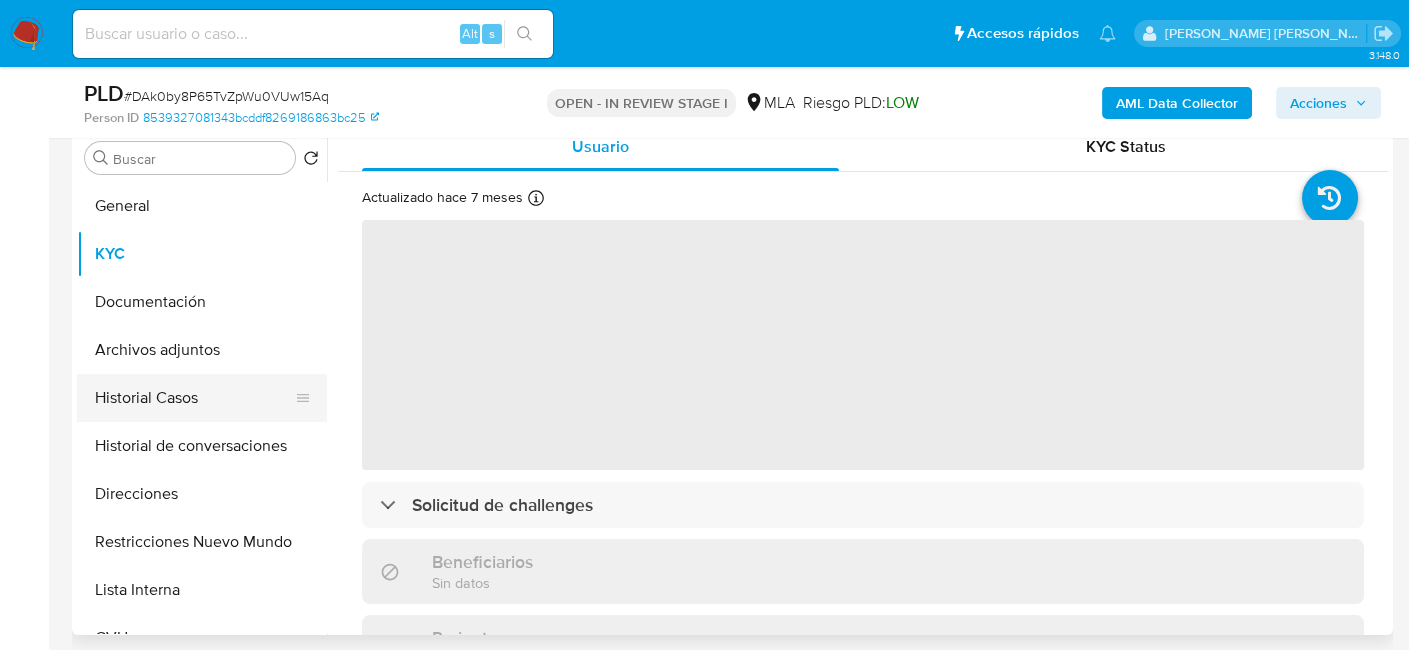 scroll, scrollTop: 400, scrollLeft: 0, axis: vertical 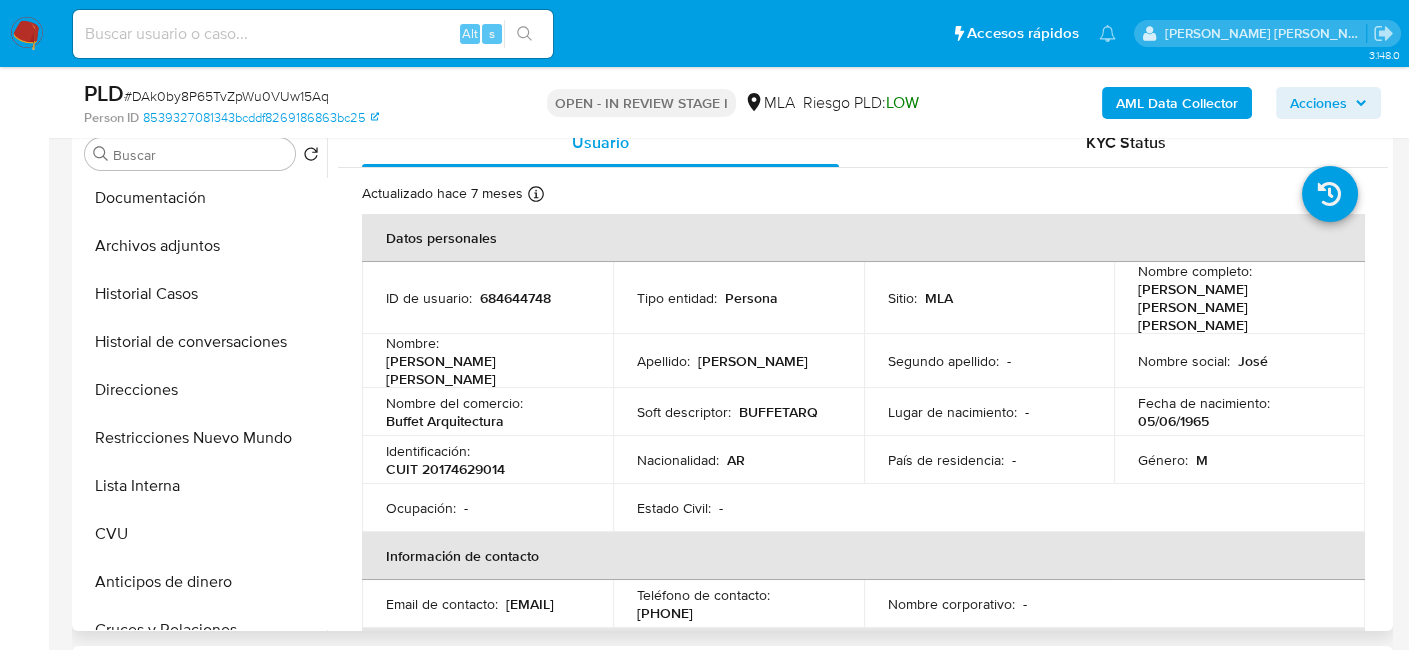 click on "CUIT 20174629014" at bounding box center [445, 469] 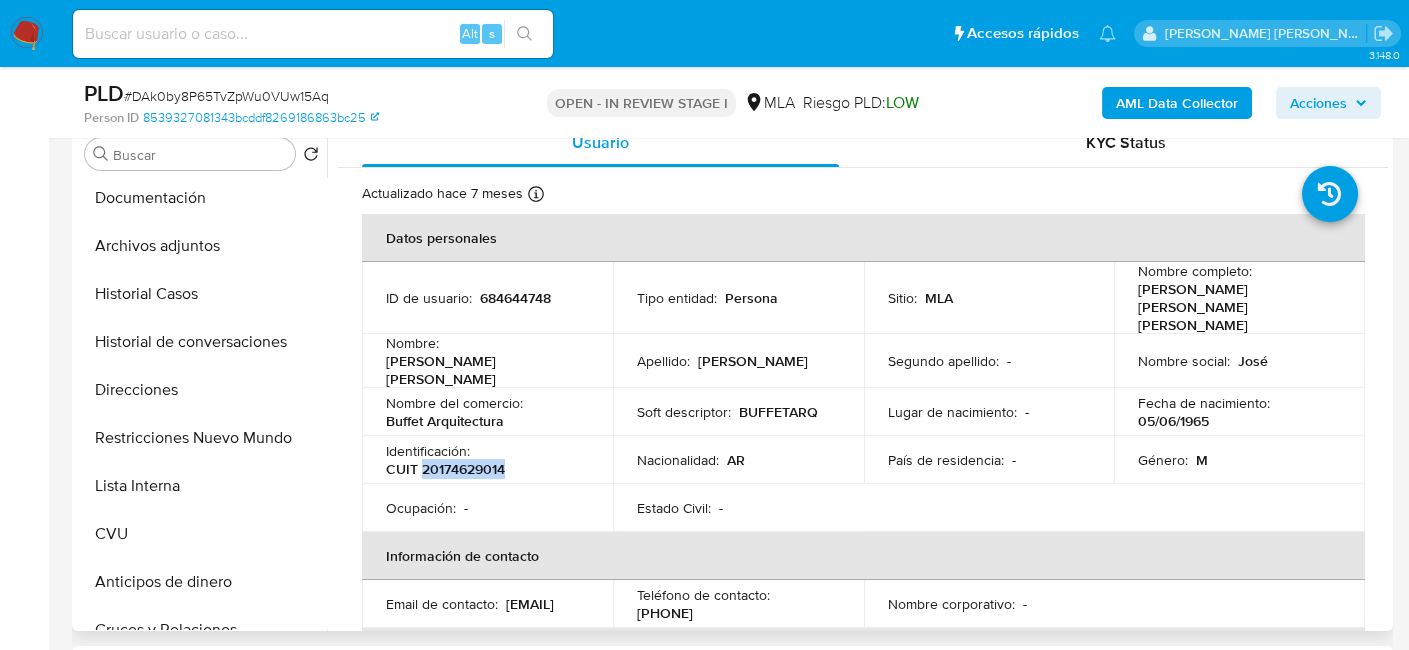 click on "CUIT 20174629014" at bounding box center (445, 469) 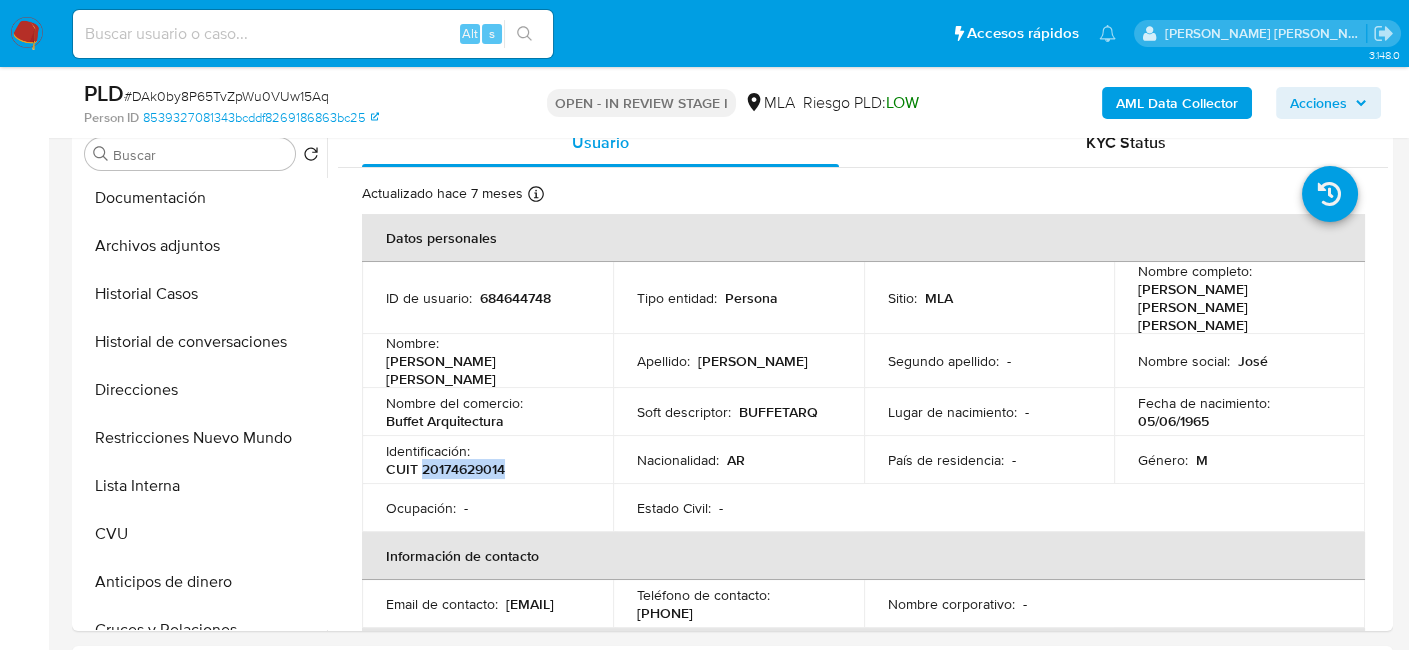copy on "[NUMBER]" 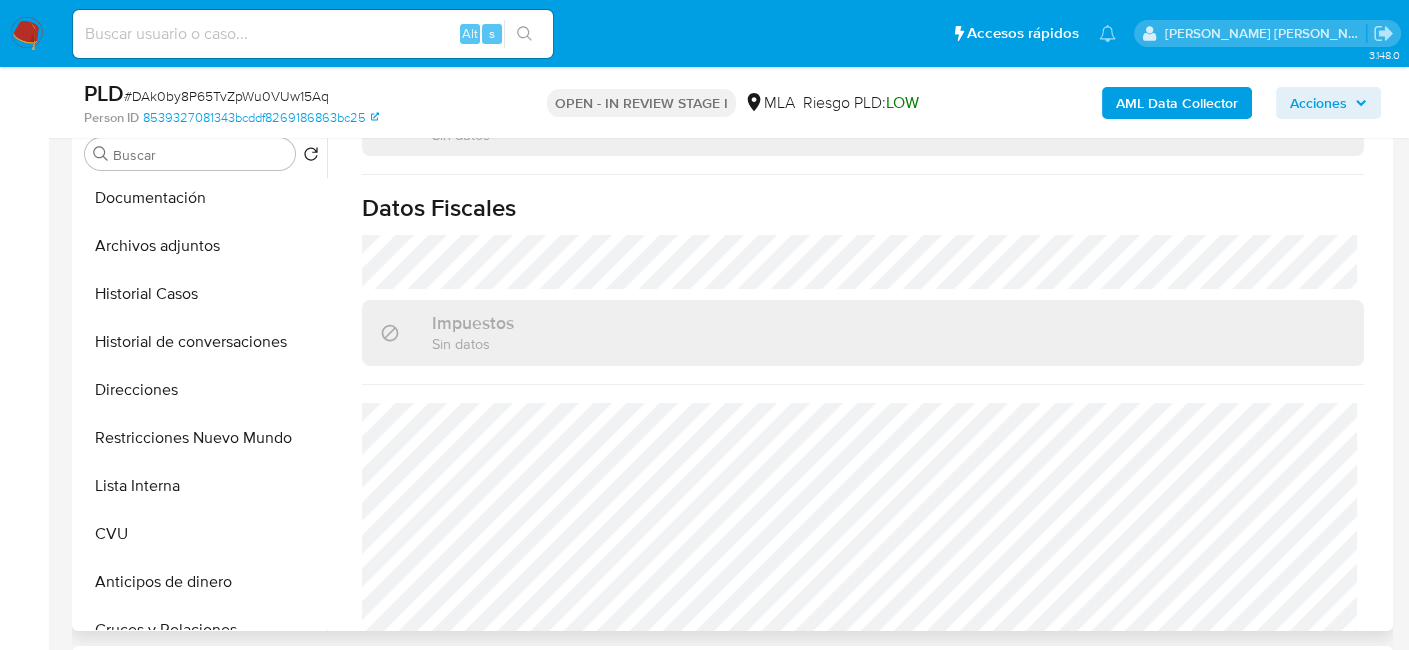 scroll, scrollTop: 1102, scrollLeft: 0, axis: vertical 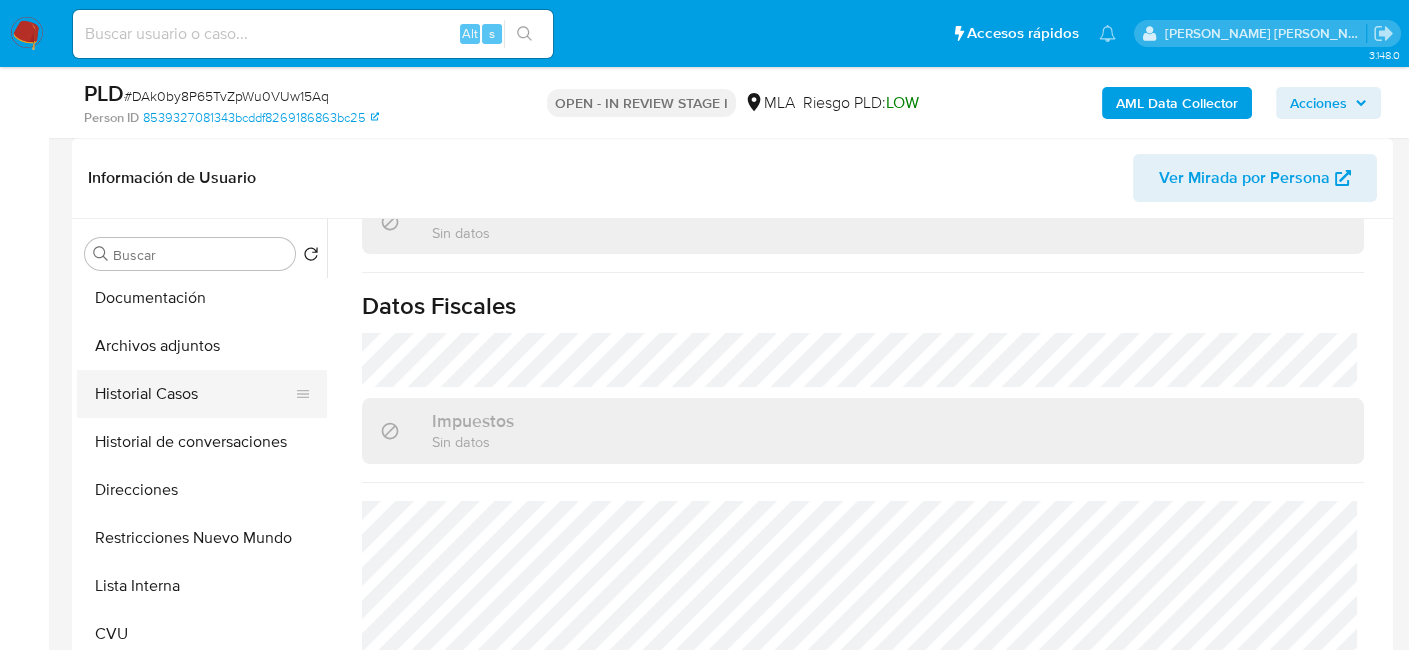 click on "Historial Casos" at bounding box center (194, 394) 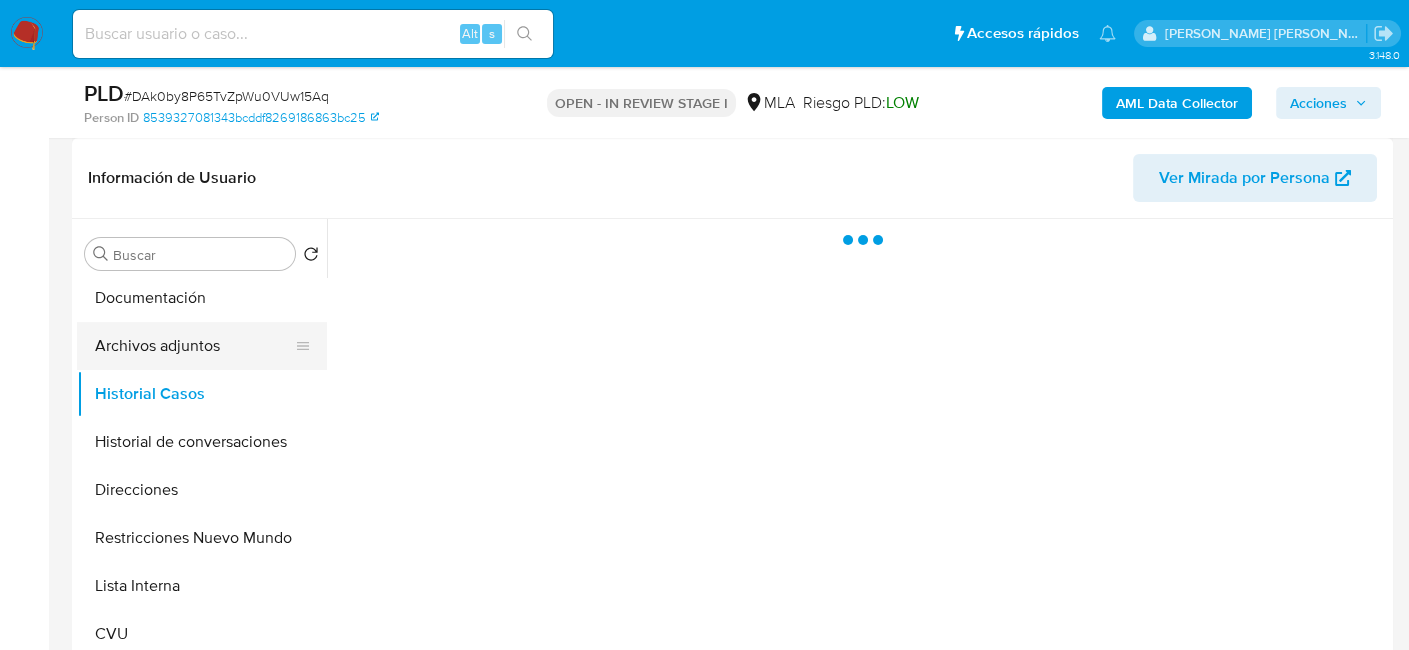 scroll, scrollTop: 0, scrollLeft: 0, axis: both 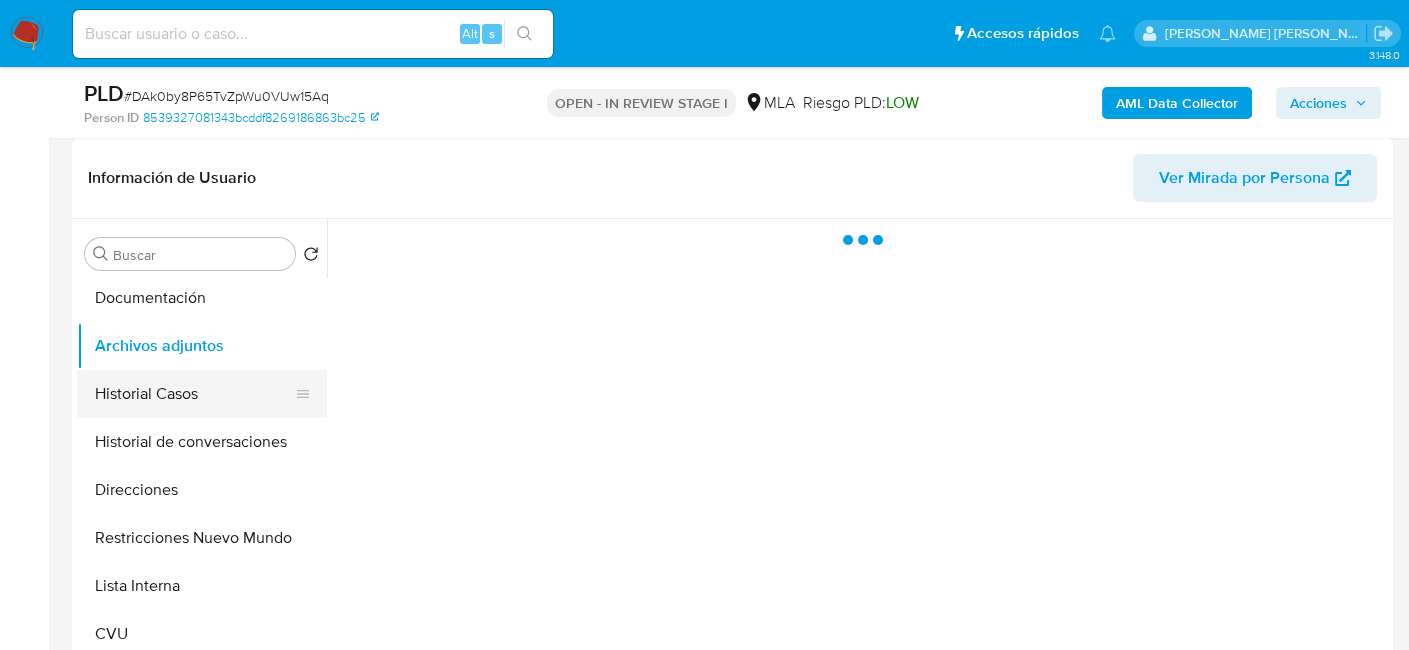 click on "Historial Casos" at bounding box center [194, 394] 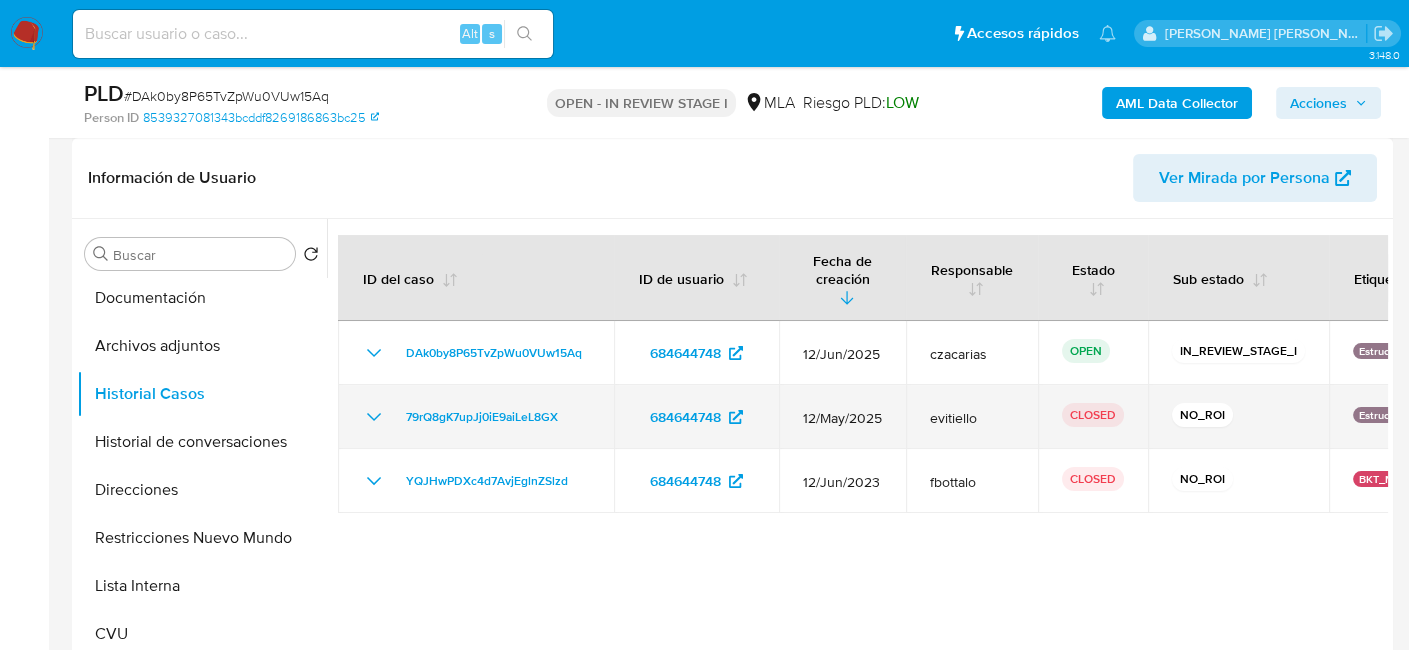 click on "79rQ8gK7upJj0iE9aiLeL8GX" at bounding box center (476, 417) 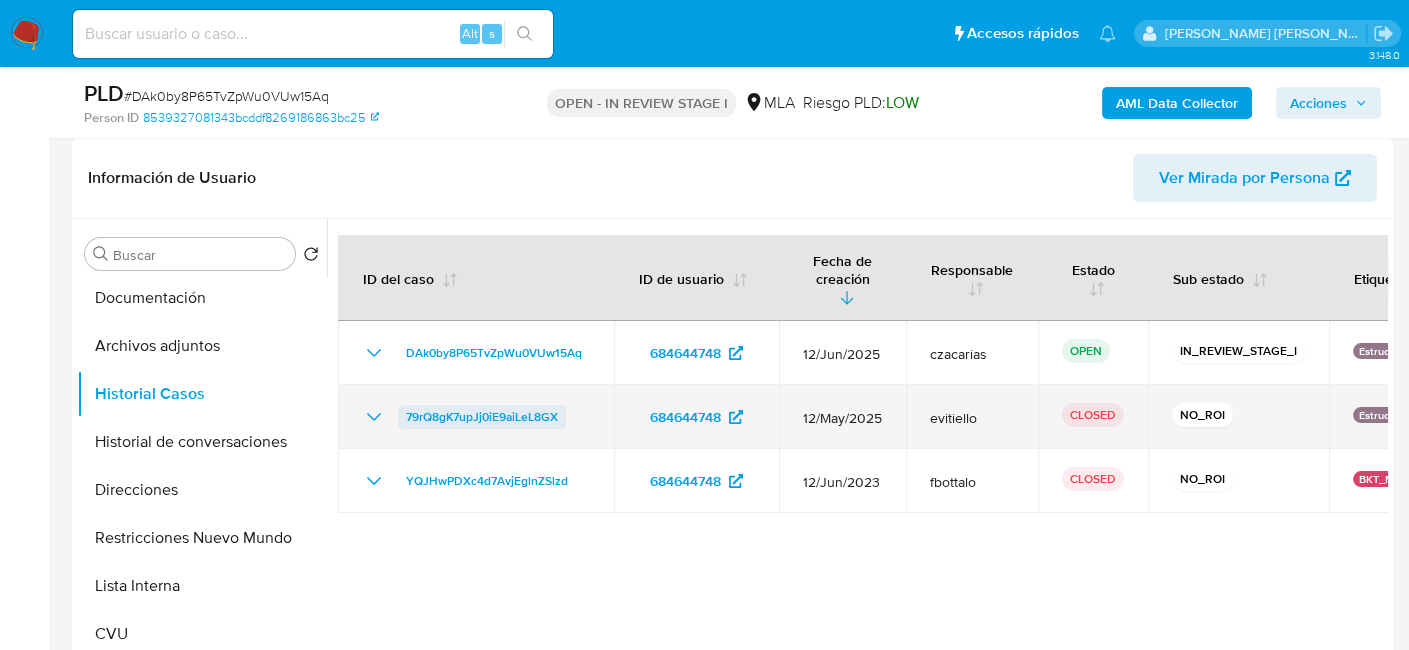 click on "79rQ8gK7upJj0iE9aiLeL8GX" at bounding box center (482, 417) 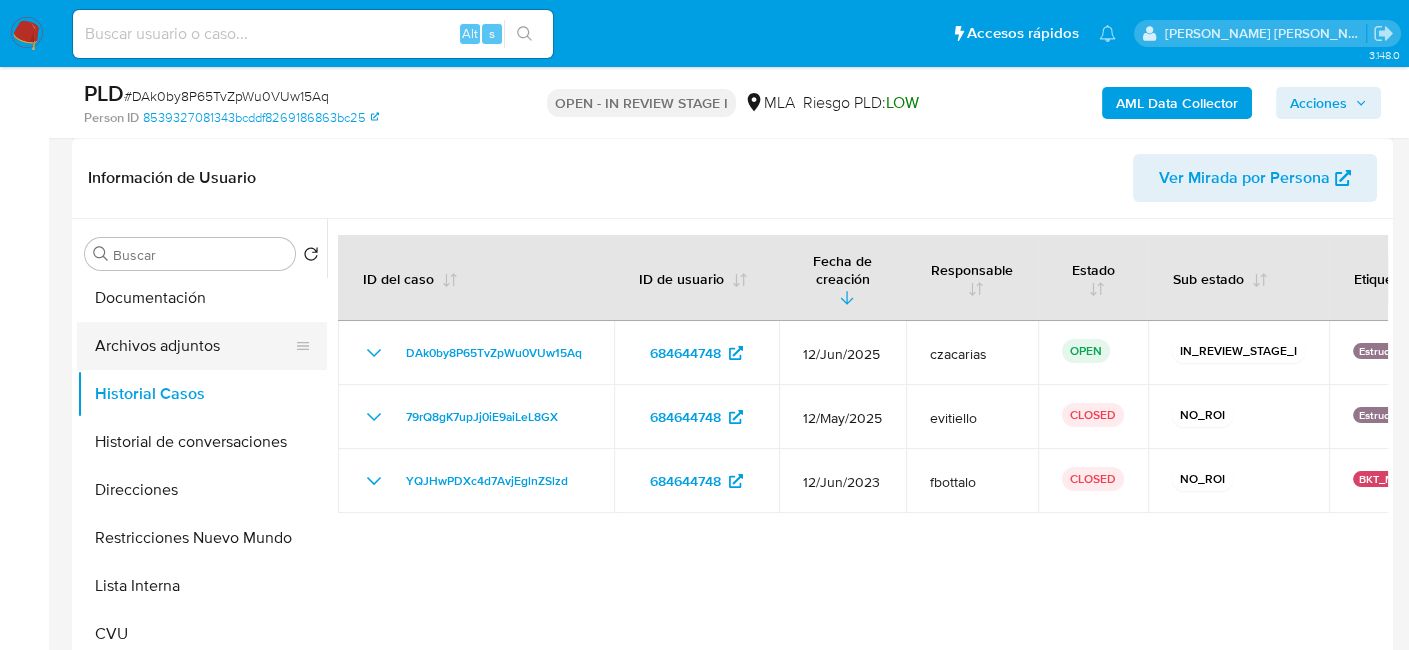 click on "Archivos adjuntos" at bounding box center [194, 346] 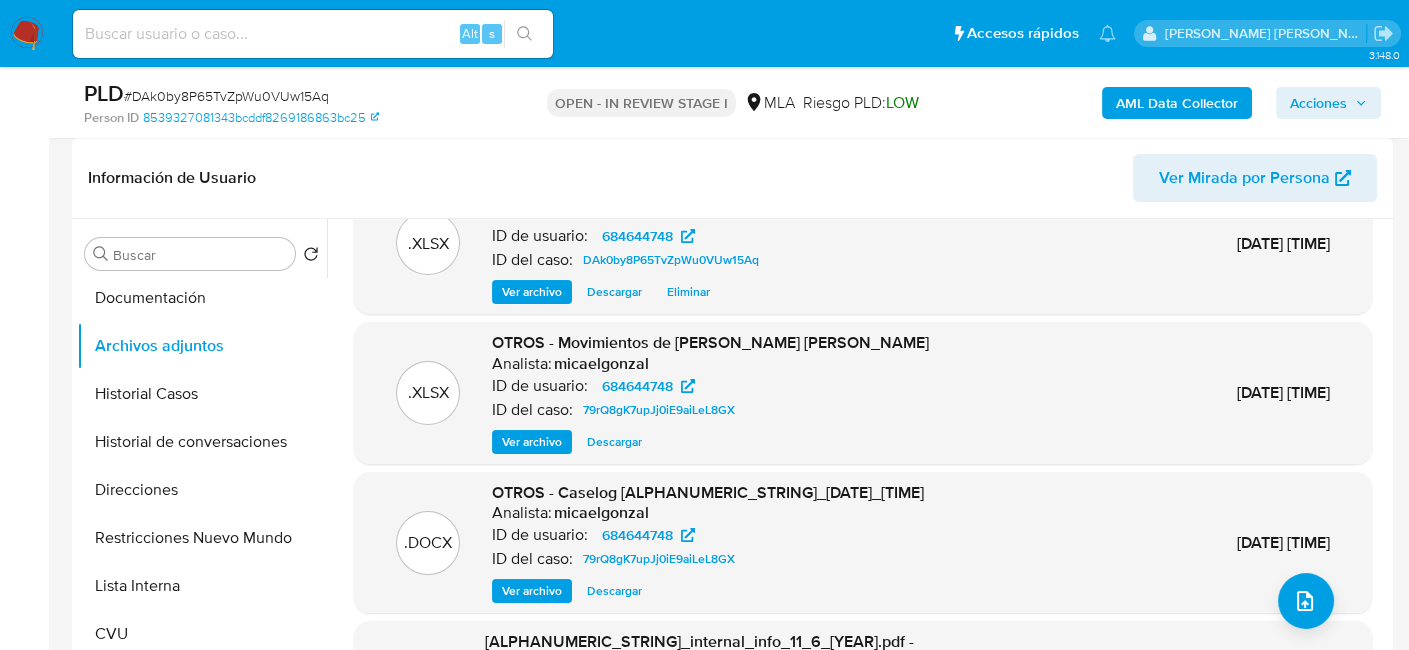 scroll, scrollTop: 189, scrollLeft: 0, axis: vertical 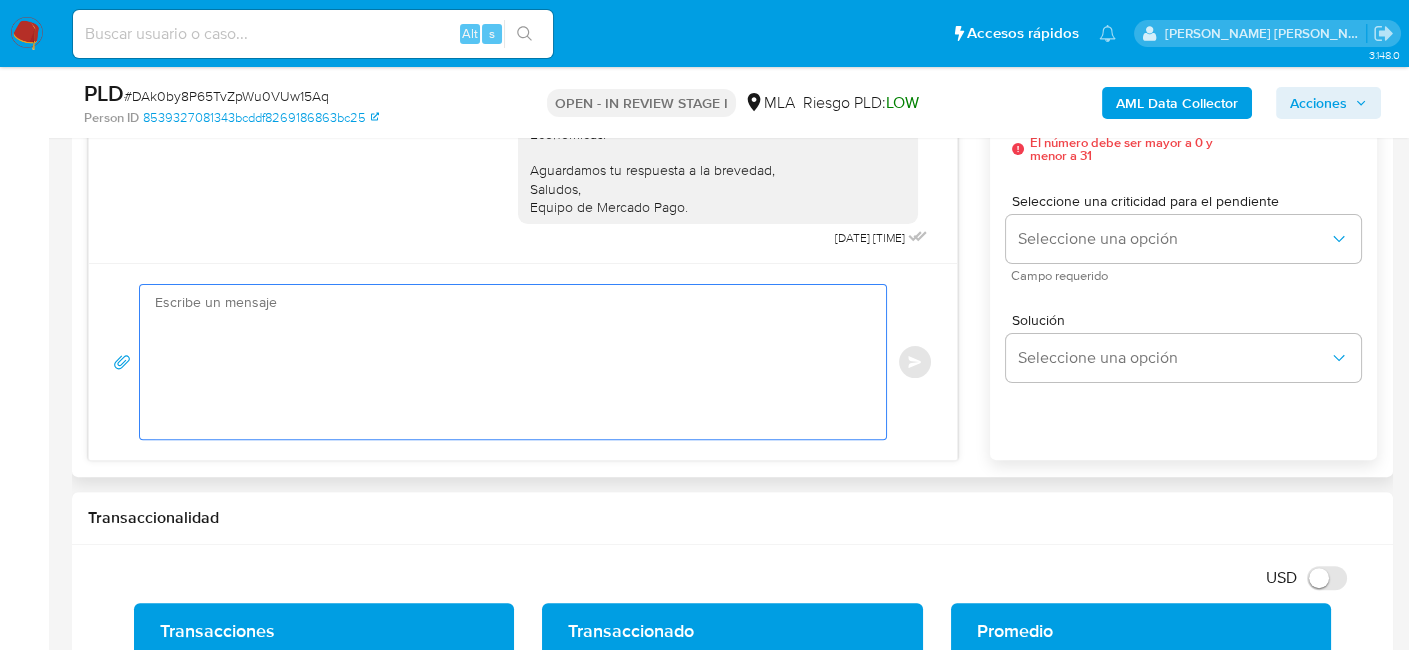 click at bounding box center [508, 362] 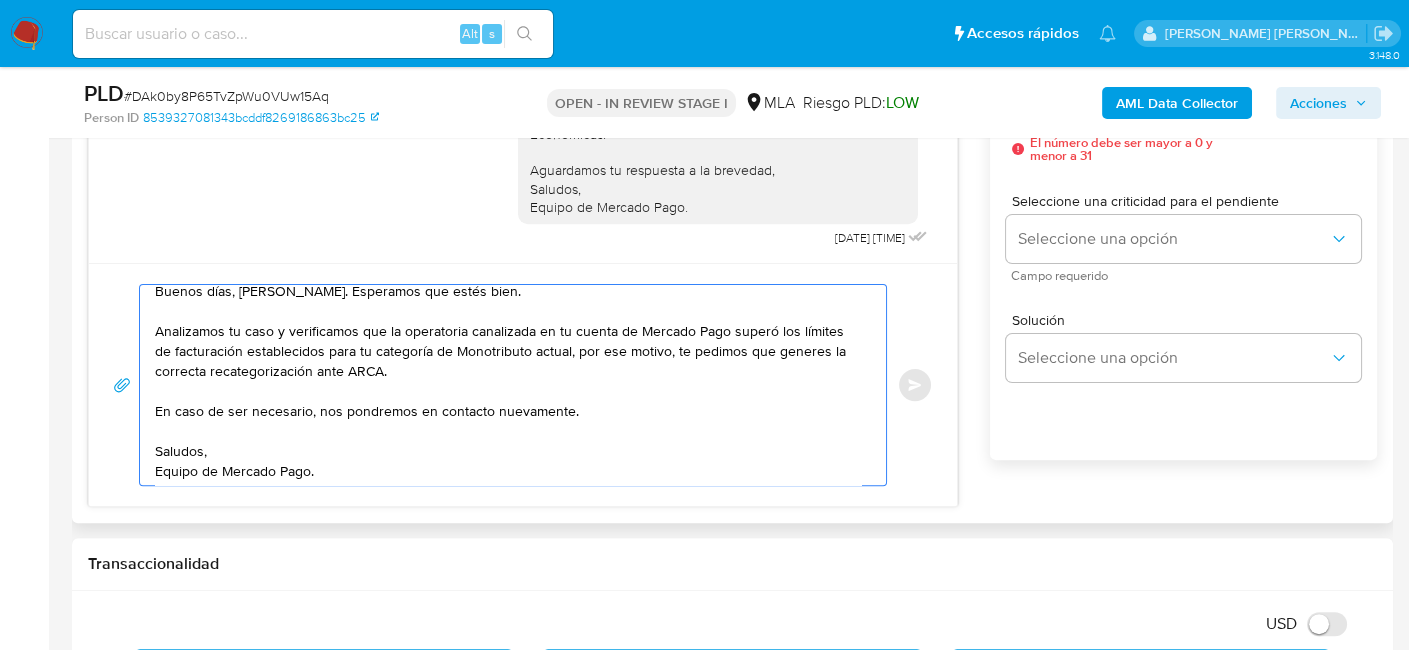 scroll, scrollTop: 14, scrollLeft: 0, axis: vertical 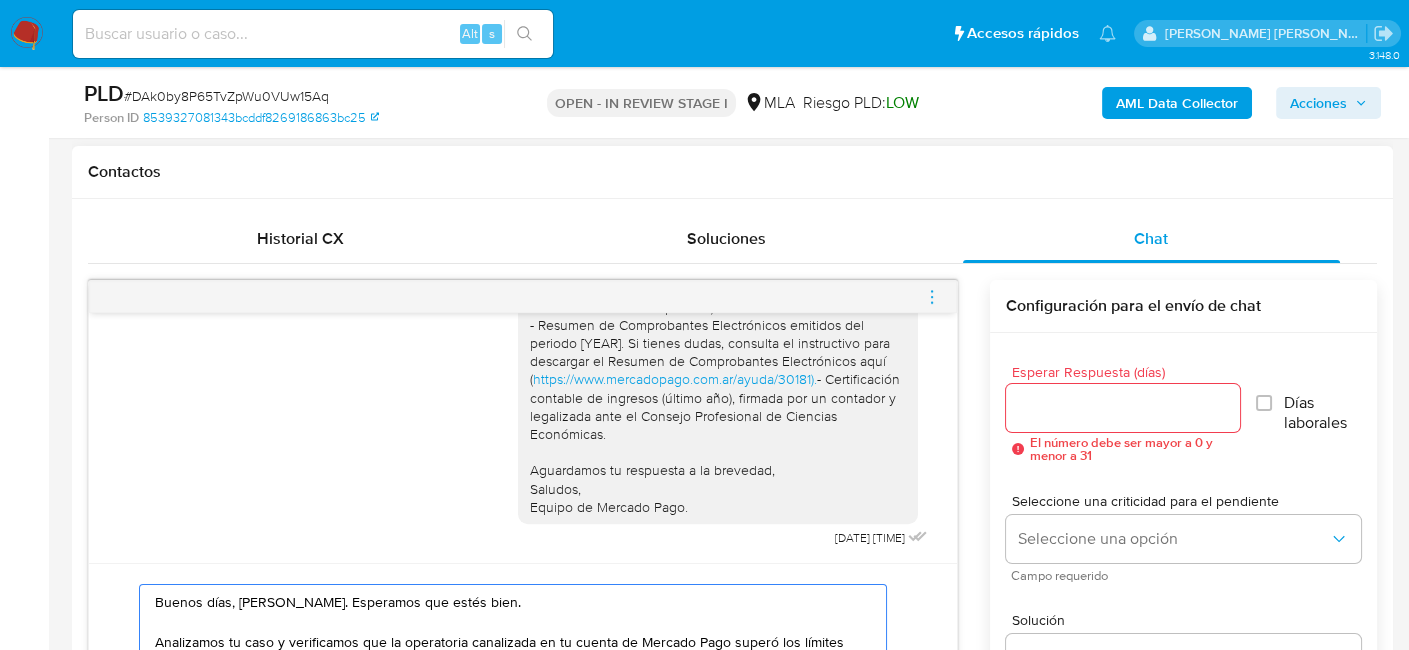drag, startPoint x: 399, startPoint y: 467, endPoint x: 116, endPoint y: 535, distance: 291.055 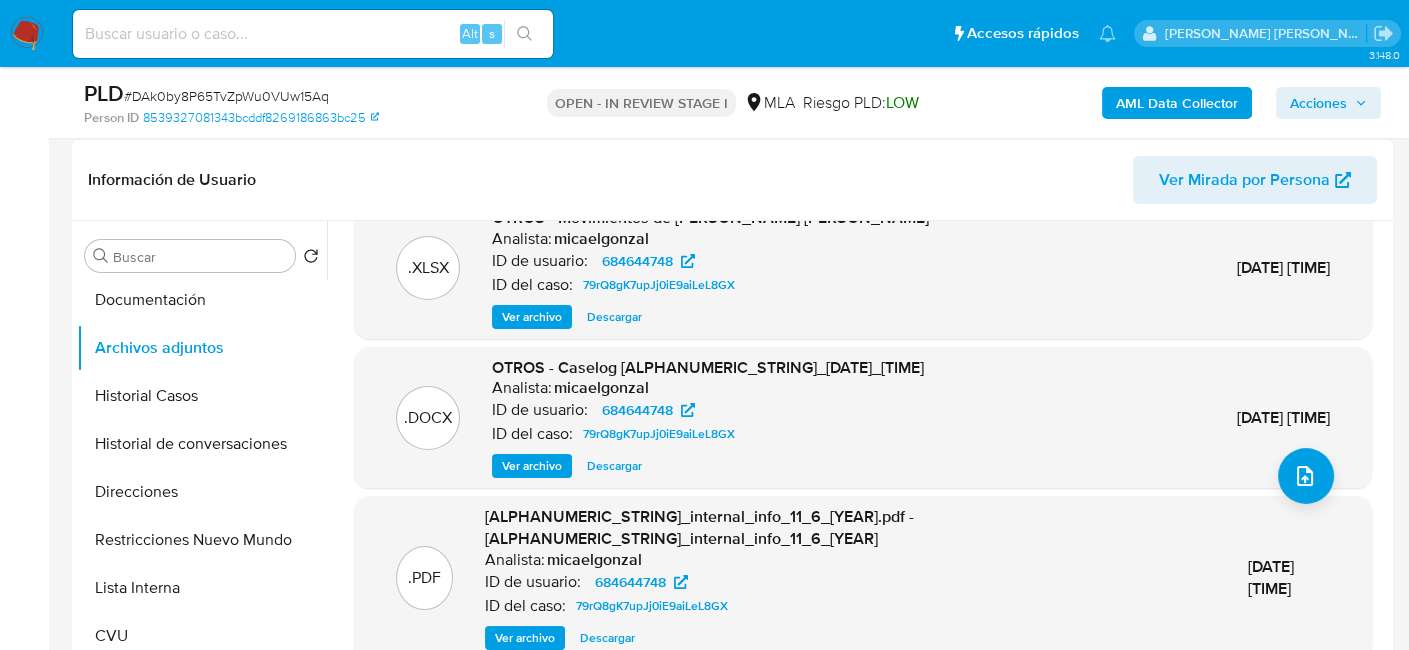 scroll, scrollTop: 200, scrollLeft: 0, axis: vertical 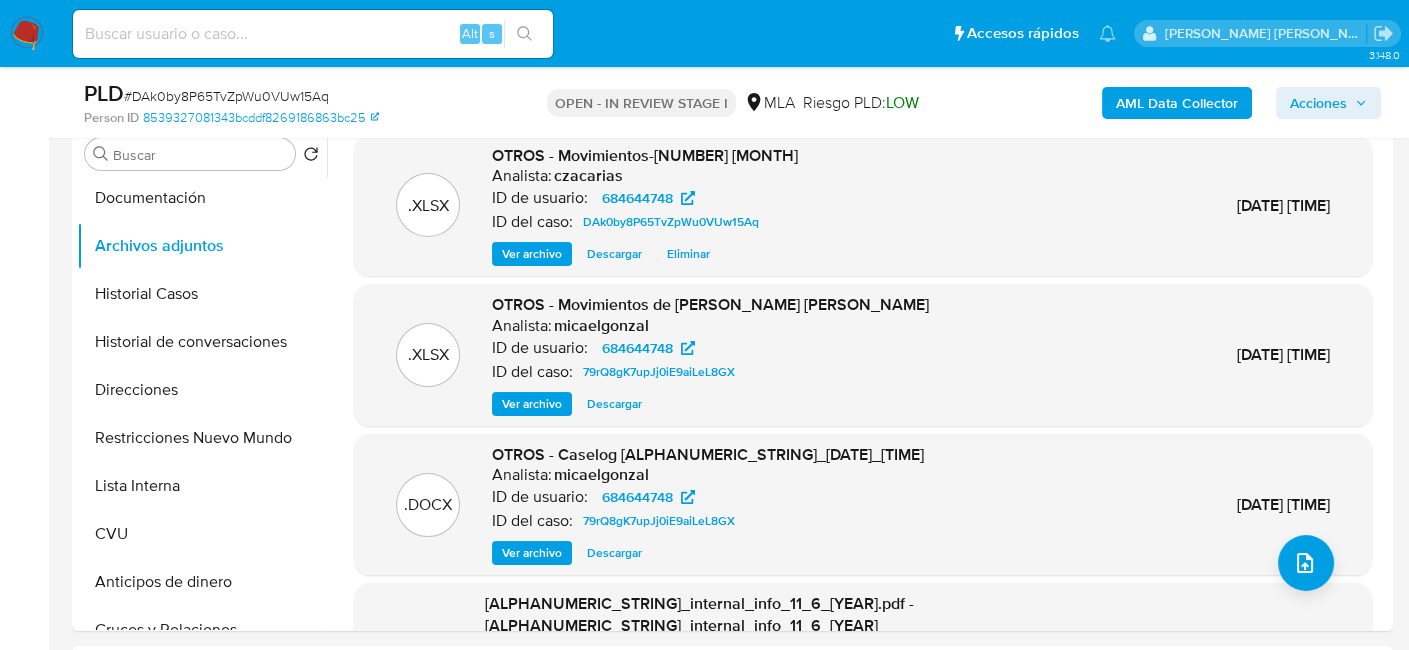 click on "AML Data Collector" at bounding box center (1177, 103) 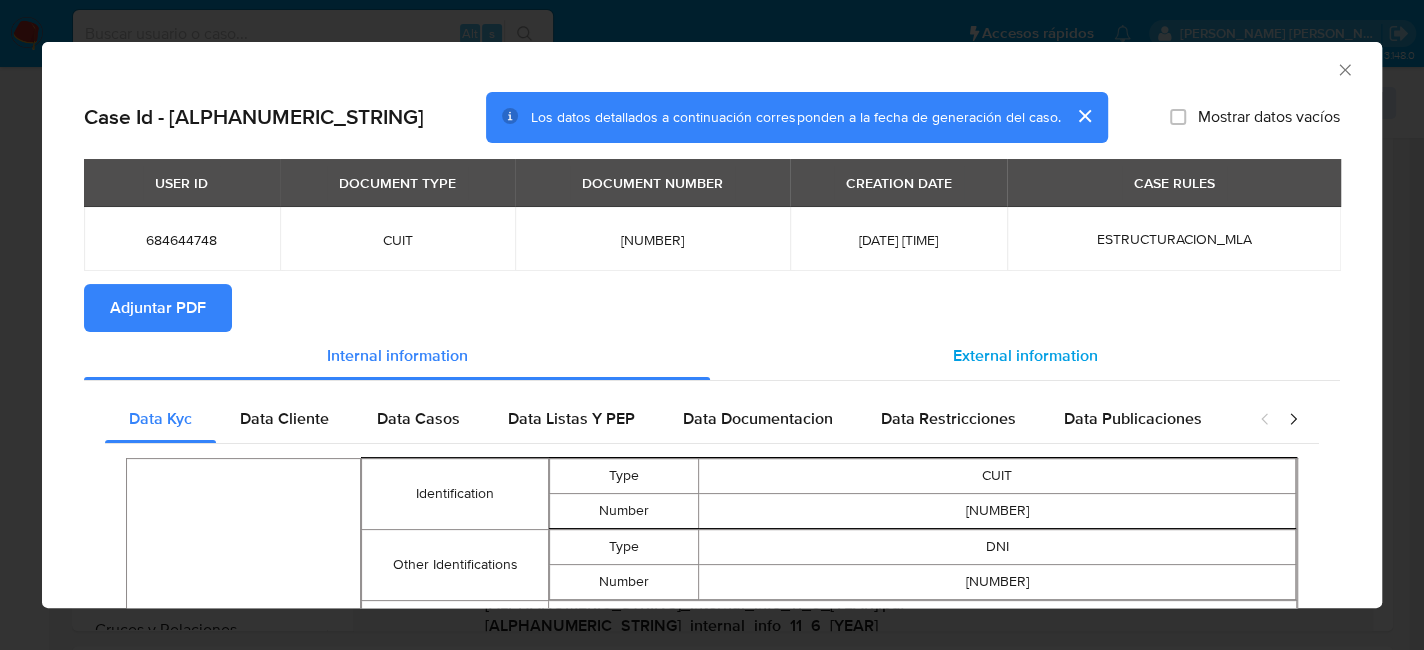 click on "External information" at bounding box center [1025, 355] 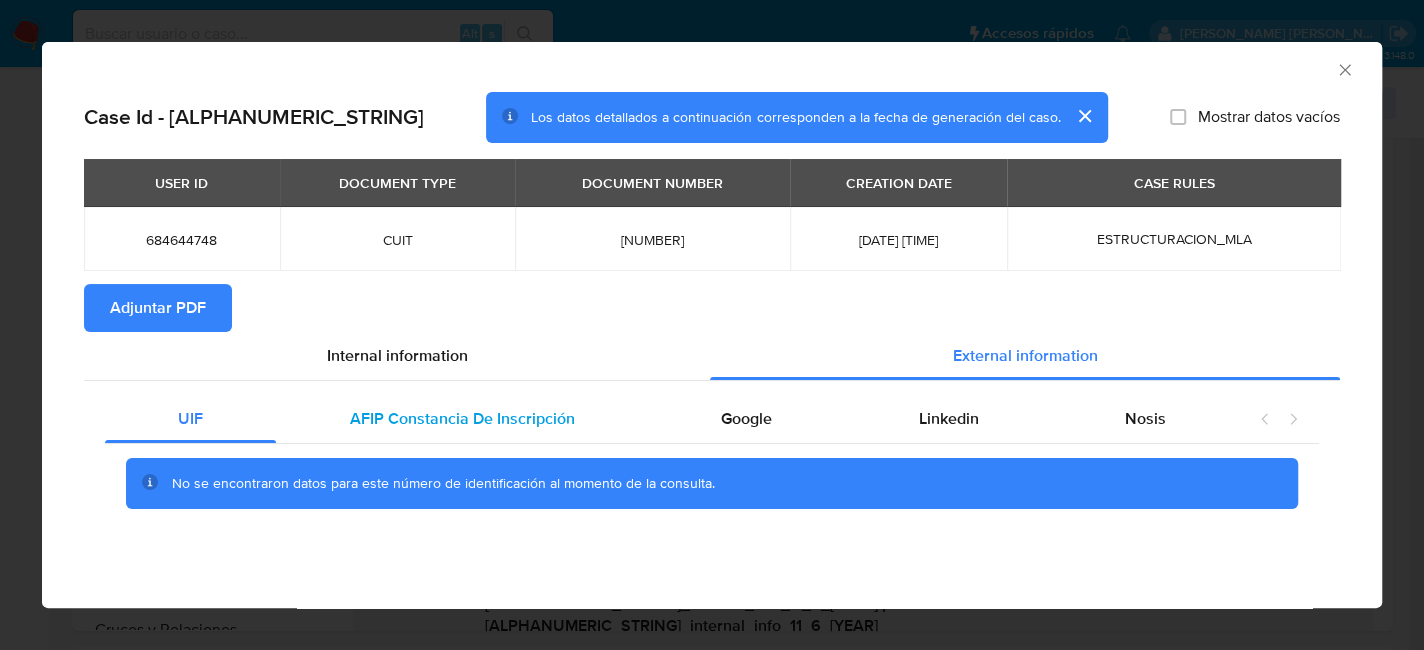 click on "AFIP Constancia De Inscripción" at bounding box center [462, 418] 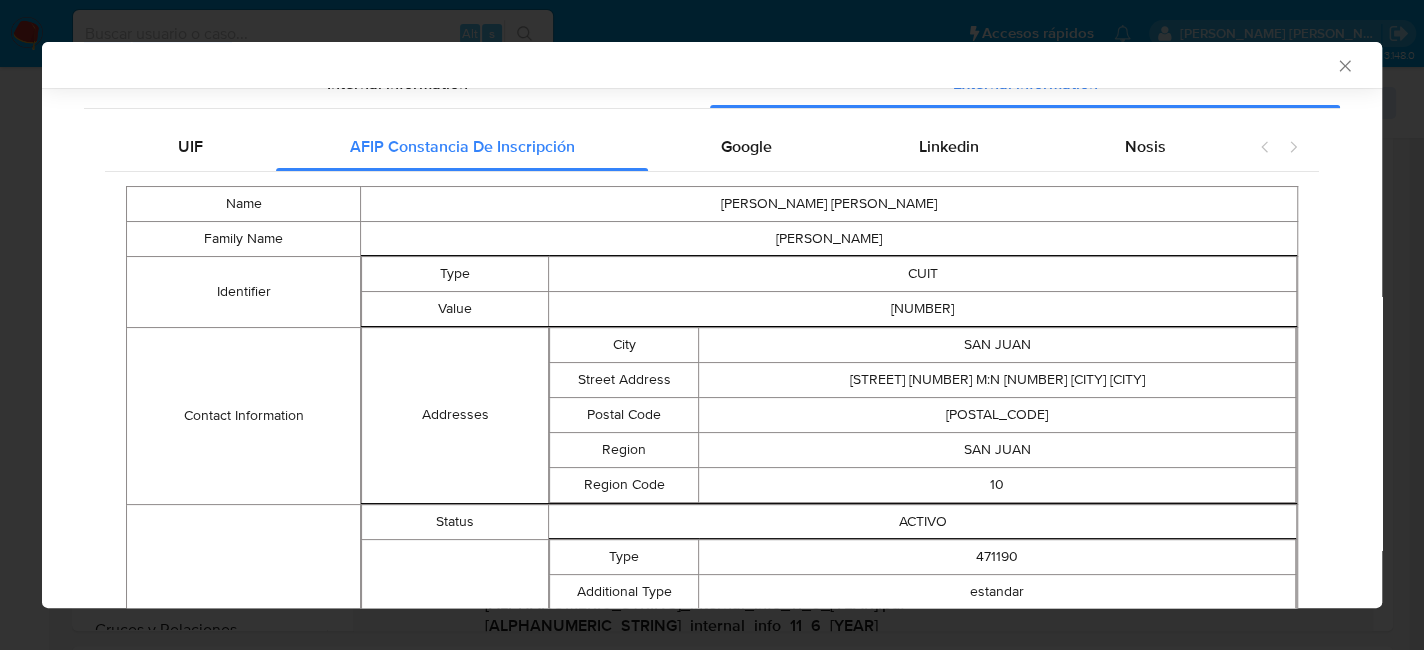 scroll, scrollTop: 296, scrollLeft: 0, axis: vertical 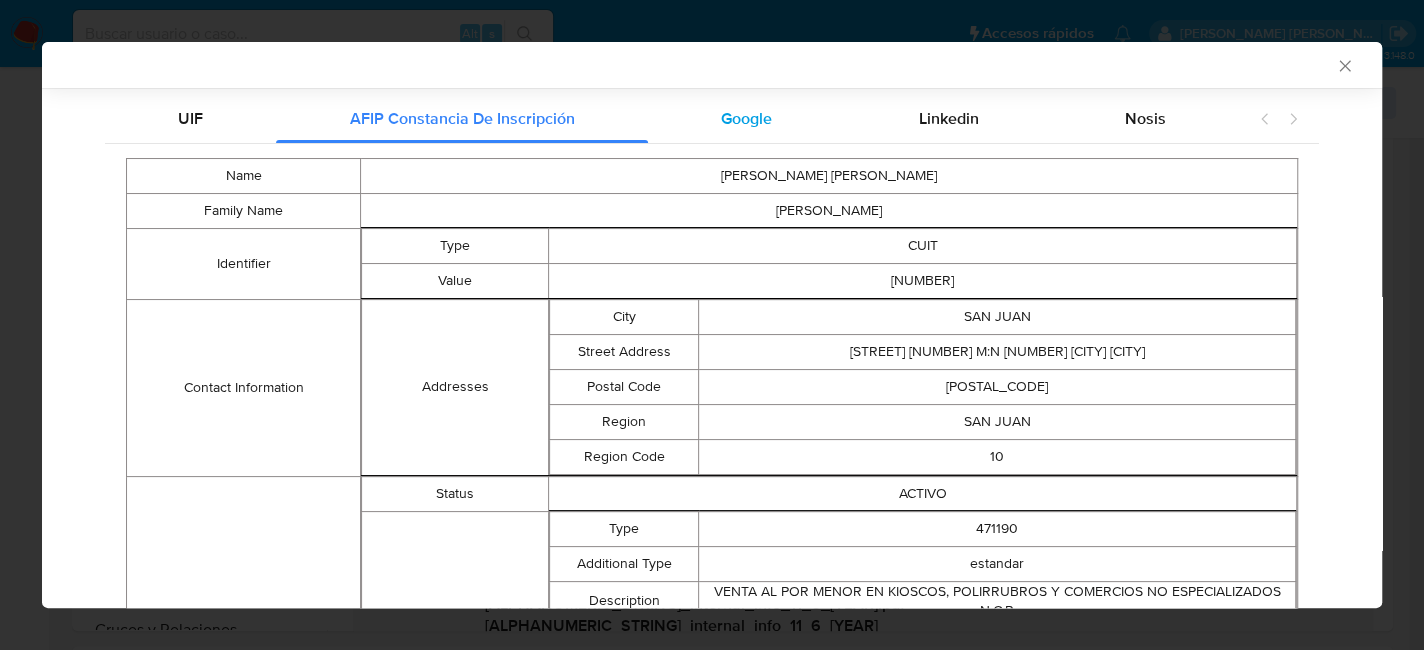 click on "Google" at bounding box center (746, 118) 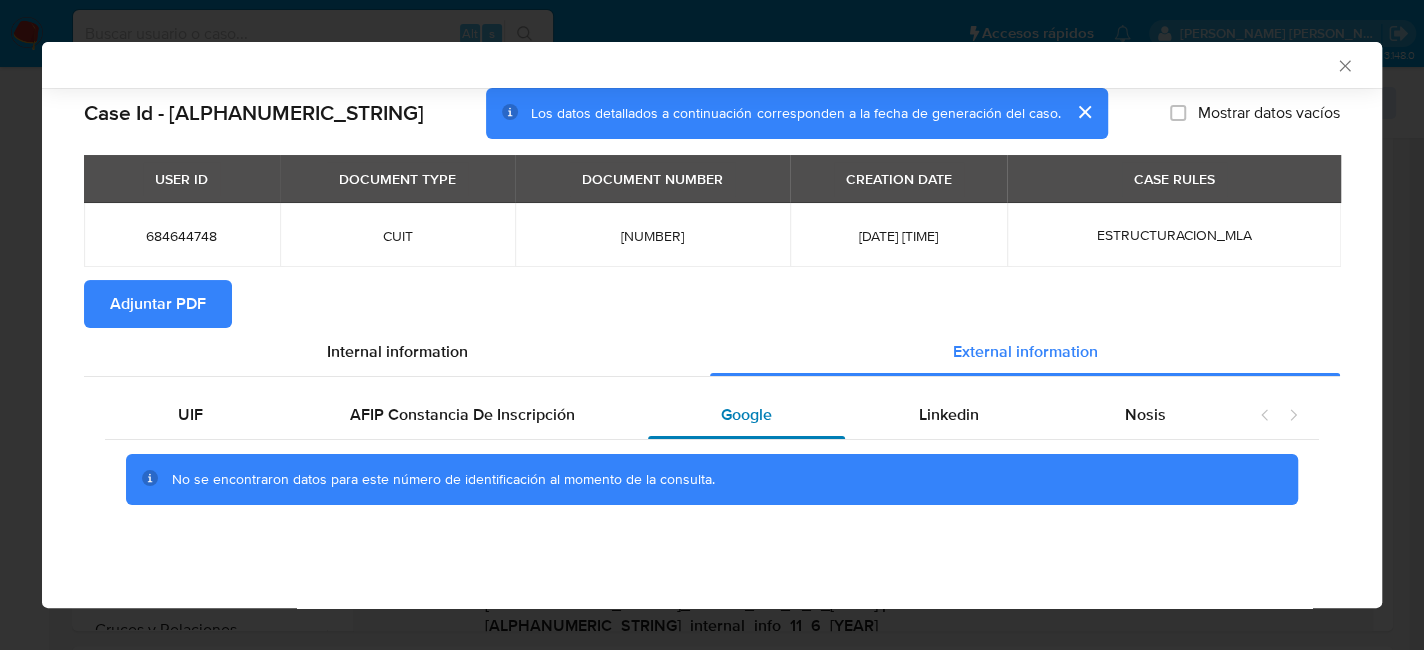 scroll, scrollTop: 0, scrollLeft: 0, axis: both 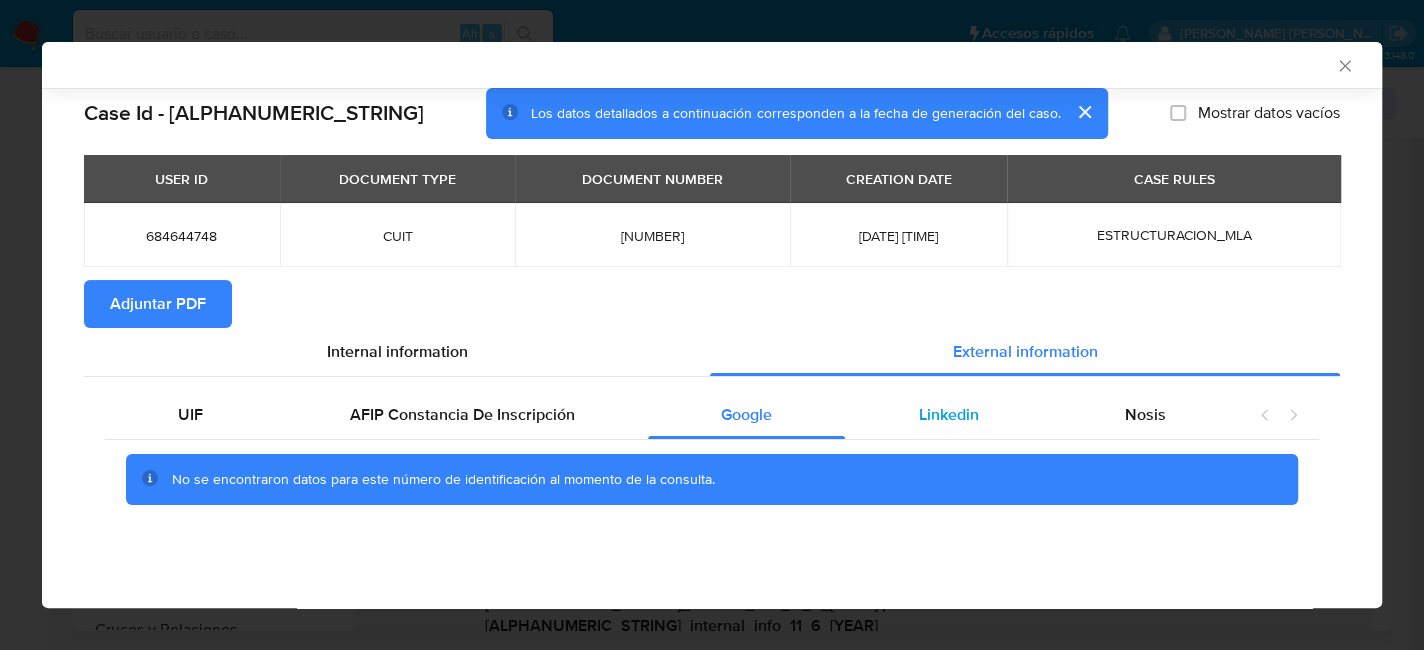 click on "Linkedin" at bounding box center [948, 414] 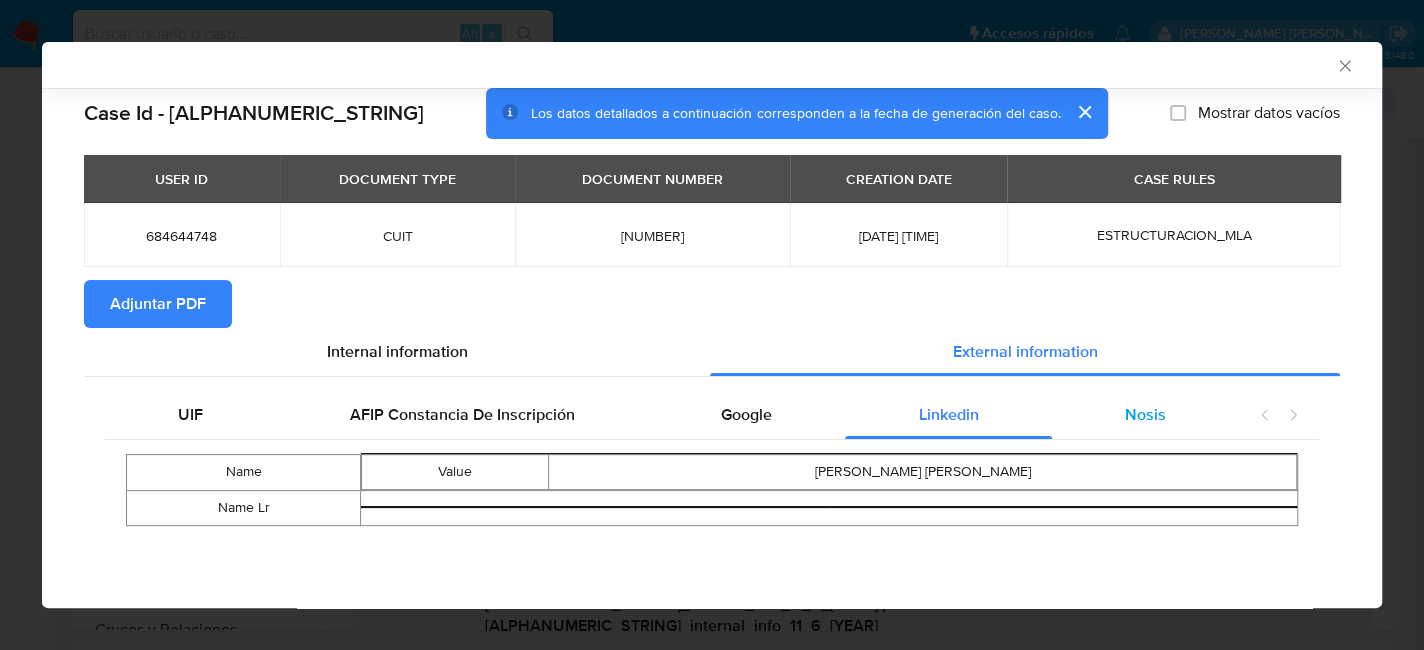 click on "Nosis" at bounding box center (1145, 415) 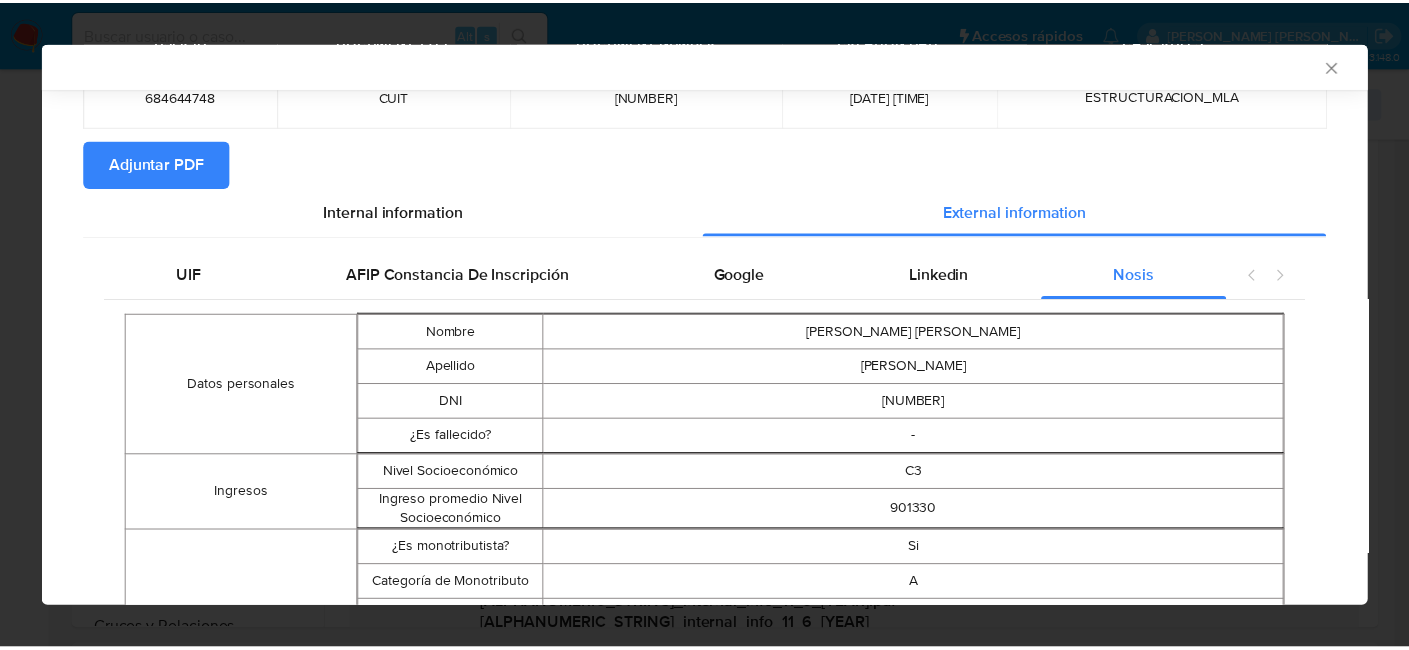 scroll, scrollTop: 108, scrollLeft: 0, axis: vertical 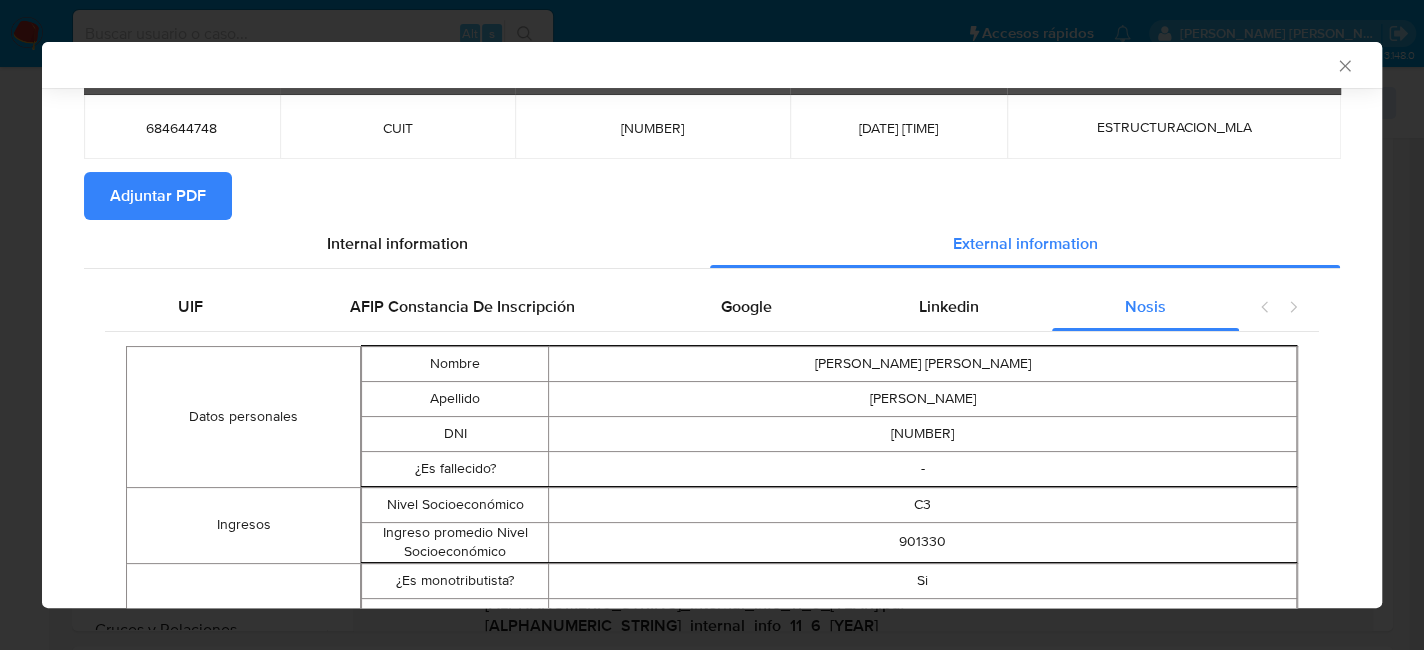 click on "Adjuntar PDF" at bounding box center (158, 196) 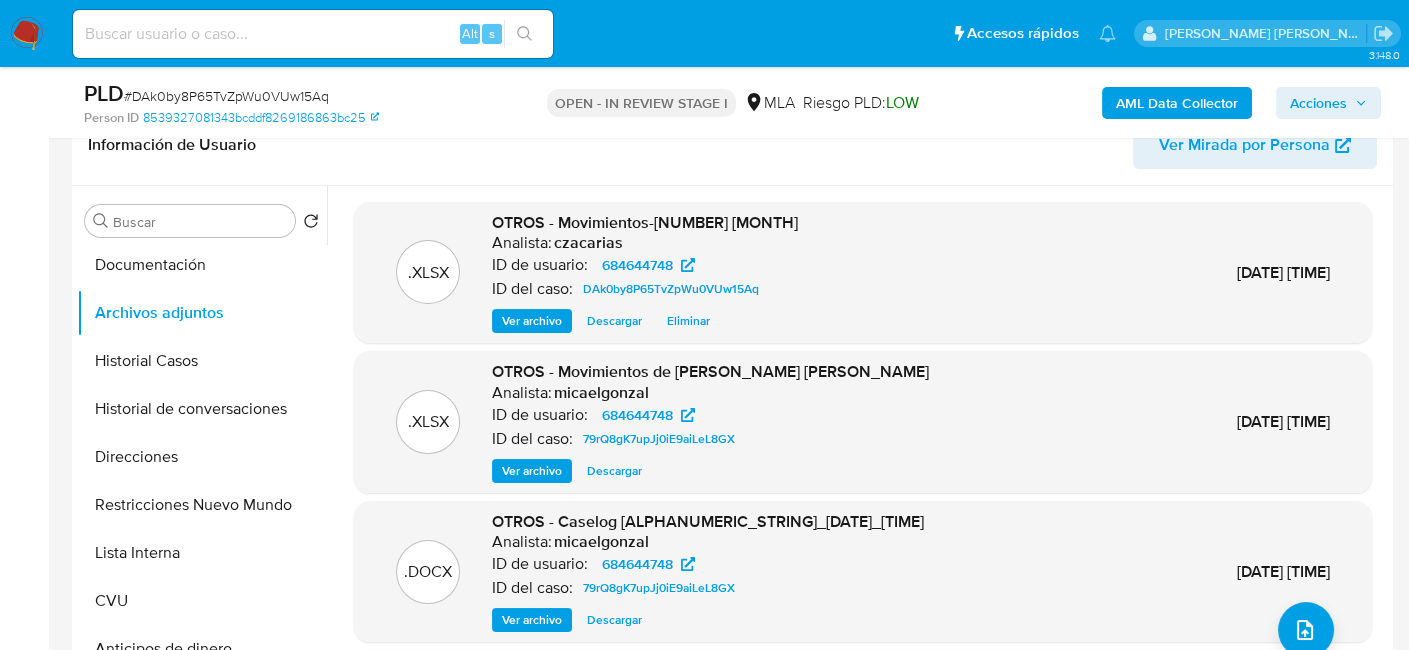 scroll, scrollTop: 300, scrollLeft: 0, axis: vertical 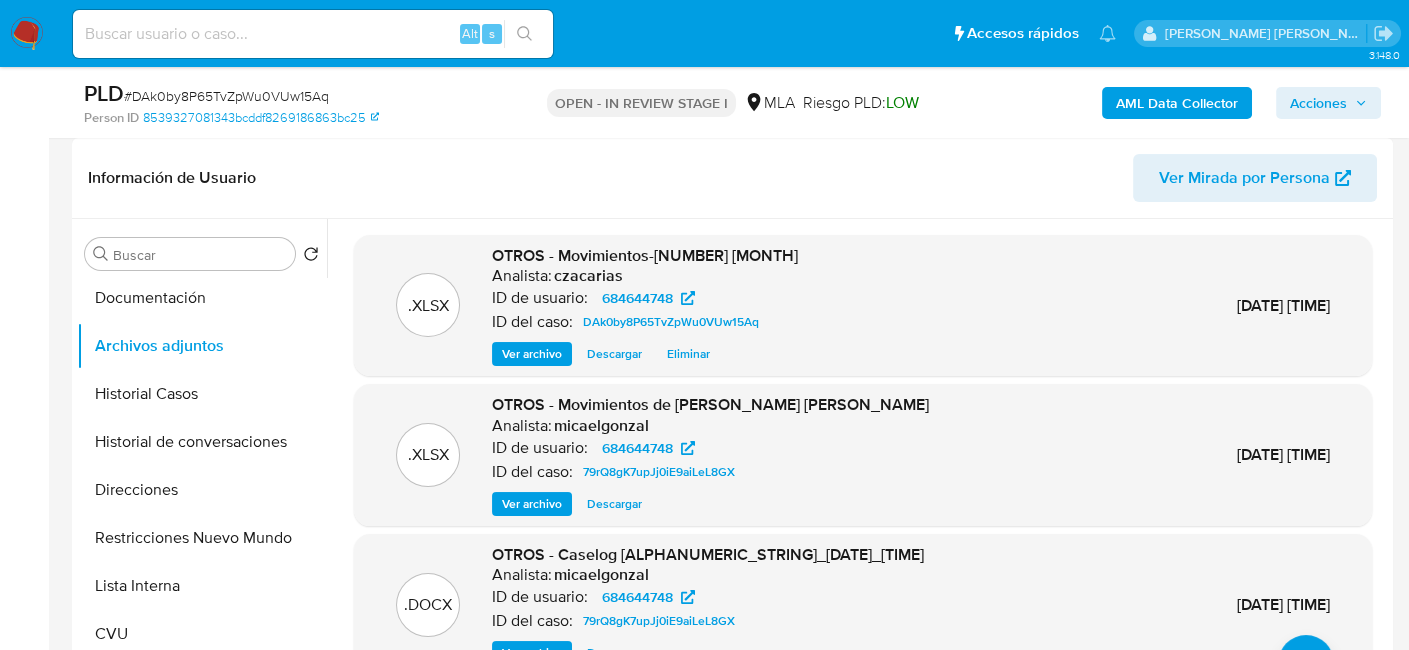 click on "PLD # DAk0by8P65TvZpWu0VUw15Aq" at bounding box center [296, 94] 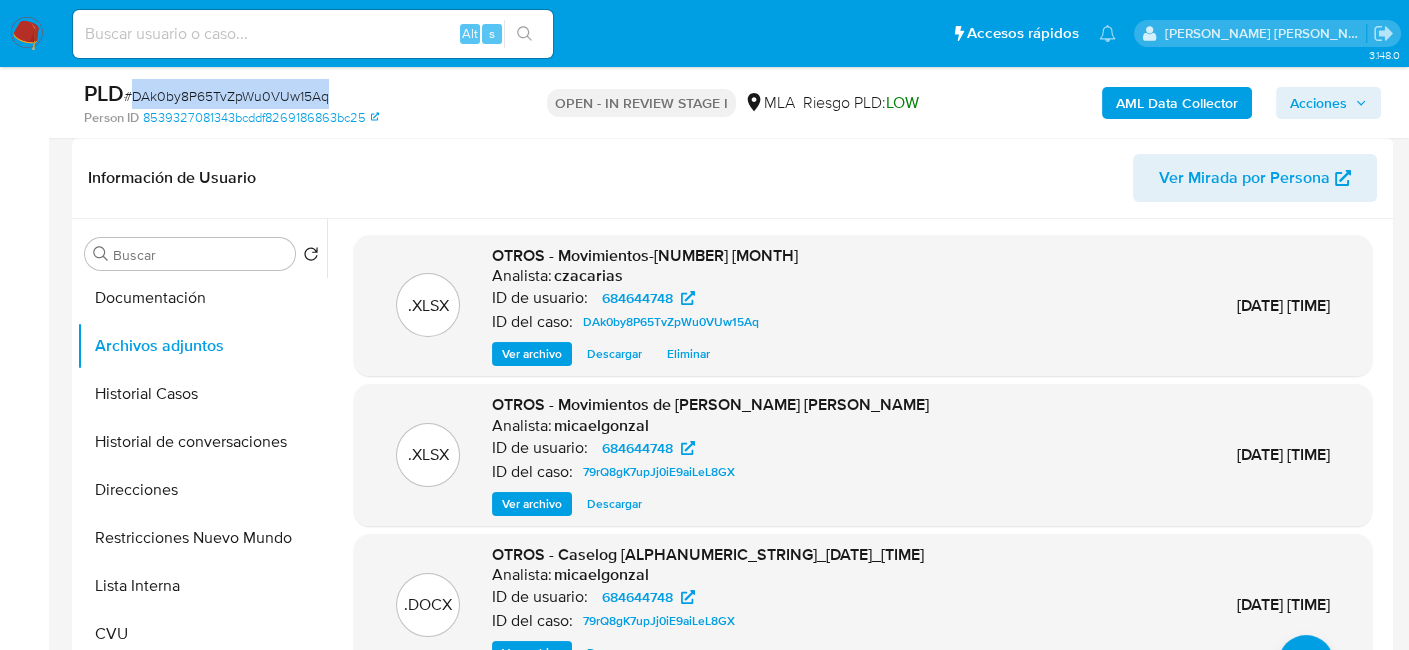 click on "PLD # DAk0by8P65TvZpWu0VUw15Aq" at bounding box center [296, 94] 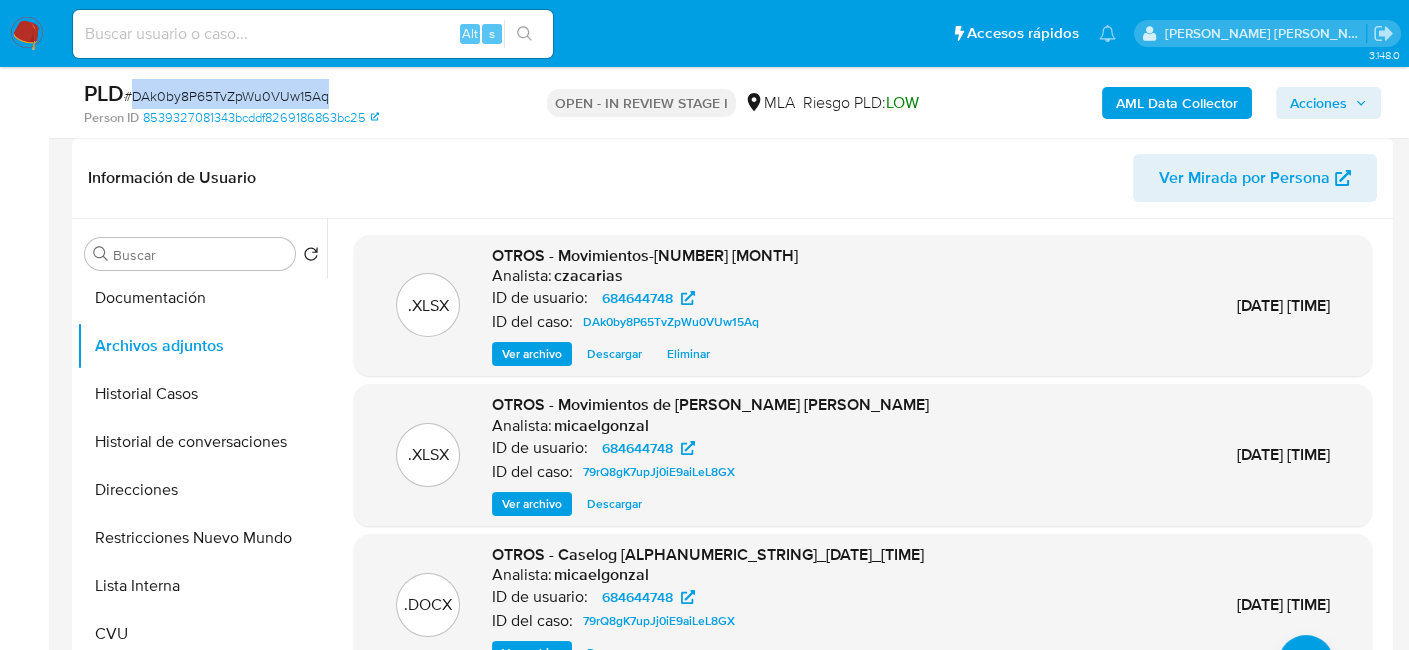 copy on "DAk0by8P65TvZpWu0VUw15Aq" 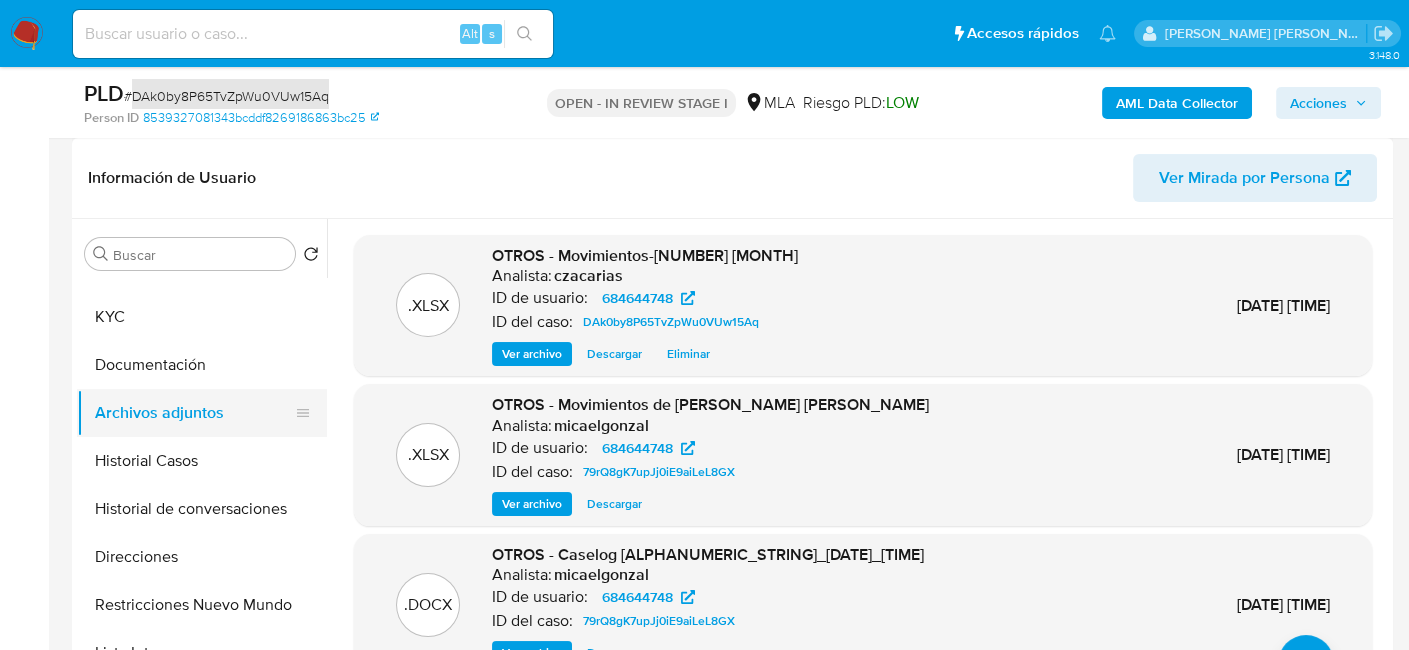 scroll, scrollTop: 0, scrollLeft: 0, axis: both 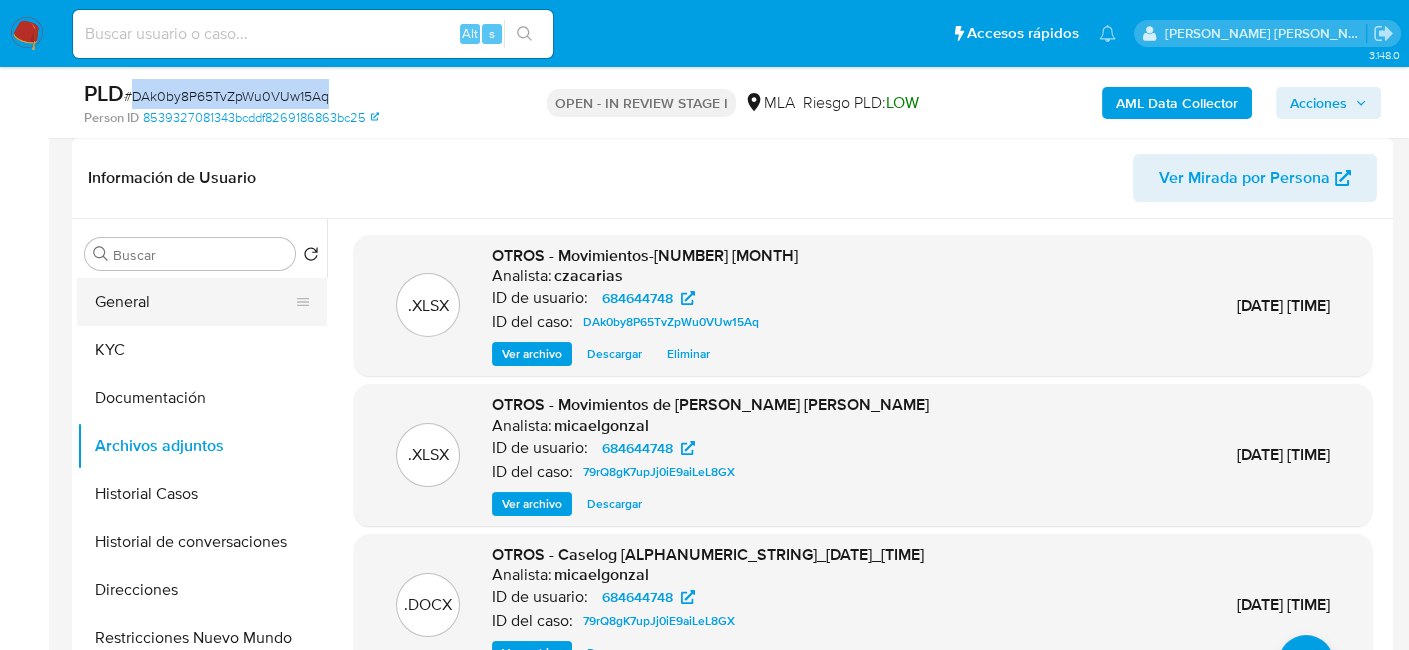 click on "General" at bounding box center (194, 302) 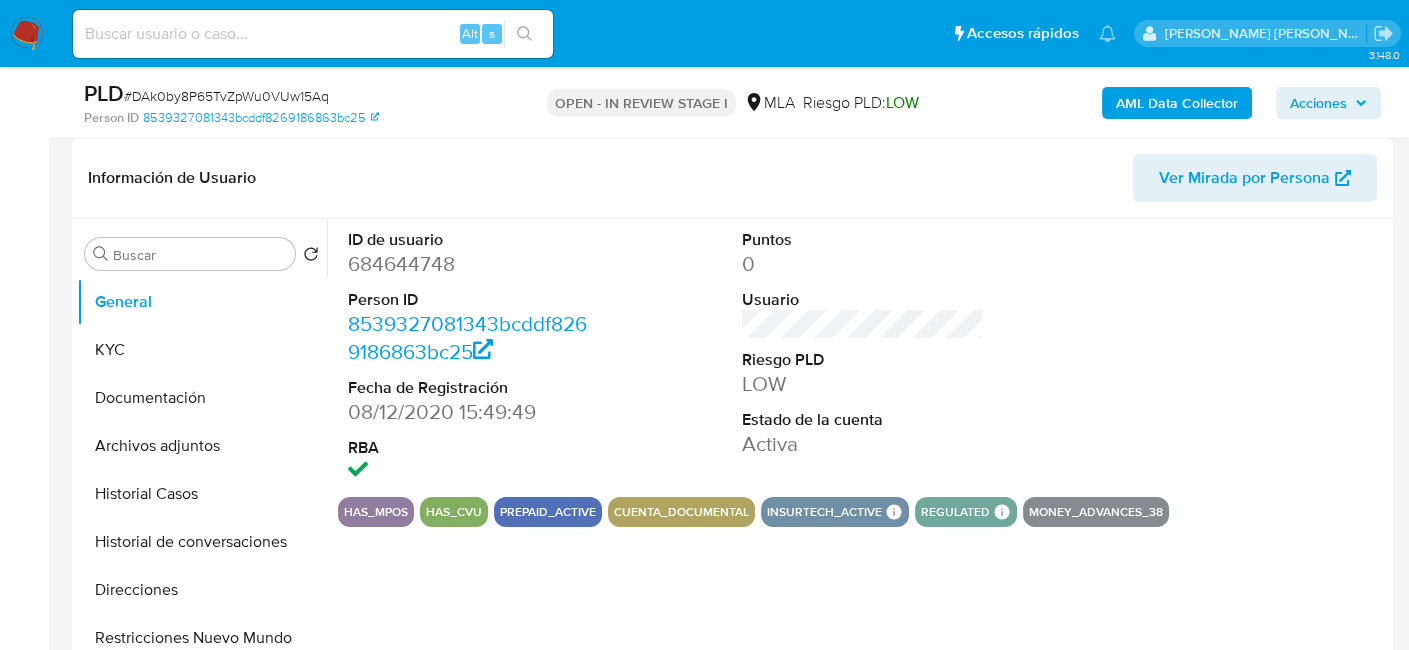 click on "684644748" at bounding box center (469, 264) 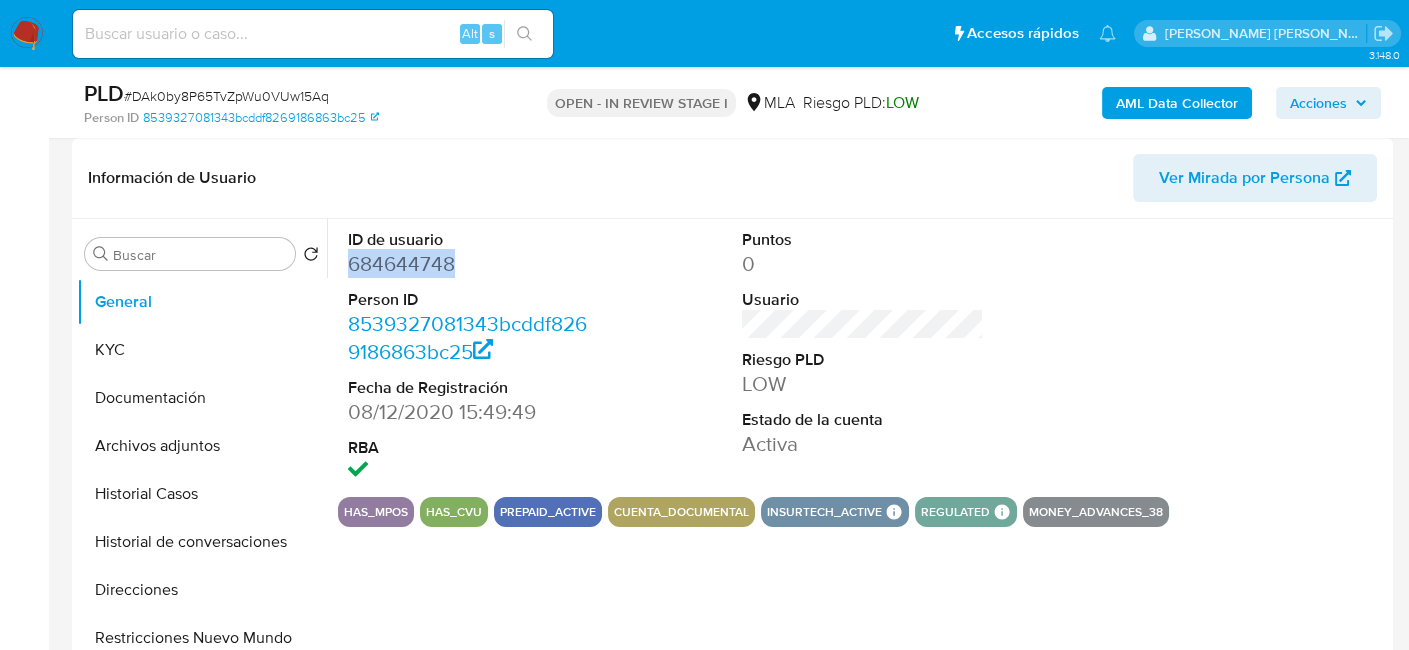 click on "684644748" at bounding box center (469, 264) 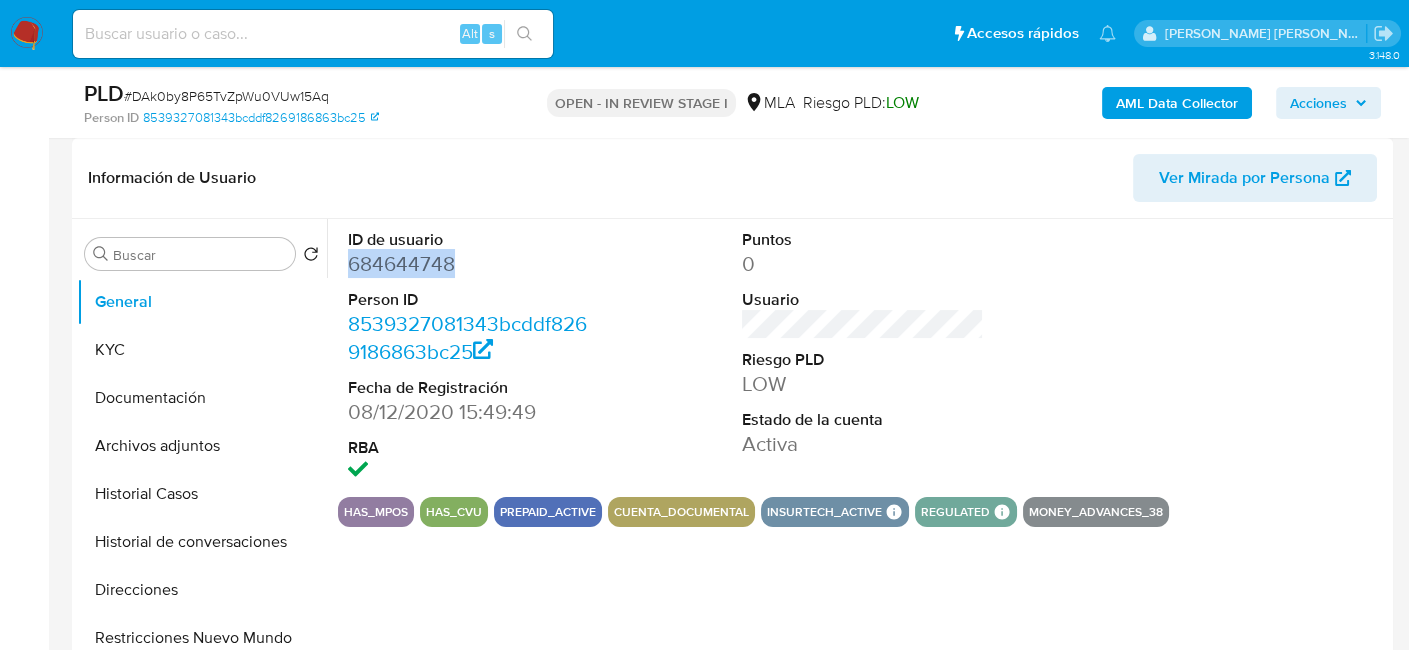 copy on "684644748" 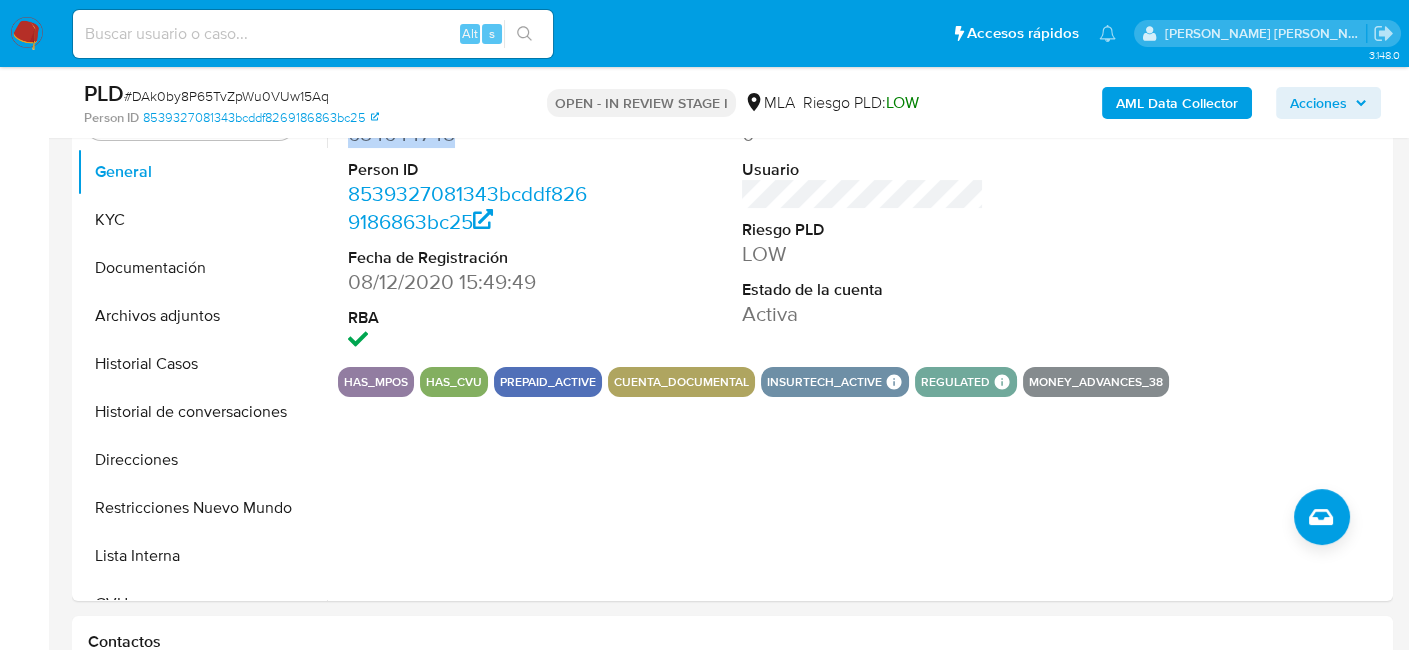 scroll, scrollTop: 400, scrollLeft: 0, axis: vertical 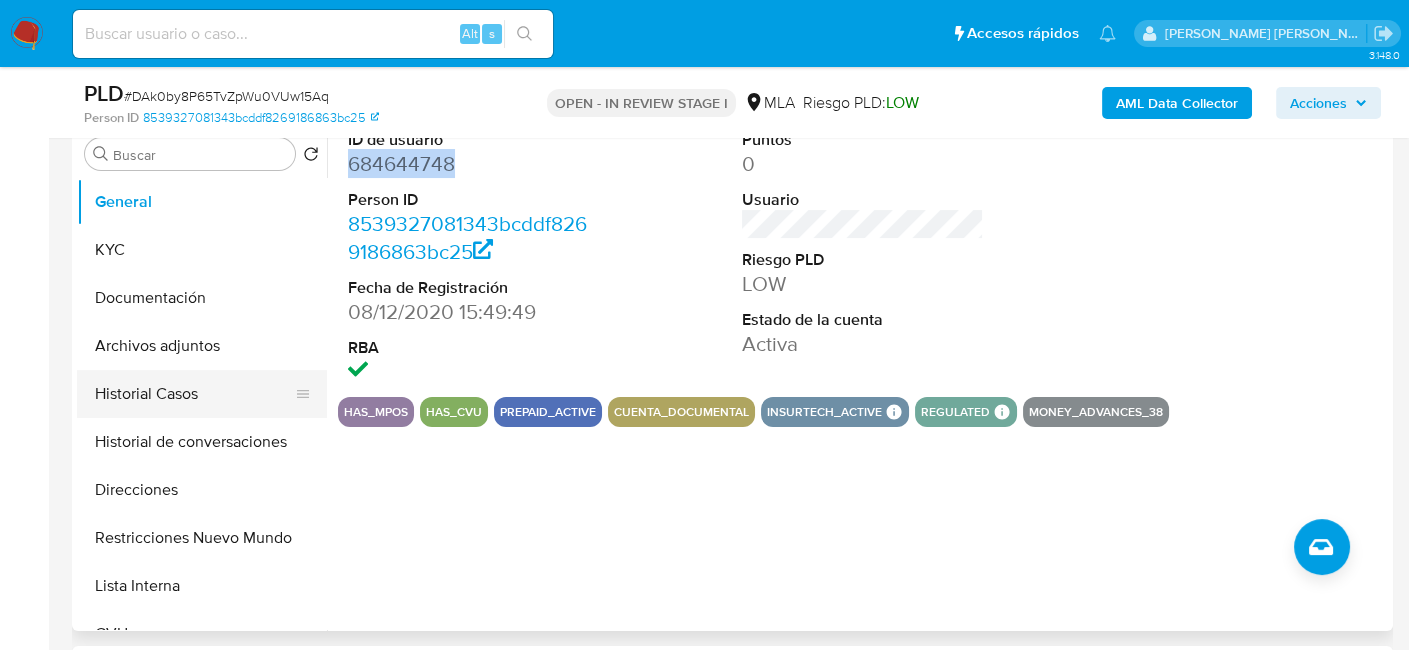 click on "Historial Casos" at bounding box center (194, 394) 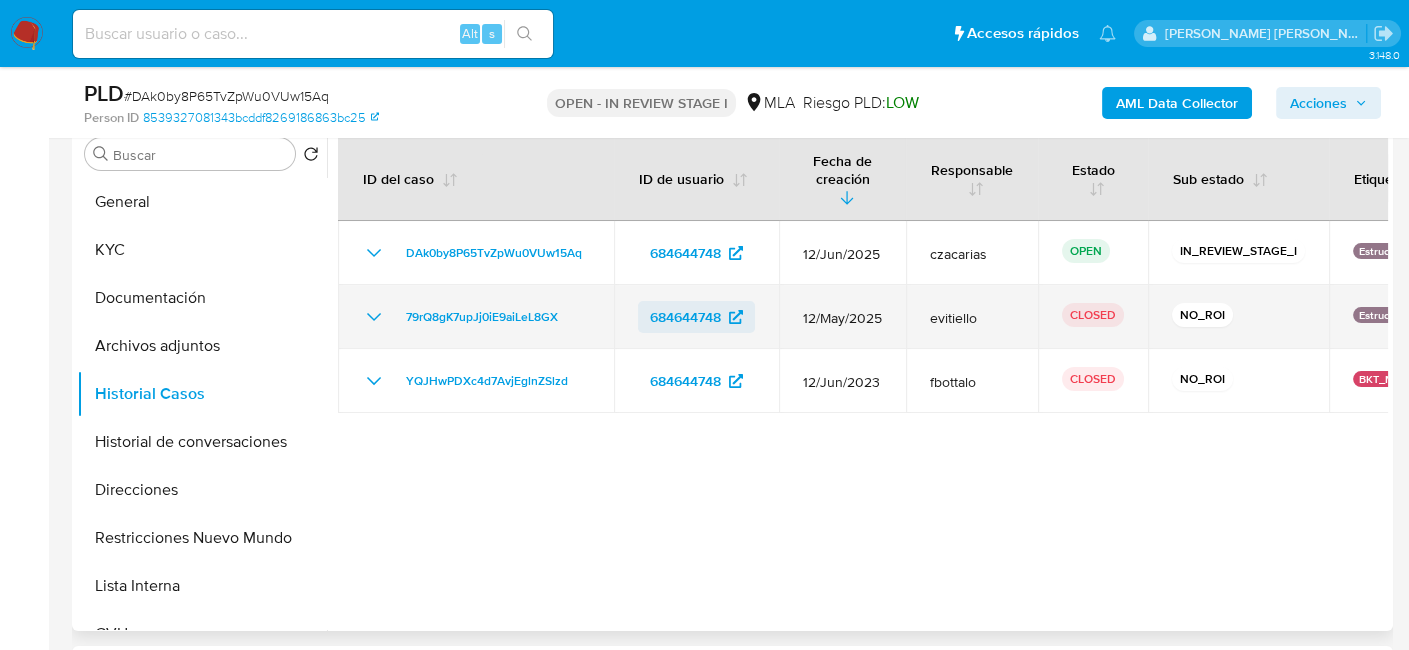 click on "684644748" at bounding box center (685, 317) 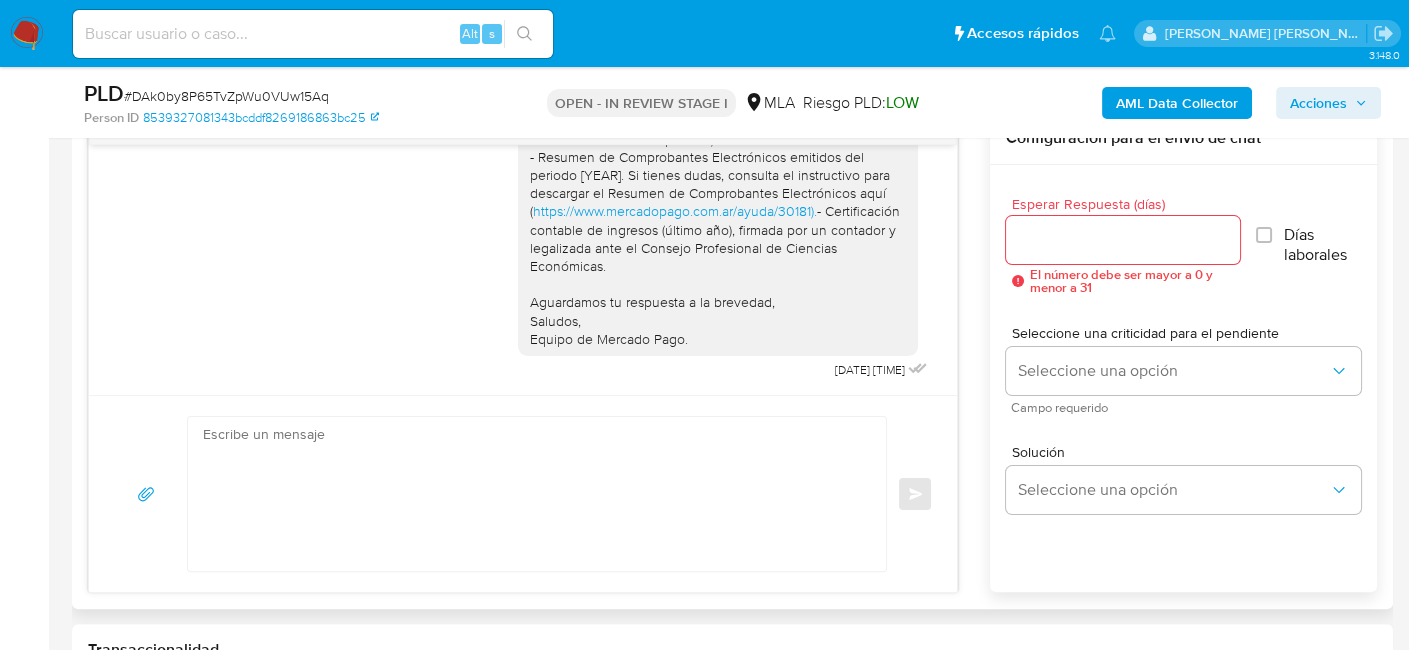 scroll, scrollTop: 1100, scrollLeft: 0, axis: vertical 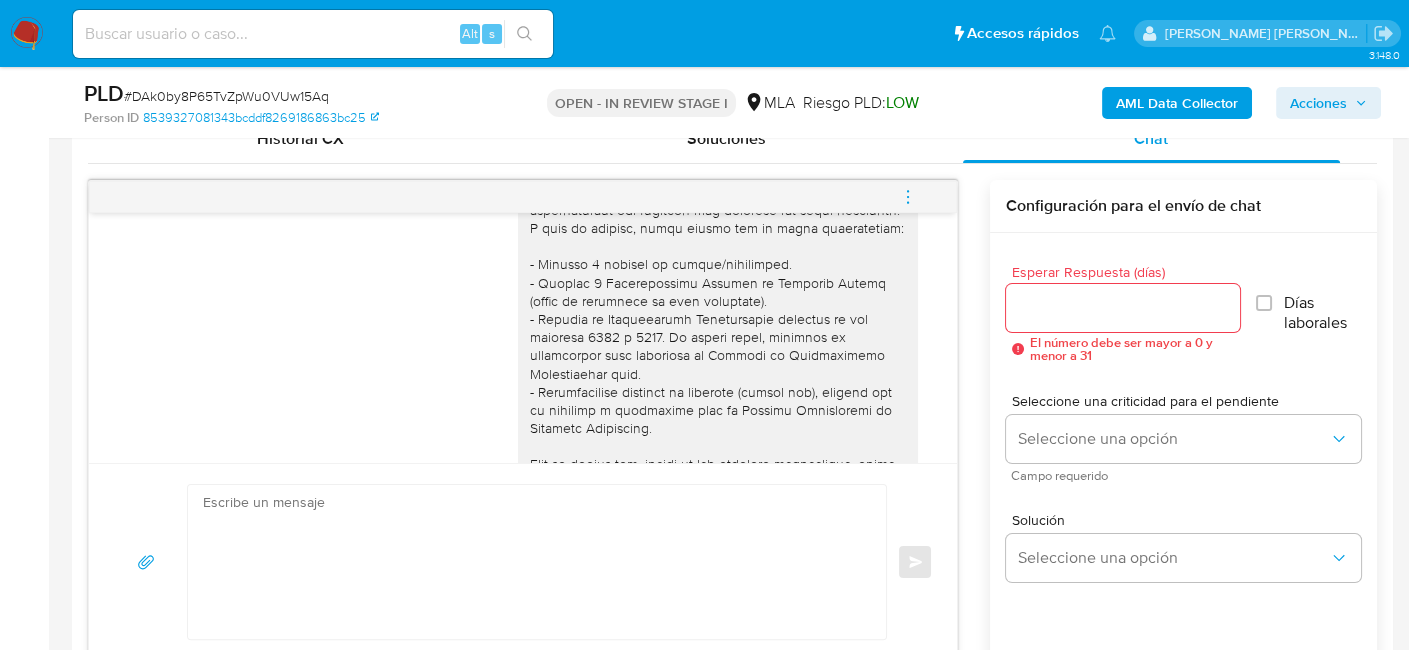 click 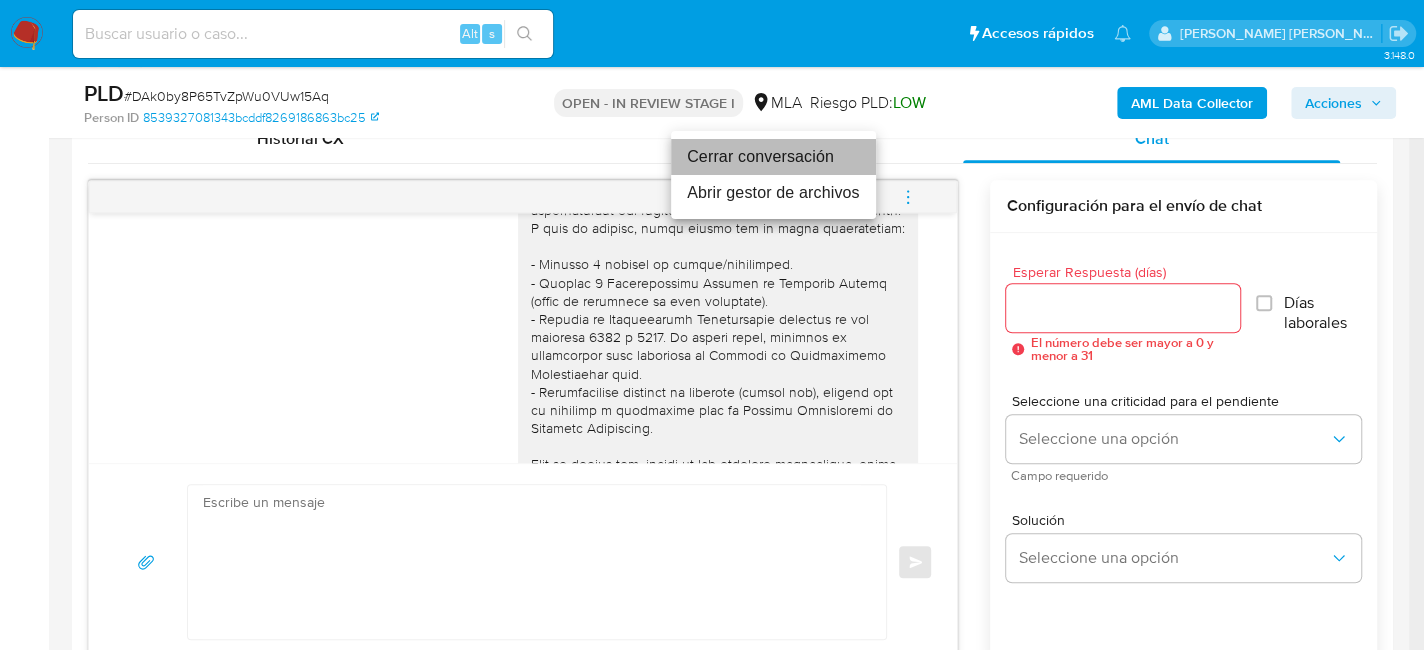 click on "Cerrar conversación" at bounding box center [773, 157] 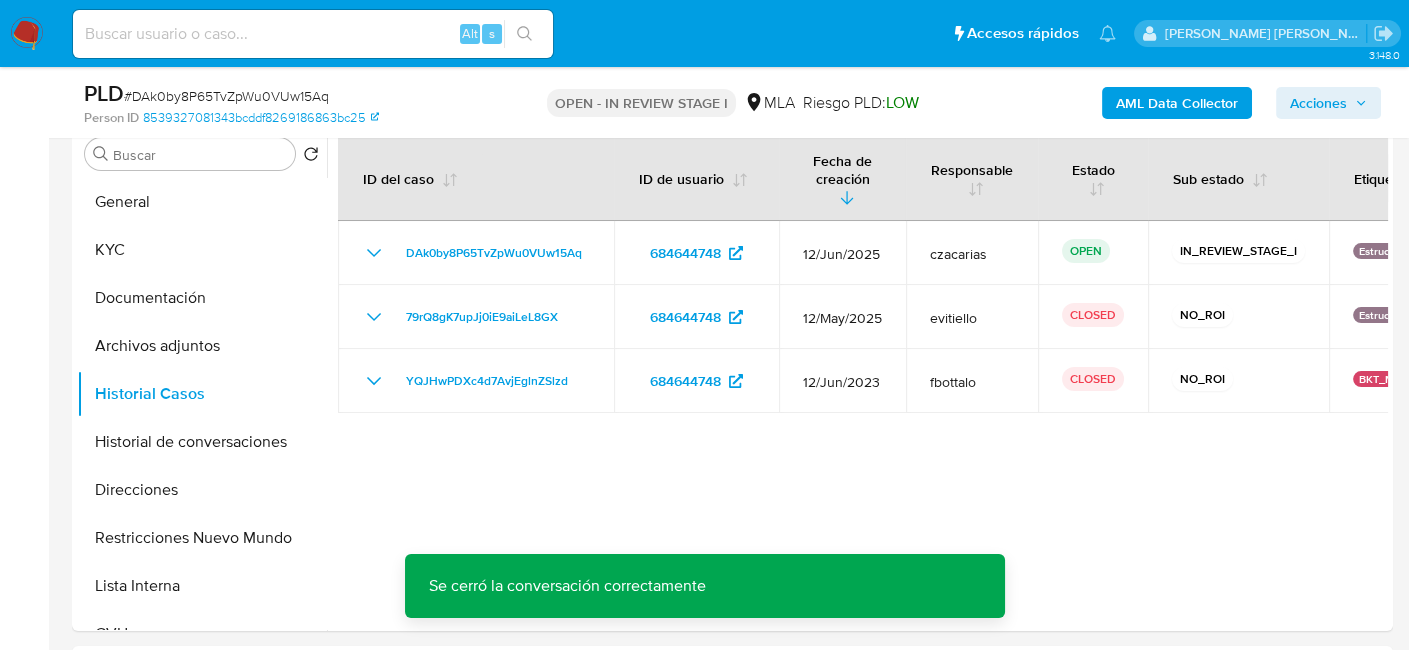 scroll, scrollTop: 400, scrollLeft: 0, axis: vertical 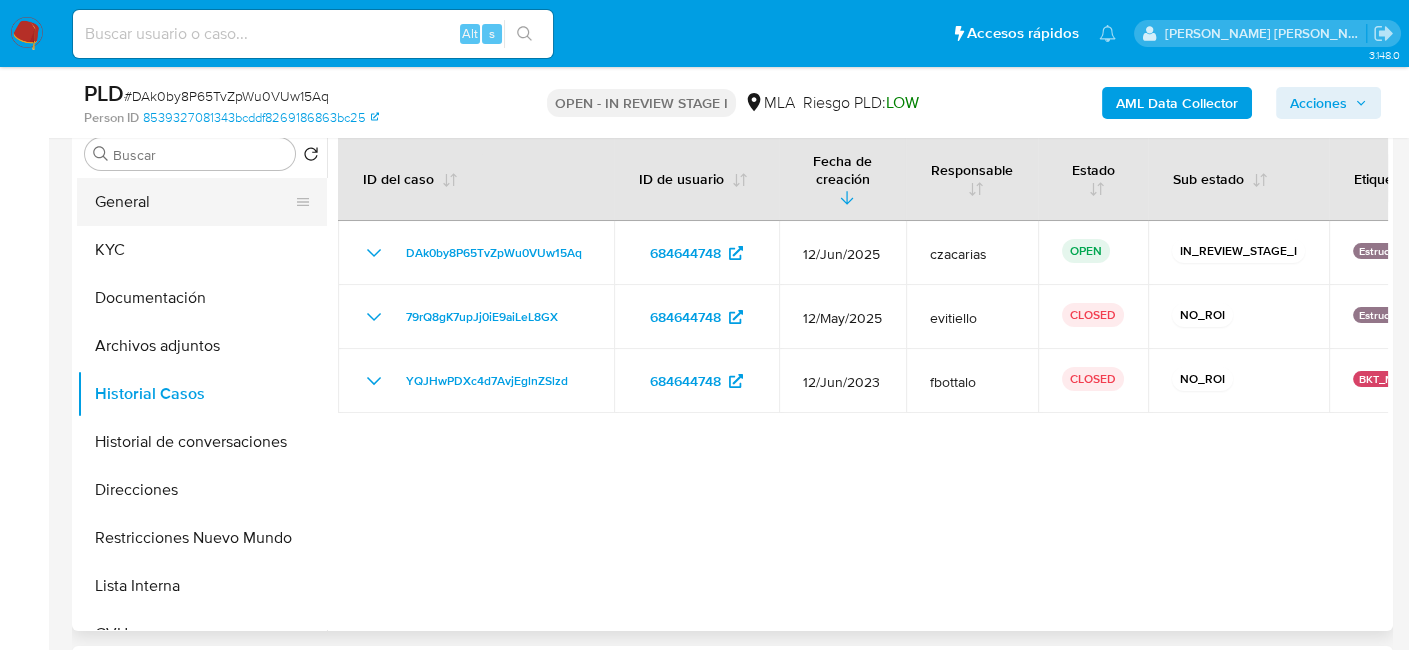 click on "General" at bounding box center (194, 202) 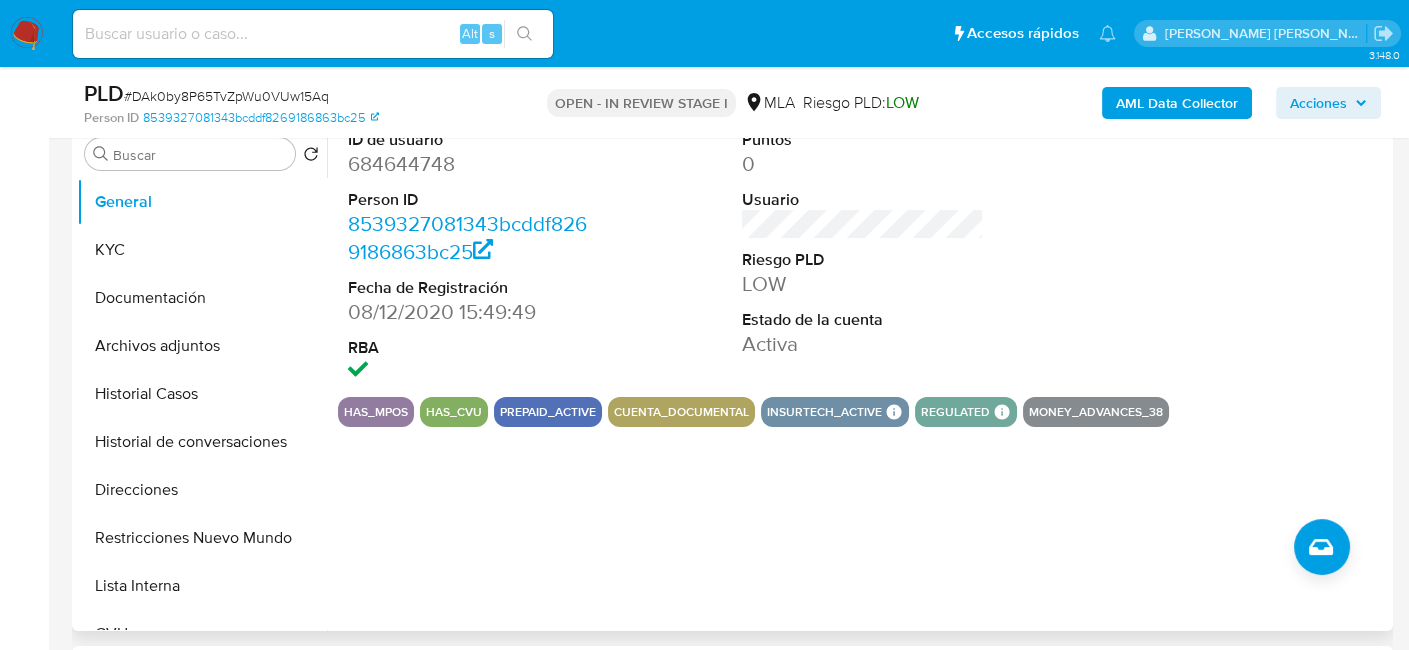 click on "684644748" at bounding box center (469, 164) 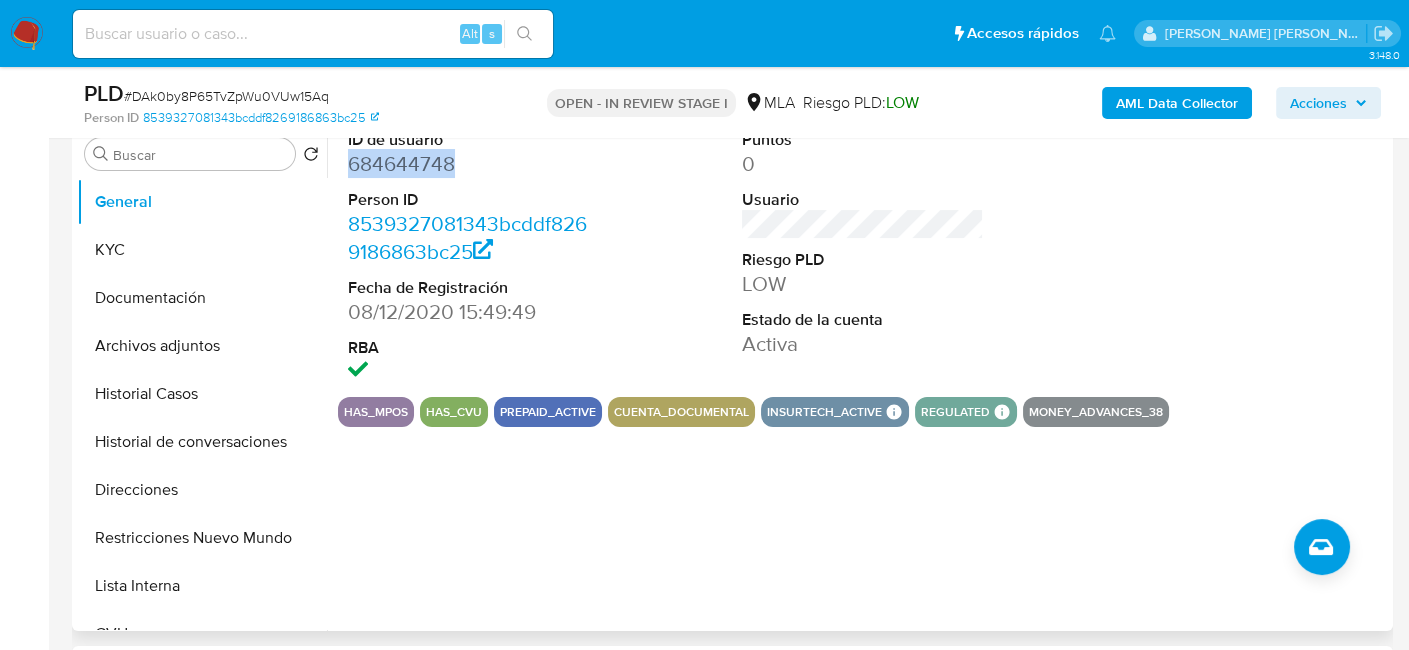 click on "684644748" at bounding box center [469, 164] 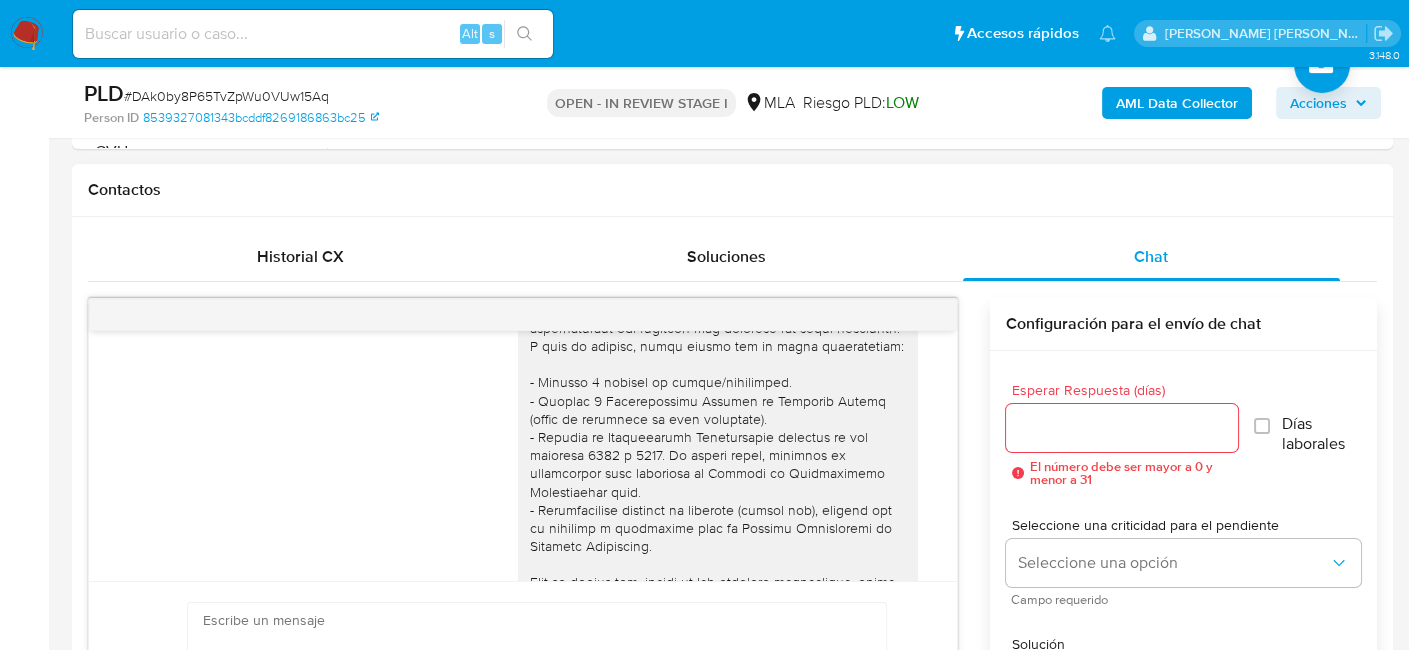 scroll, scrollTop: 900, scrollLeft: 0, axis: vertical 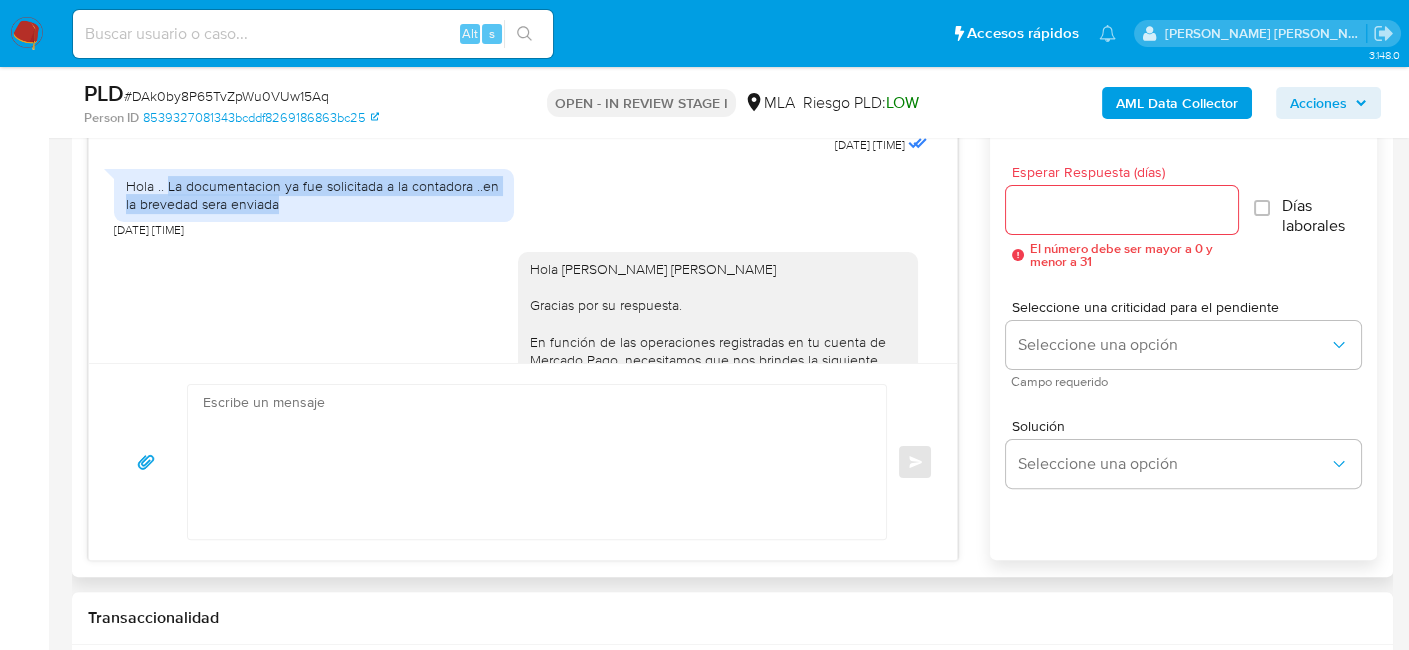 drag, startPoint x: 182, startPoint y: 244, endPoint x: 324, endPoint y: 256, distance: 142.50613 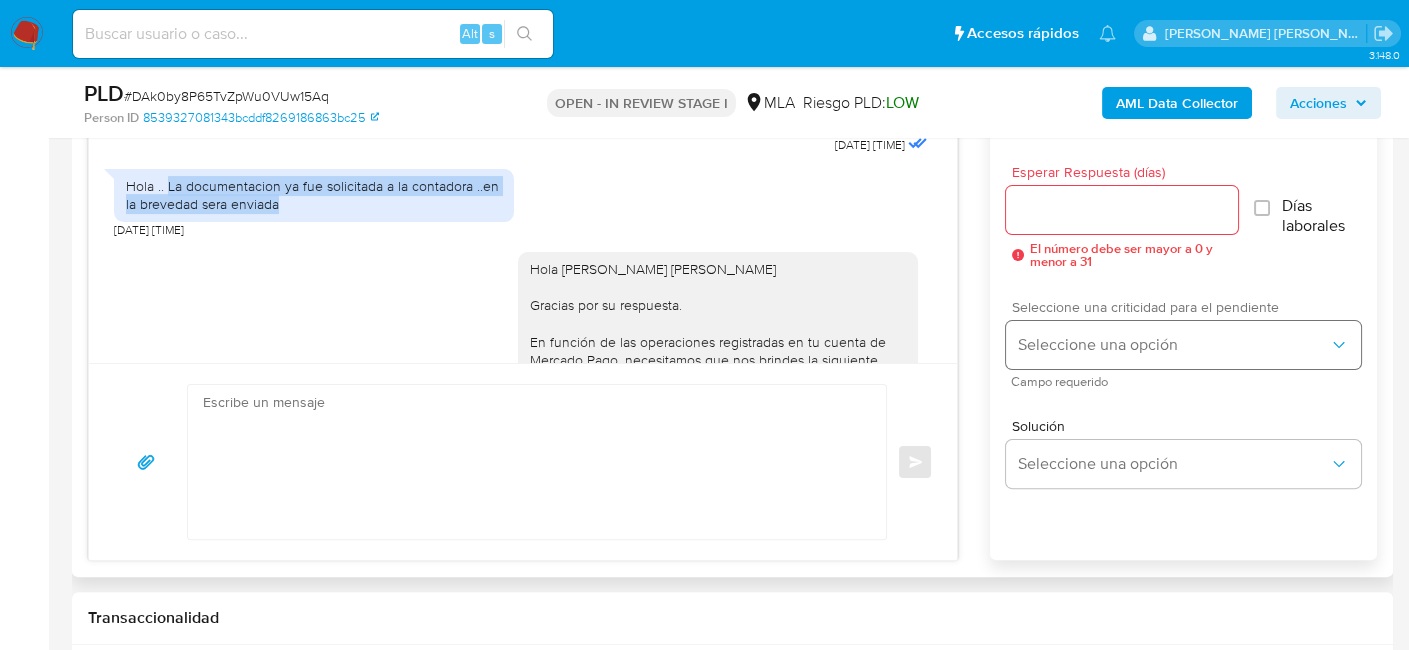 copy on "La documentacion  ya fue solicitada a la contadora ..en la brevedad sera enviada" 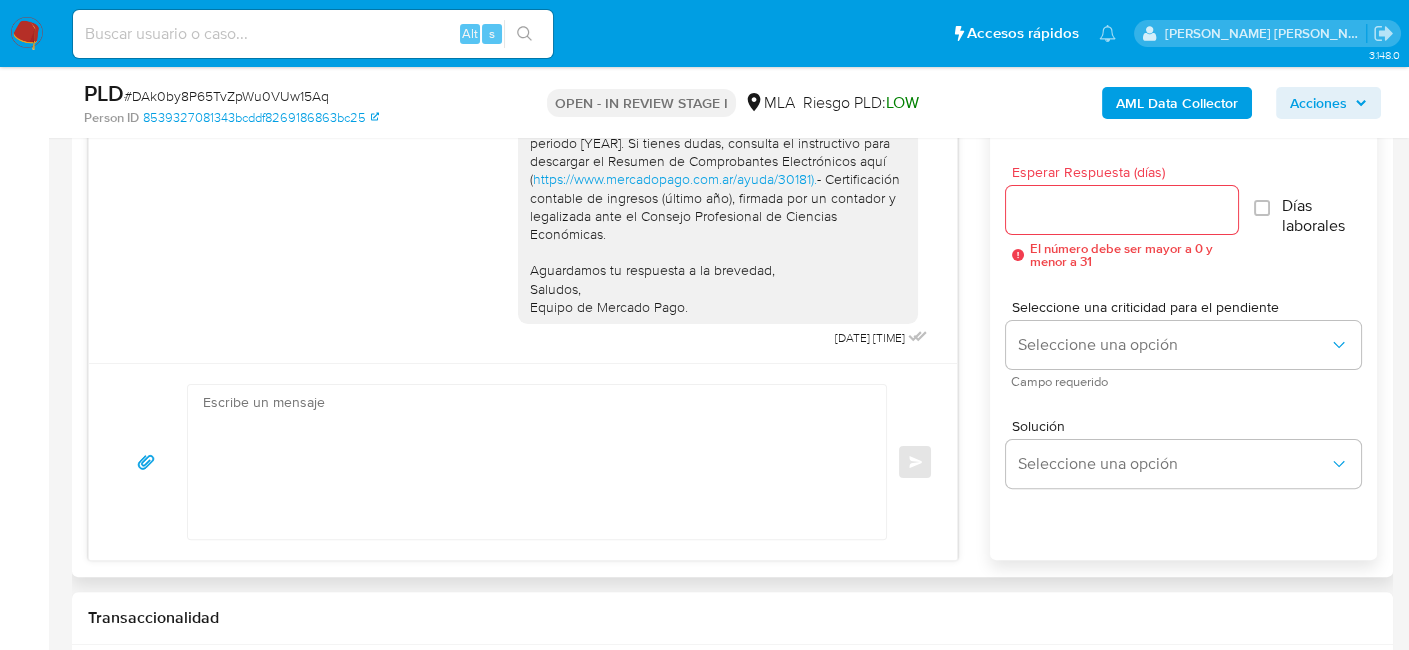 scroll, scrollTop: 2062, scrollLeft: 0, axis: vertical 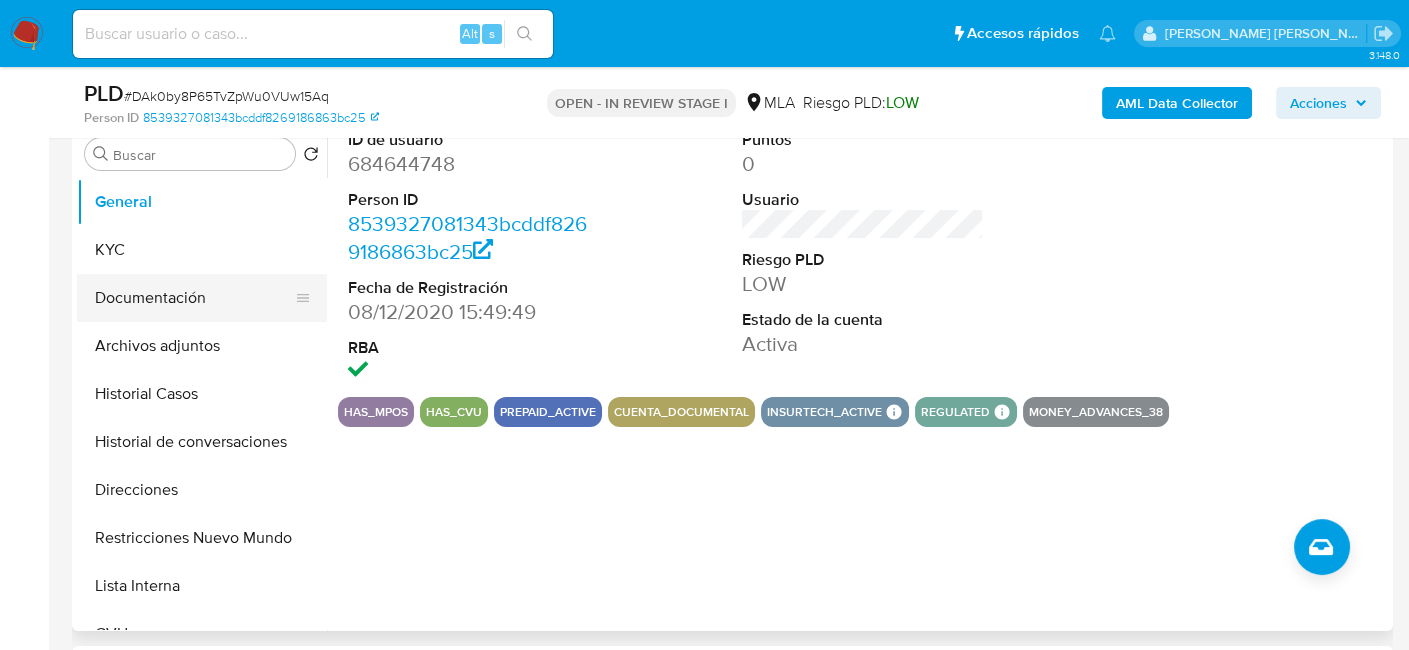 click on "Documentación" at bounding box center [194, 298] 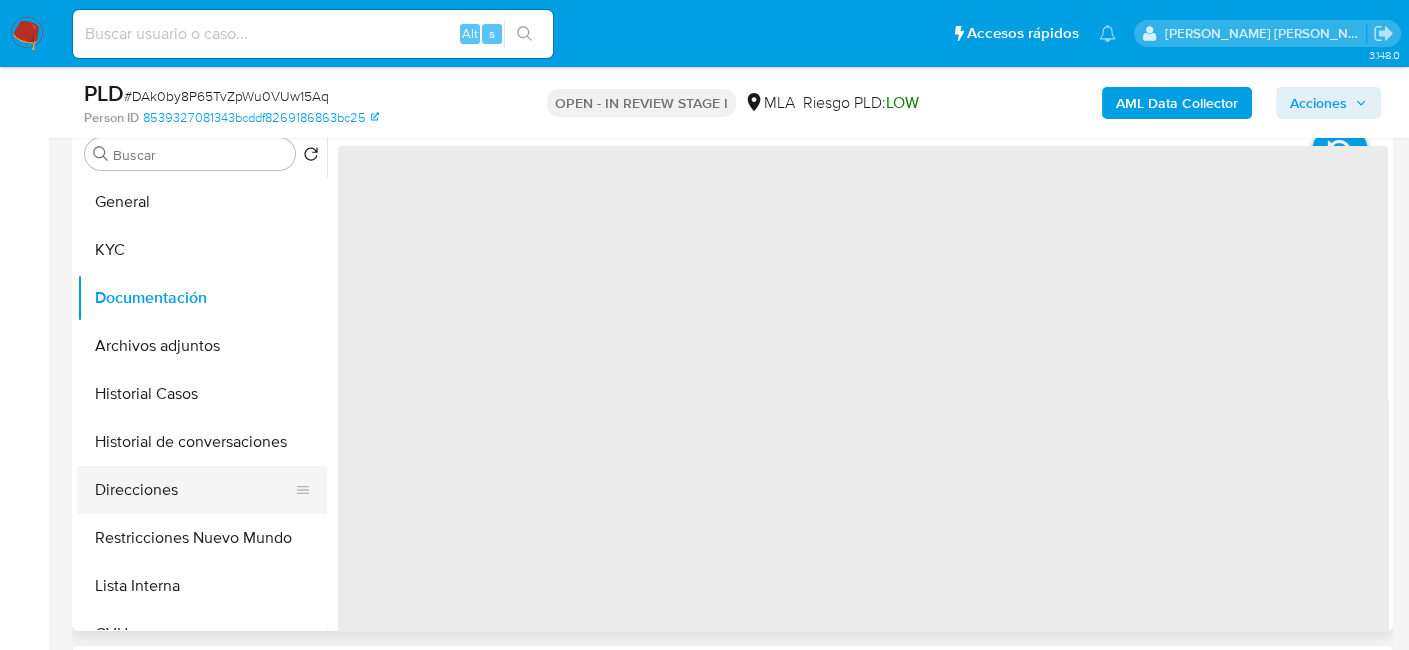 click on "Direcciones" at bounding box center [194, 490] 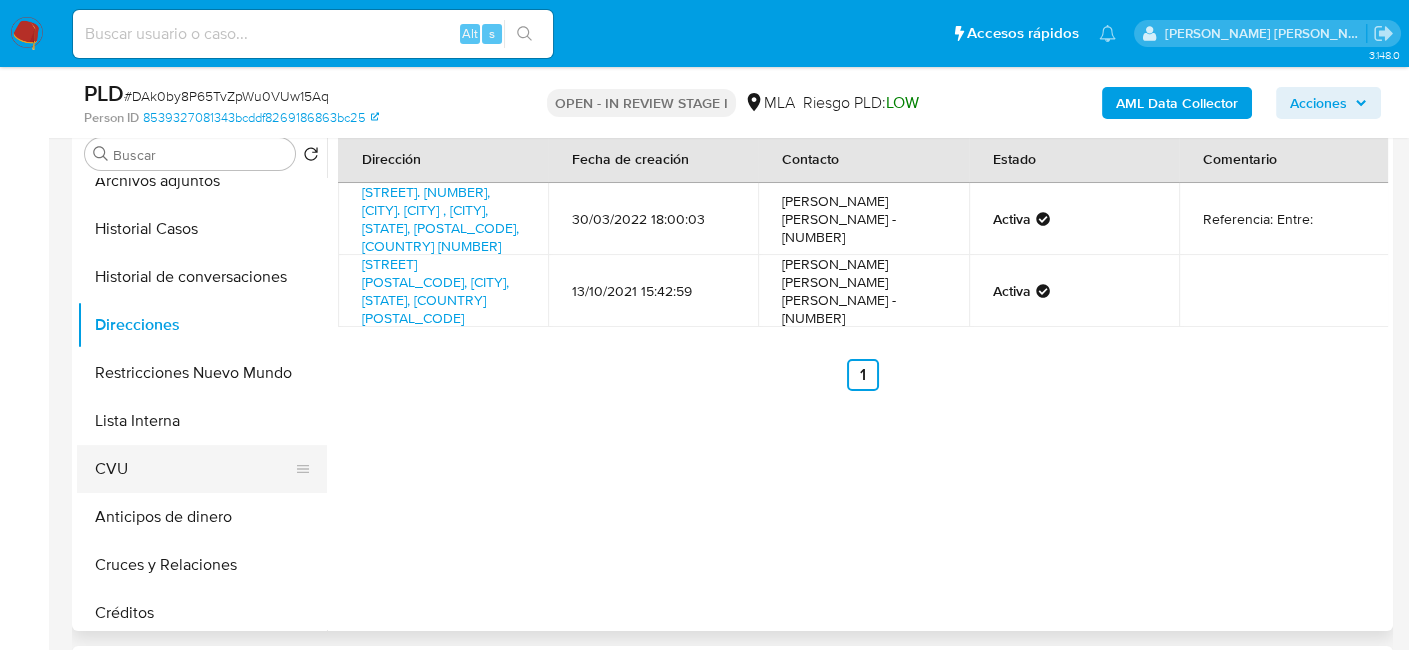 scroll, scrollTop: 200, scrollLeft: 0, axis: vertical 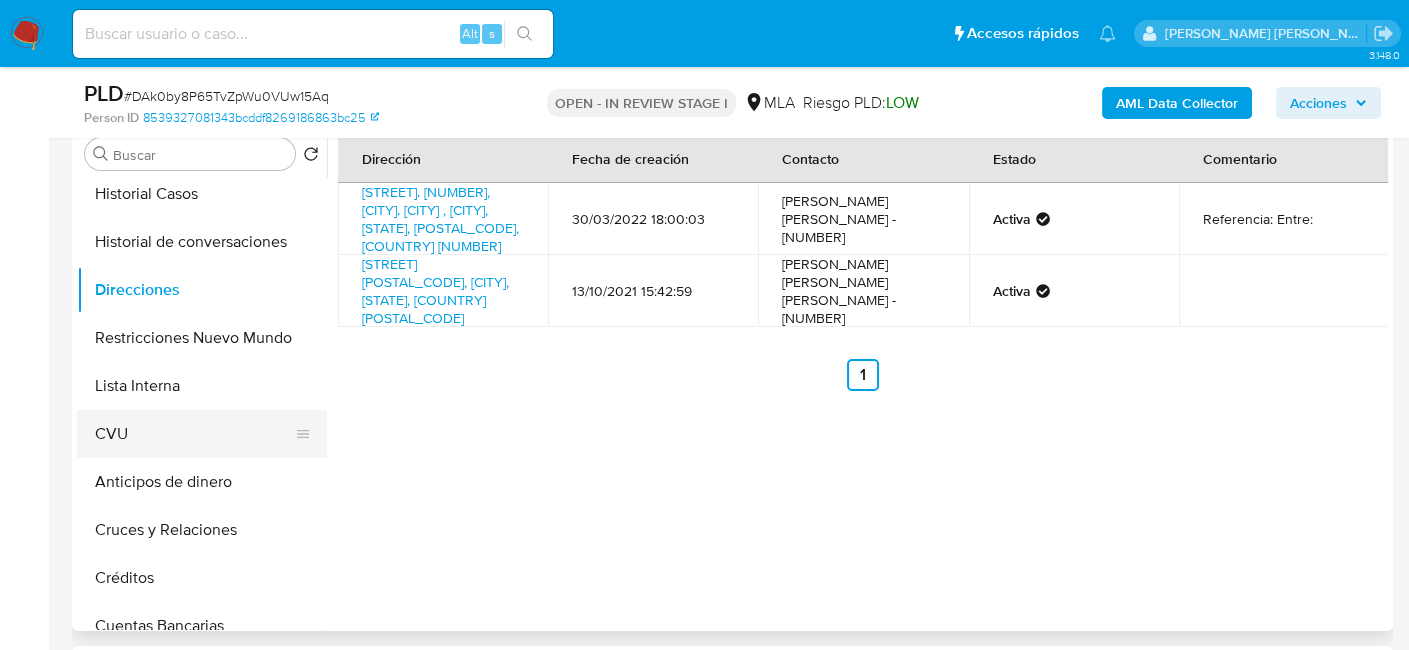 click on "CVU" at bounding box center (194, 434) 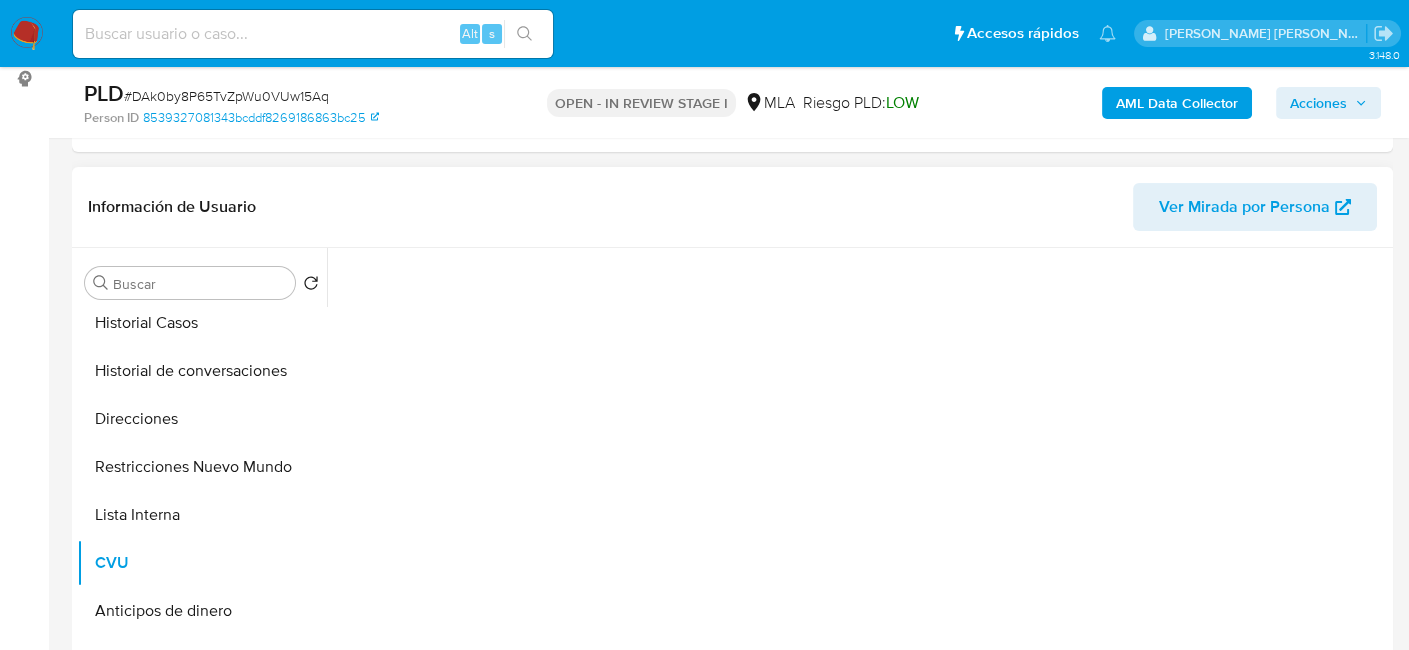 scroll, scrollTop: 200, scrollLeft: 0, axis: vertical 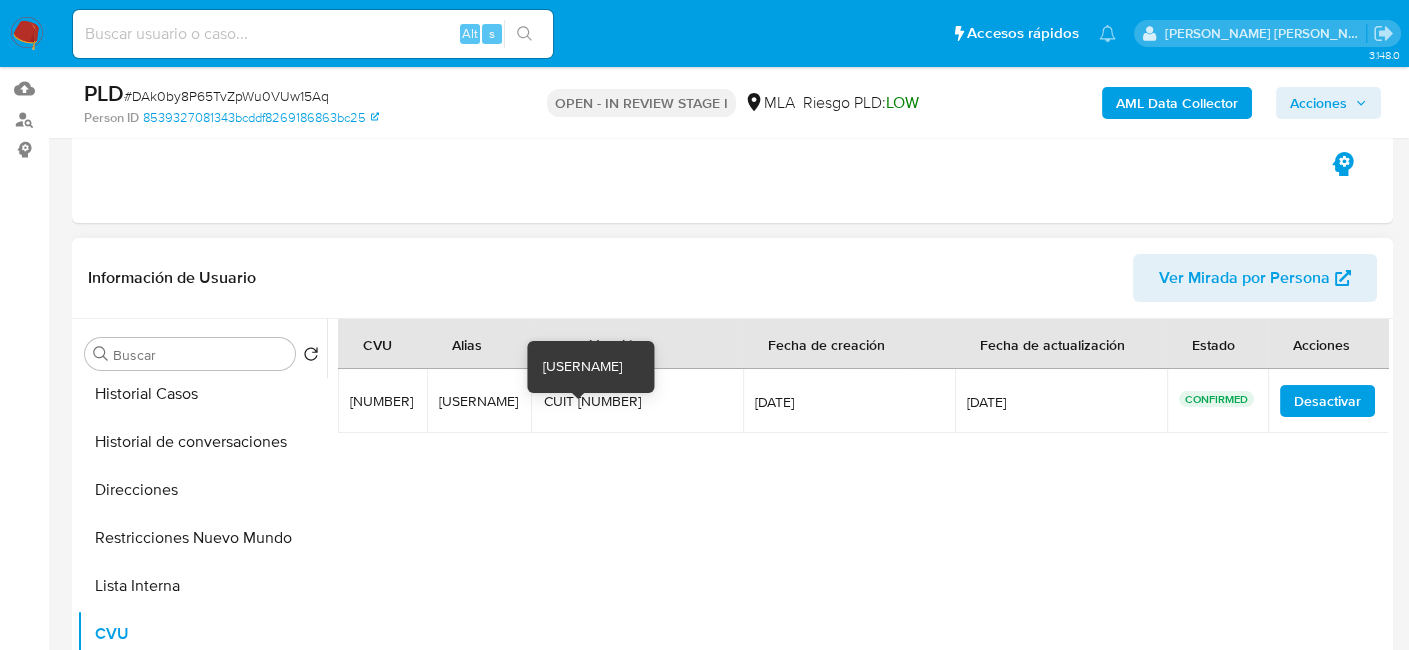 click on "cafefaud" at bounding box center [479, 401] 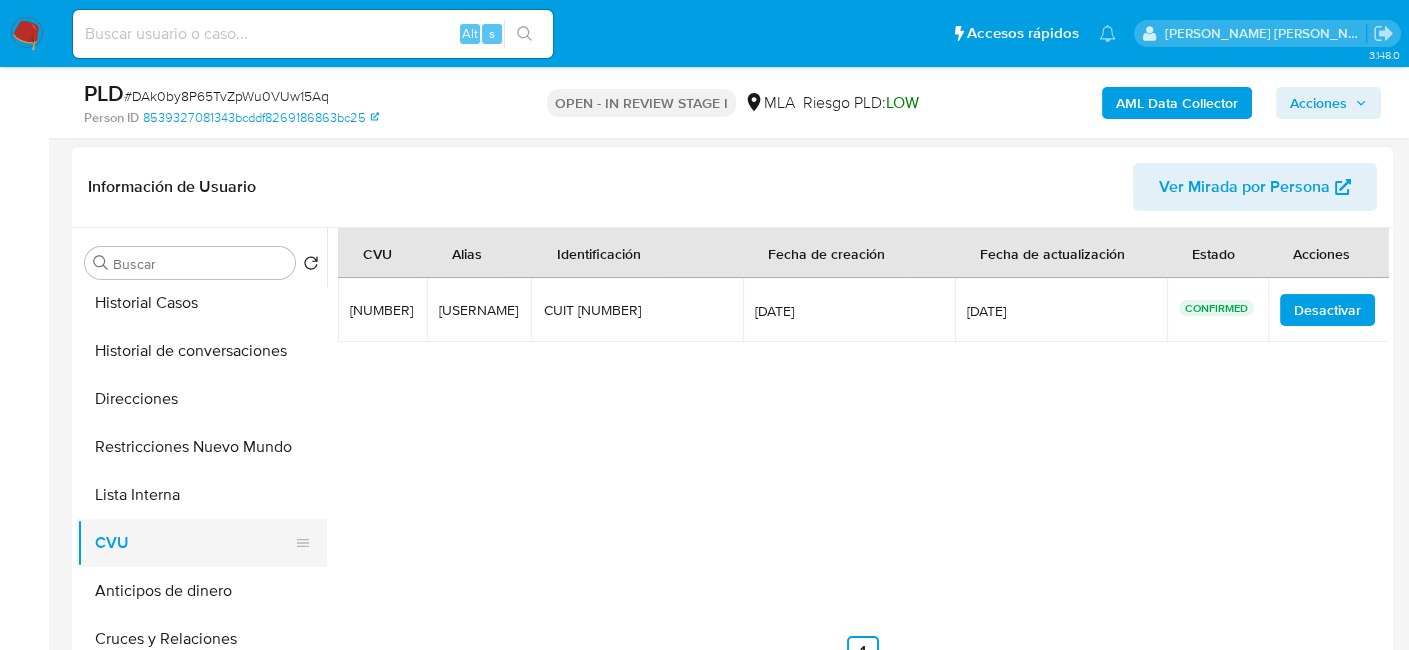 scroll, scrollTop: 400, scrollLeft: 0, axis: vertical 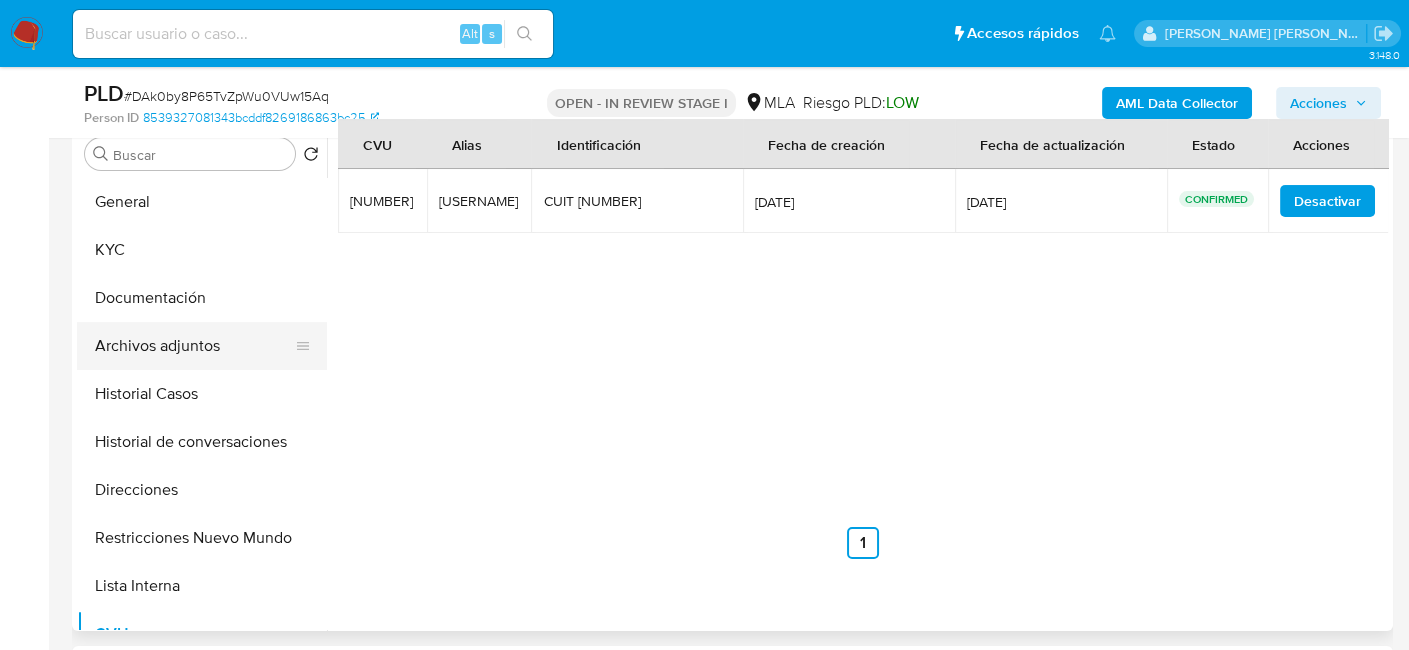 click on "Archivos adjuntos" at bounding box center (194, 346) 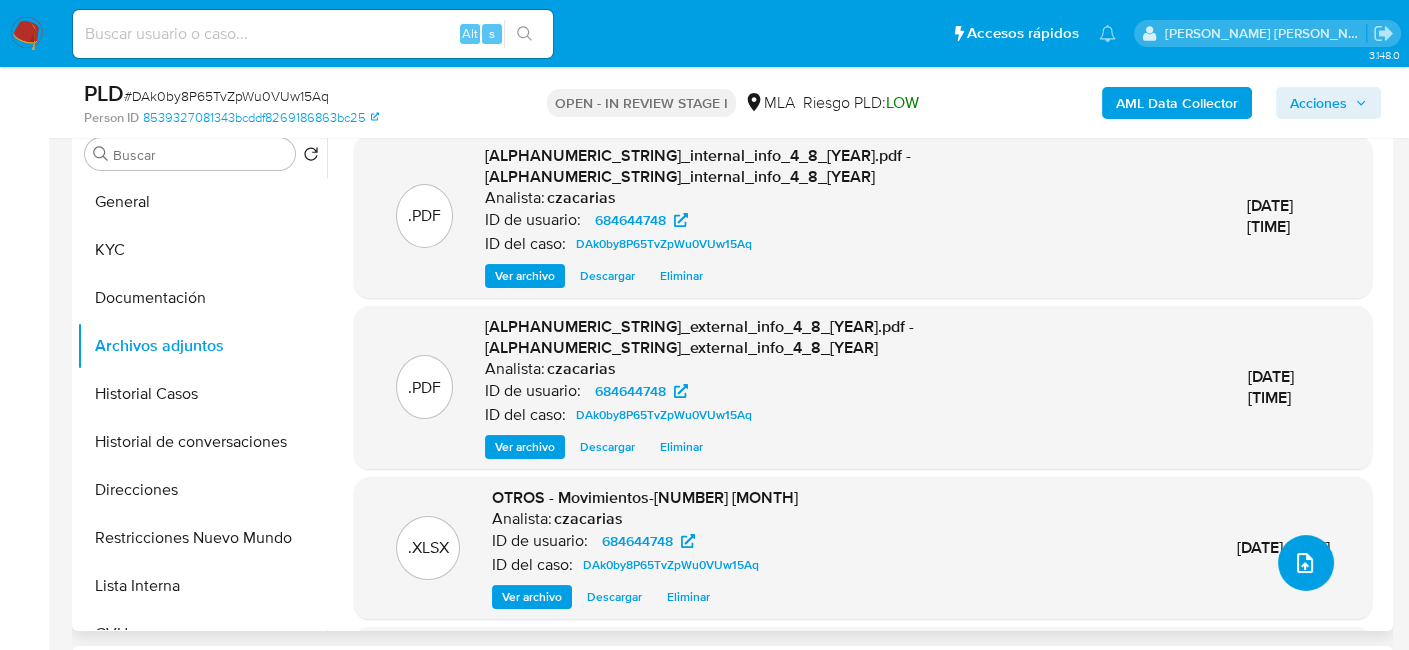 click at bounding box center [1306, 563] 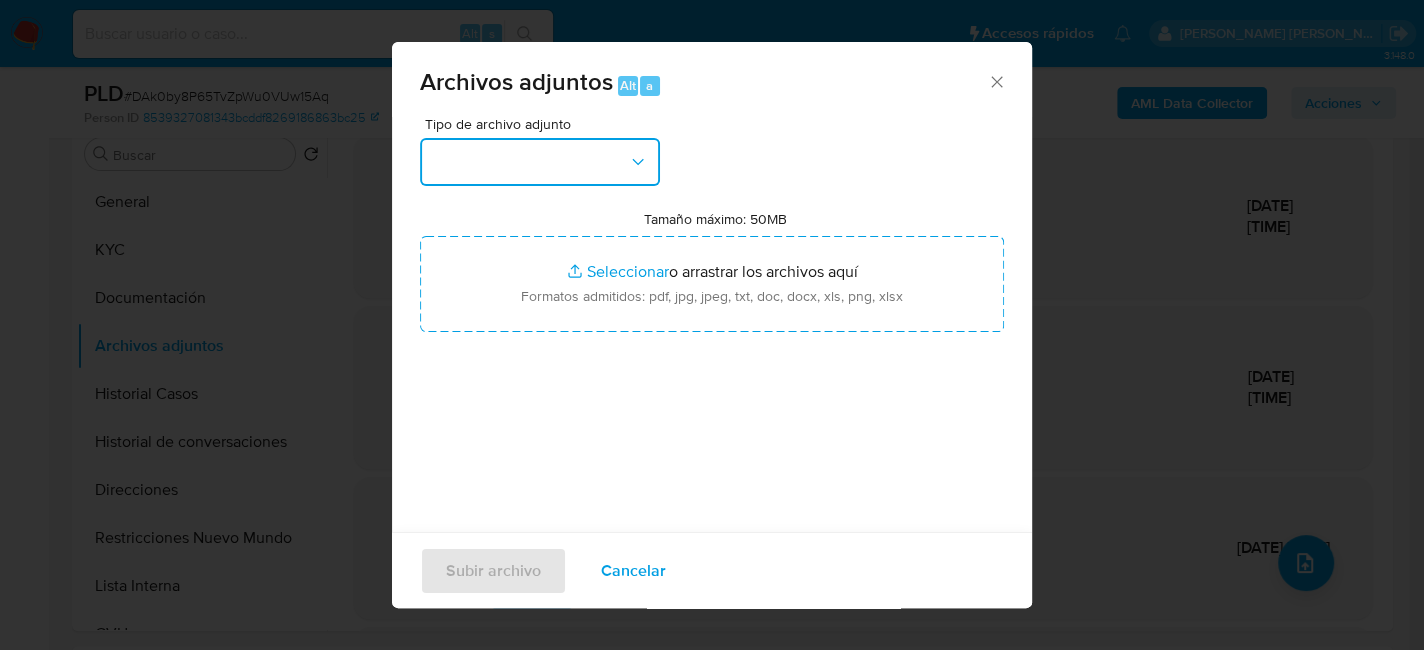 click at bounding box center [540, 162] 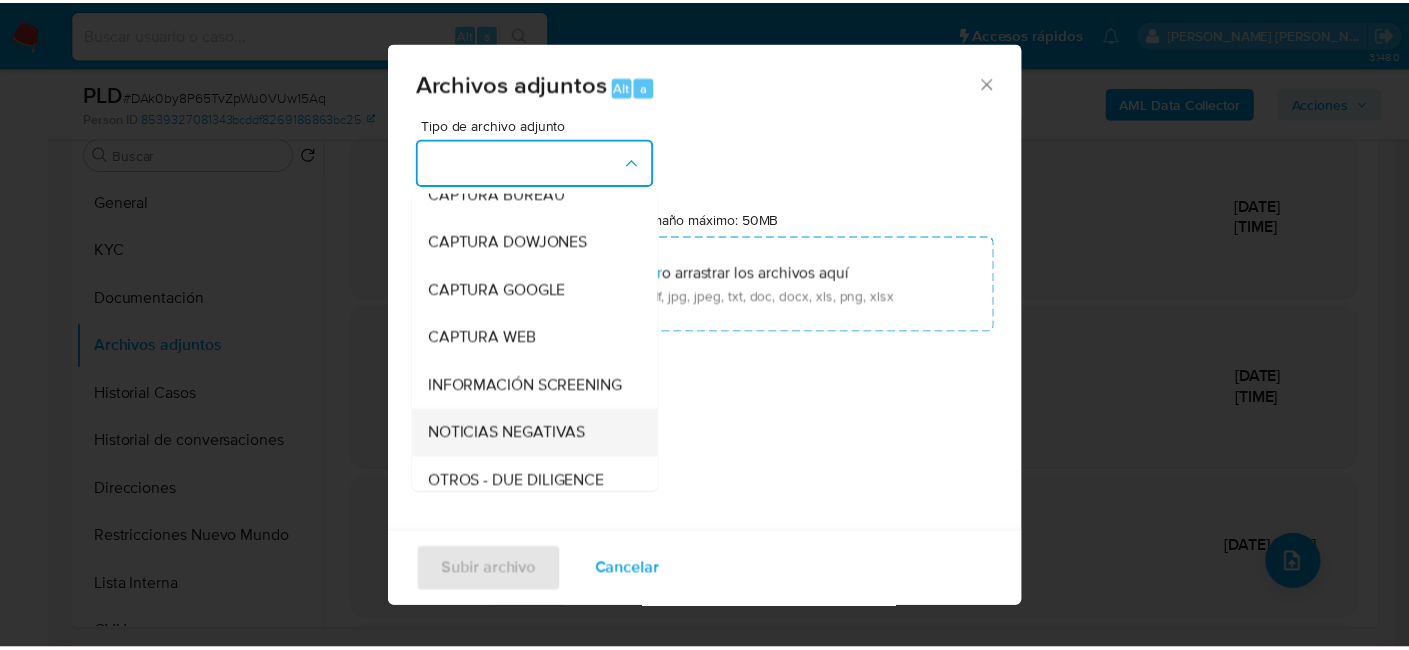 scroll, scrollTop: 200, scrollLeft: 0, axis: vertical 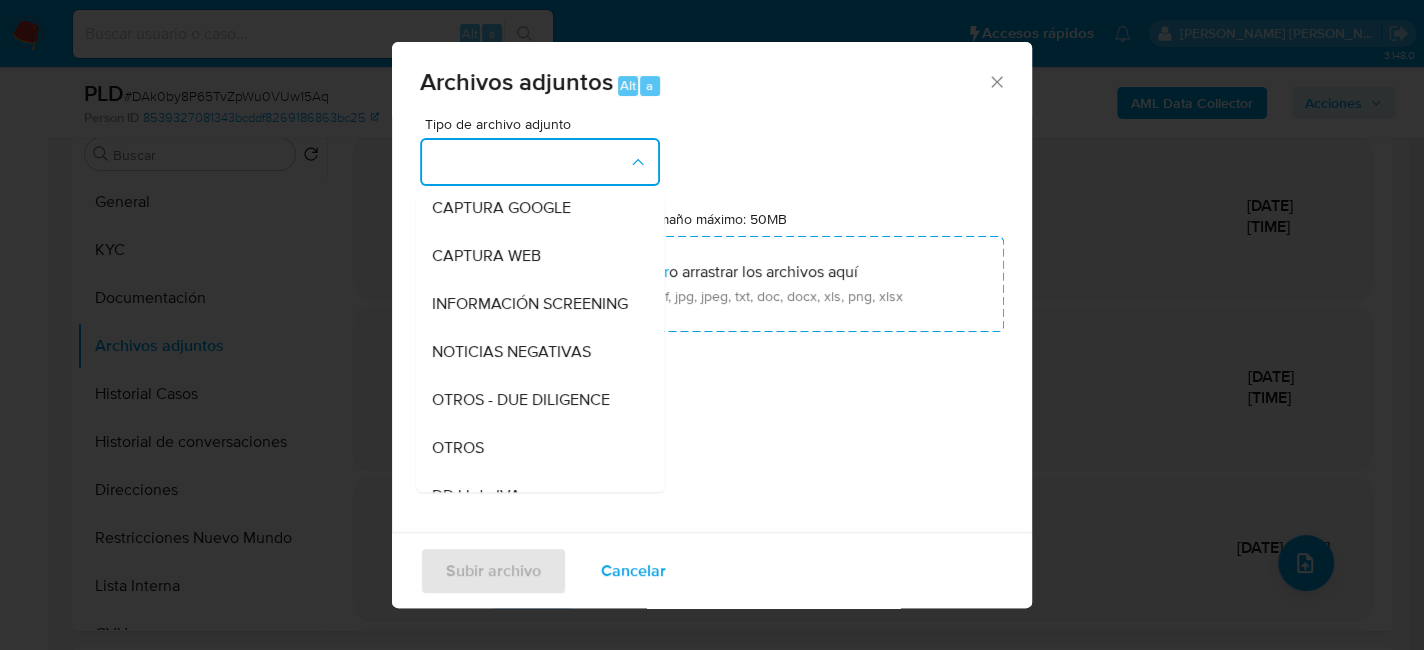 click on "OTROS" at bounding box center (534, 448) 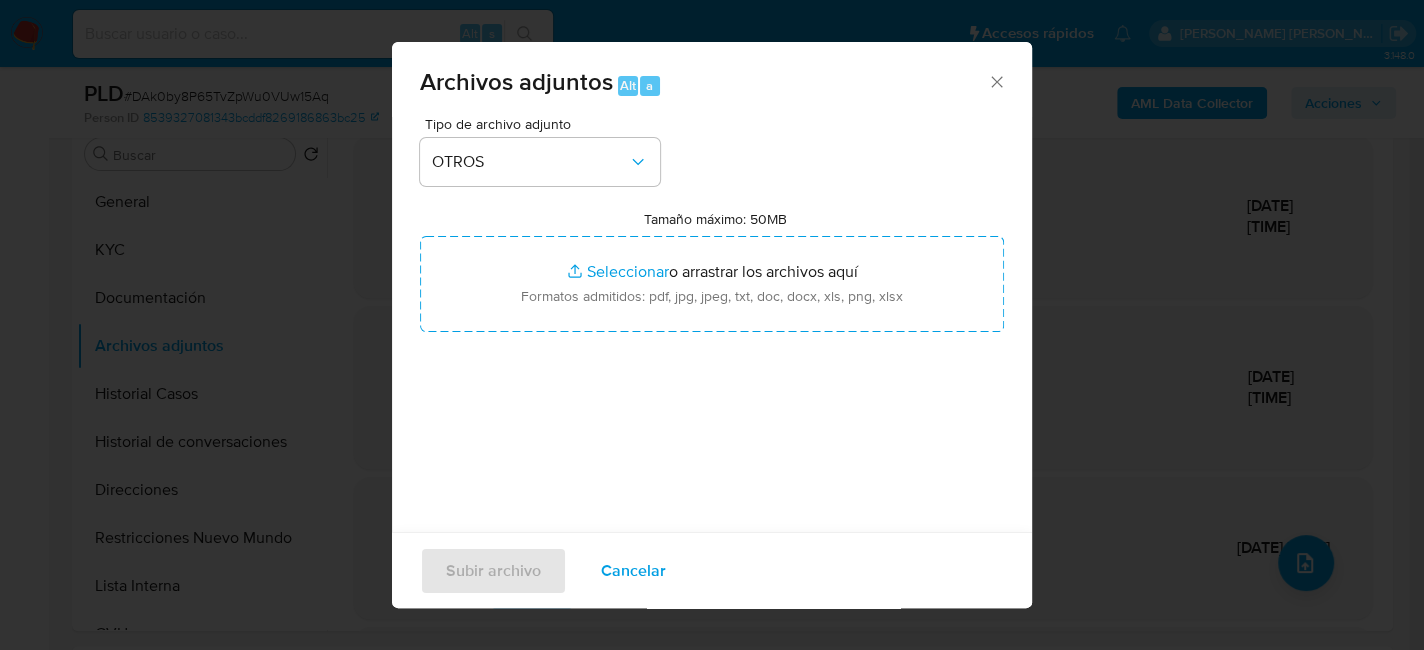 click on "Cancelar" at bounding box center [633, 570] 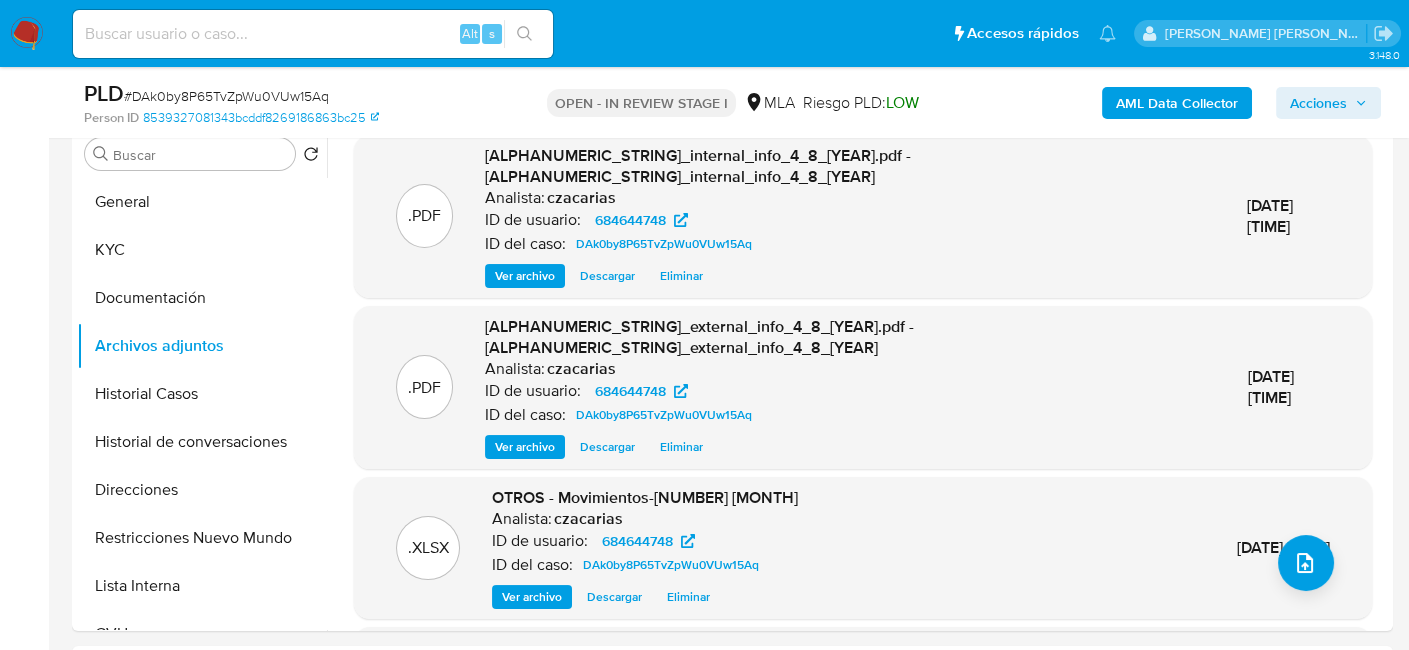 click on "PLD # DAk0by8P65TvZpWu0VUw15Aq" at bounding box center (296, 94) 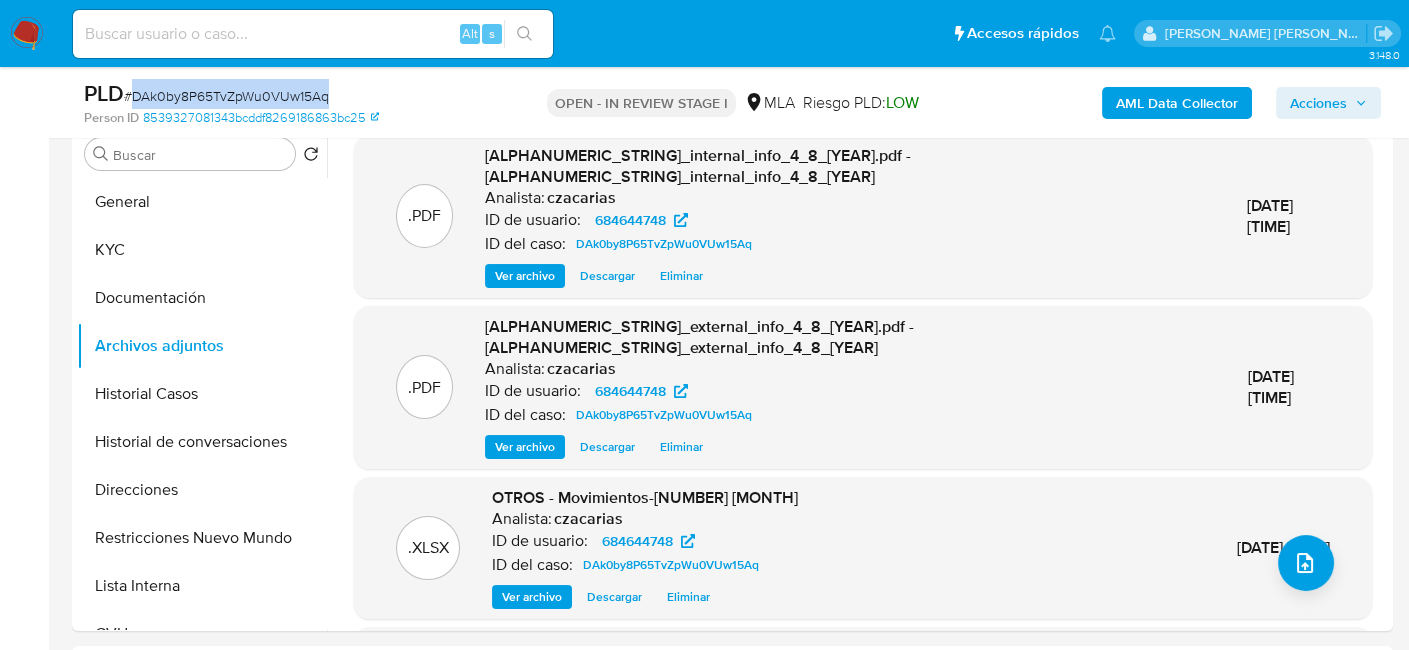 click on "PLD # DAk0by8P65TvZpWu0VUw15Aq" at bounding box center [296, 94] 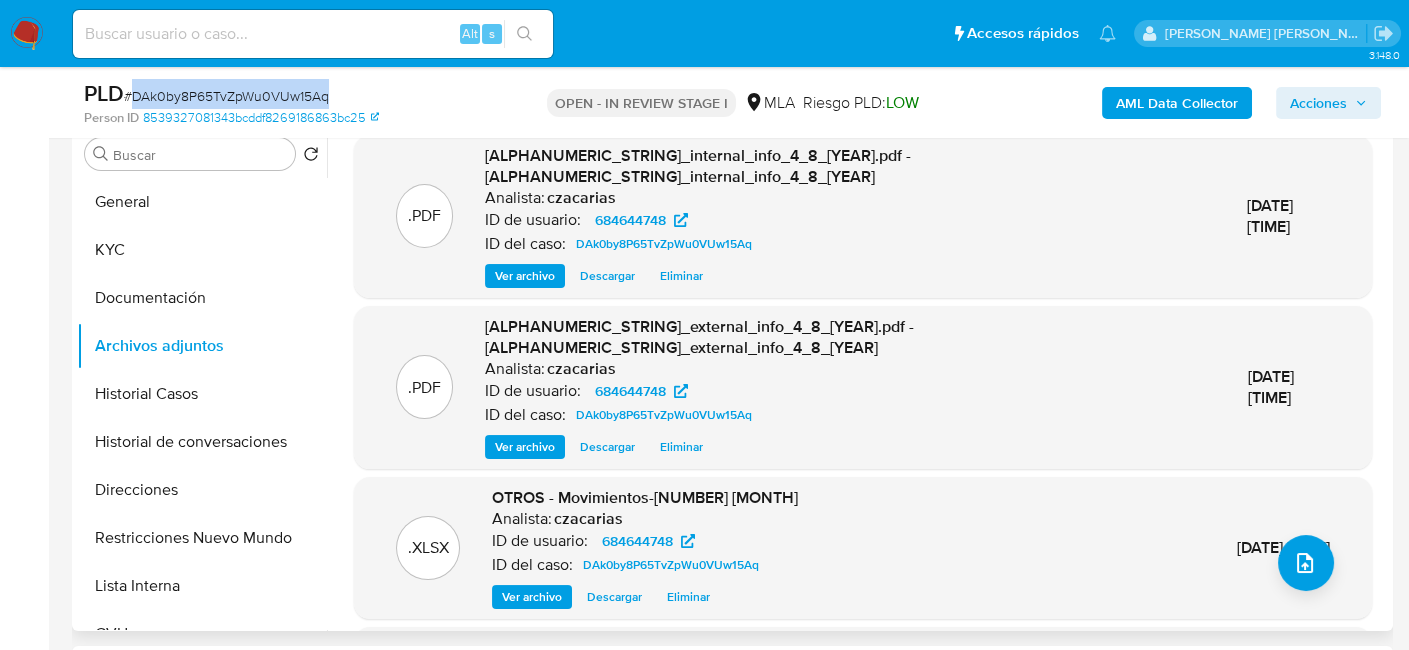 copy on "DAk0by8P65TvZpWu0VUw15Aq" 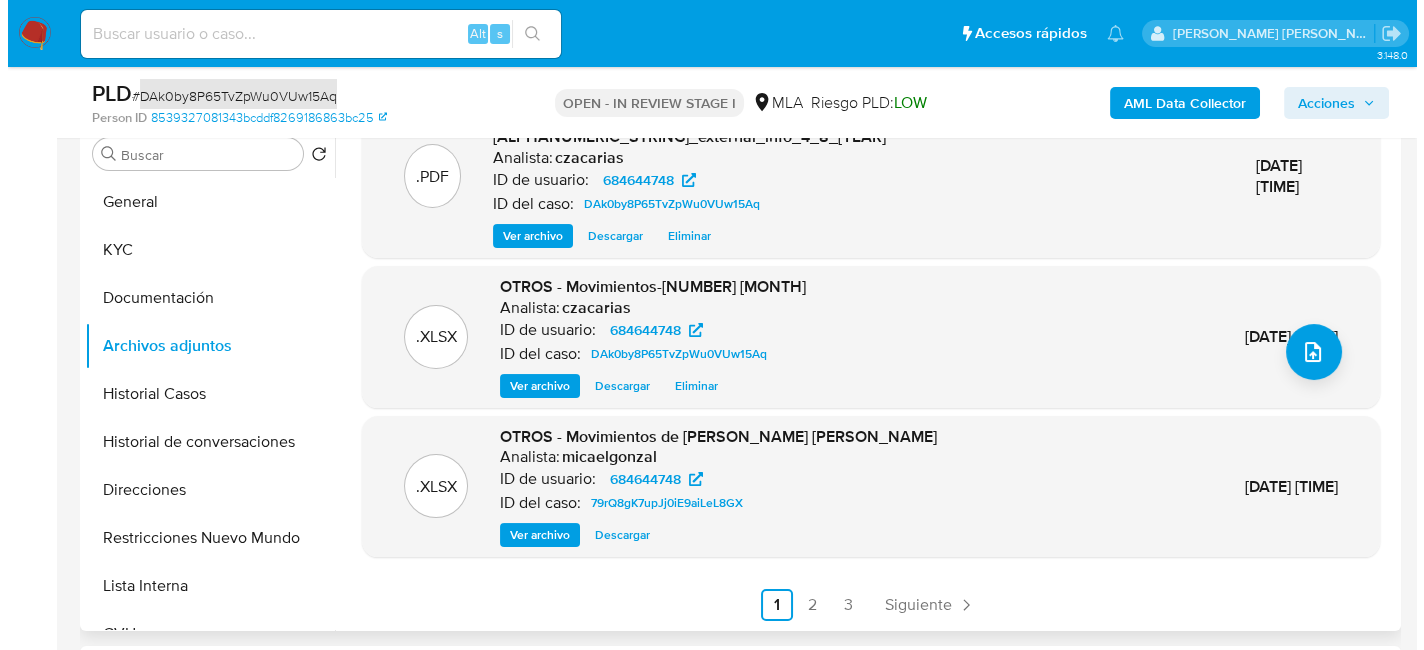 scroll, scrollTop: 0, scrollLeft: 0, axis: both 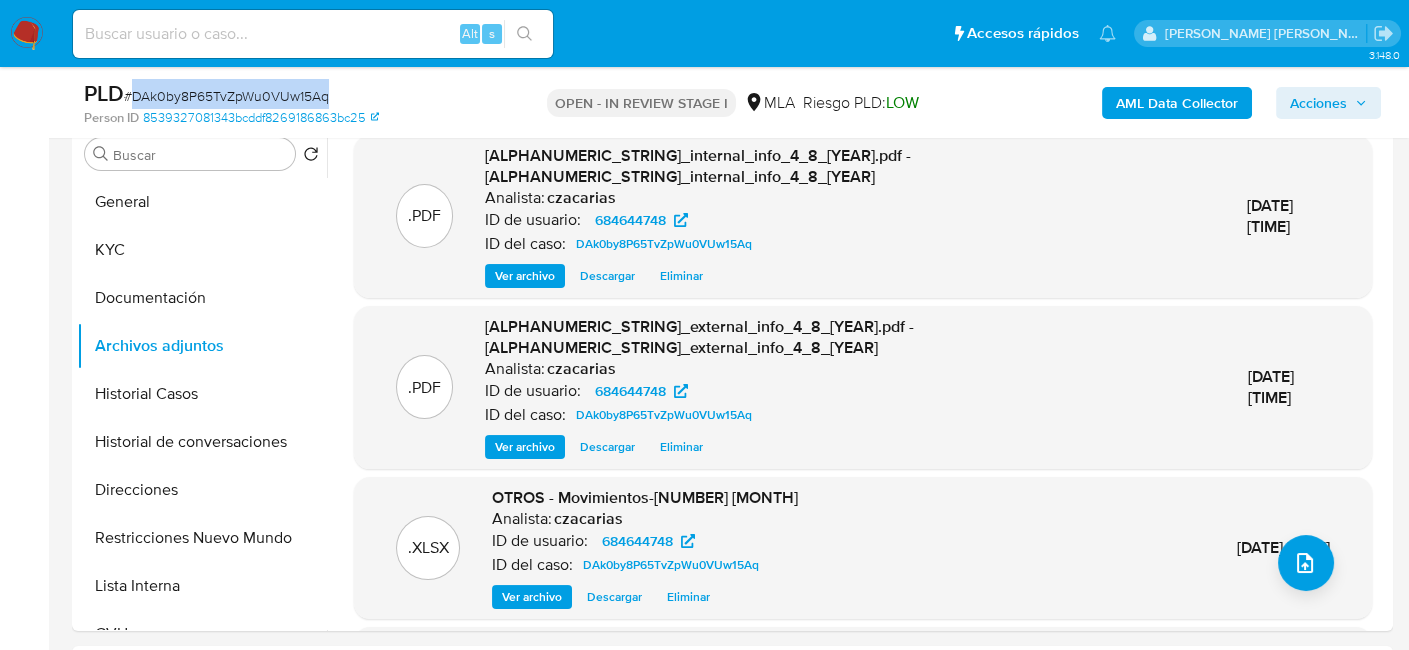 click on "Acciones" at bounding box center [1318, 103] 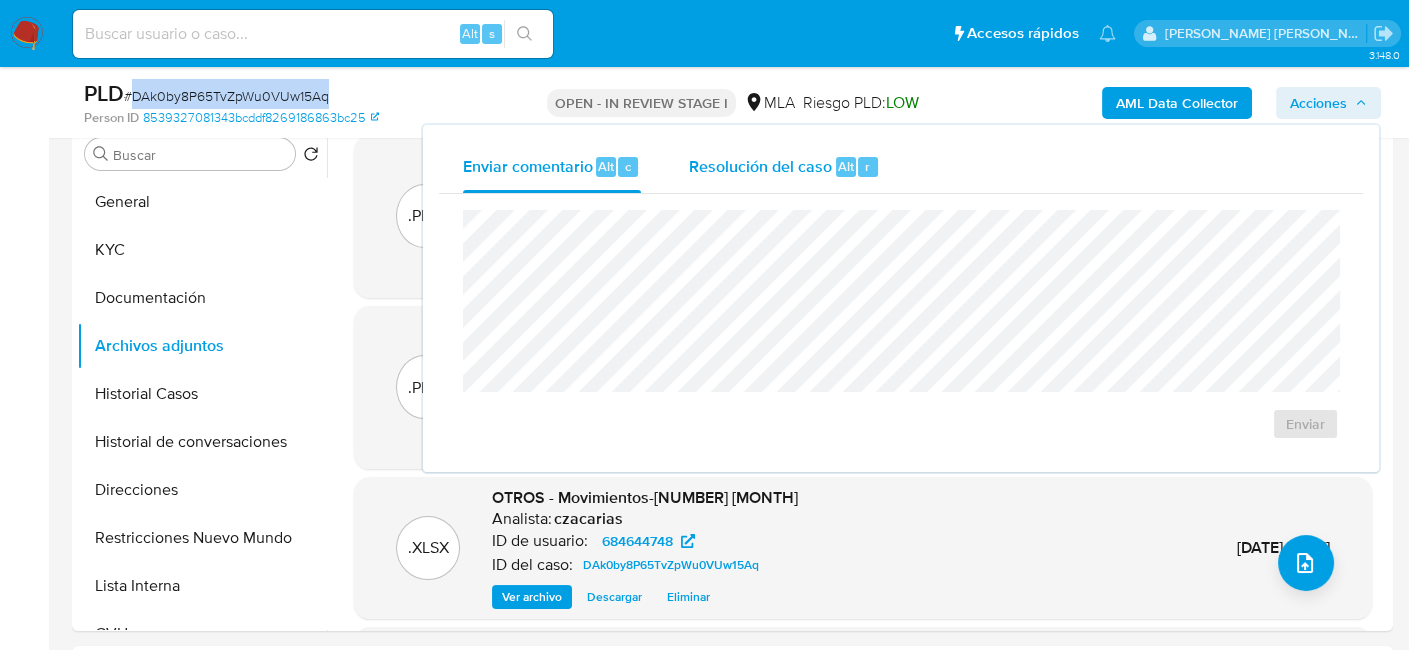 click on "Alt" at bounding box center [846, 167] 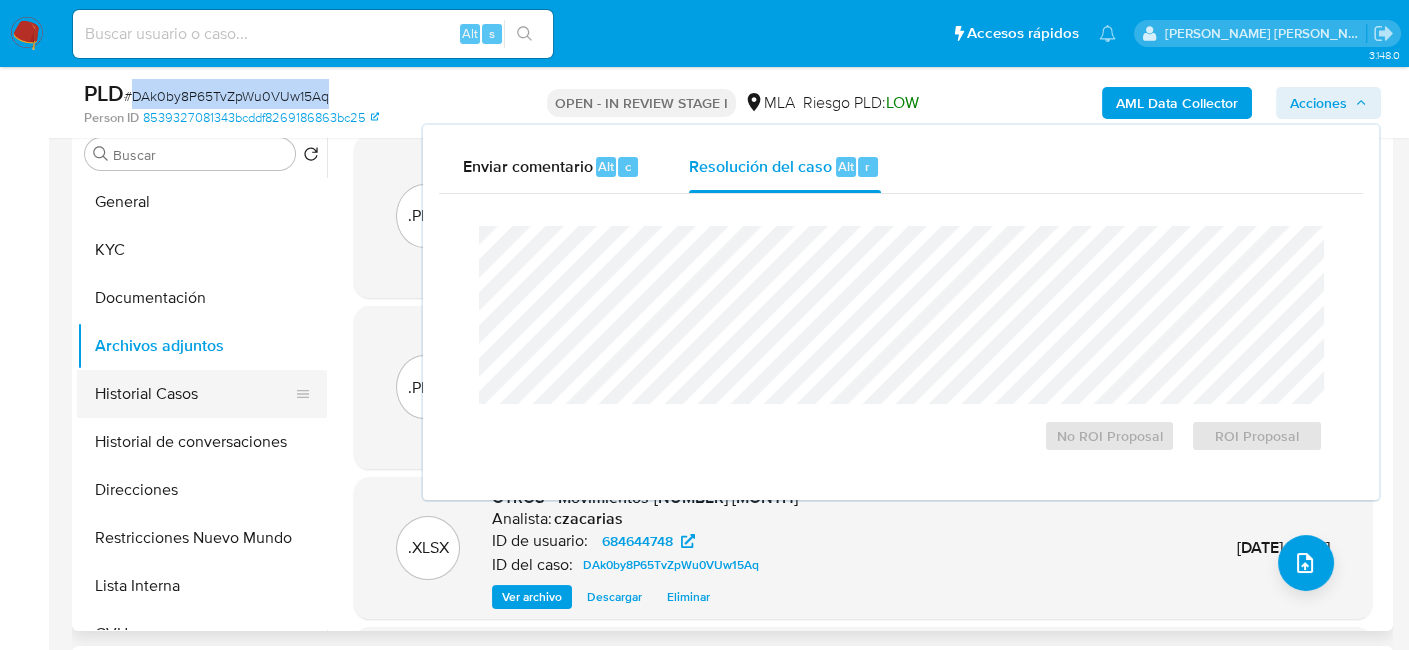drag, startPoint x: 197, startPoint y: 359, endPoint x: 271, endPoint y: 392, distance: 81.02469 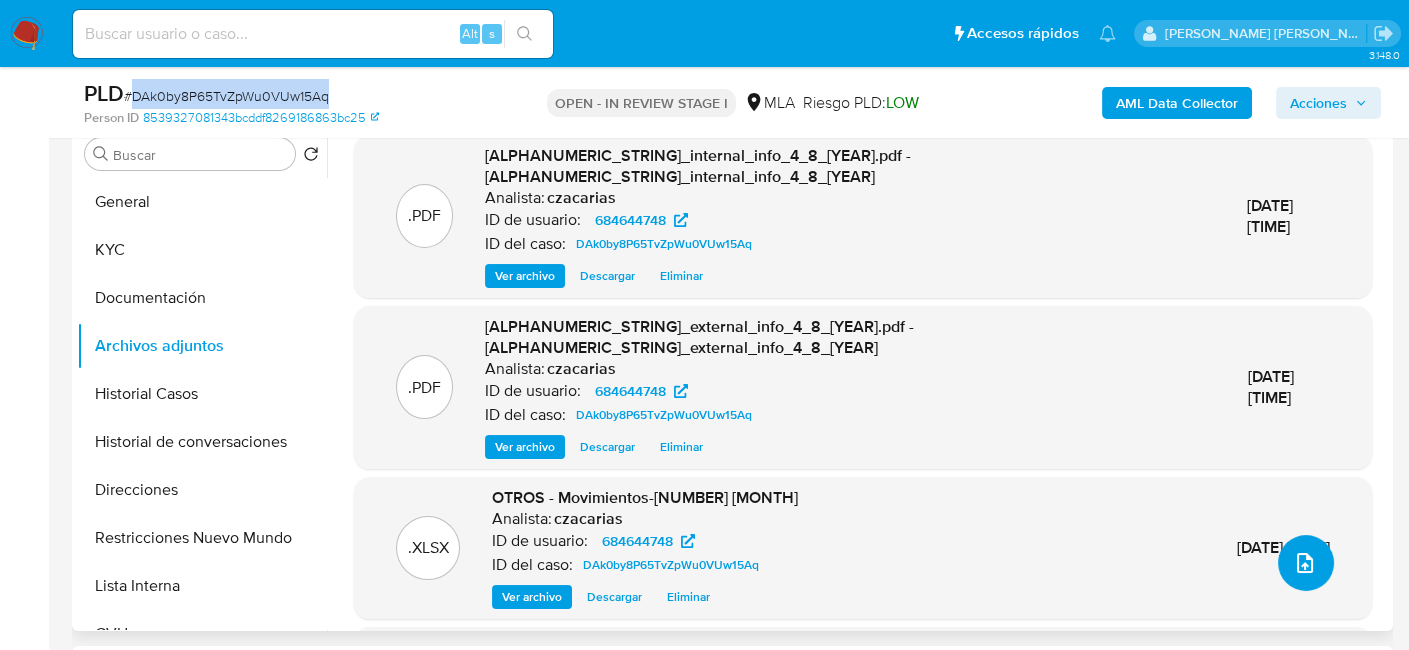 click at bounding box center (1306, 563) 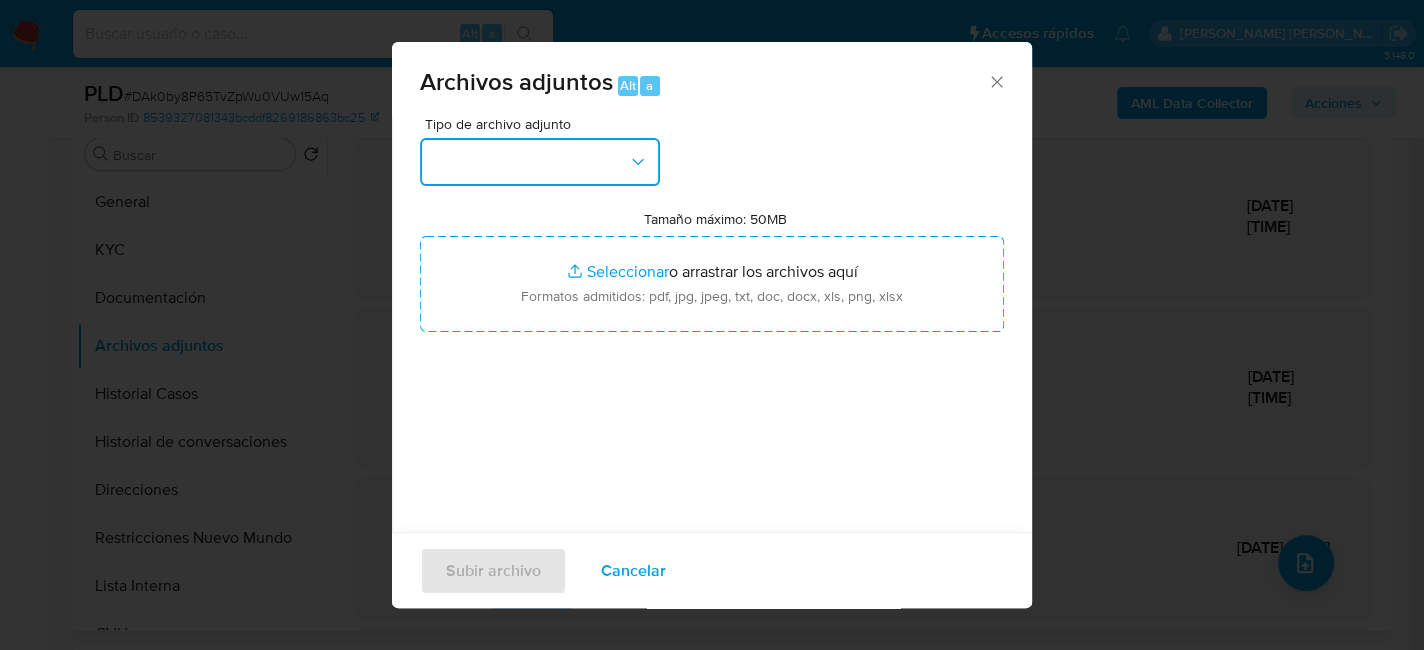 click at bounding box center [540, 162] 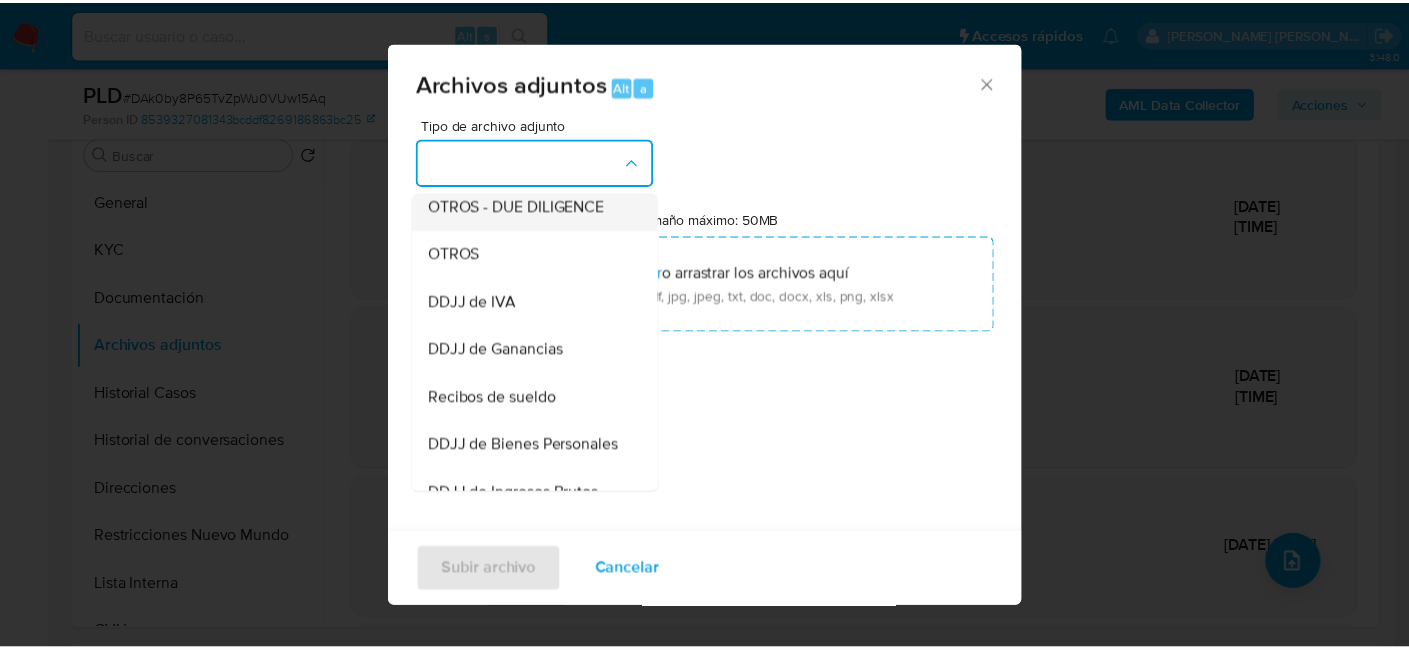 scroll, scrollTop: 400, scrollLeft: 0, axis: vertical 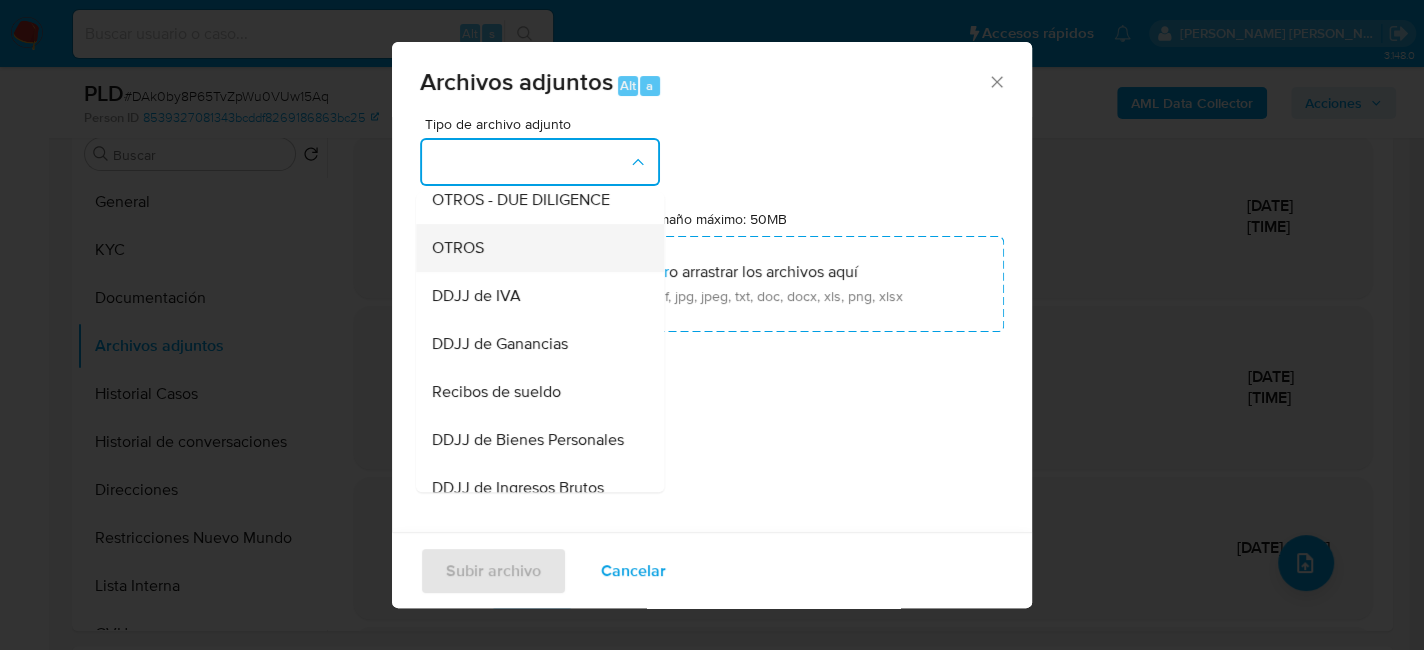 click on "OTROS" at bounding box center (534, 248) 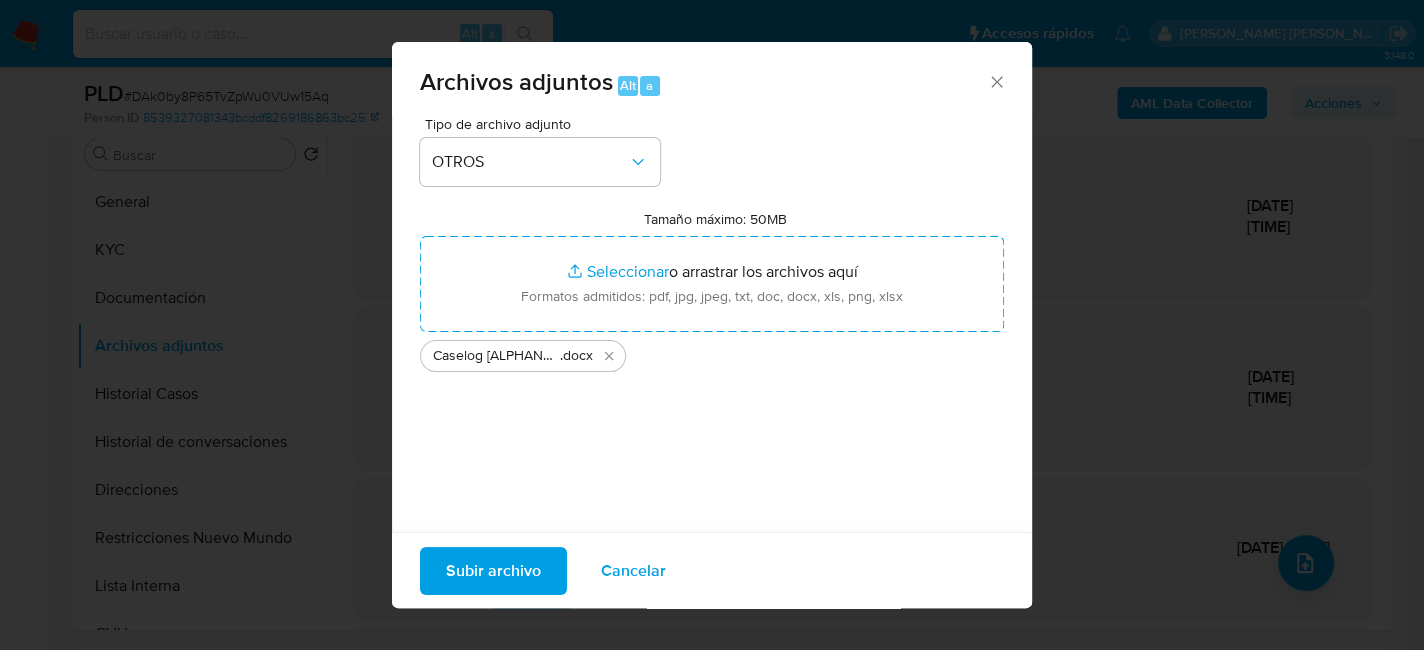 click on "Subir archivo" at bounding box center (493, 570) 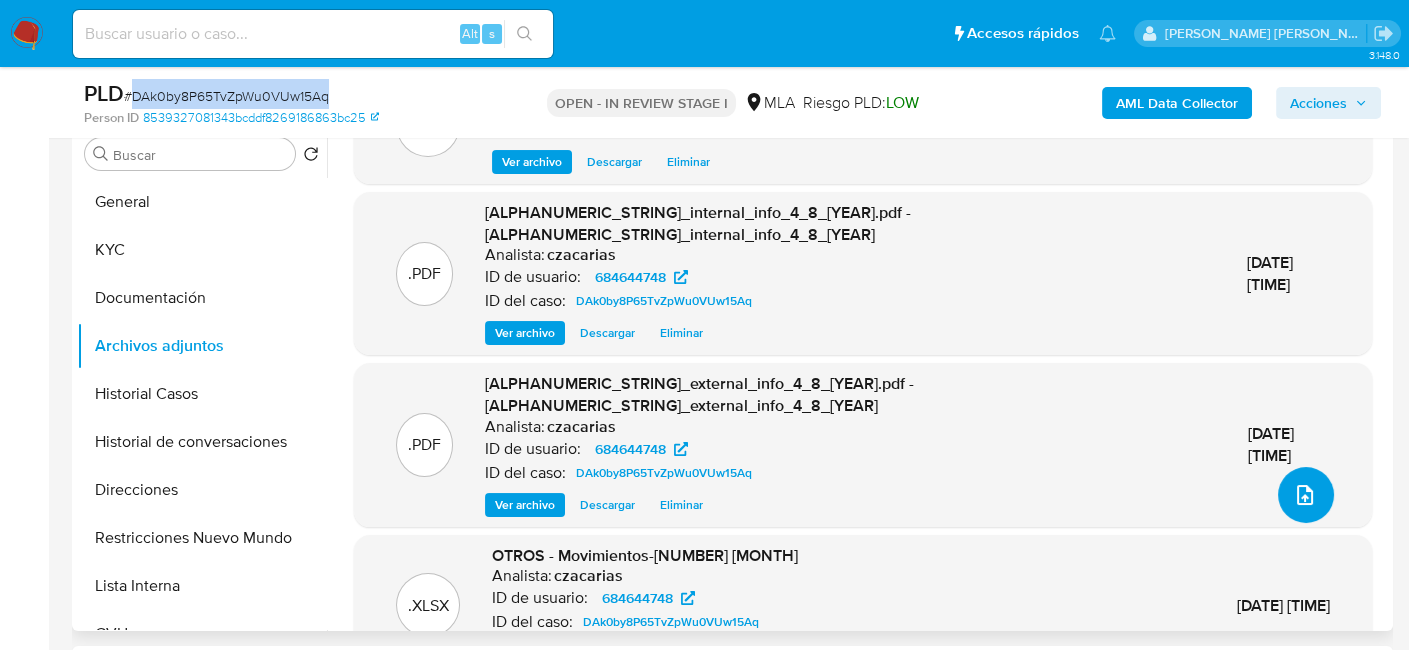 scroll, scrollTop: 187, scrollLeft: 0, axis: vertical 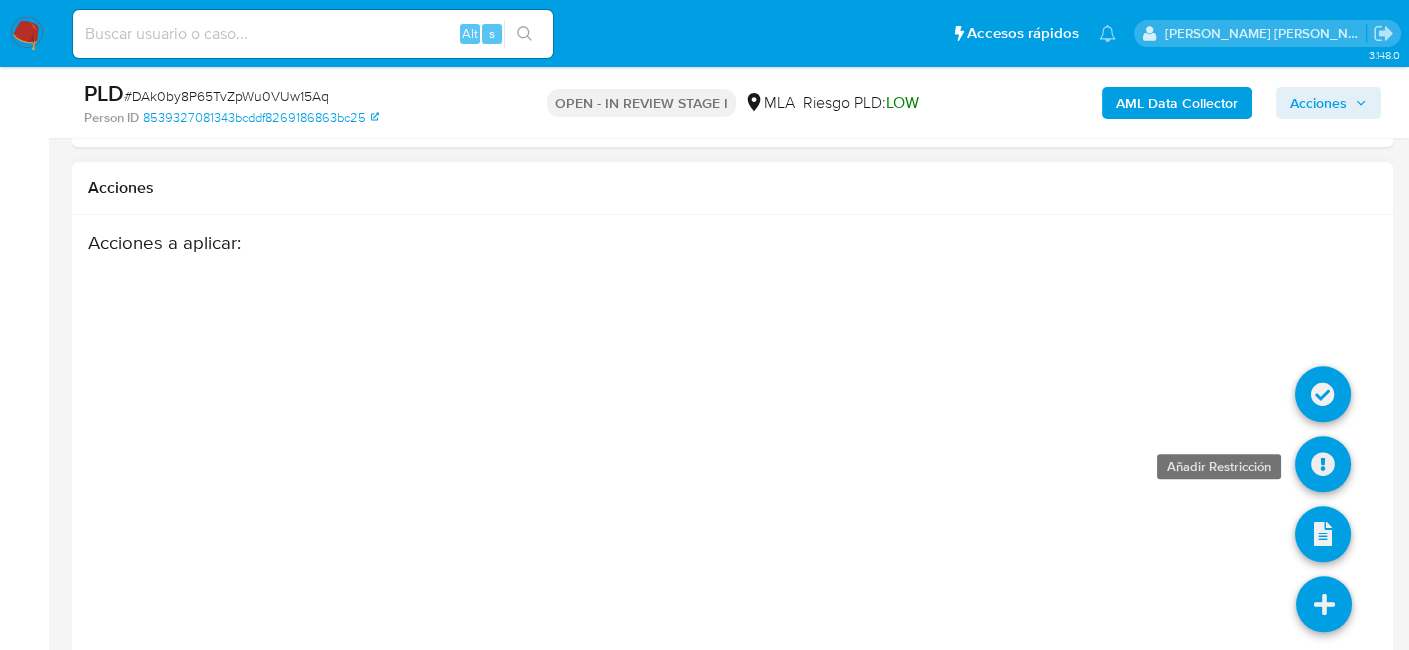 click at bounding box center [1323, 464] 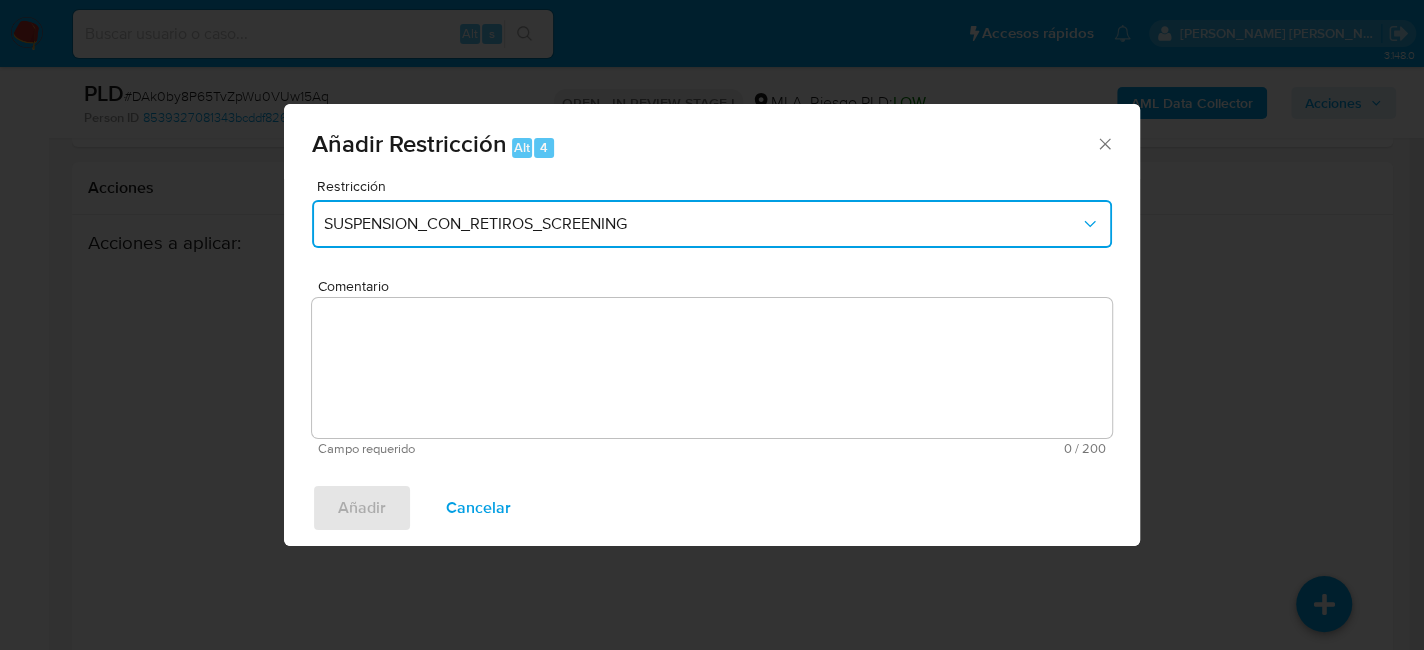 click on "SUSPENSION_CON_RETIROS_SCREENING" at bounding box center [702, 224] 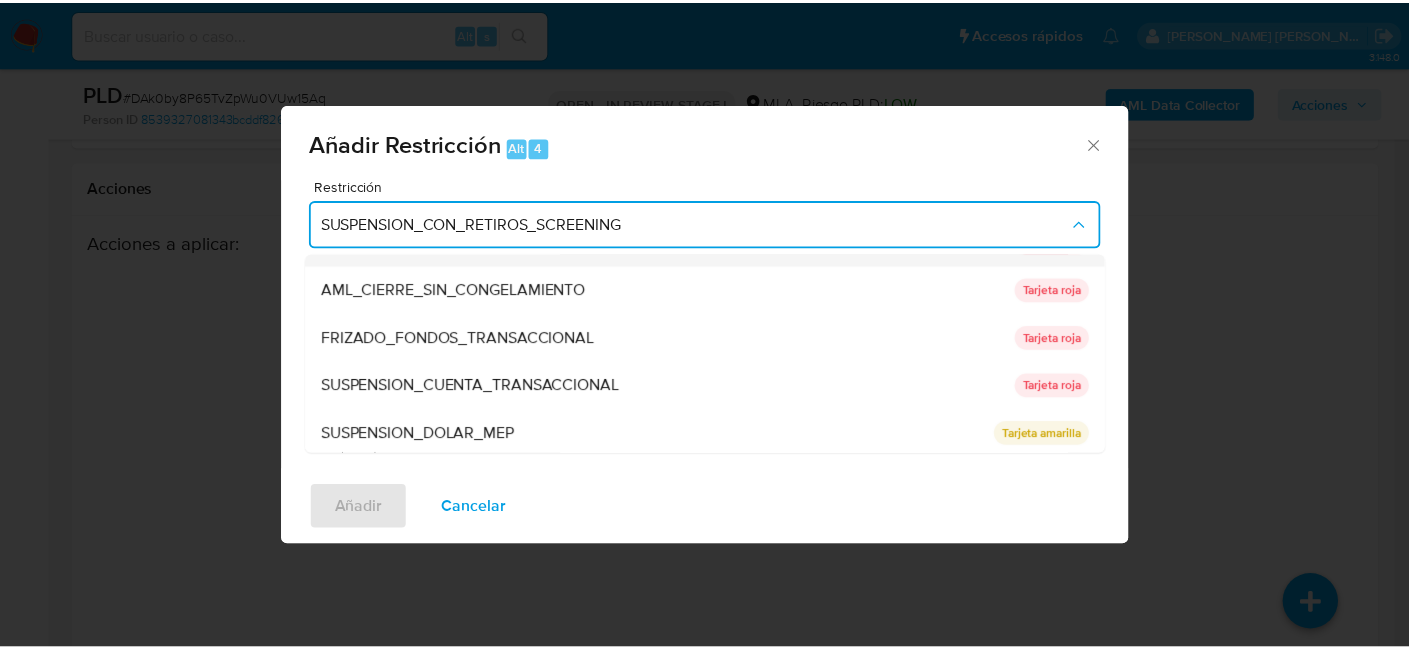 scroll, scrollTop: 135, scrollLeft: 0, axis: vertical 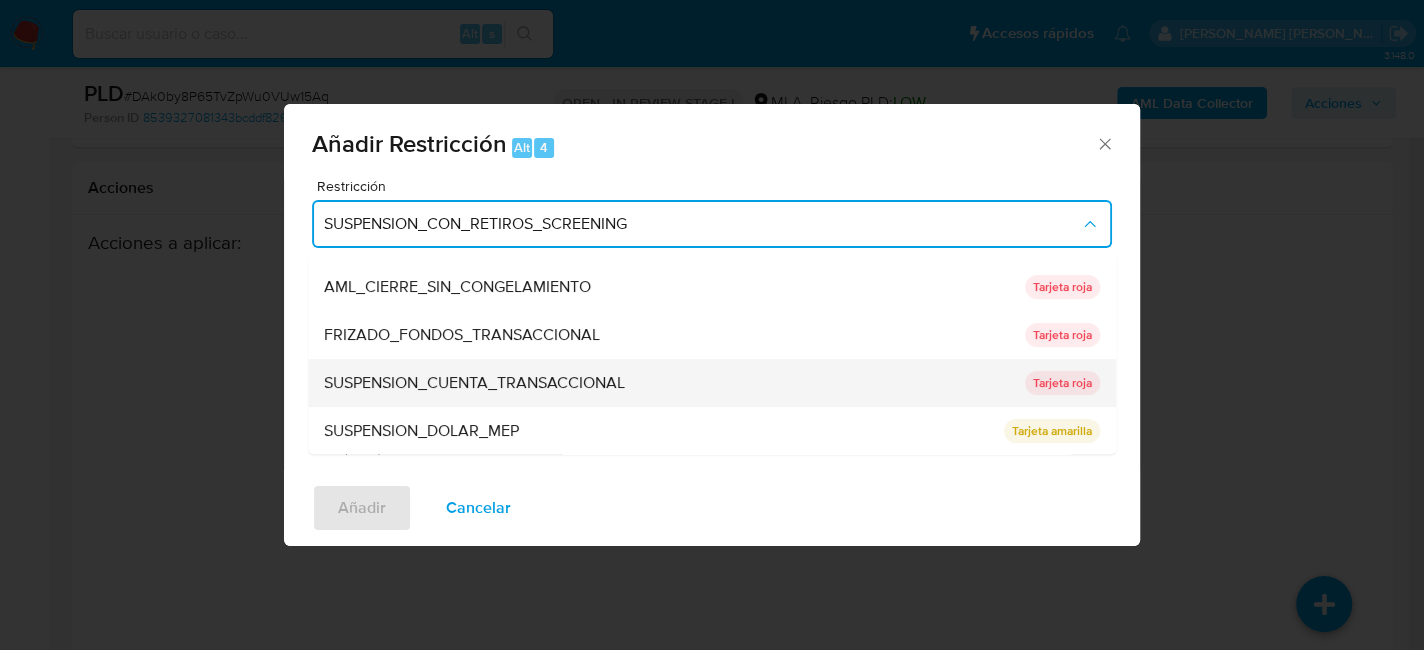 click on "SUSPENSION_CUENTA_TRANSACCIONAL" at bounding box center [474, 383] 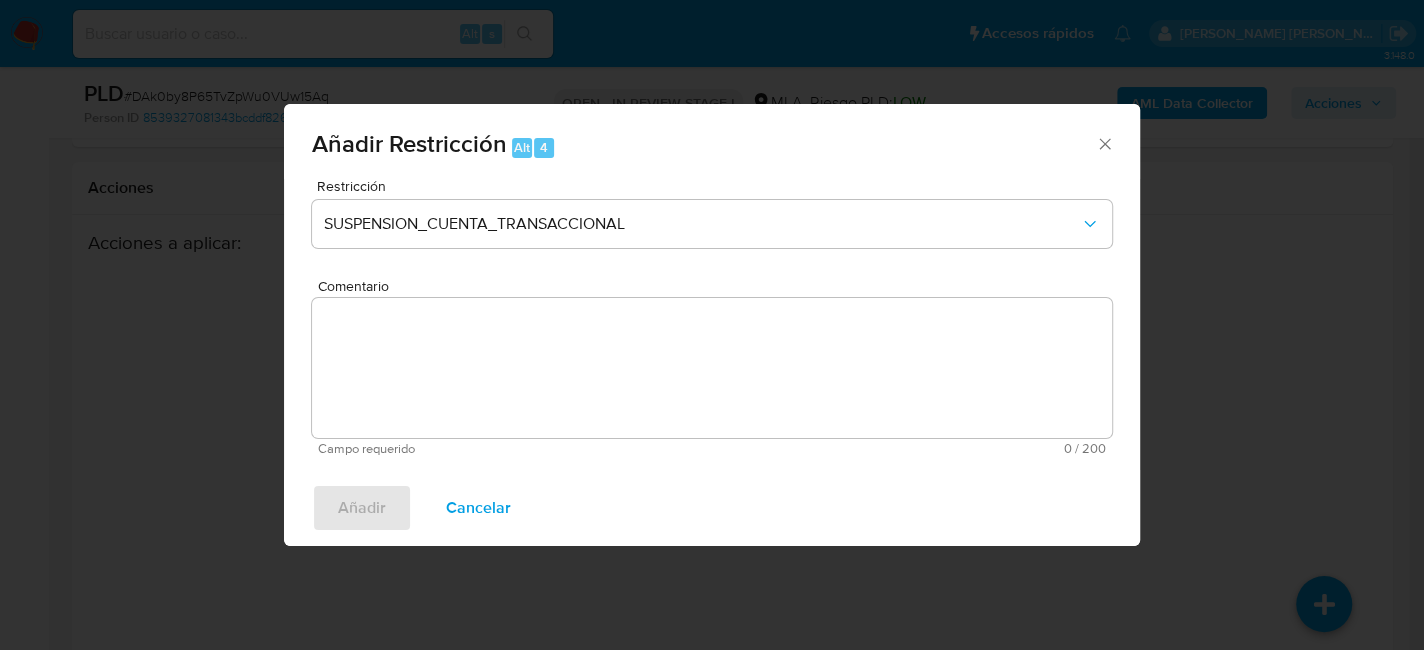 click on "Comentario" at bounding box center (712, 368) 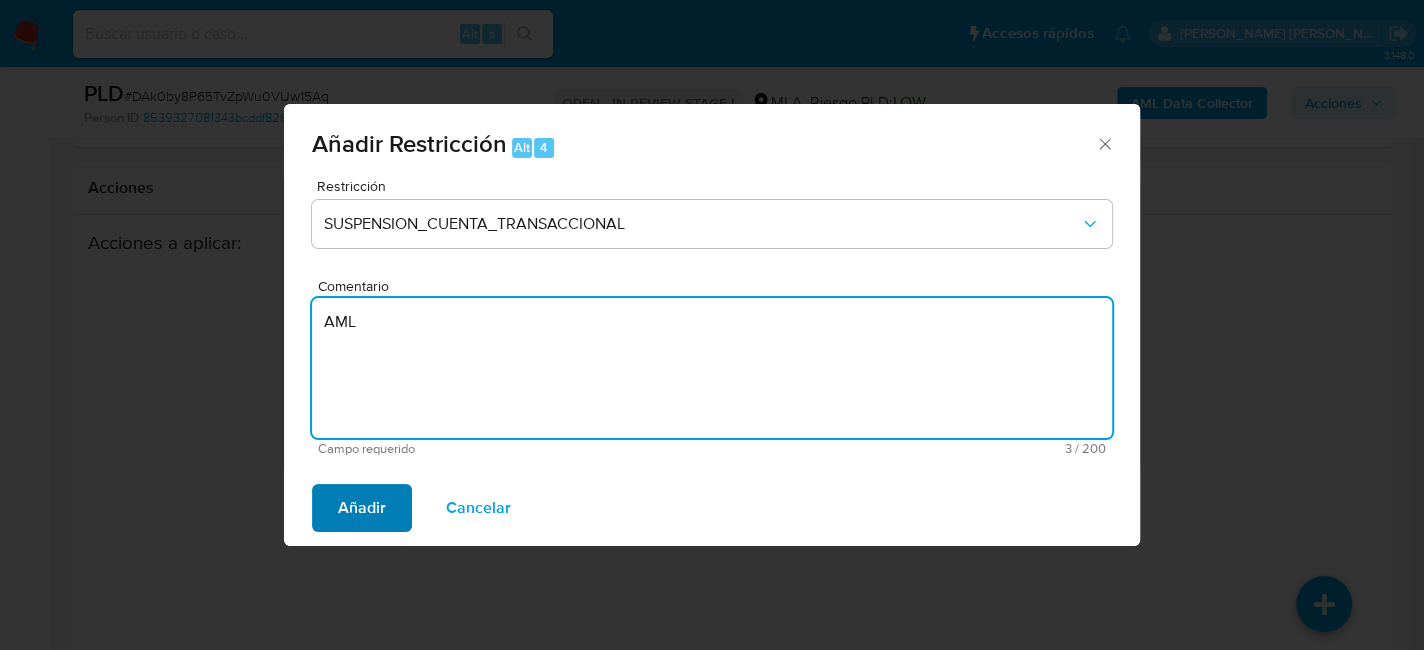 type on "AML" 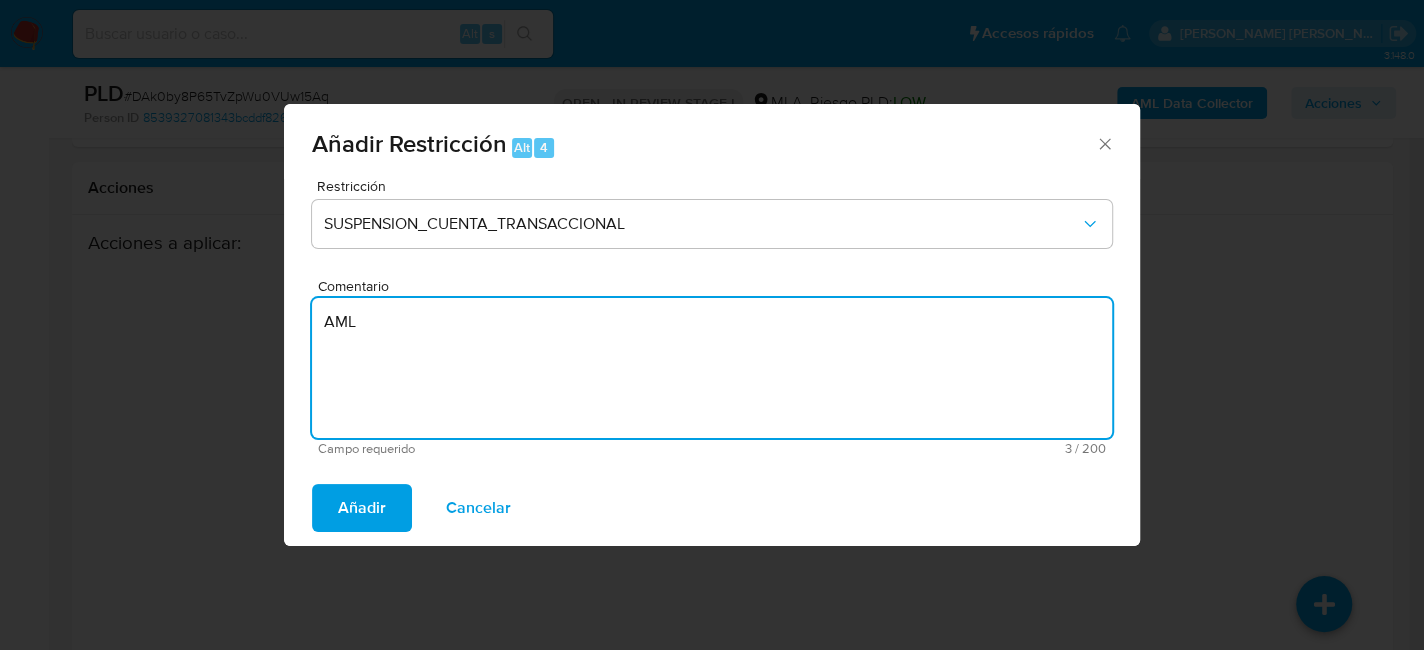 click on "Añadir" at bounding box center [362, 508] 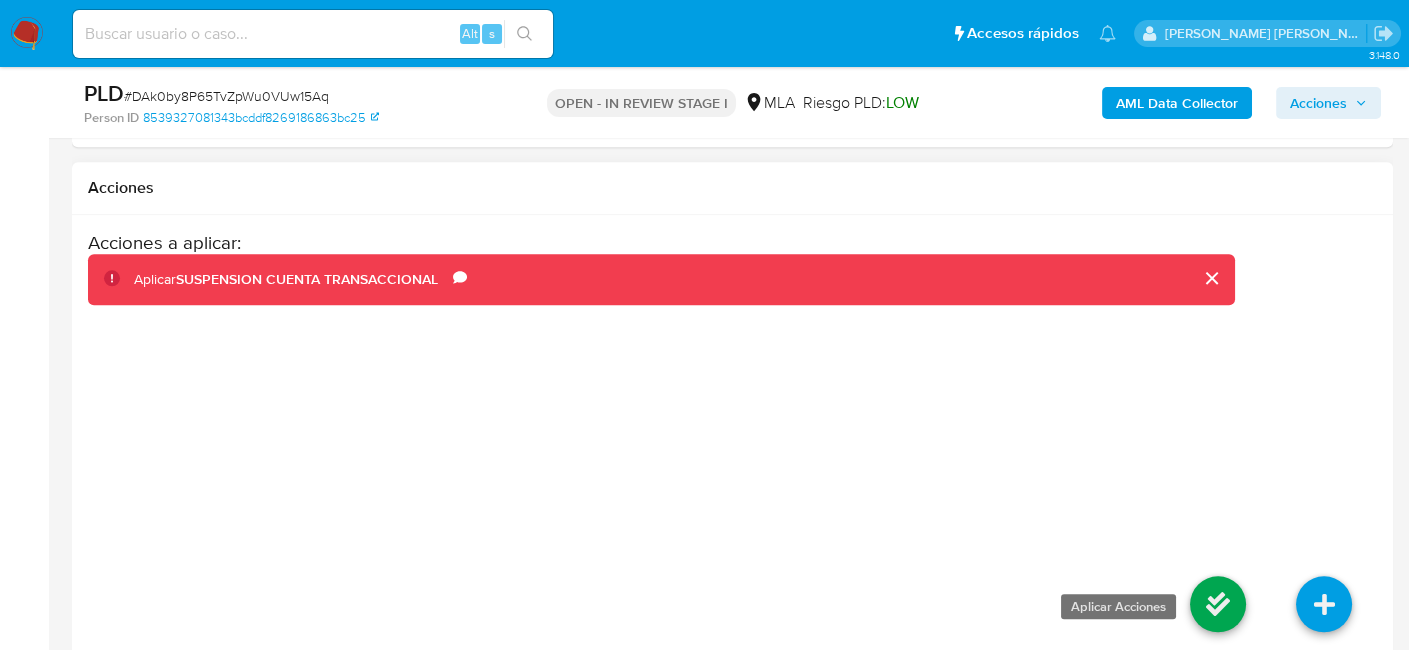 click at bounding box center (1218, 604) 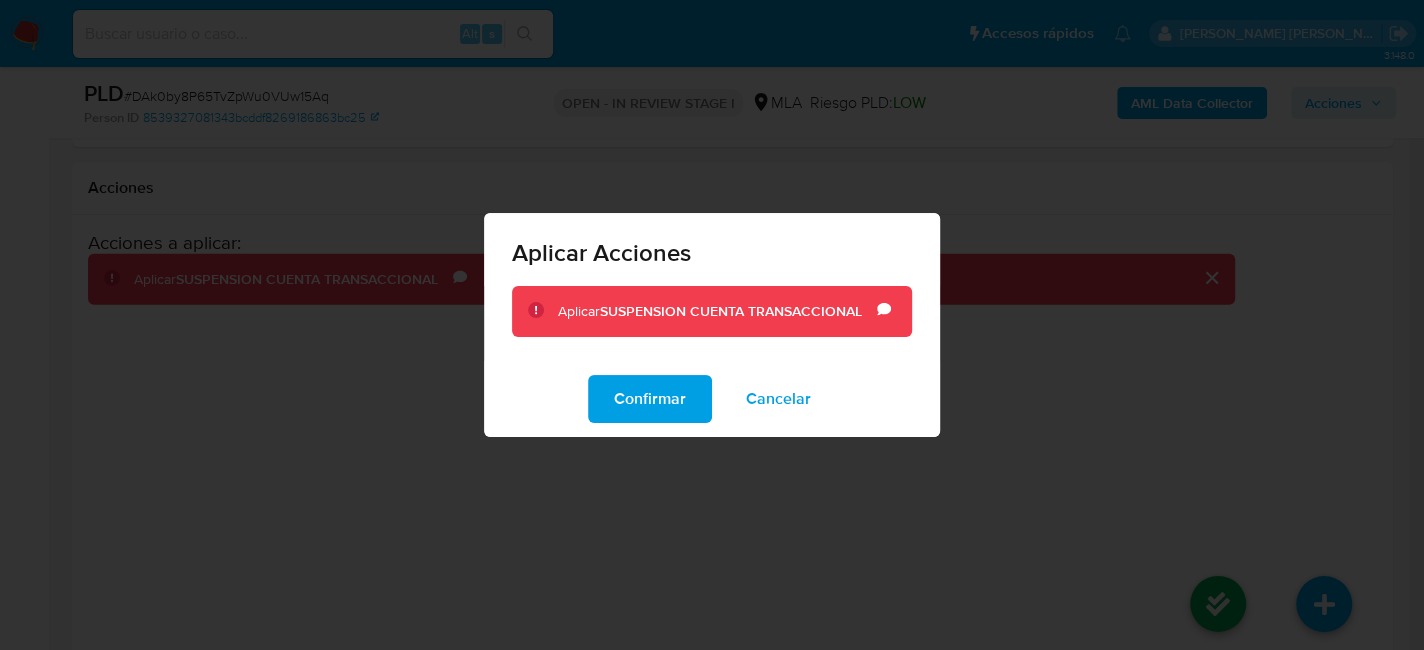 click on "Confirmar Cancelar" at bounding box center [712, 399] 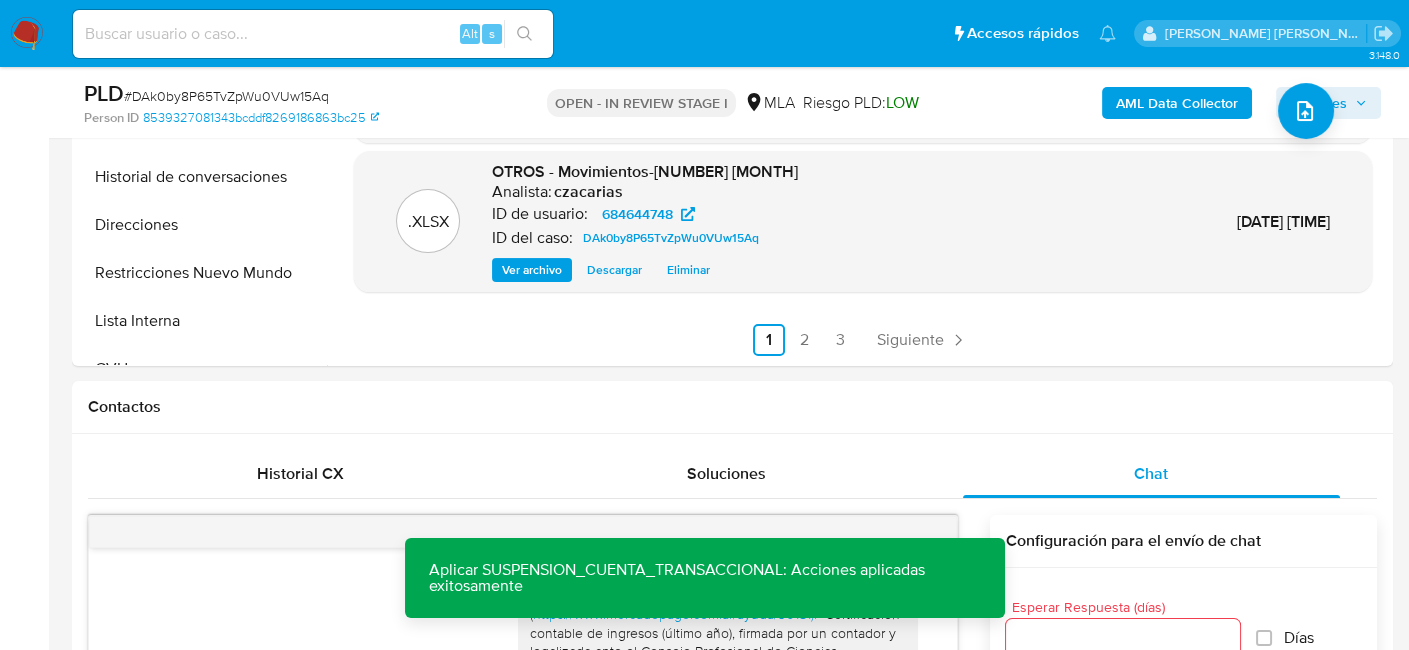 scroll, scrollTop: 534, scrollLeft: 0, axis: vertical 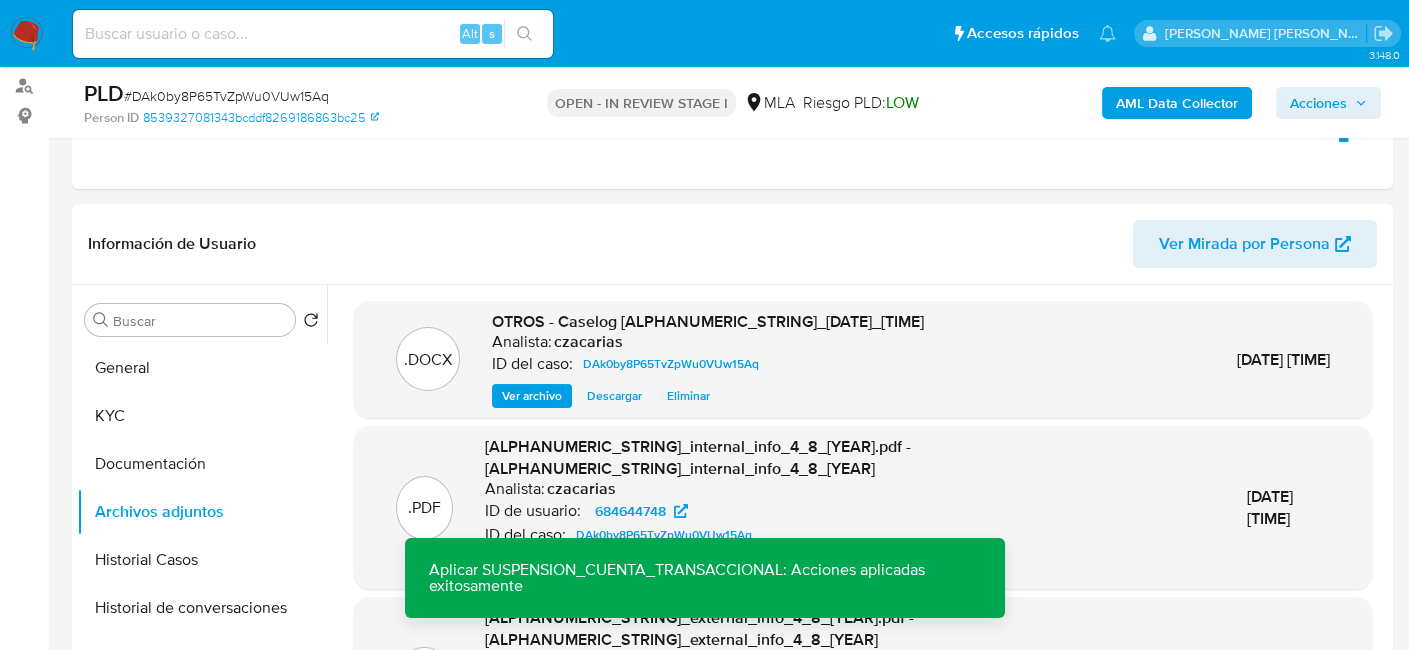 click on "Acciones" at bounding box center [1318, 103] 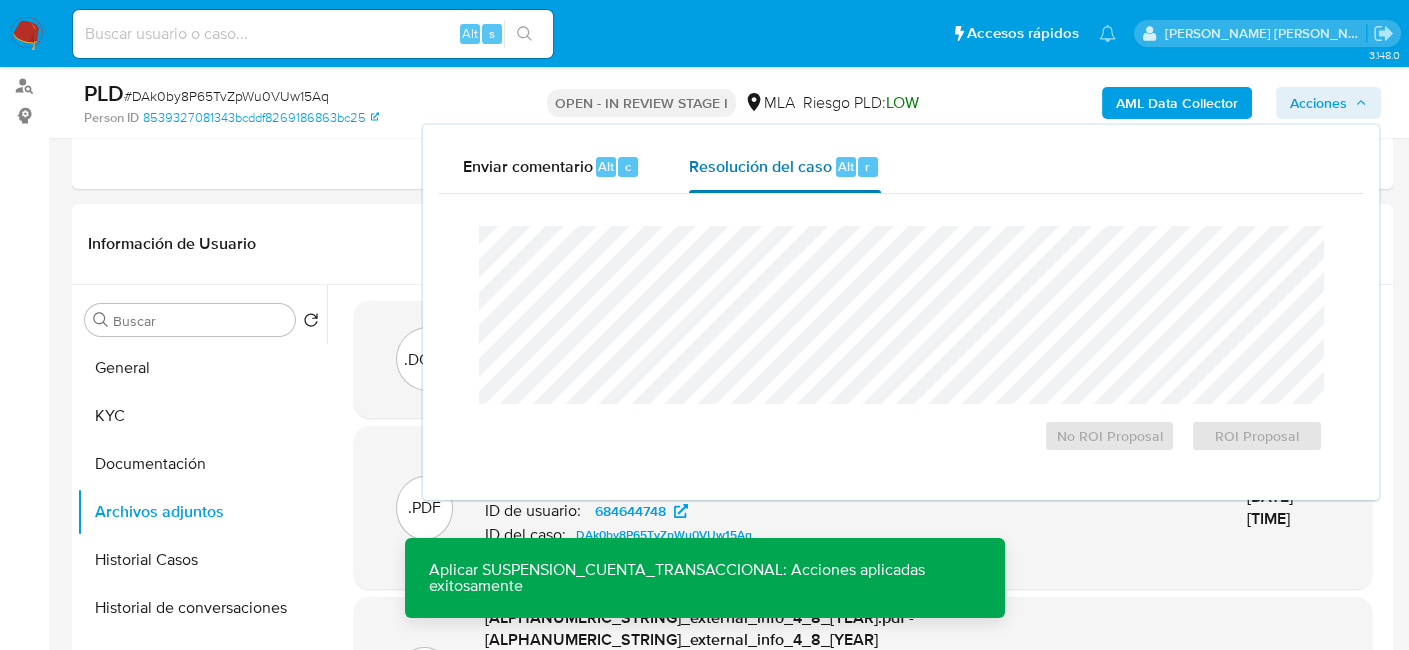 drag, startPoint x: 878, startPoint y: 164, endPoint x: 876, endPoint y: 190, distance: 26.076809 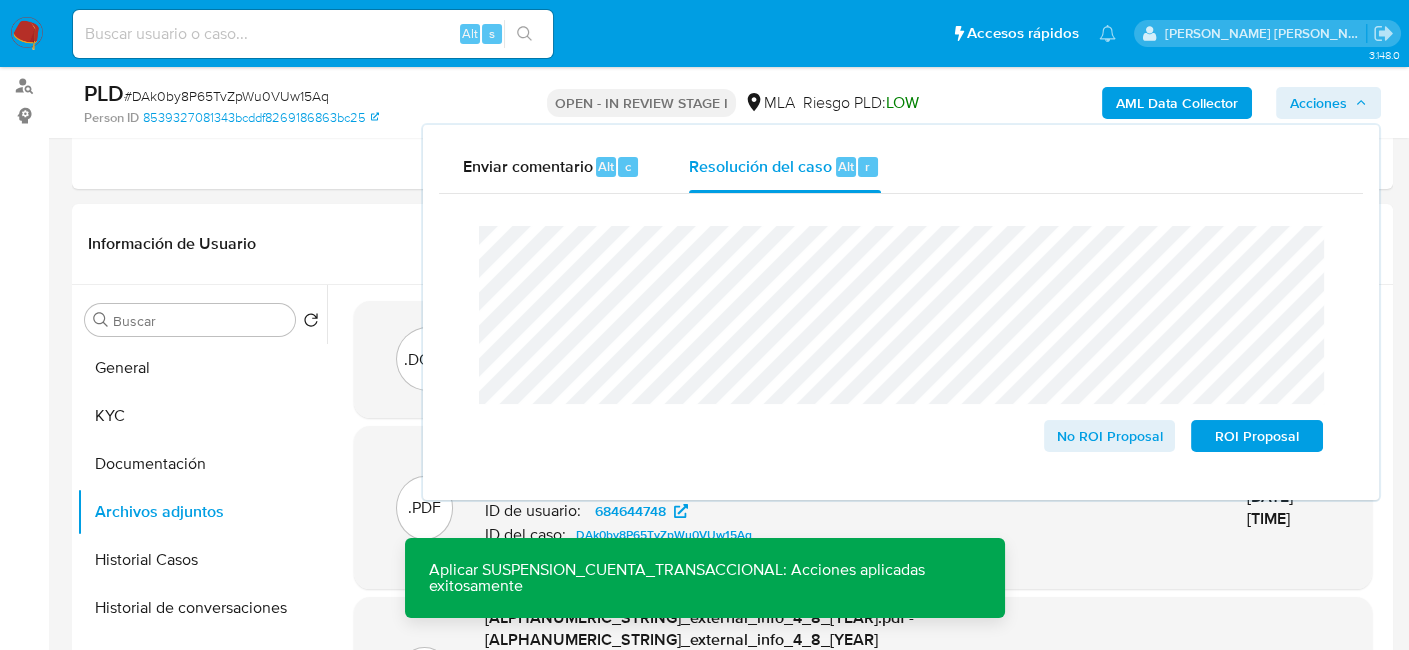 click on "# DAk0by8P65TvZpWu0VUw15Aq" at bounding box center (226, 96) 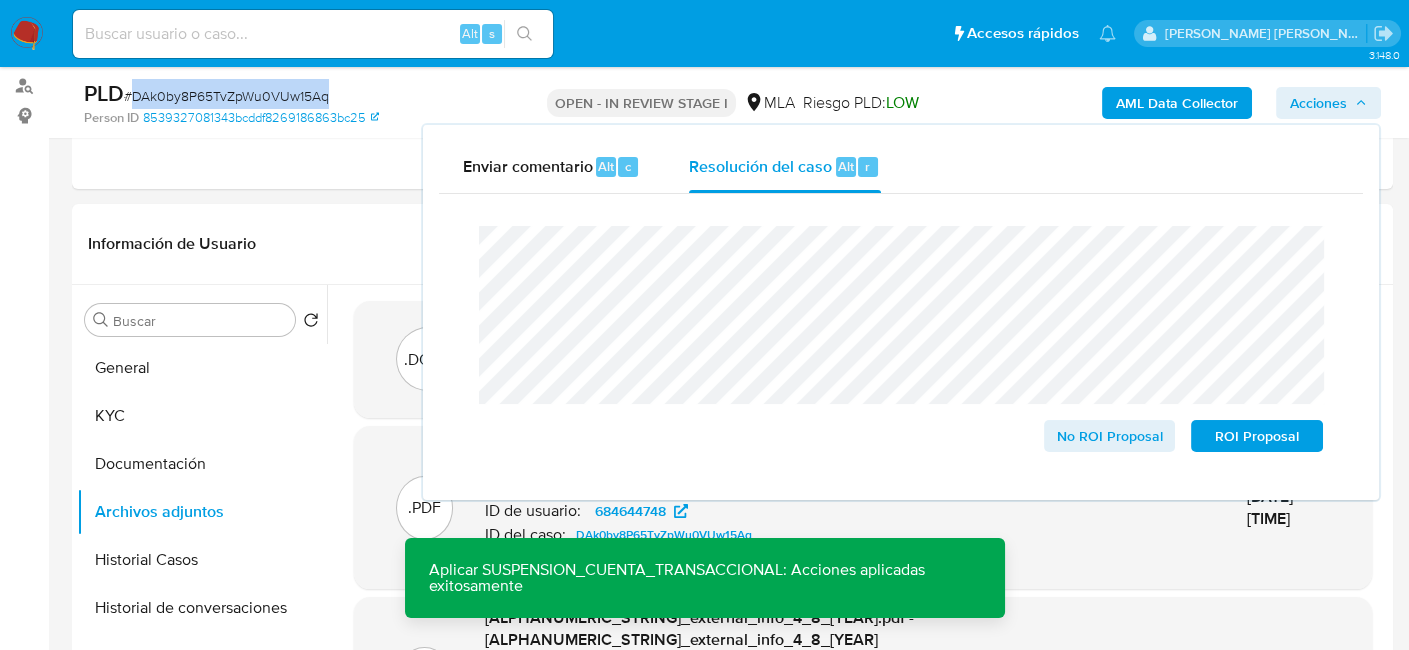 click on "# DAk0by8P65TvZpWu0VUw15Aq" at bounding box center (226, 96) 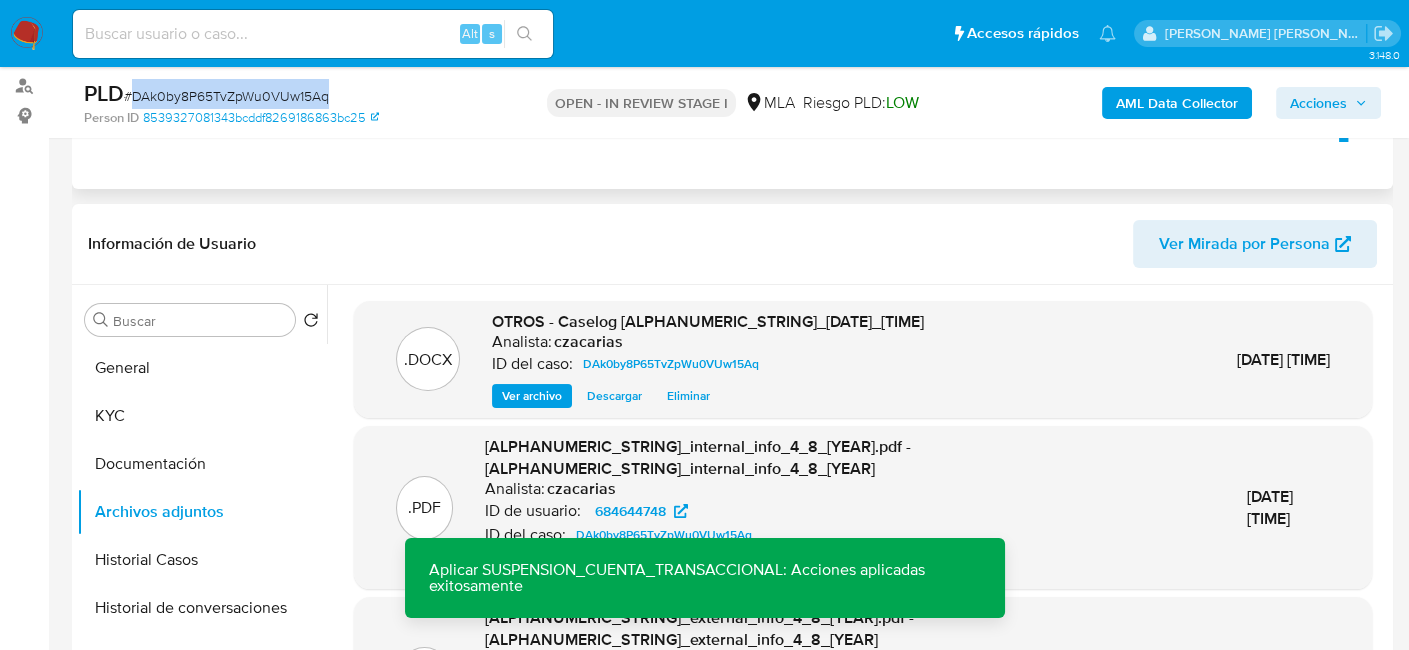 copy on "DAk0by8P65TvZpWu0VUw15Aq" 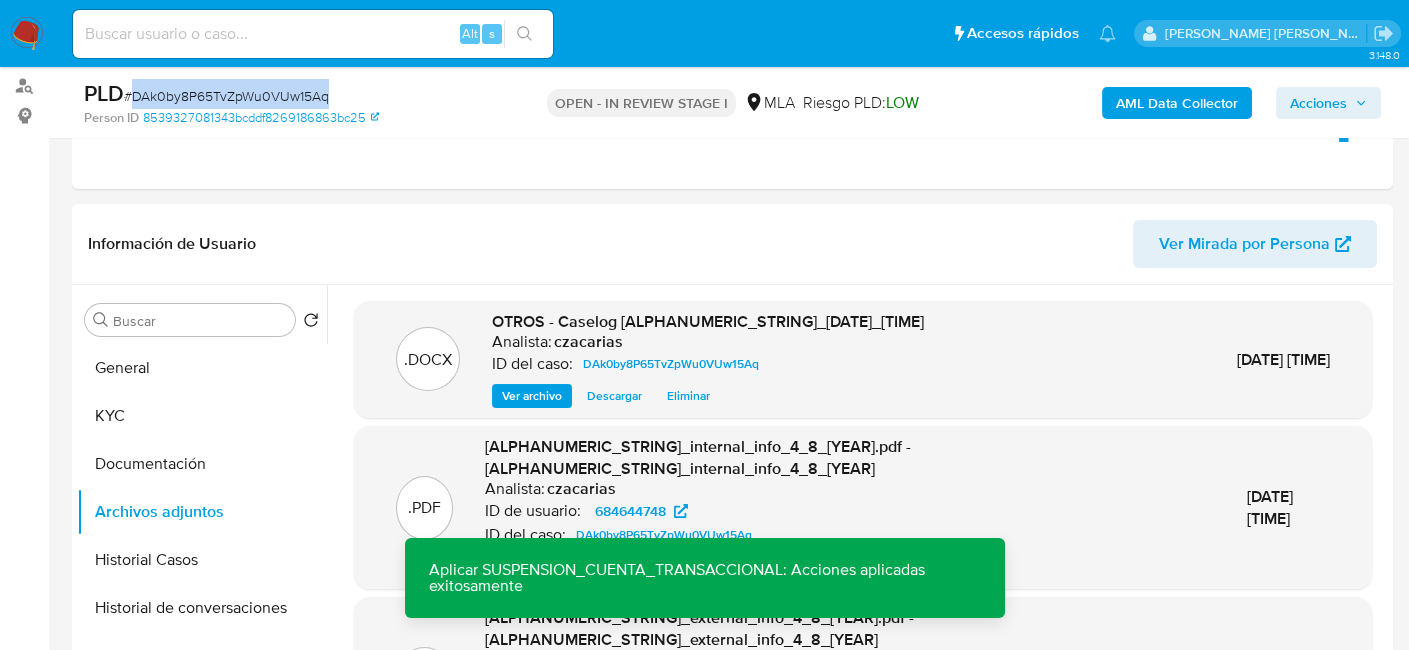 click on "Acciones" at bounding box center (1318, 103) 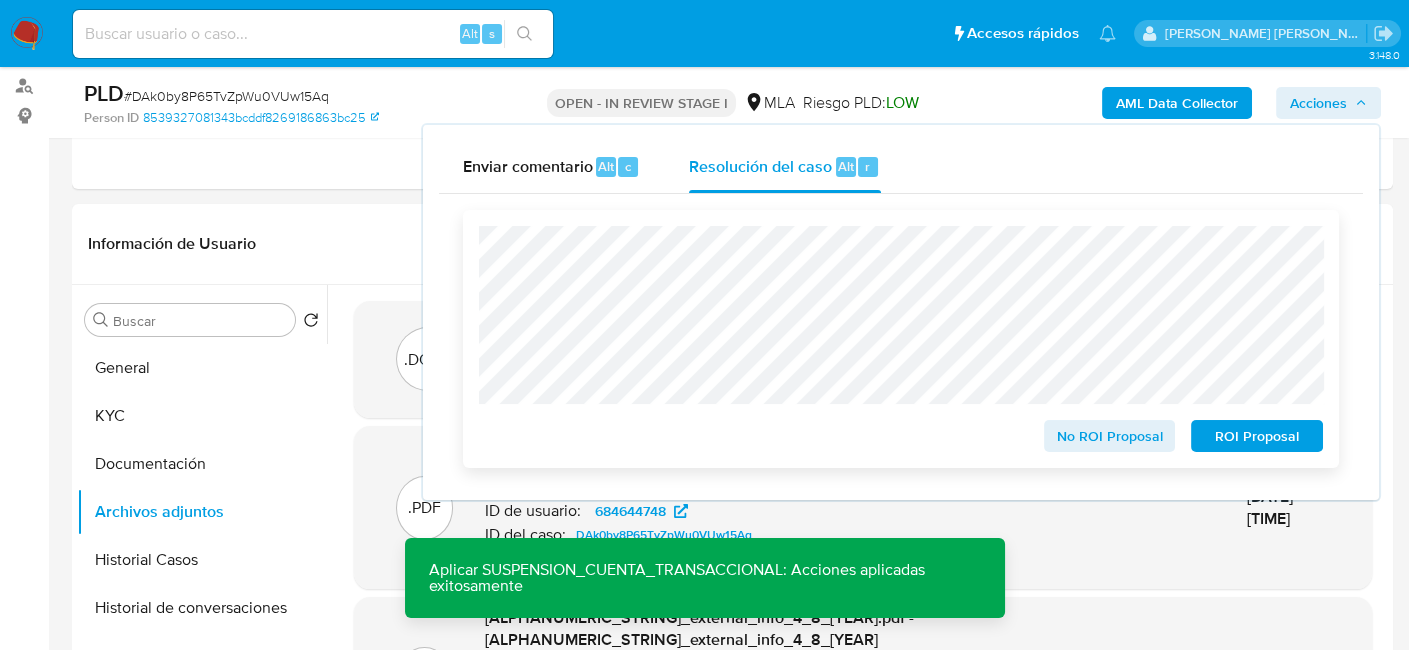 click on "ROI Proposal" at bounding box center [1257, 436] 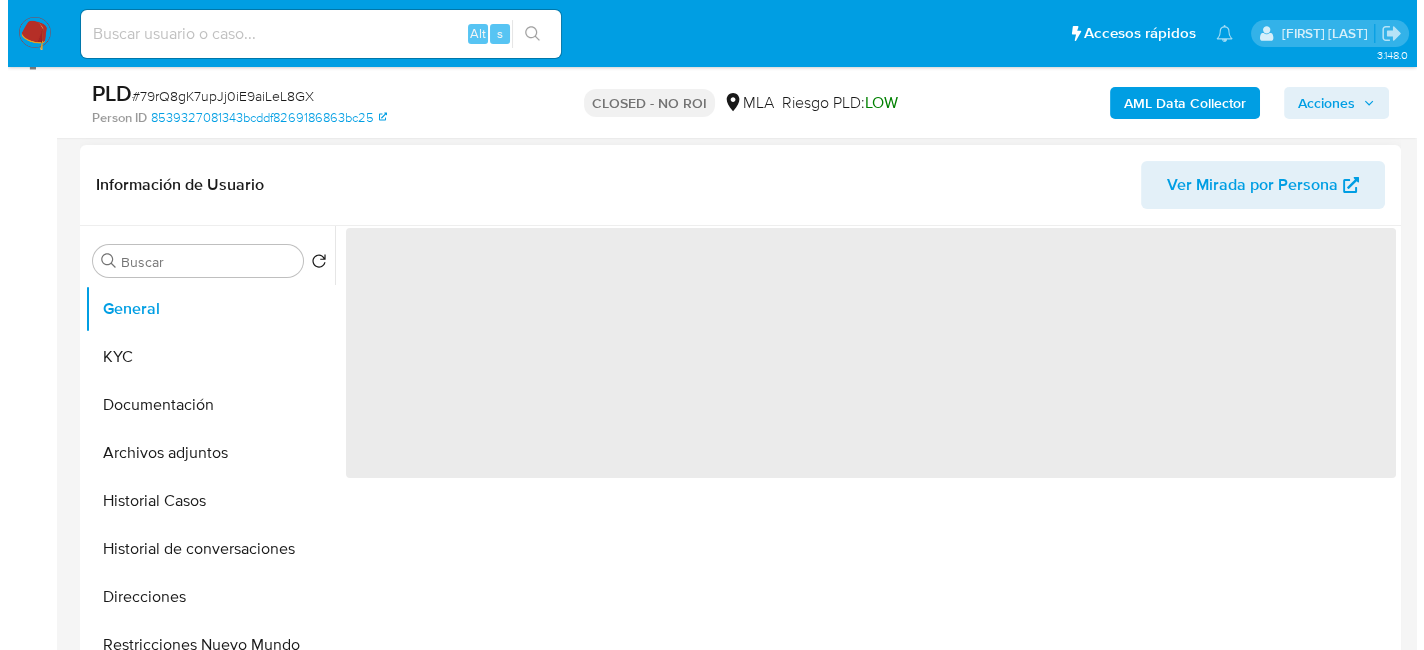 scroll, scrollTop: 300, scrollLeft: 0, axis: vertical 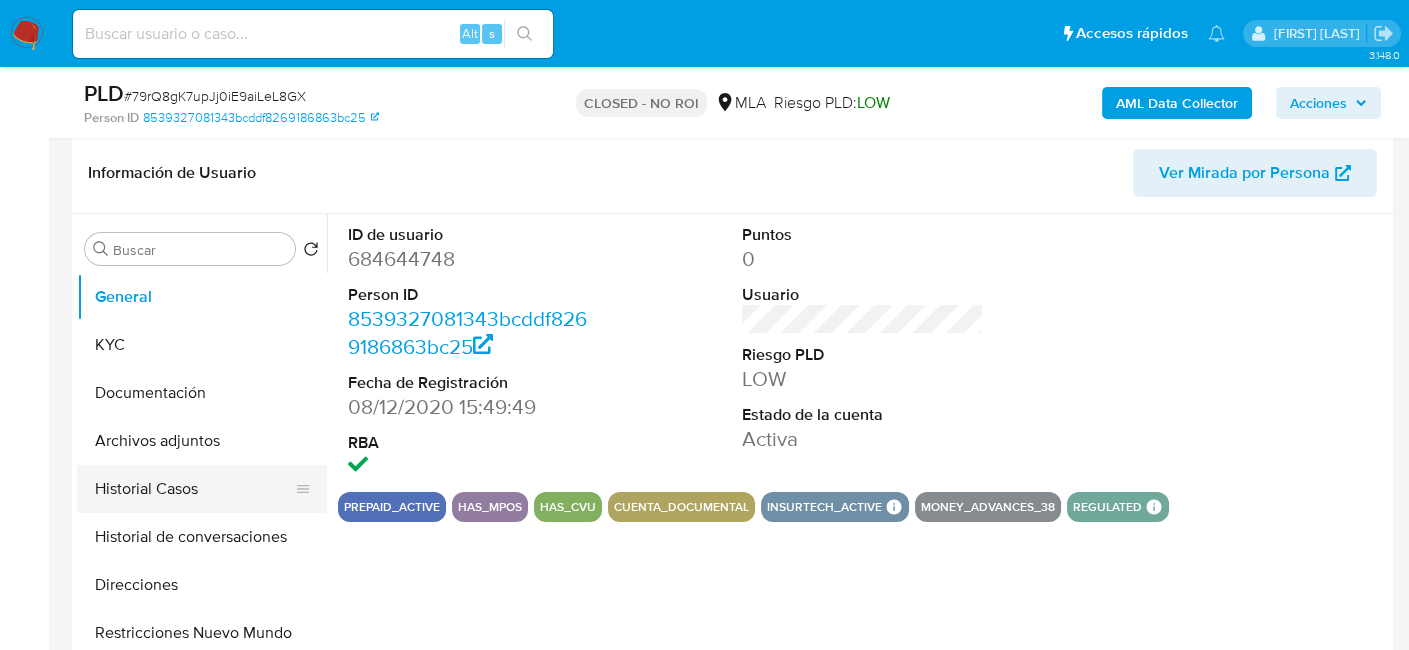 click on "Historial Casos" at bounding box center (194, 489) 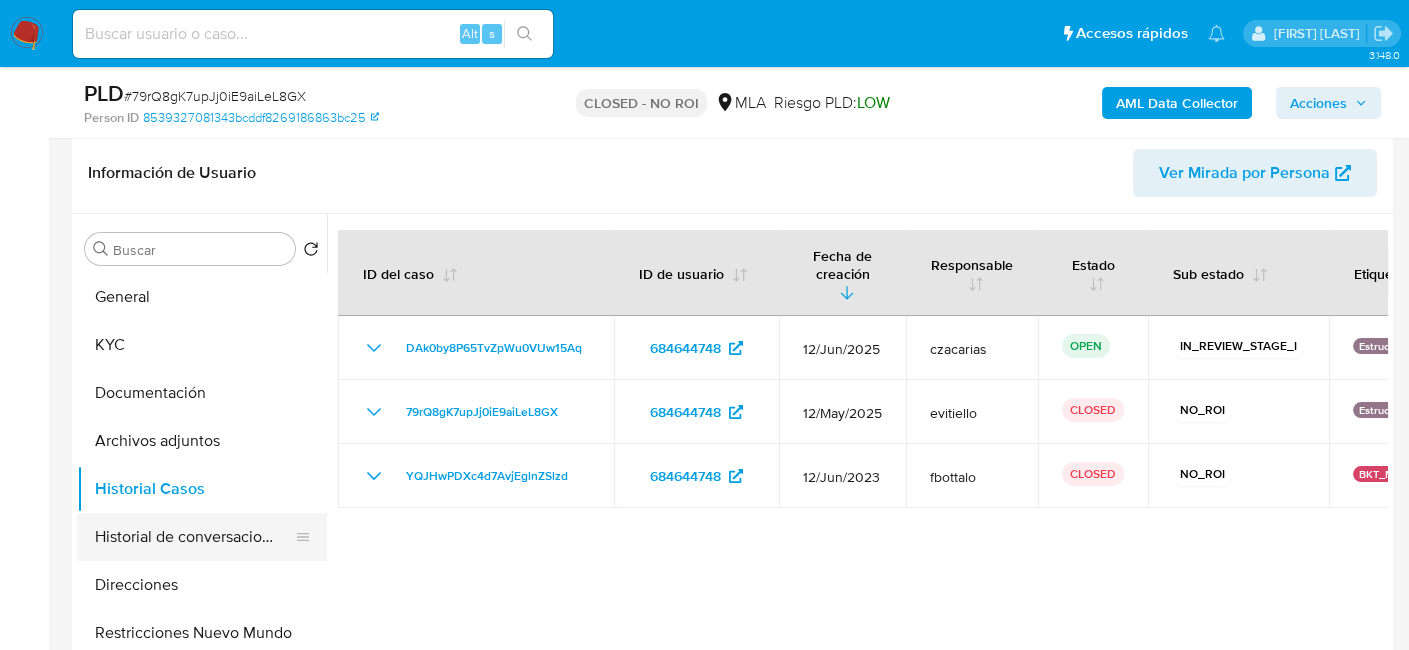click on "Historial de conversaciones" at bounding box center [194, 537] 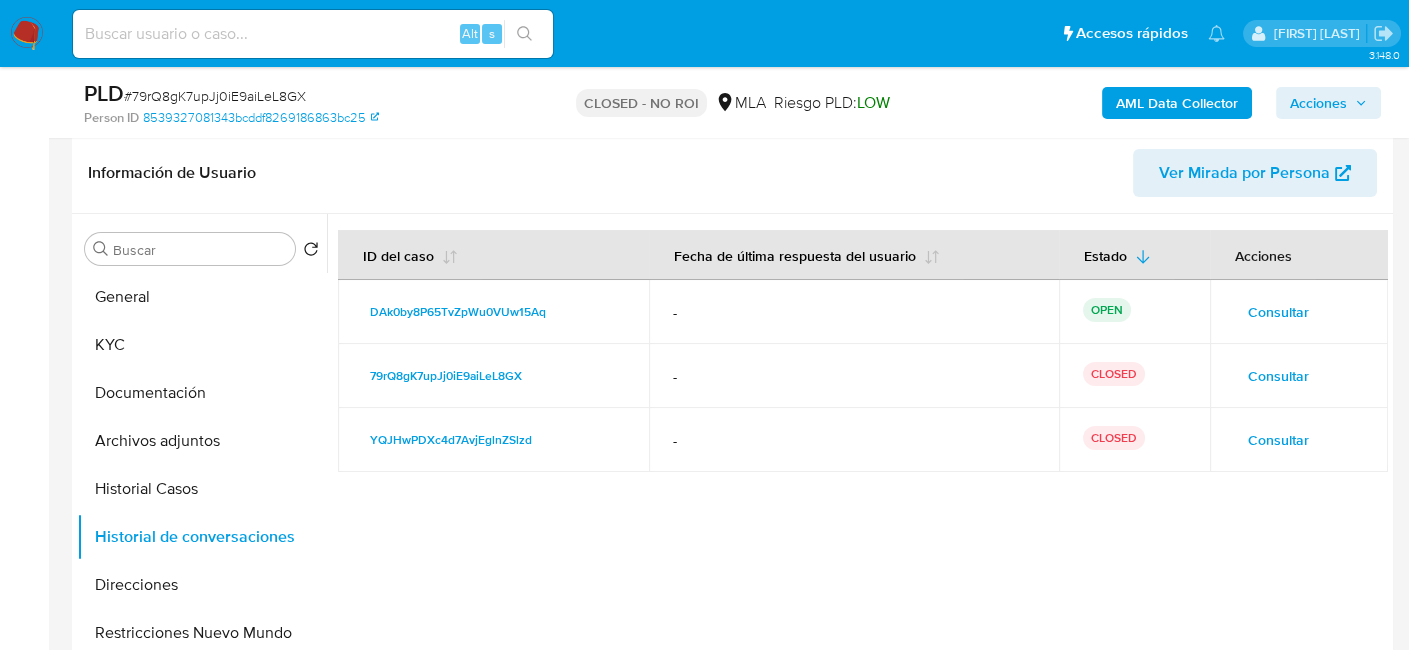 click on "Consultar" at bounding box center [1278, 376] 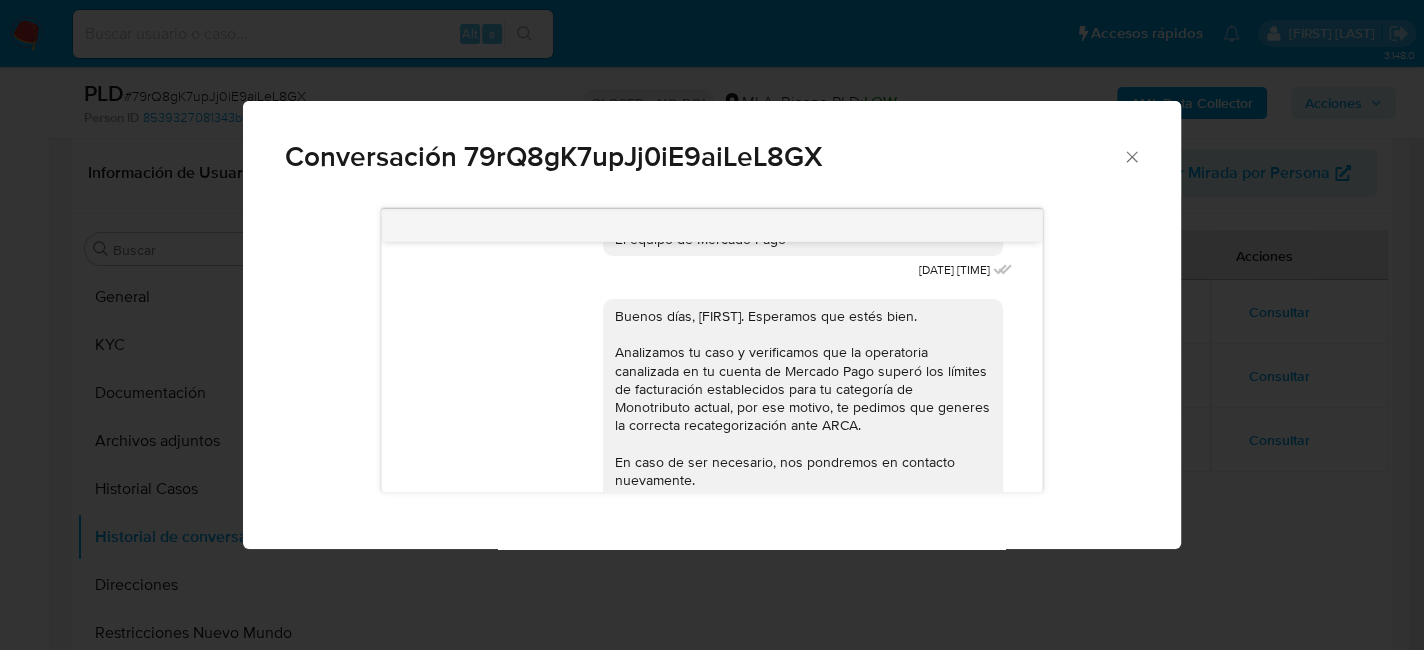 scroll, scrollTop: 1493, scrollLeft: 0, axis: vertical 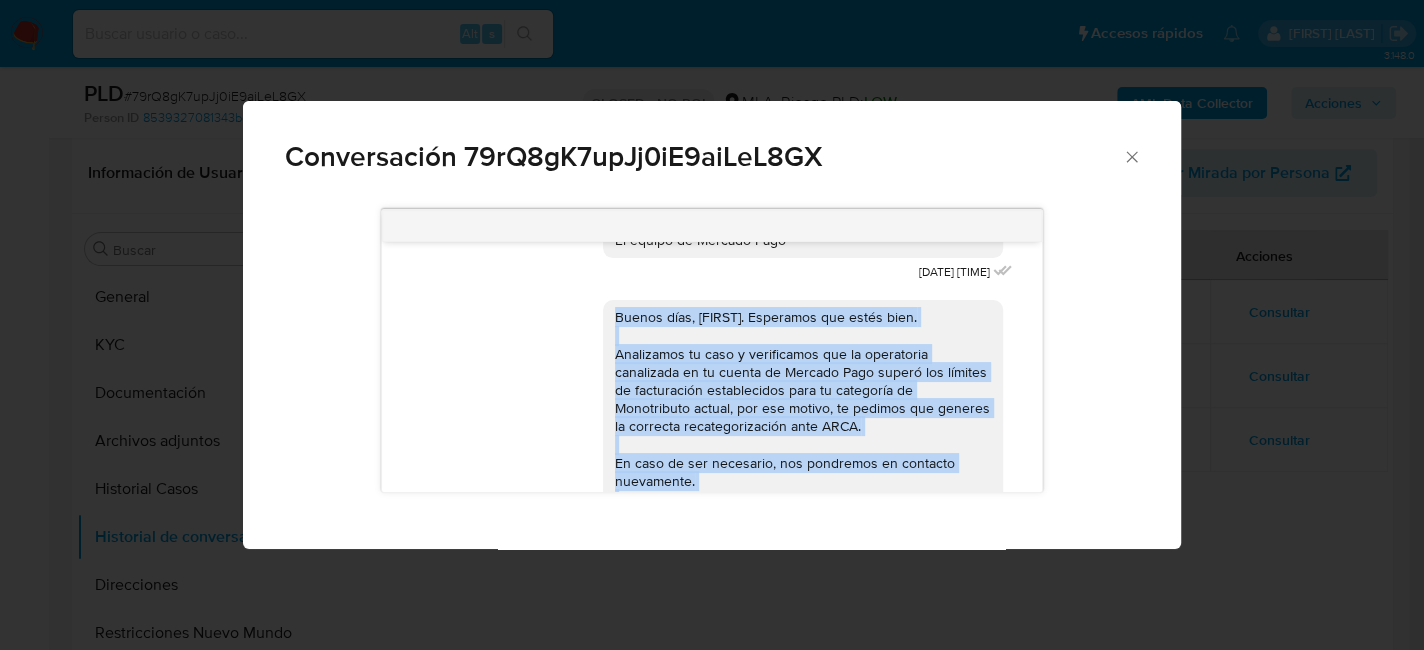 drag, startPoint x: 770, startPoint y: 434, endPoint x: 601, endPoint y: 316, distance: 206.1189 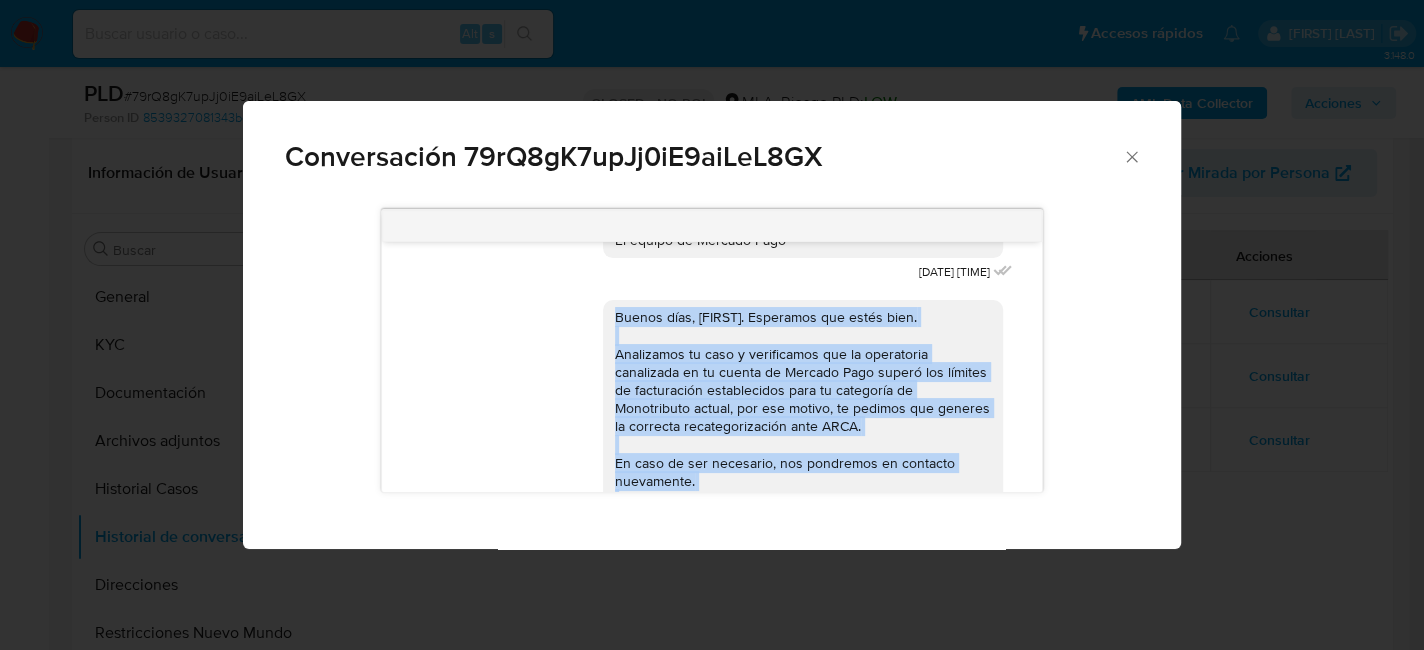 copy on "Buenos días, Jose. Esperamos que estés bien.
Analizamos tu caso y verificamos que la operatoria canalizada en tu cuenta de Mercado Pago superó los límites de facturación establecidos para tu categoría de Monotributo actual, por ese motivo, te pedimos que generes la correcta recategorización ante ARCA.
En caso de ser necesario, nos pondremos en contacto nuevamente.
Saludos,
Equipo de Mercado Pago." 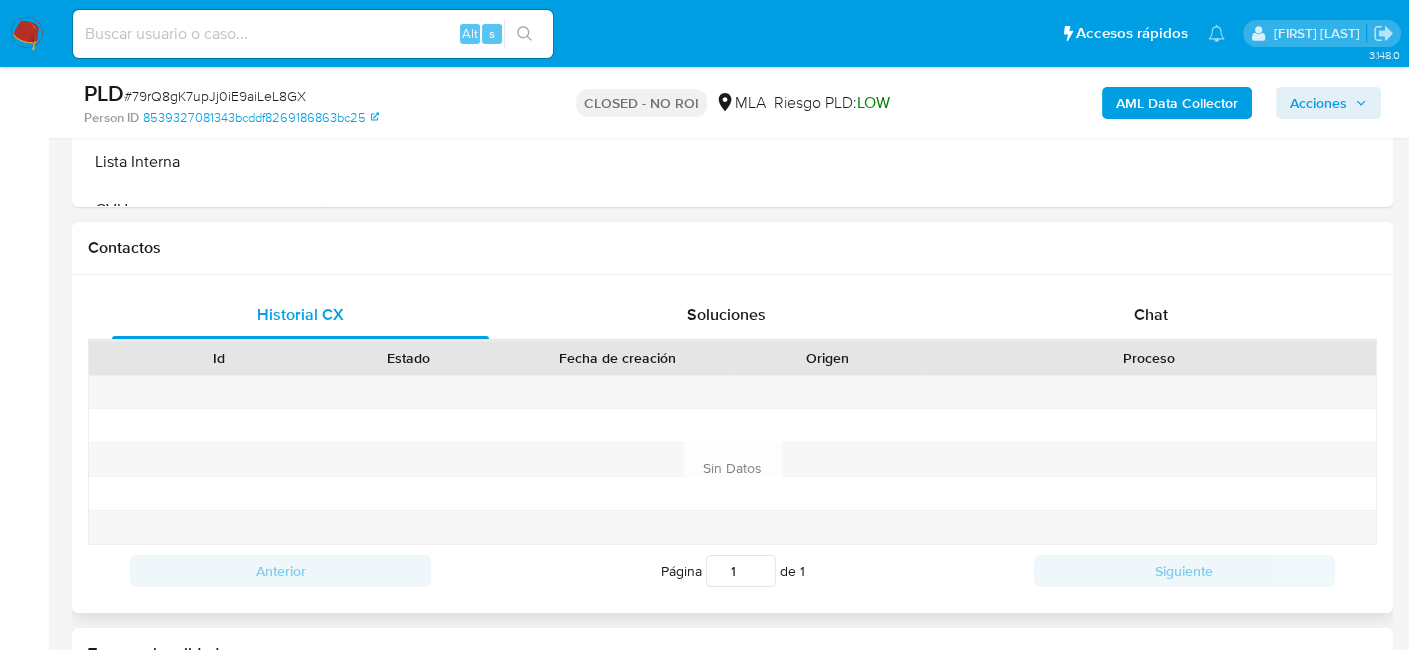 scroll, scrollTop: 900, scrollLeft: 0, axis: vertical 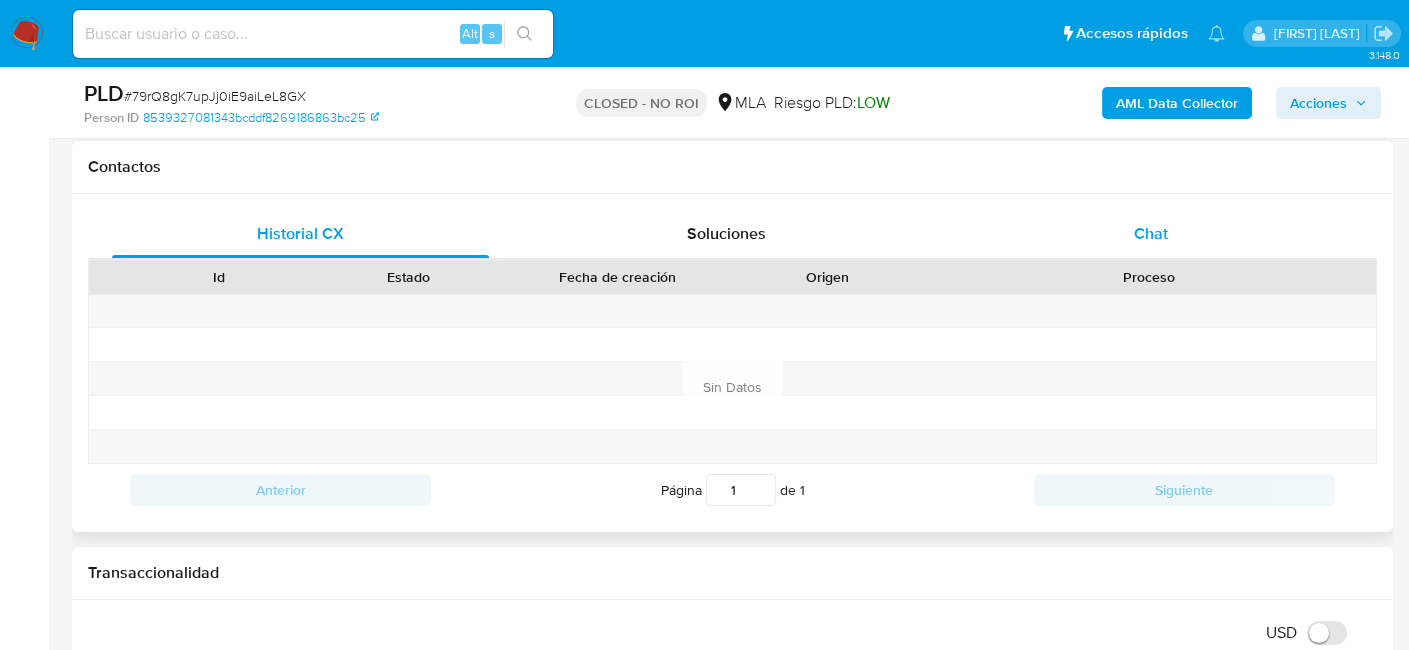 click on "Chat" at bounding box center [1151, 234] 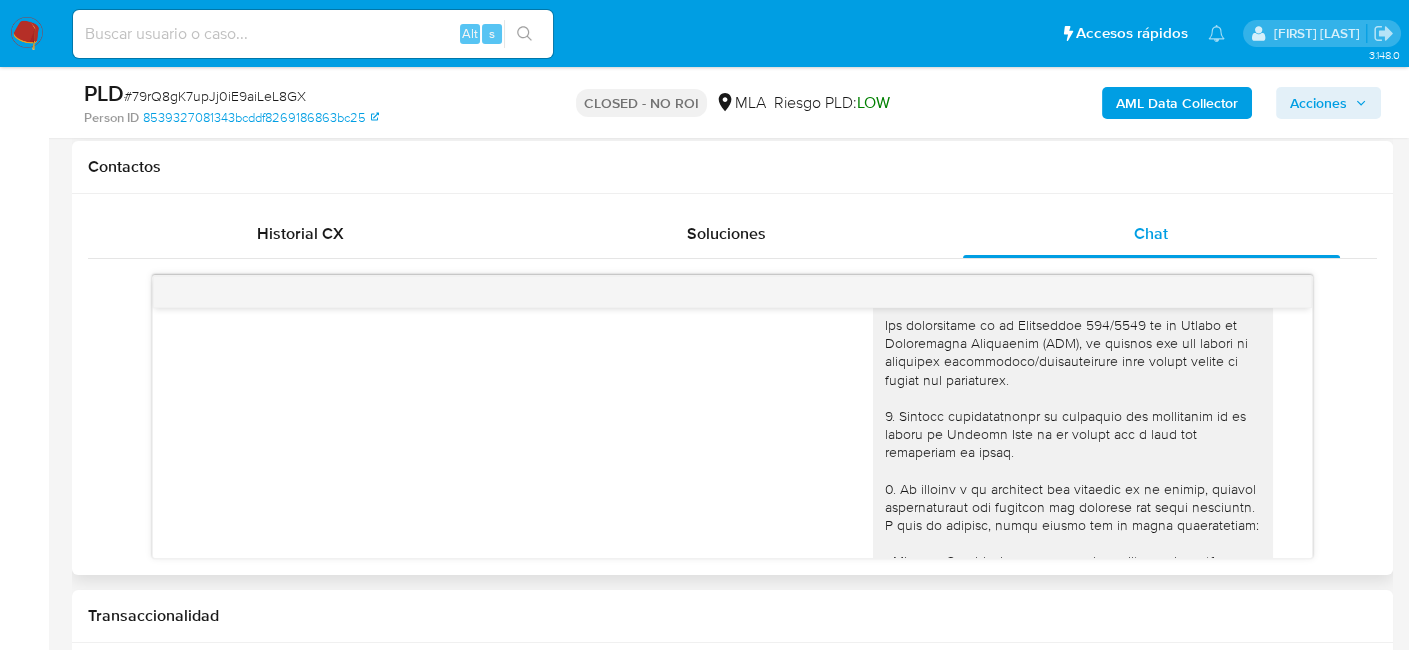 scroll, scrollTop: 0, scrollLeft: 0, axis: both 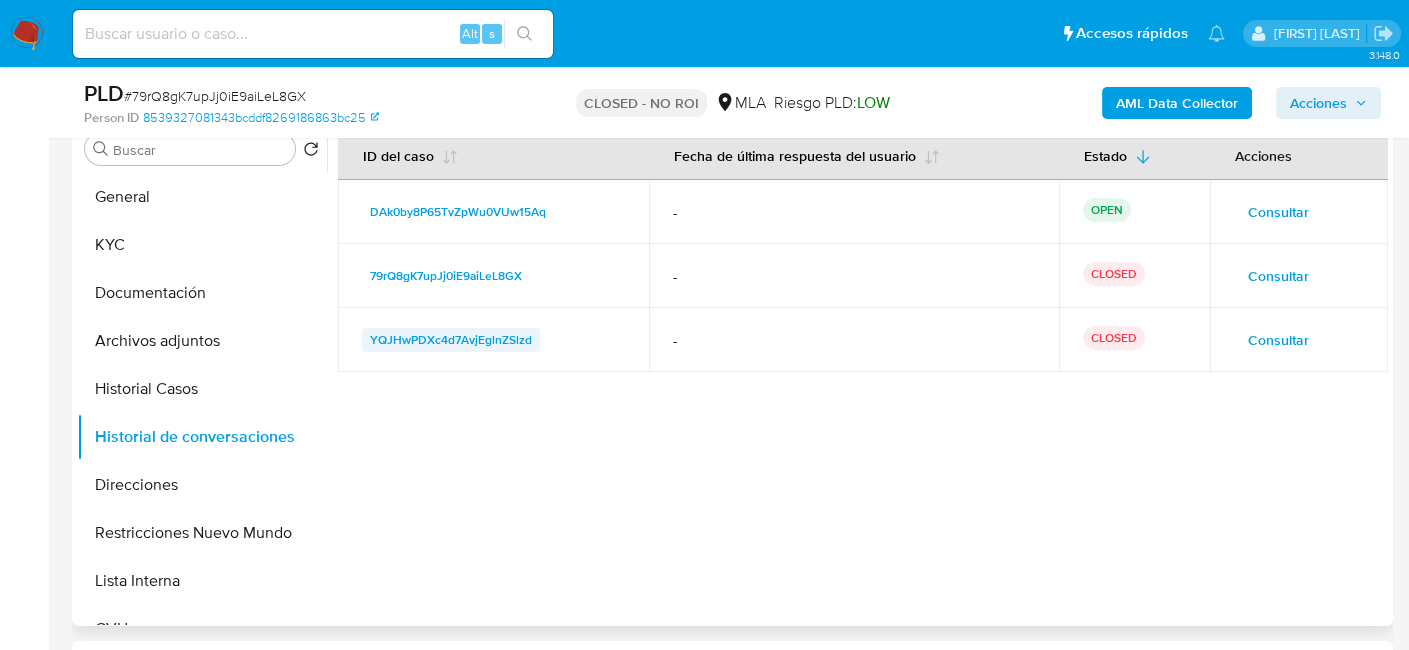 click on "YQJHwPDXc4d7AvjEglnZSlzd" at bounding box center [451, 340] 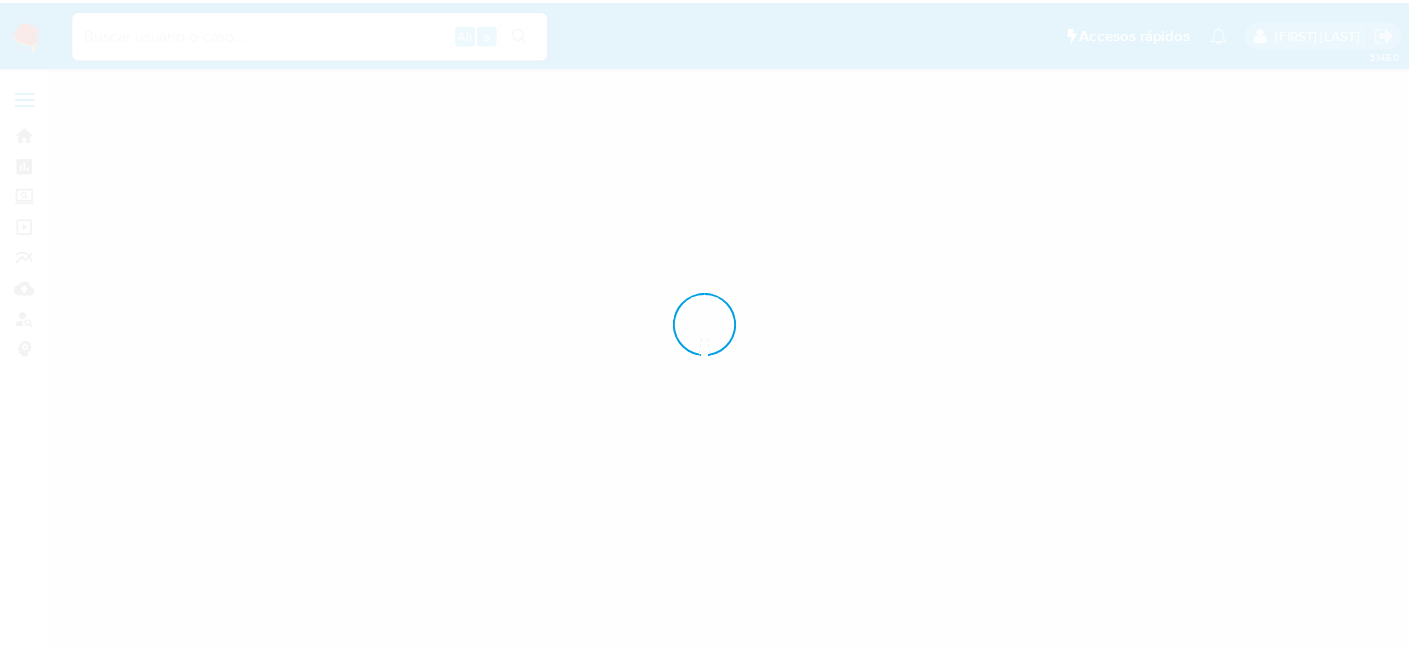 scroll, scrollTop: 0, scrollLeft: 0, axis: both 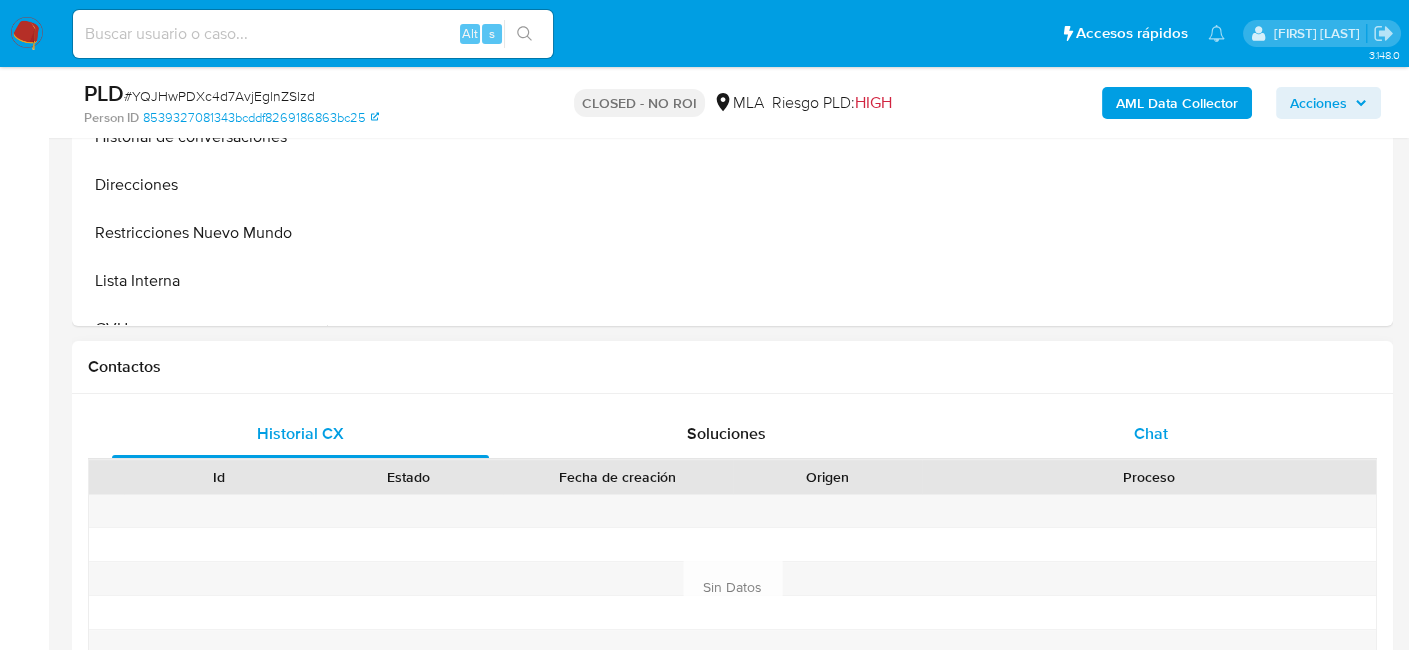 click on "Chat" at bounding box center [1151, 434] 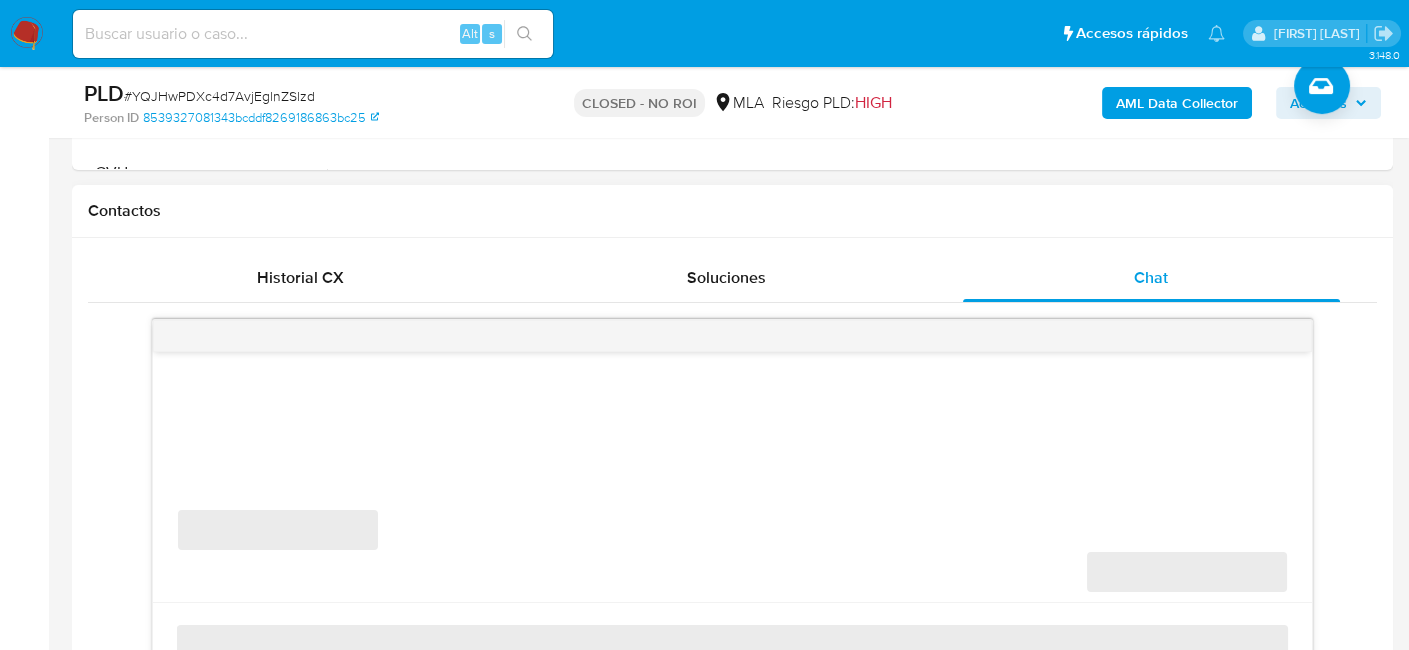 scroll, scrollTop: 1000, scrollLeft: 0, axis: vertical 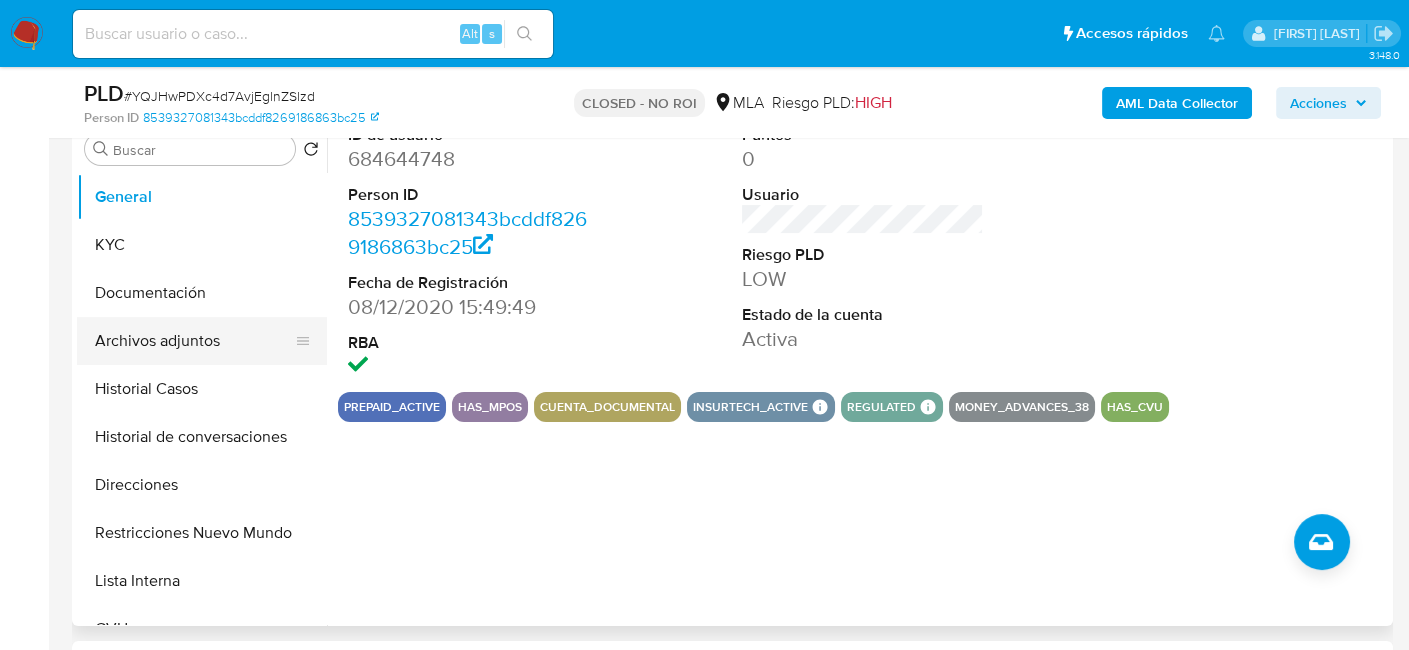 click on "Archivos adjuntos" at bounding box center [194, 341] 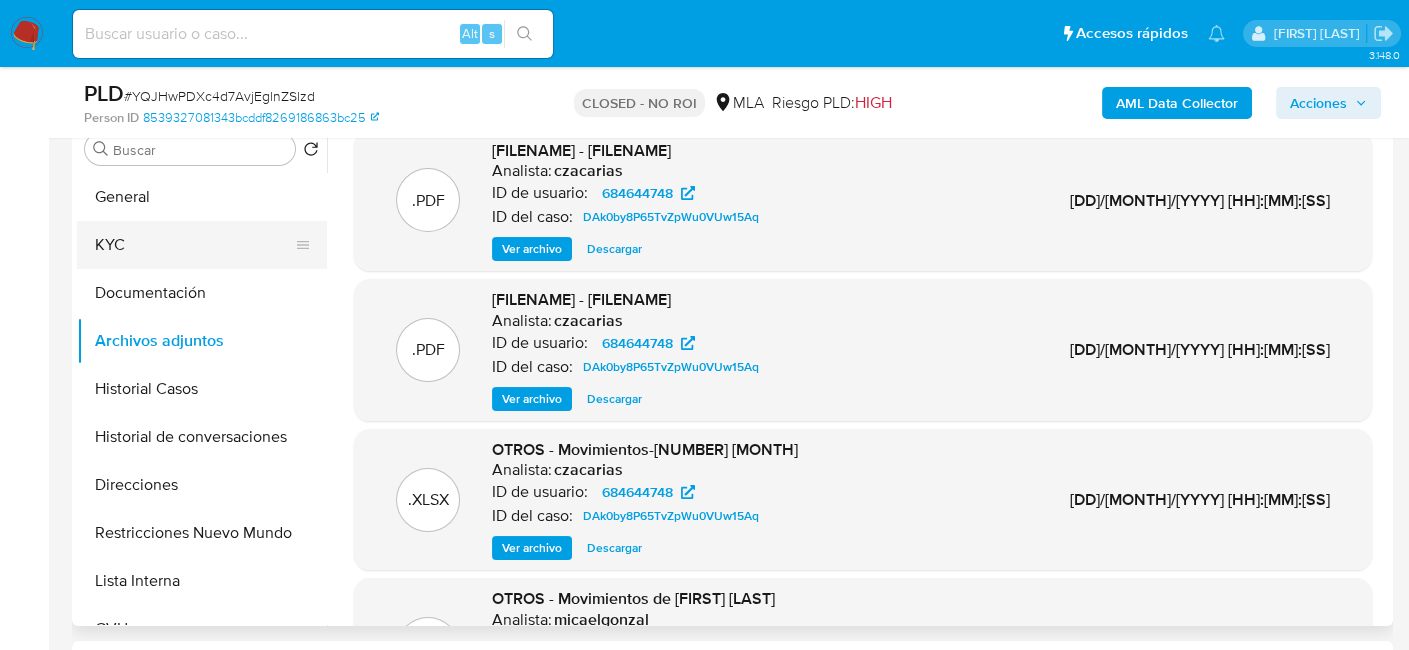 click on "KYC" at bounding box center (194, 245) 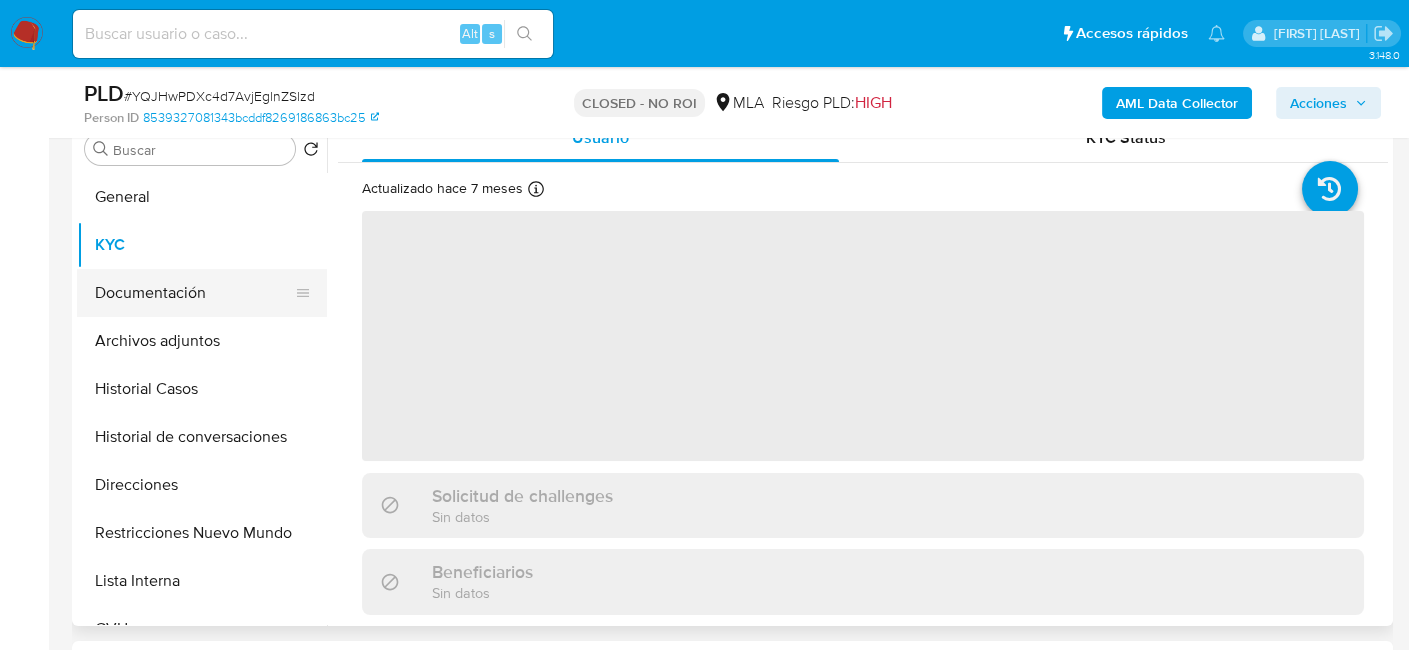 click on "Documentación" at bounding box center [194, 293] 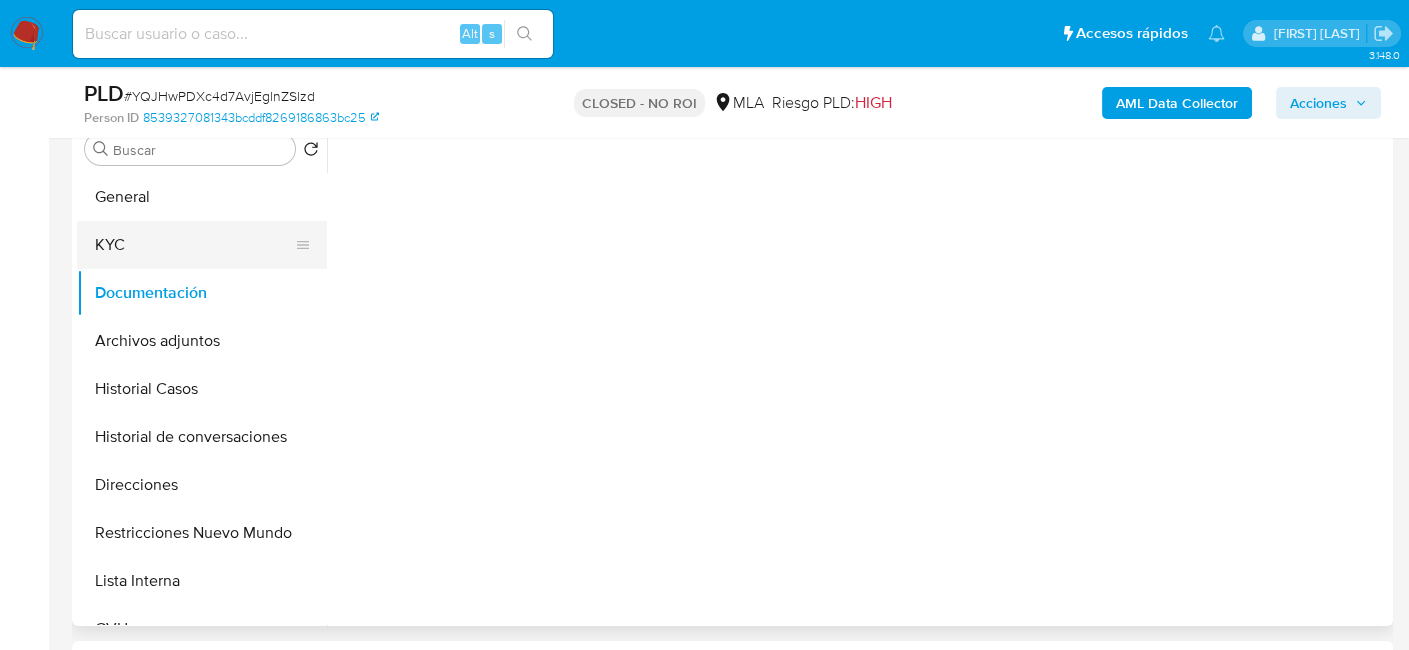 click on "KYC" at bounding box center [194, 245] 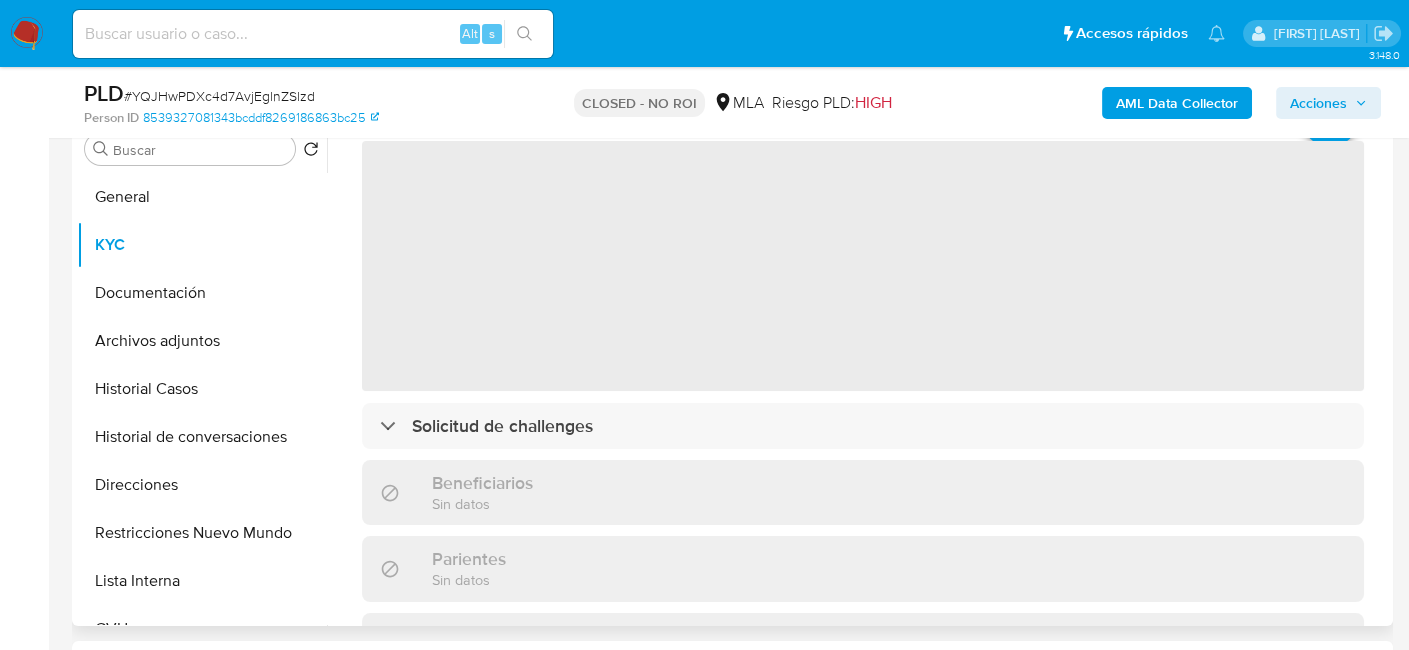 scroll, scrollTop: 100, scrollLeft: 0, axis: vertical 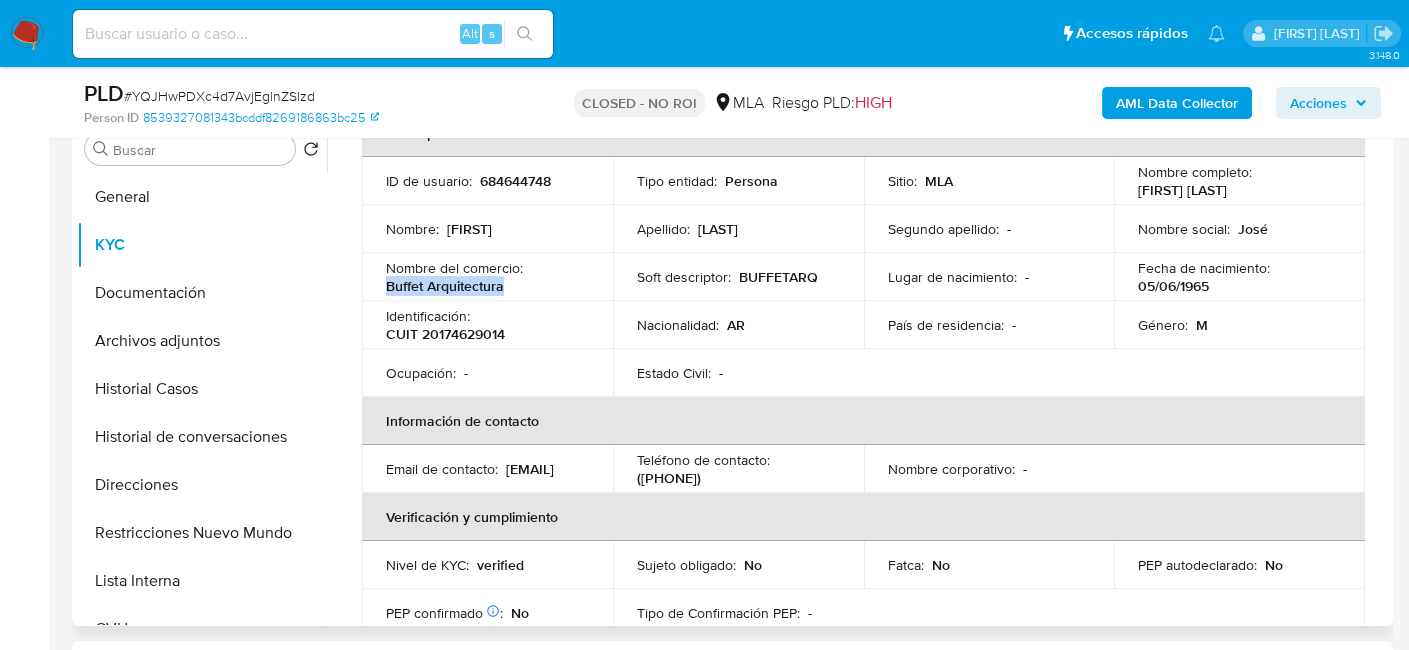 drag, startPoint x: 385, startPoint y: 283, endPoint x: 517, endPoint y: 284, distance: 132.00378 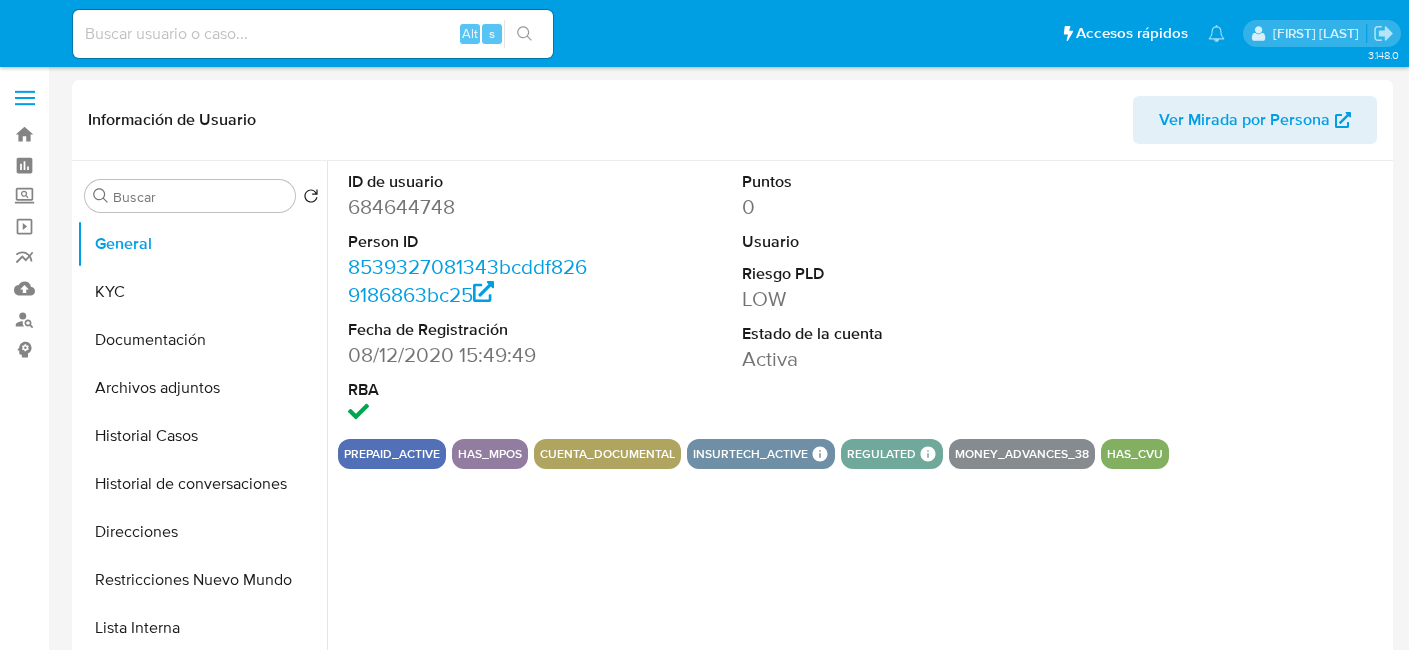 select on "10" 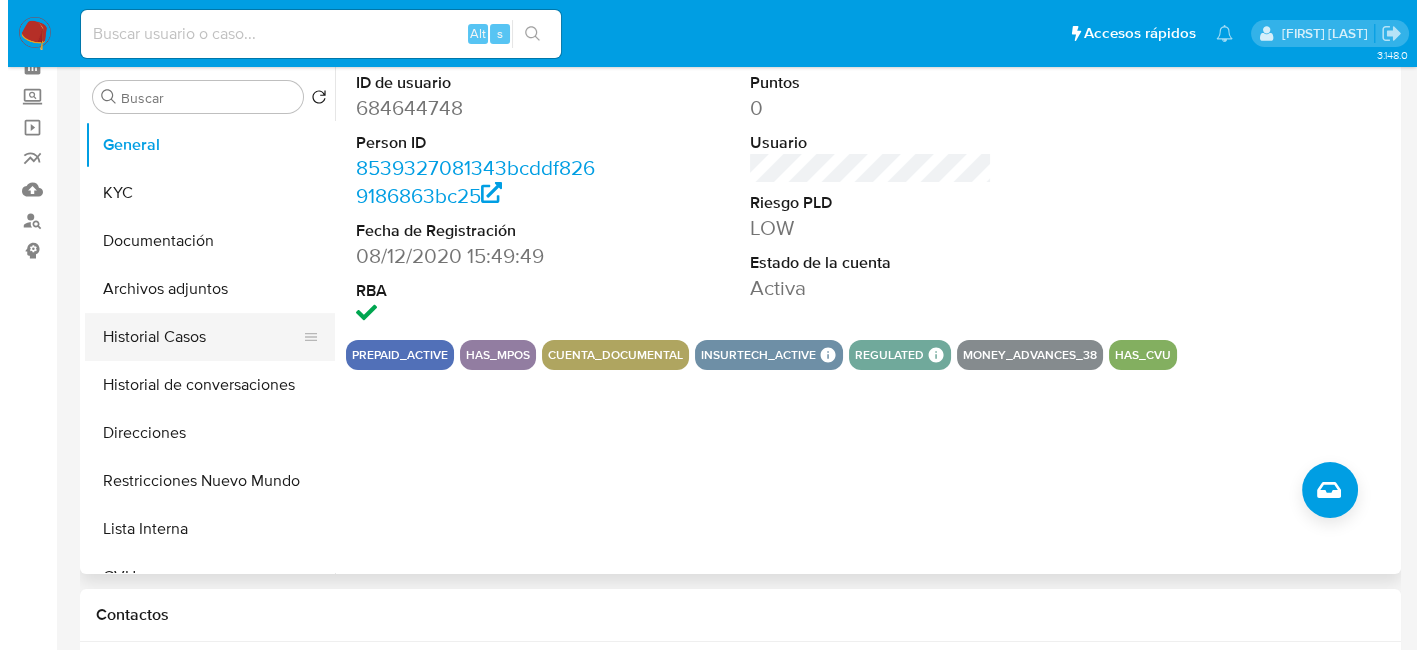 scroll, scrollTop: 100, scrollLeft: 0, axis: vertical 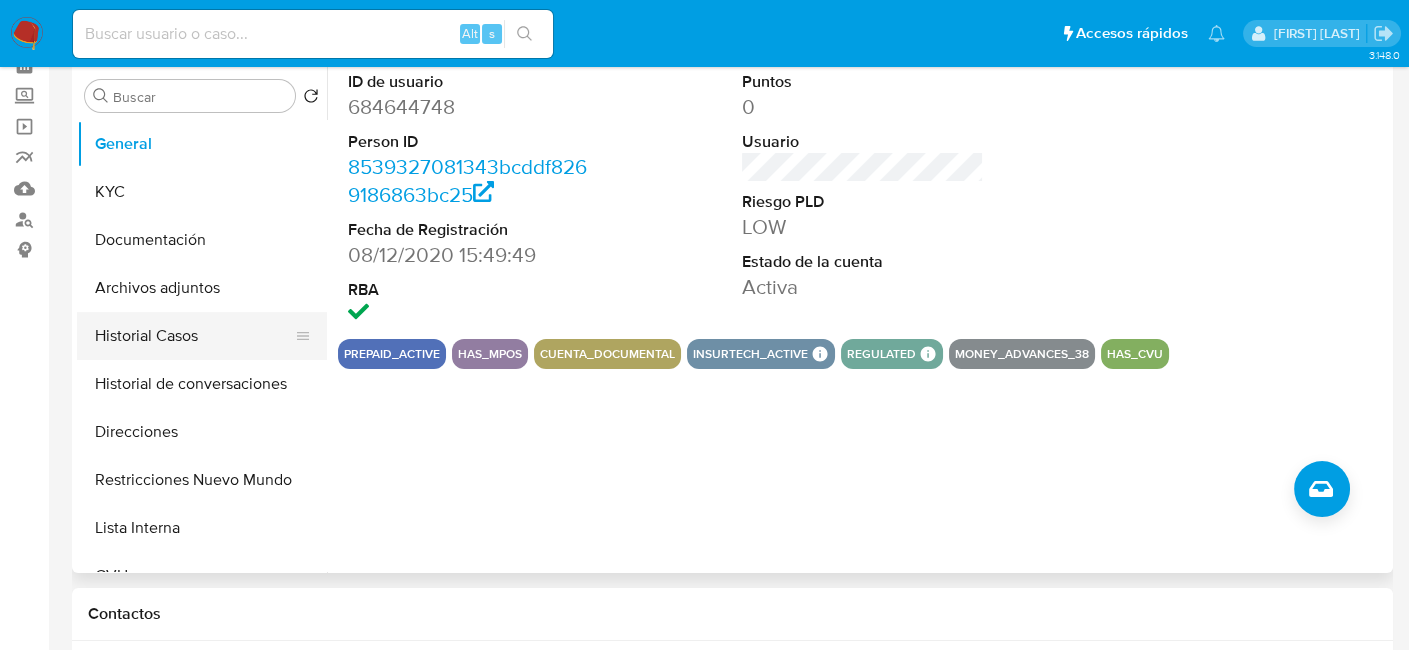 click on "Historial Casos" at bounding box center (194, 336) 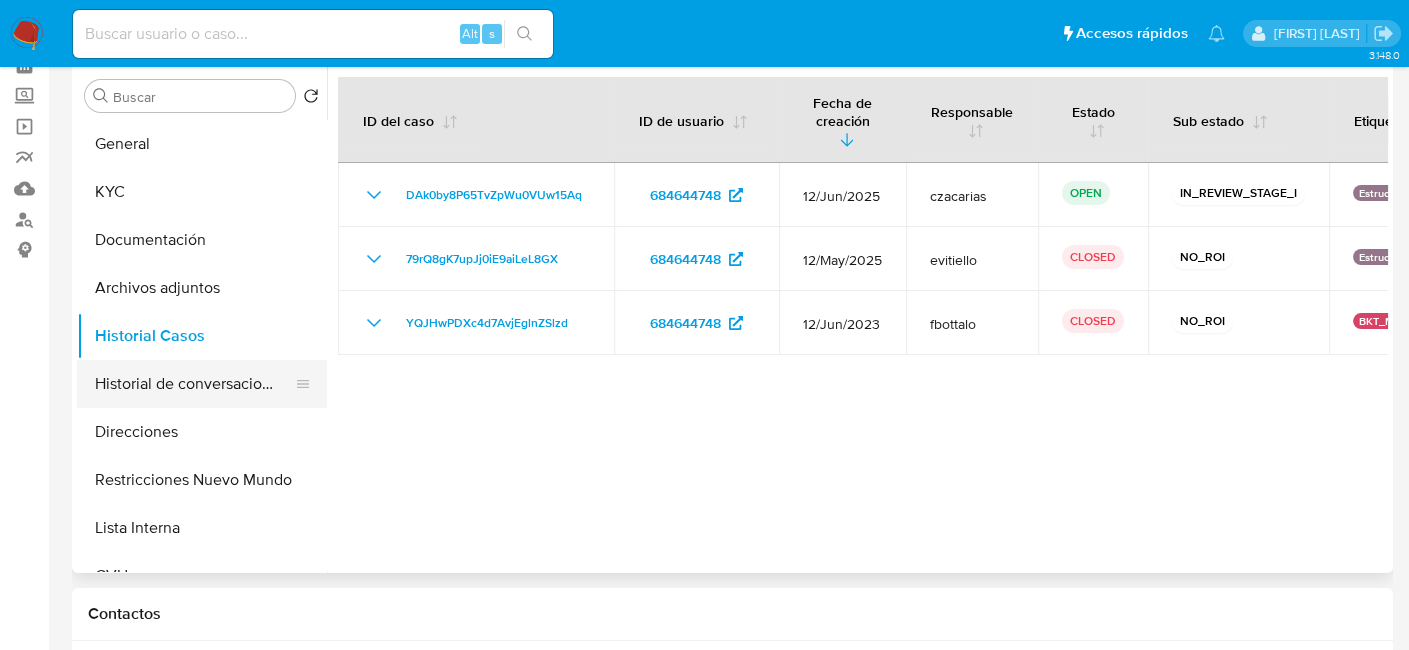 click on "Historial de conversaciones" at bounding box center [194, 384] 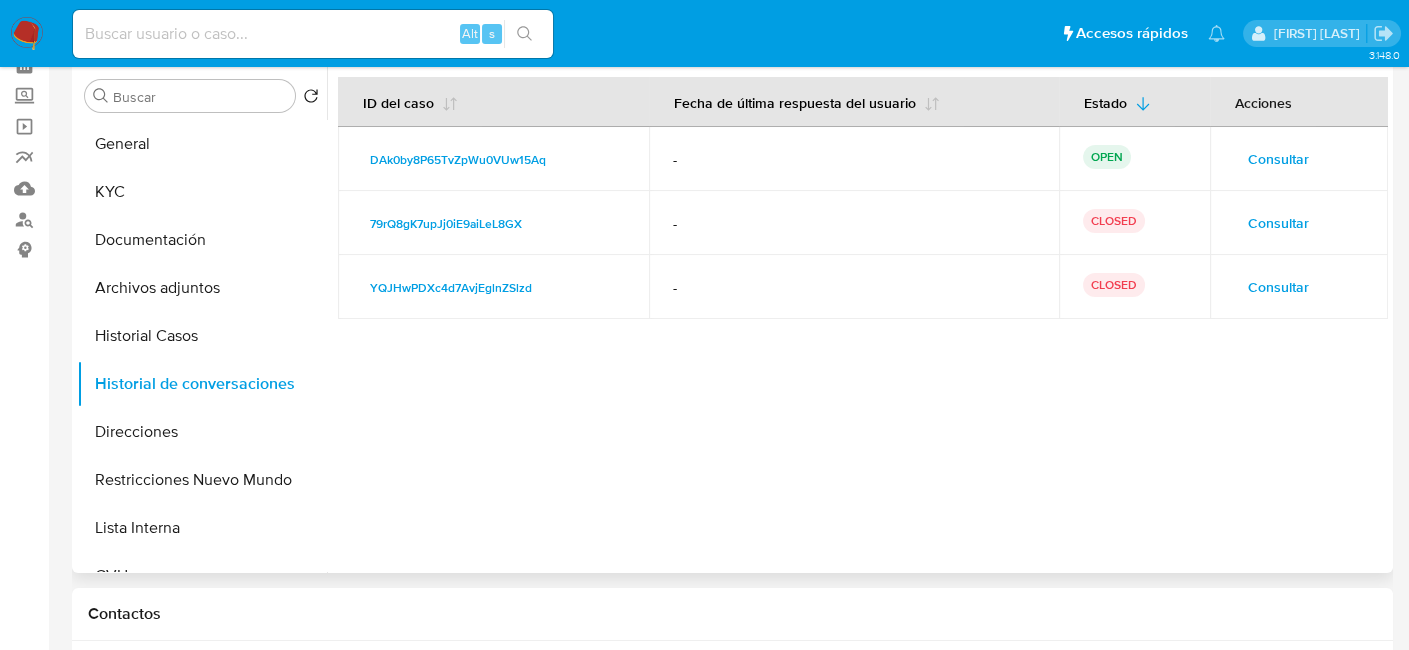 click on "Consultar" at bounding box center (1278, 223) 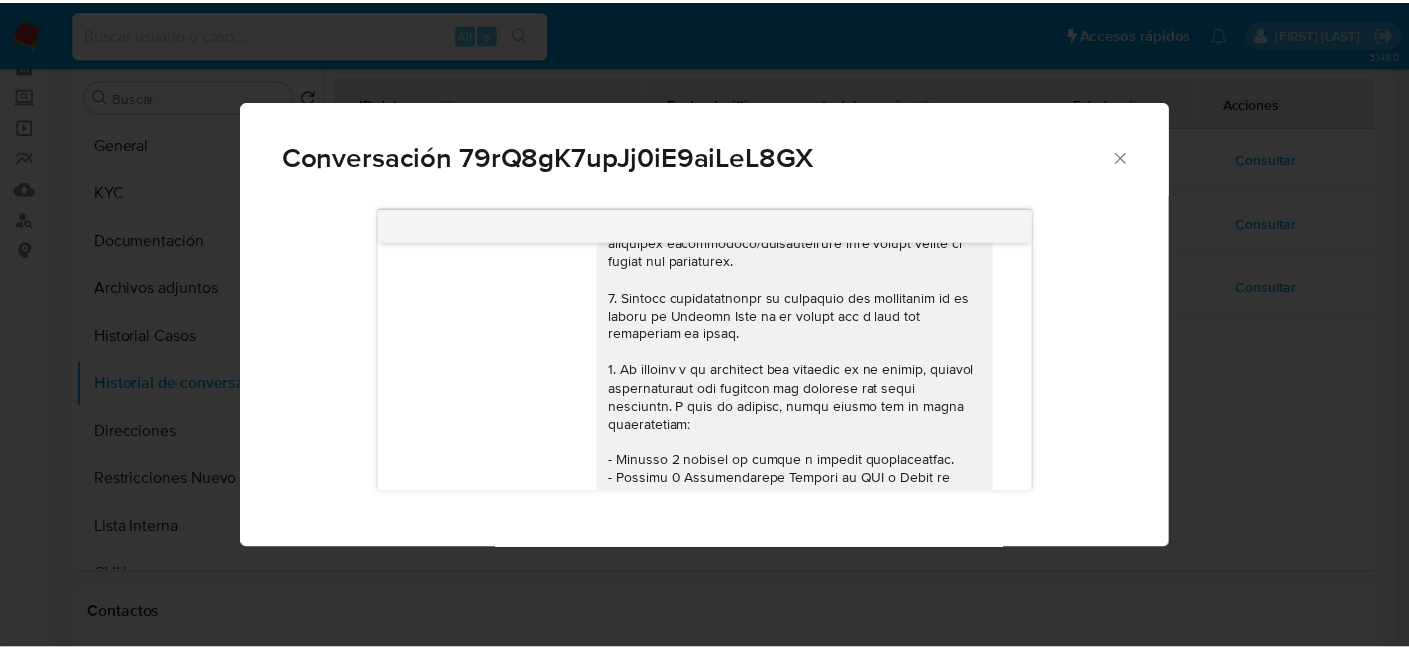 scroll, scrollTop: 0, scrollLeft: 0, axis: both 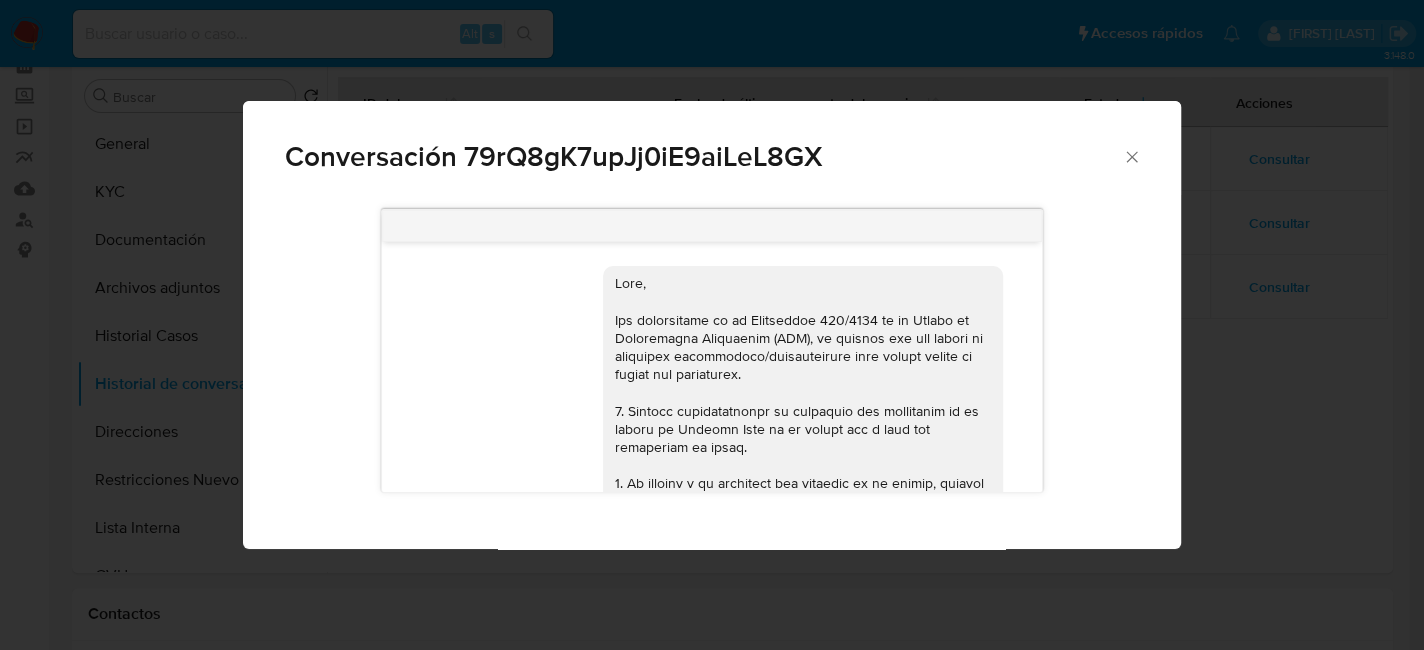 drag, startPoint x: 1101, startPoint y: 161, endPoint x: 1114, endPoint y: 160, distance: 13.038404 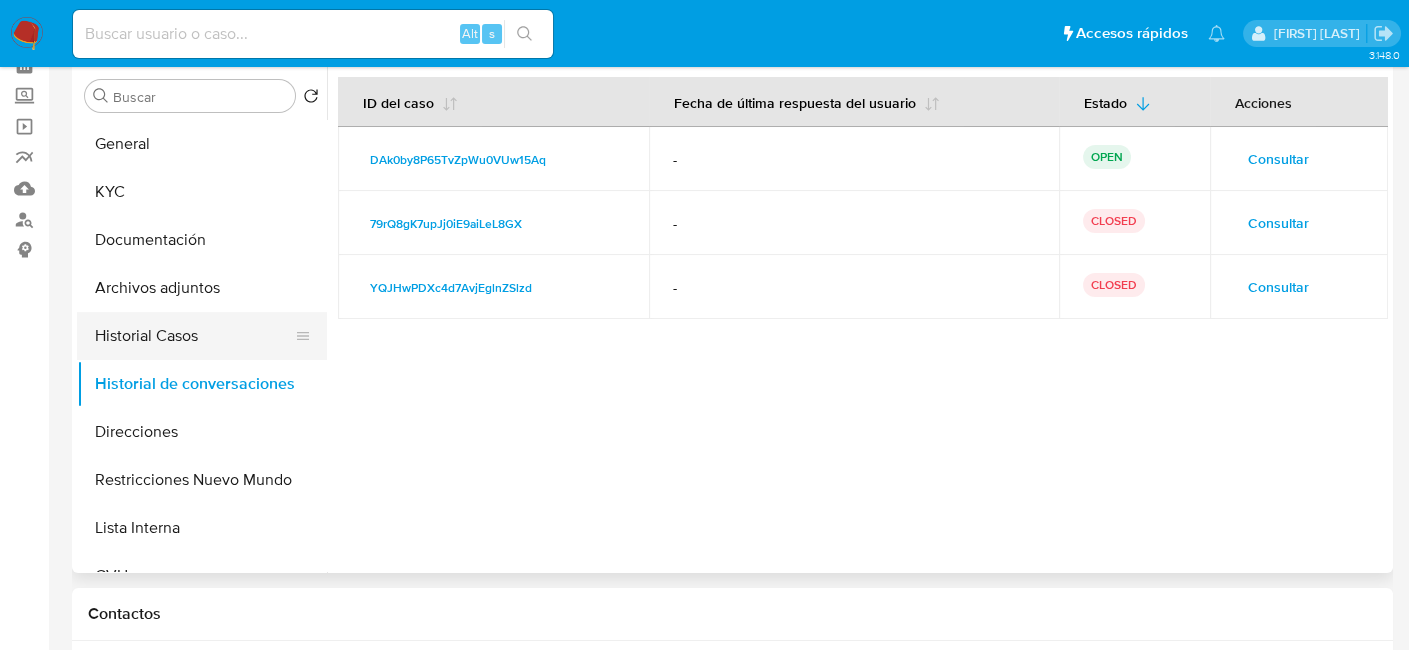 click on "Historial Casos" at bounding box center [194, 336] 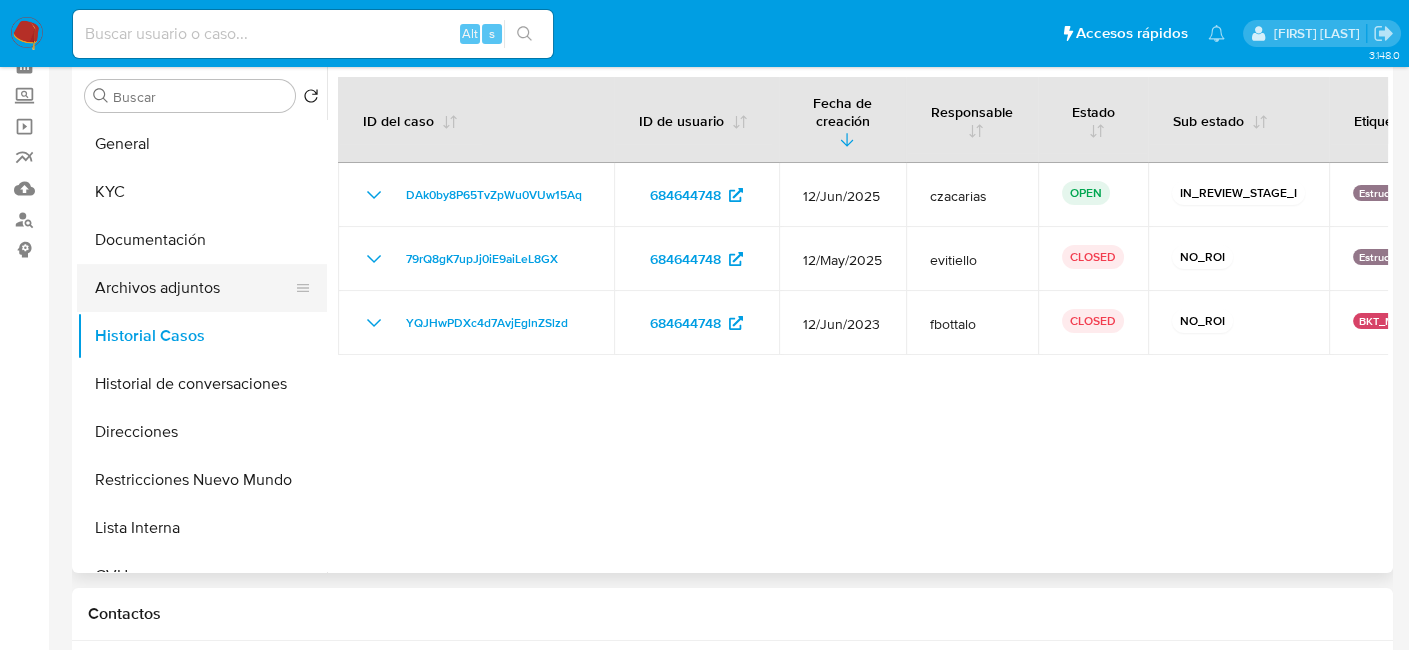 click on "Archivos adjuntos" at bounding box center (194, 288) 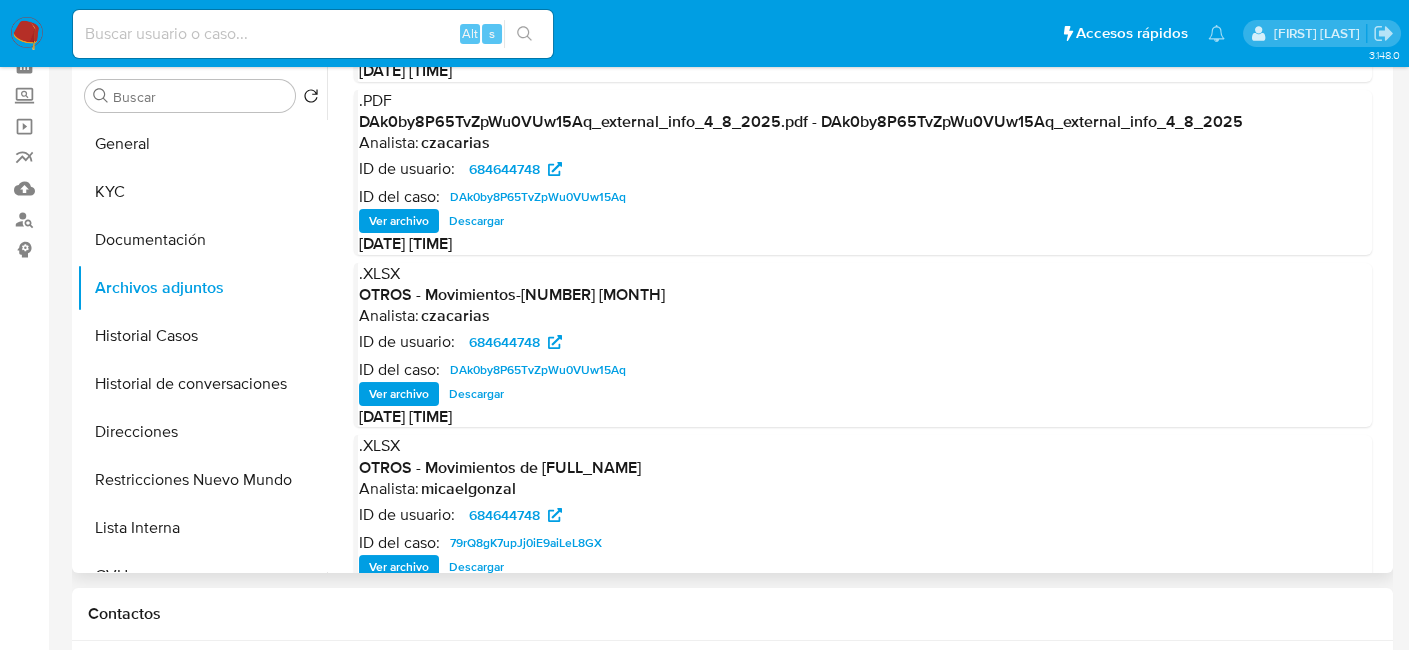 scroll, scrollTop: 211, scrollLeft: 0, axis: vertical 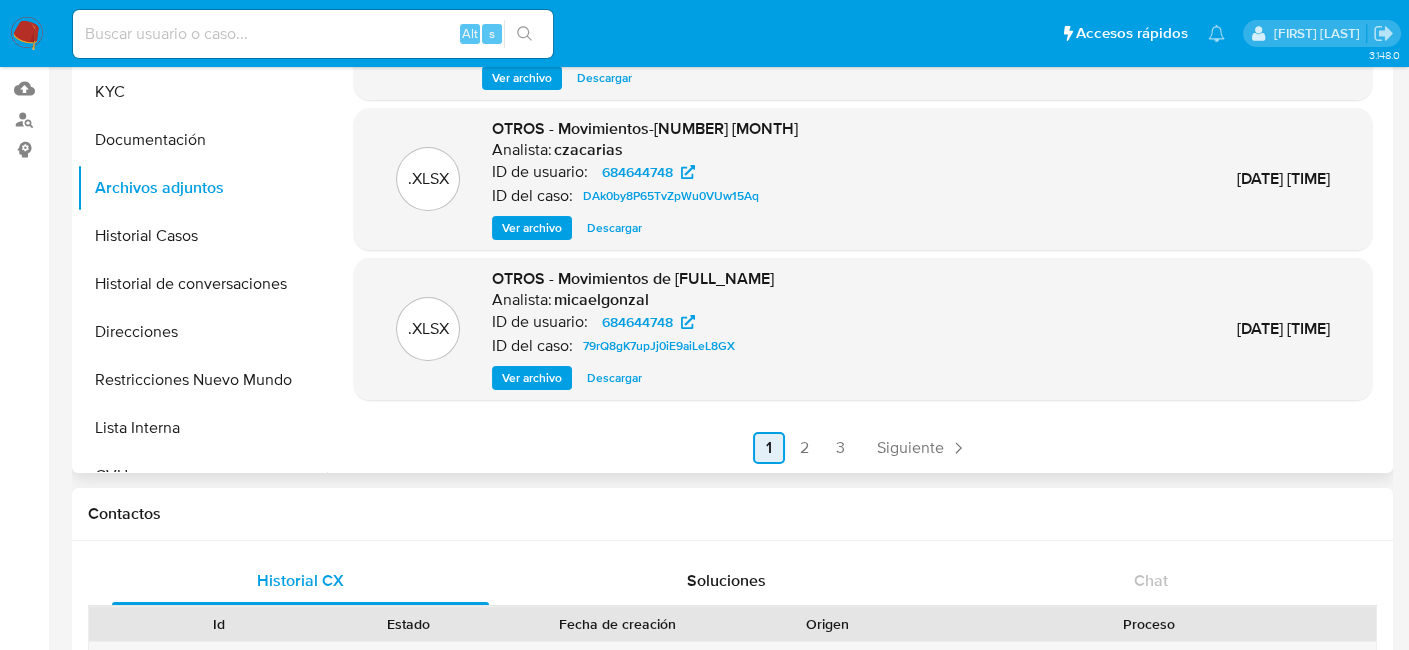 click on "2" at bounding box center (805, 448) 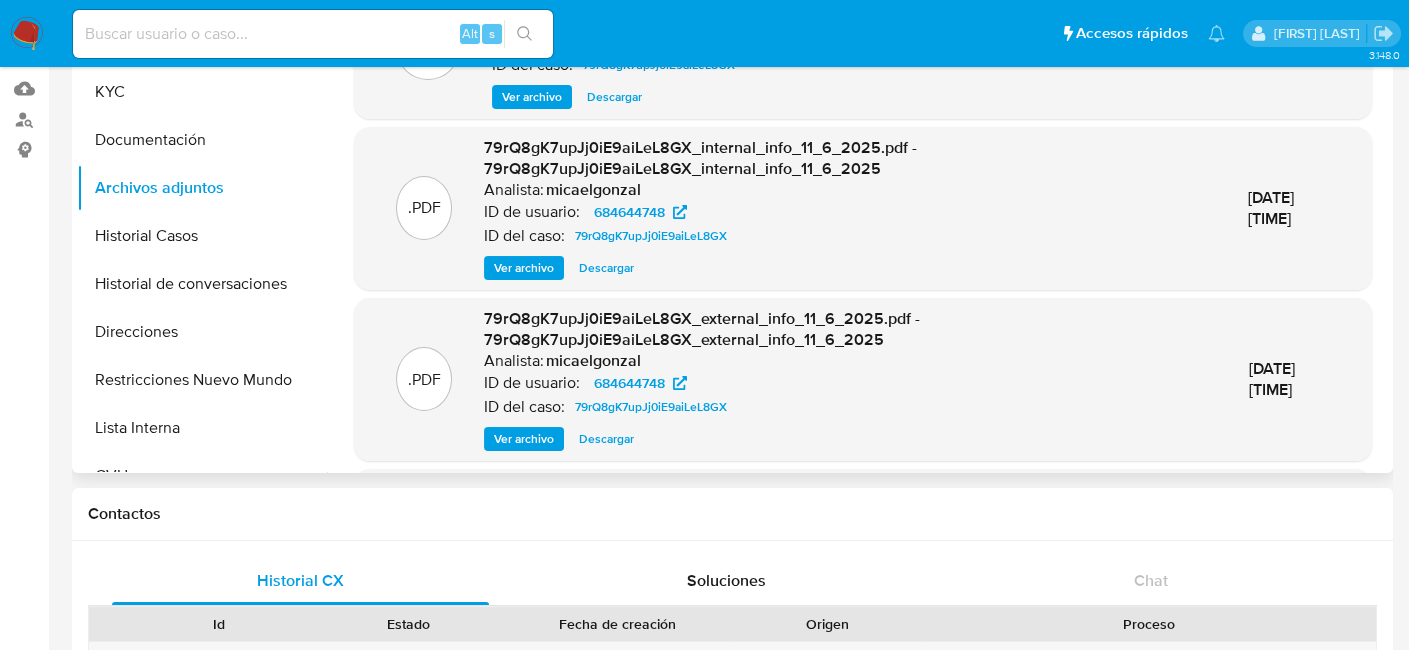 scroll, scrollTop: 0, scrollLeft: 0, axis: both 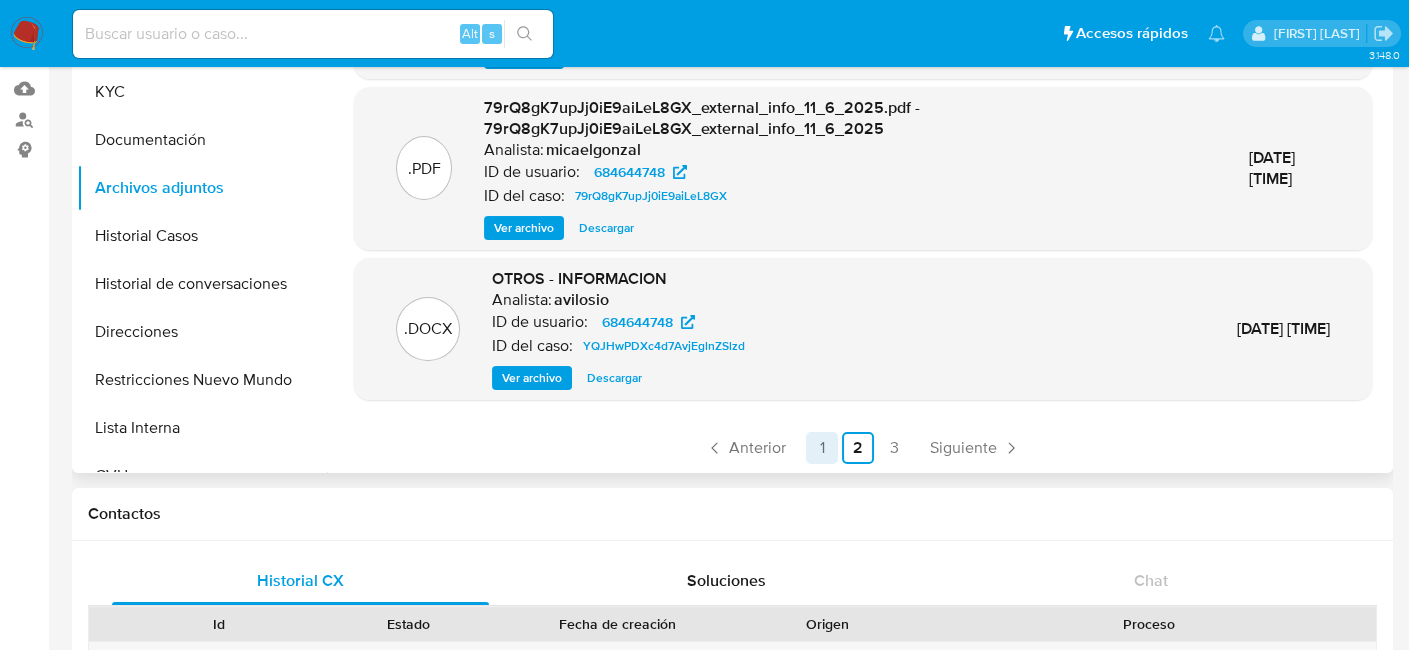 click on "1" at bounding box center (822, 448) 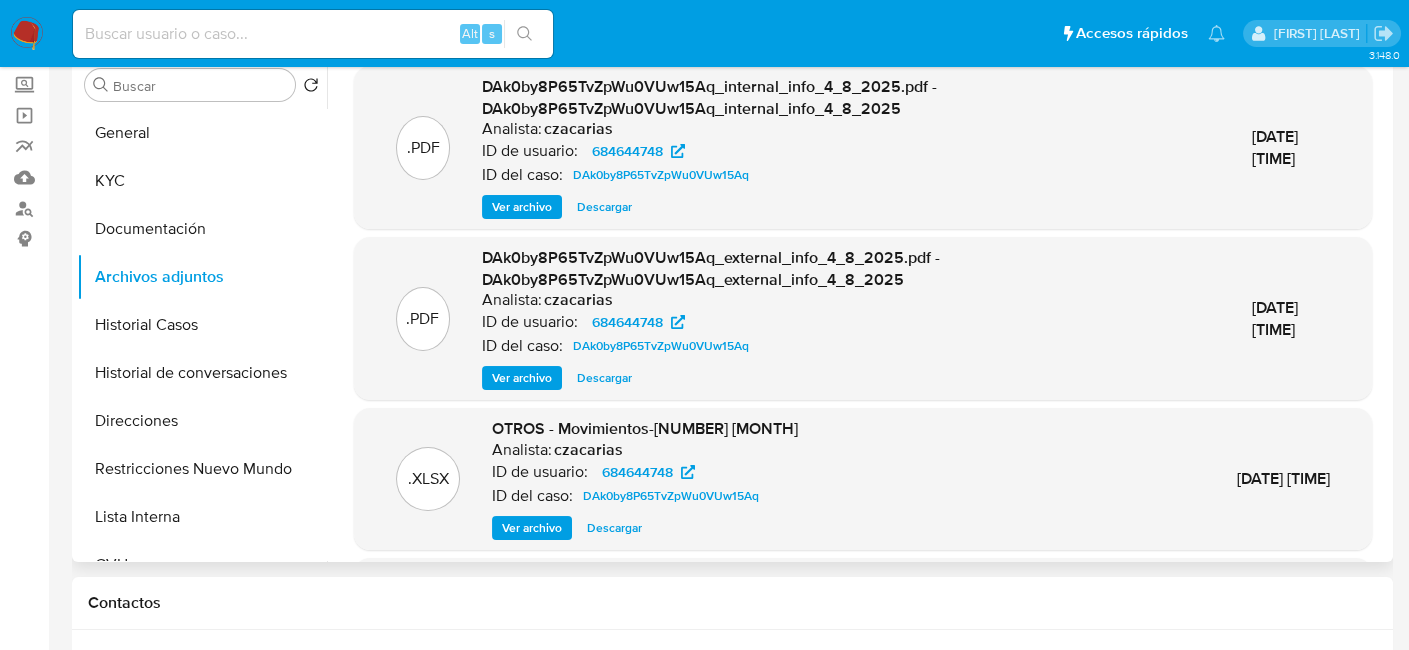 scroll, scrollTop: 0, scrollLeft: 0, axis: both 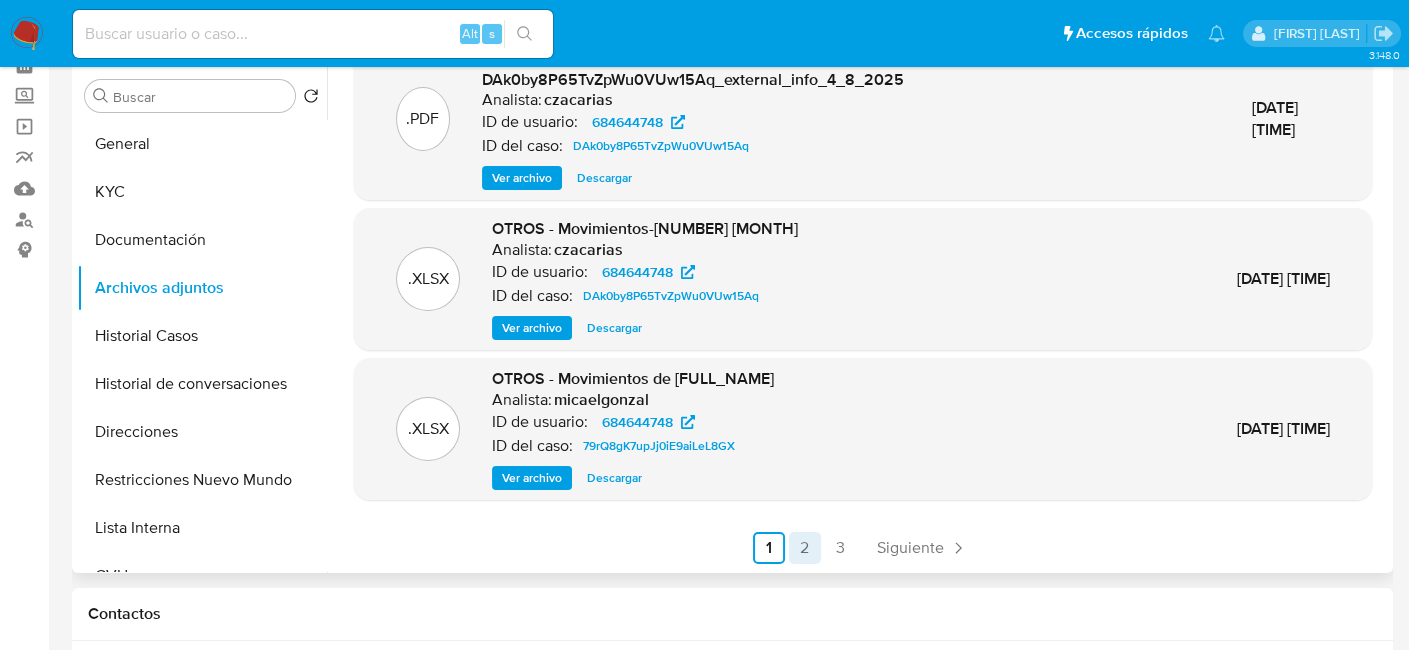 click on "2" at bounding box center [805, 548] 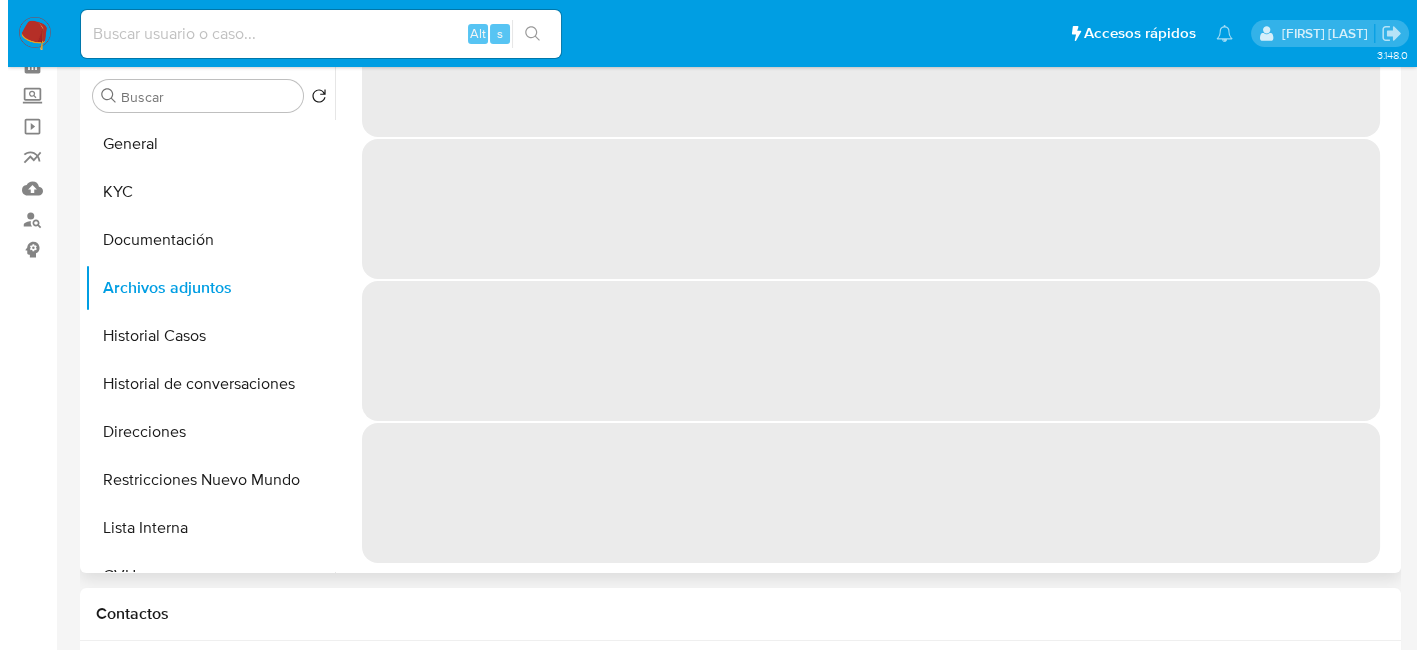 scroll, scrollTop: 0, scrollLeft: 0, axis: both 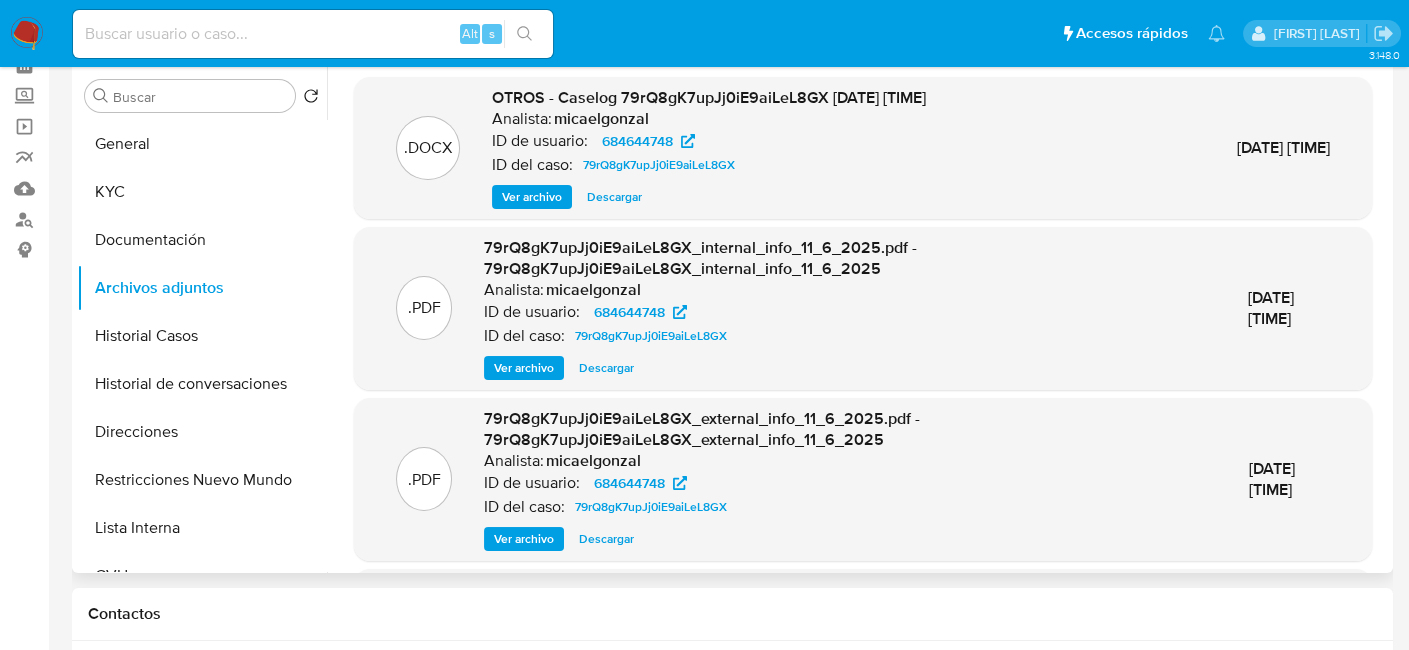 click on "Ver archivo" at bounding box center [532, 197] 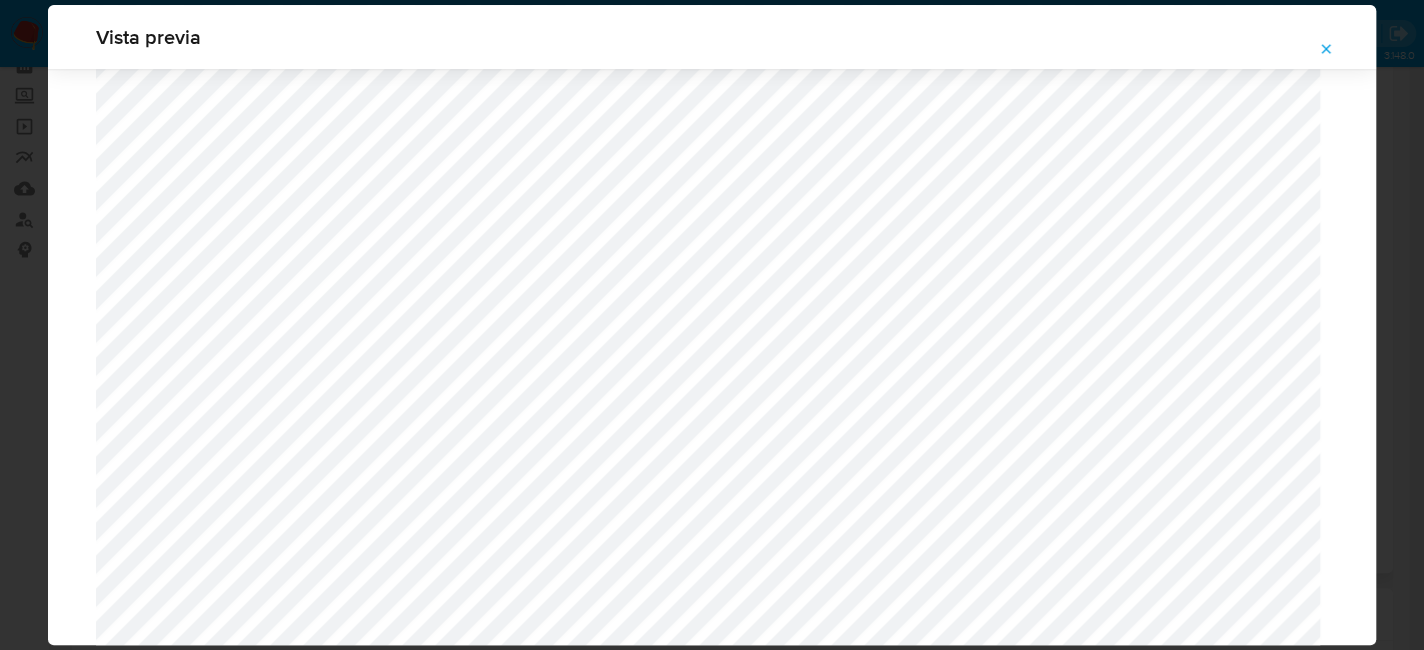 scroll, scrollTop: 760, scrollLeft: 0, axis: vertical 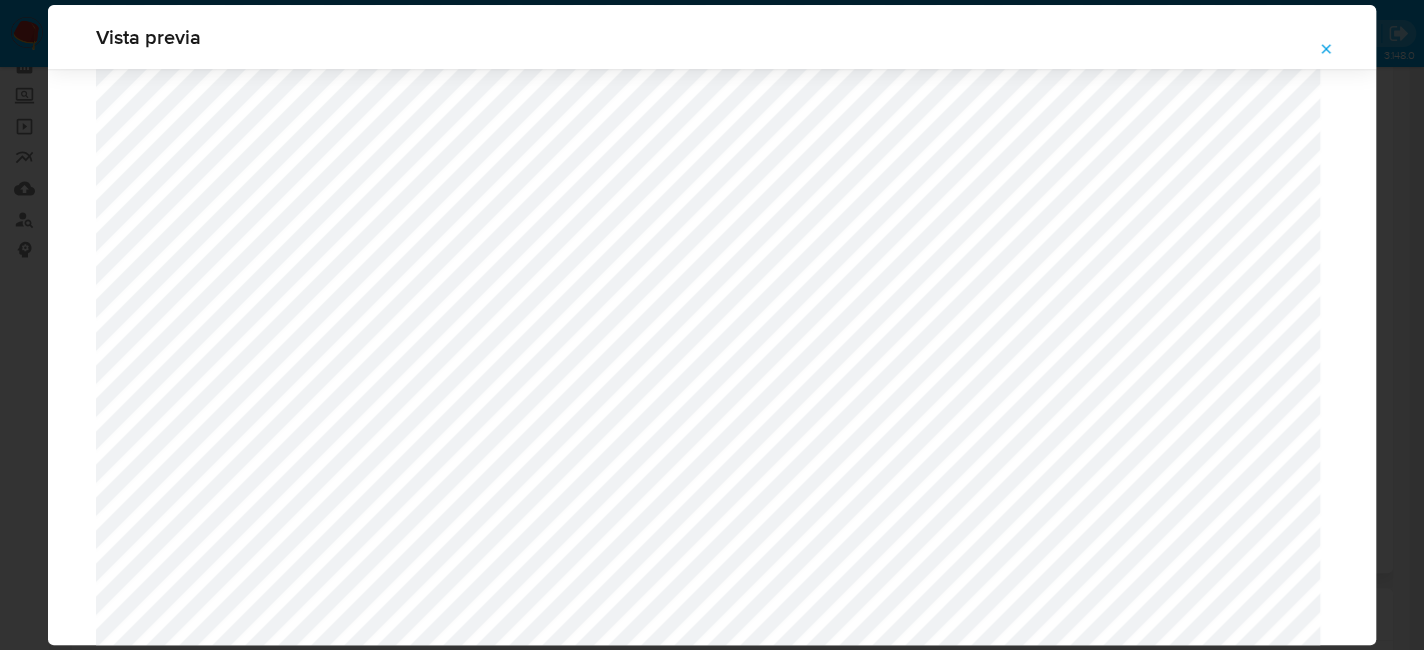 click 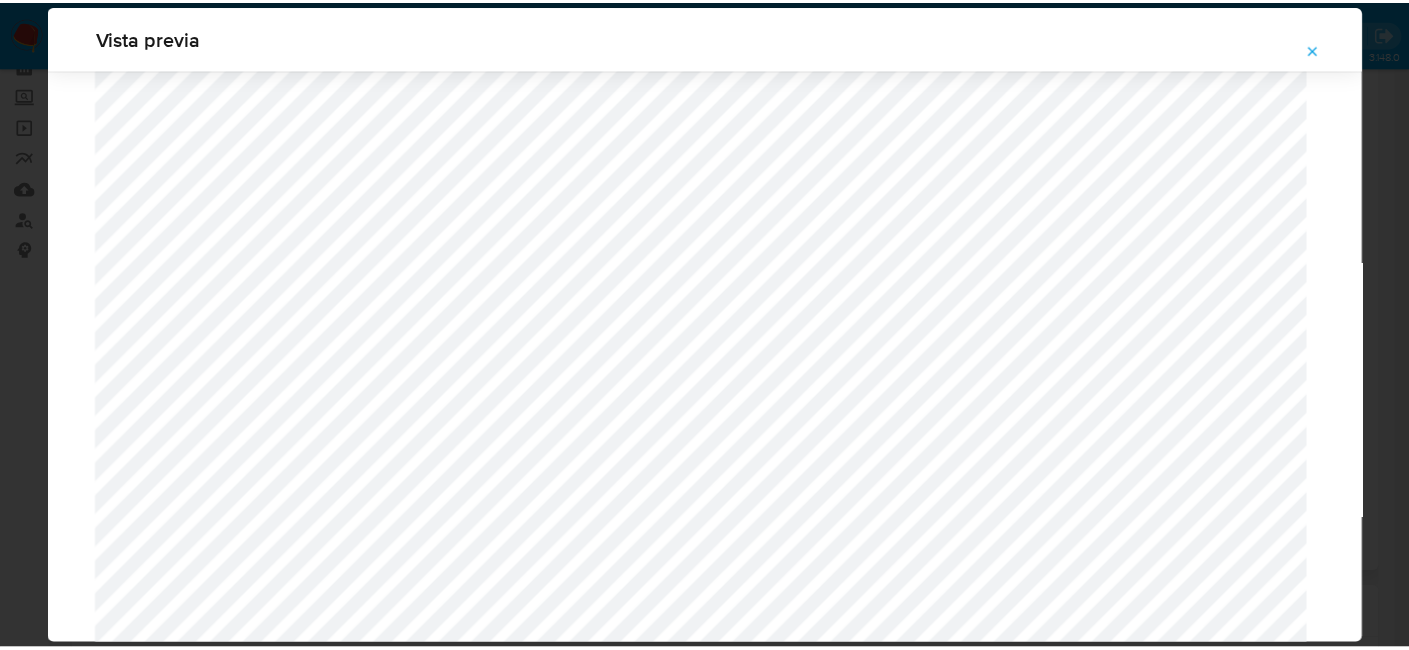 scroll, scrollTop: 103, scrollLeft: 0, axis: vertical 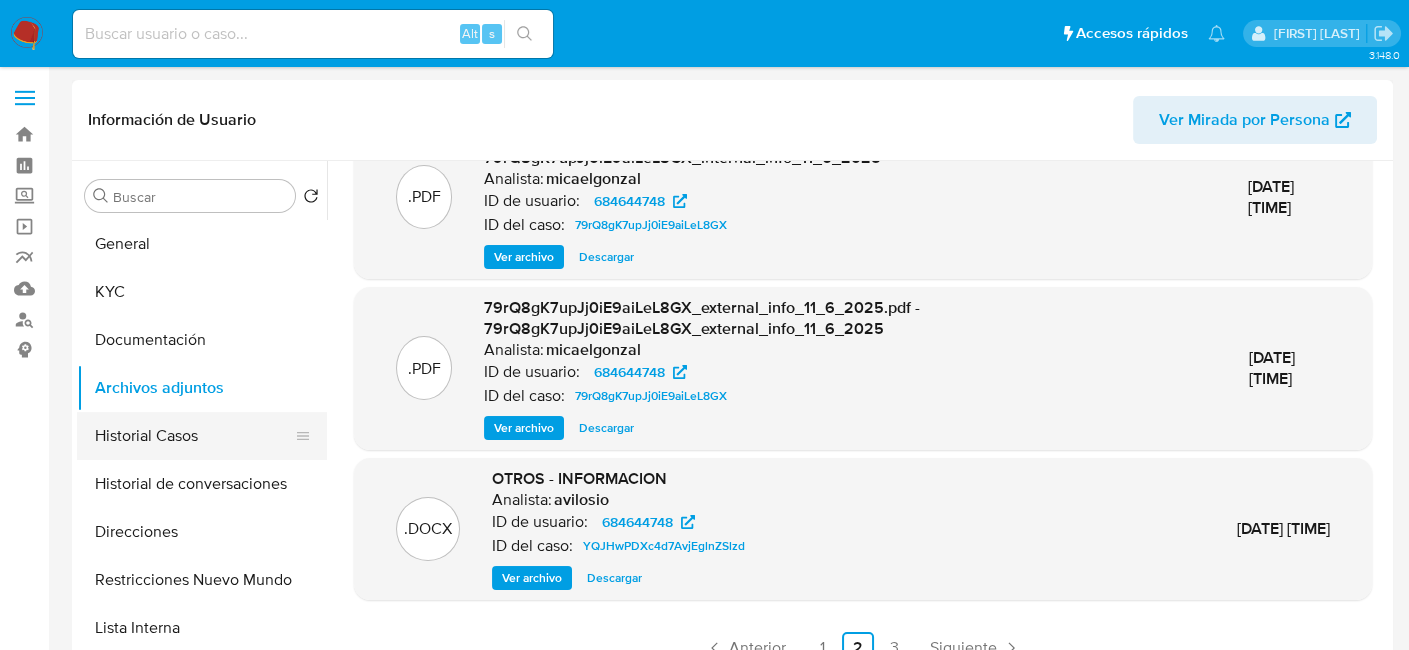 click on "Historial Casos" at bounding box center [194, 436] 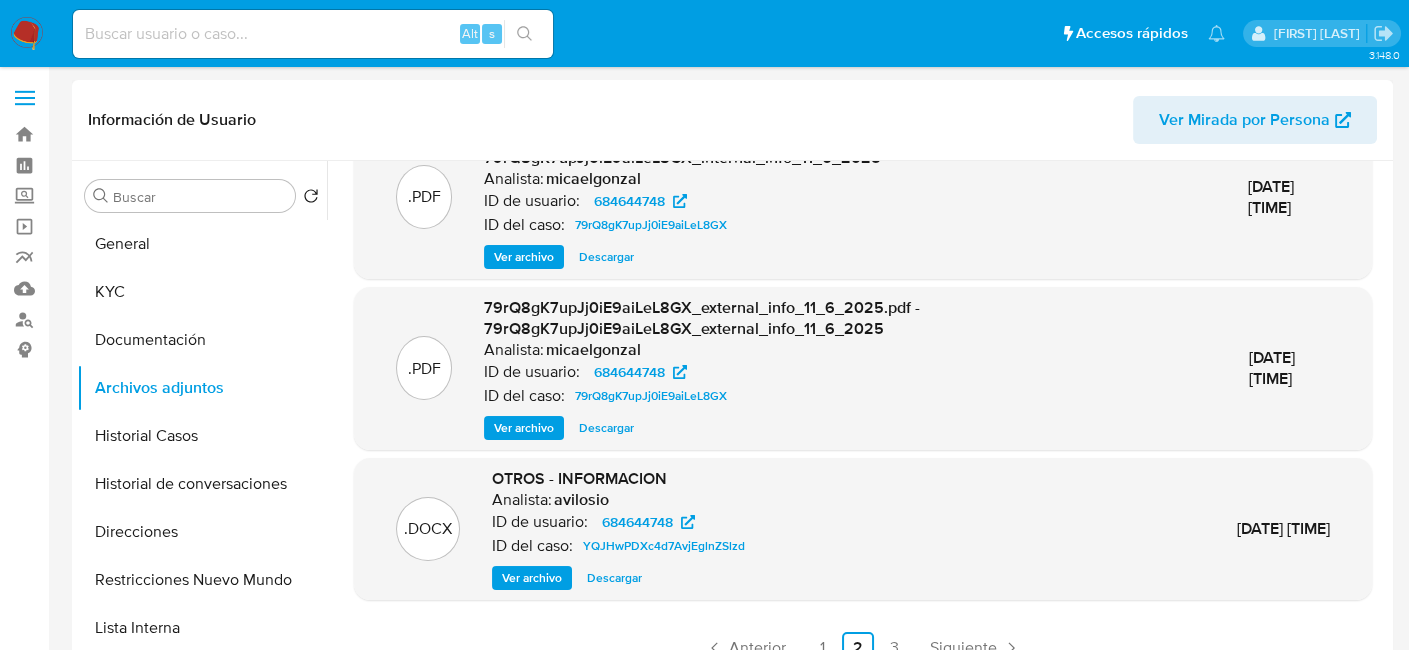 scroll, scrollTop: 0, scrollLeft: 0, axis: both 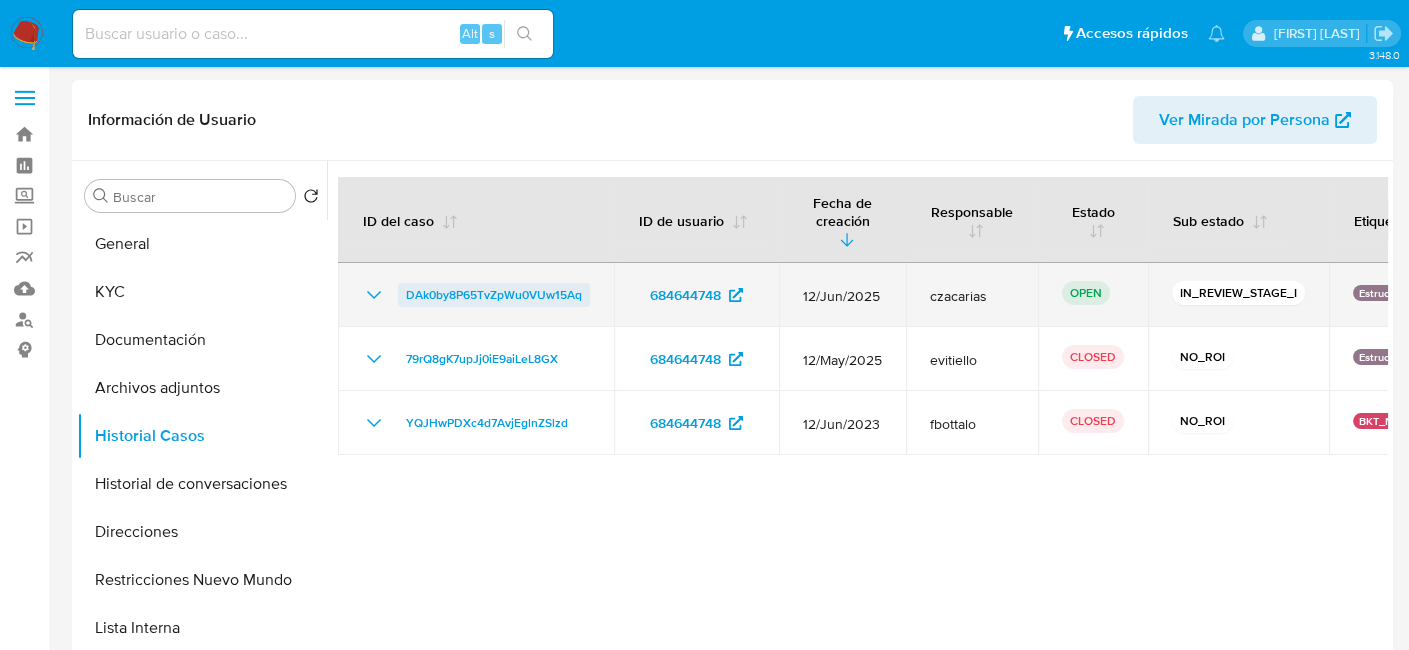drag, startPoint x: 860, startPoint y: 339, endPoint x: 397, endPoint y: 279, distance: 466.8715 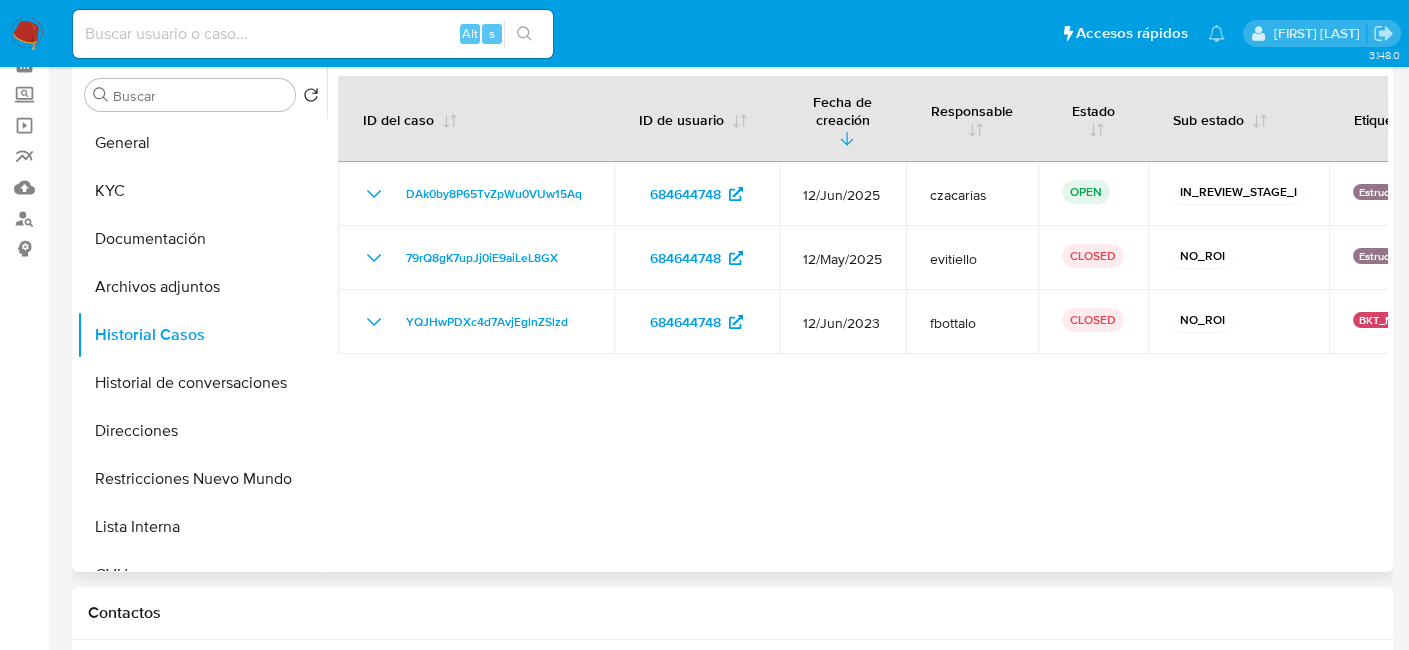 scroll, scrollTop: 100, scrollLeft: 0, axis: vertical 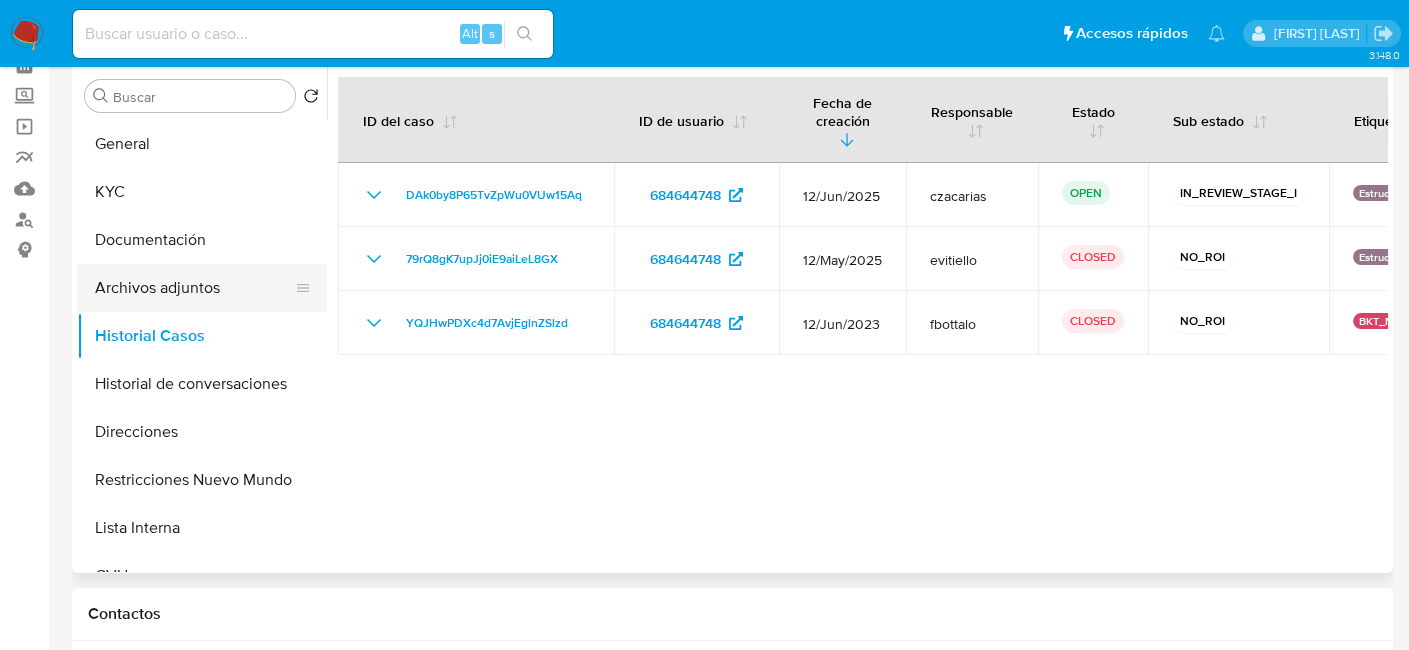 click on "Archivos adjuntos" at bounding box center (194, 288) 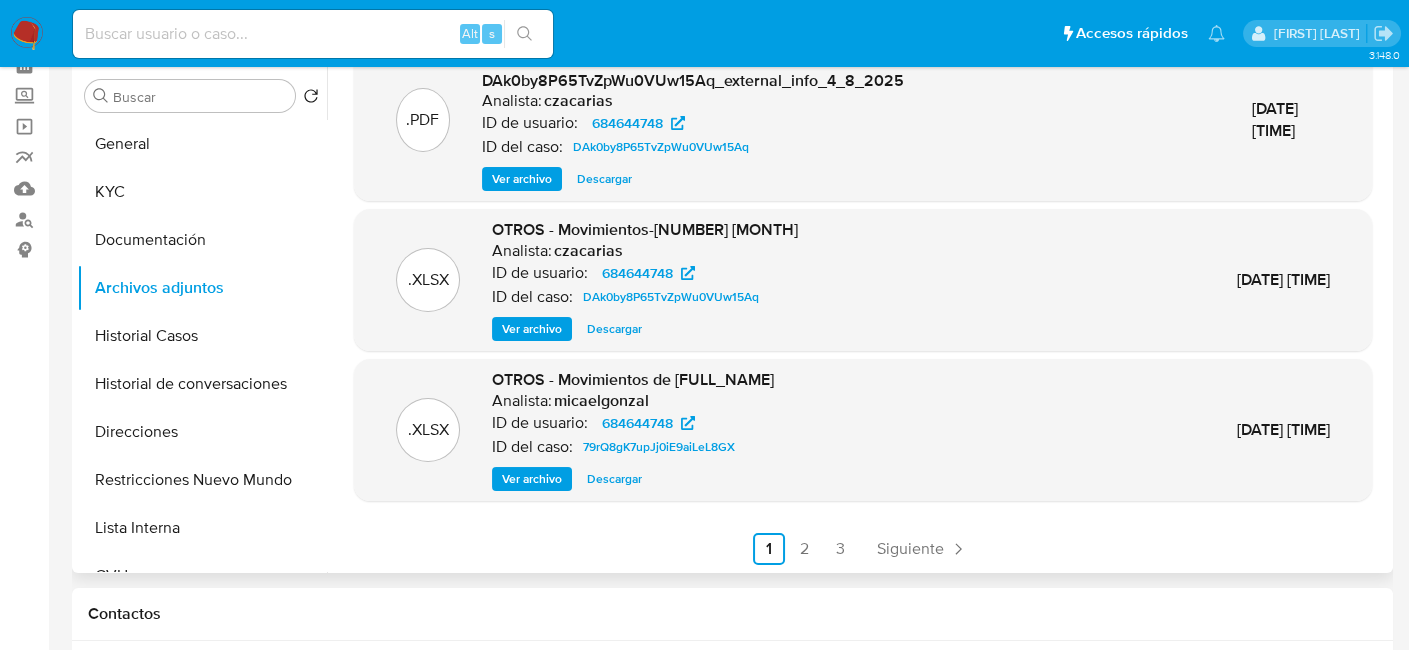scroll, scrollTop: 211, scrollLeft: 0, axis: vertical 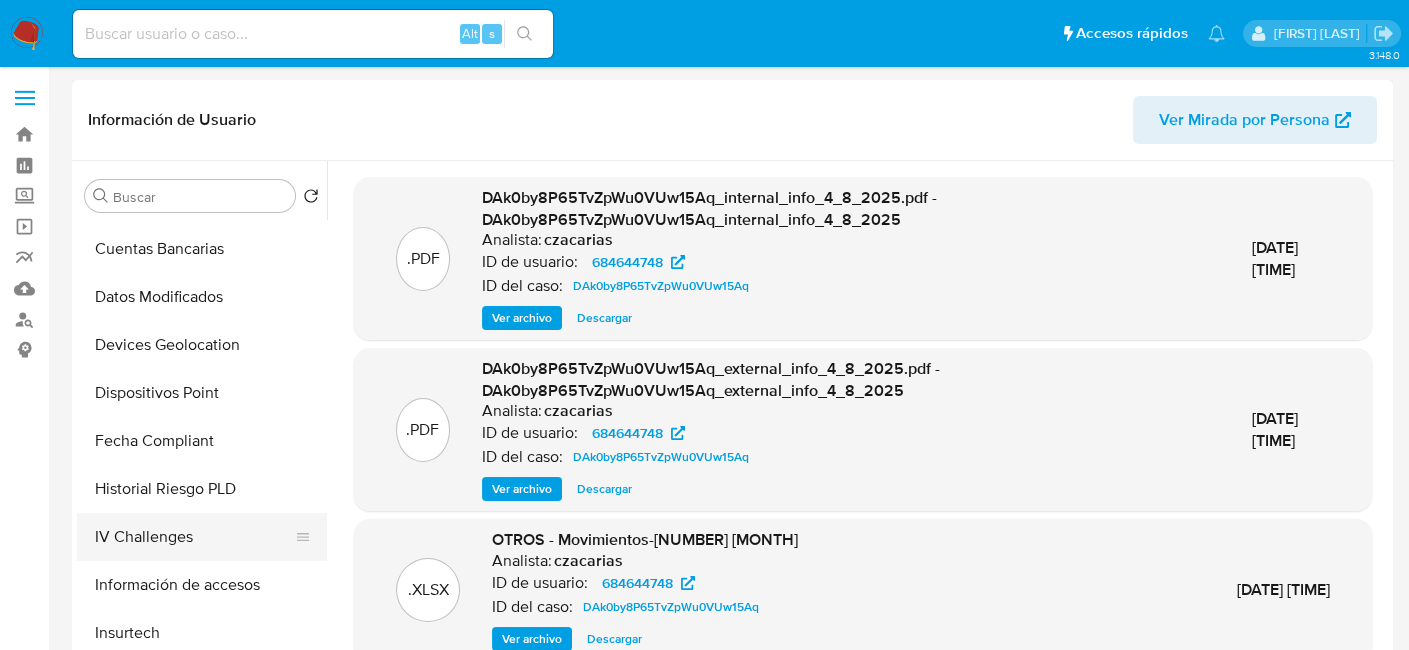 click on "IV Challenges" at bounding box center (194, 537) 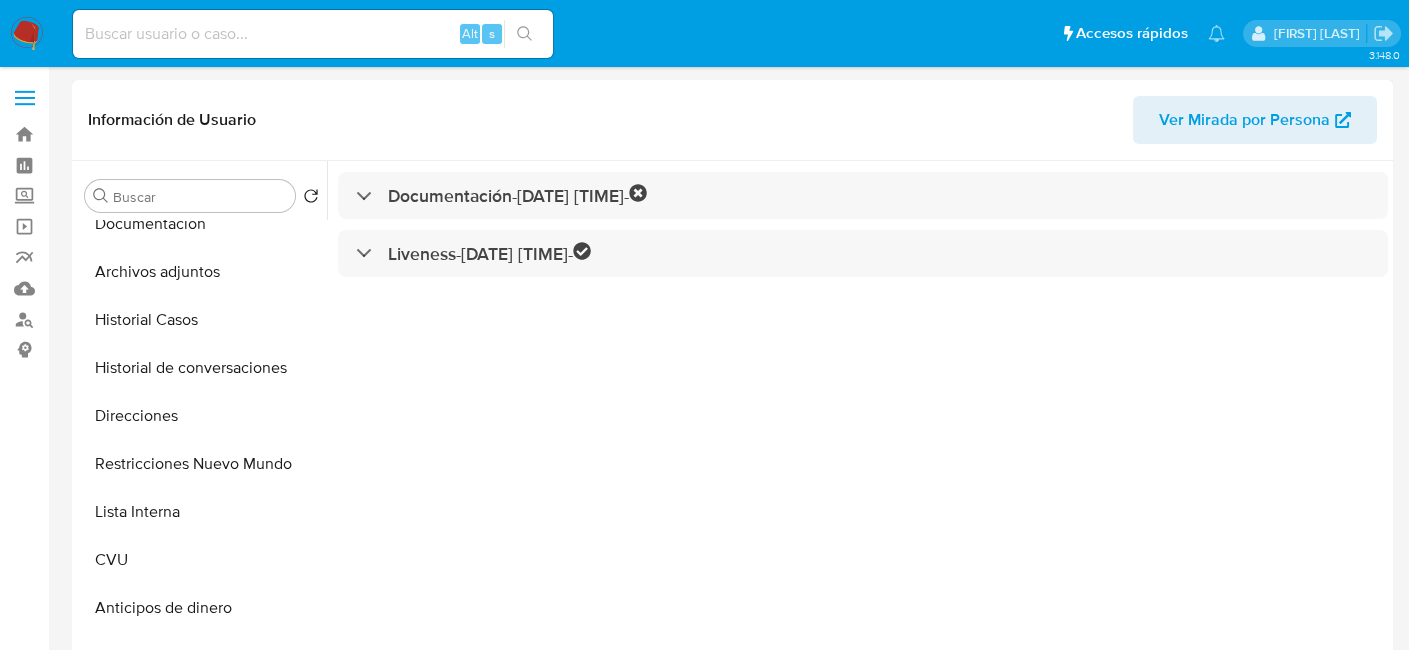 scroll, scrollTop: 0, scrollLeft: 0, axis: both 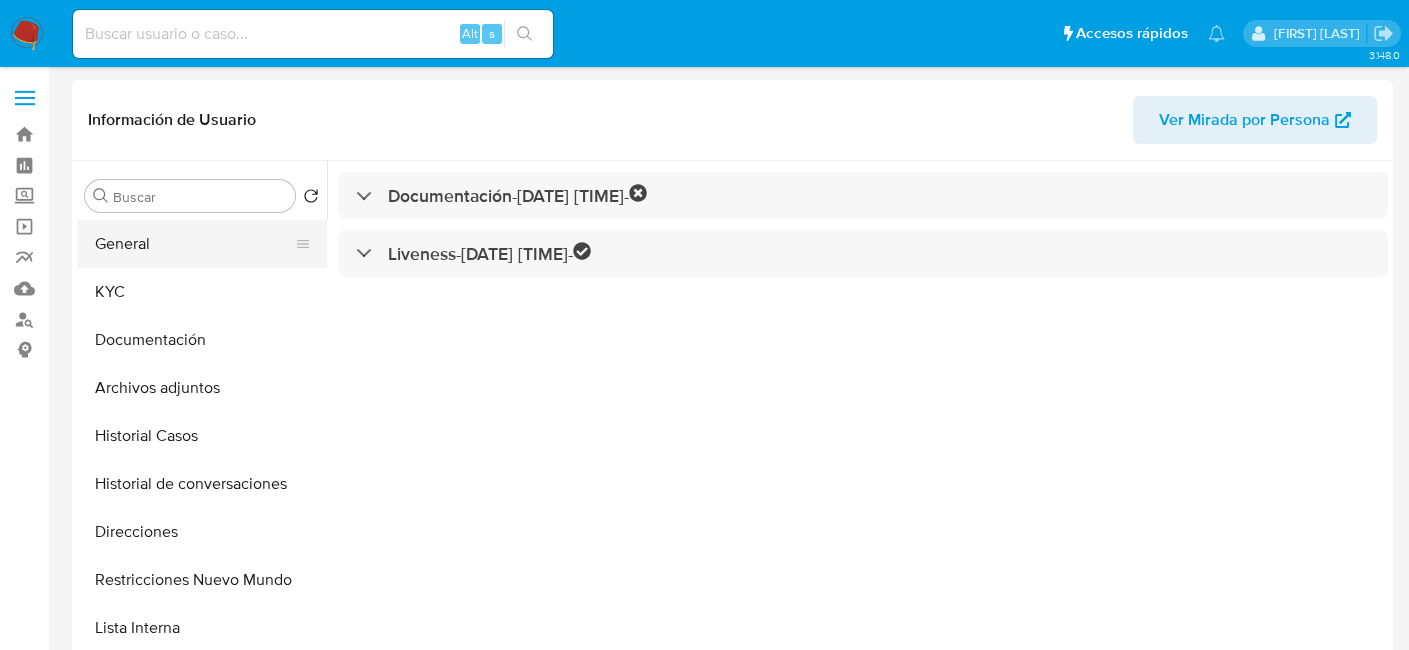 click on "General" at bounding box center (194, 244) 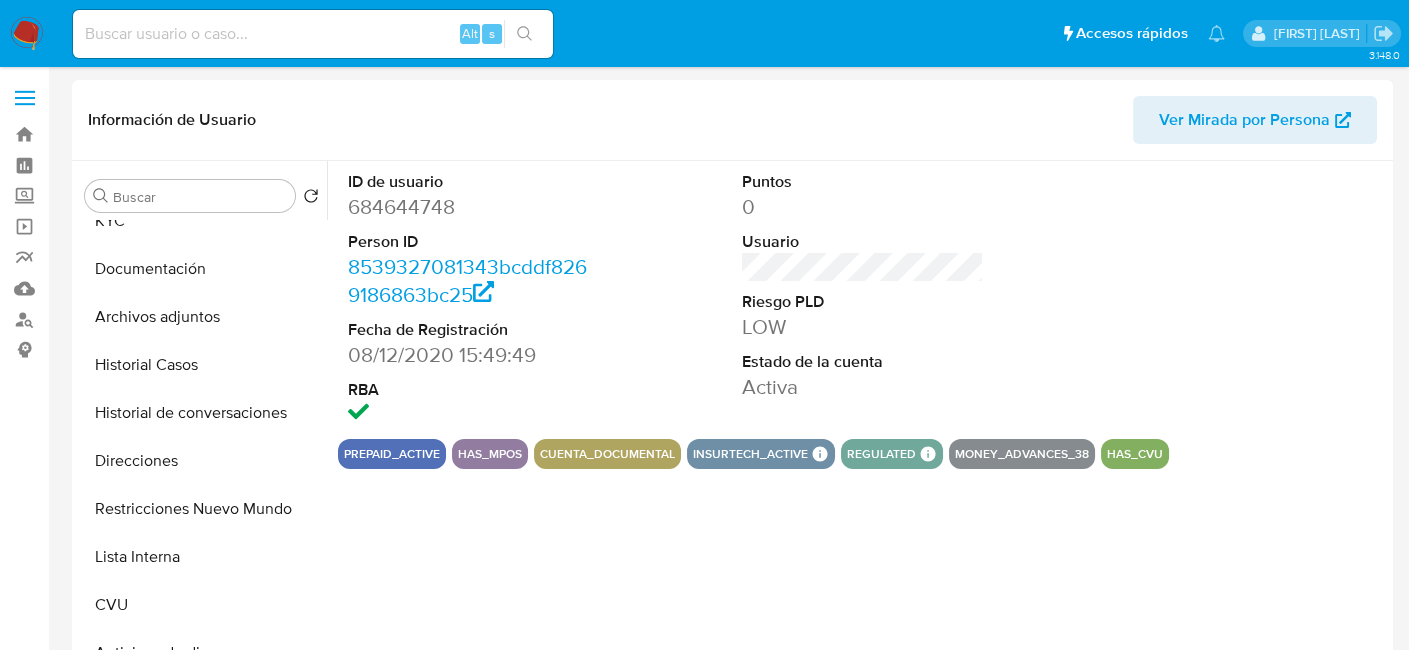 scroll, scrollTop: 200, scrollLeft: 0, axis: vertical 